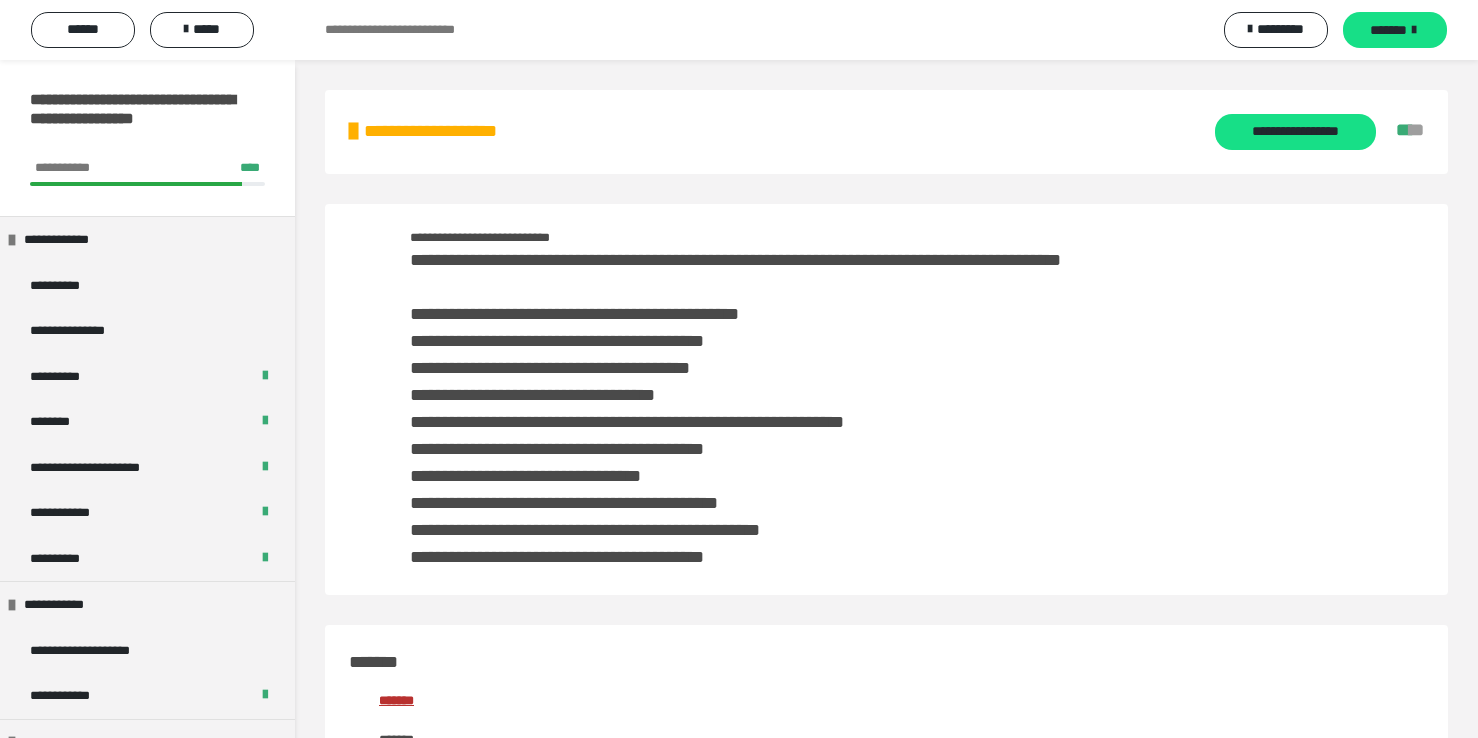 scroll, scrollTop: 0, scrollLeft: 0, axis: both 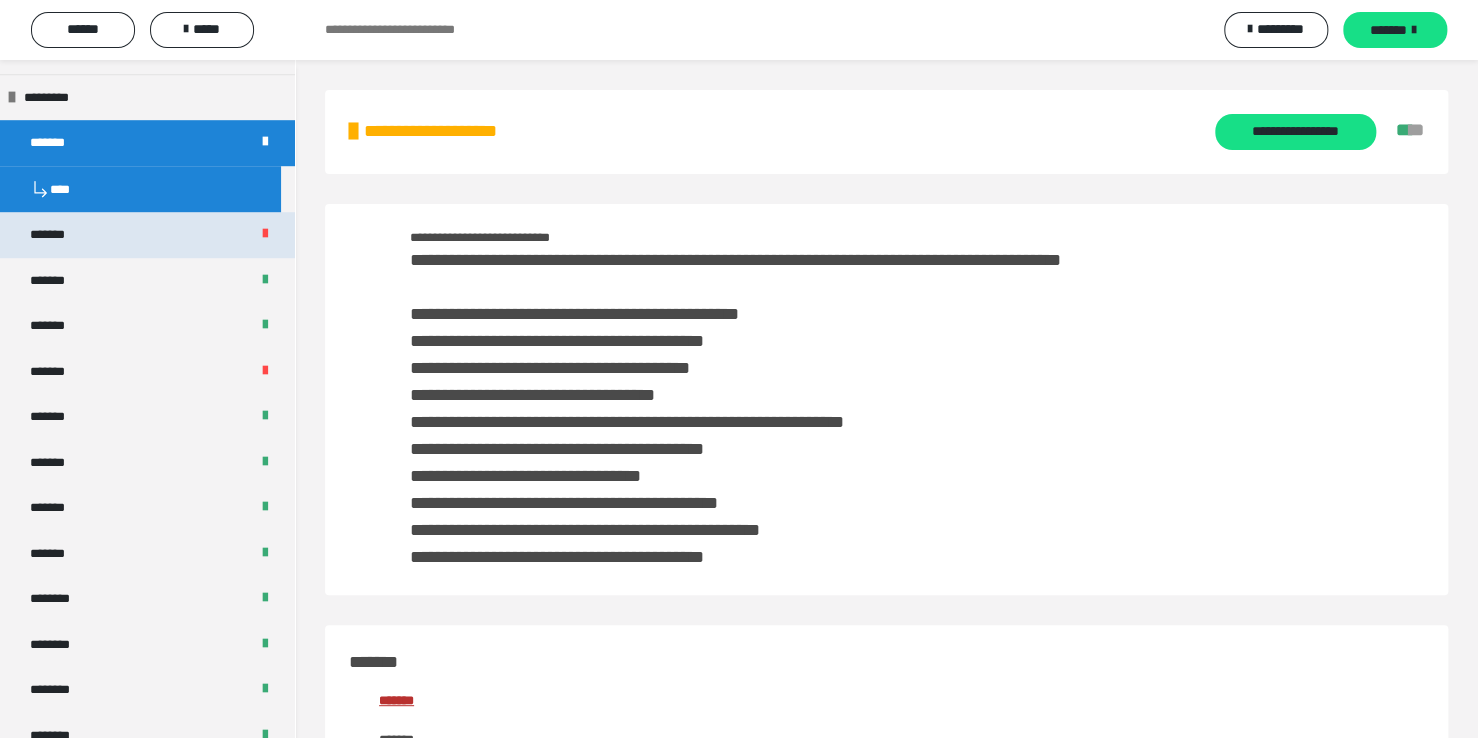 click on "*******" at bounding box center (58, 235) 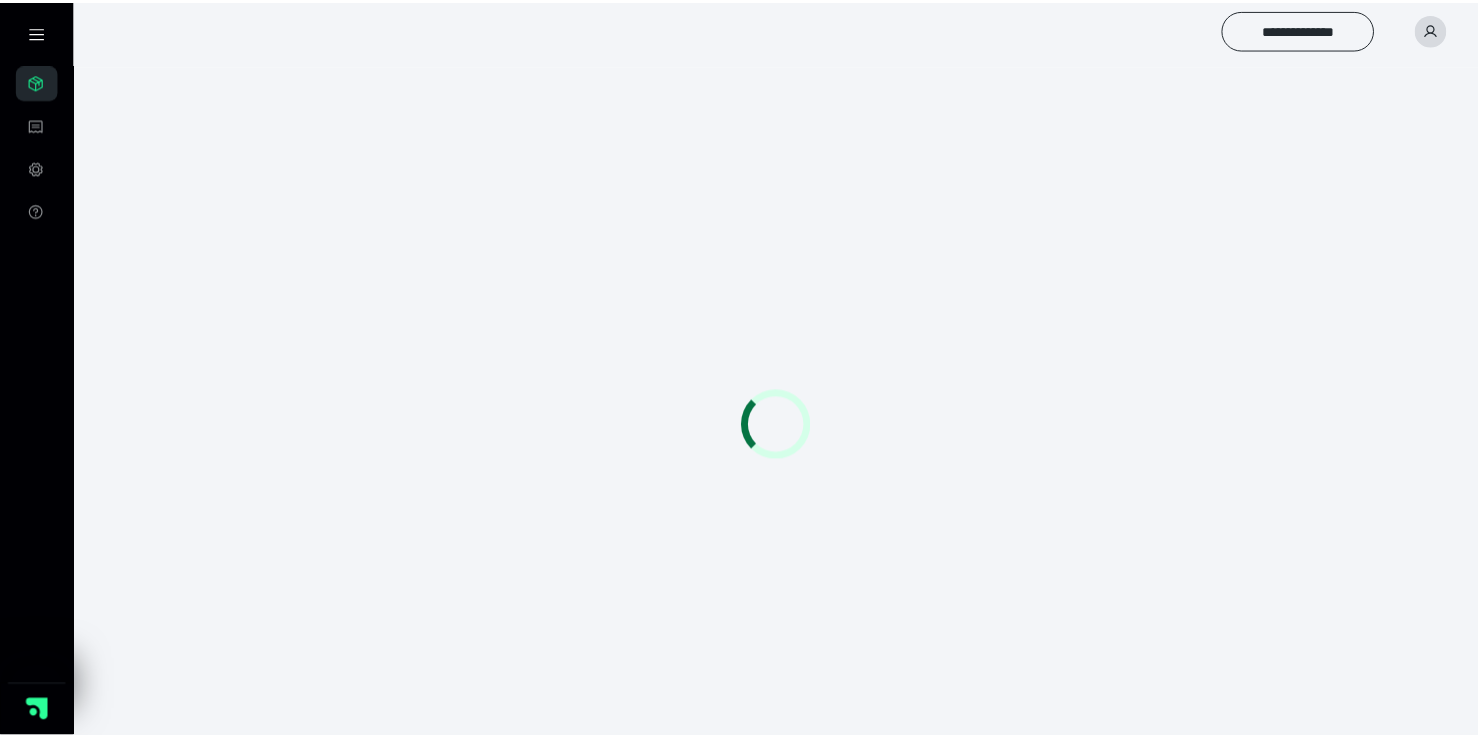 scroll, scrollTop: 0, scrollLeft: 0, axis: both 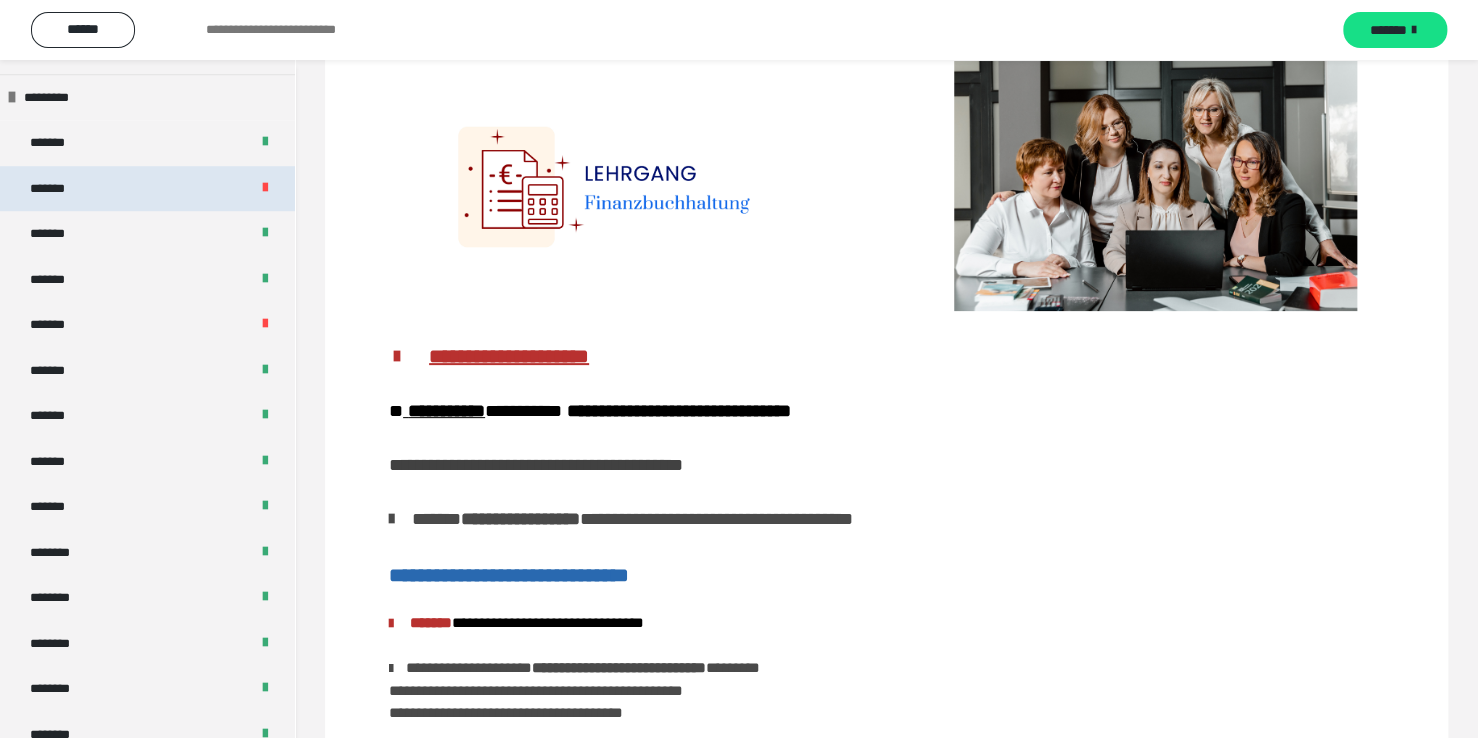 click on "*******" at bounding box center [147, 189] 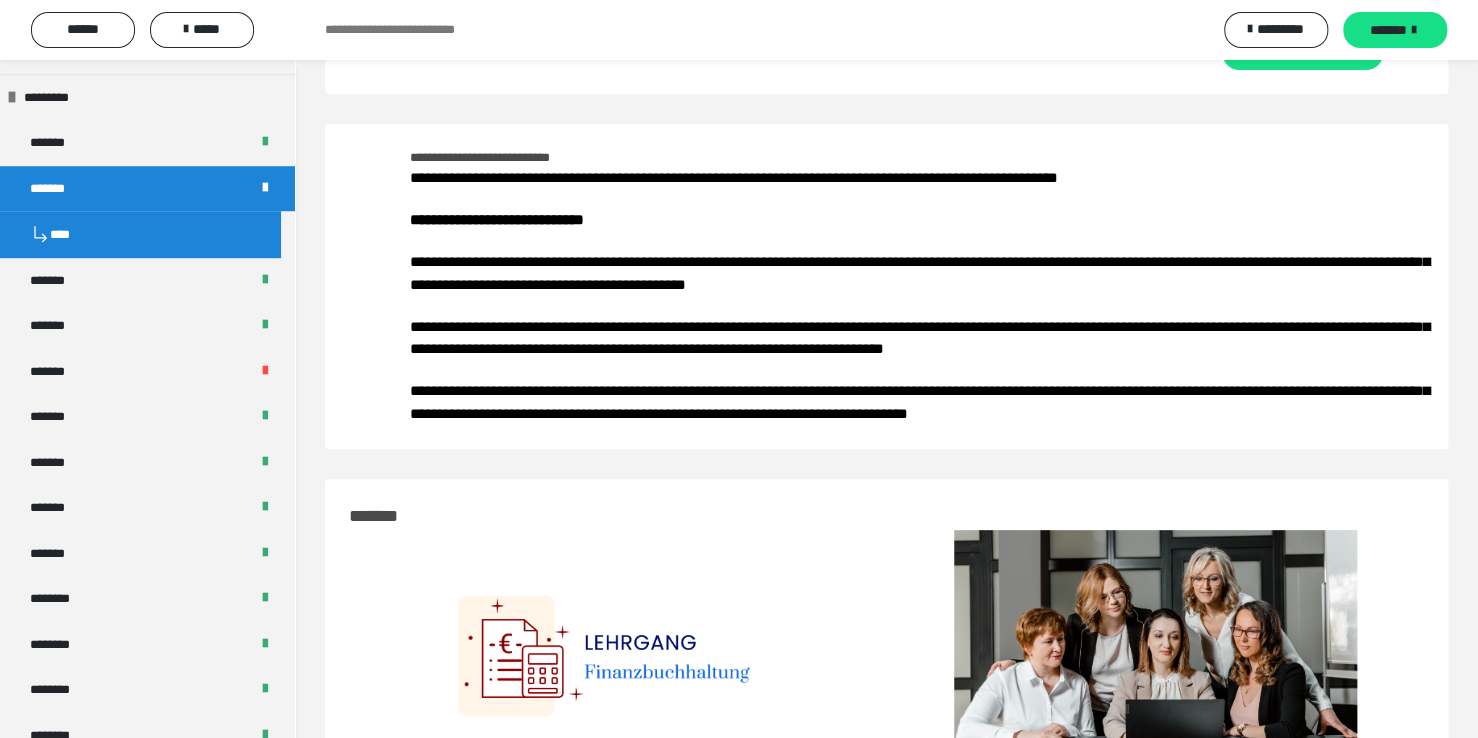 scroll, scrollTop: 548, scrollLeft: 0, axis: vertical 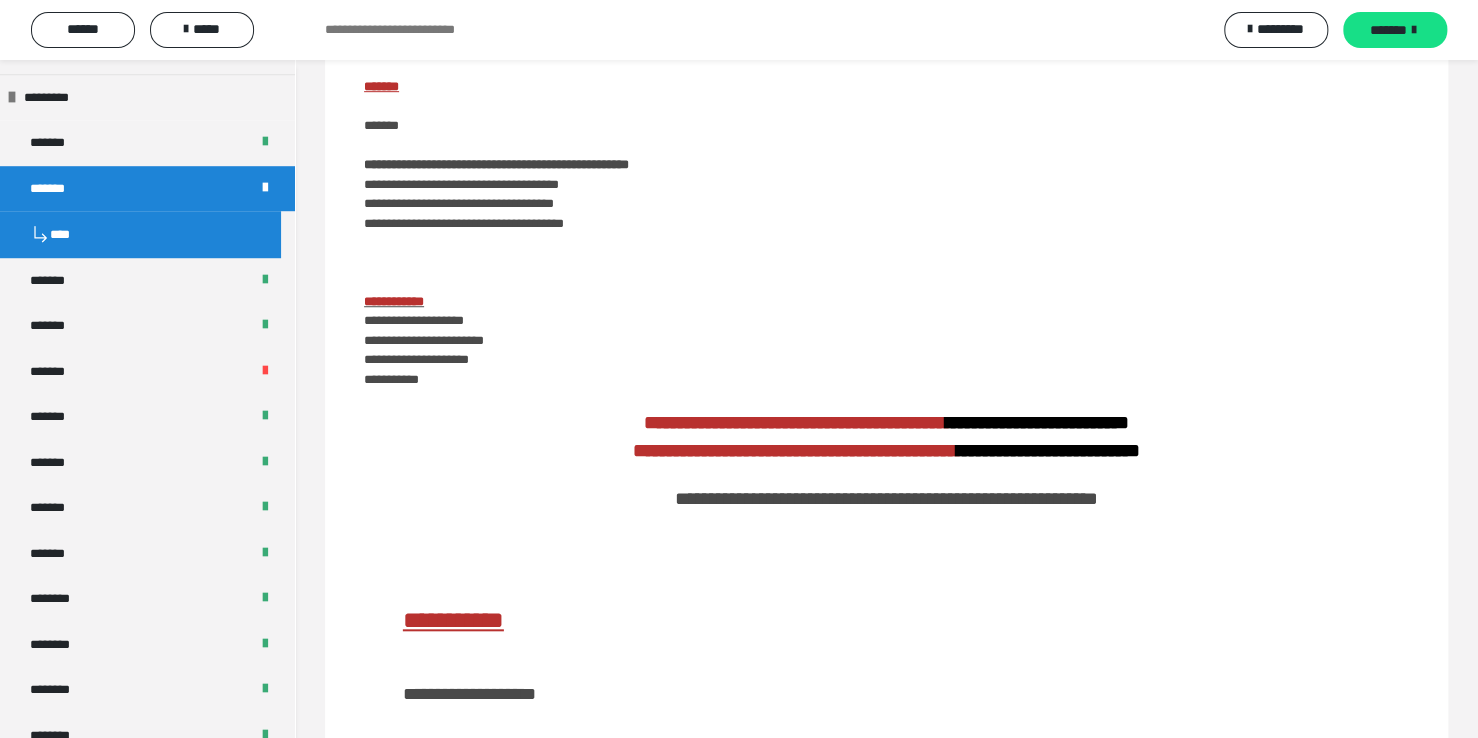 click on "*******" at bounding box center (147, 189) 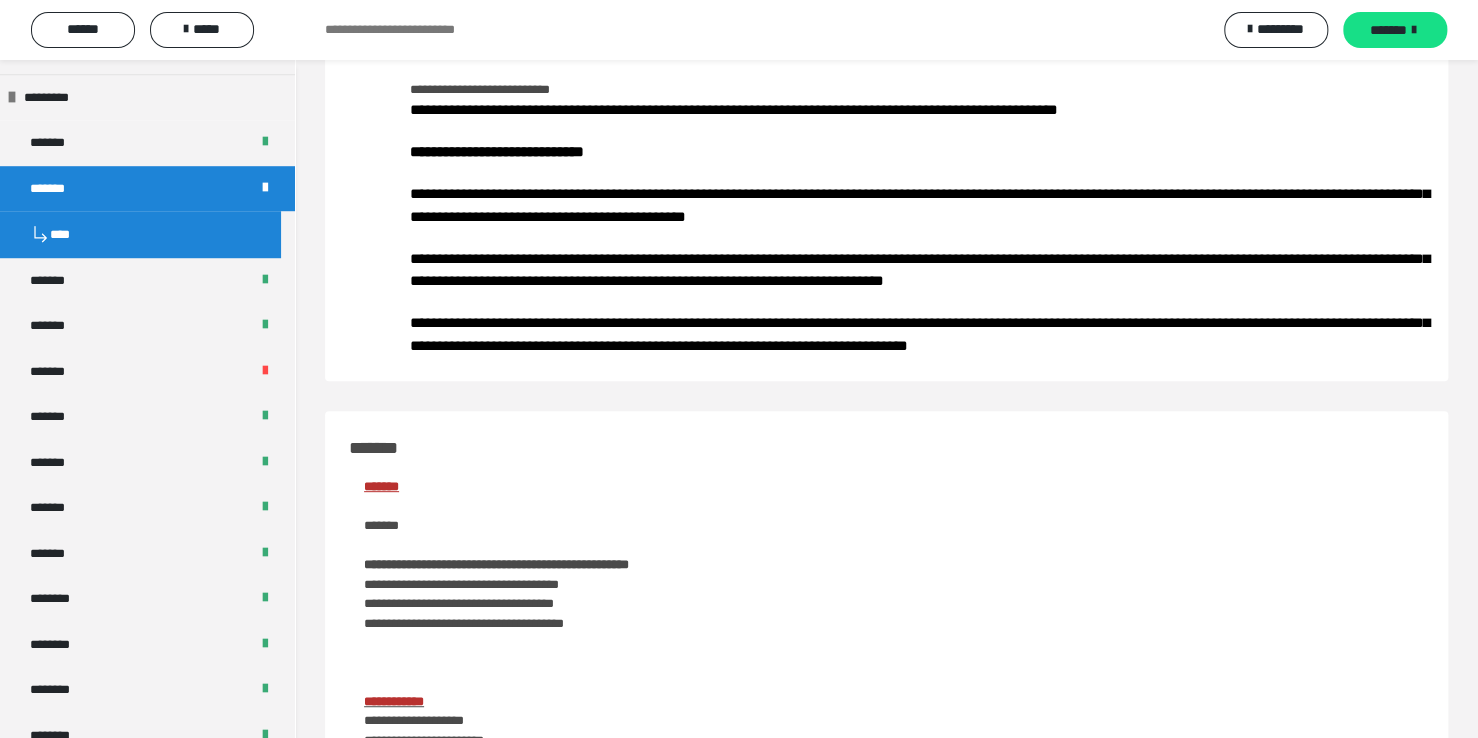 scroll, scrollTop: 0, scrollLeft: 0, axis: both 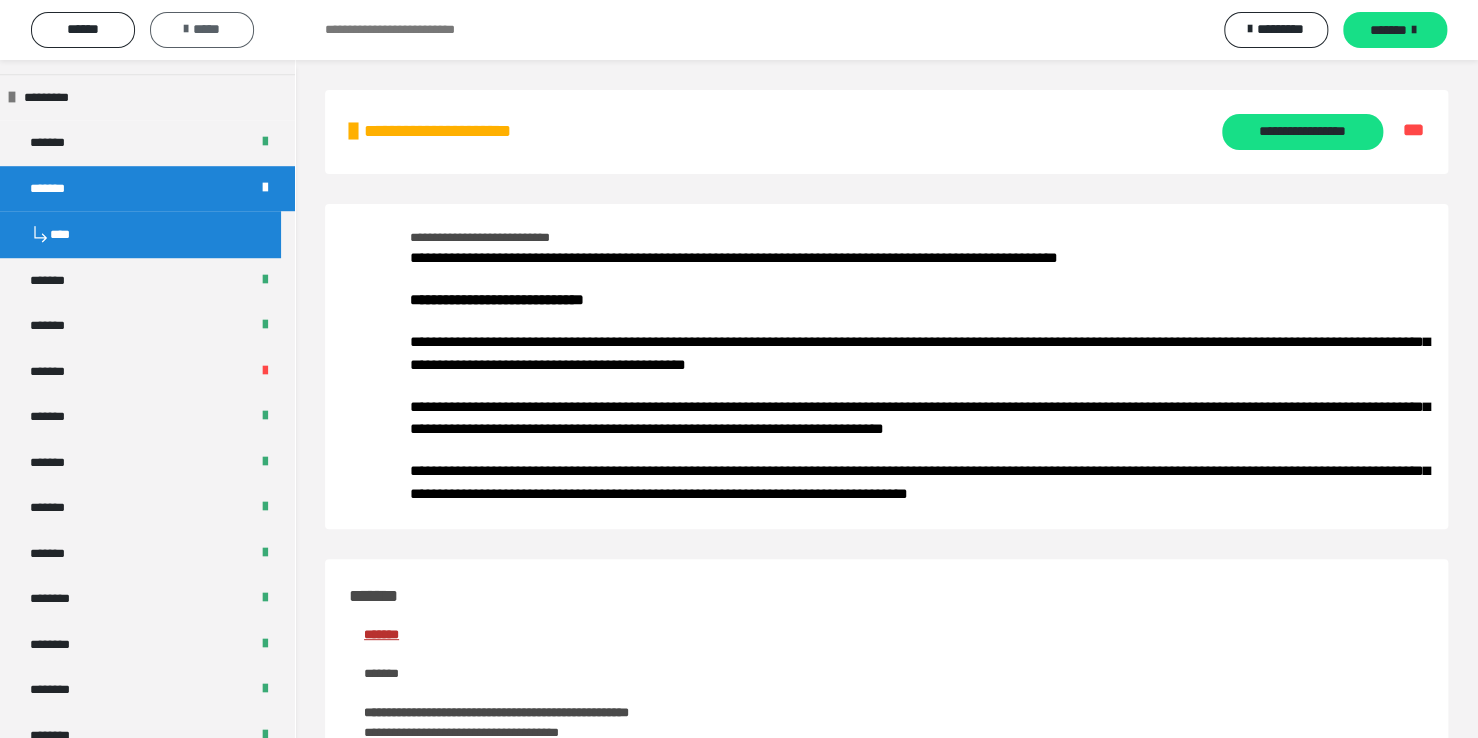 click on "*****" at bounding box center (202, 29) 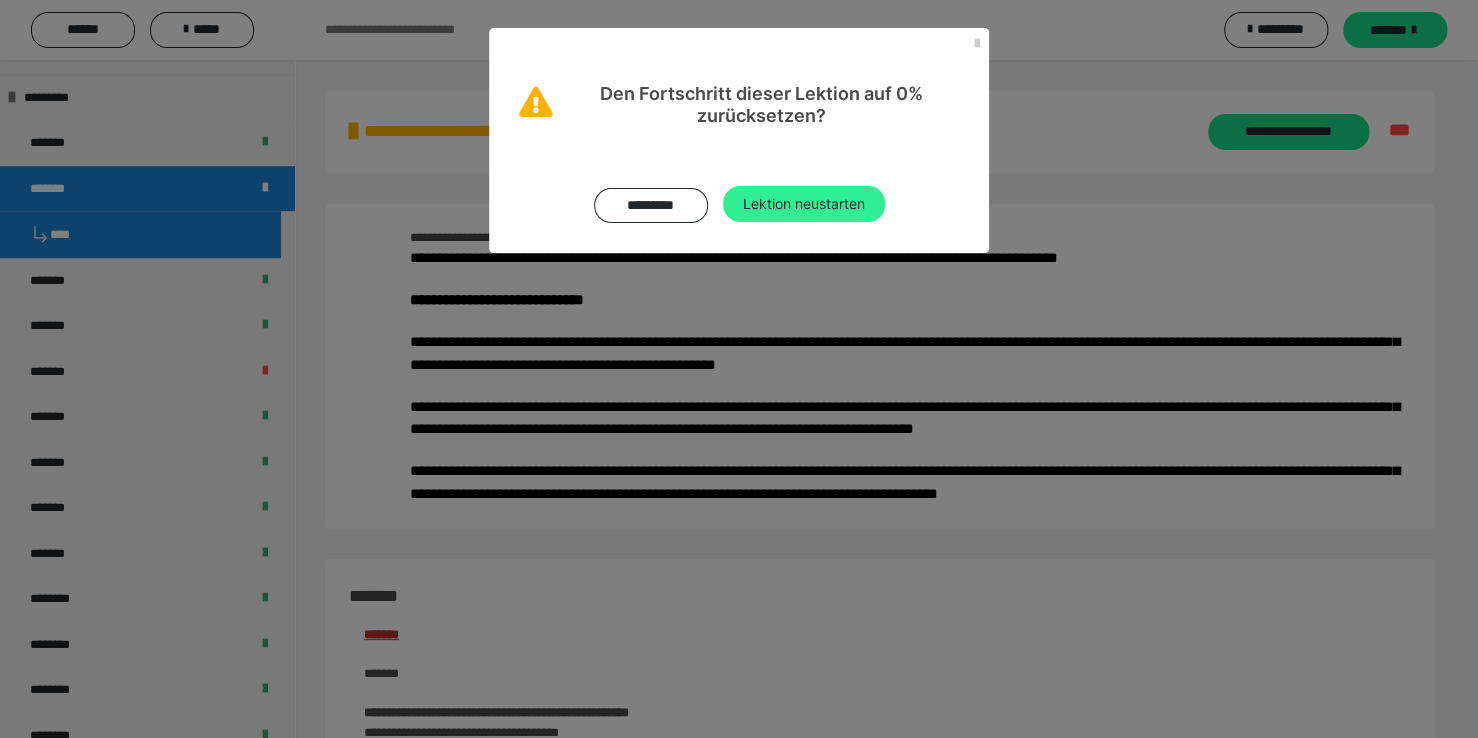 click on "Lektion neustarten" at bounding box center [804, 204] 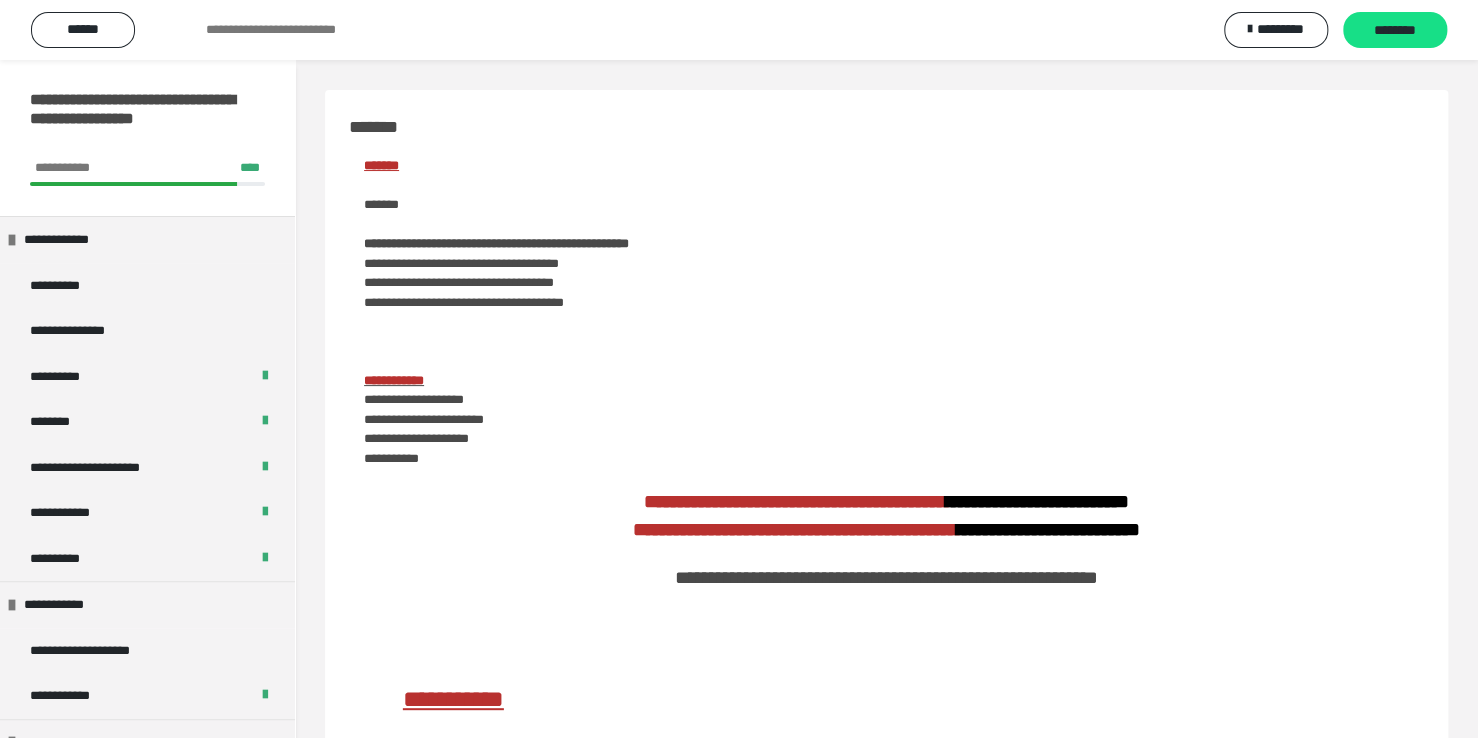 scroll, scrollTop: 645, scrollLeft: 0, axis: vertical 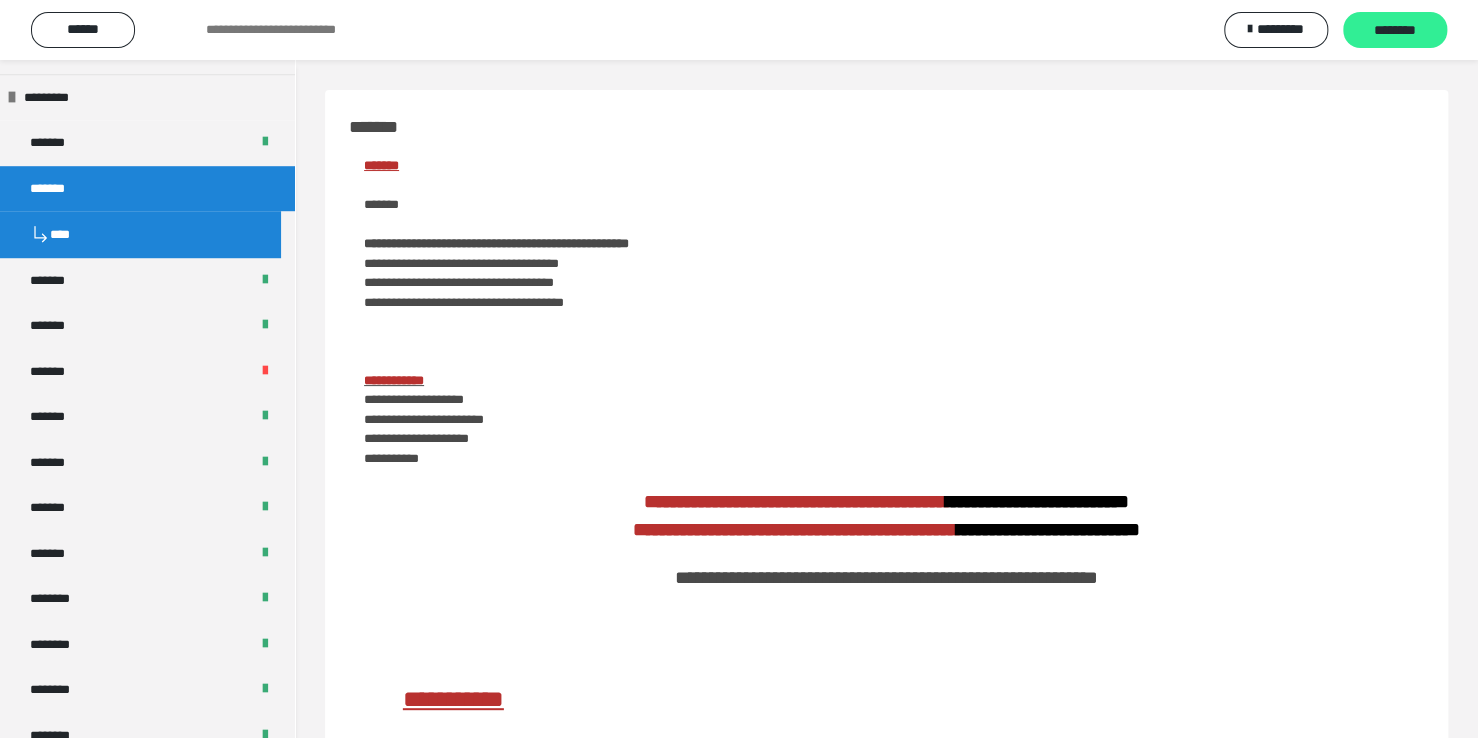click on "********" at bounding box center (1395, 31) 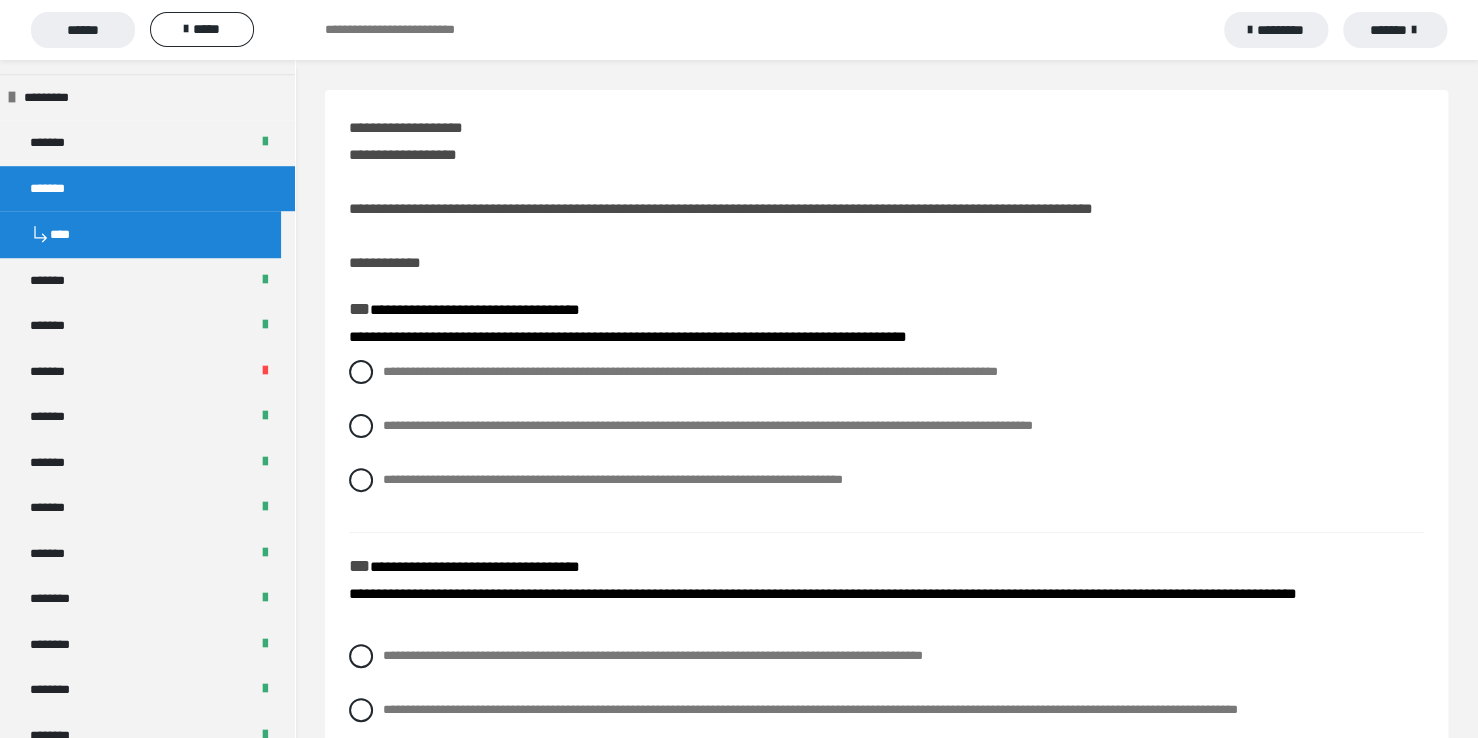 click on "*******" at bounding box center [1395, 30] 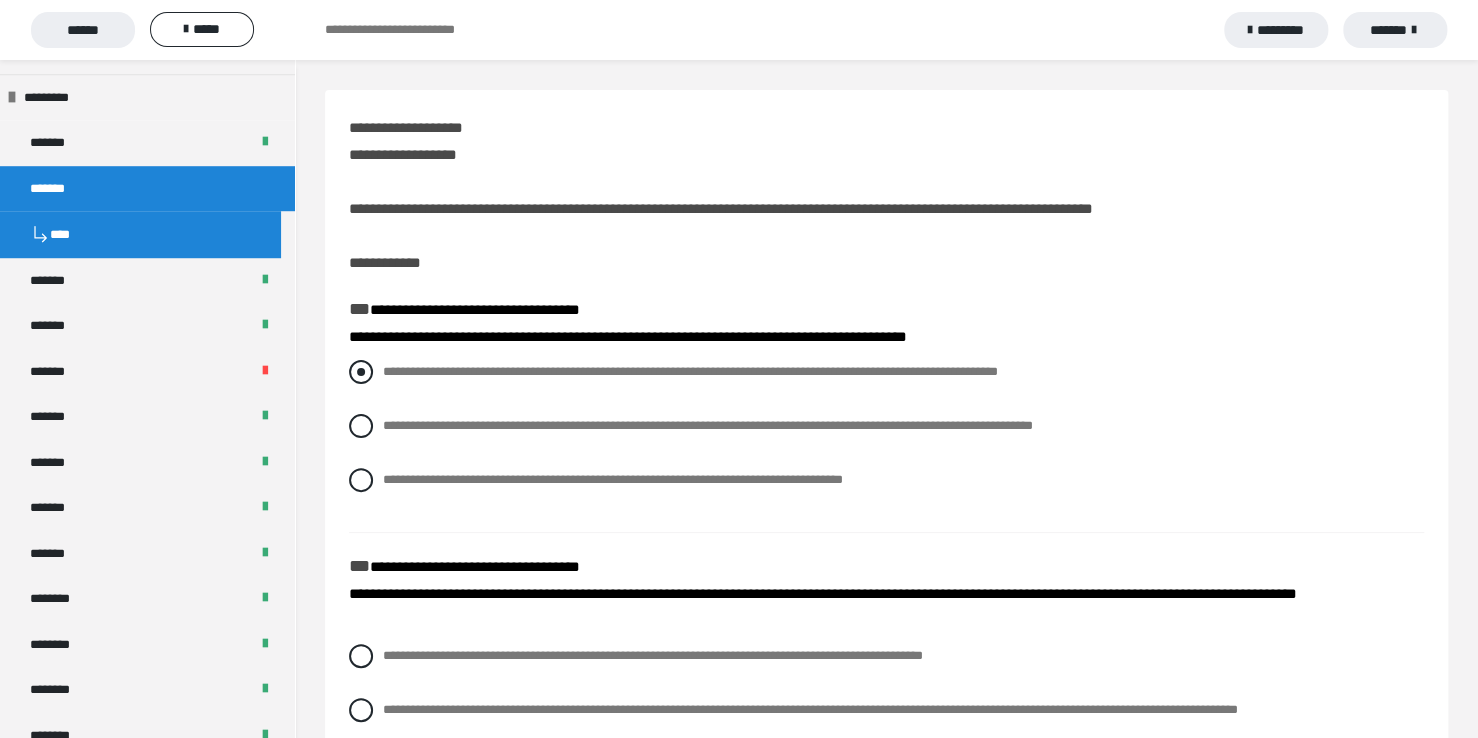 click at bounding box center [361, 372] 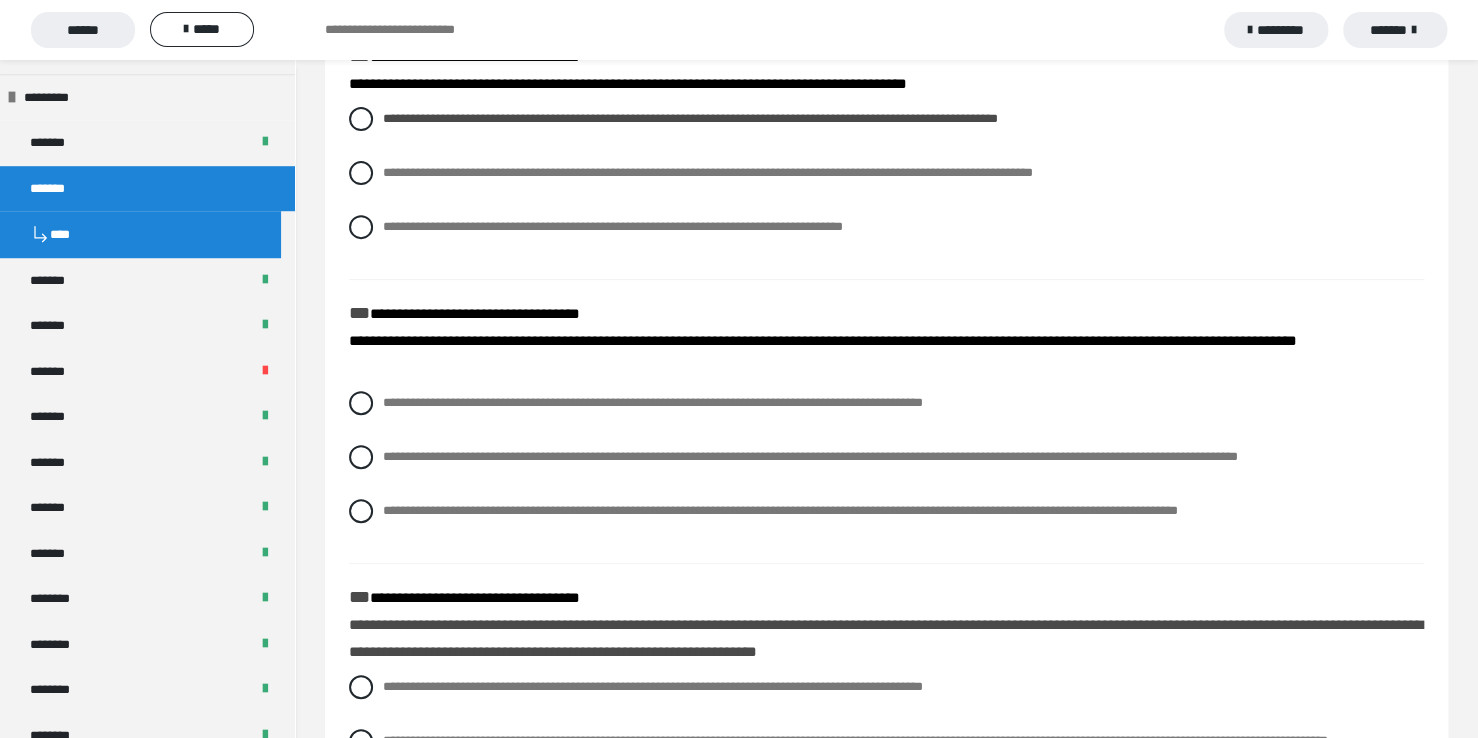 scroll, scrollTop: 293, scrollLeft: 0, axis: vertical 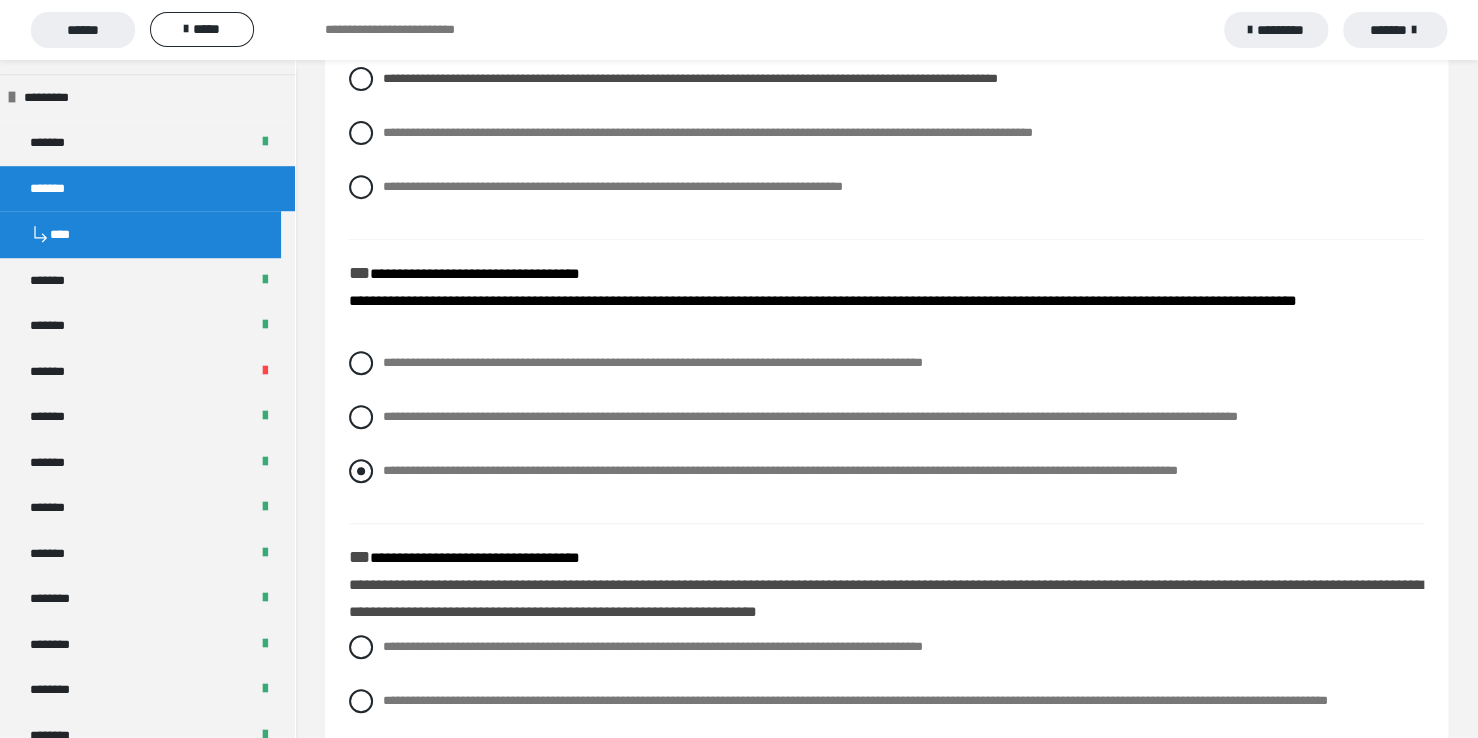 click at bounding box center [361, 471] 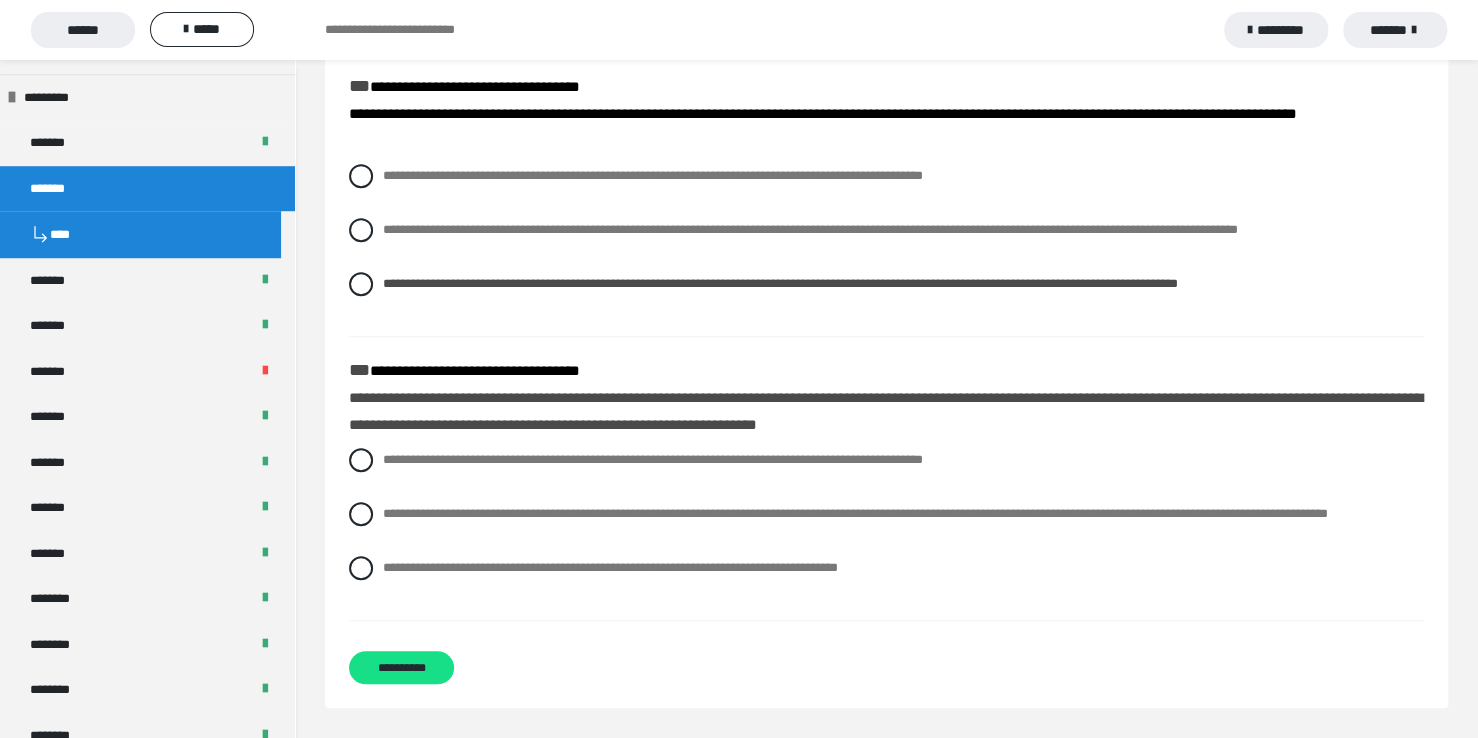 scroll, scrollTop: 528, scrollLeft: 0, axis: vertical 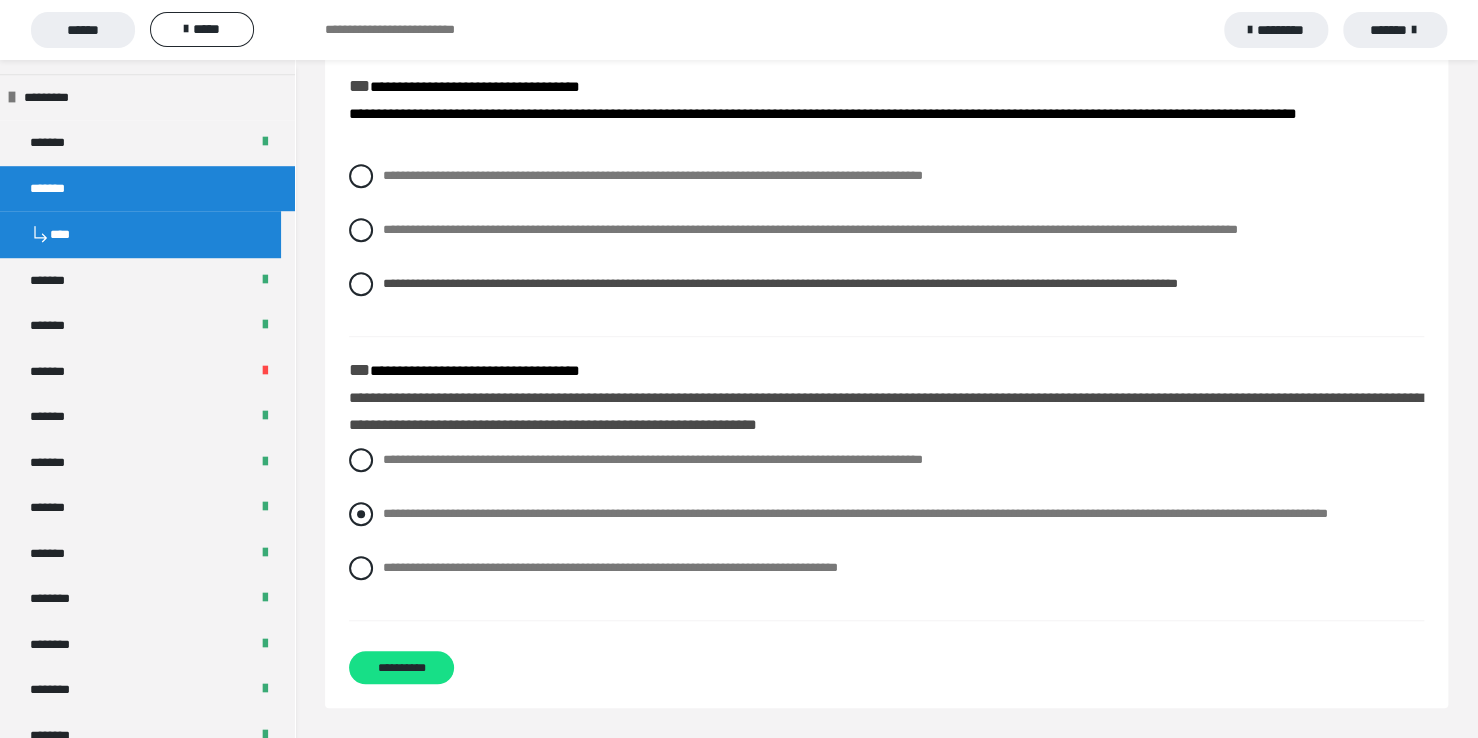 click at bounding box center [361, 514] 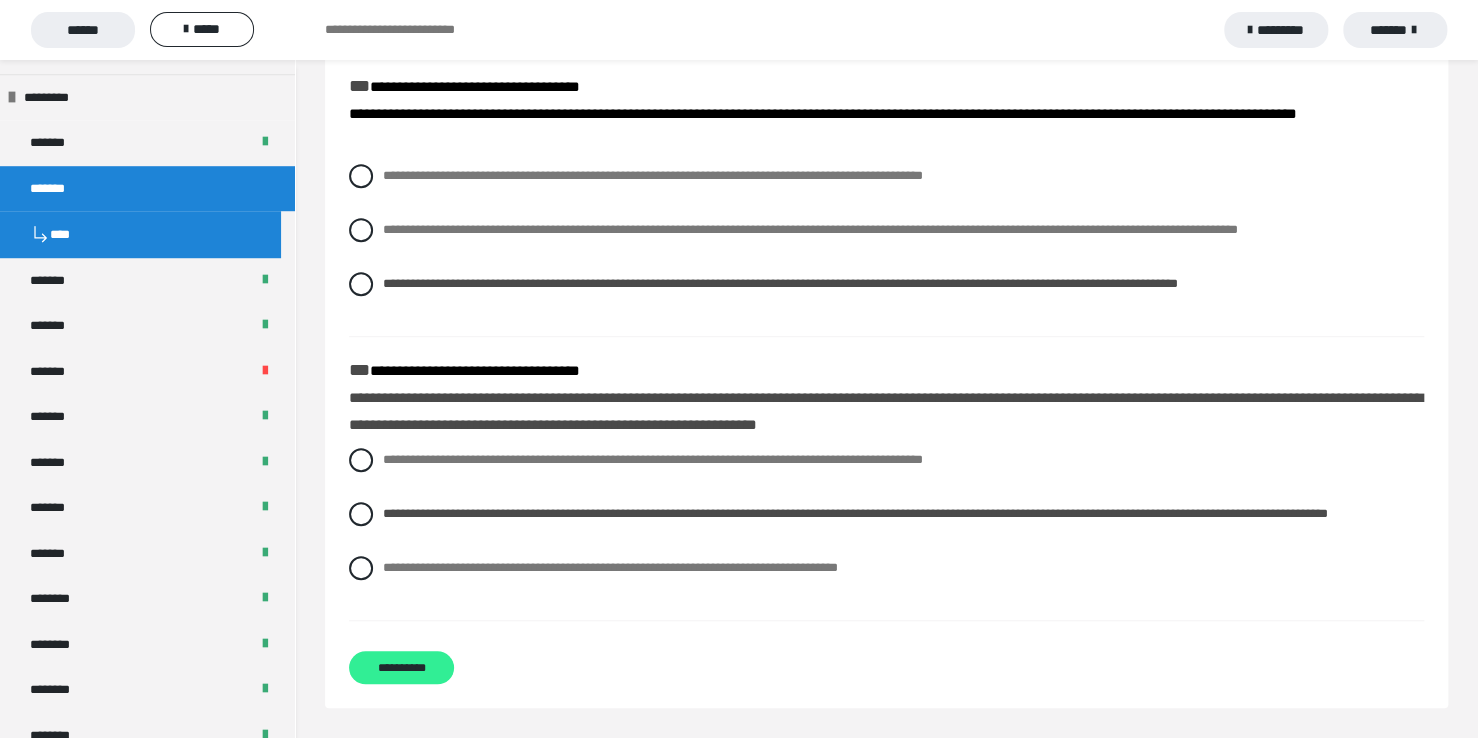 click on "**********" at bounding box center (401, 667) 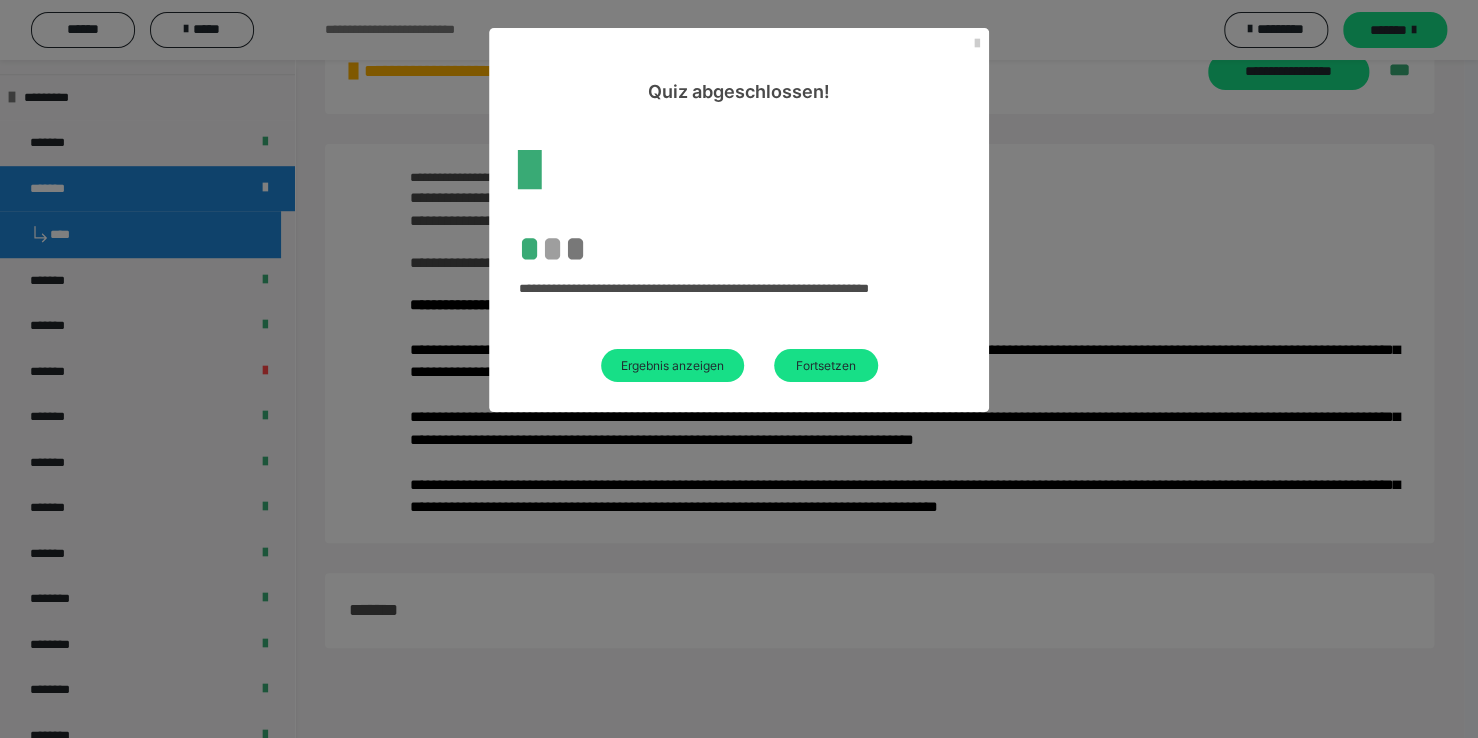 scroll, scrollTop: 528, scrollLeft: 0, axis: vertical 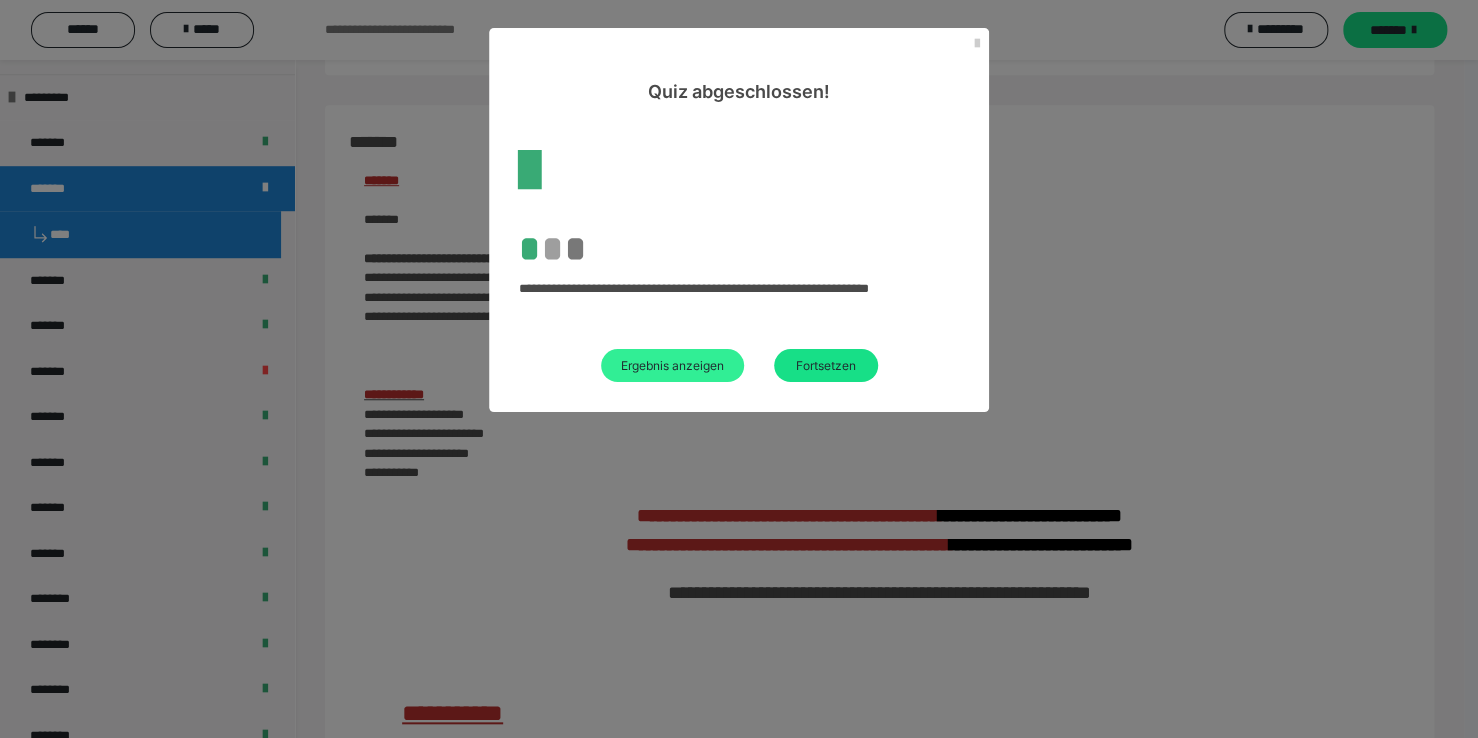 click on "Ergebnis anzeigen" at bounding box center (672, 365) 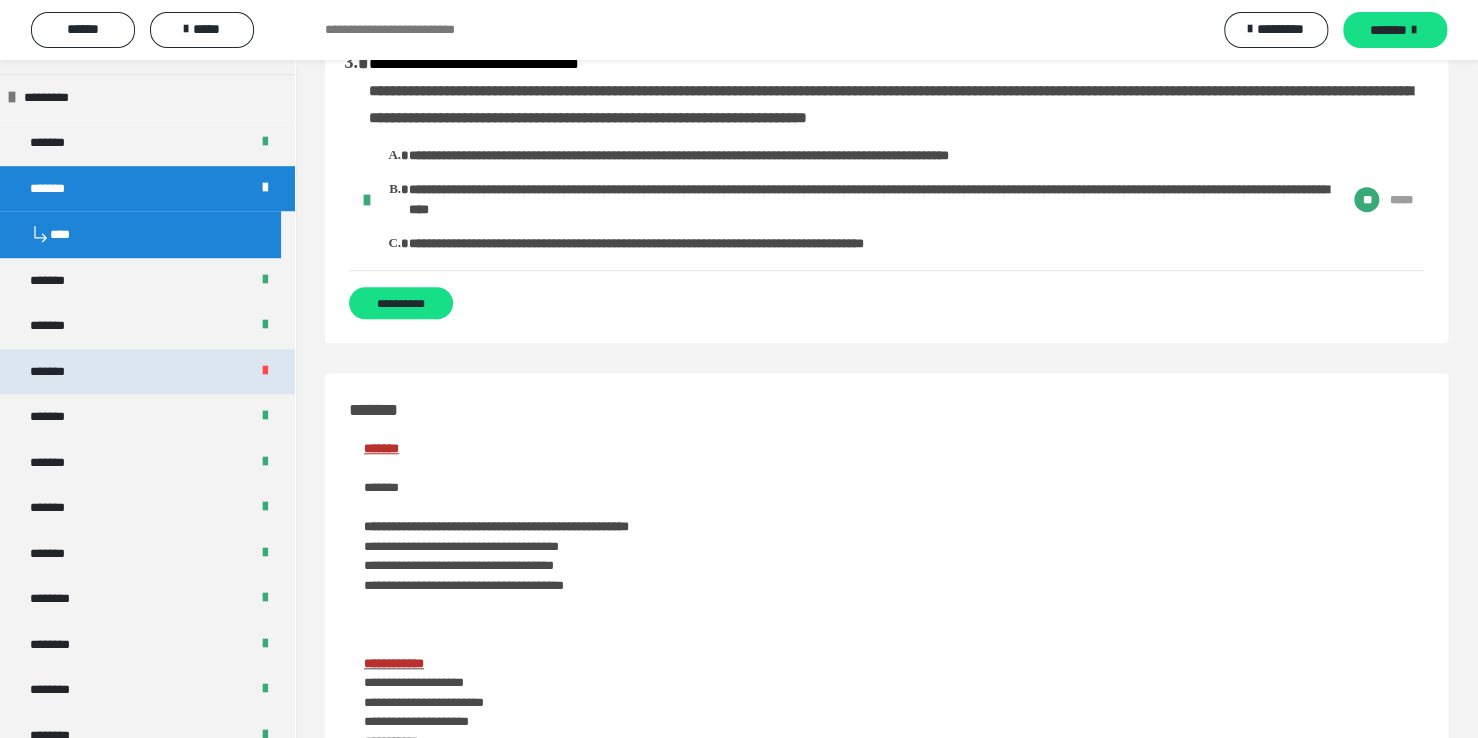 click on "*******" at bounding box center [147, 372] 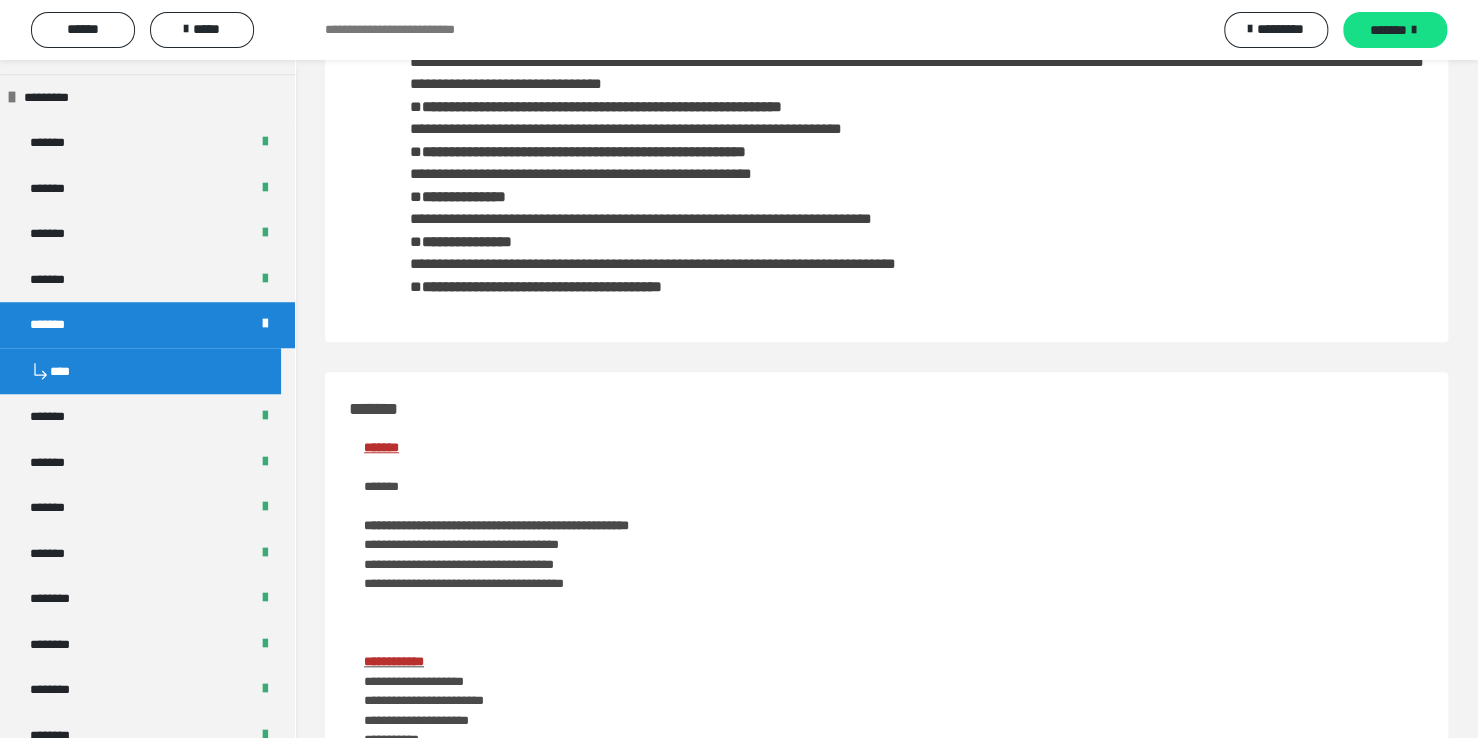 scroll, scrollTop: 500, scrollLeft: 0, axis: vertical 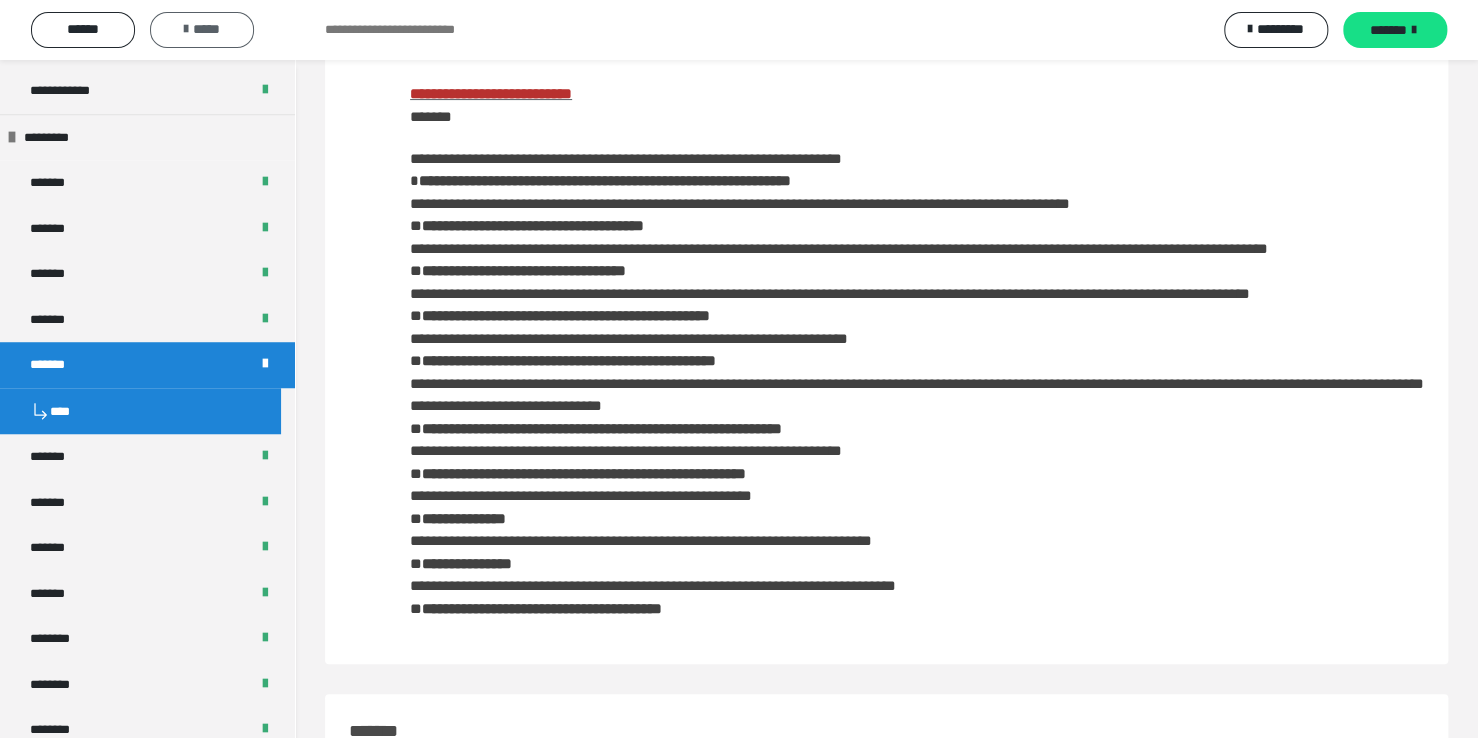 click on "*****" at bounding box center [202, 29] 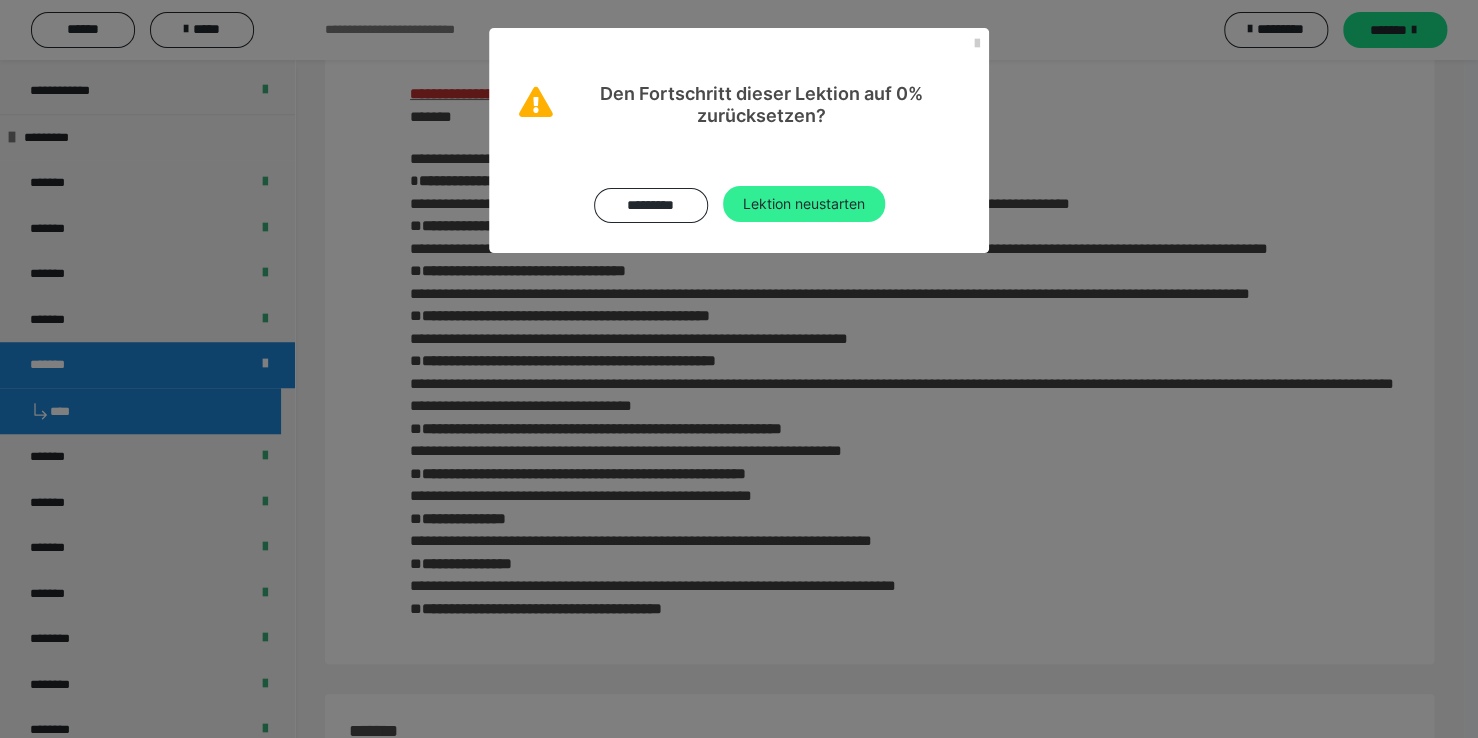 click on "Lektion neustarten" at bounding box center (804, 204) 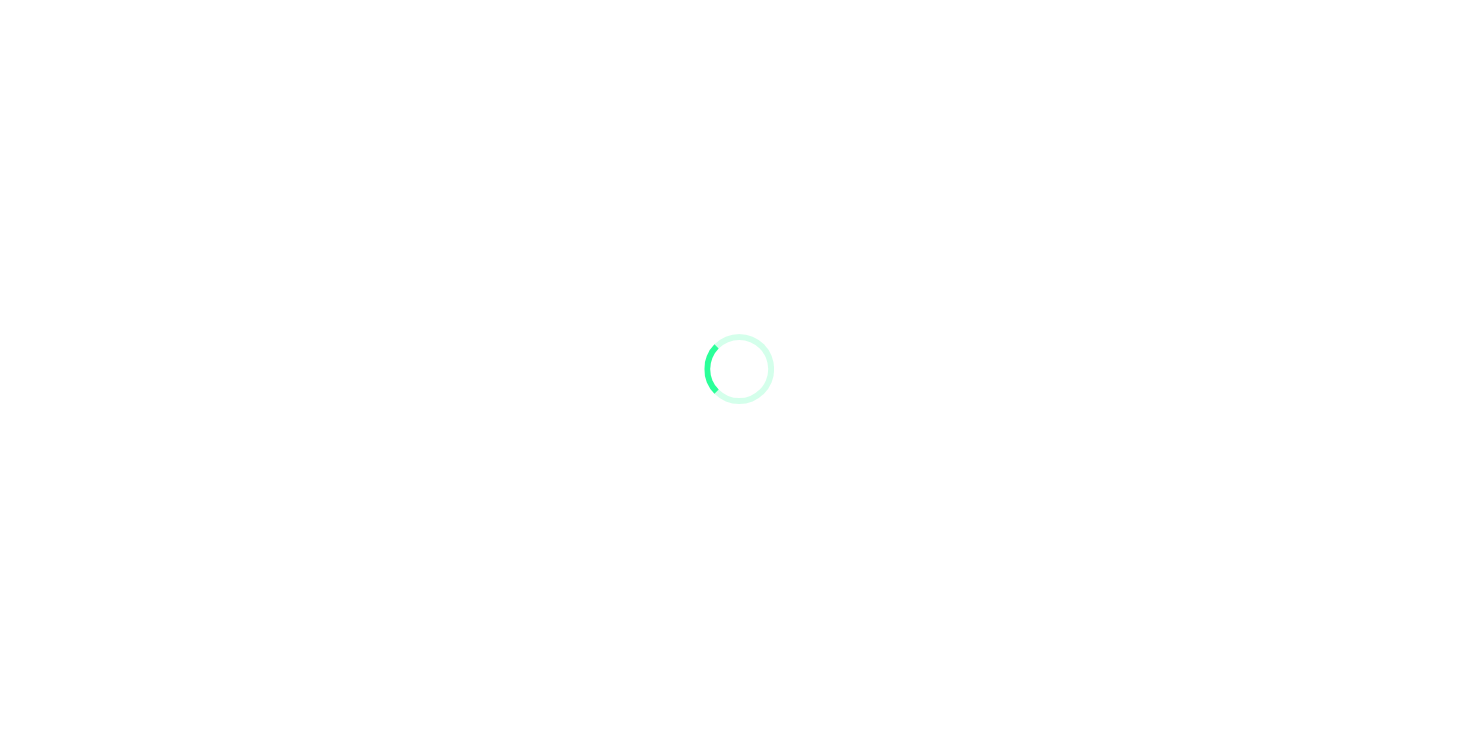 scroll, scrollTop: 0, scrollLeft: 0, axis: both 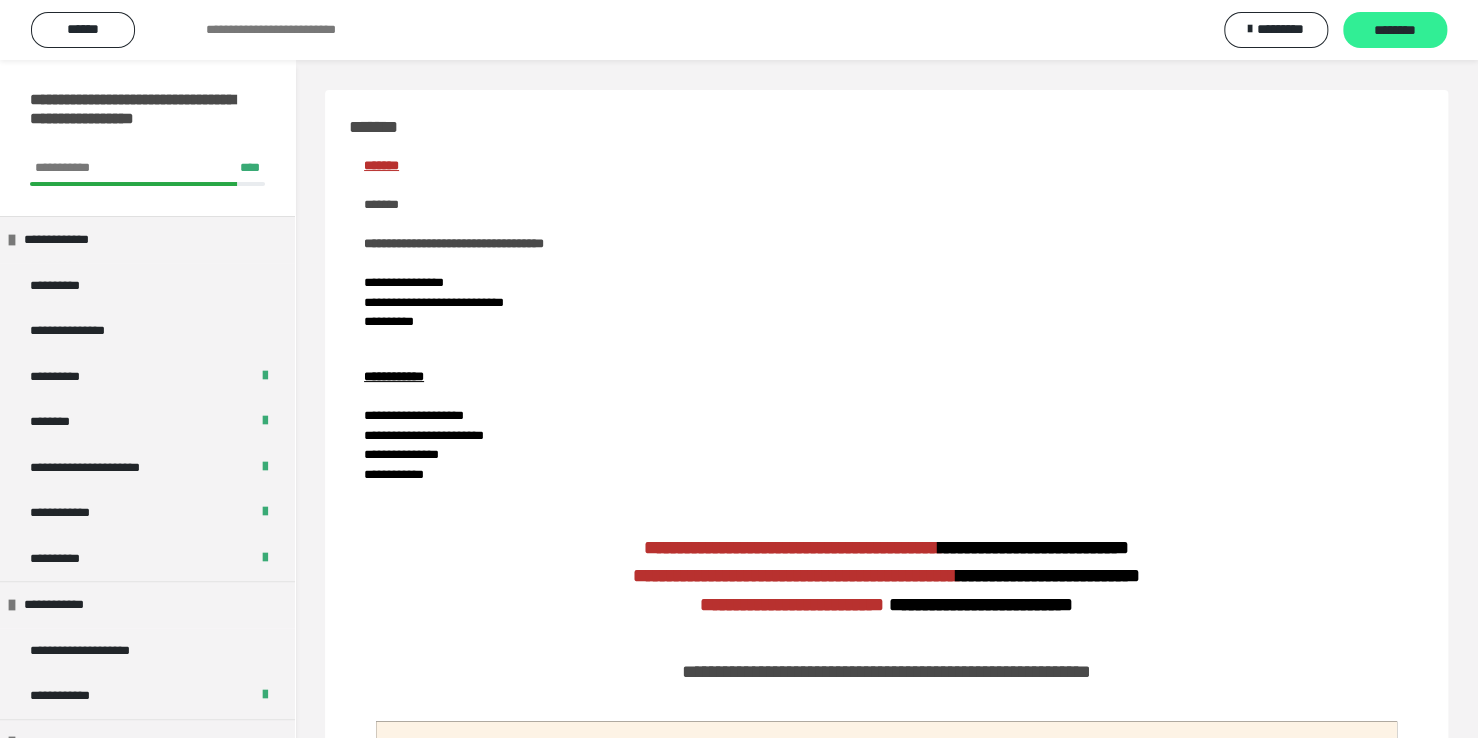 click on "********" at bounding box center [1395, 31] 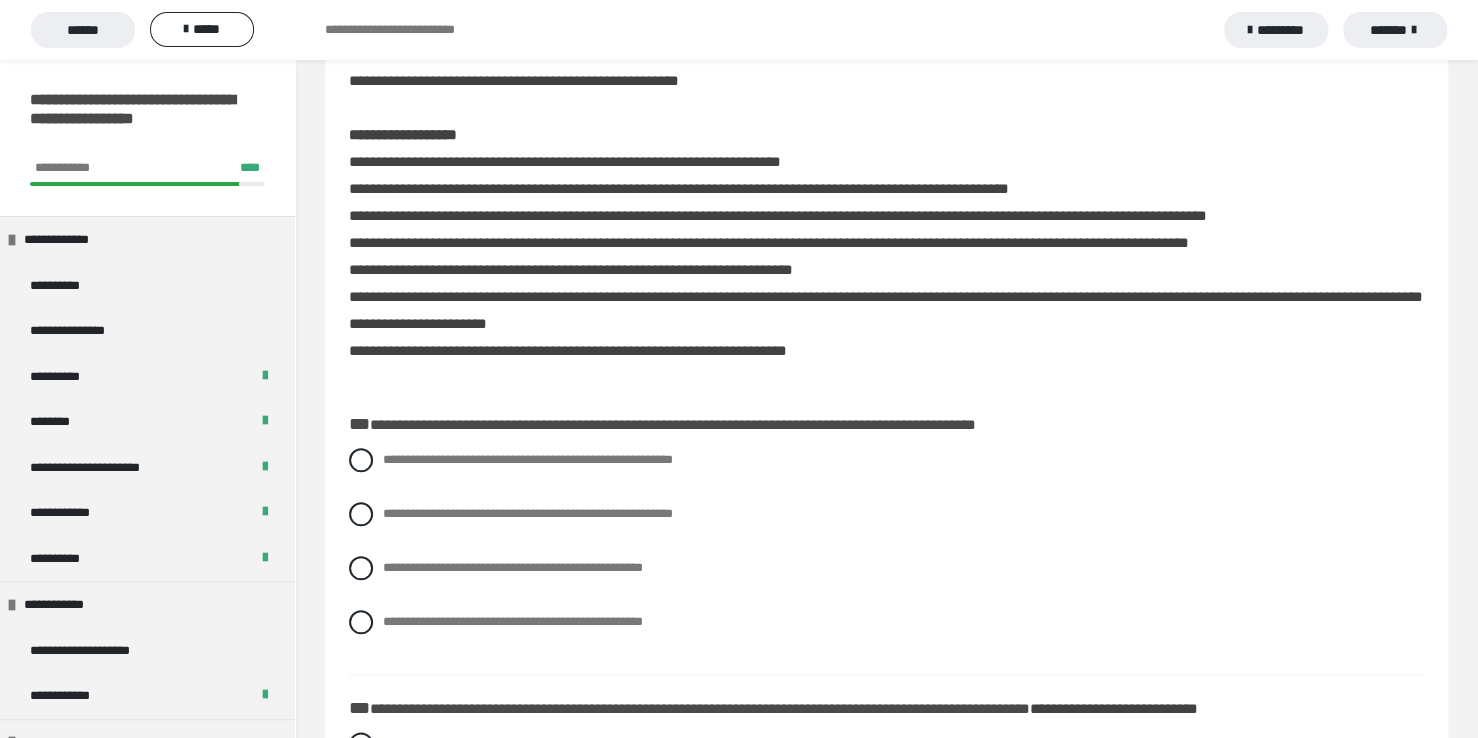 scroll, scrollTop: 706, scrollLeft: 0, axis: vertical 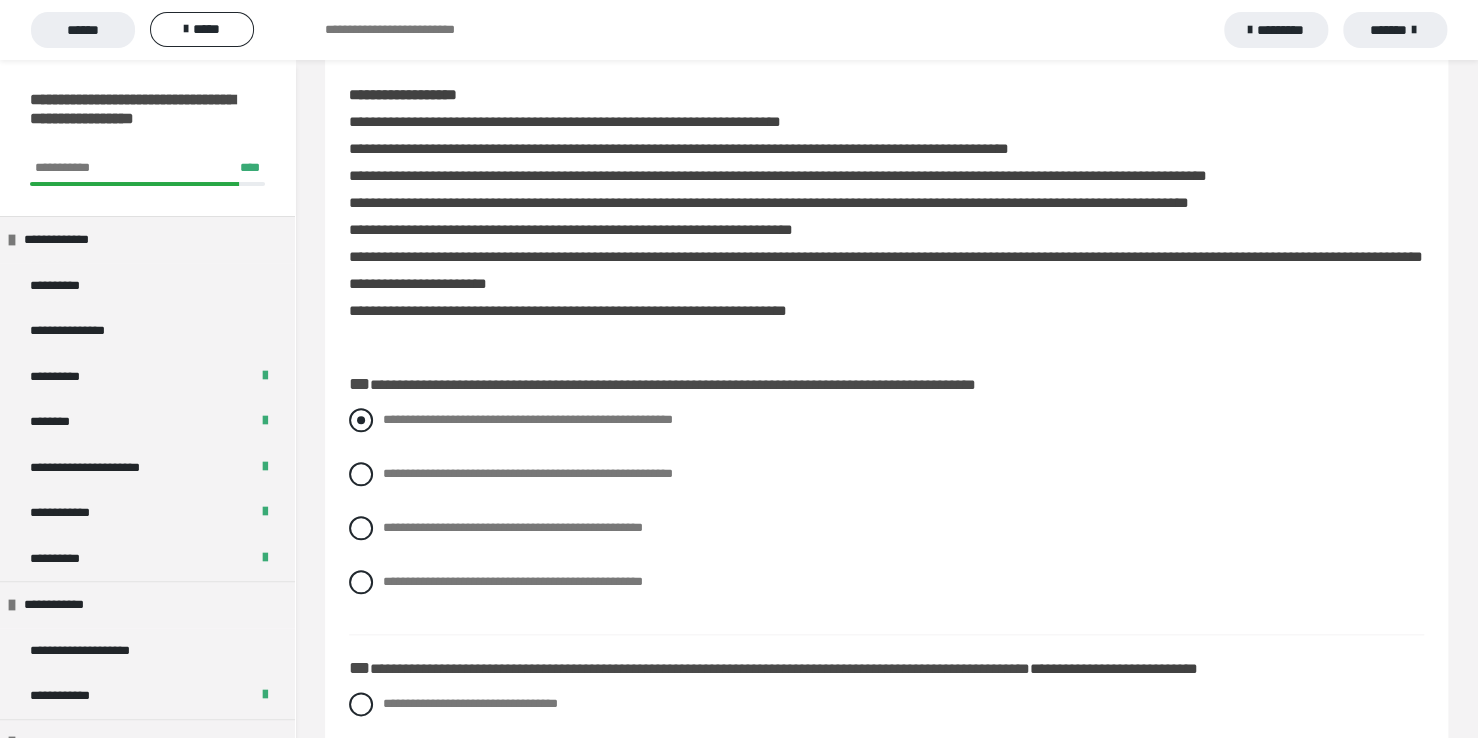 click at bounding box center [361, 420] 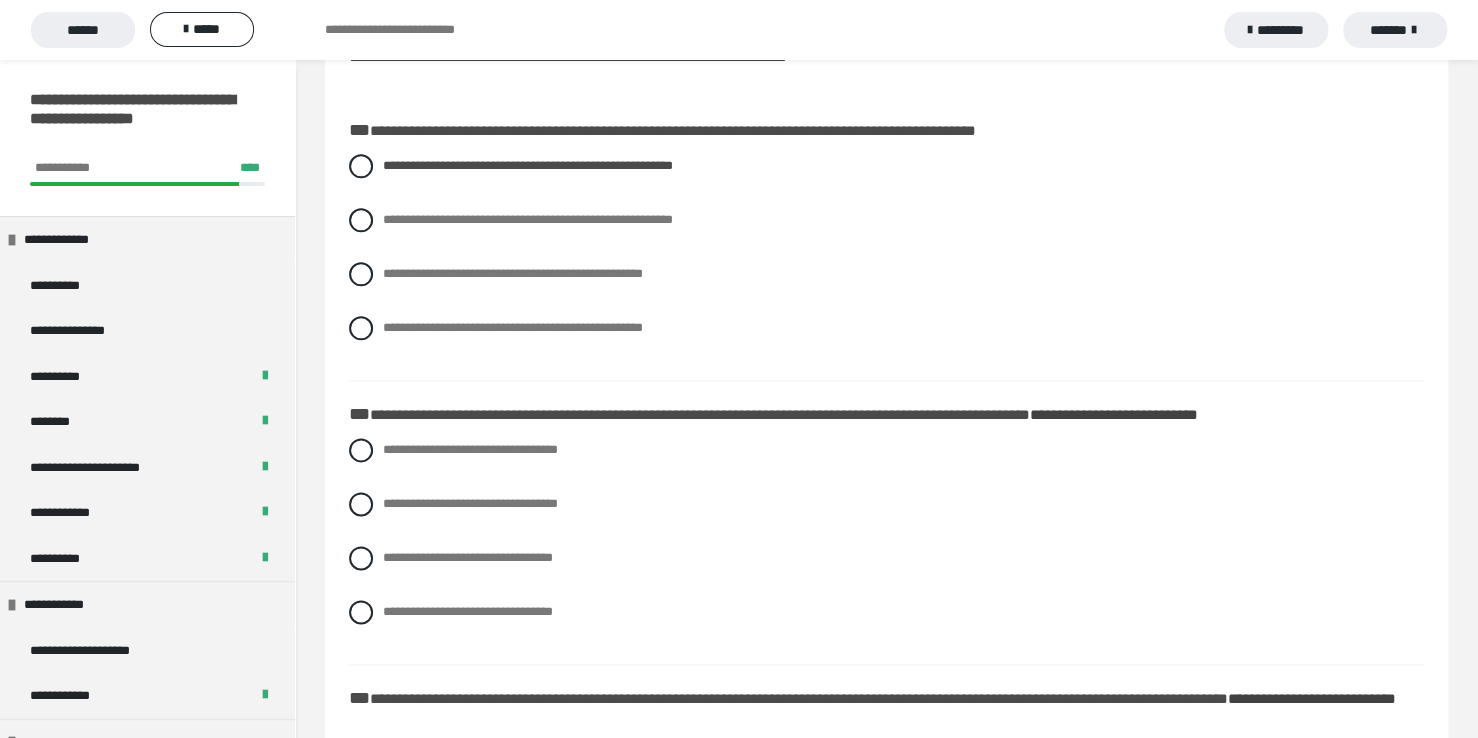 scroll, scrollTop: 1000, scrollLeft: 0, axis: vertical 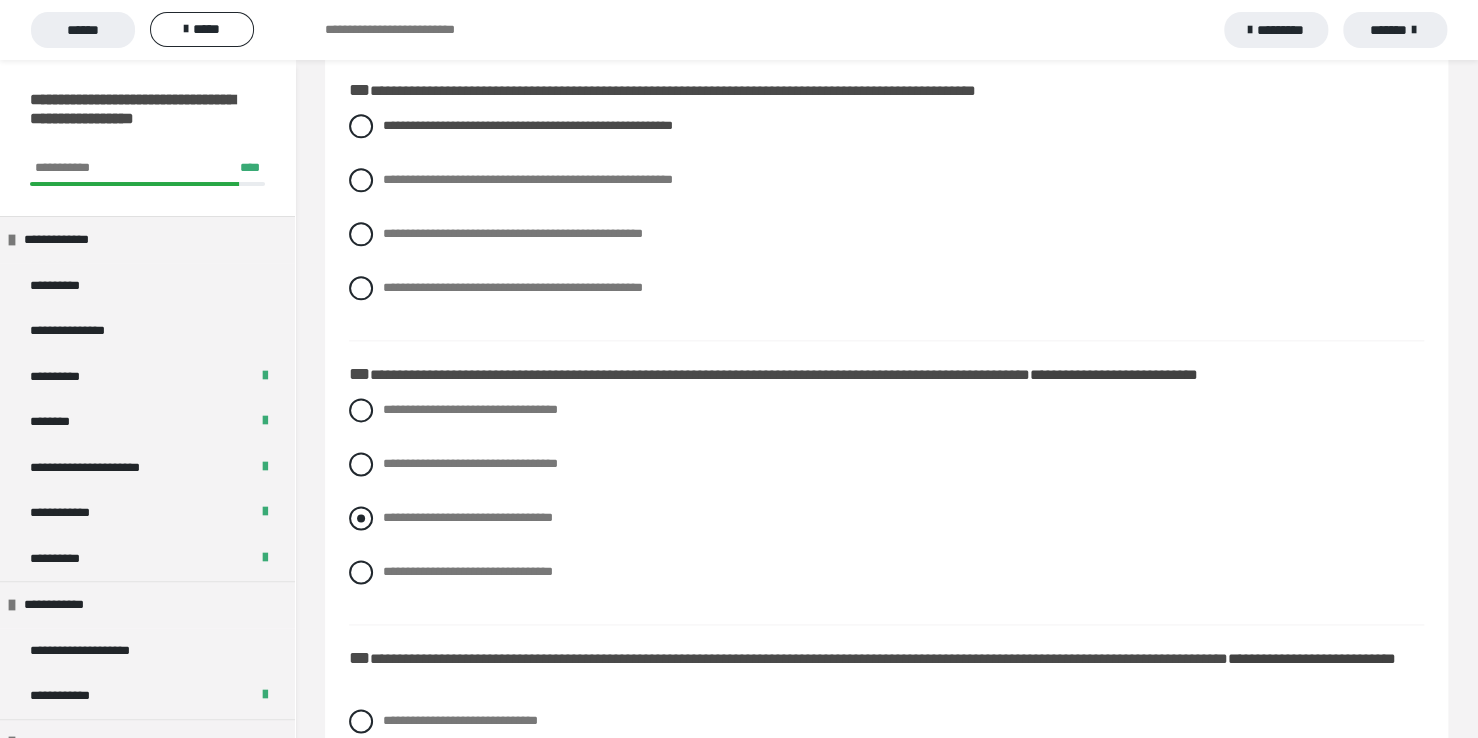 click at bounding box center [361, 518] 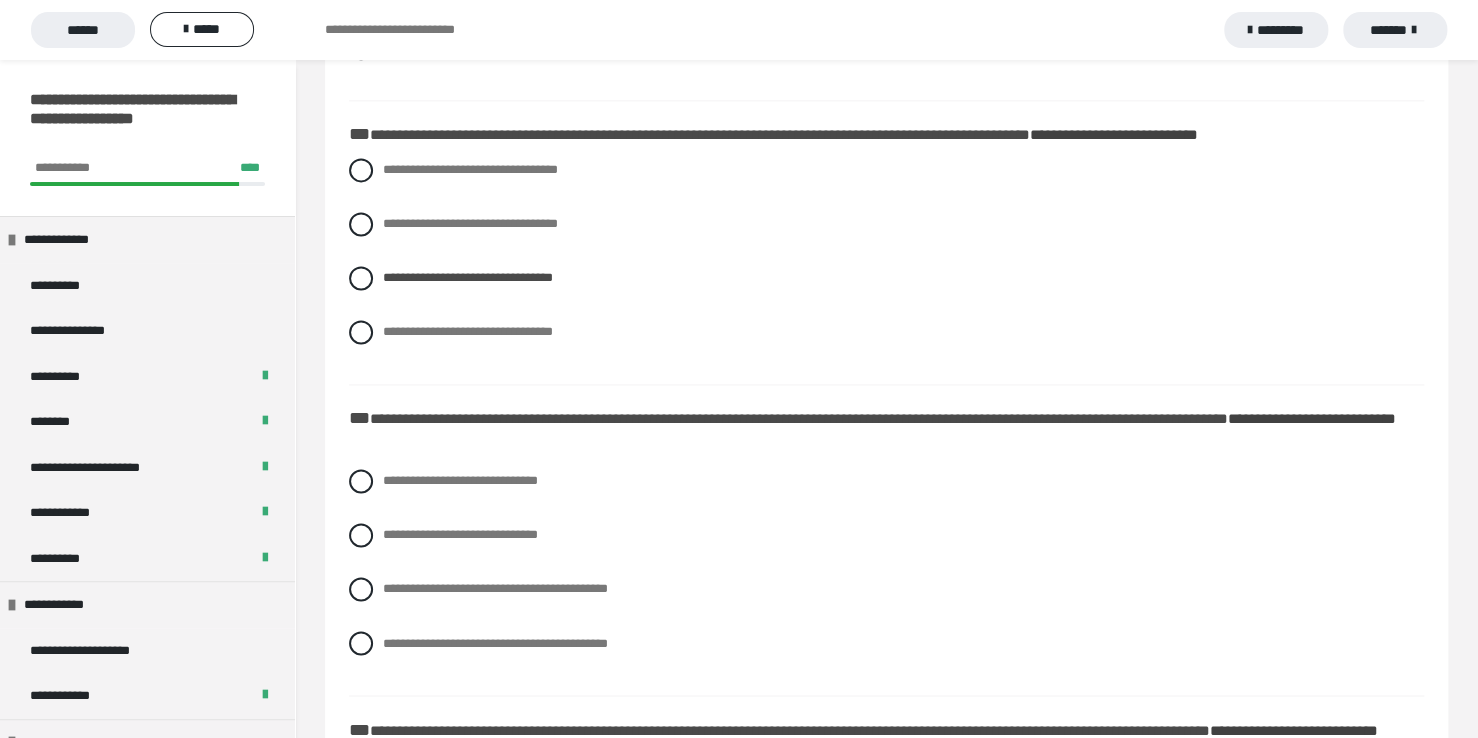 scroll, scrollTop: 1280, scrollLeft: 0, axis: vertical 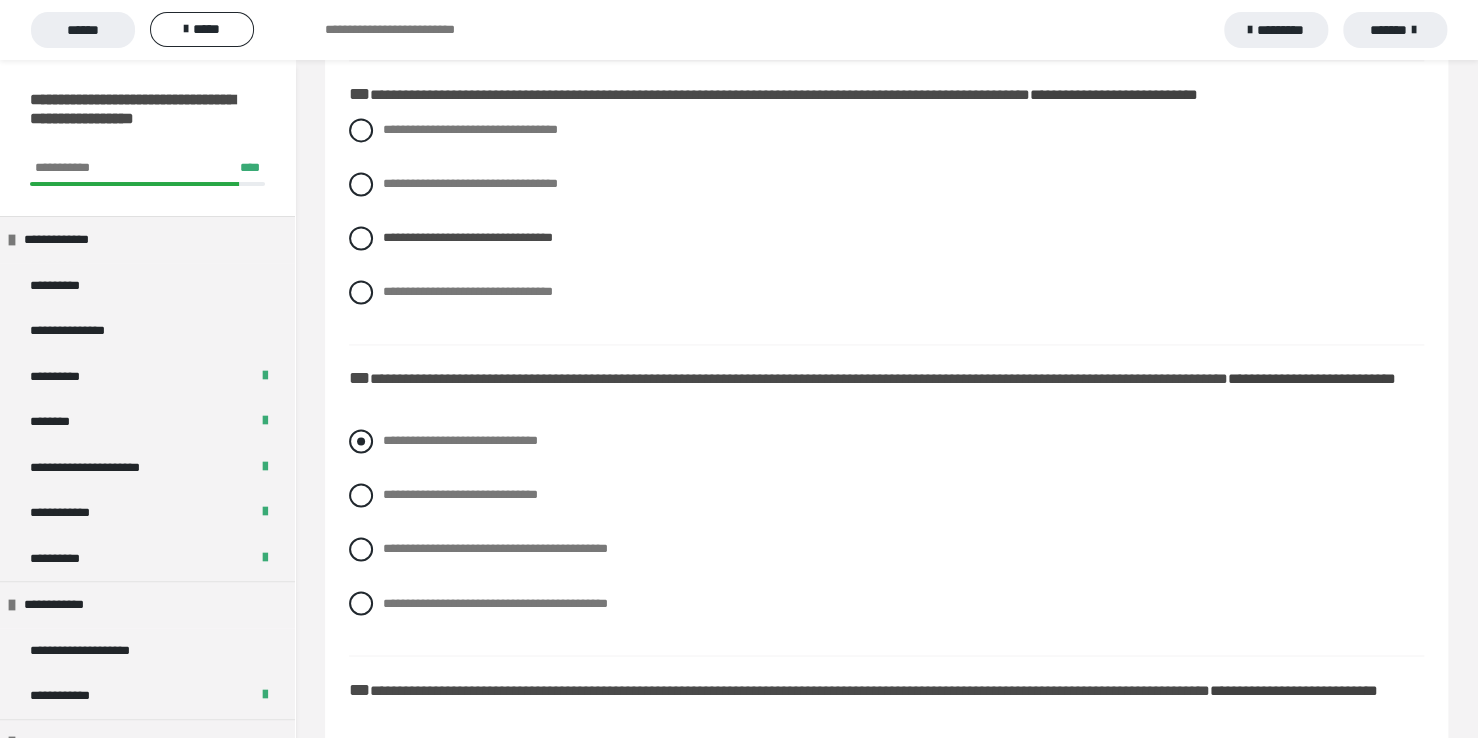 click at bounding box center (361, 441) 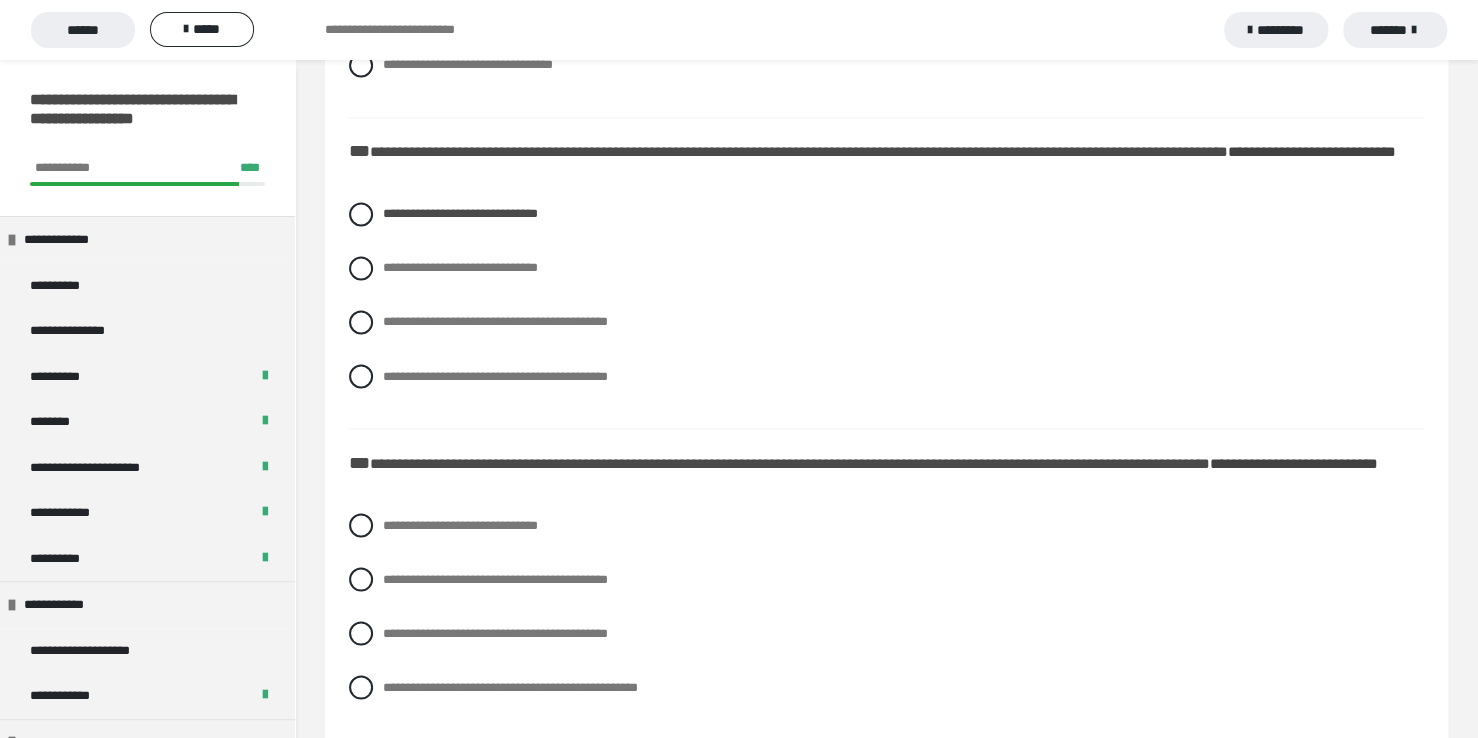 scroll, scrollTop: 1574, scrollLeft: 0, axis: vertical 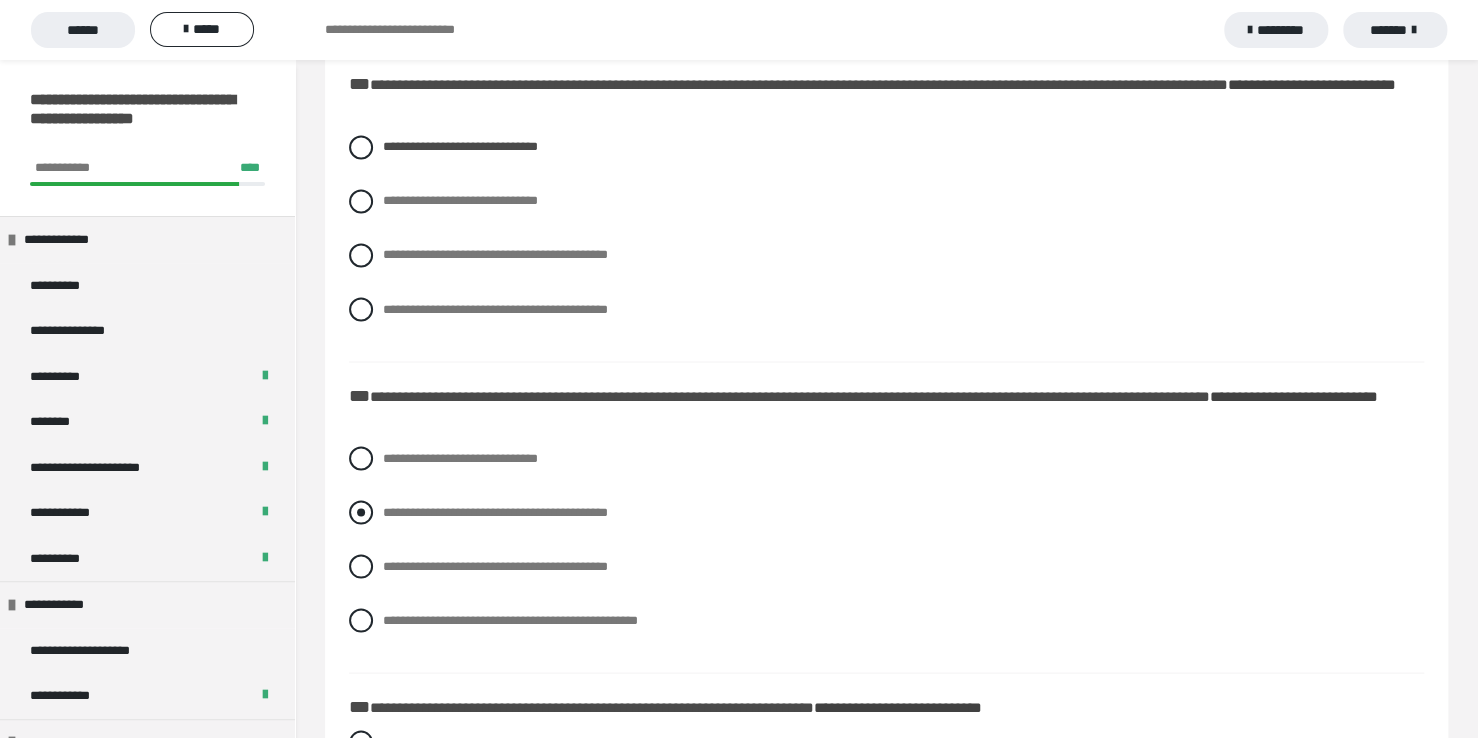 click at bounding box center (361, 512) 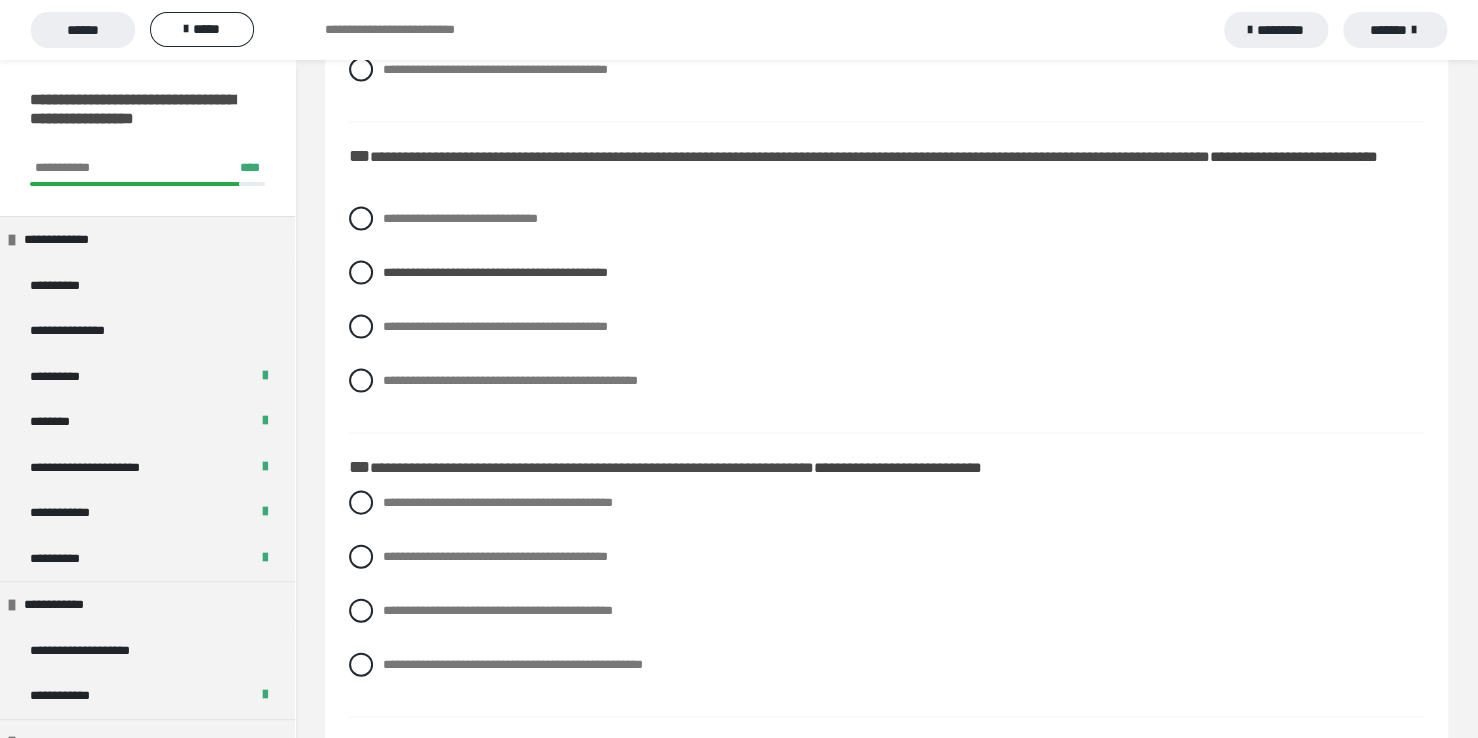 scroll, scrollTop: 1854, scrollLeft: 0, axis: vertical 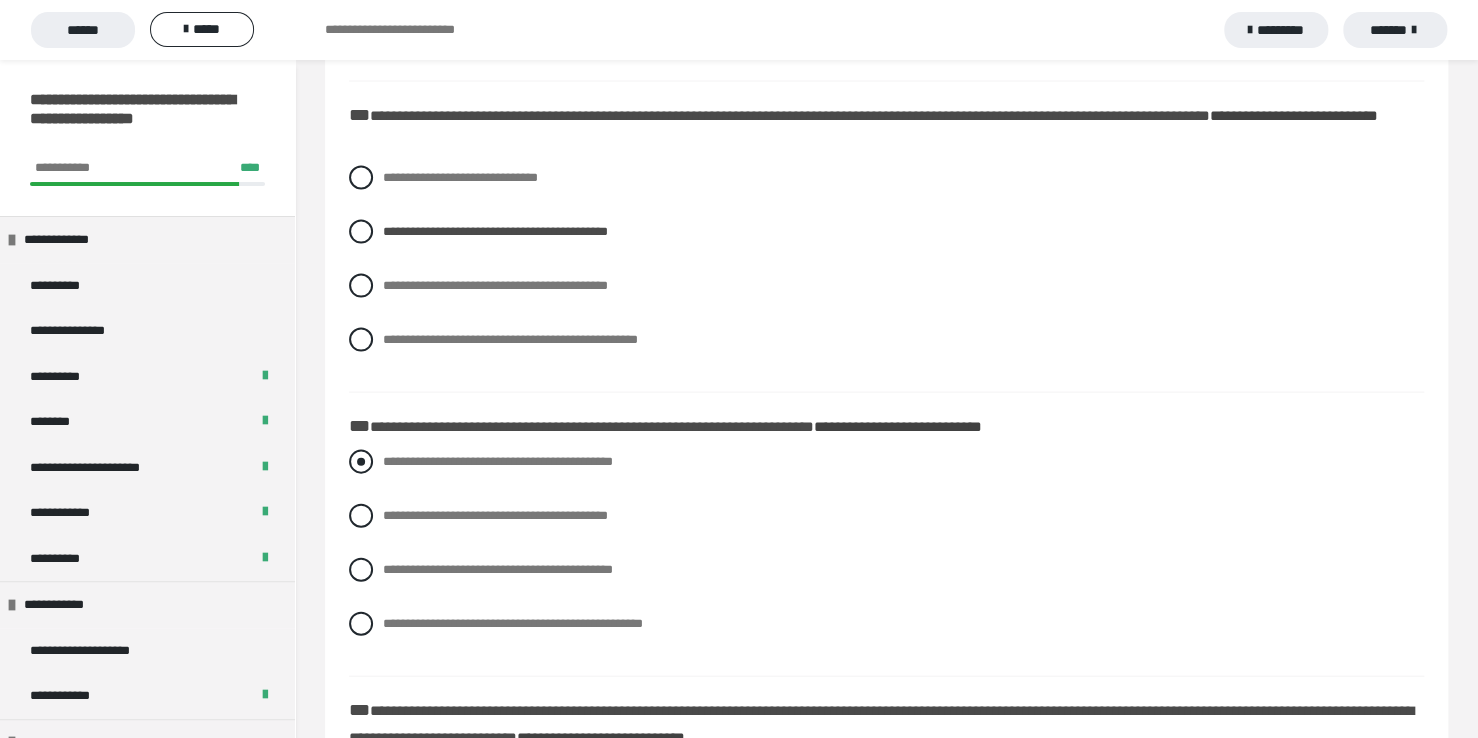 click at bounding box center (361, 462) 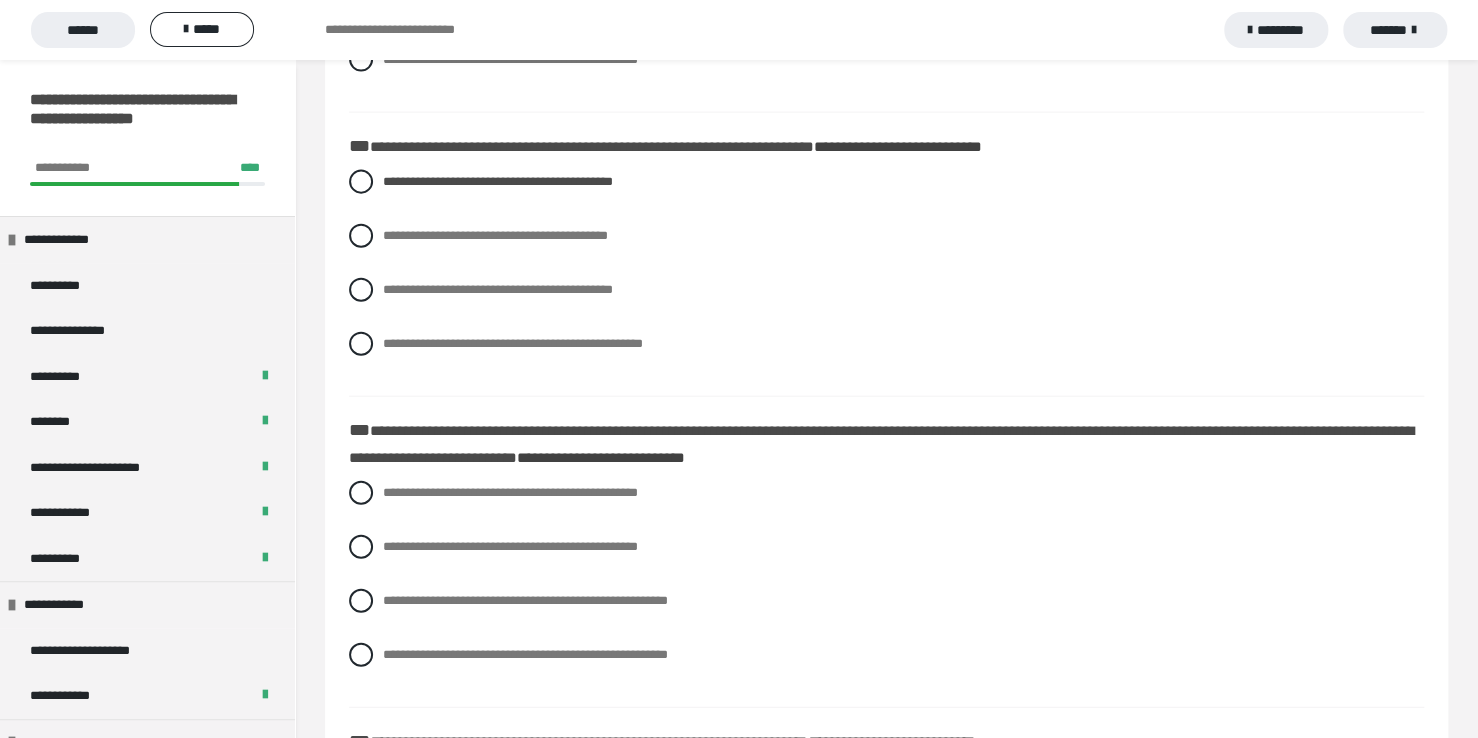 scroll, scrollTop: 2174, scrollLeft: 0, axis: vertical 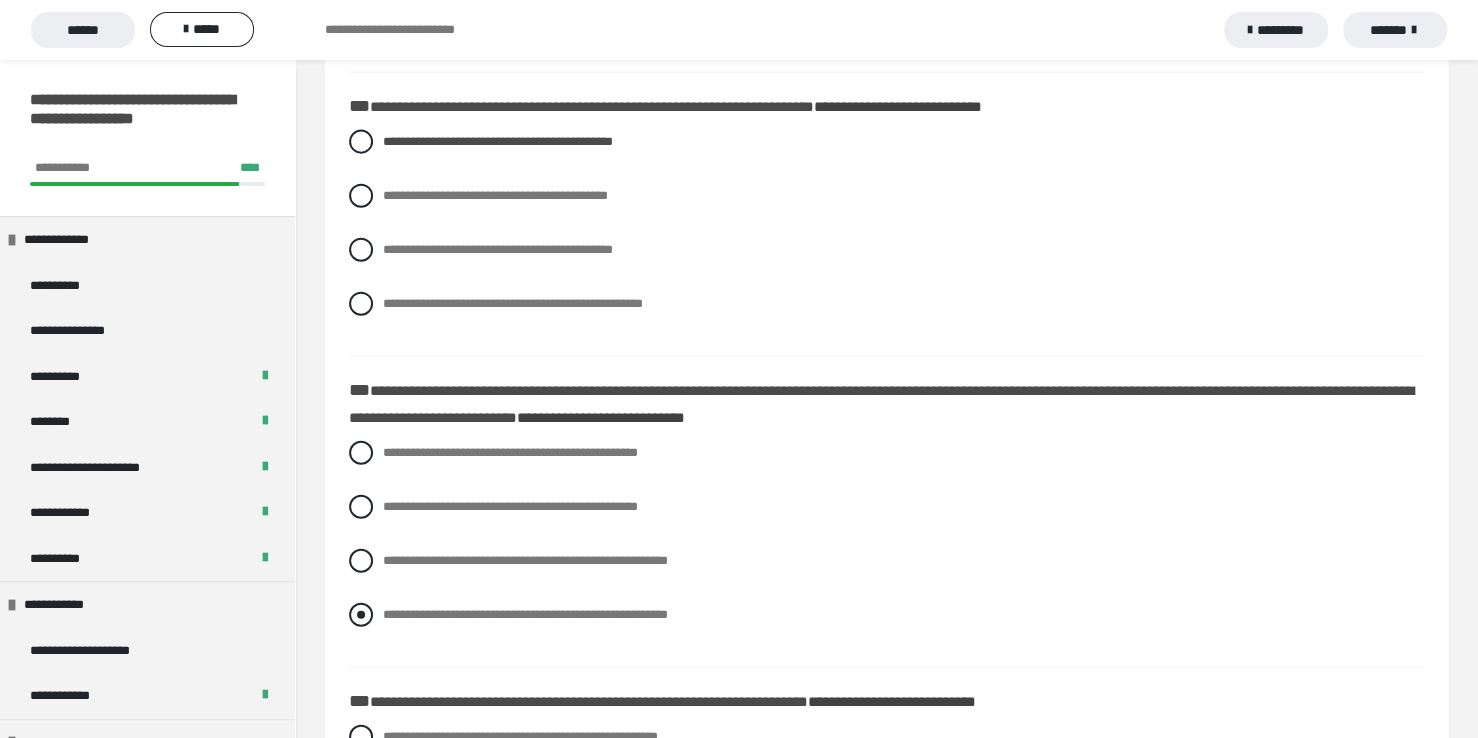 click at bounding box center (361, 615) 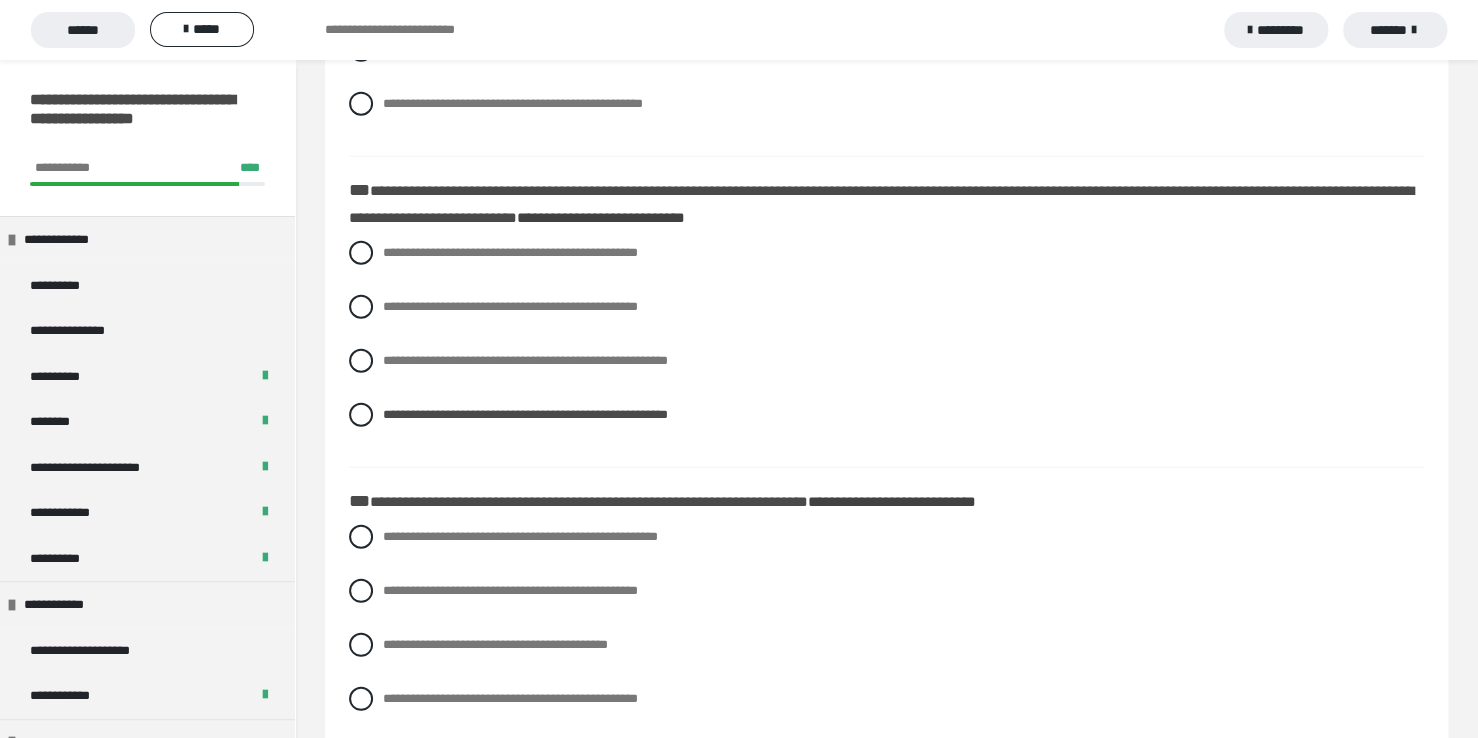 scroll, scrollTop: 2440, scrollLeft: 0, axis: vertical 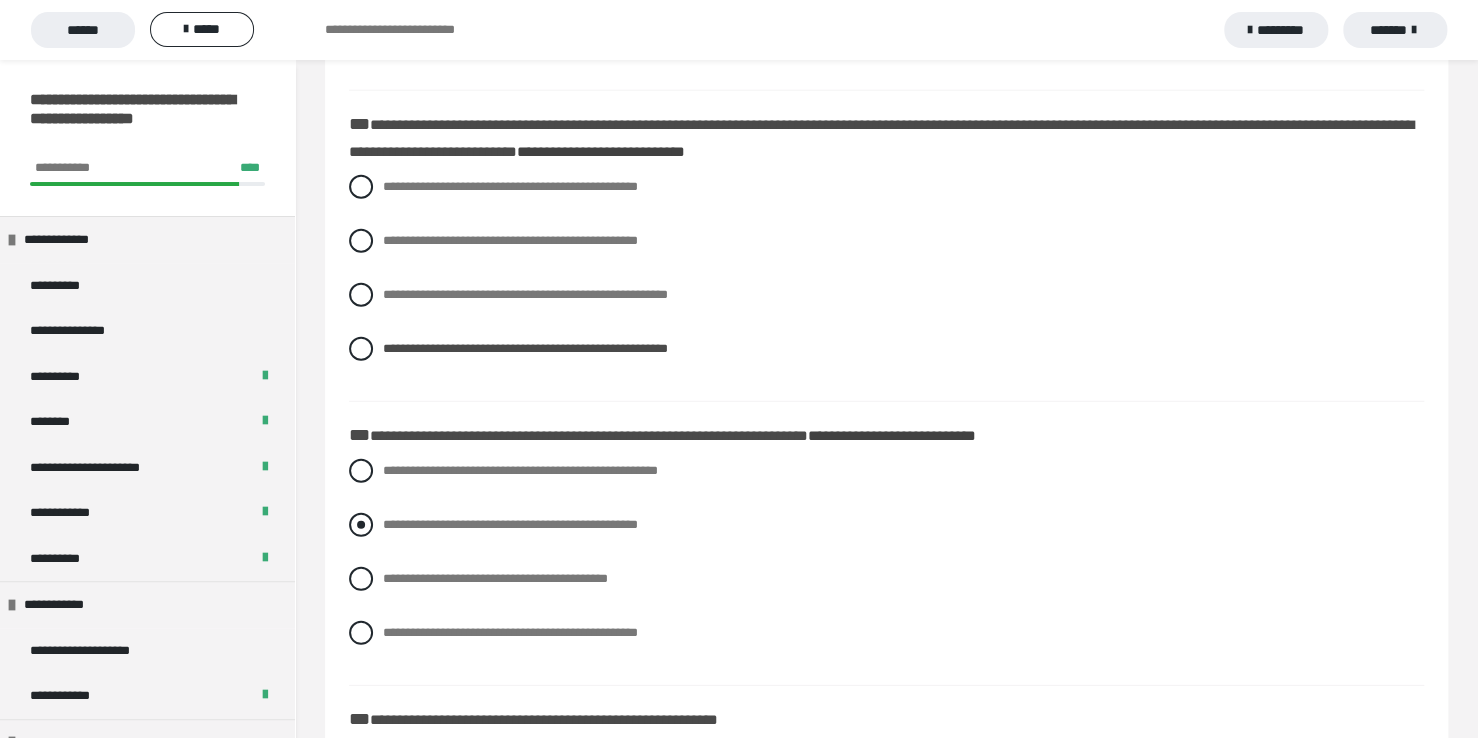 click at bounding box center (361, 525) 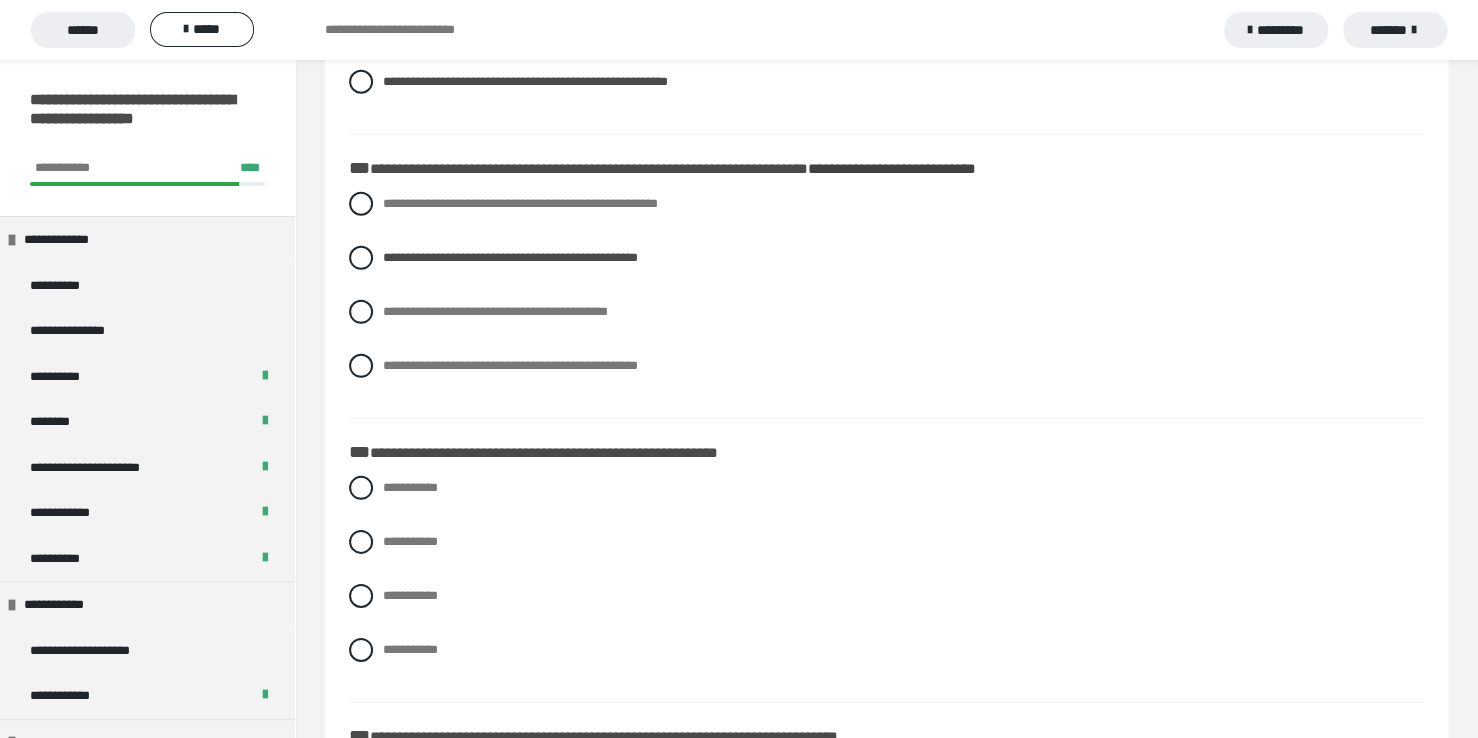 scroll, scrollTop: 2747, scrollLeft: 0, axis: vertical 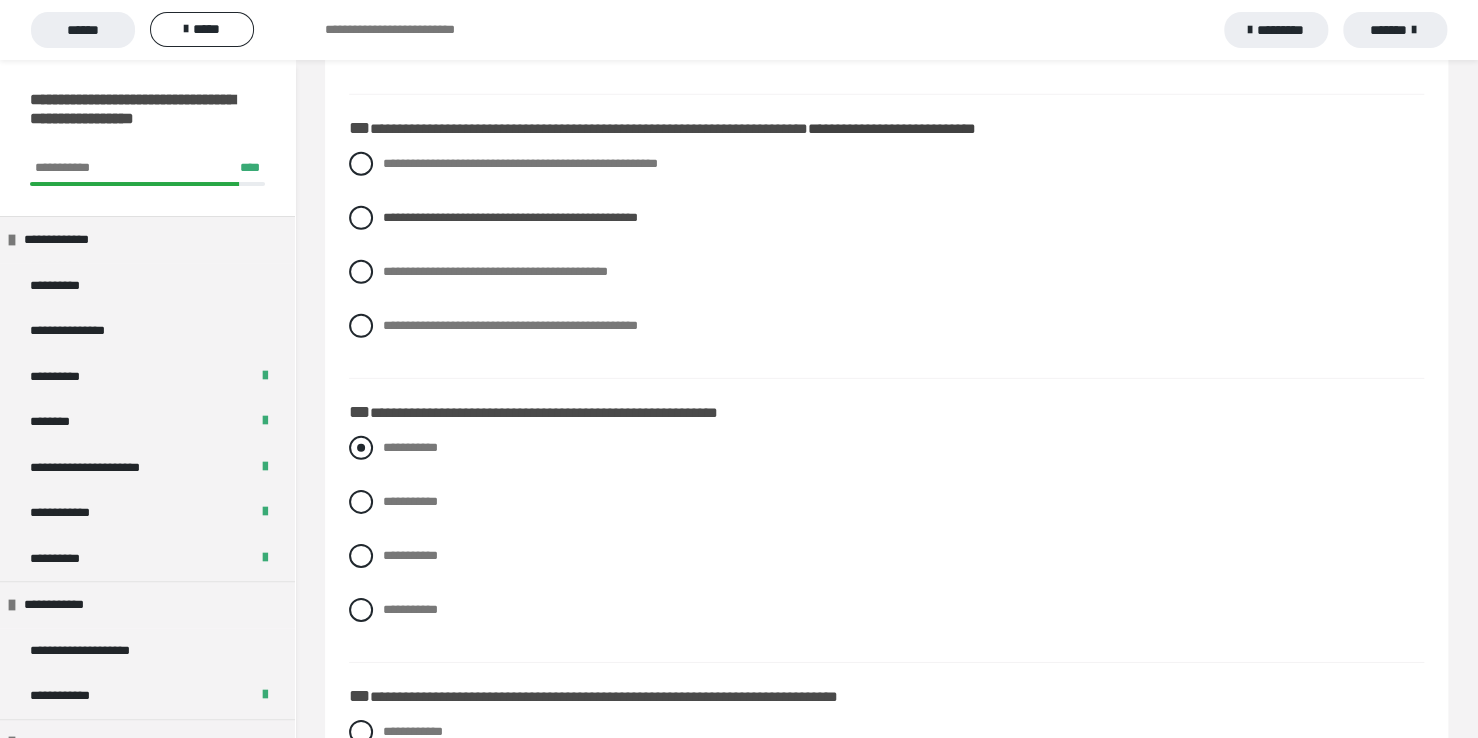 click at bounding box center [361, 448] 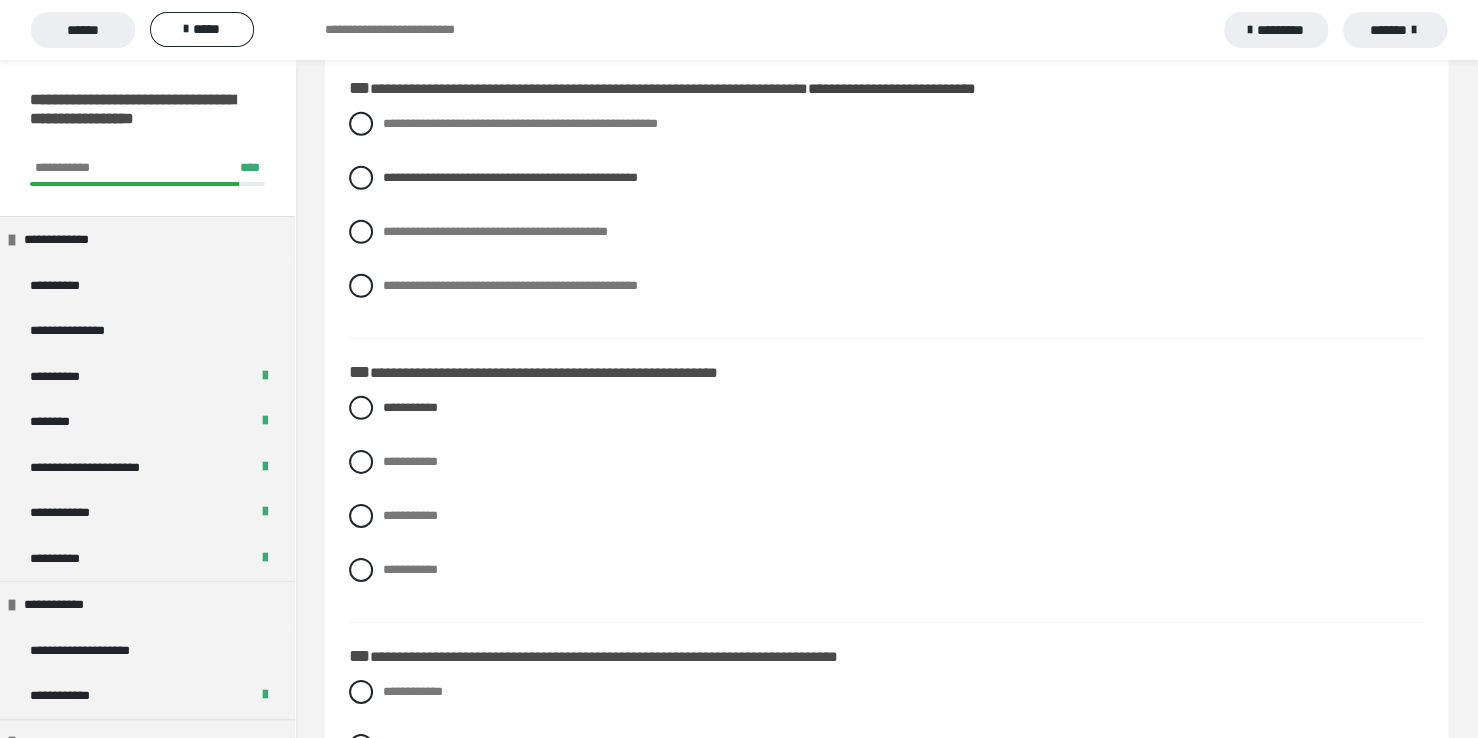 click on "**********" at bounding box center [739, -740] 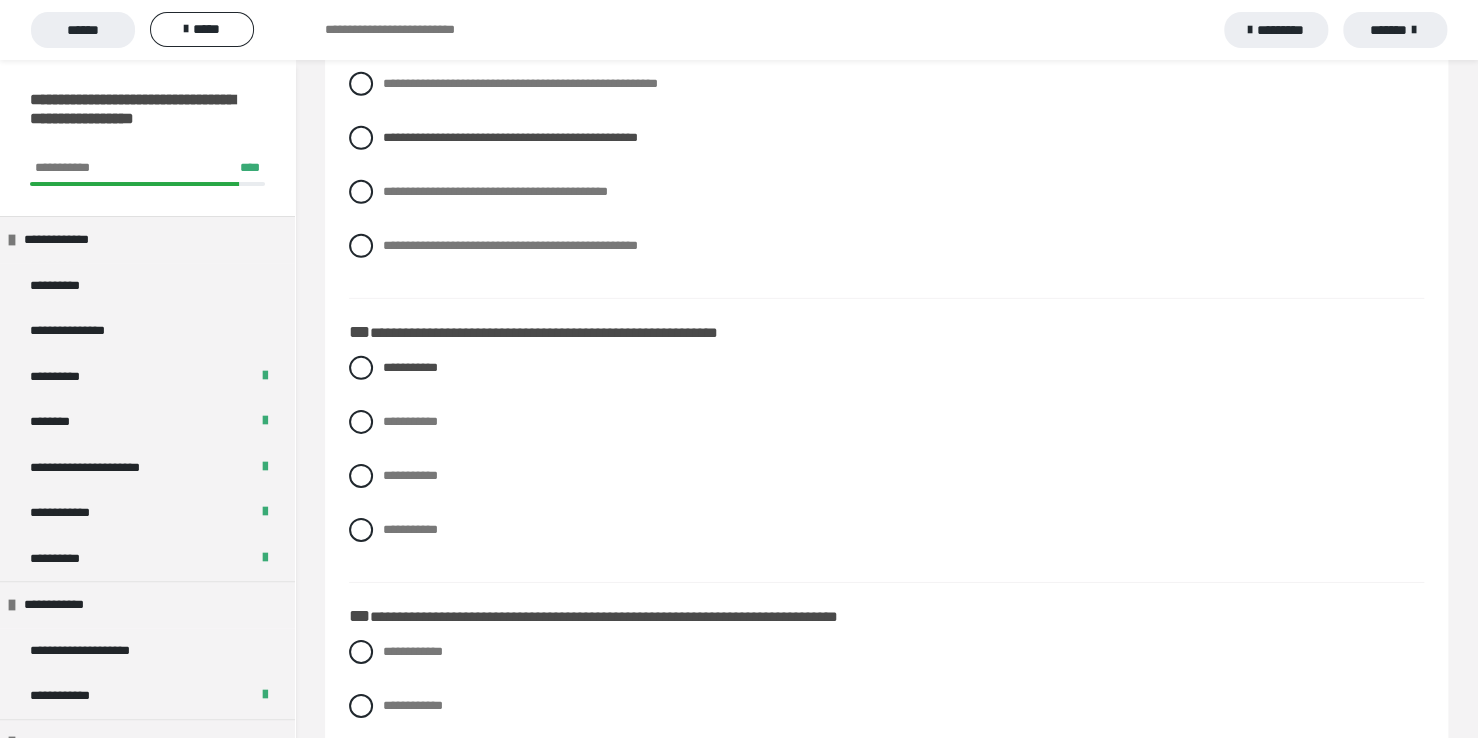 click on "**********" at bounding box center (739, -780) 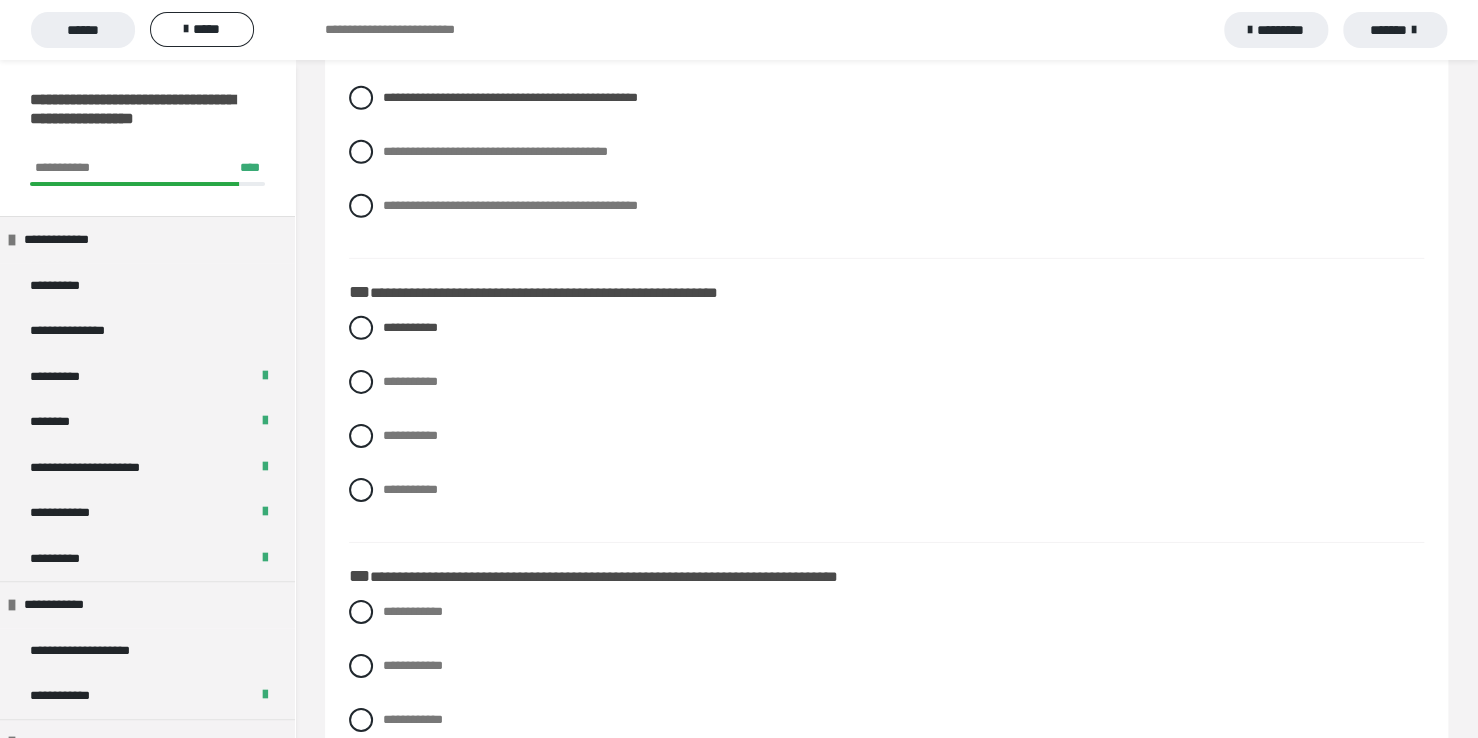 click on "**********" at bounding box center (739, -820) 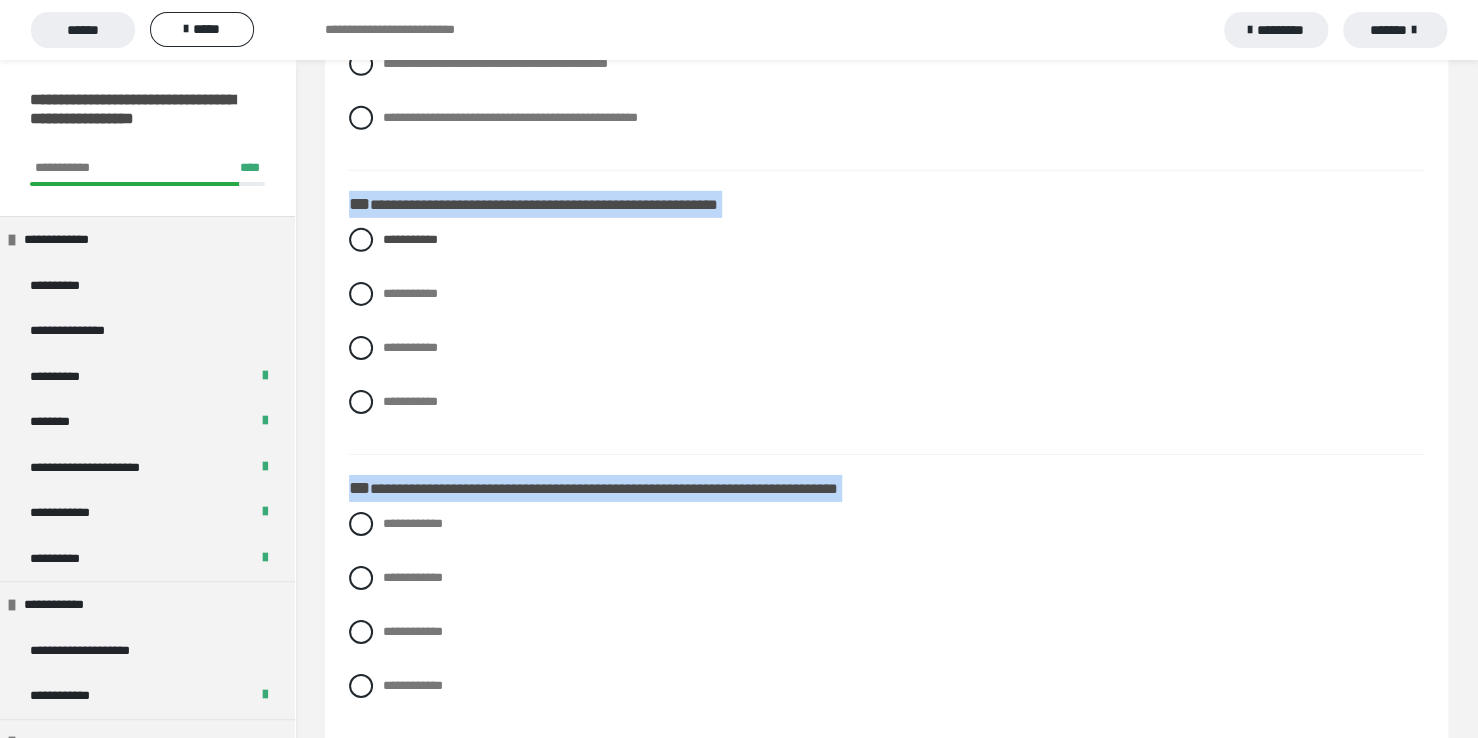 click on "**********" at bounding box center (739, -908) 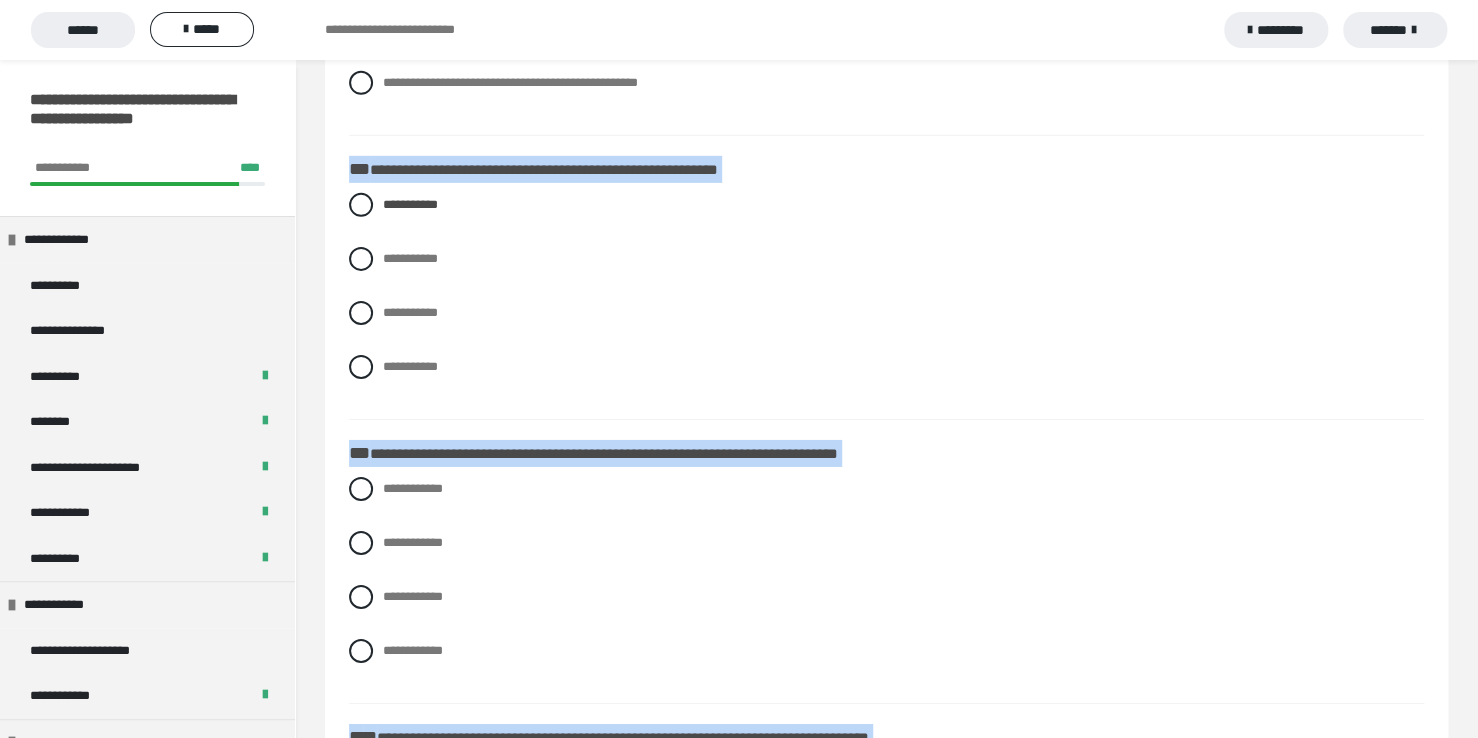 click on "**********" at bounding box center [739, -943] 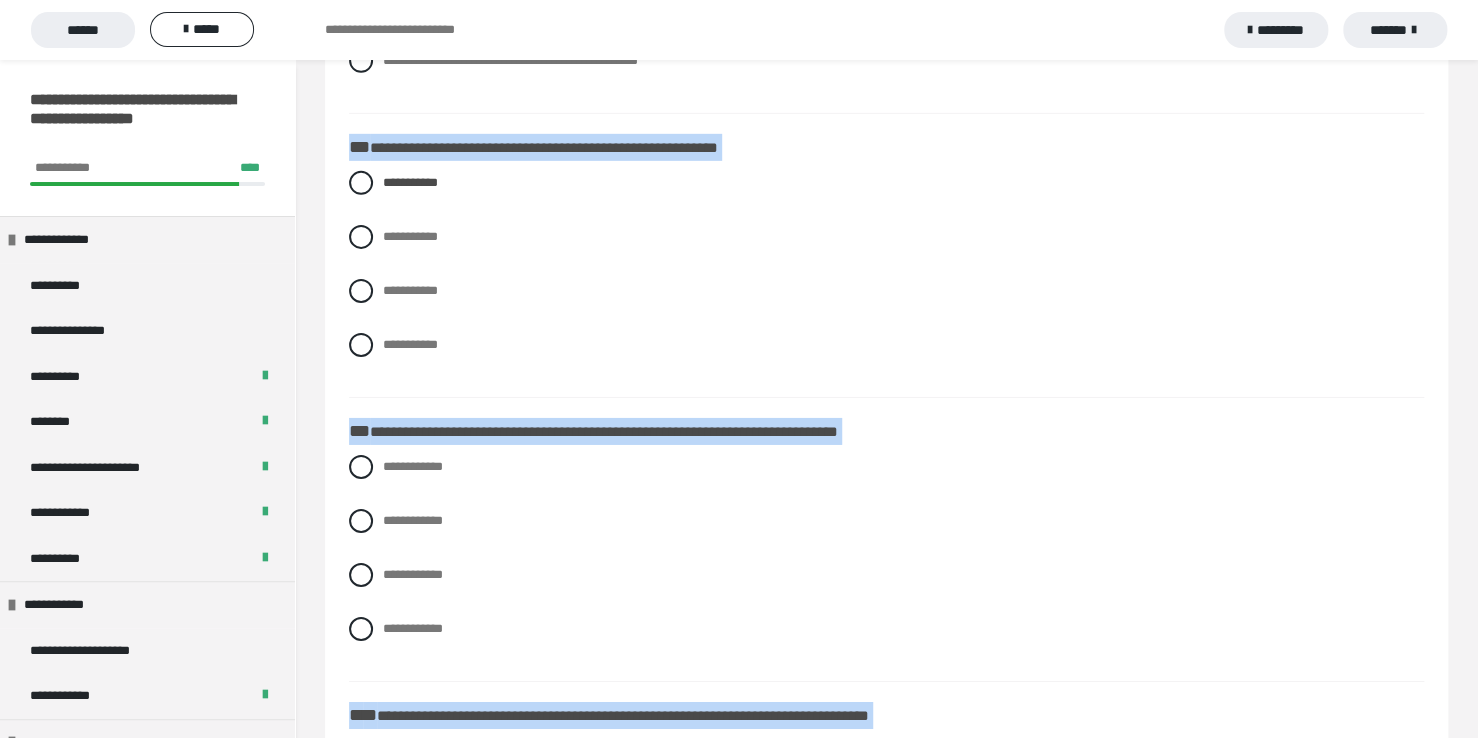 click on "**********" at bounding box center [886, 563] 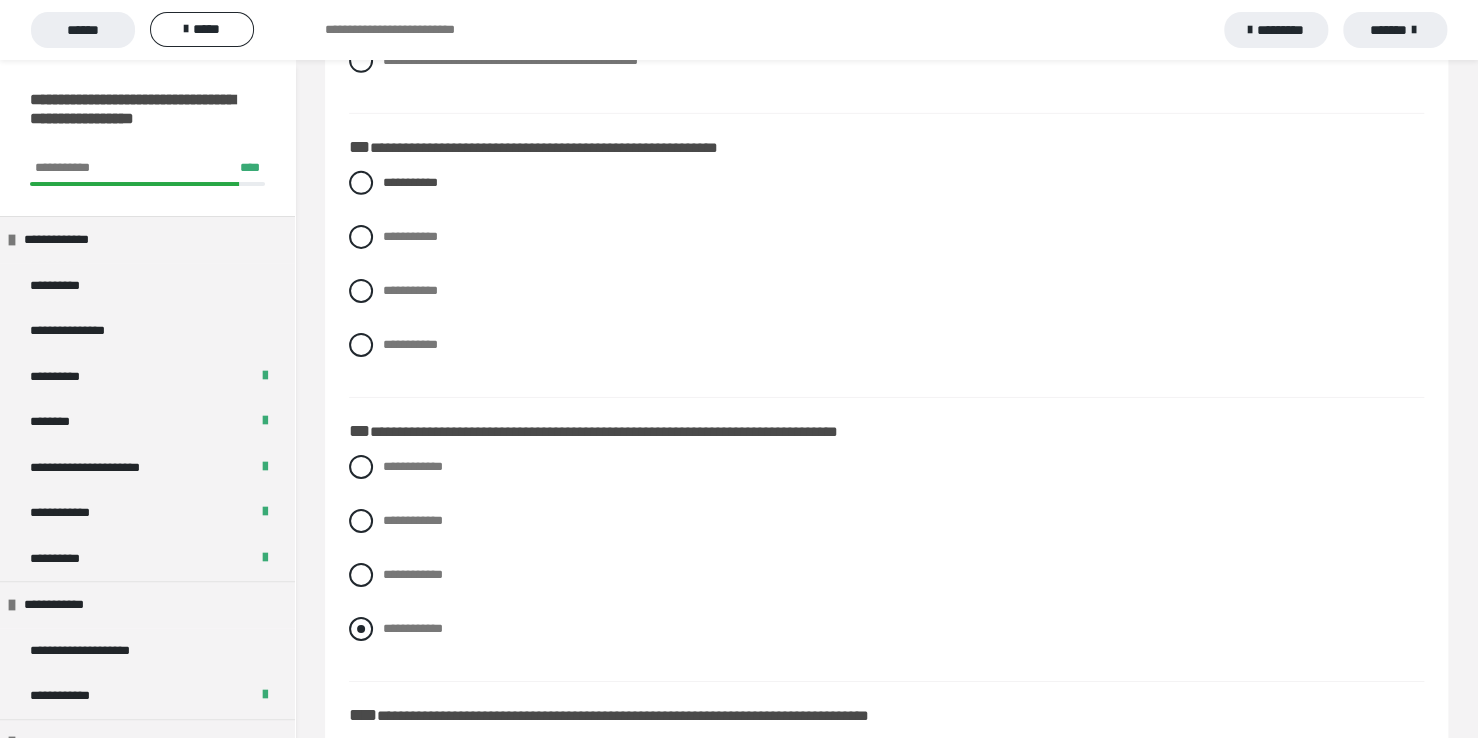 click at bounding box center (361, 629) 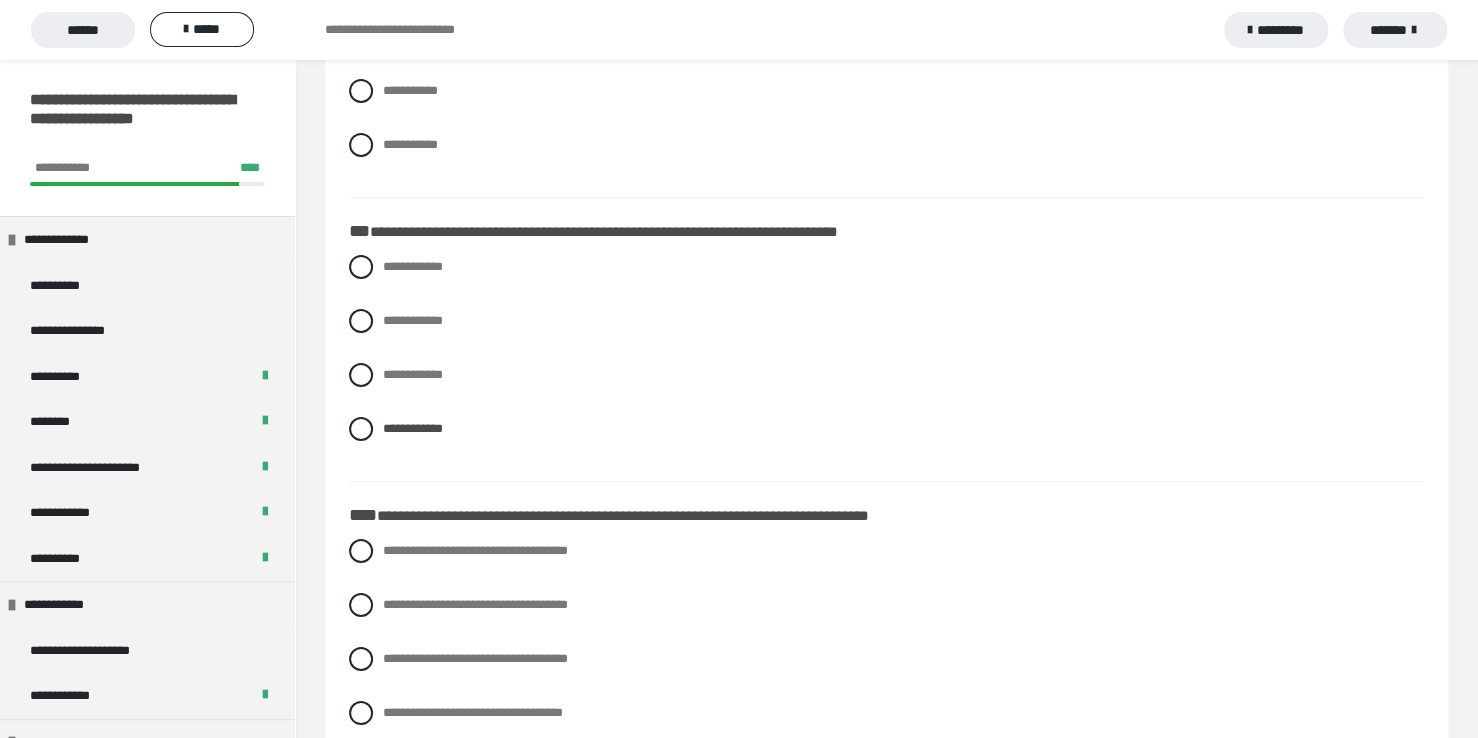 scroll, scrollTop: 3252, scrollLeft: 0, axis: vertical 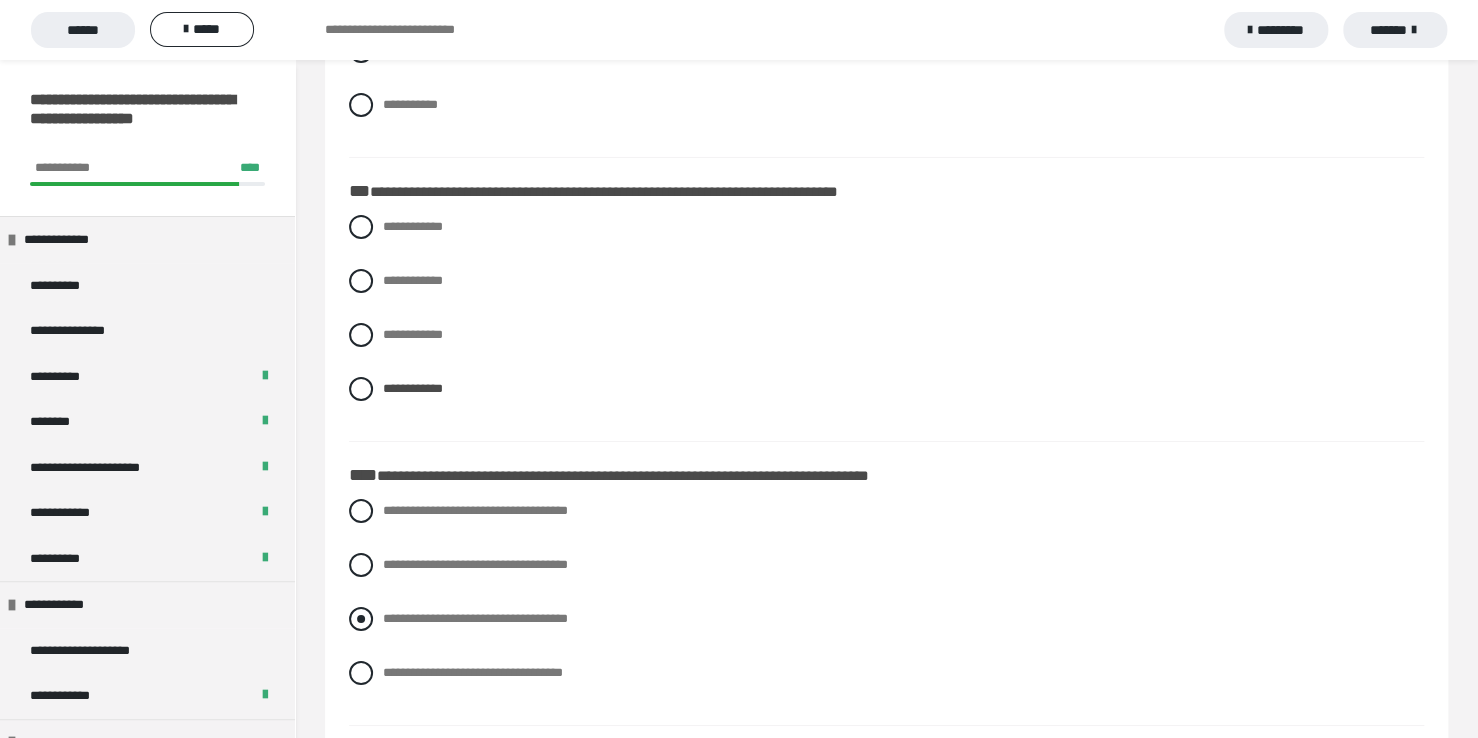 click at bounding box center [361, 619] 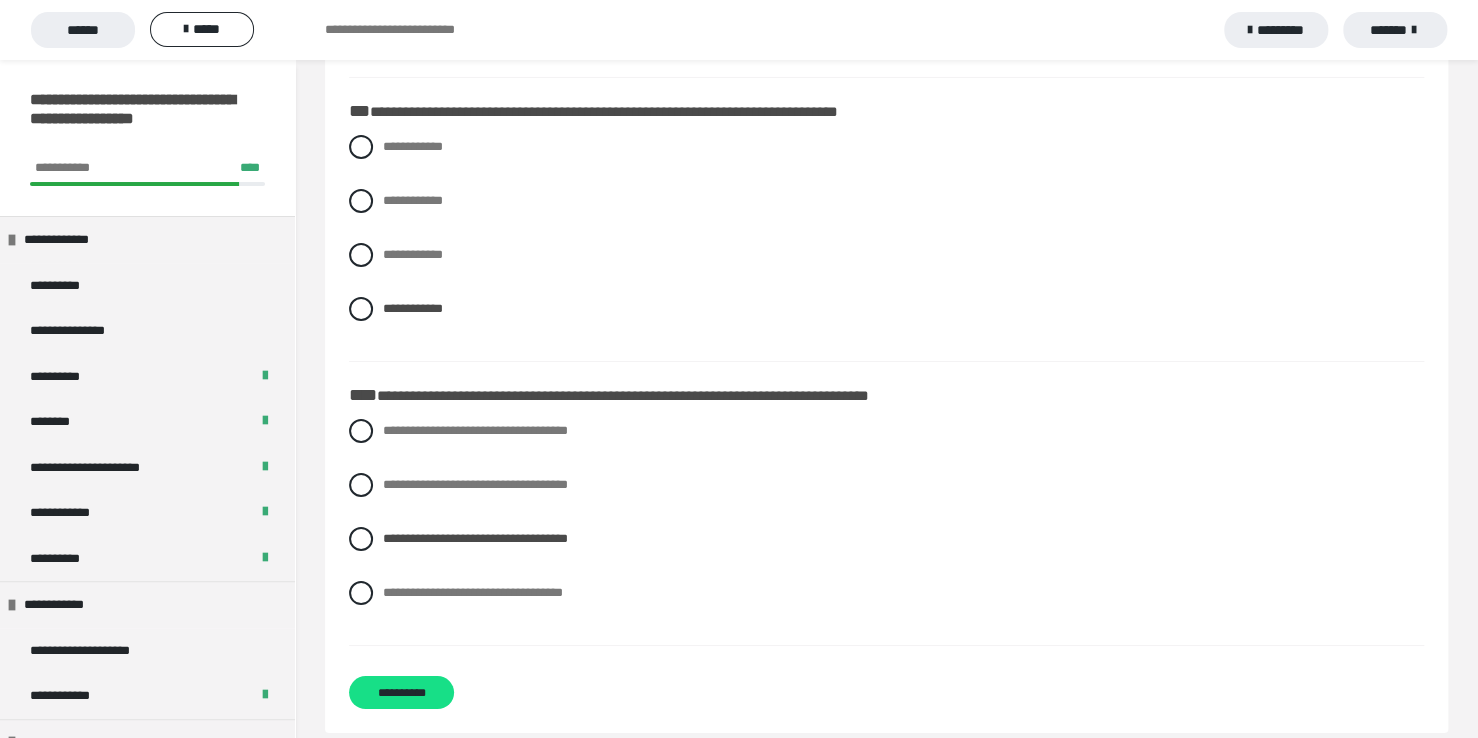 scroll, scrollTop: 3355, scrollLeft: 0, axis: vertical 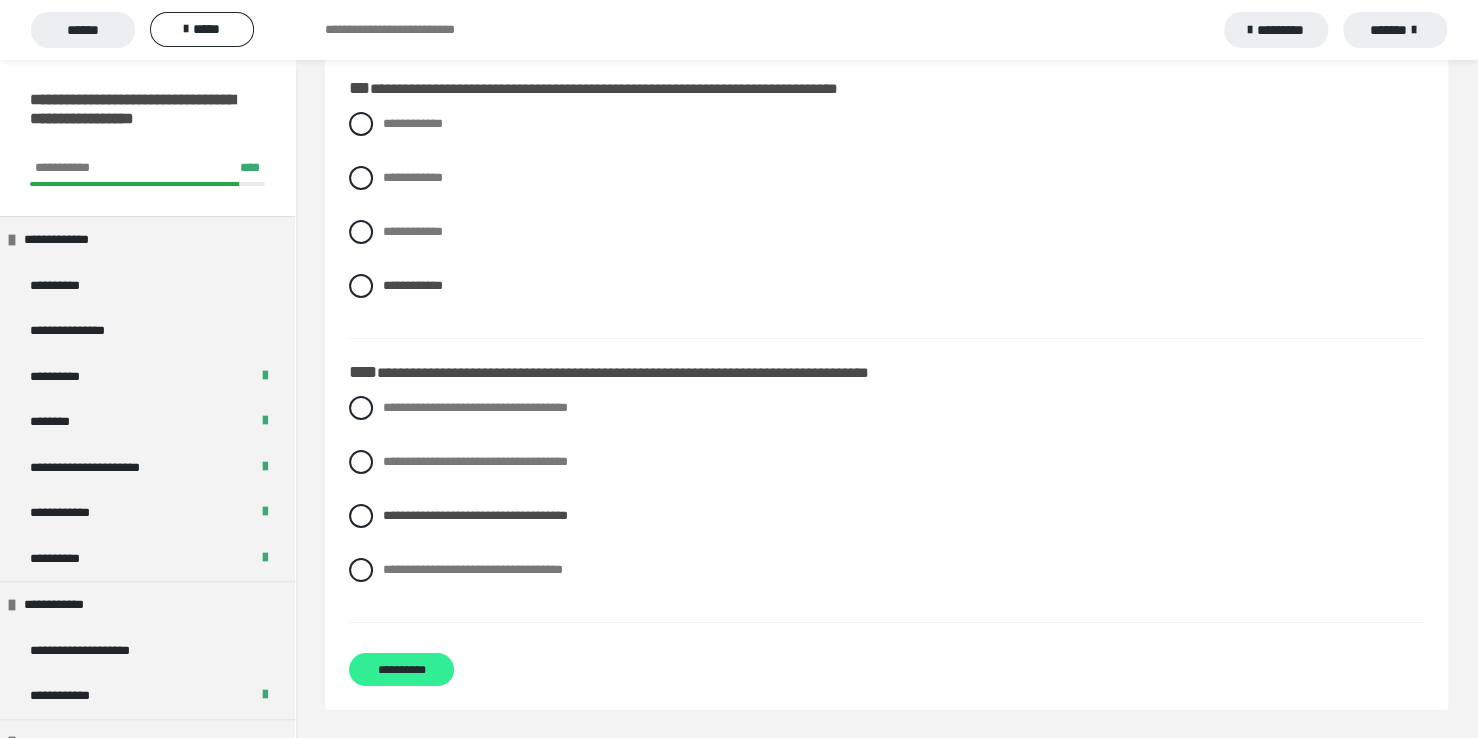 click on "**********" at bounding box center (401, 669) 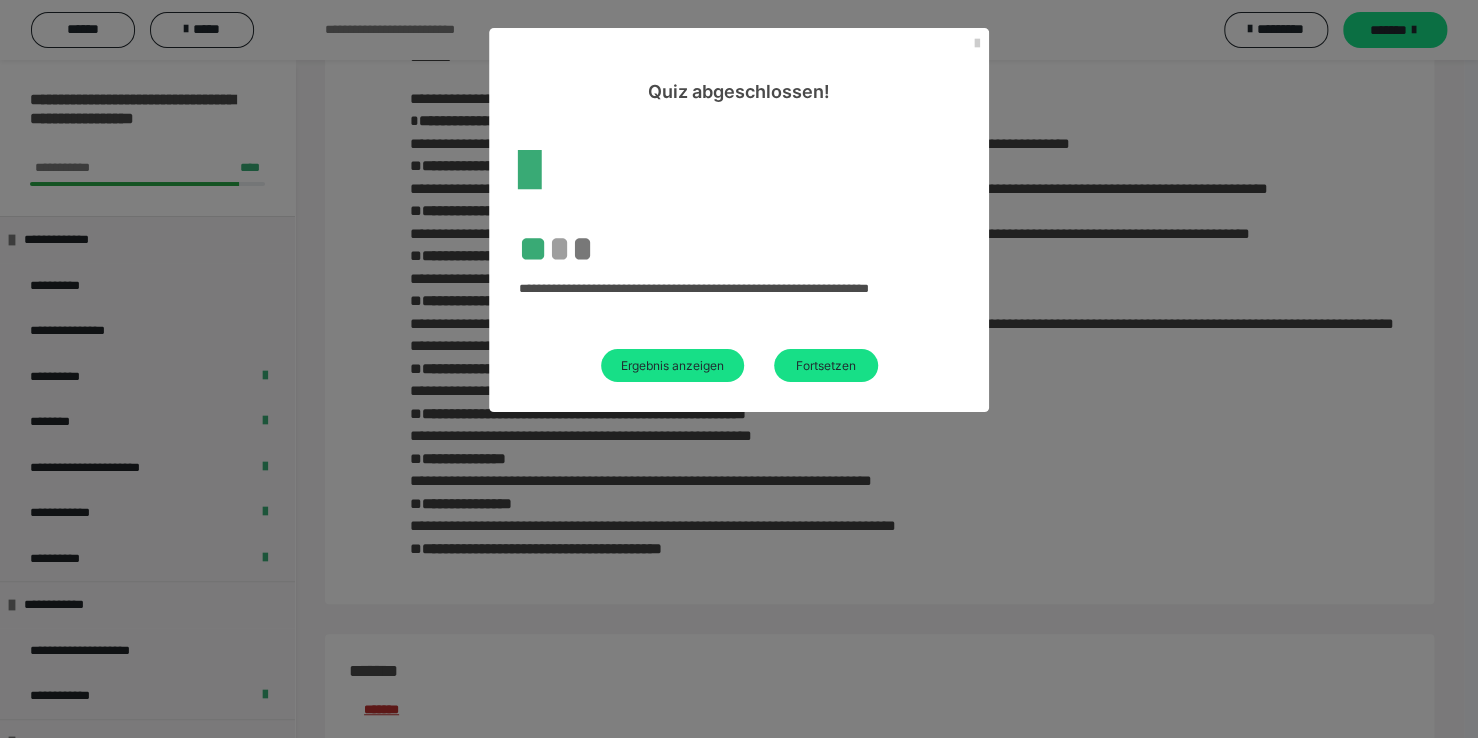 scroll, scrollTop: 2435, scrollLeft: 0, axis: vertical 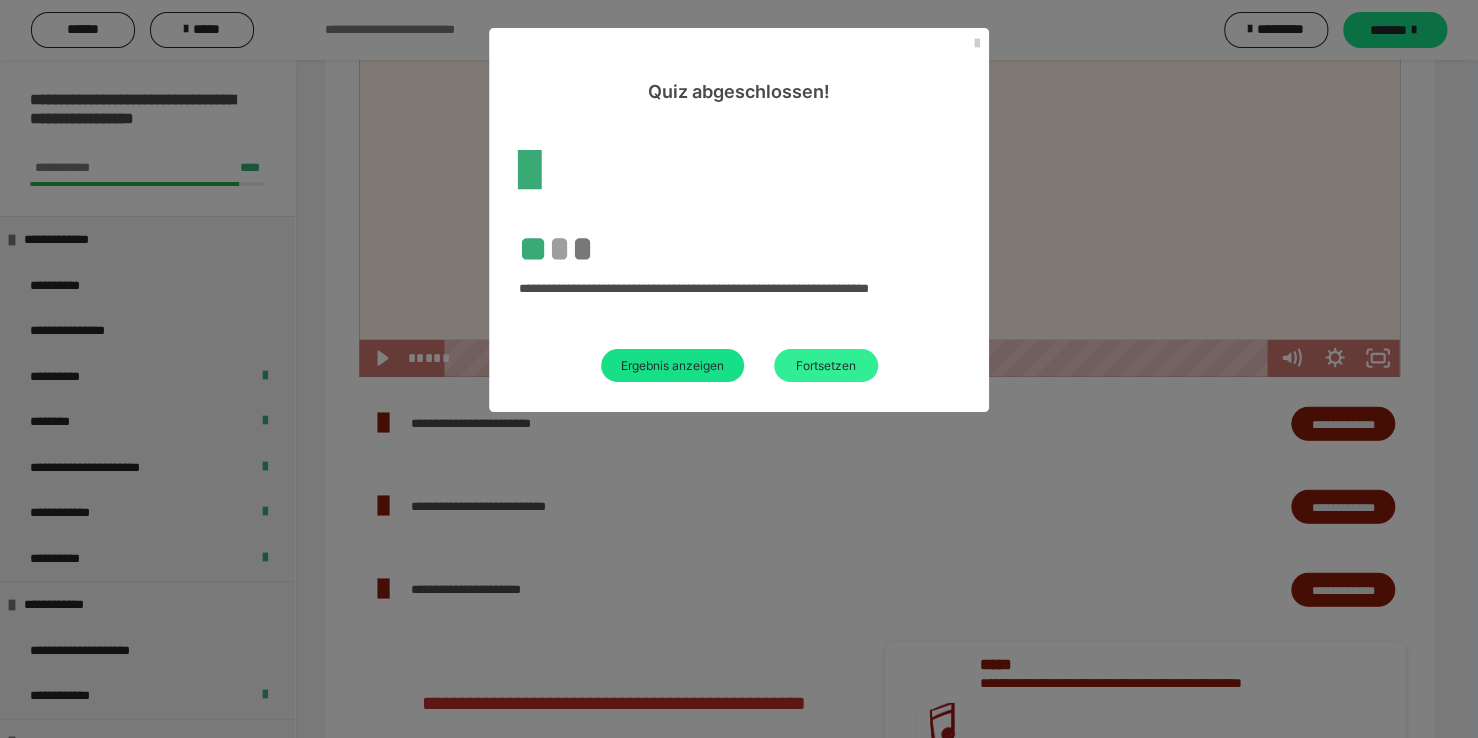 click on "Fortsetzen" at bounding box center (826, 365) 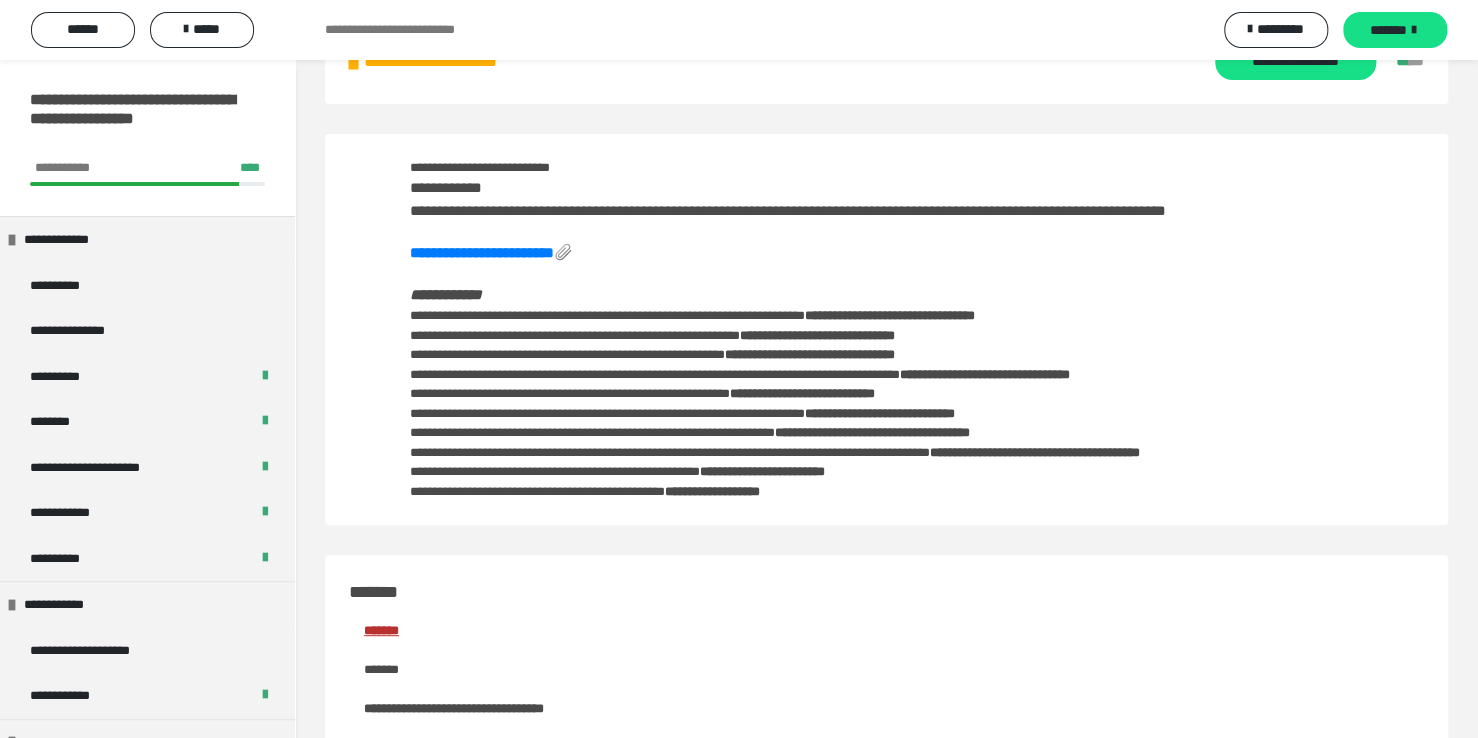 scroll, scrollTop: 0, scrollLeft: 0, axis: both 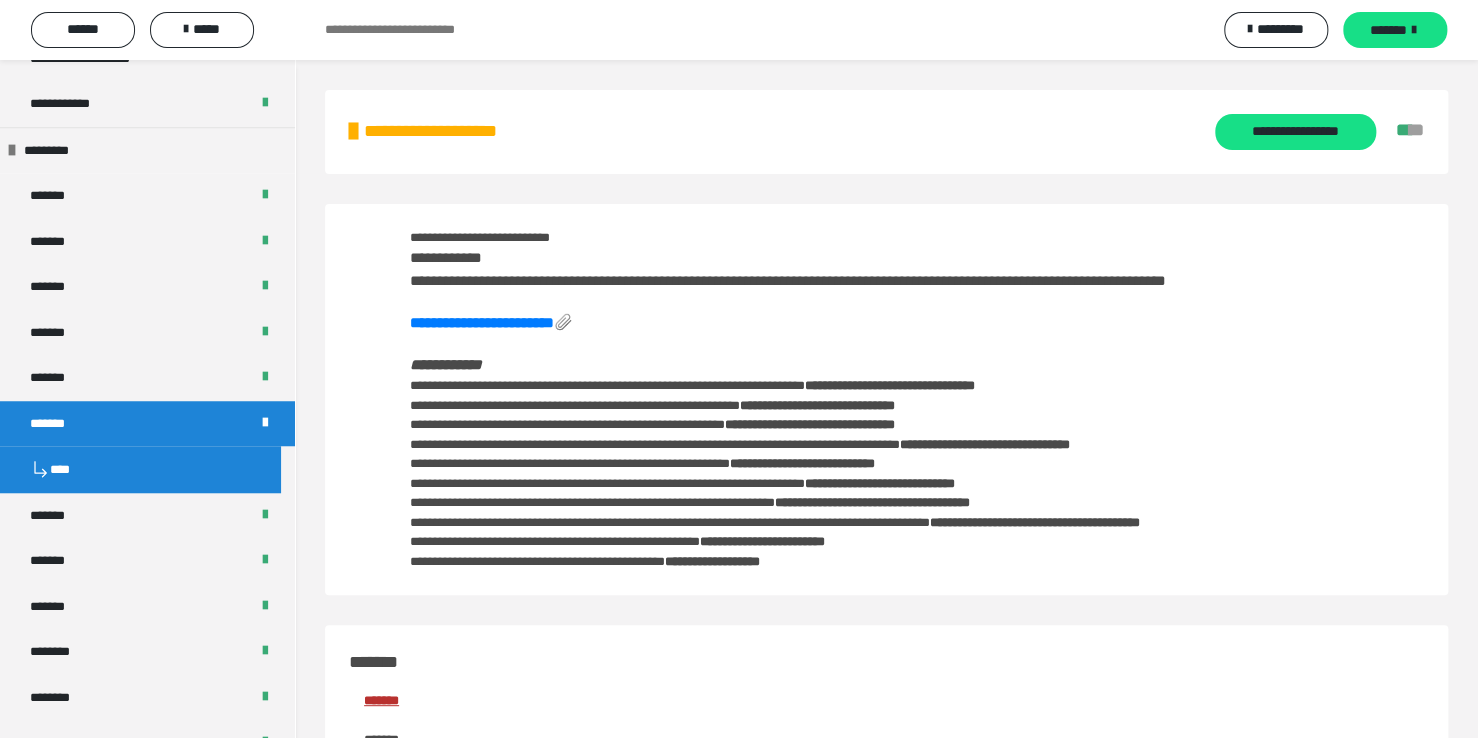 click on "**********" at bounding box center (886, 1920) 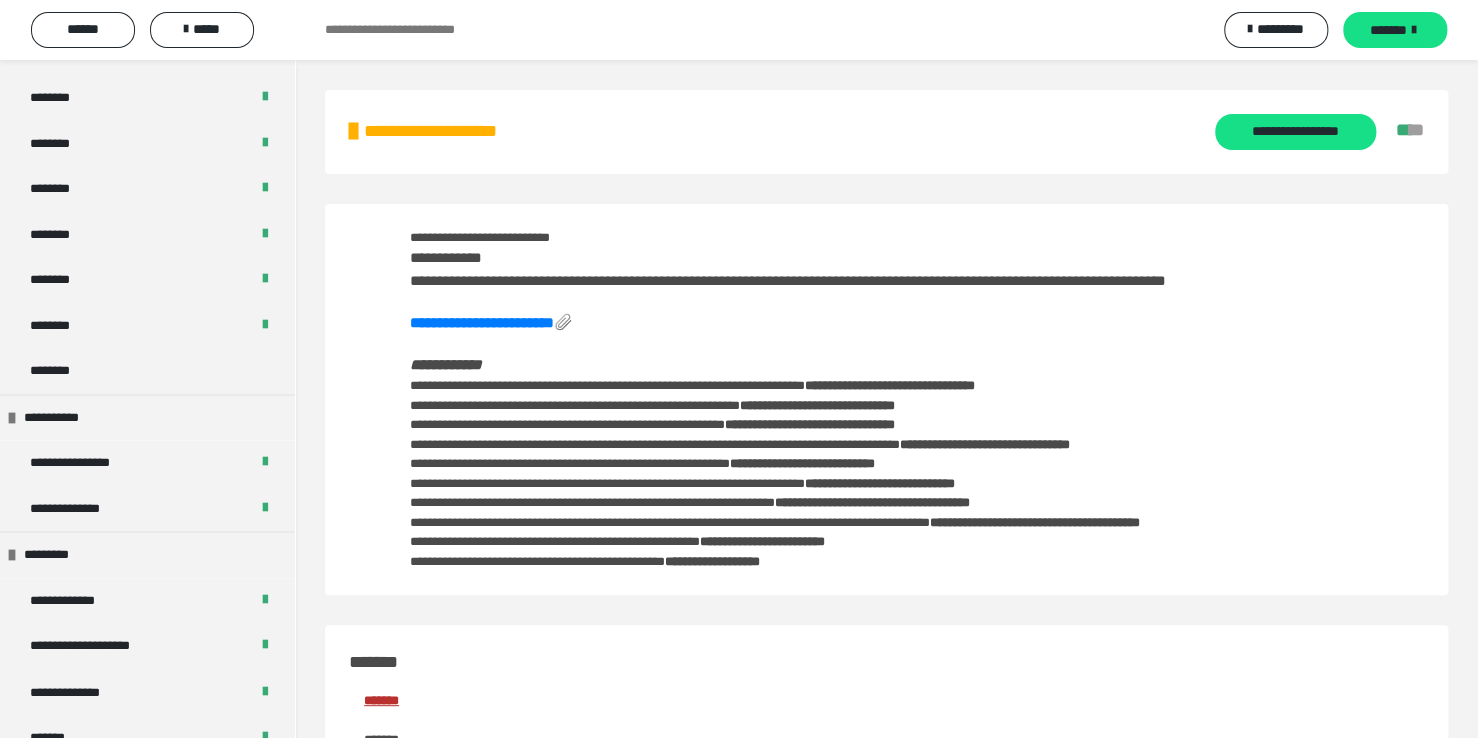 scroll, scrollTop: 1883, scrollLeft: 0, axis: vertical 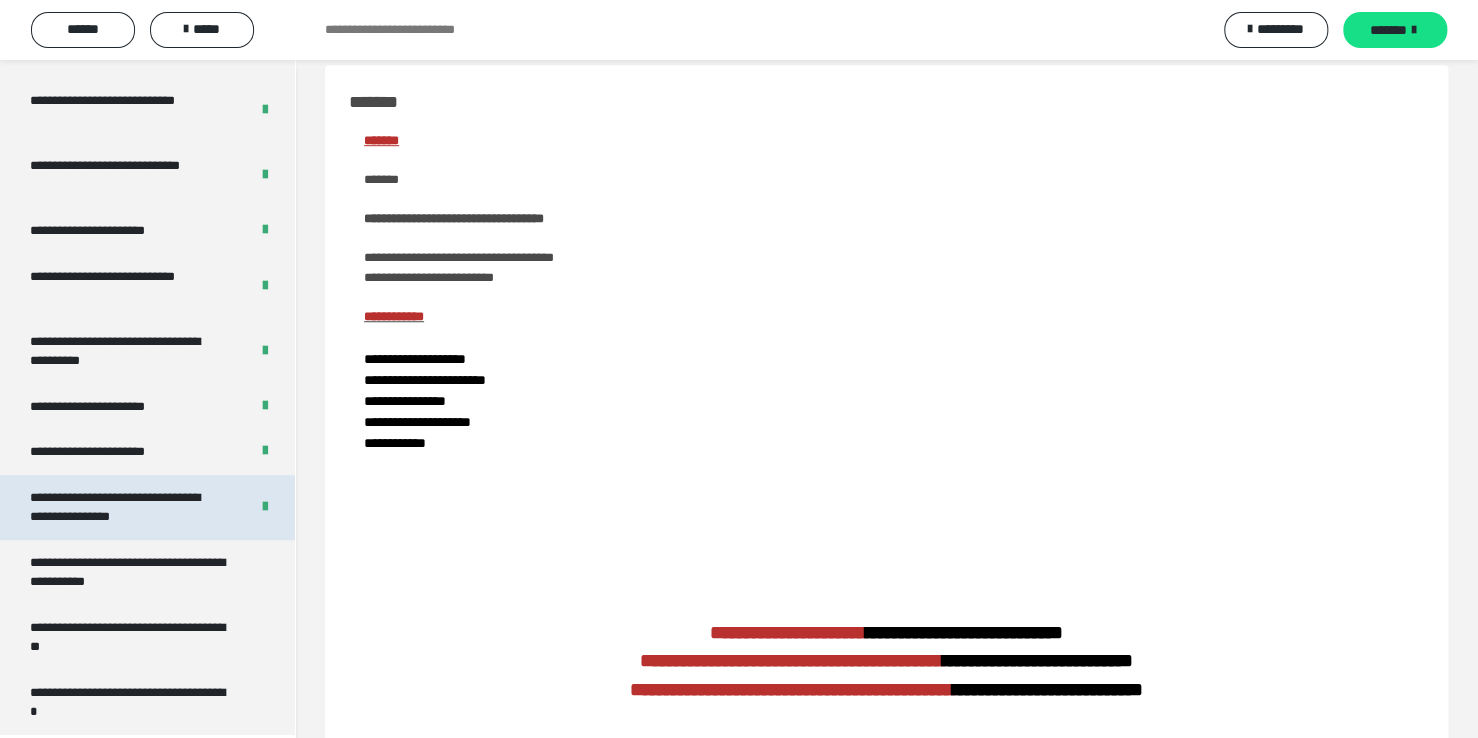 click on "**********" at bounding box center [124, 507] 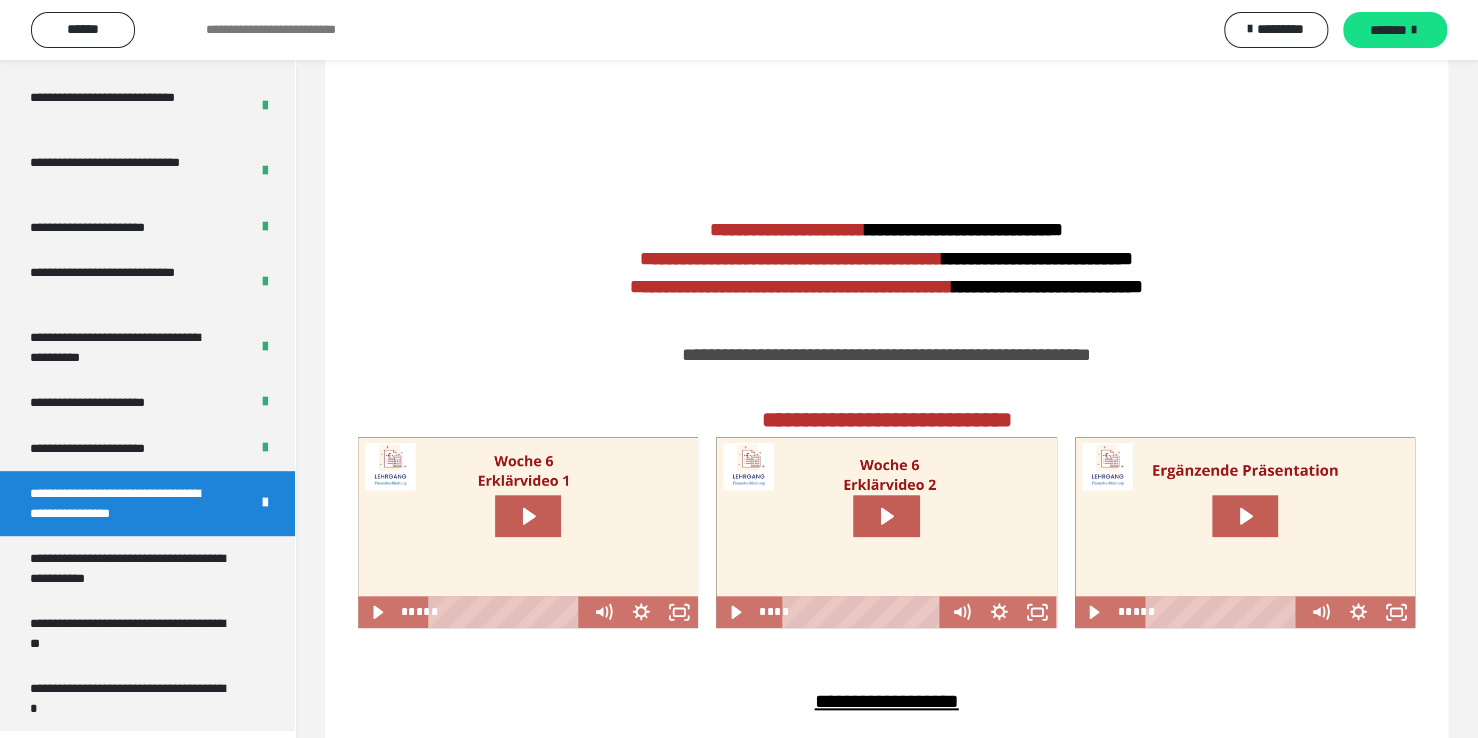 scroll, scrollTop: 25, scrollLeft: 0, axis: vertical 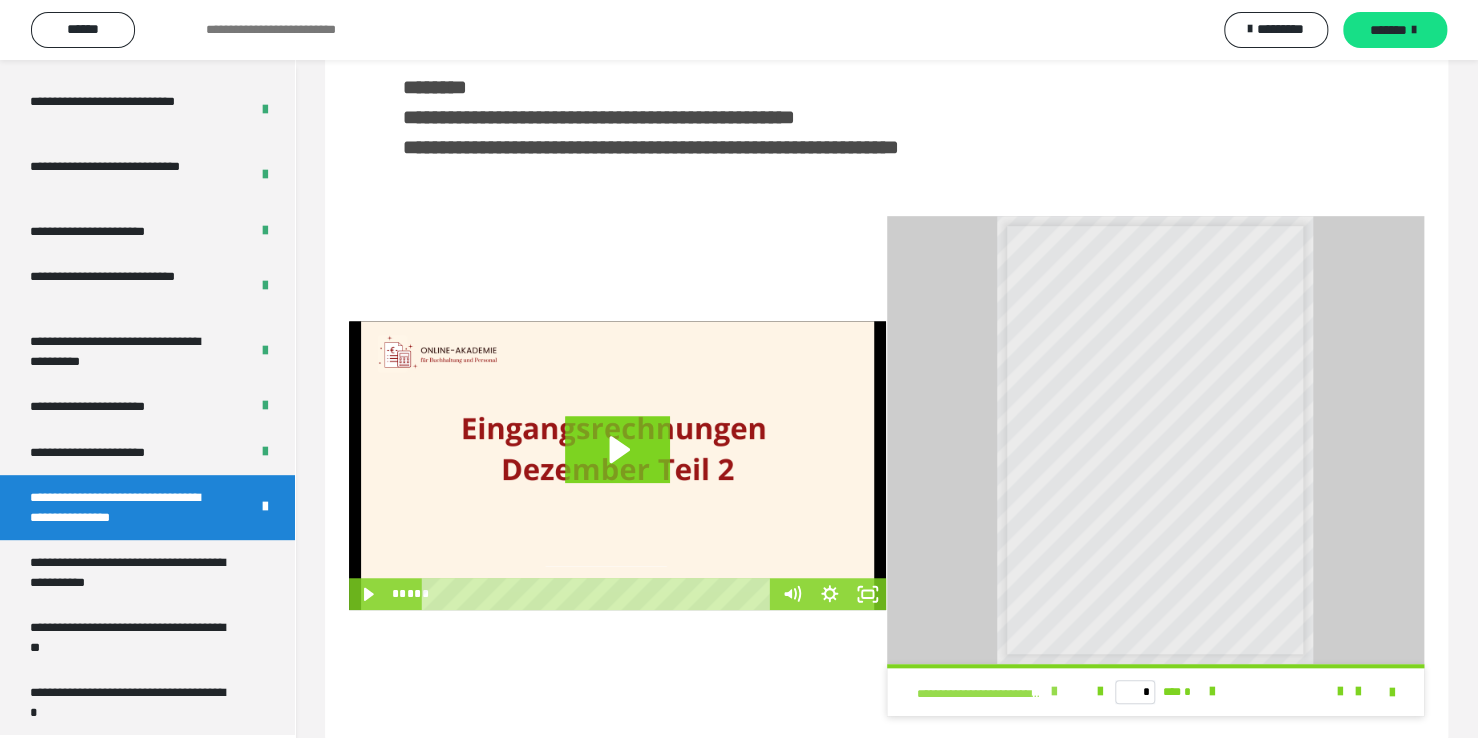 click on "**********" at bounding box center [992, 692] 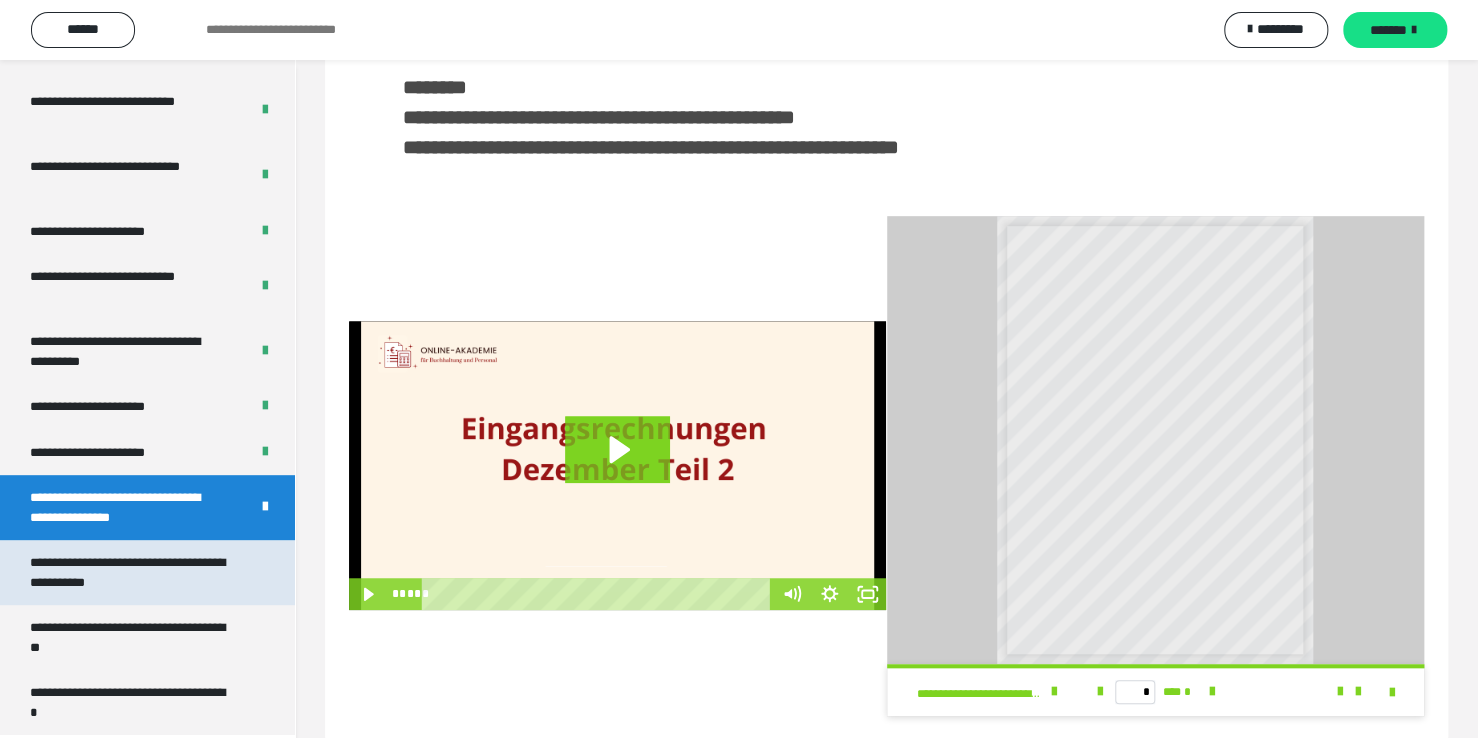 click on "**********" at bounding box center (132, 572) 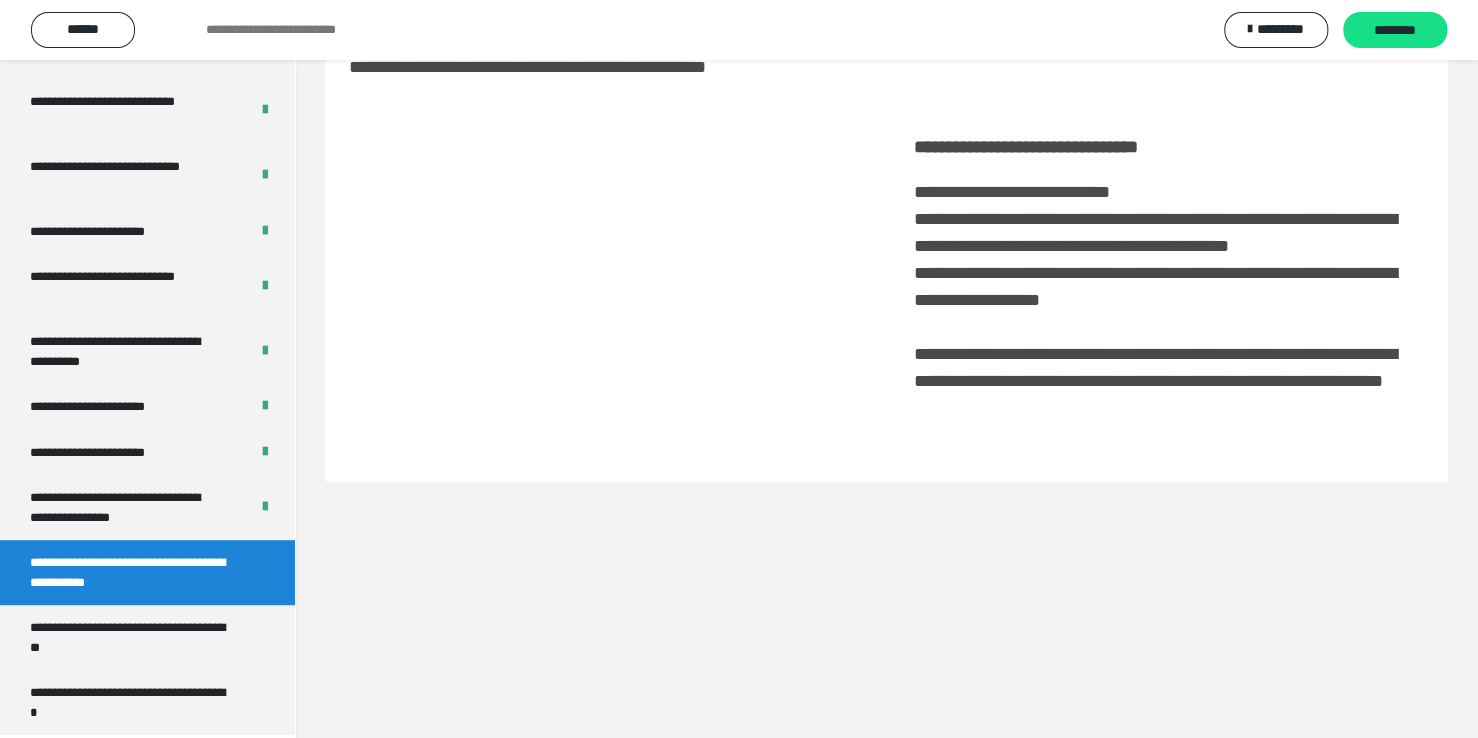 scroll, scrollTop: 60, scrollLeft: 0, axis: vertical 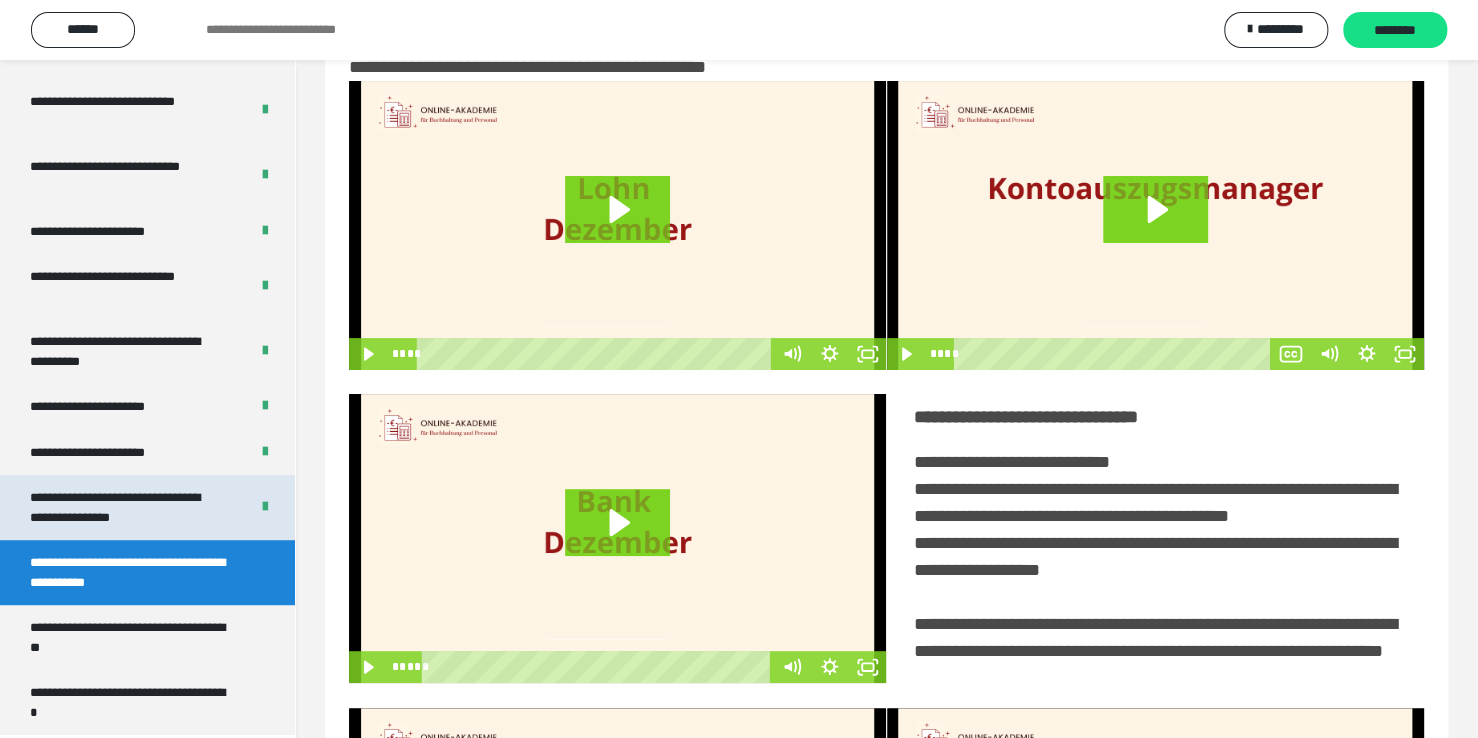 click on "**********" at bounding box center [124, 507] 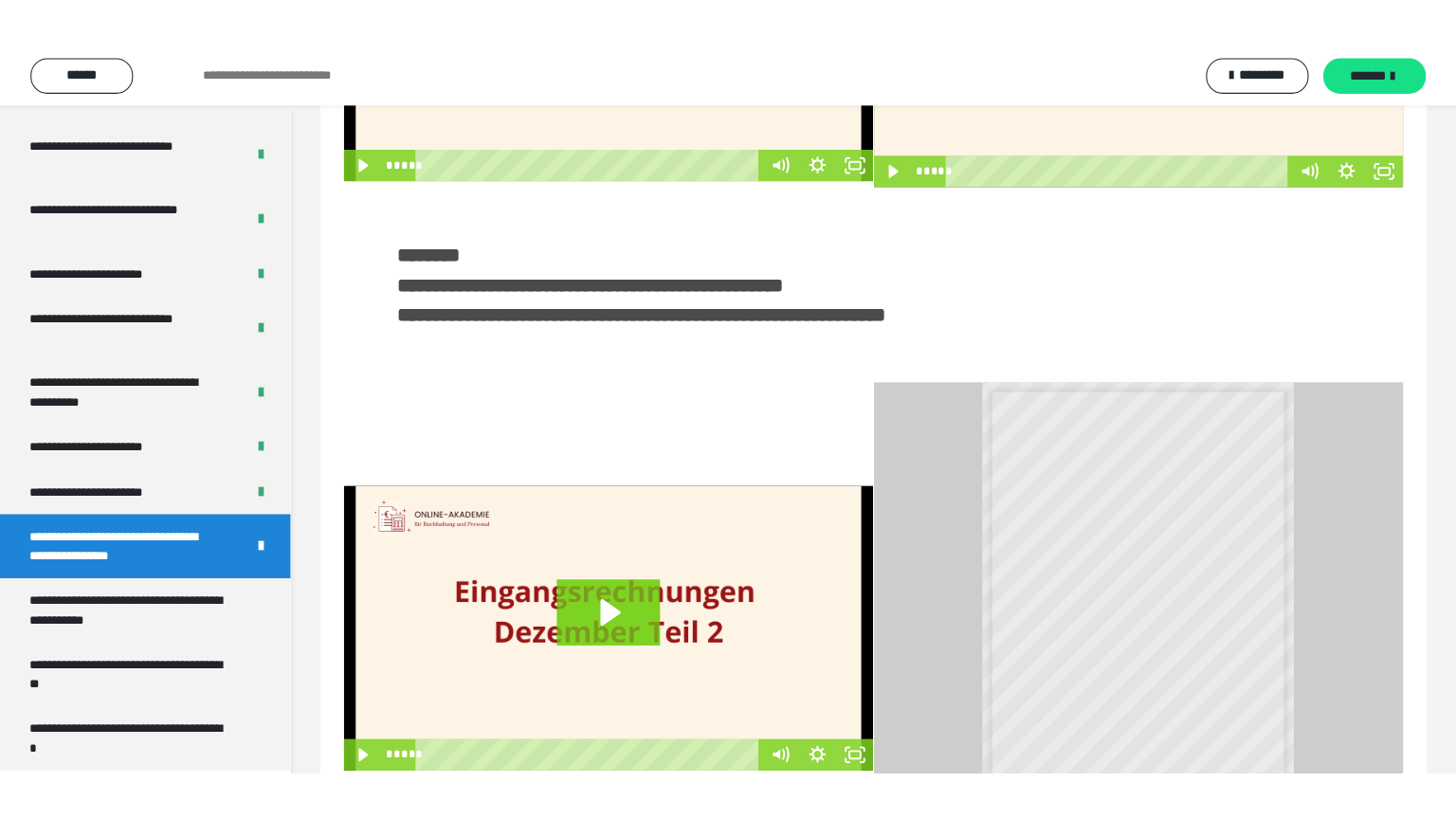 scroll, scrollTop: 322, scrollLeft: 0, axis: vertical 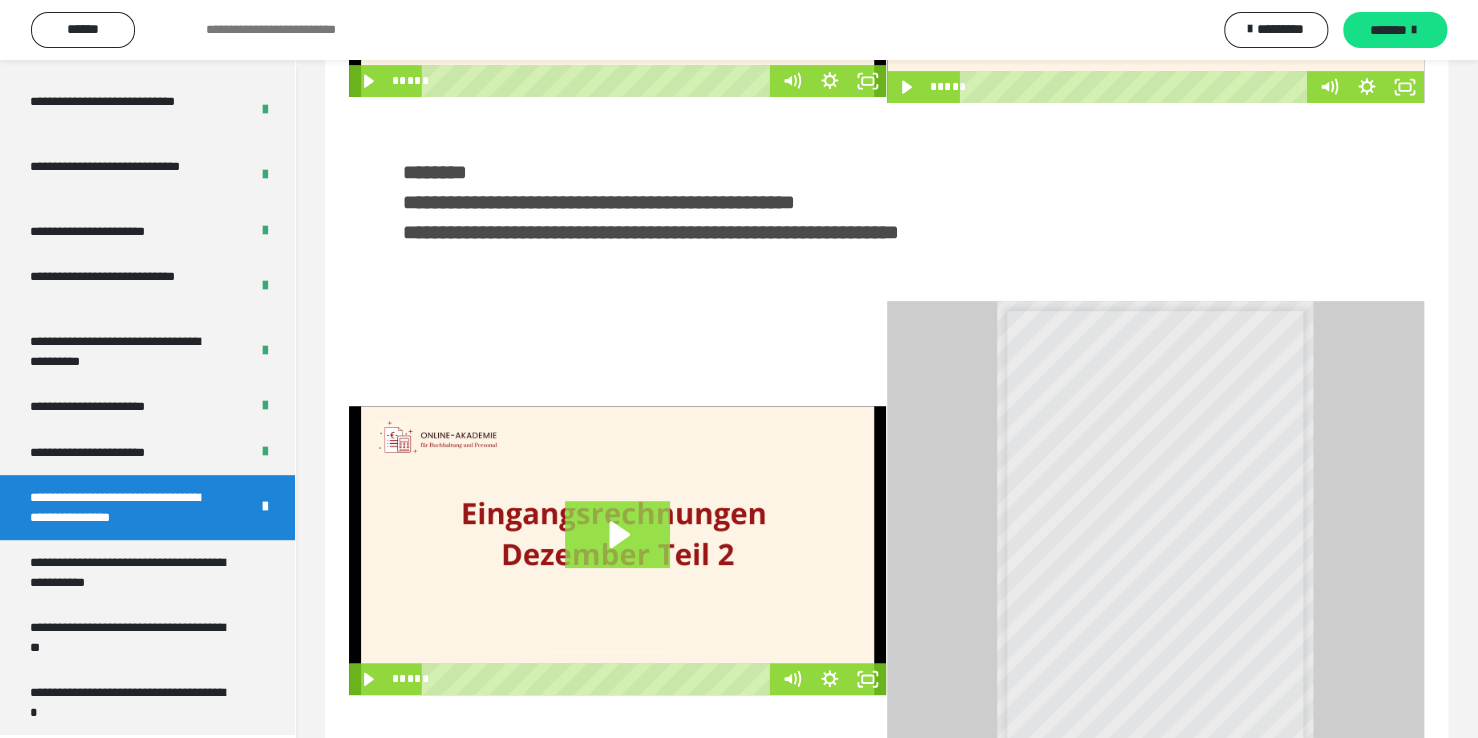 click 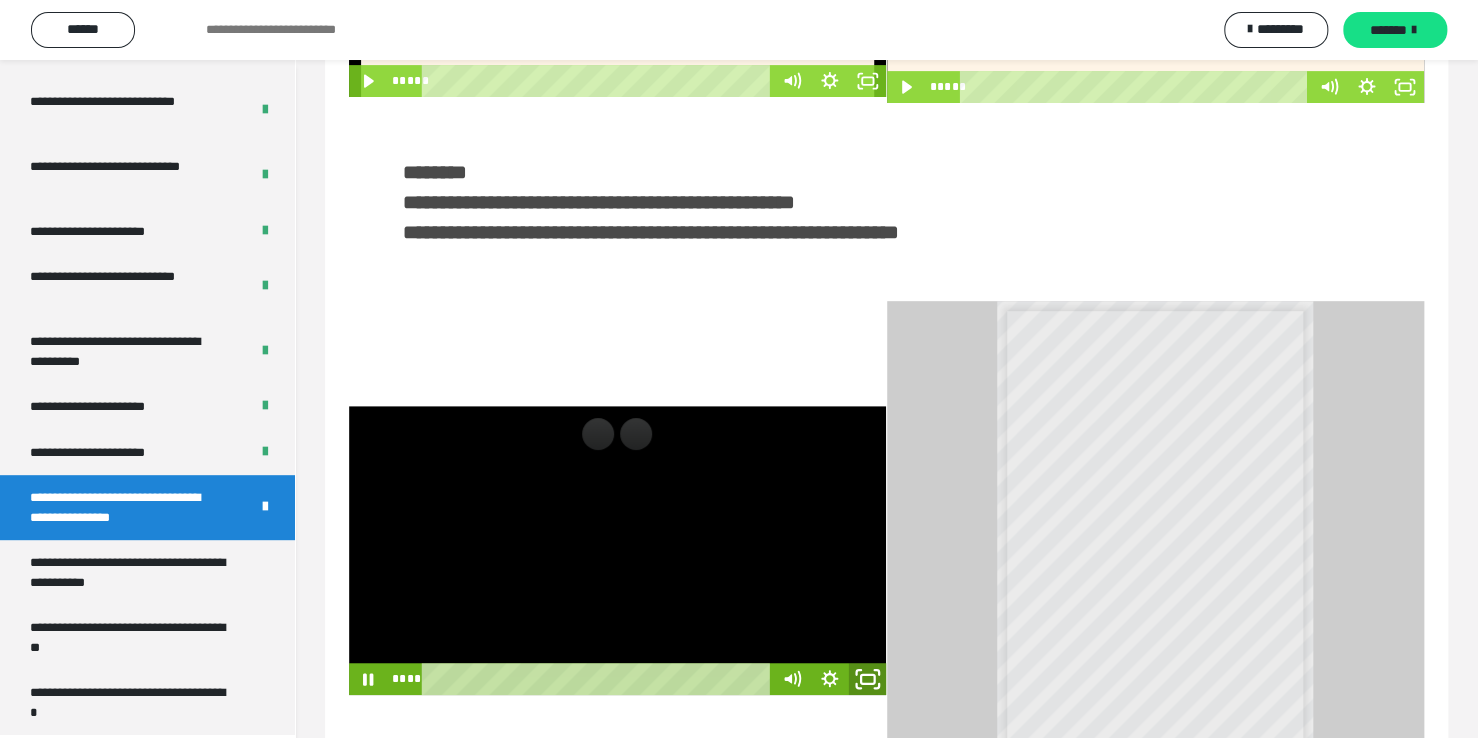 click 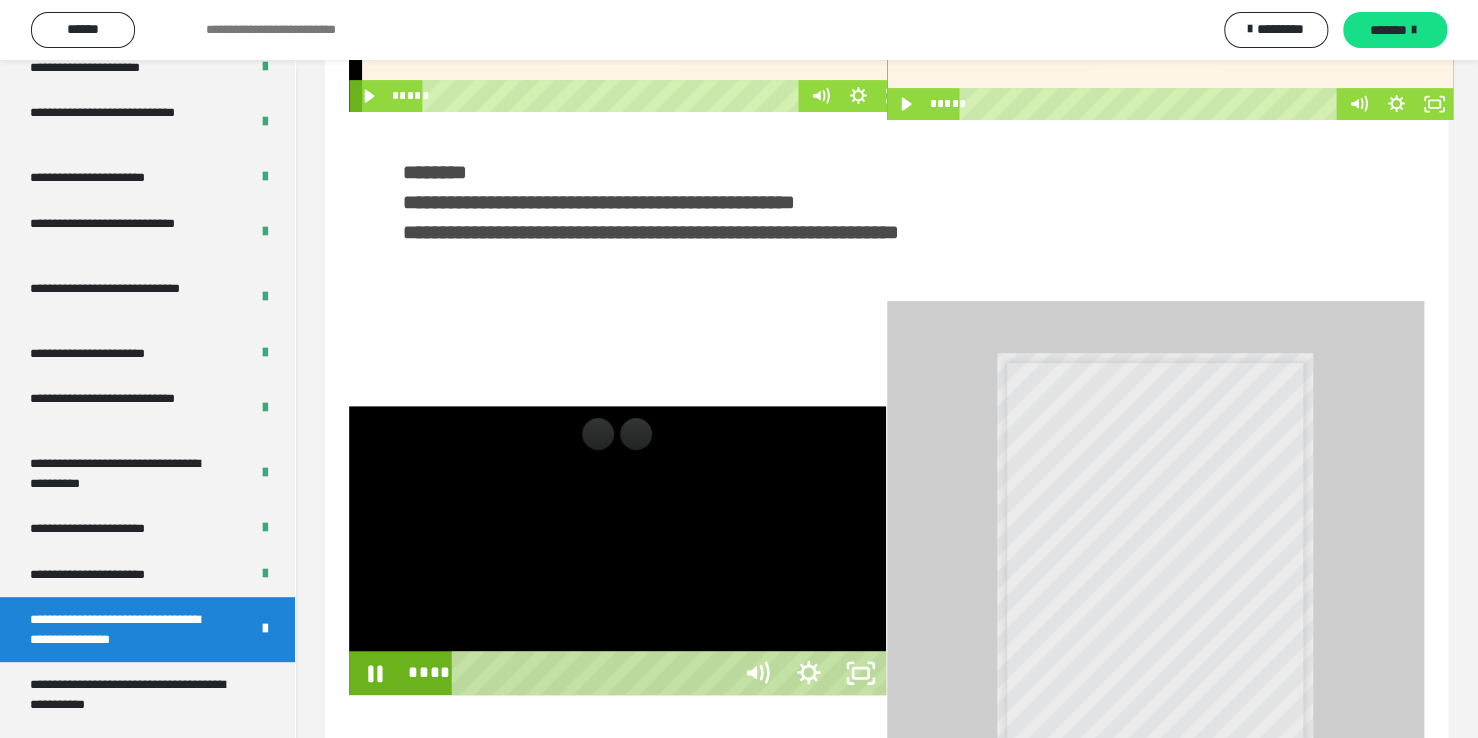 scroll, scrollTop: 3823, scrollLeft: 0, axis: vertical 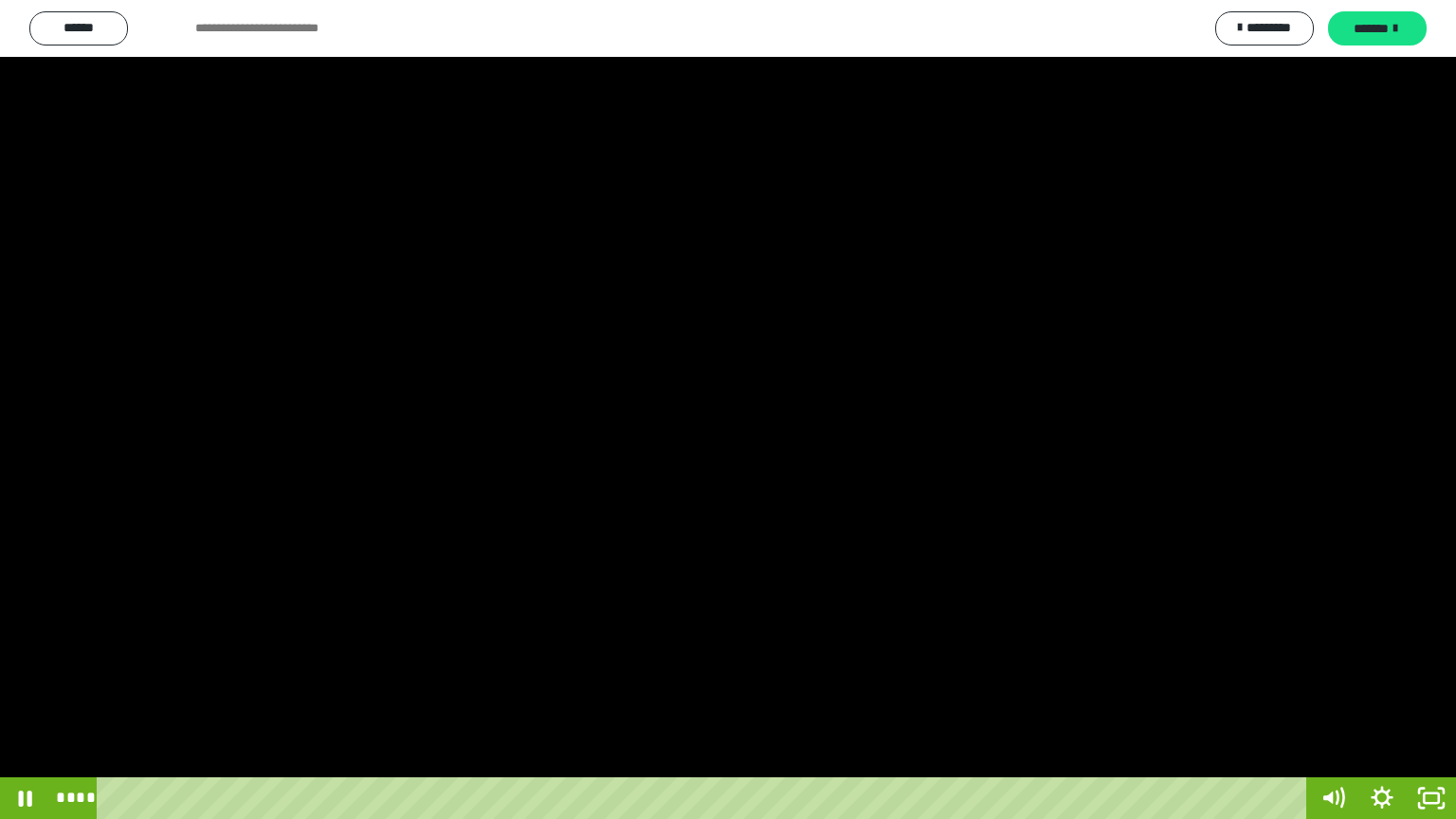 click at bounding box center (728, 410) 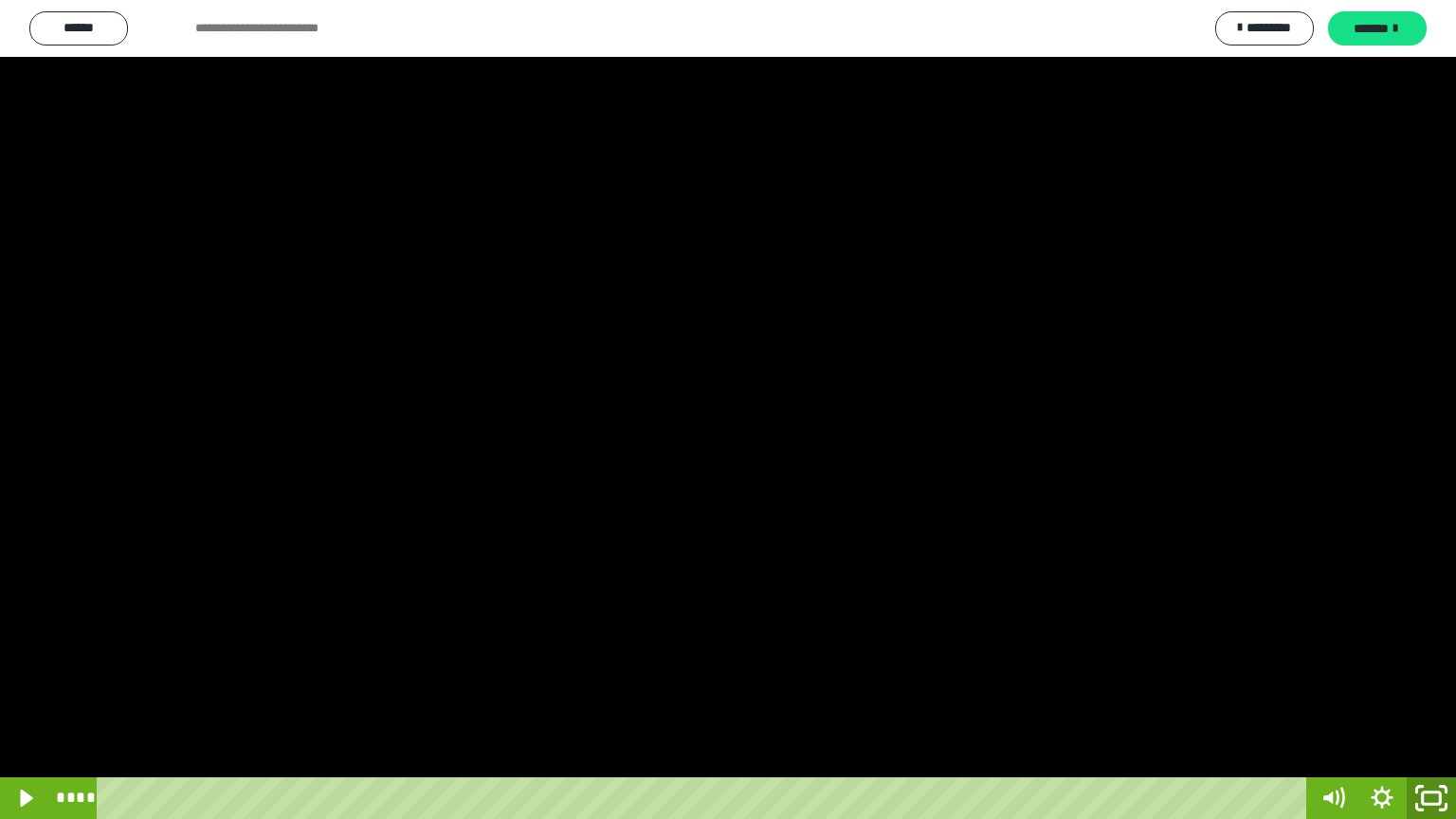 click 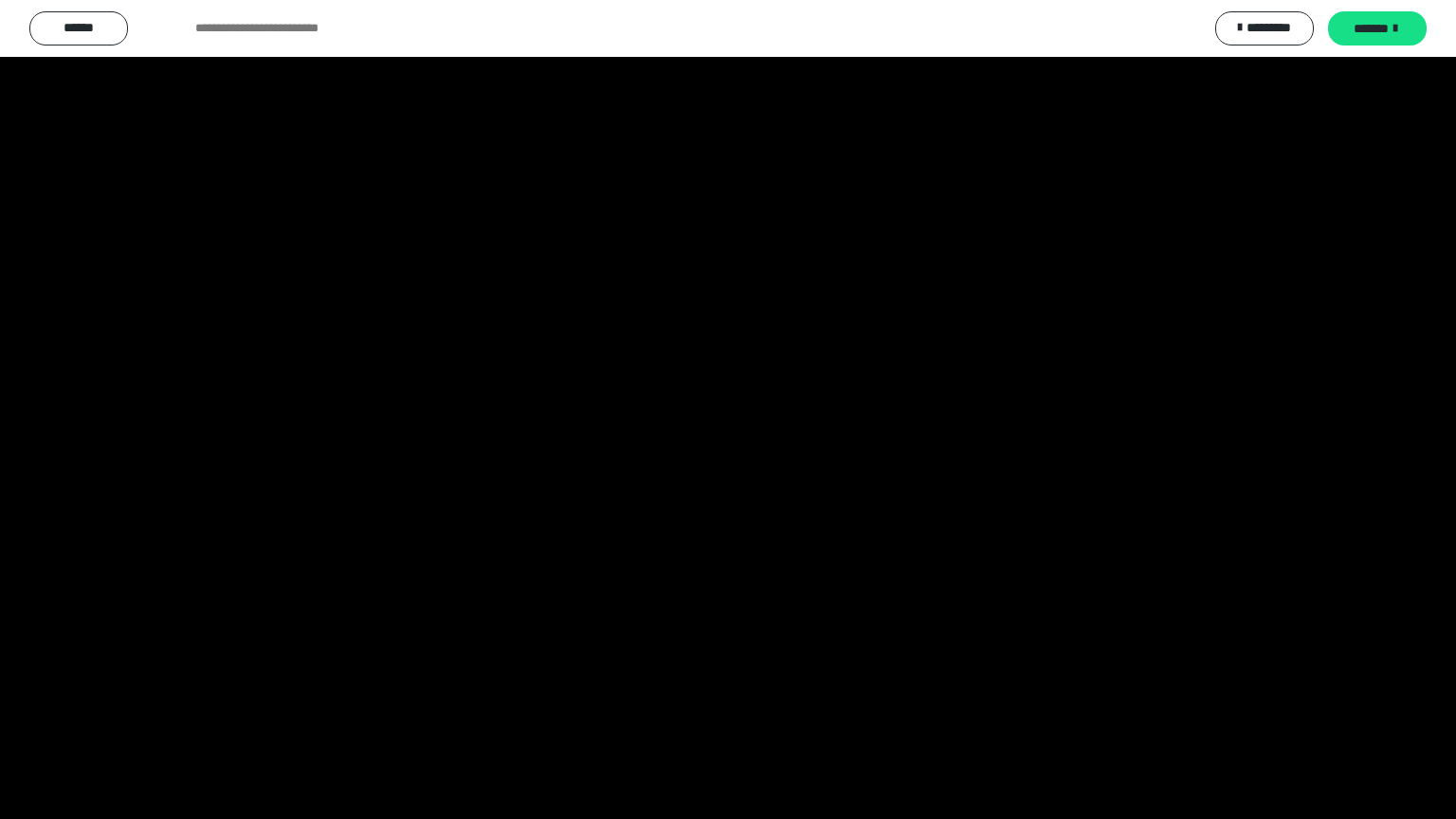 scroll, scrollTop: 3743, scrollLeft: 0, axis: vertical 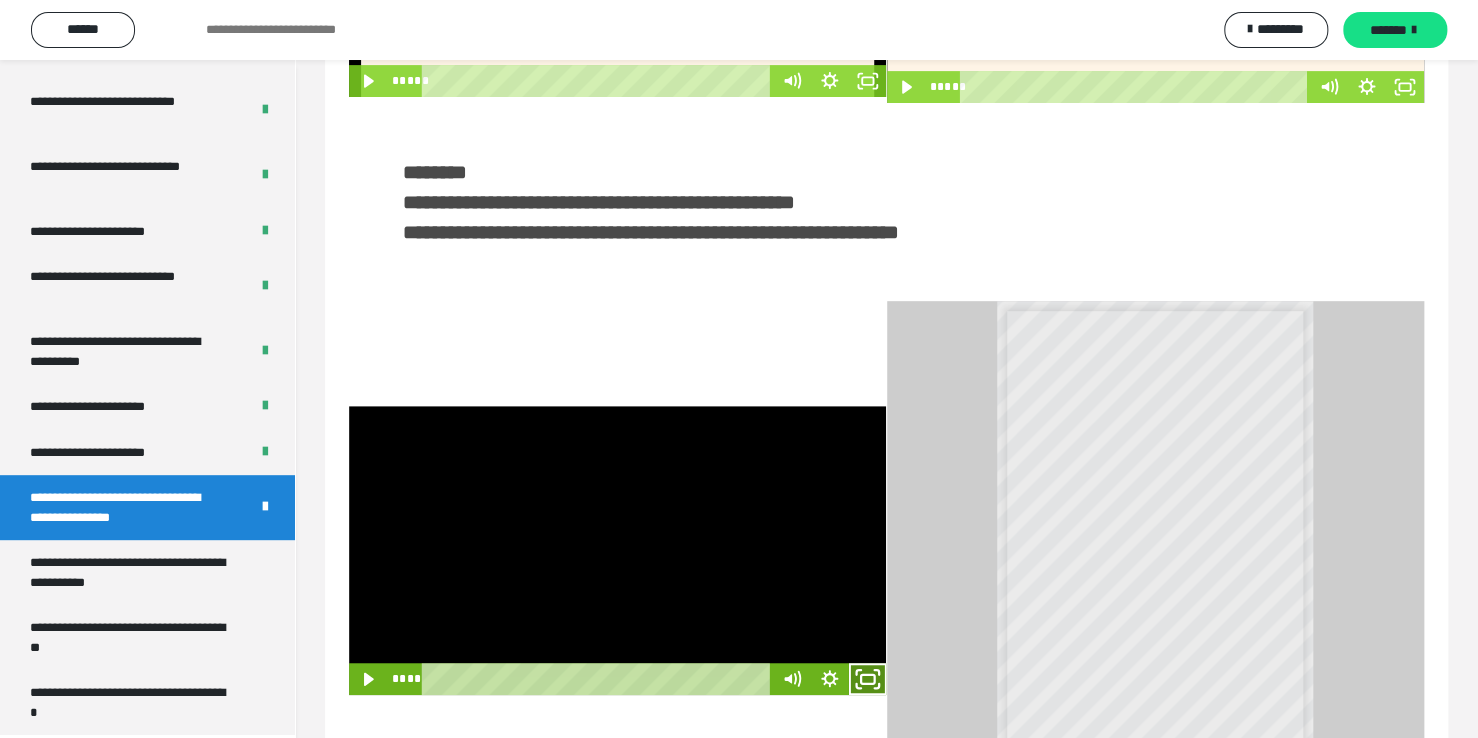 click 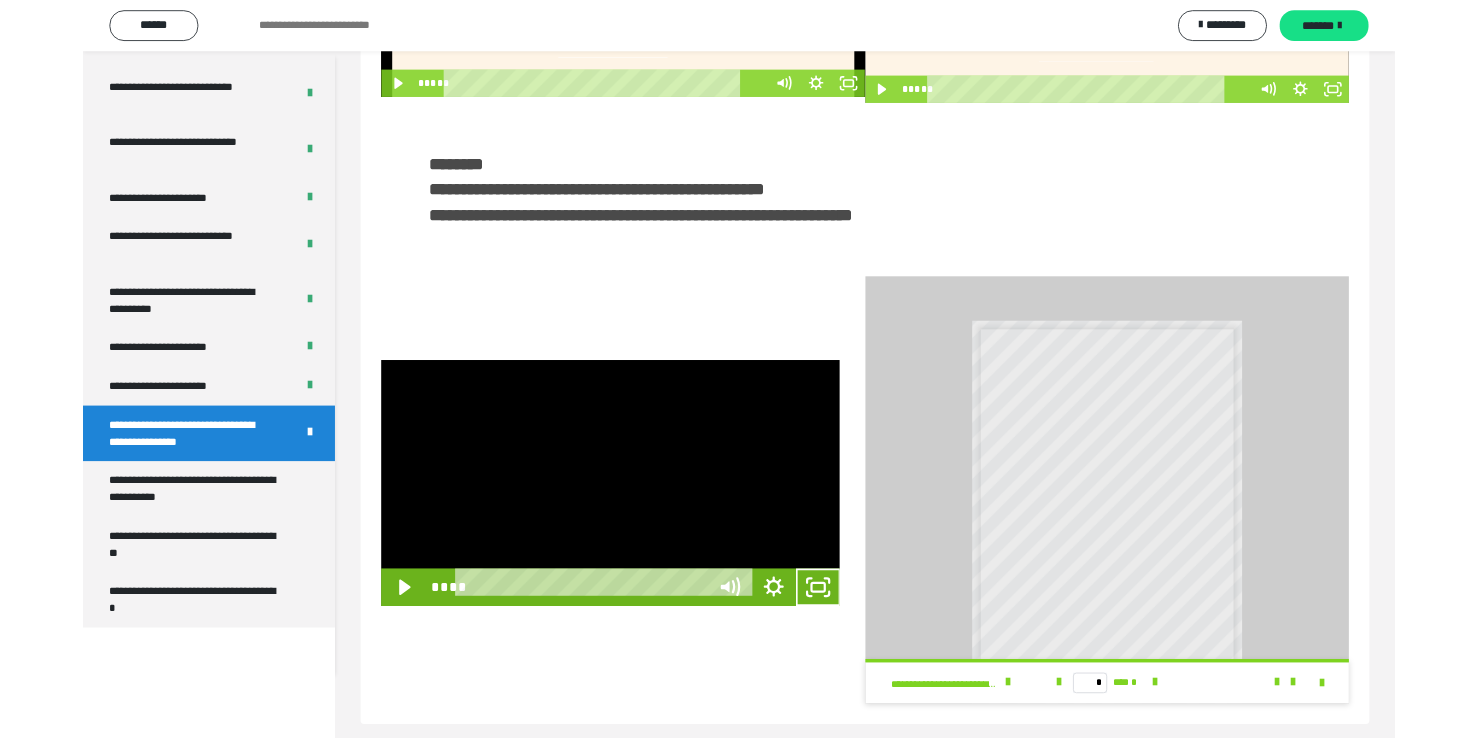 scroll, scrollTop: 3823, scrollLeft: 0, axis: vertical 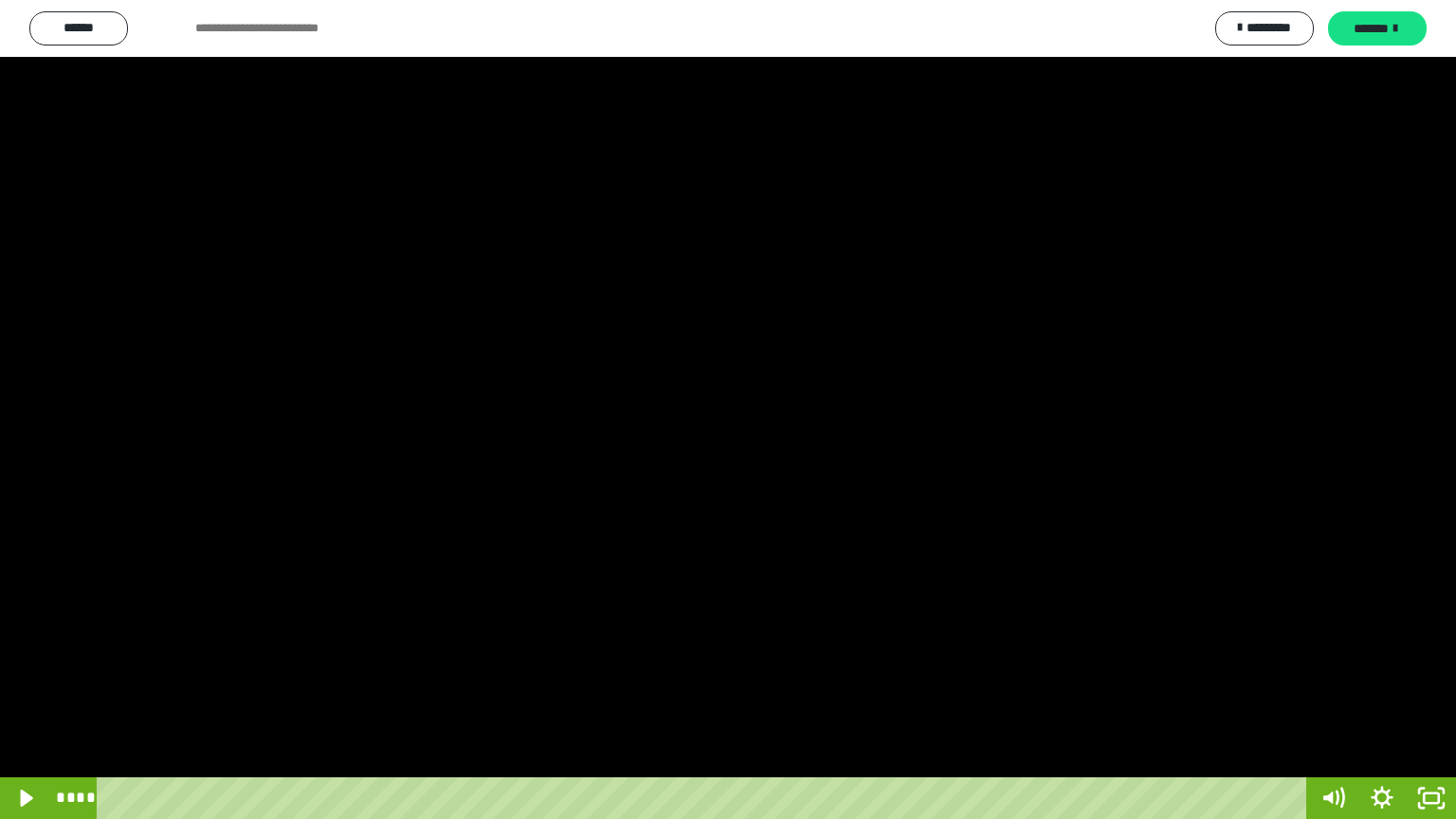 click at bounding box center [728, 410] 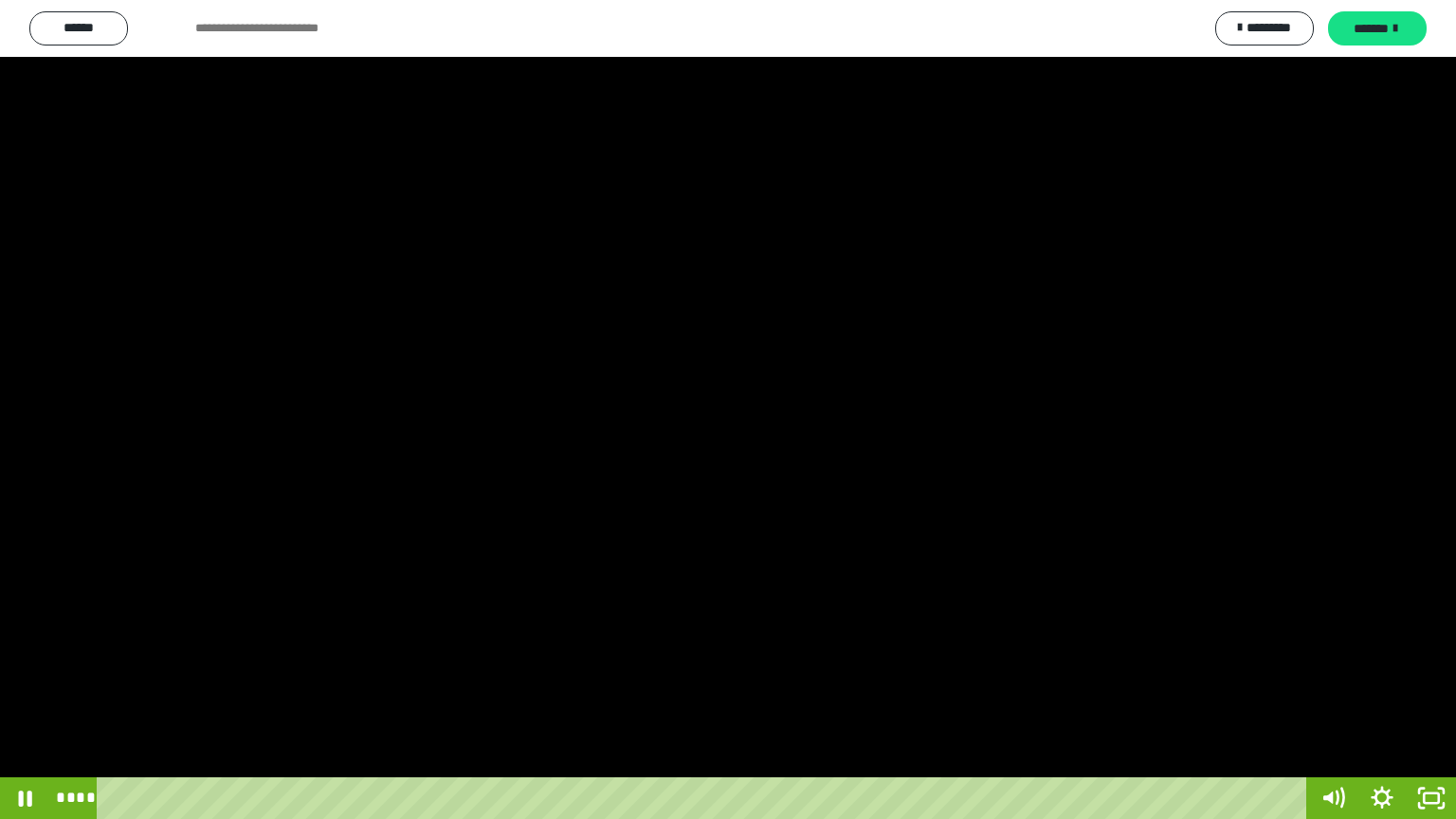 click at bounding box center [728, 410] 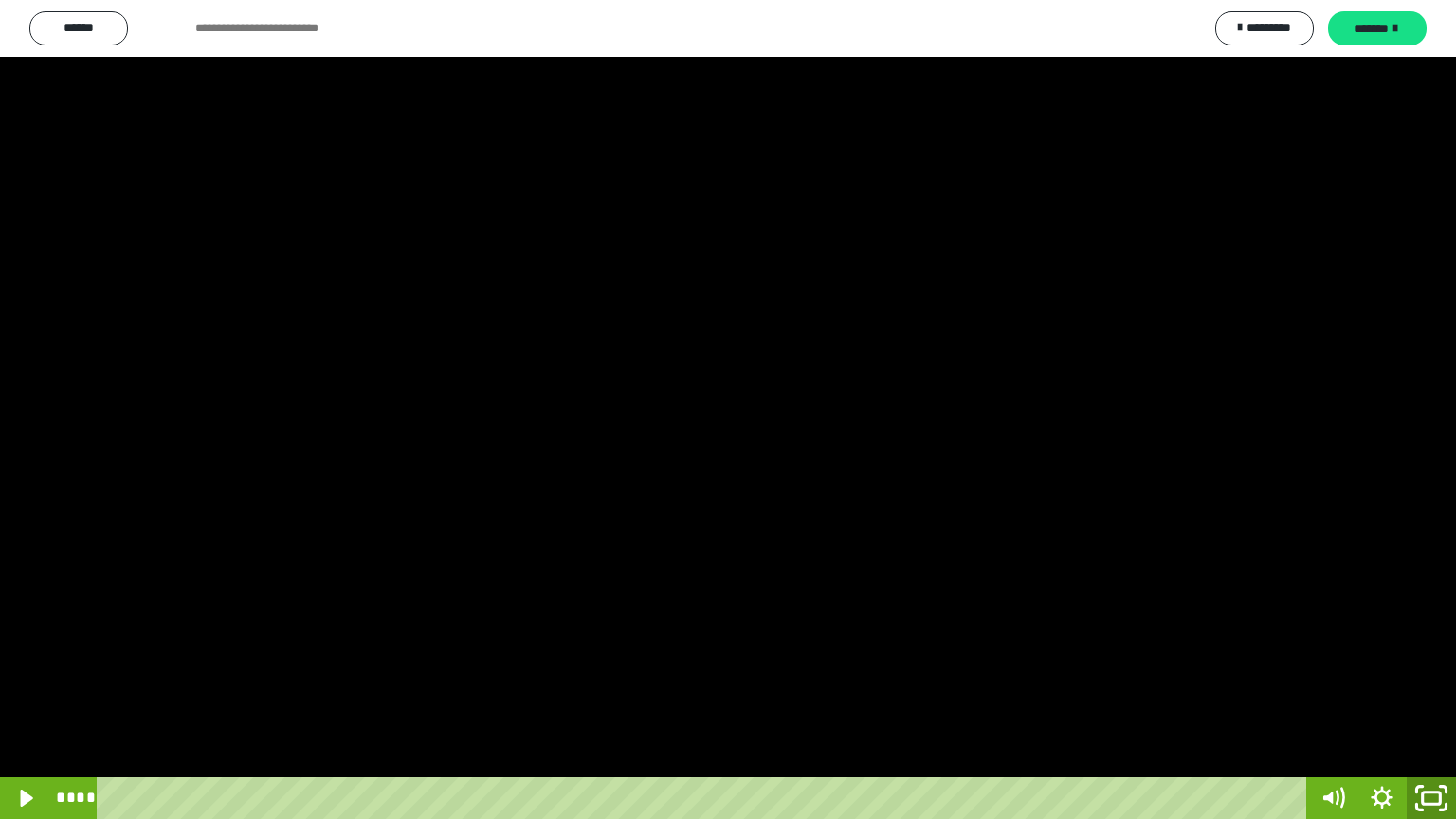 click 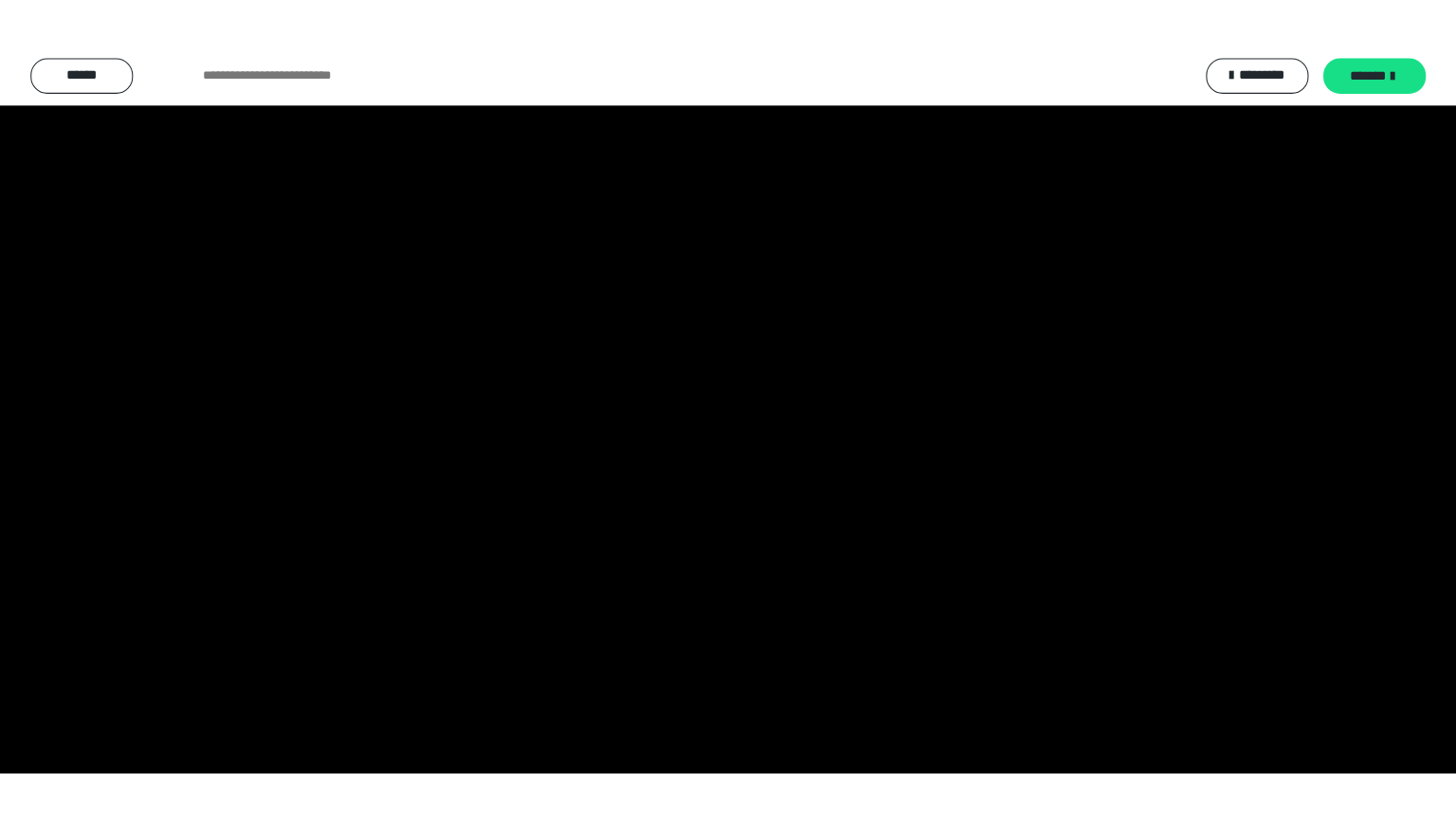 scroll, scrollTop: 3743, scrollLeft: 0, axis: vertical 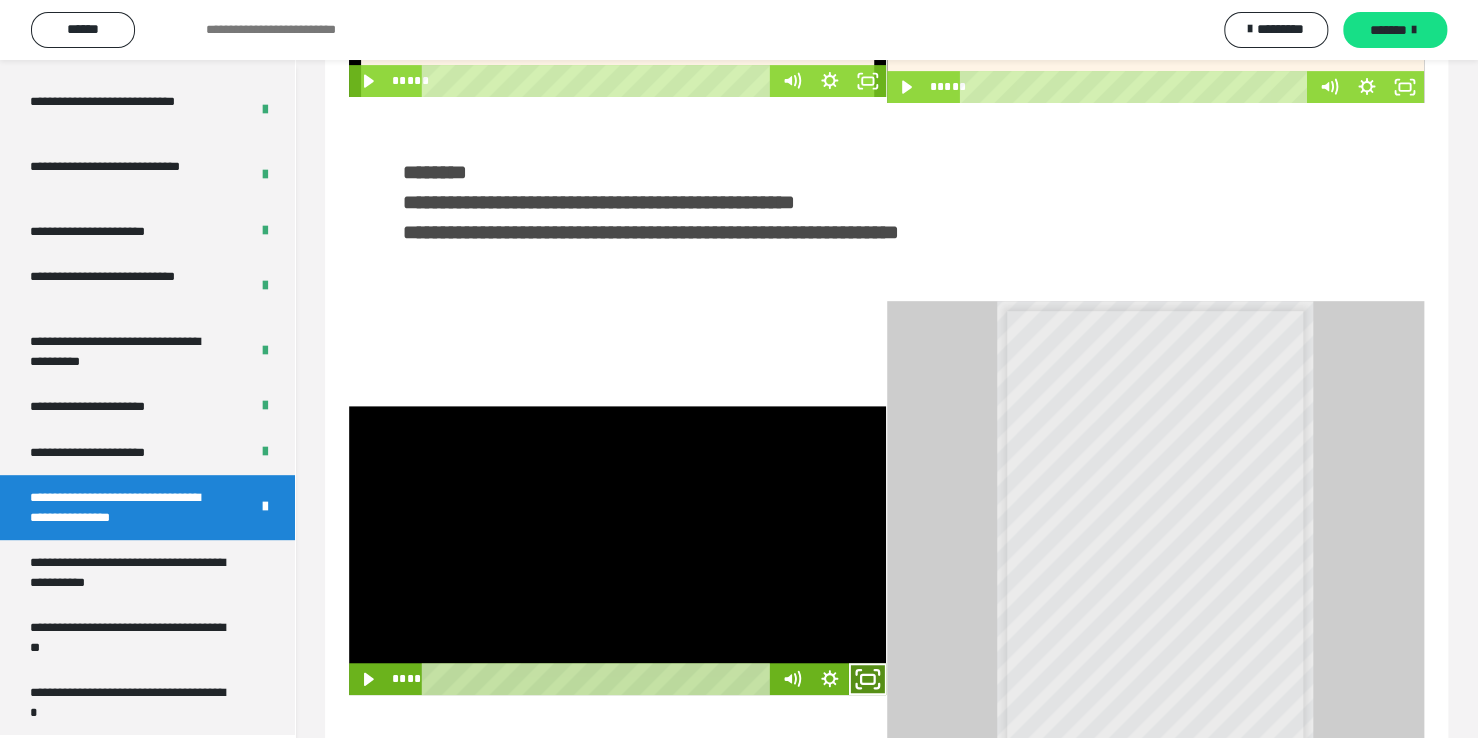 click 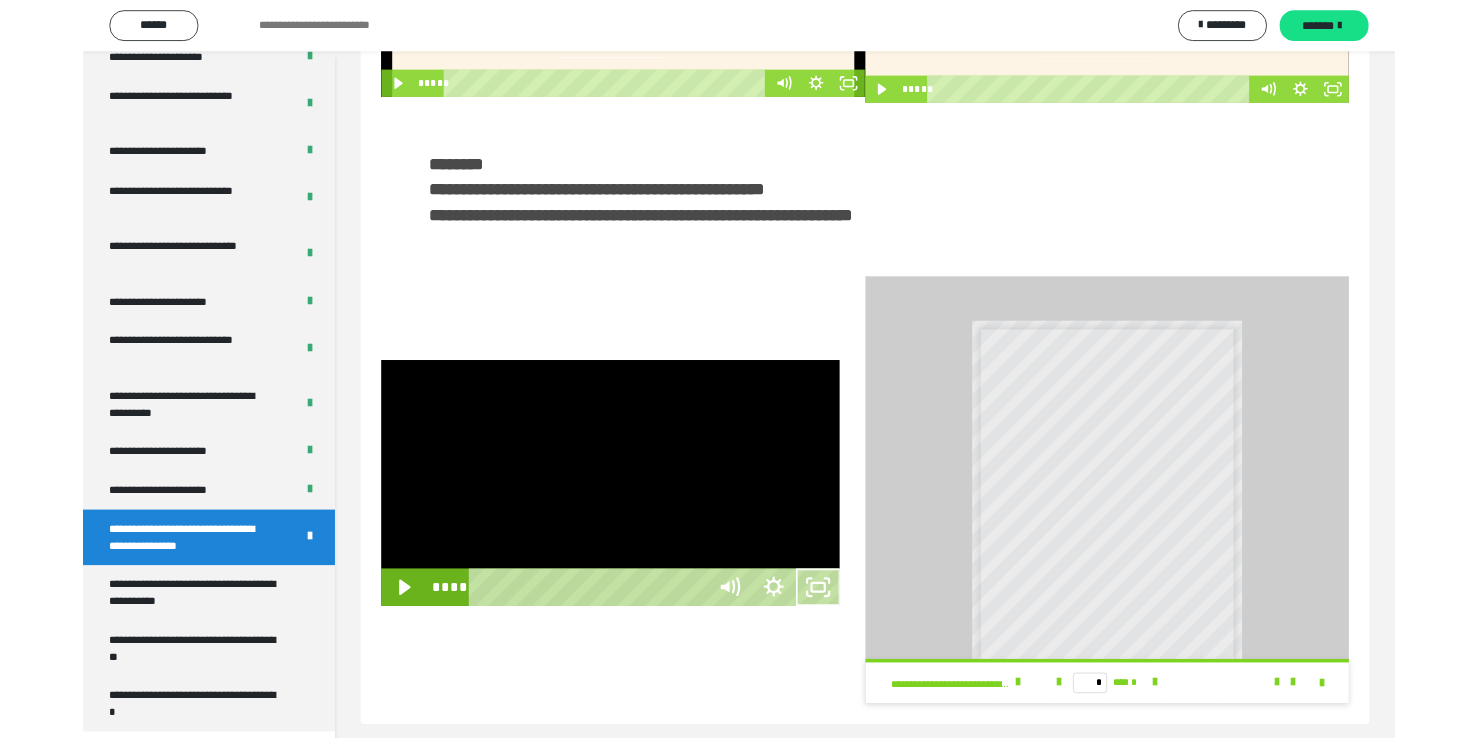 scroll, scrollTop: 3823, scrollLeft: 0, axis: vertical 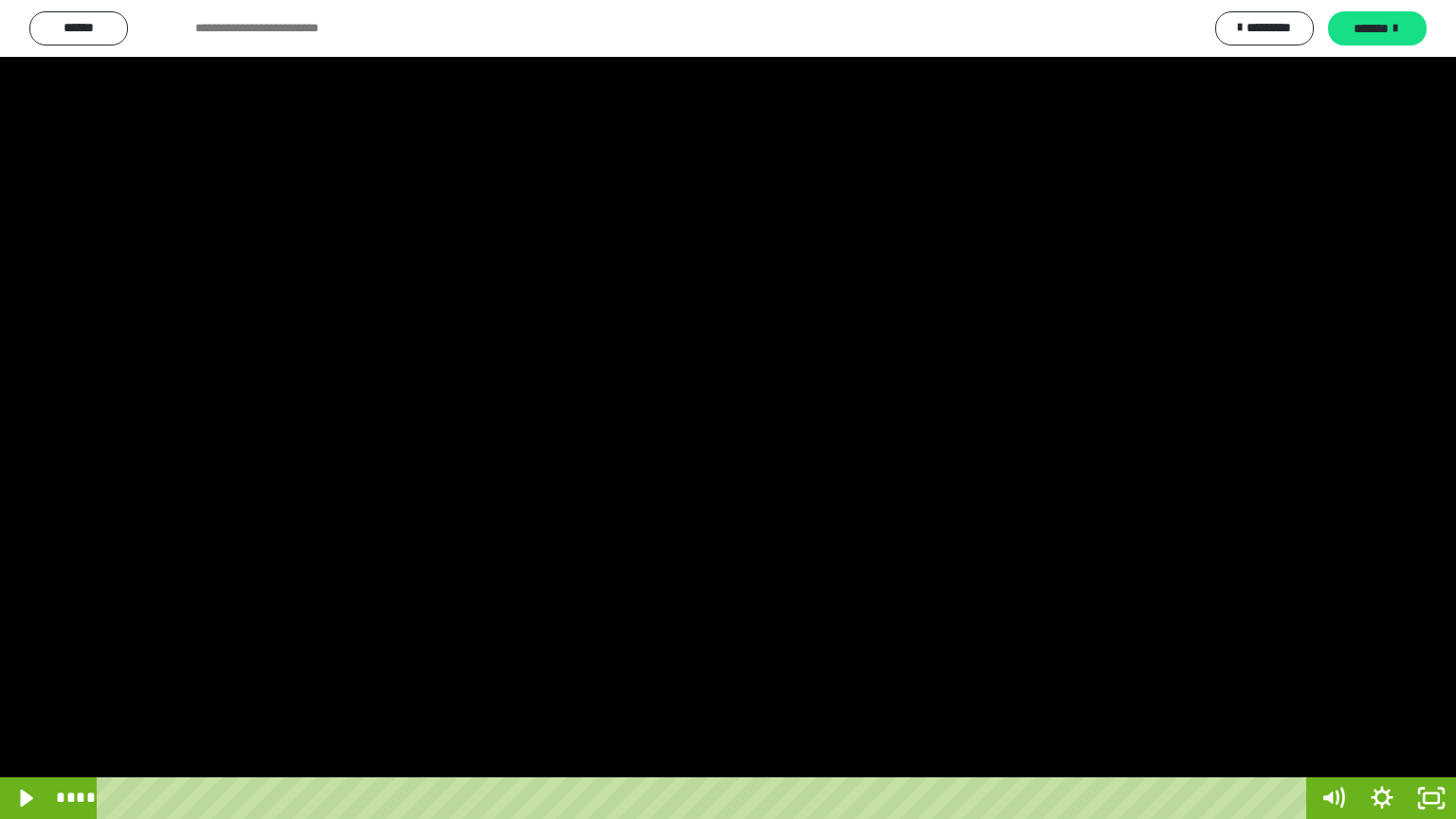 click at bounding box center [728, 410] 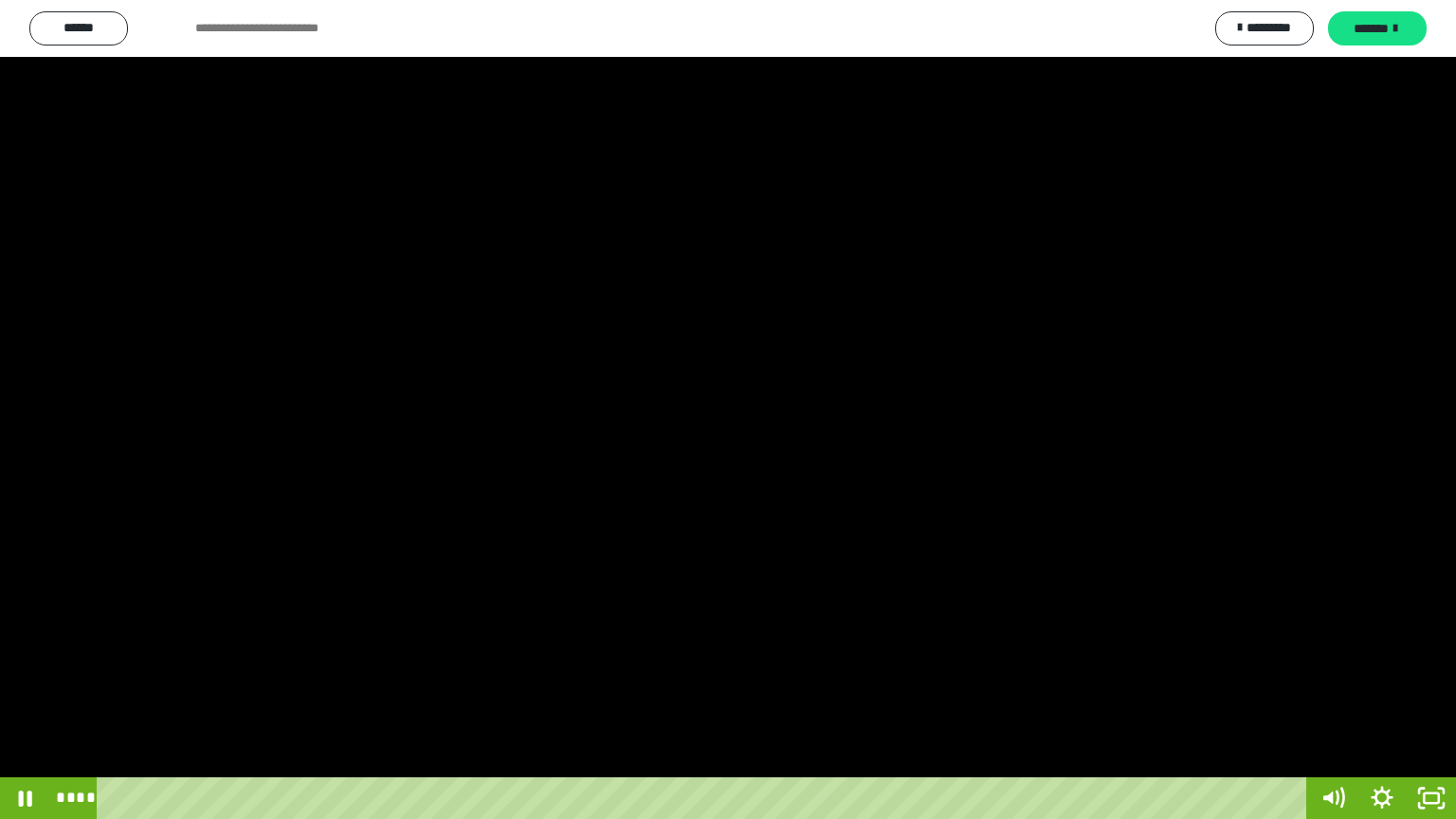 click at bounding box center (728, 410) 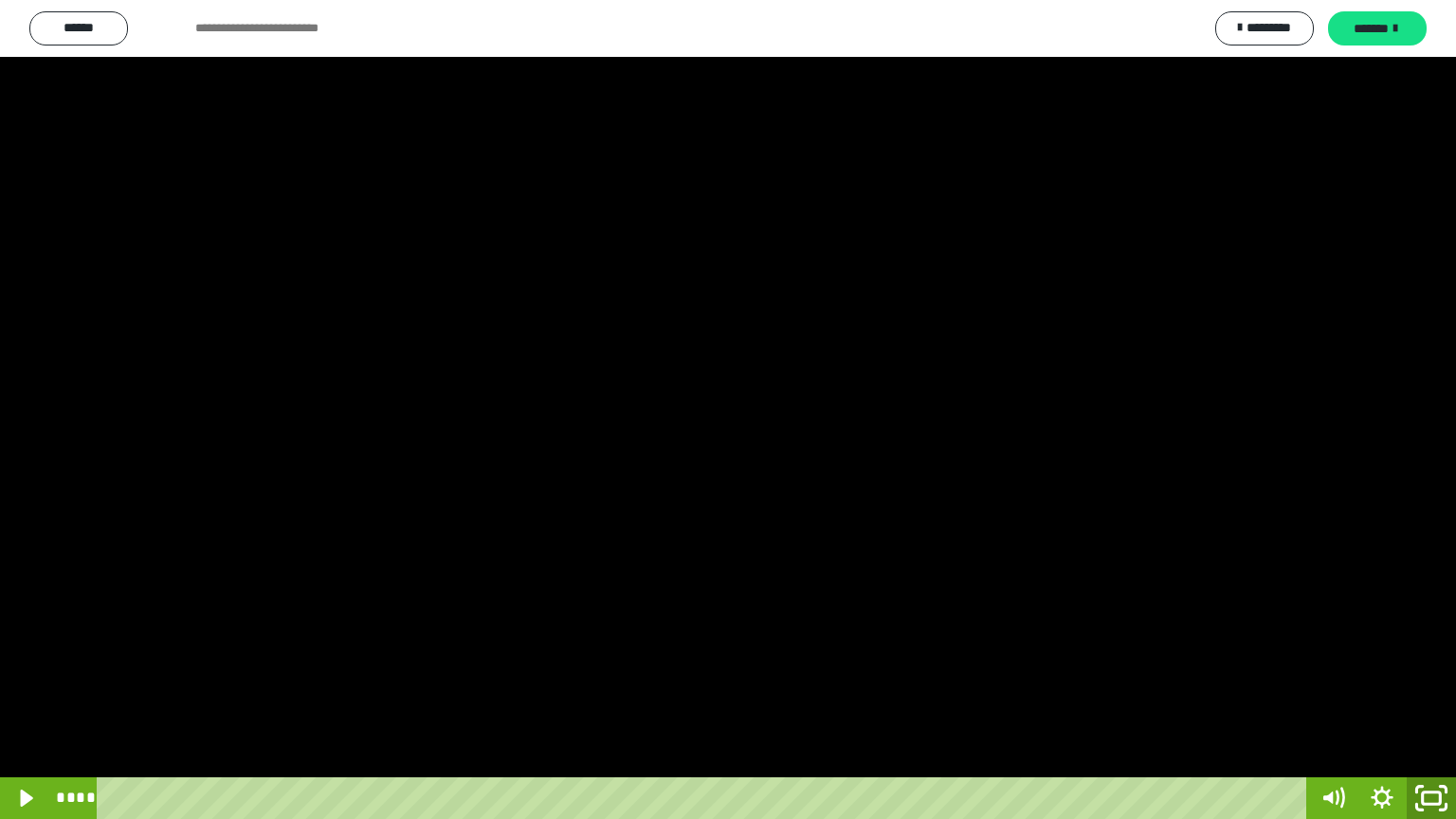 click 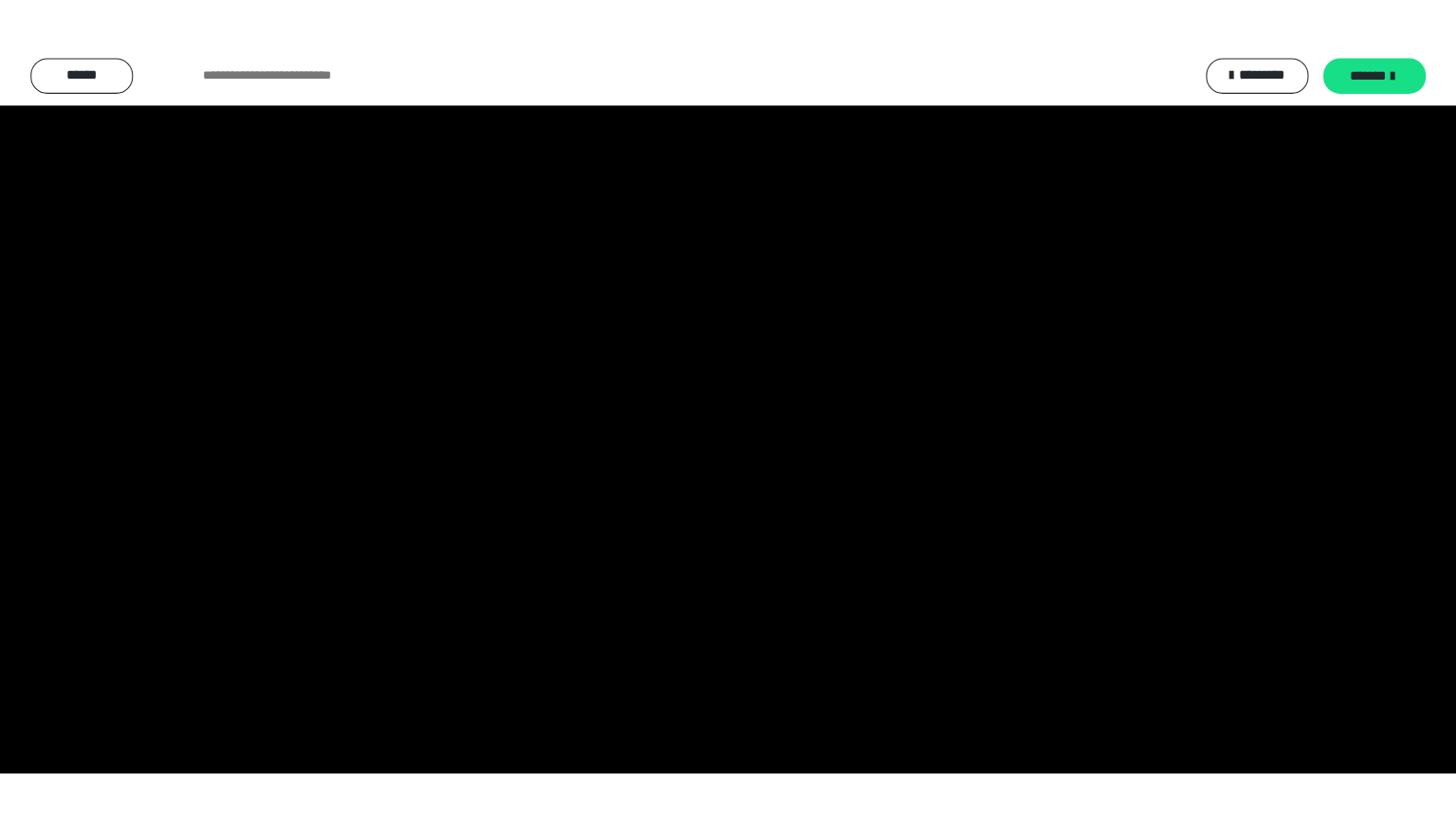 scroll, scrollTop: 3743, scrollLeft: 0, axis: vertical 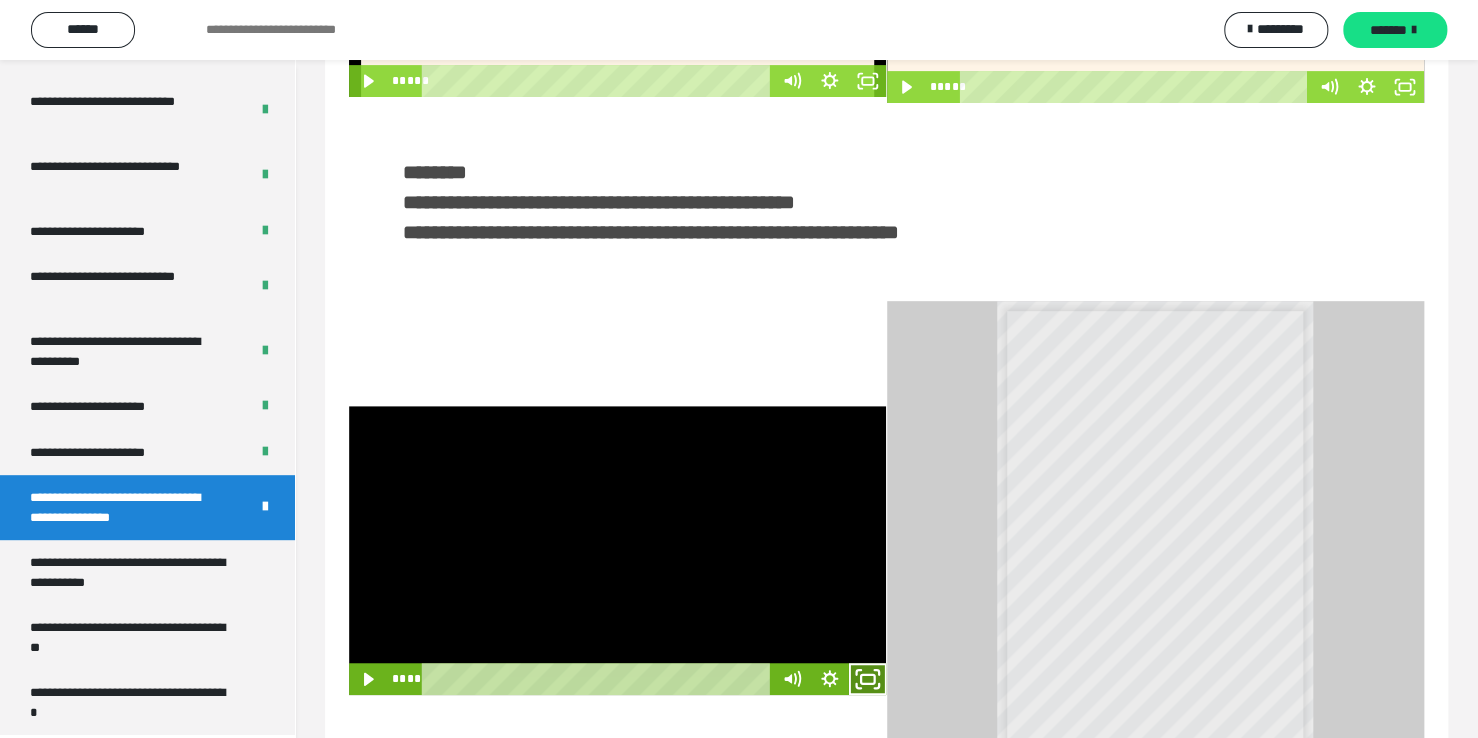 click 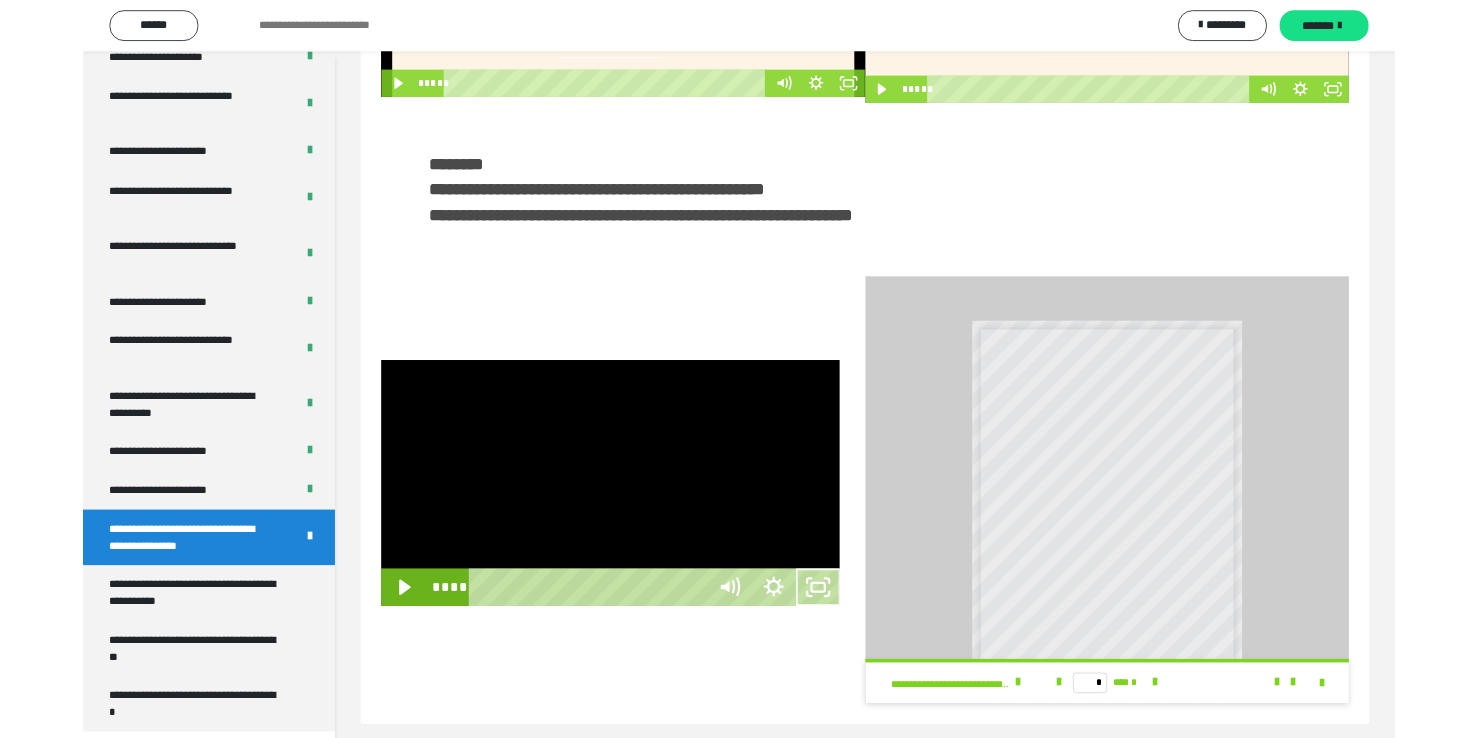 scroll, scrollTop: 3823, scrollLeft: 0, axis: vertical 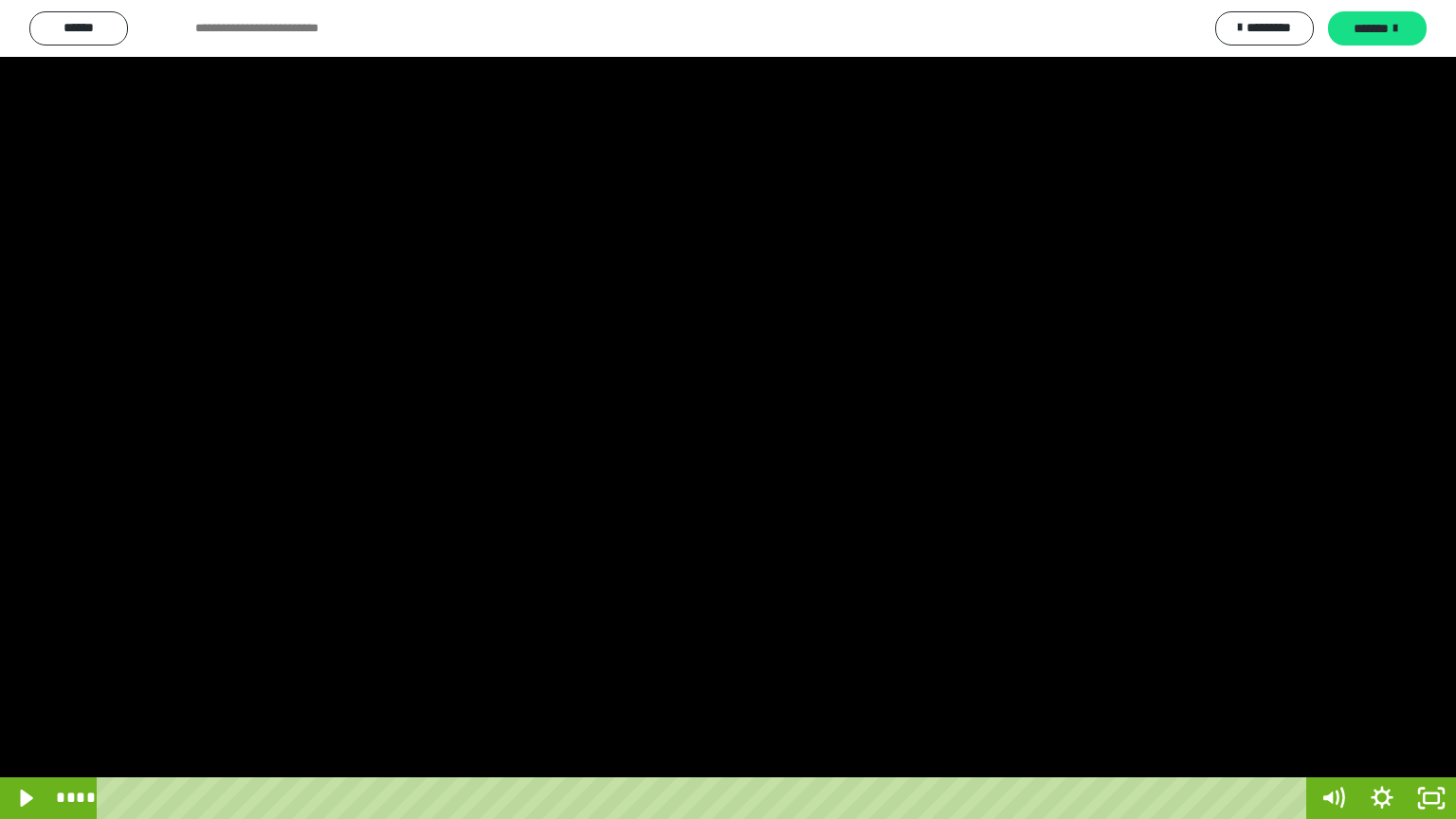 click at bounding box center (728, 410) 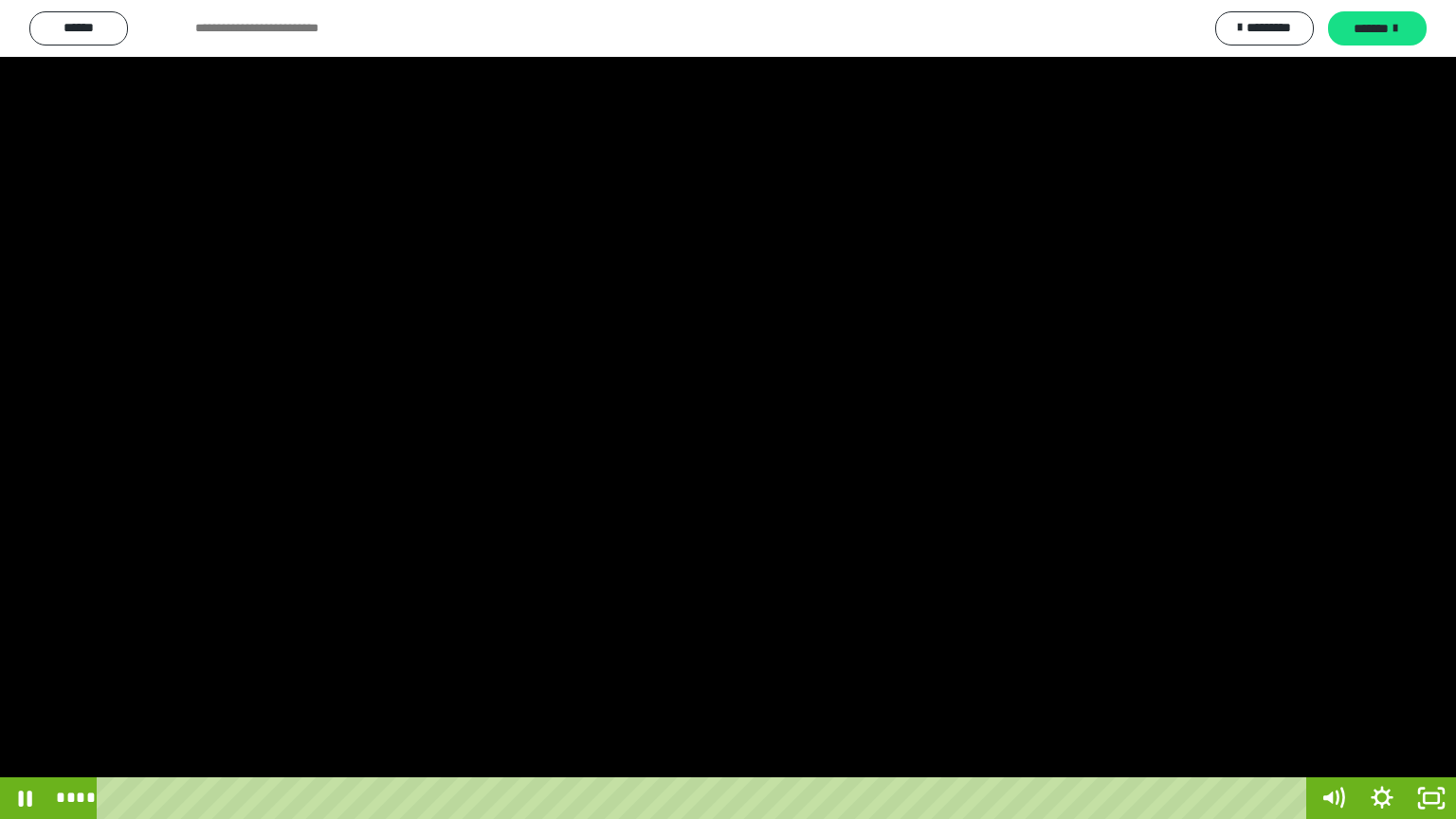 click at bounding box center (728, 410) 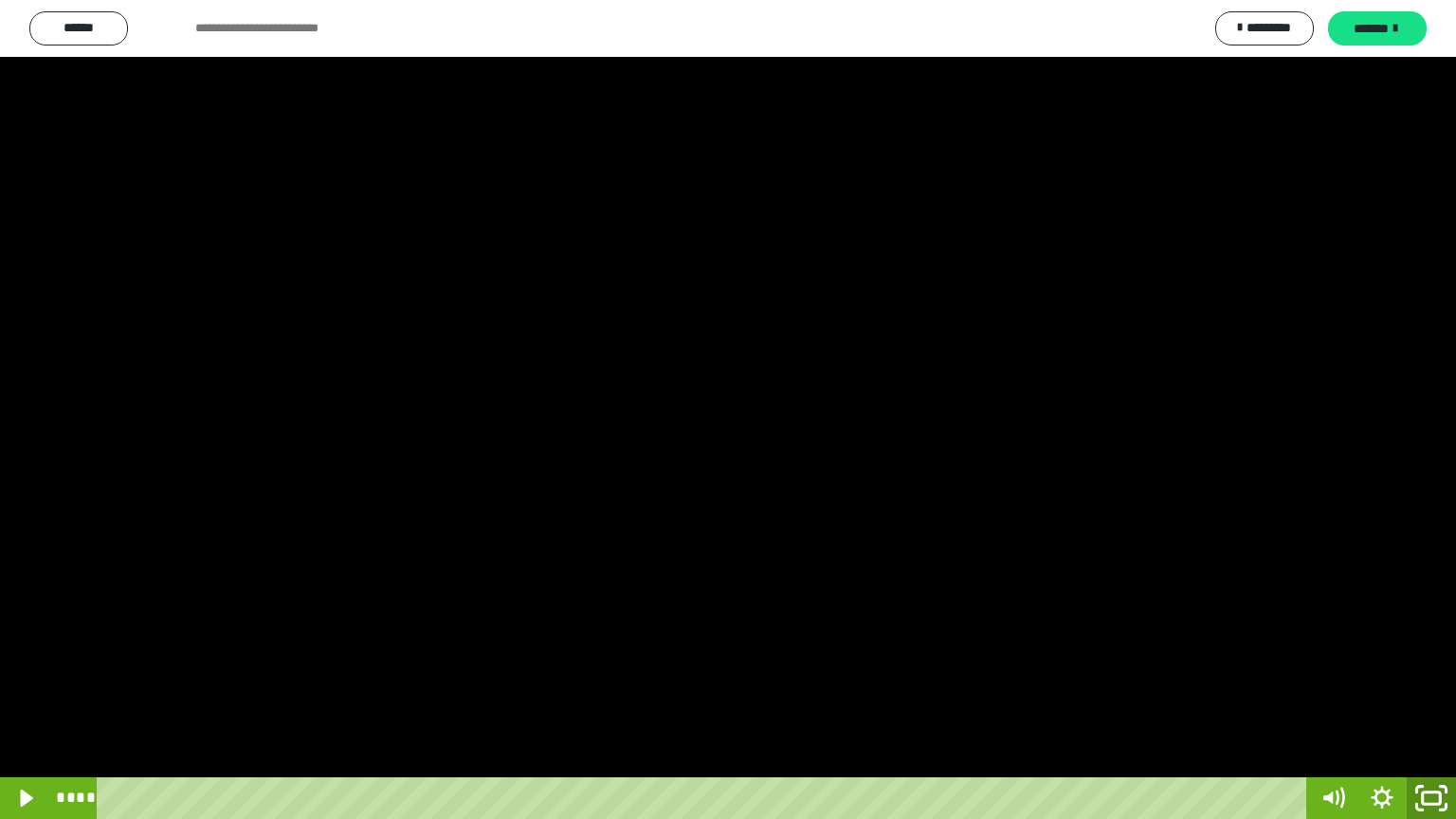 click 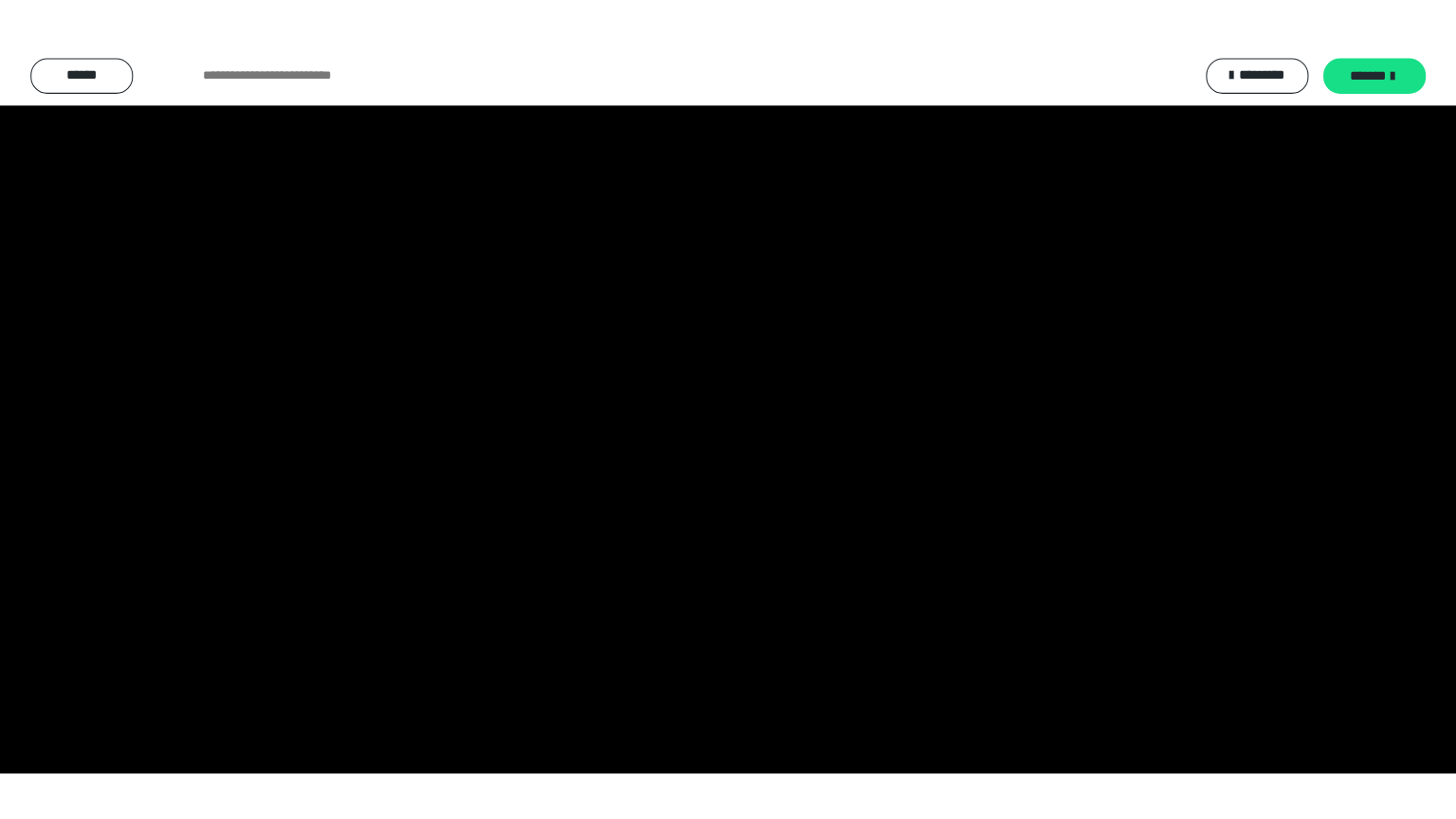 scroll, scrollTop: 3743, scrollLeft: 0, axis: vertical 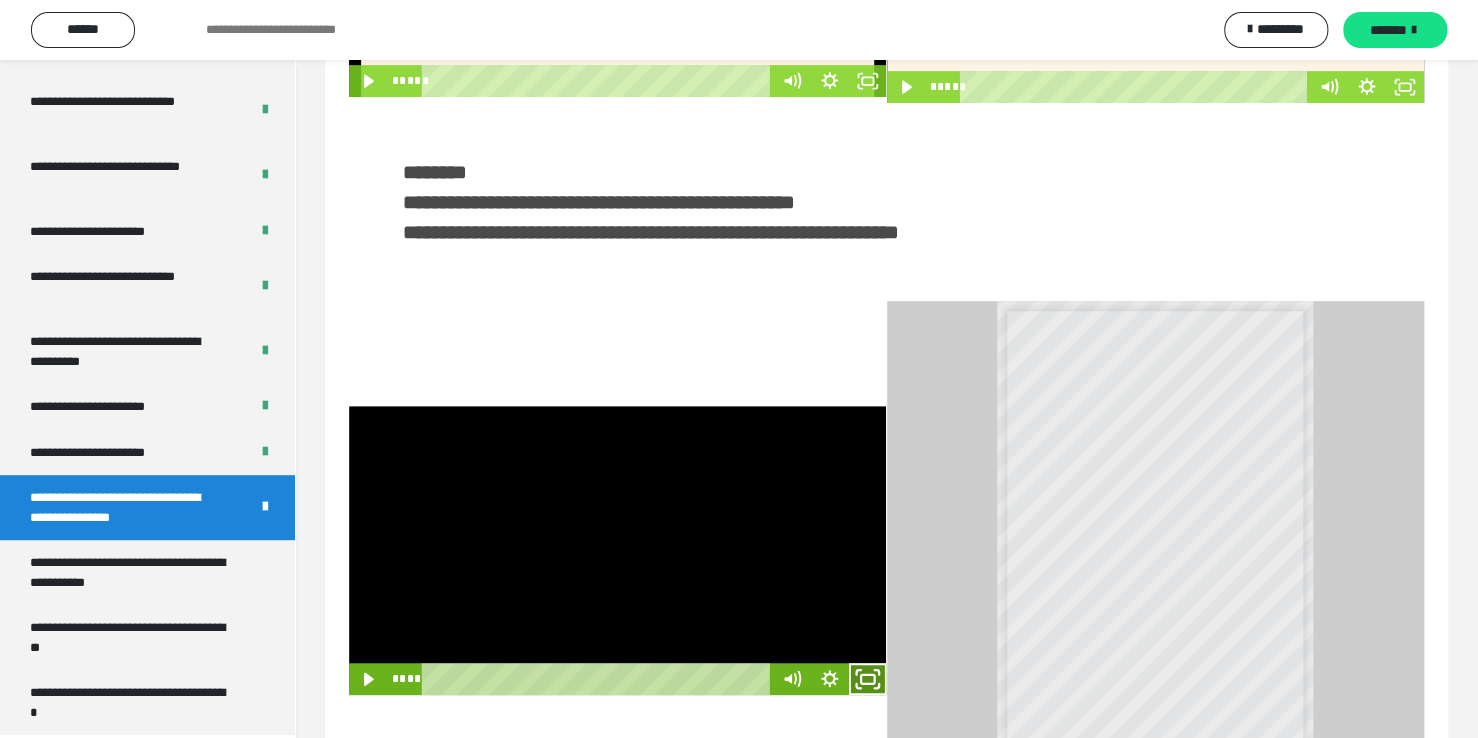 click 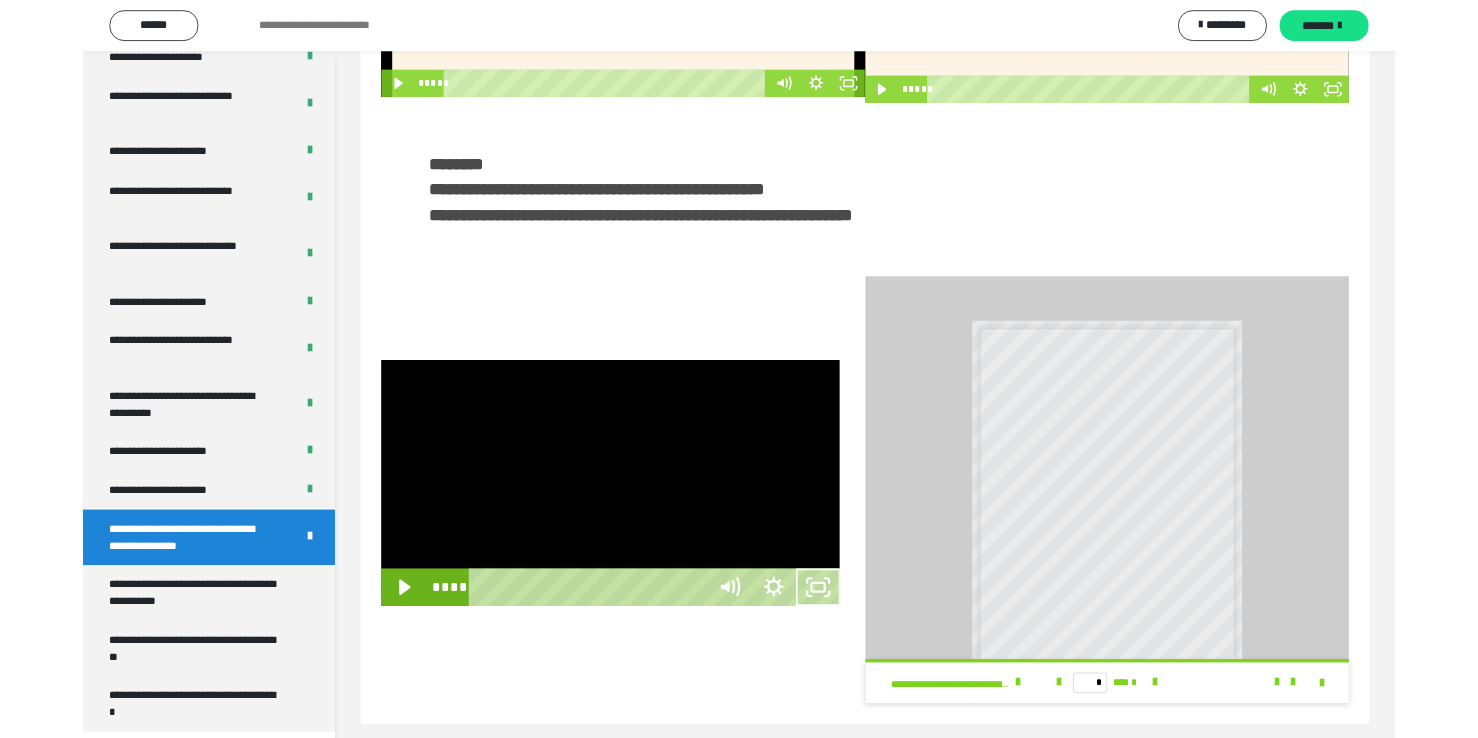 scroll, scrollTop: 3823, scrollLeft: 0, axis: vertical 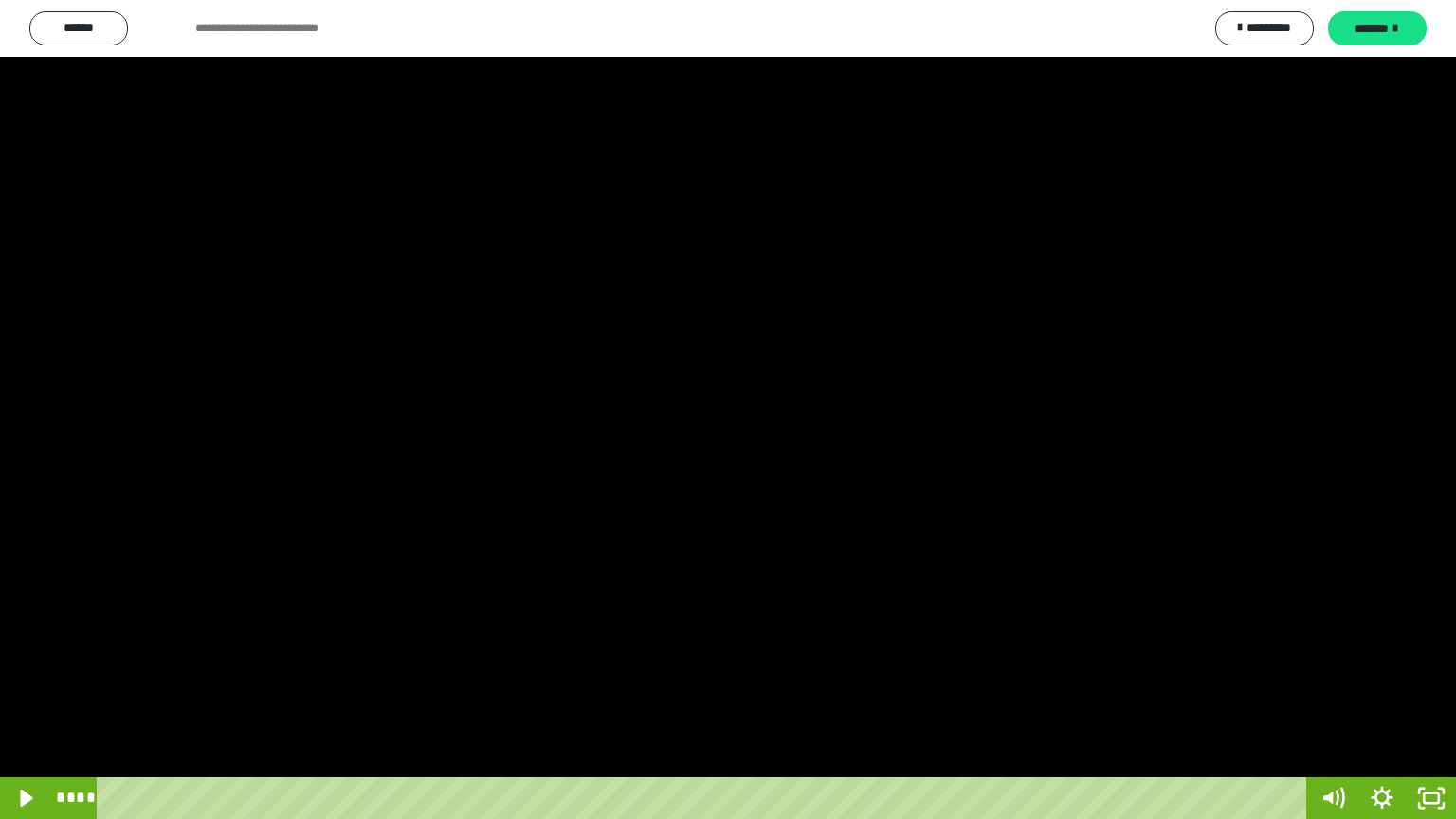 click at bounding box center (728, 410) 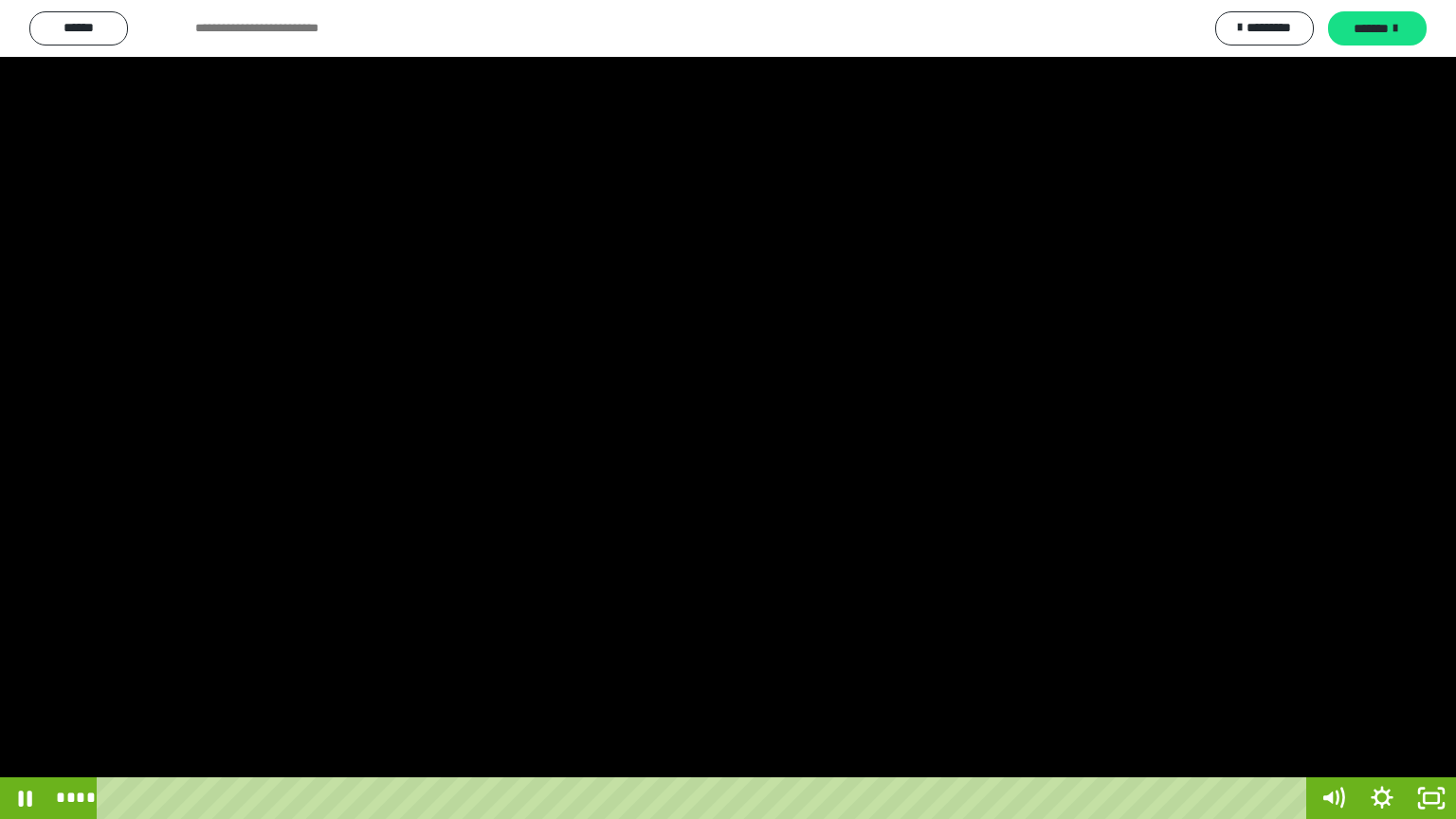 click at bounding box center (728, 410) 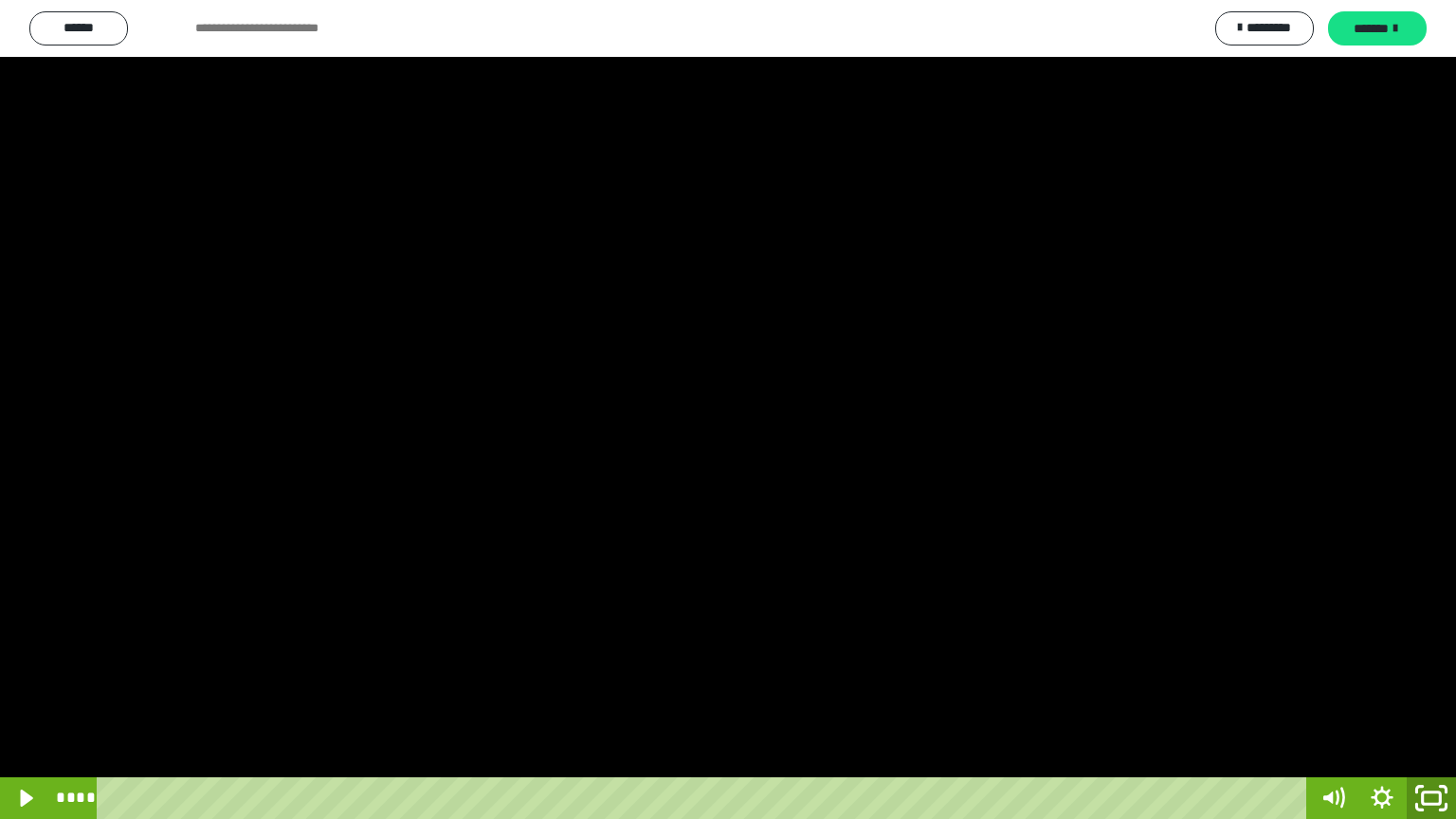 click 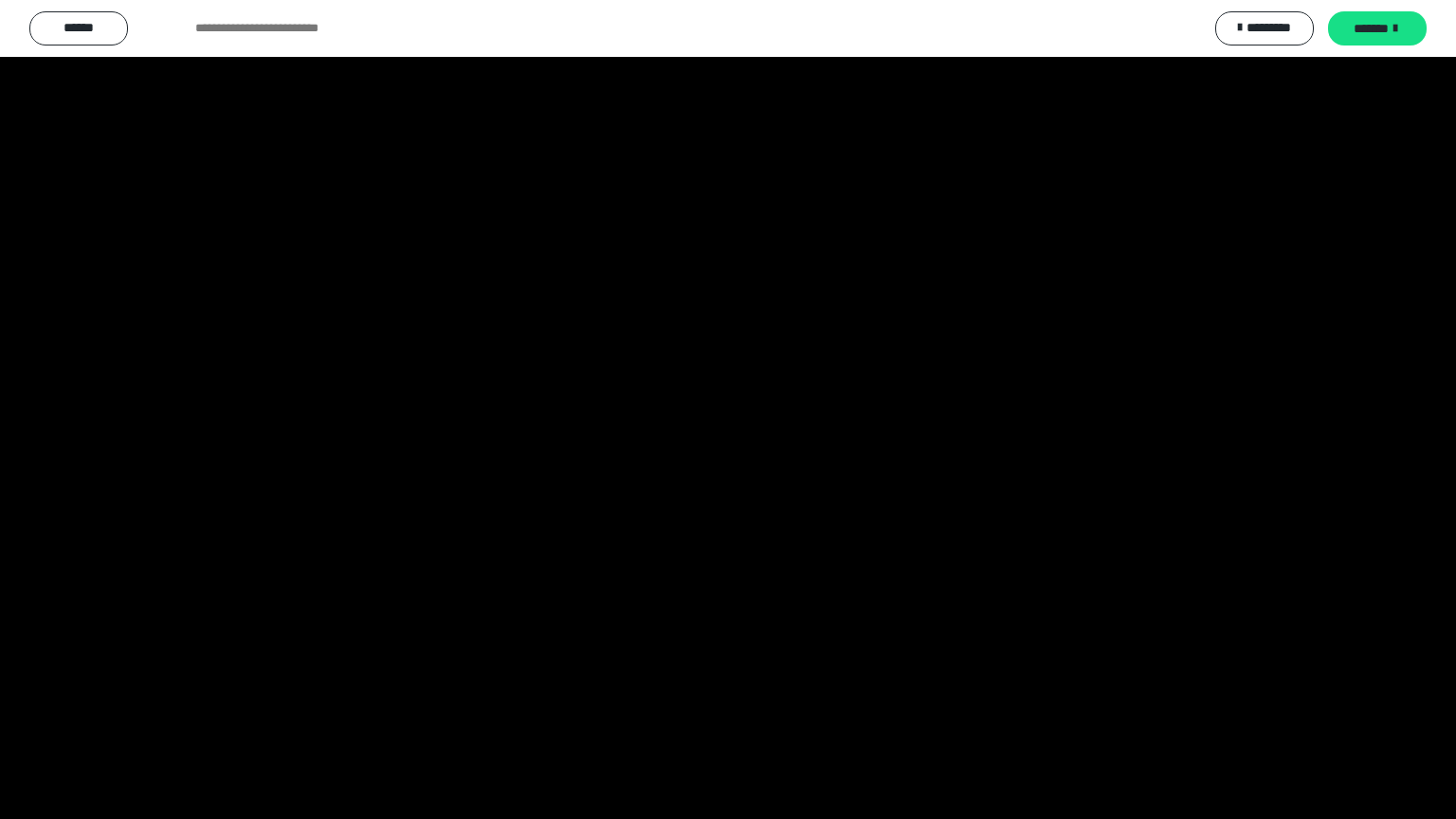 scroll, scrollTop: 3743, scrollLeft: 0, axis: vertical 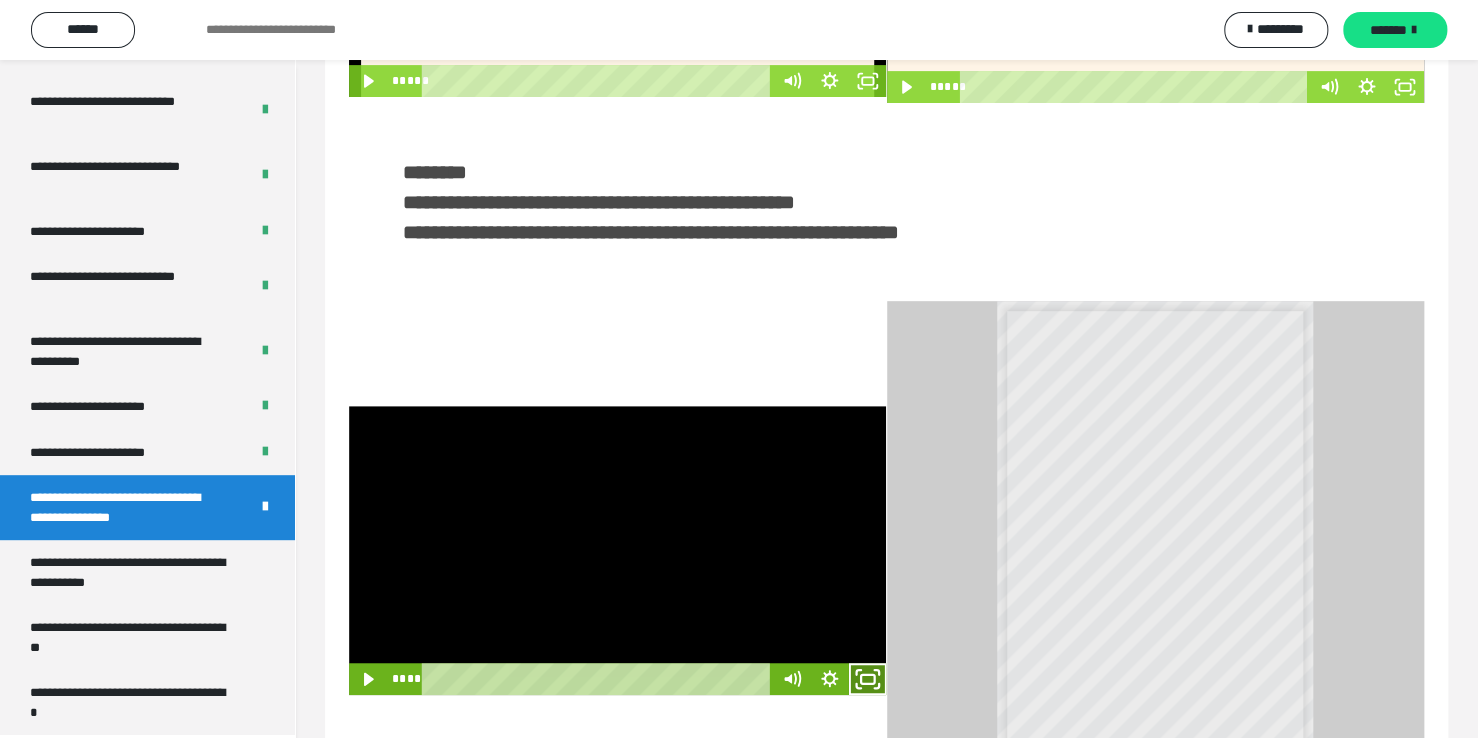 click 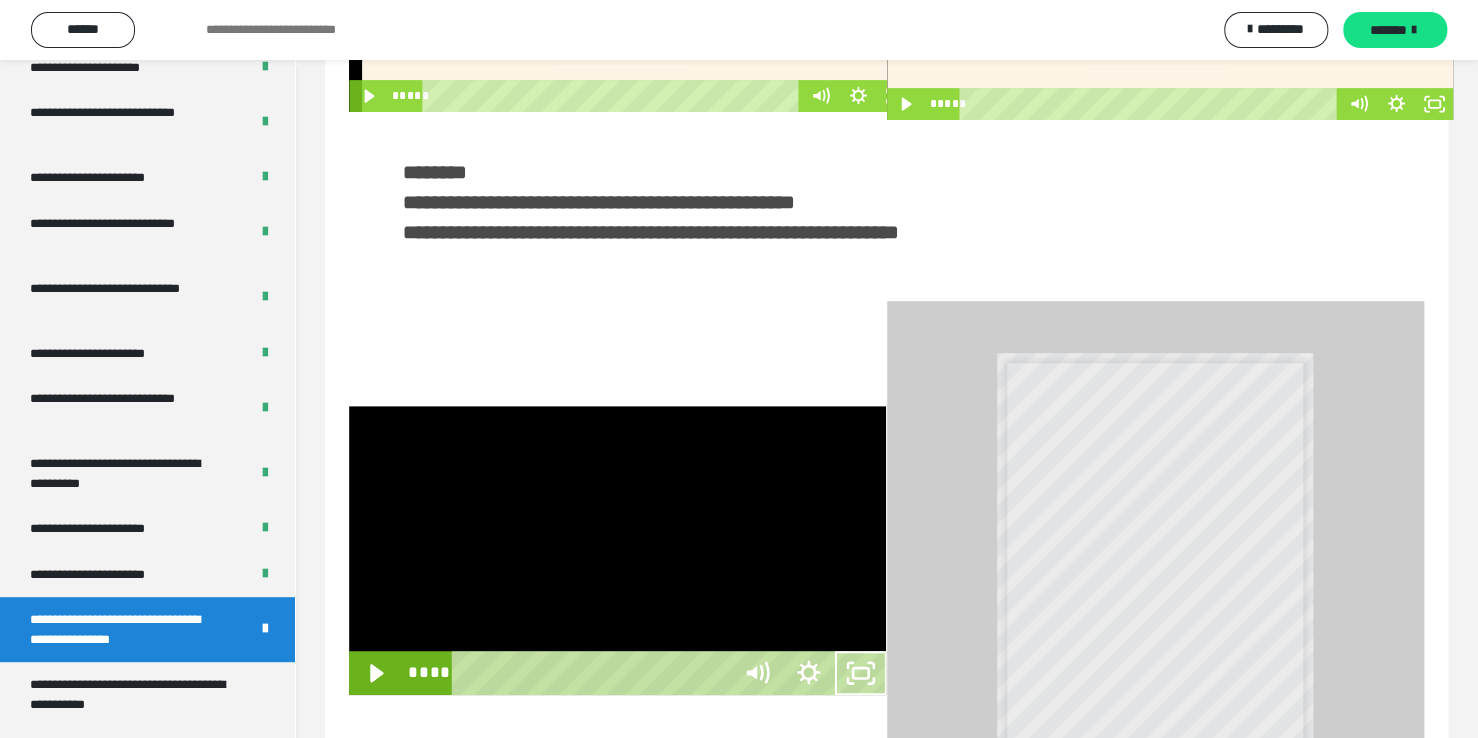 scroll, scrollTop: 3823, scrollLeft: 0, axis: vertical 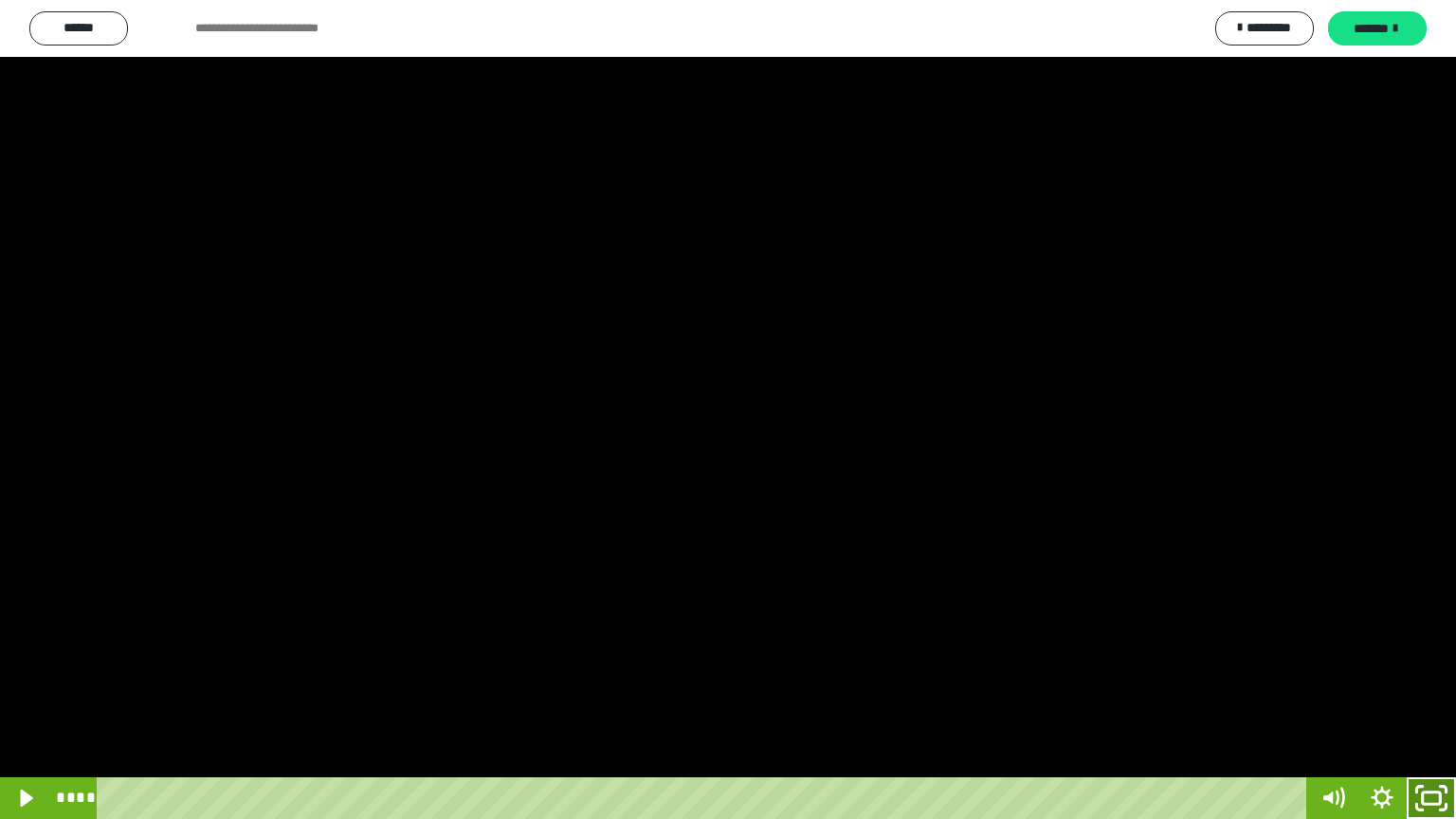click 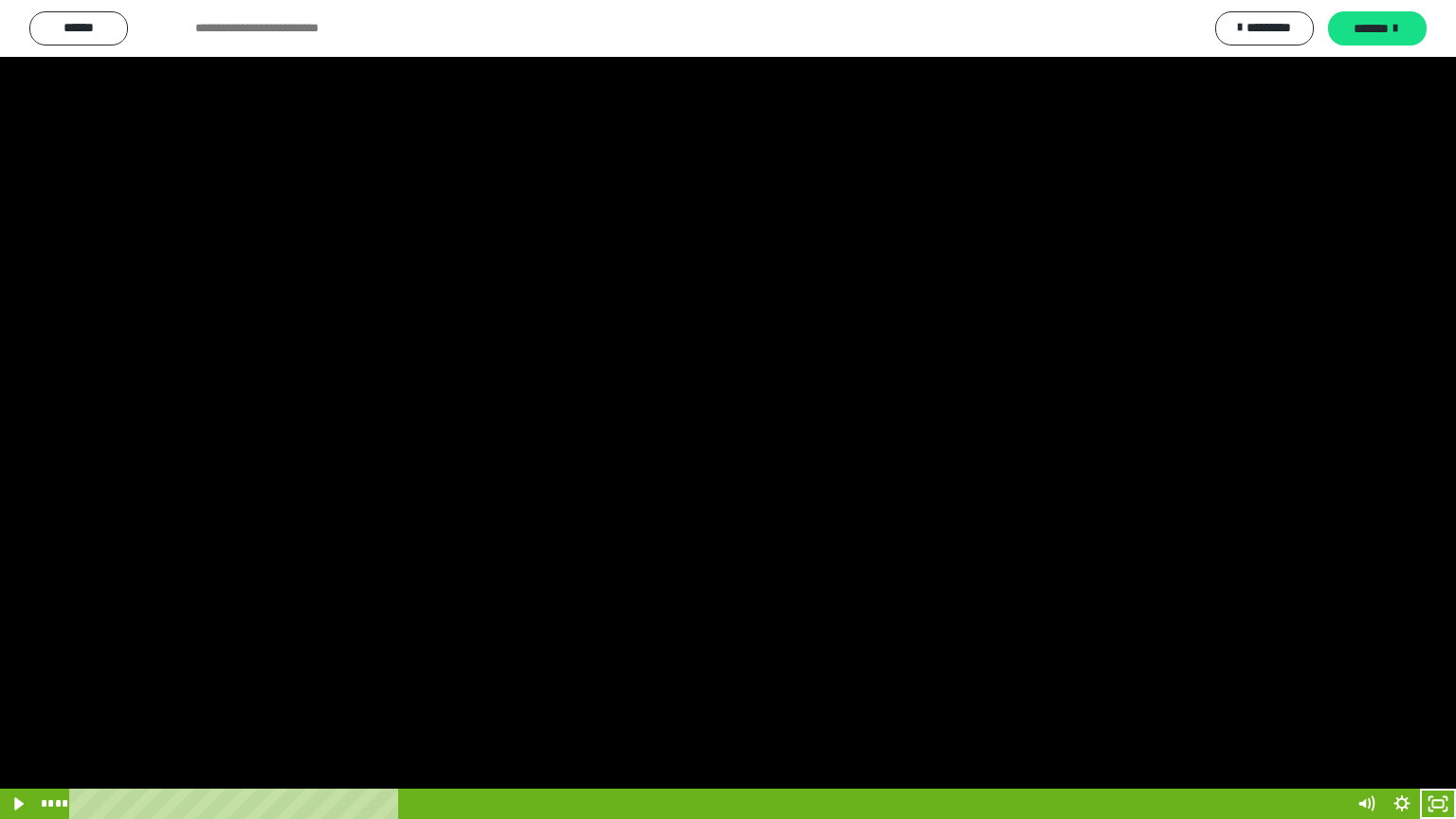 scroll, scrollTop: 3743, scrollLeft: 0, axis: vertical 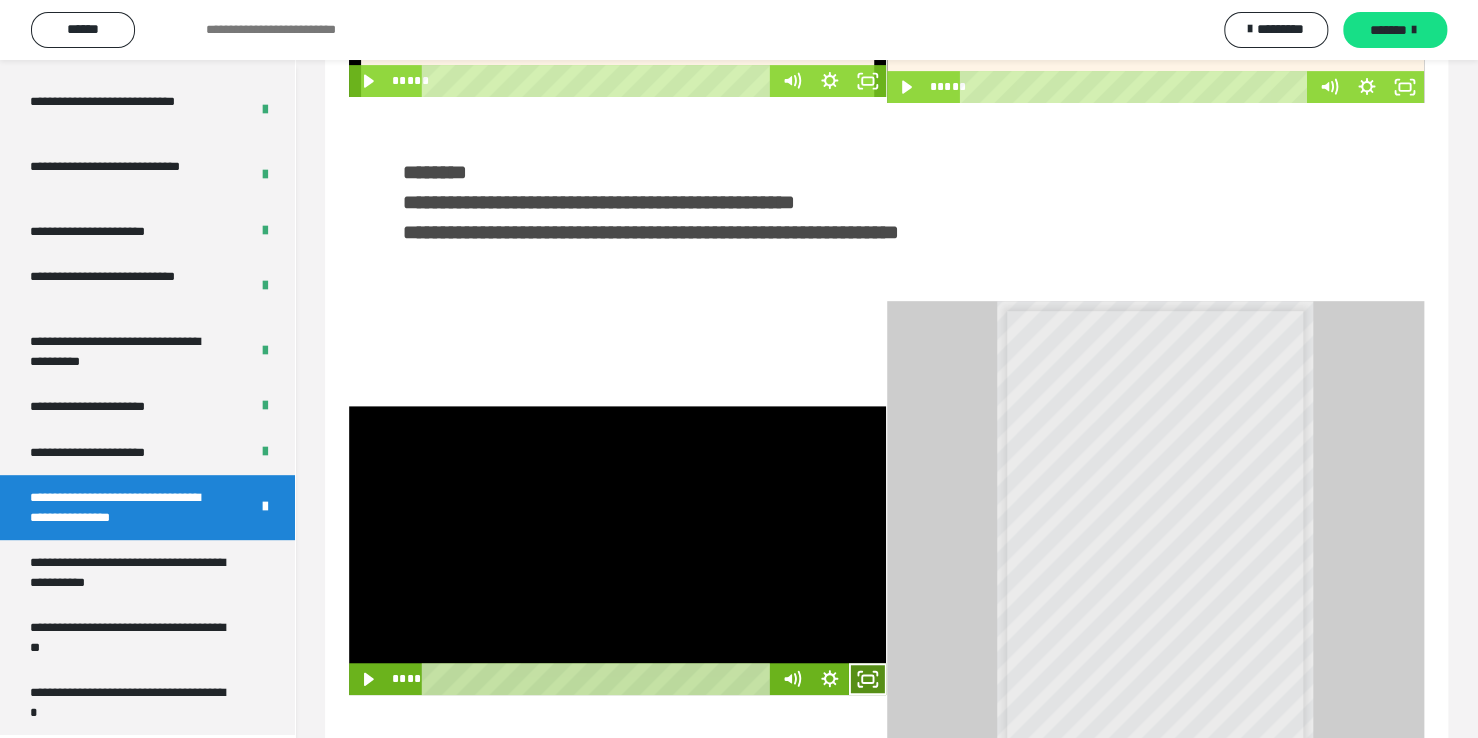 click 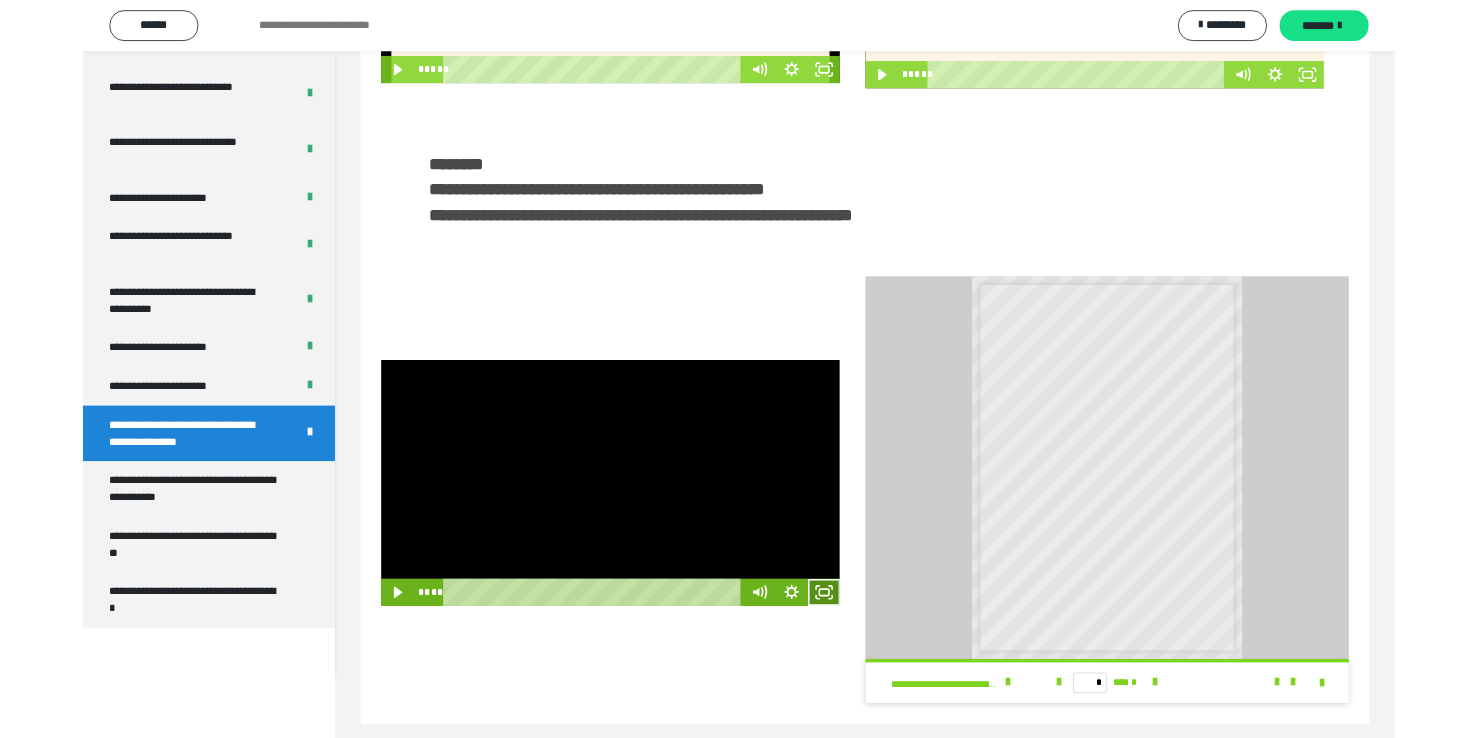 scroll, scrollTop: 3823, scrollLeft: 0, axis: vertical 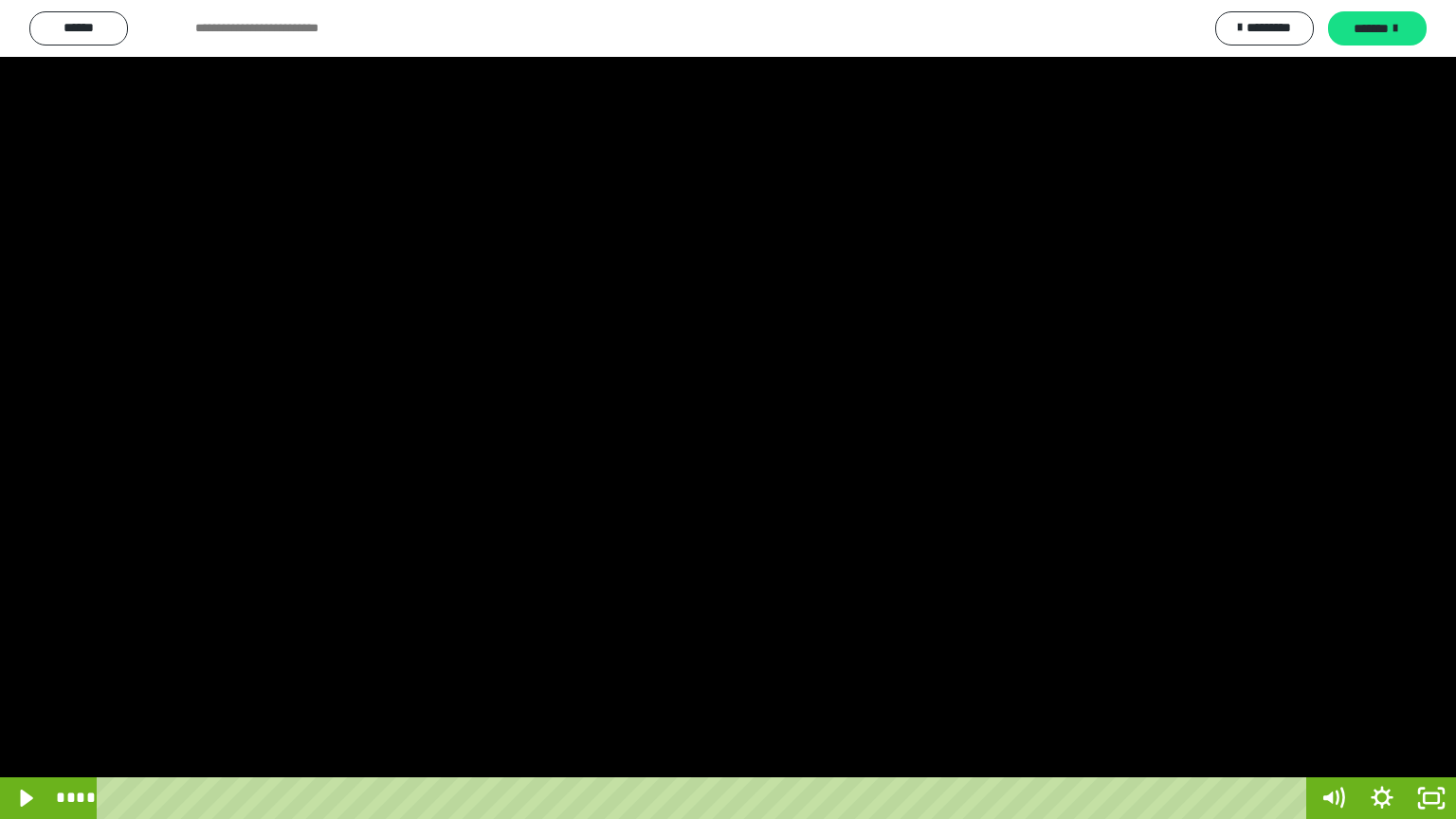 click at bounding box center (728, 410) 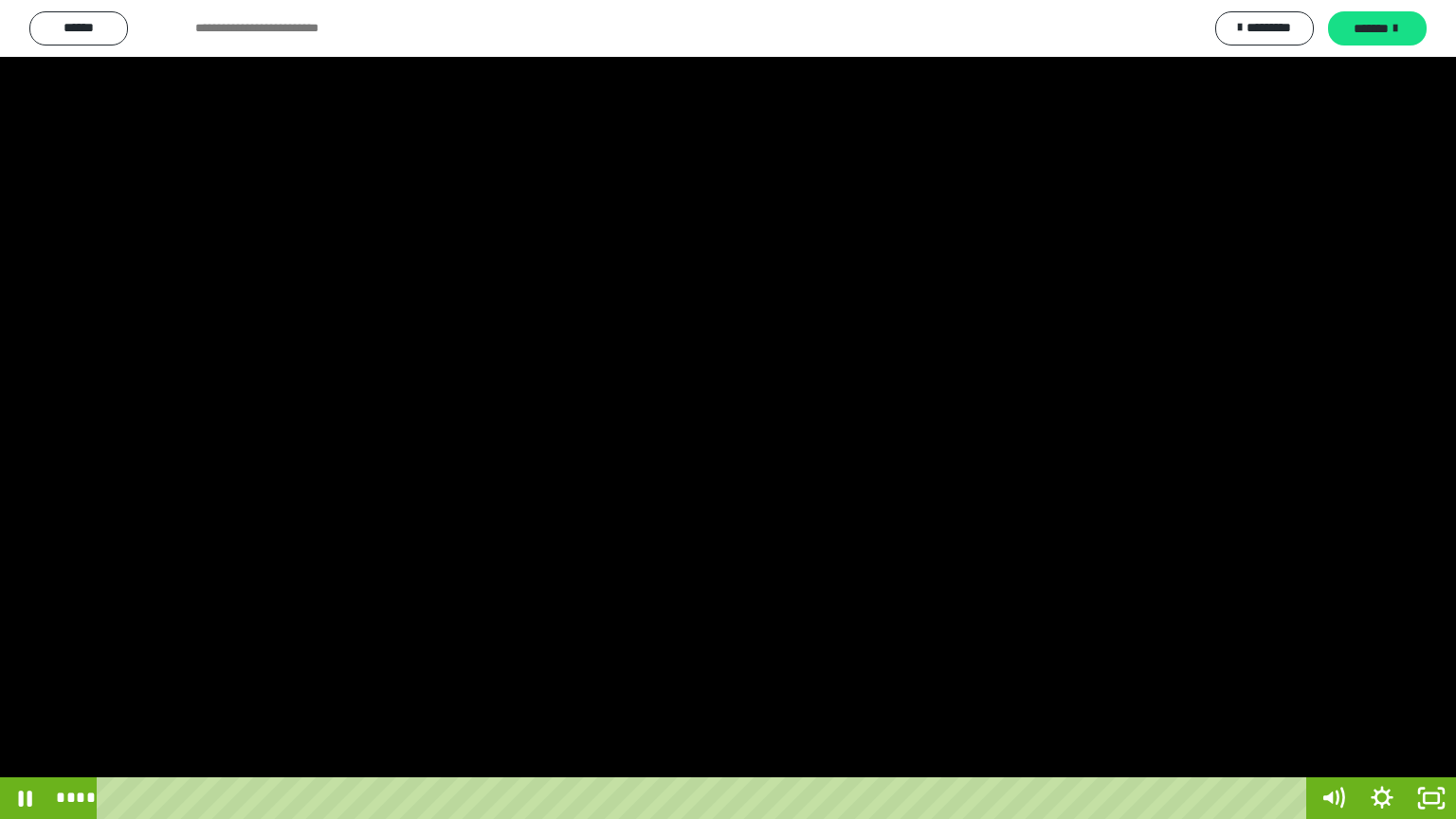 click at bounding box center (728, 410) 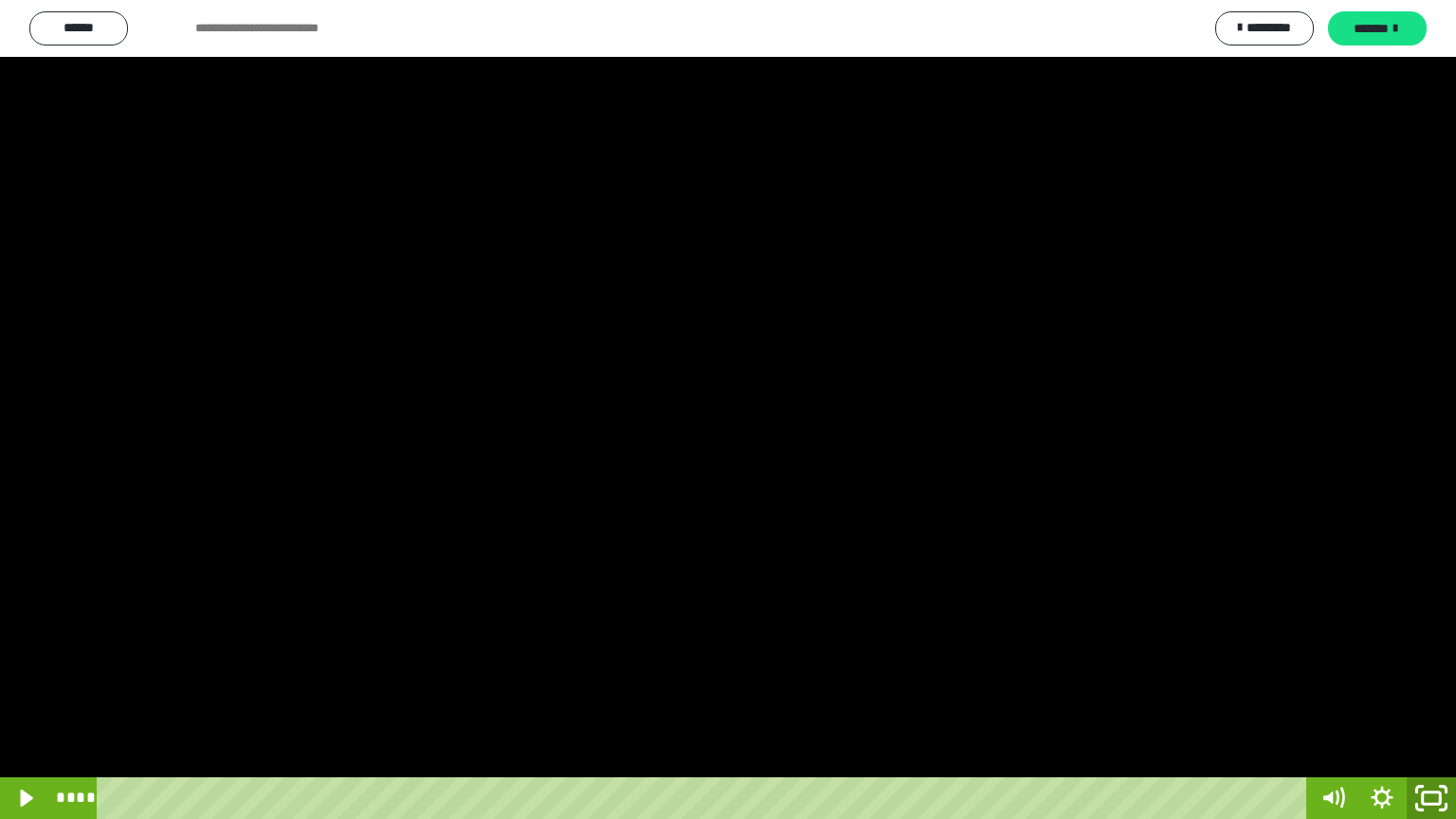 click 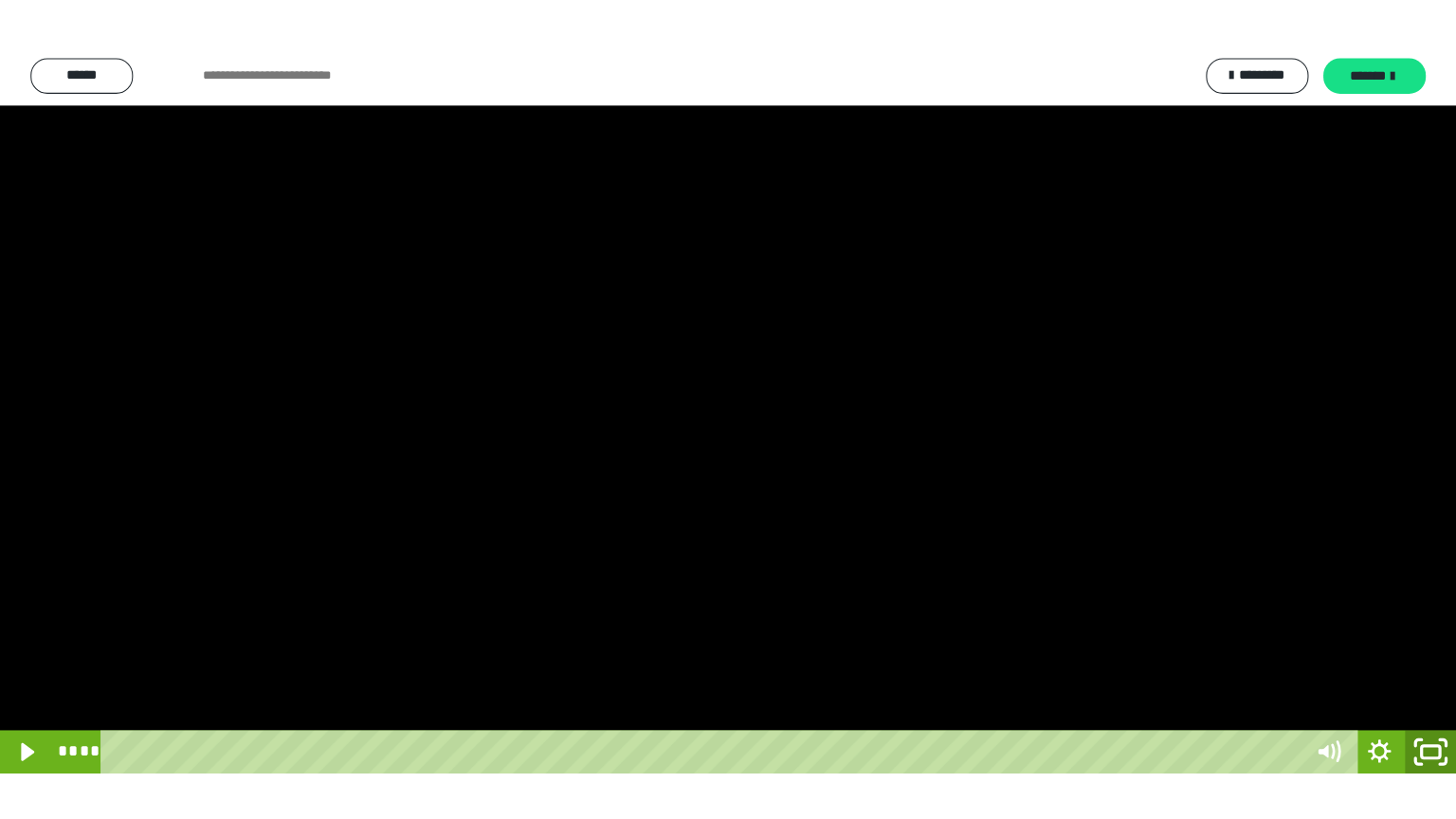 scroll, scrollTop: 3743, scrollLeft: 0, axis: vertical 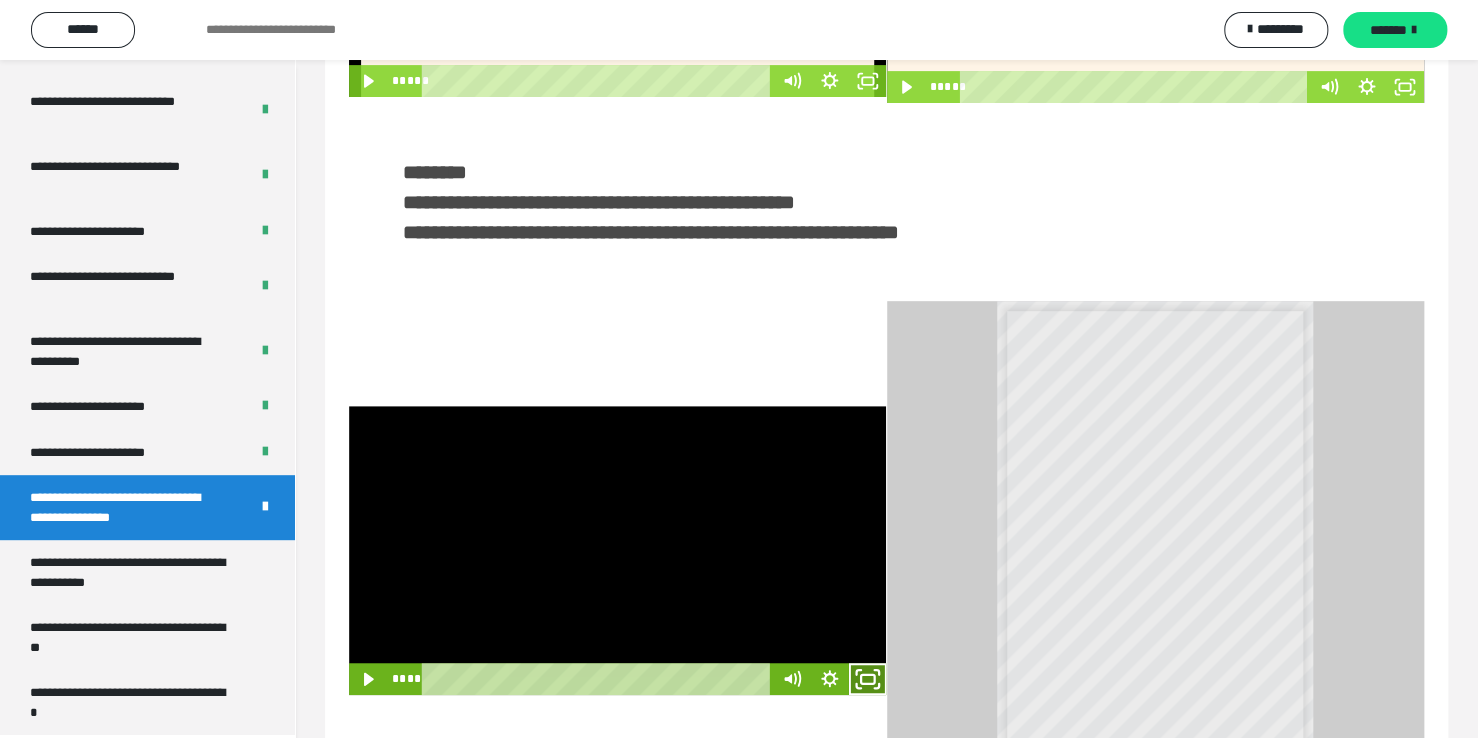 click 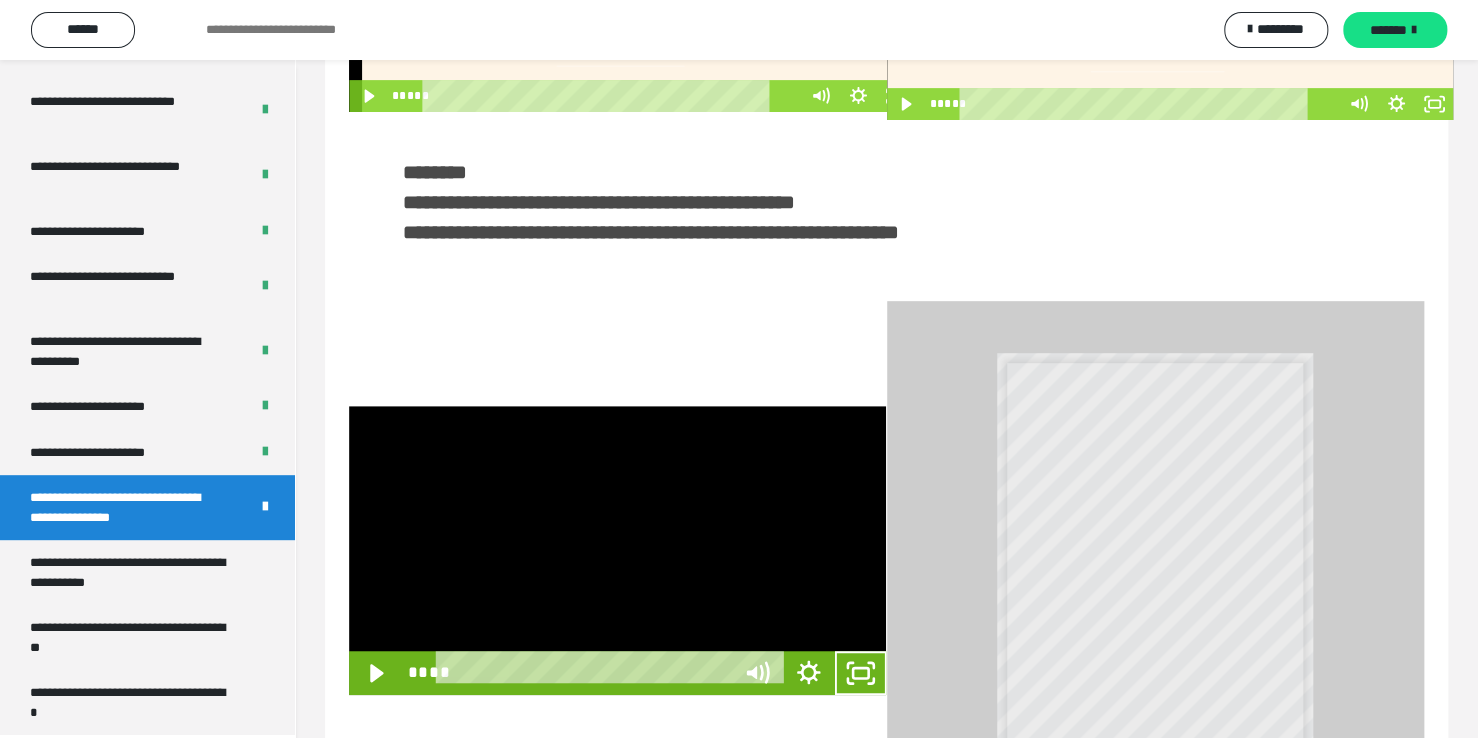 scroll, scrollTop: 3823, scrollLeft: 0, axis: vertical 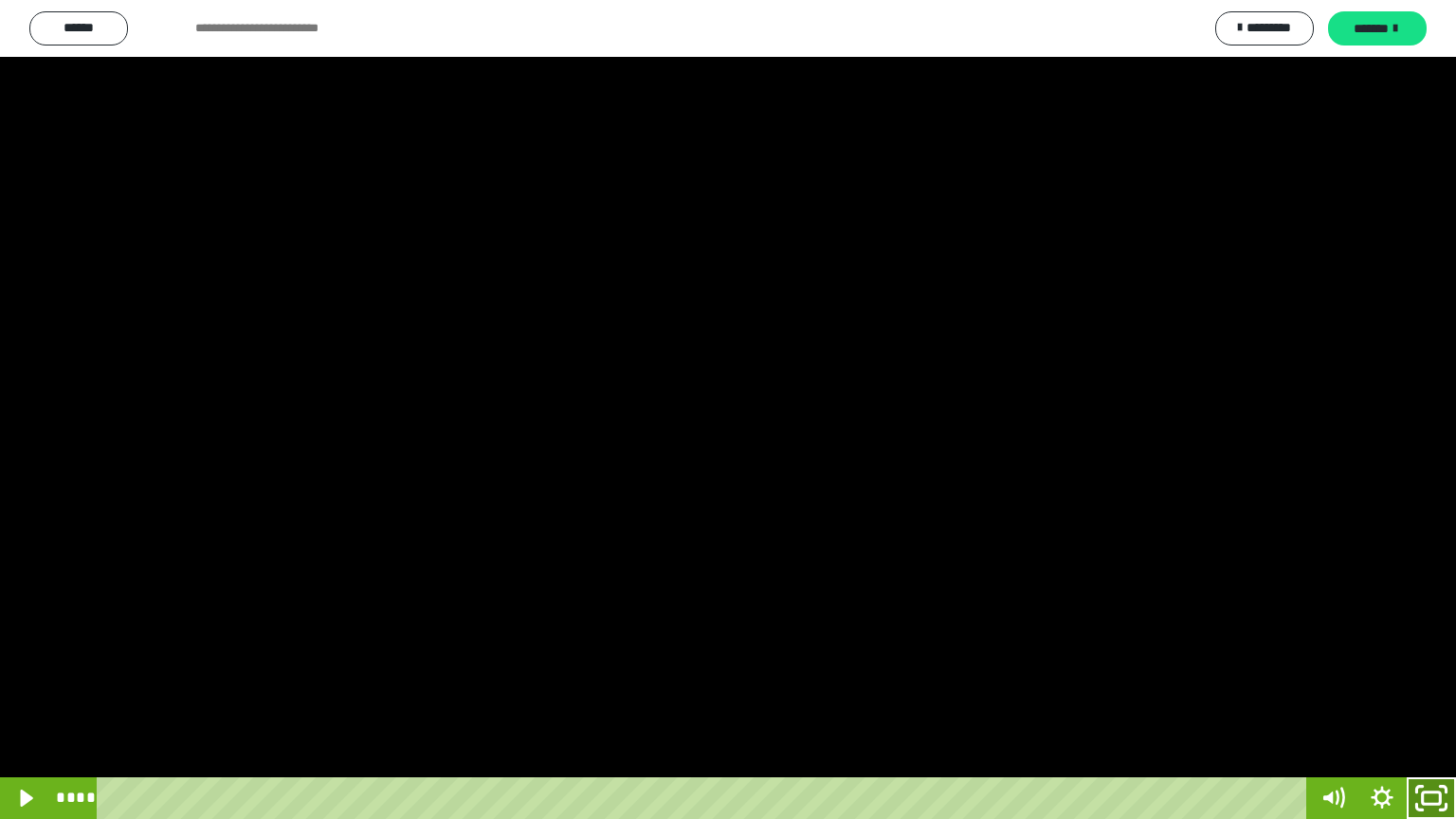 click 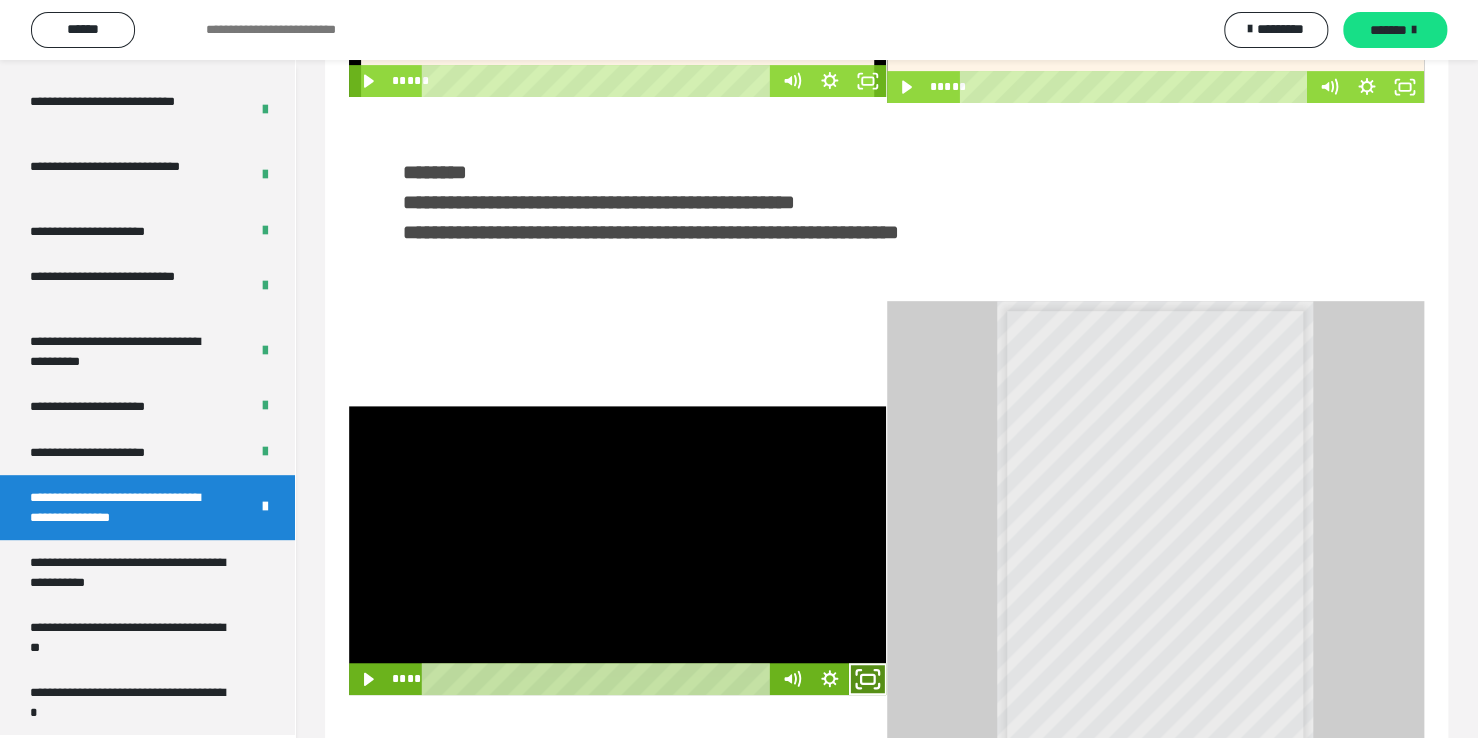 click 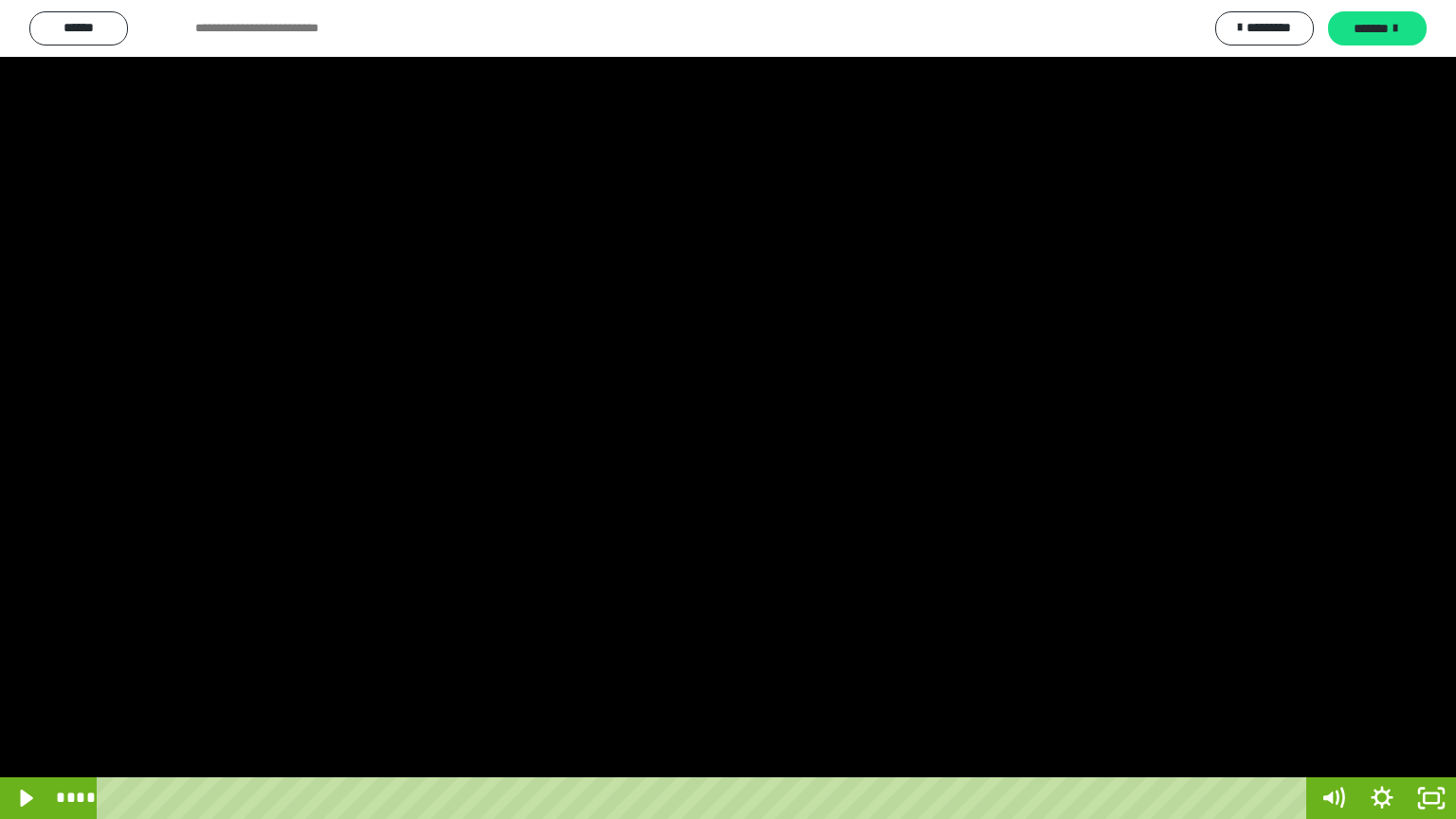 click at bounding box center [728, 410] 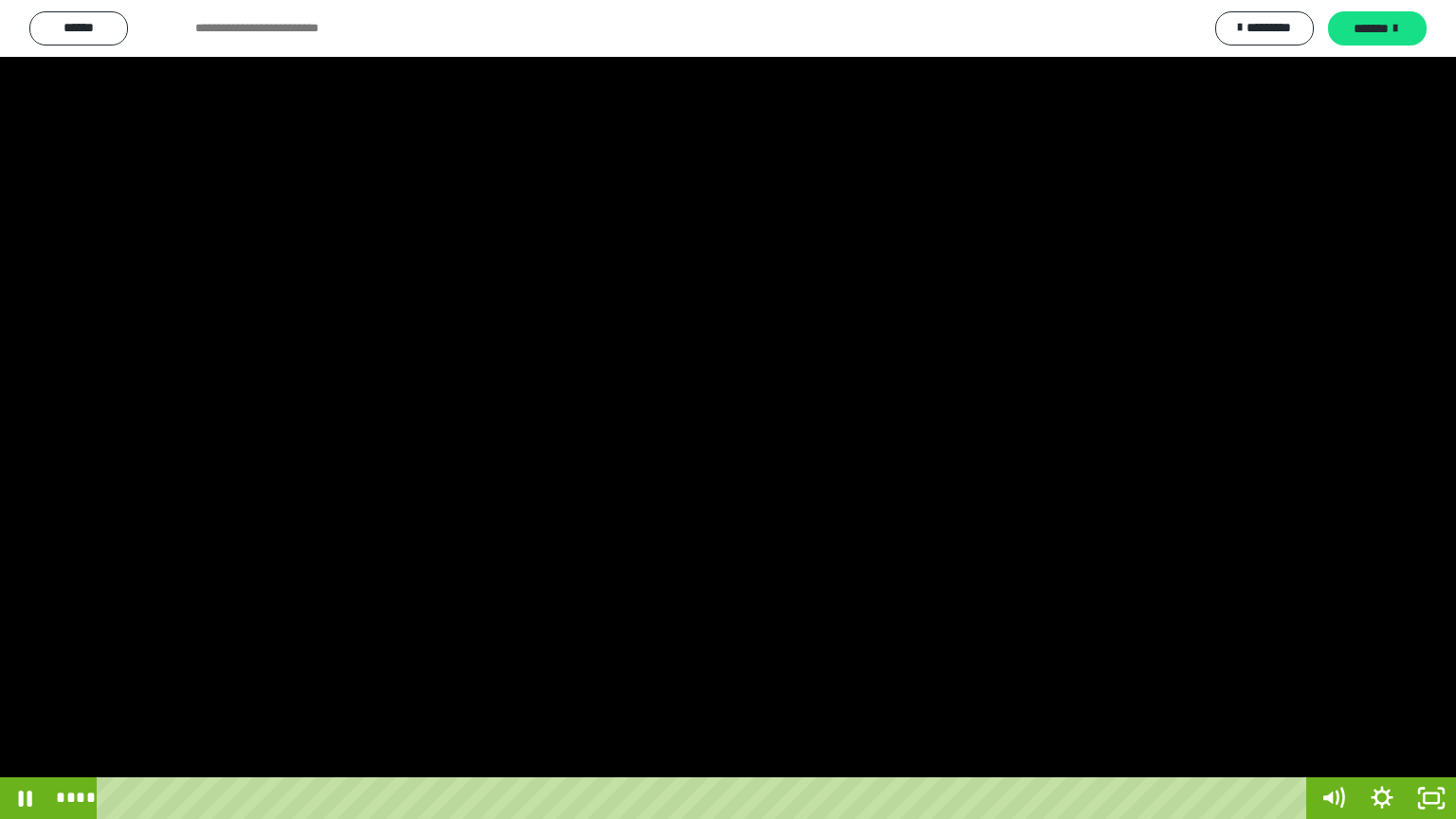 click at bounding box center [728, 410] 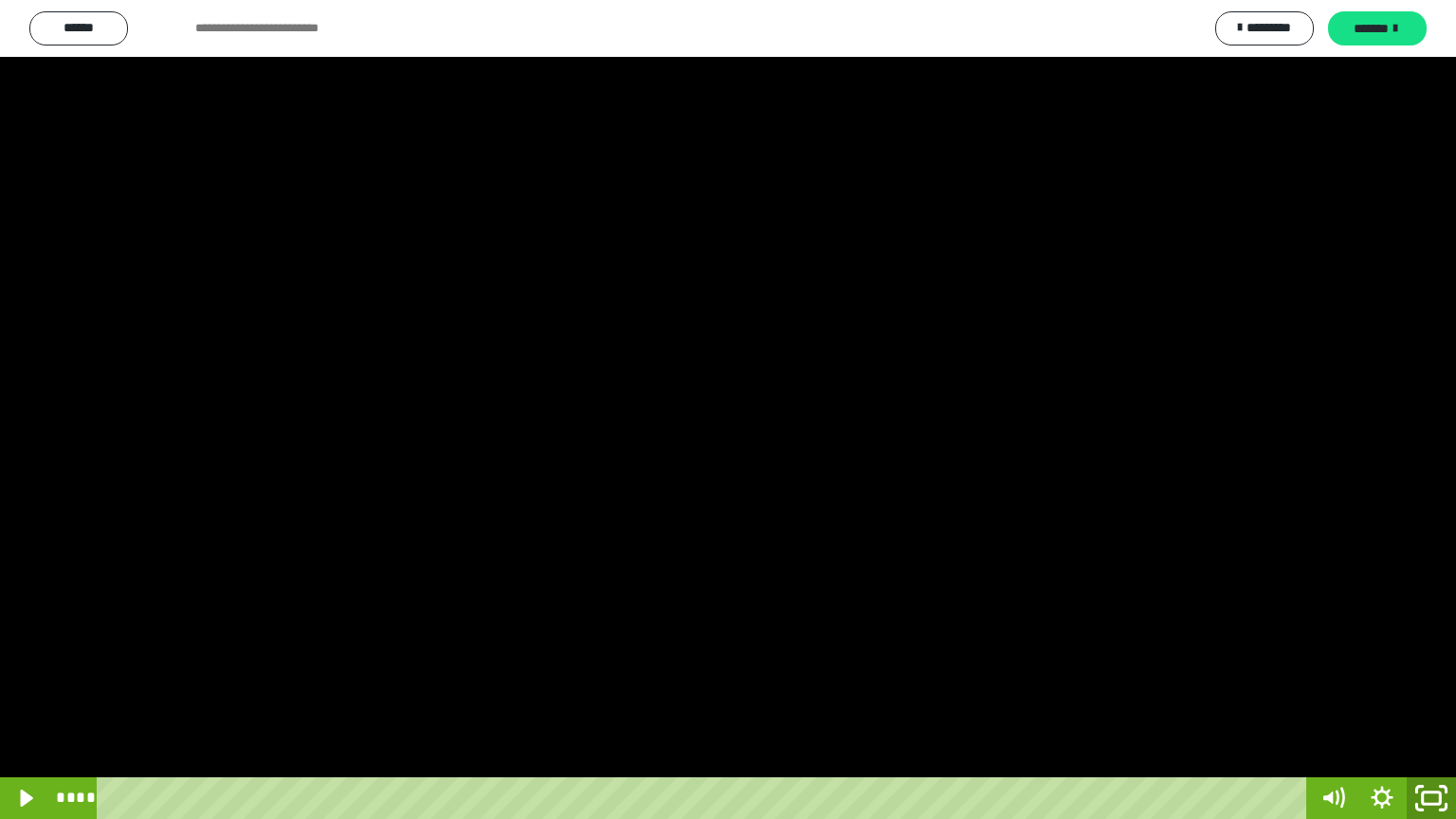 click 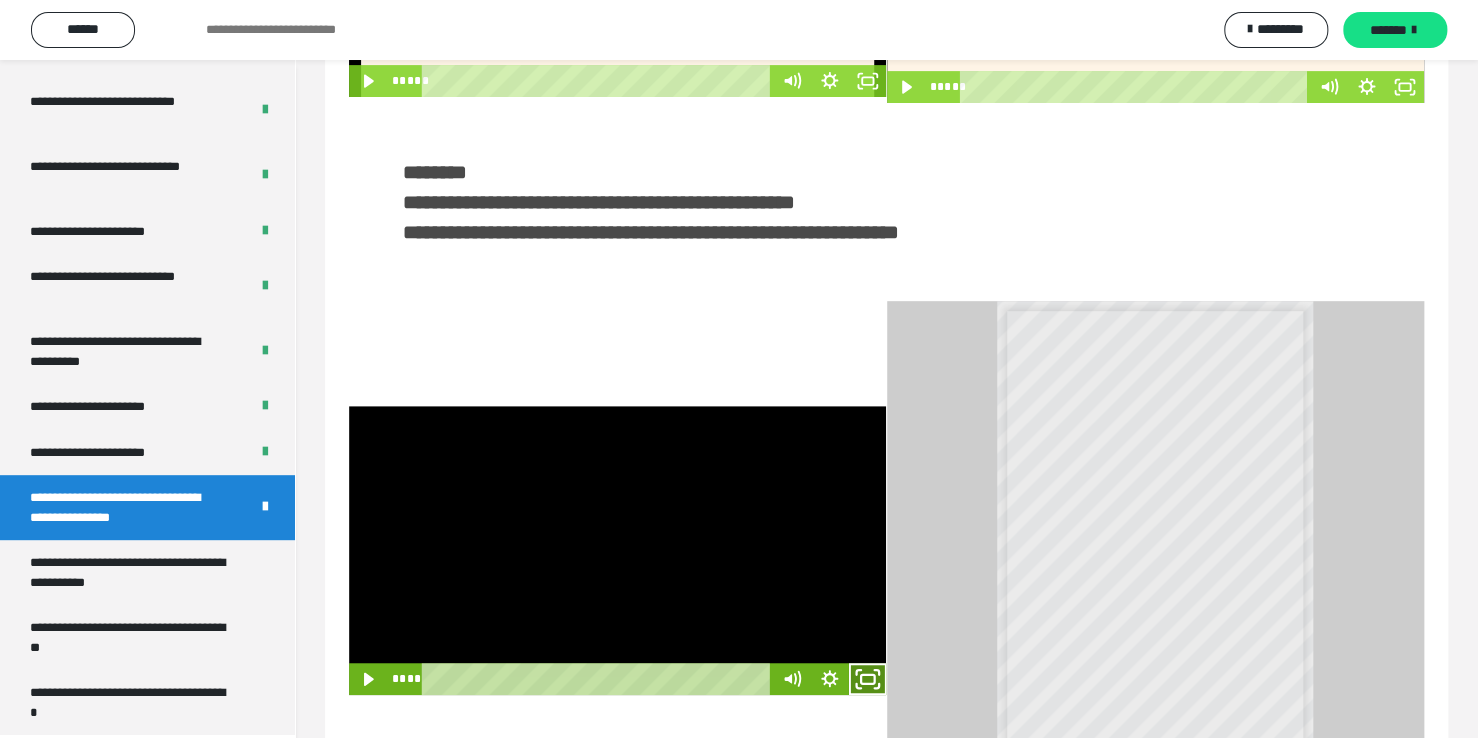 click 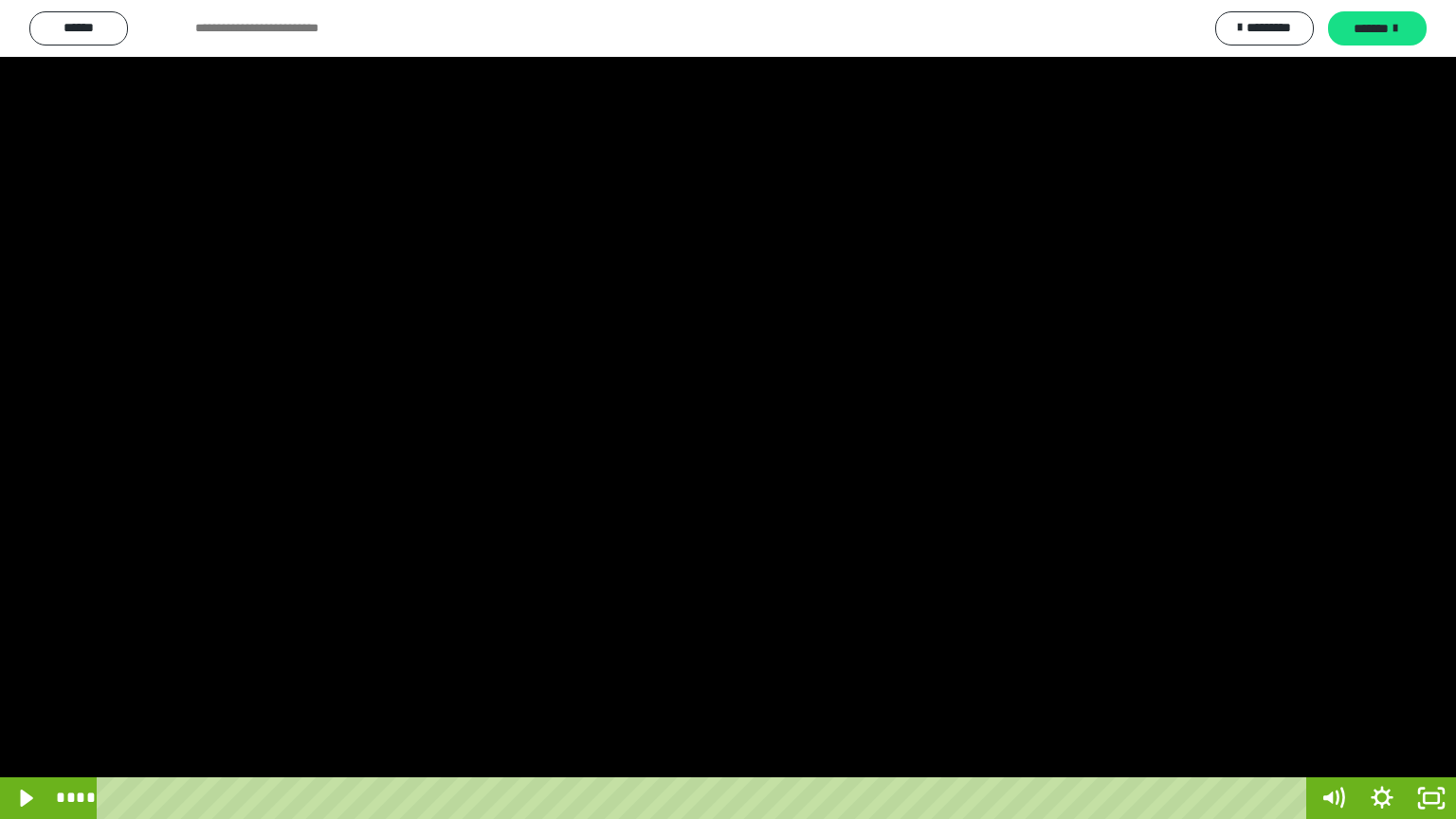 click at bounding box center (728, 410) 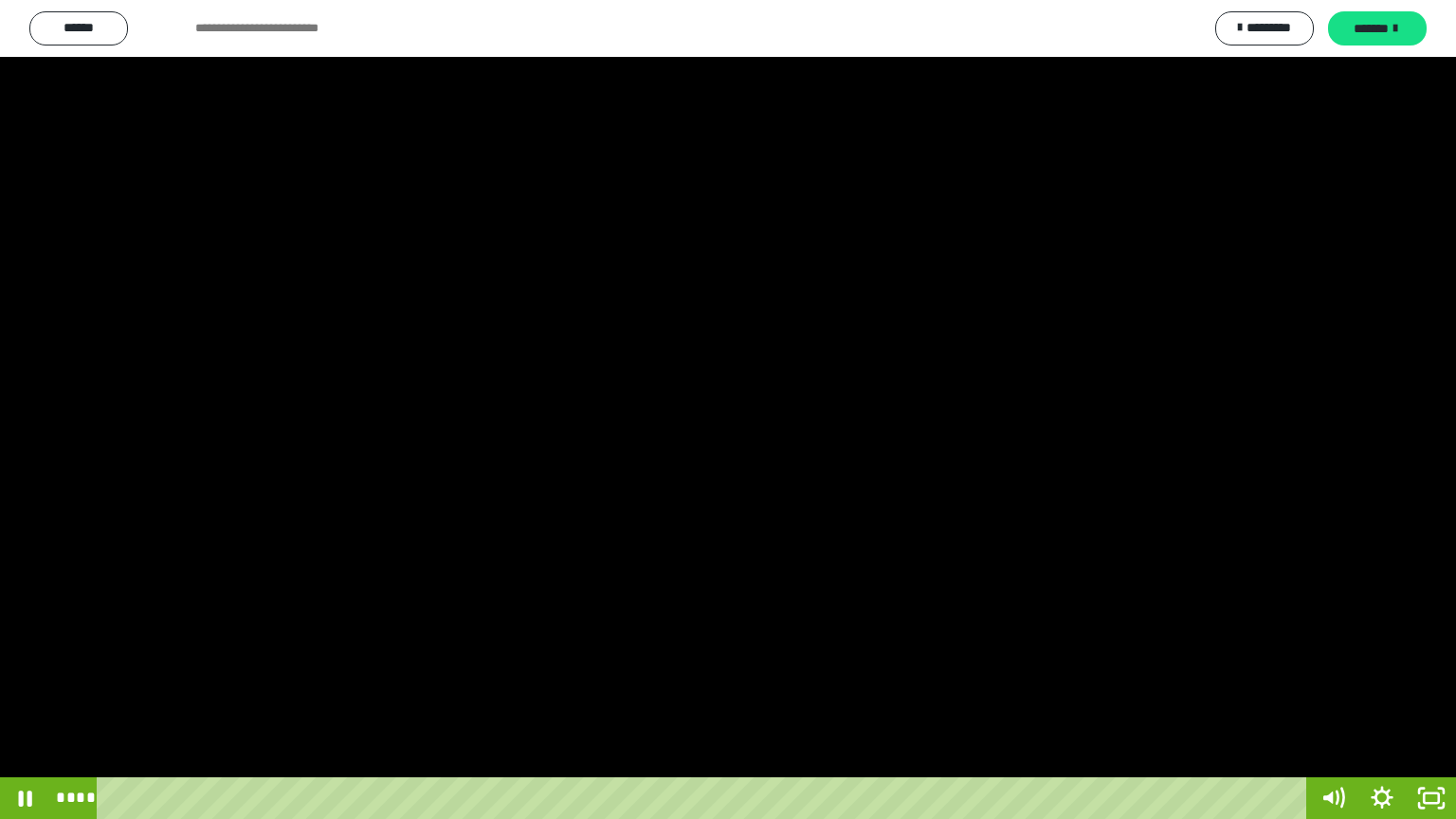 click at bounding box center [728, 410] 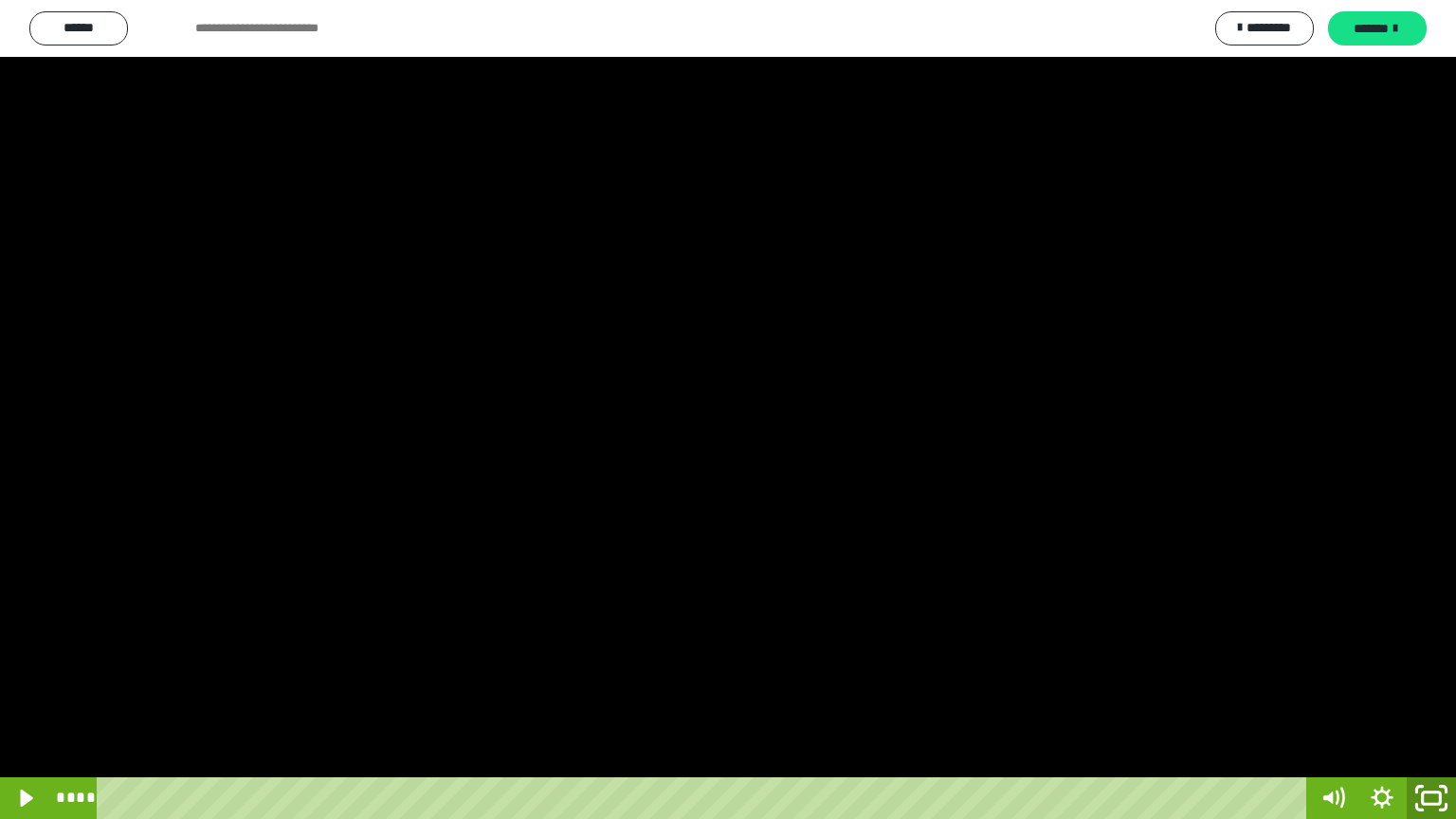 click 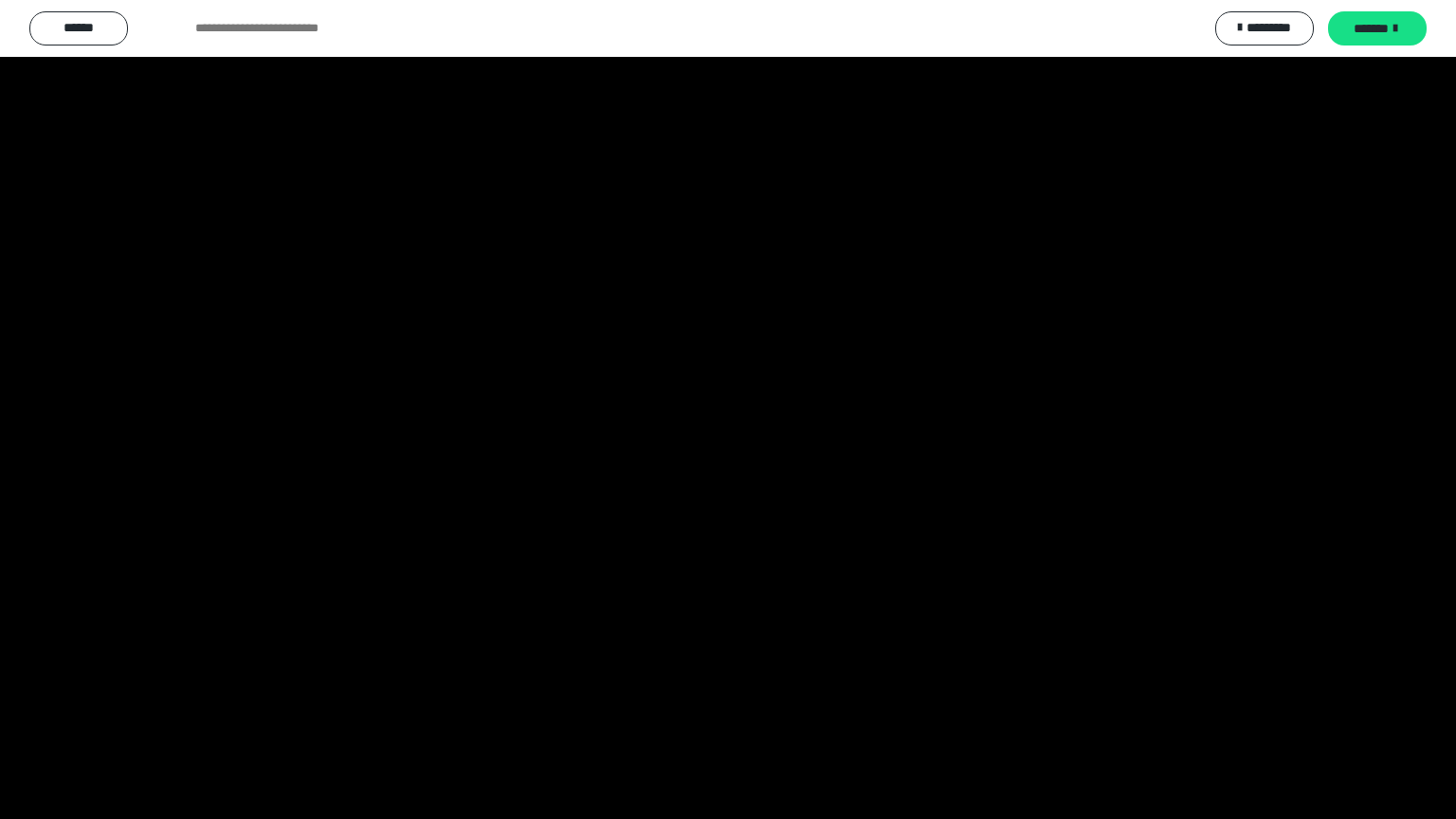 scroll, scrollTop: 3743, scrollLeft: 0, axis: vertical 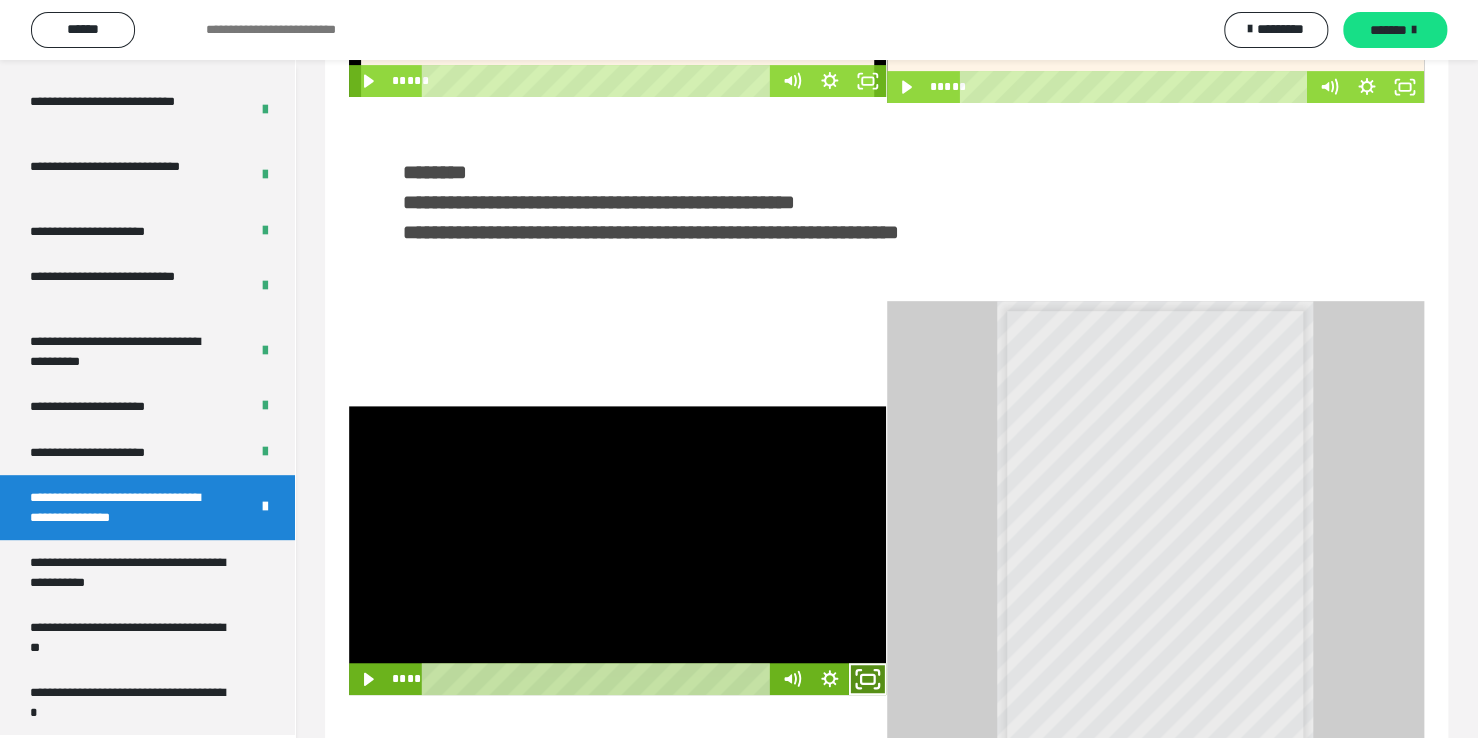 click 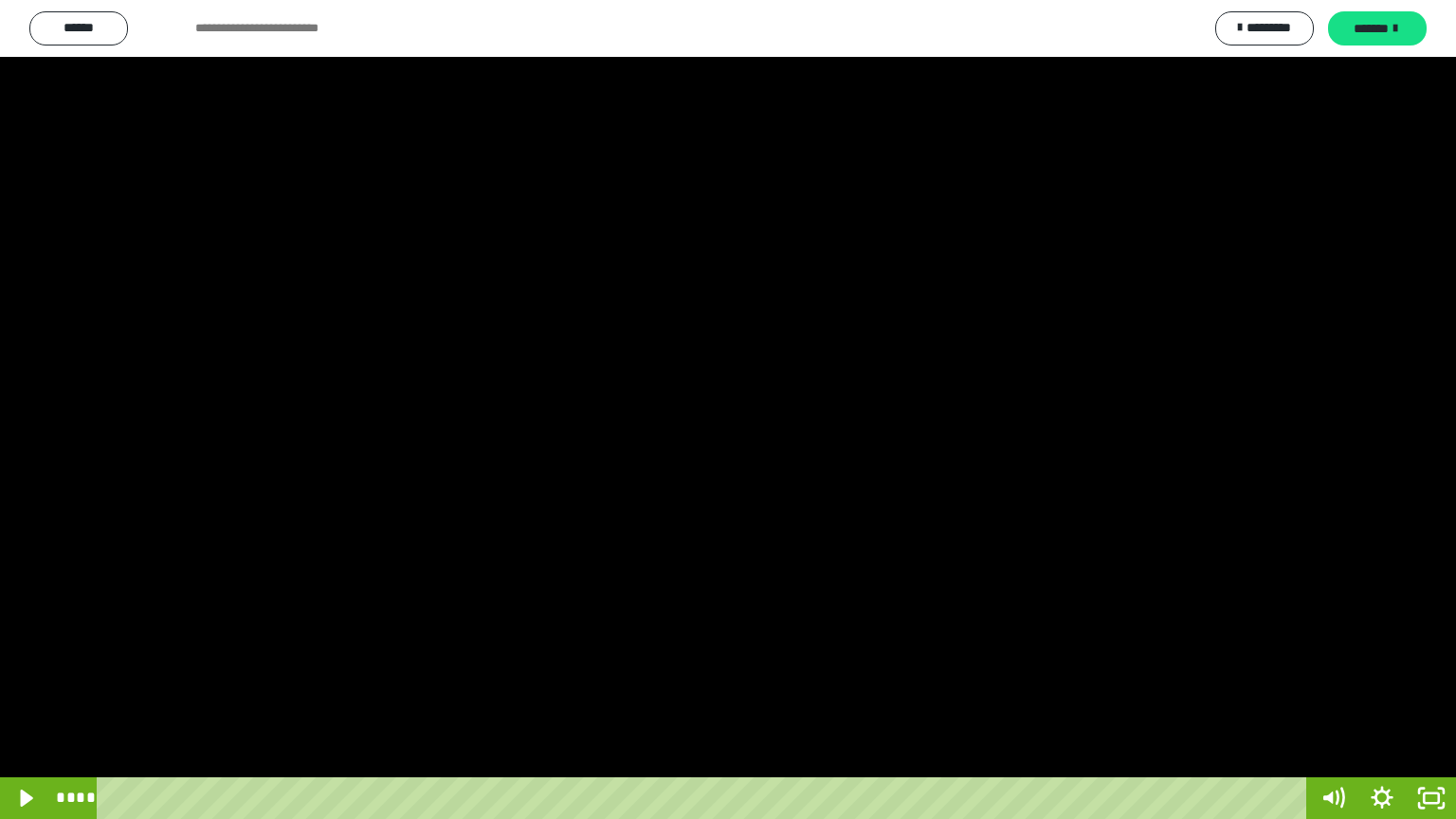 click at bounding box center (728, 410) 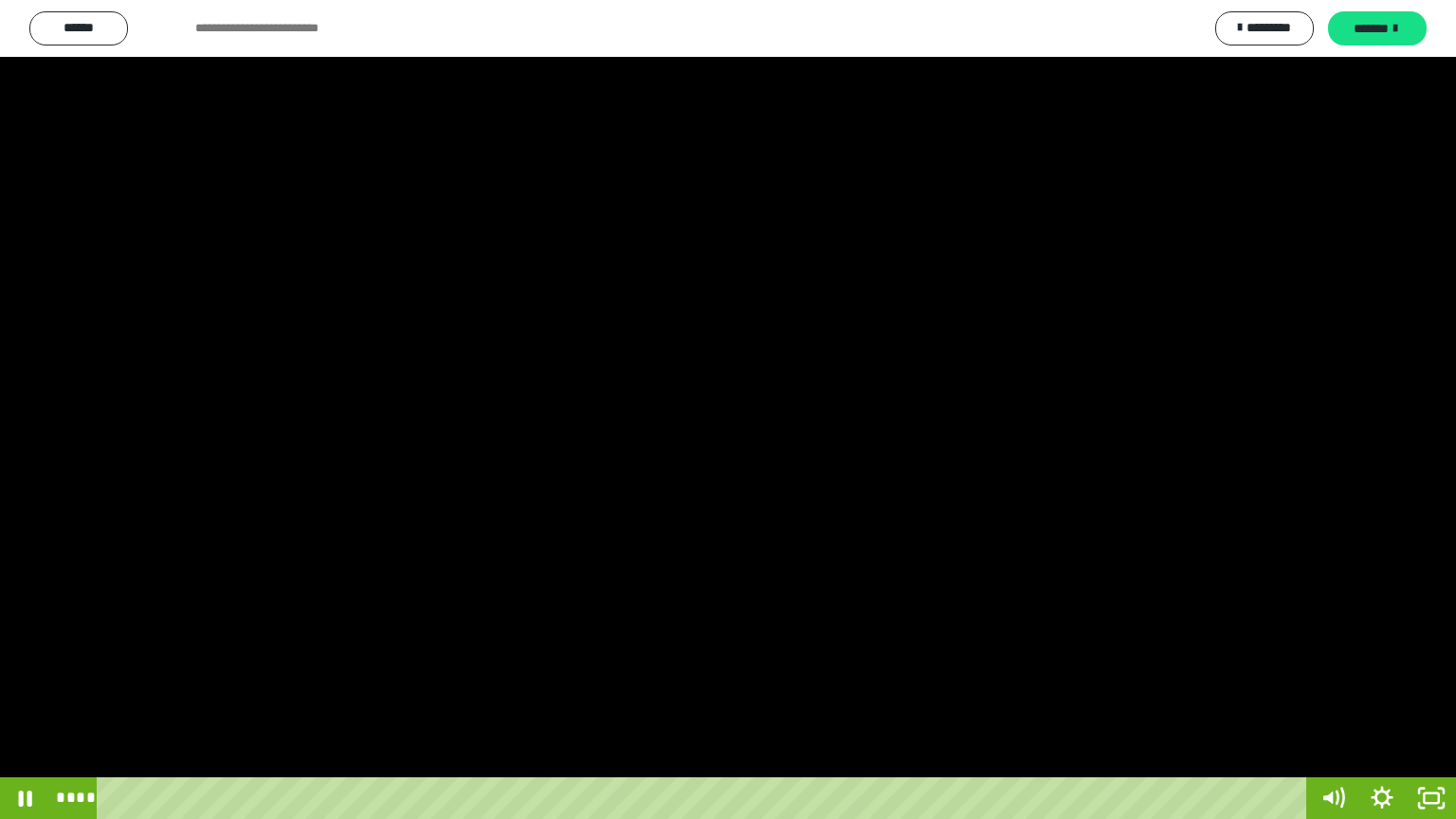 click at bounding box center (728, 410) 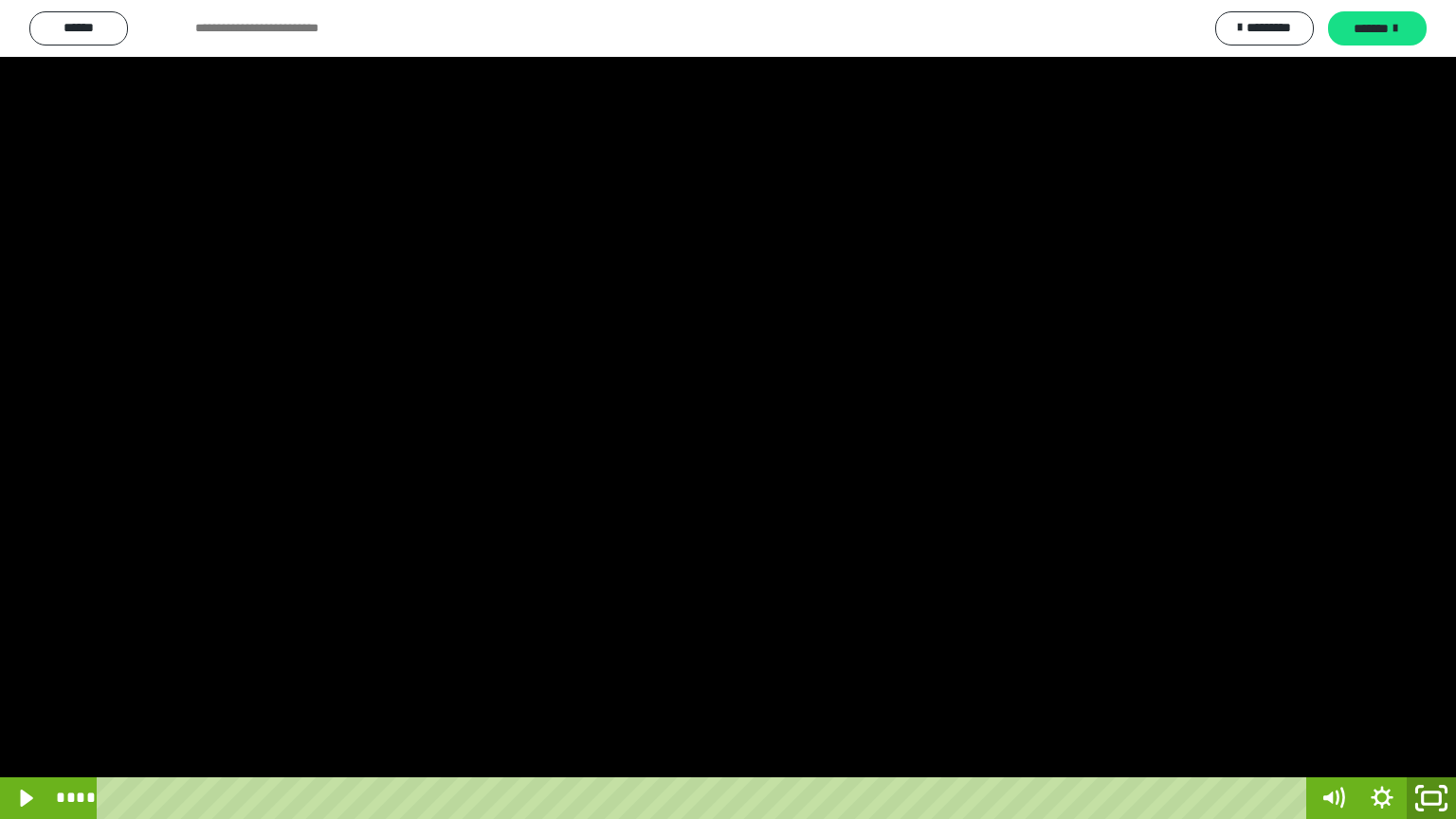 click 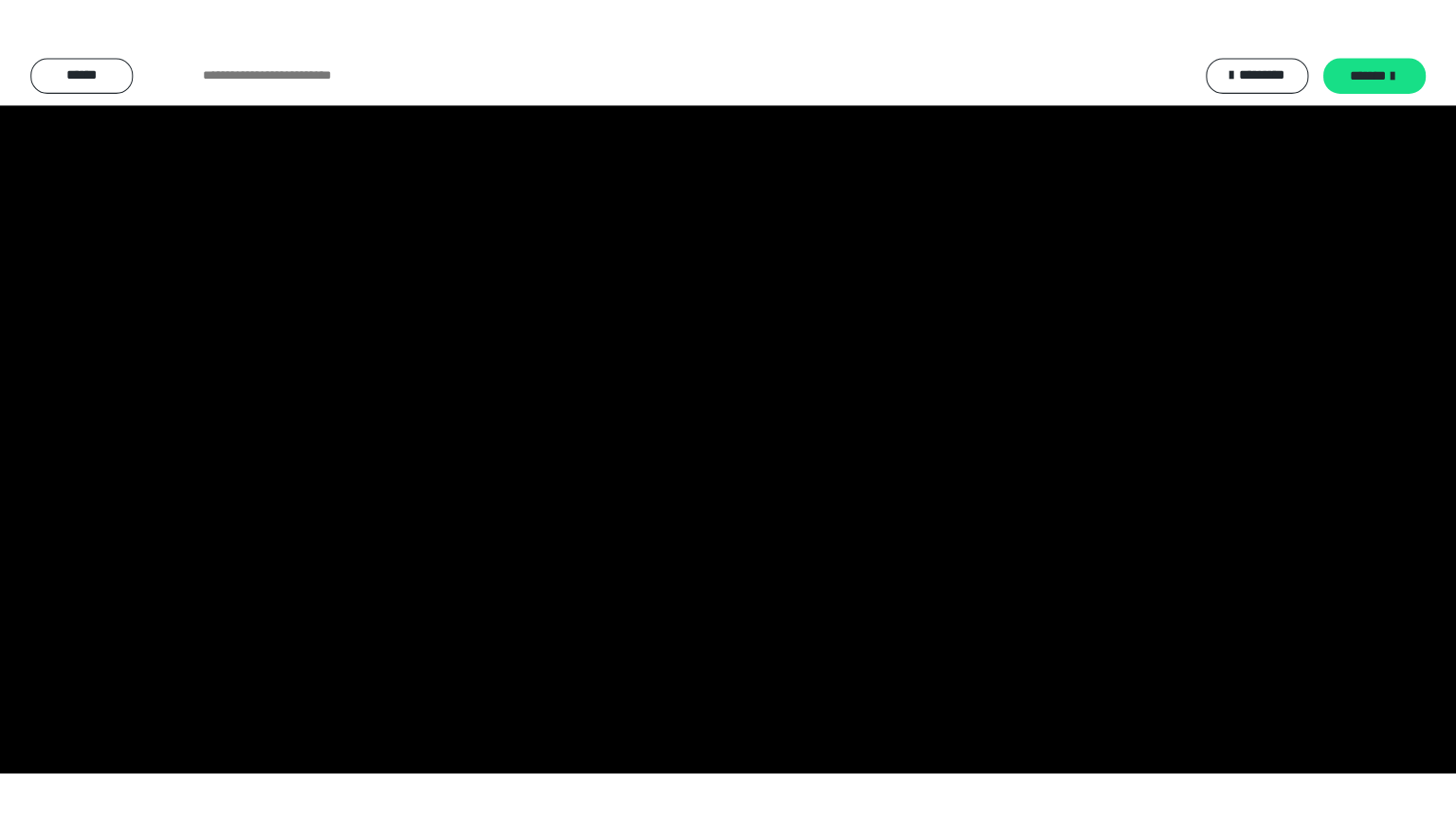 scroll, scrollTop: 3743, scrollLeft: 0, axis: vertical 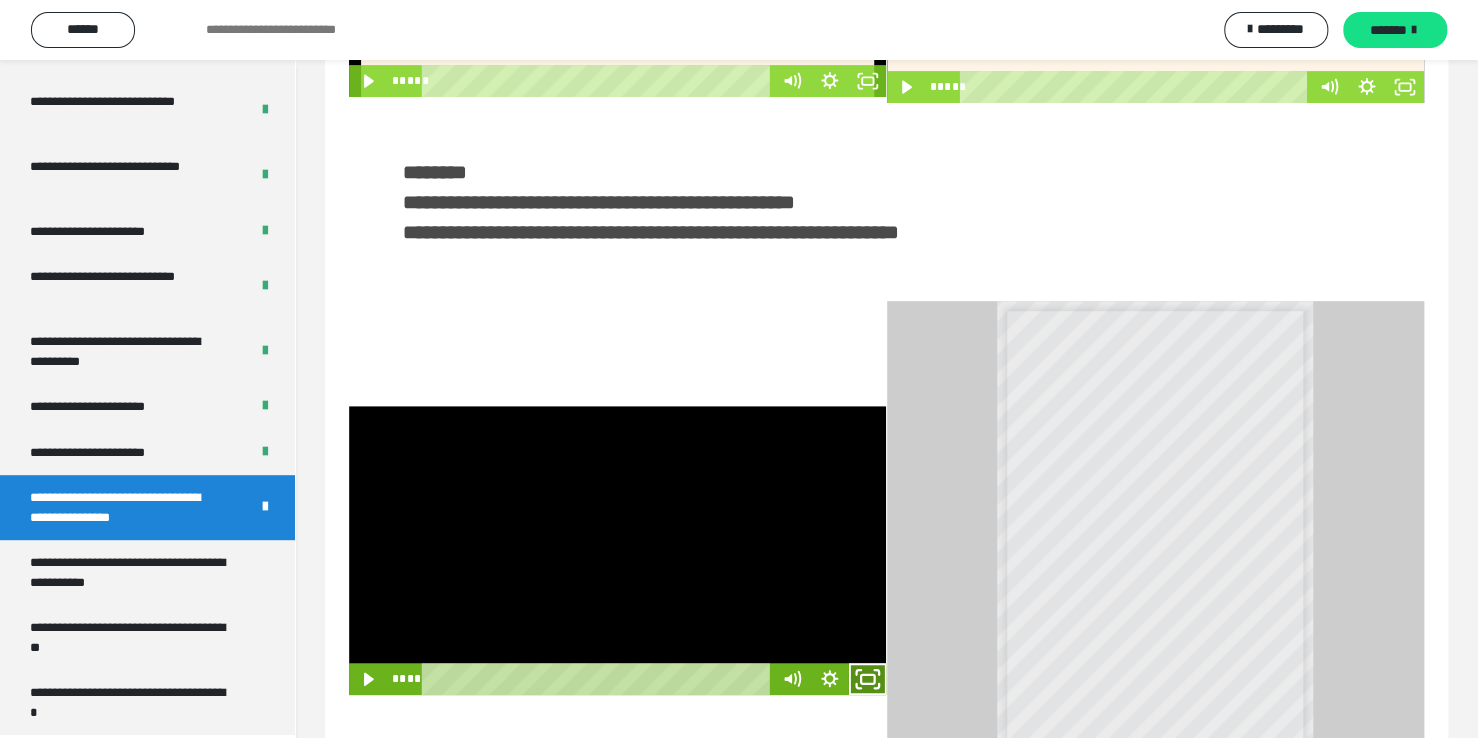 click 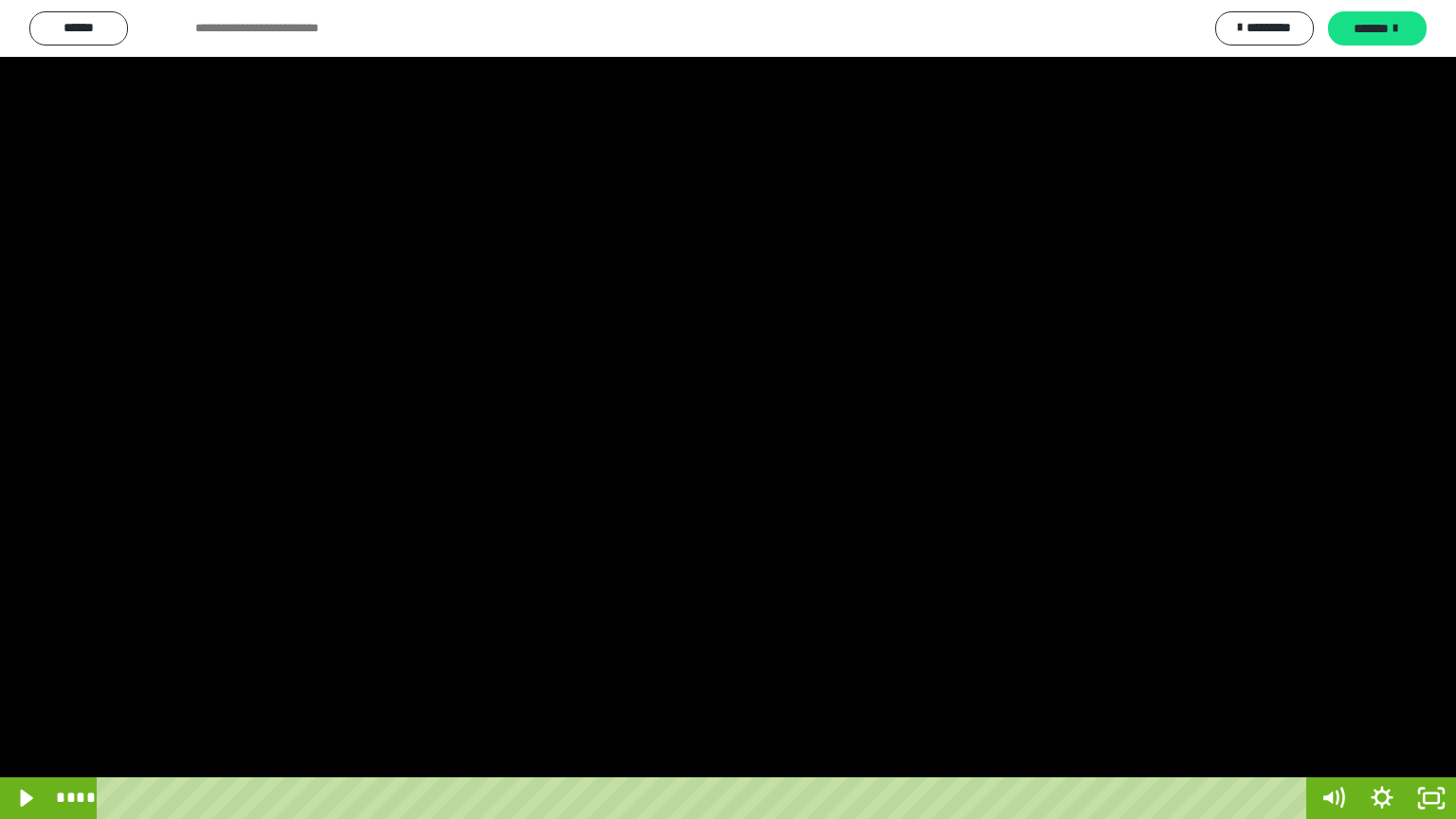click at bounding box center [728, 410] 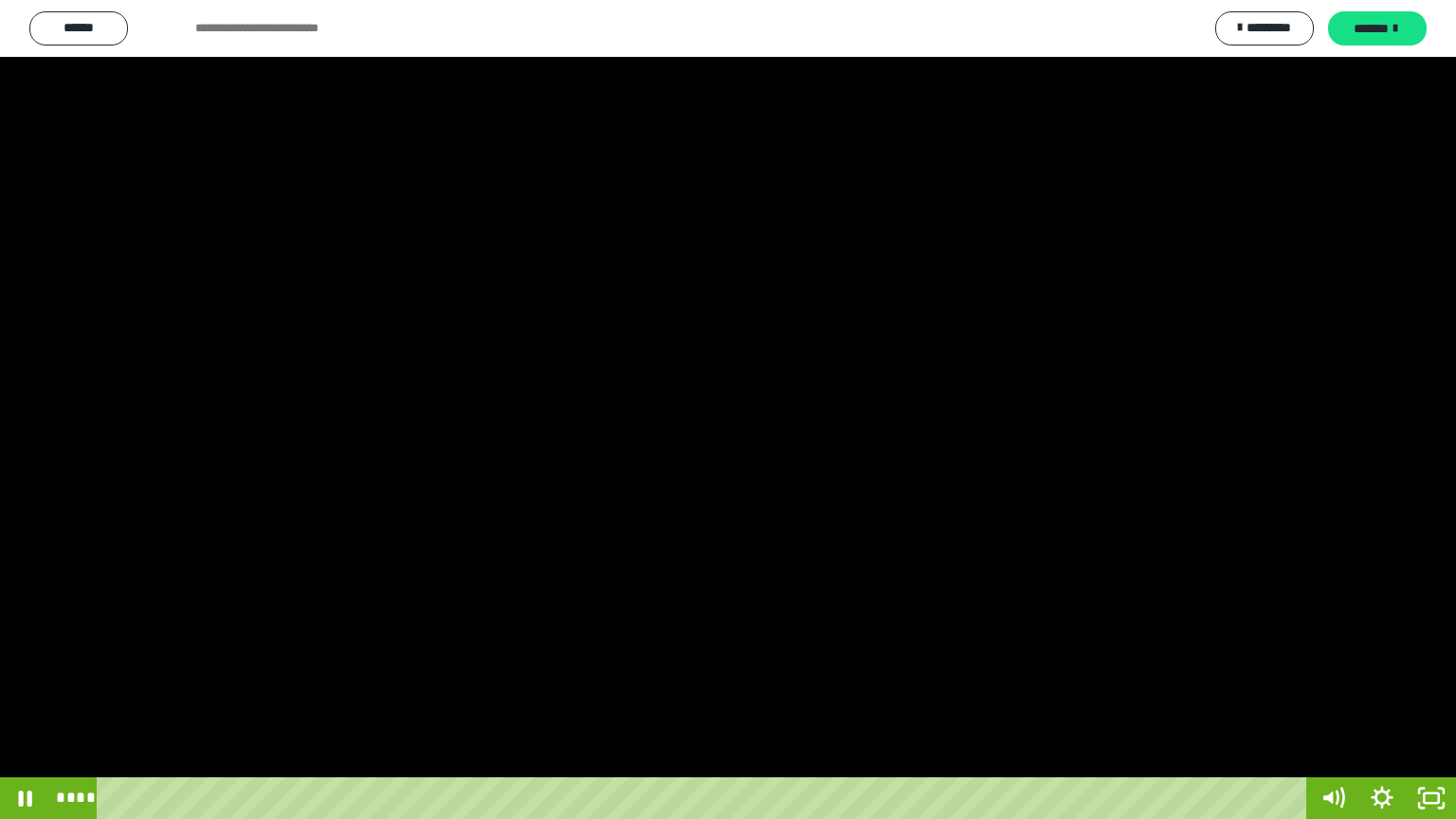 click at bounding box center [728, 410] 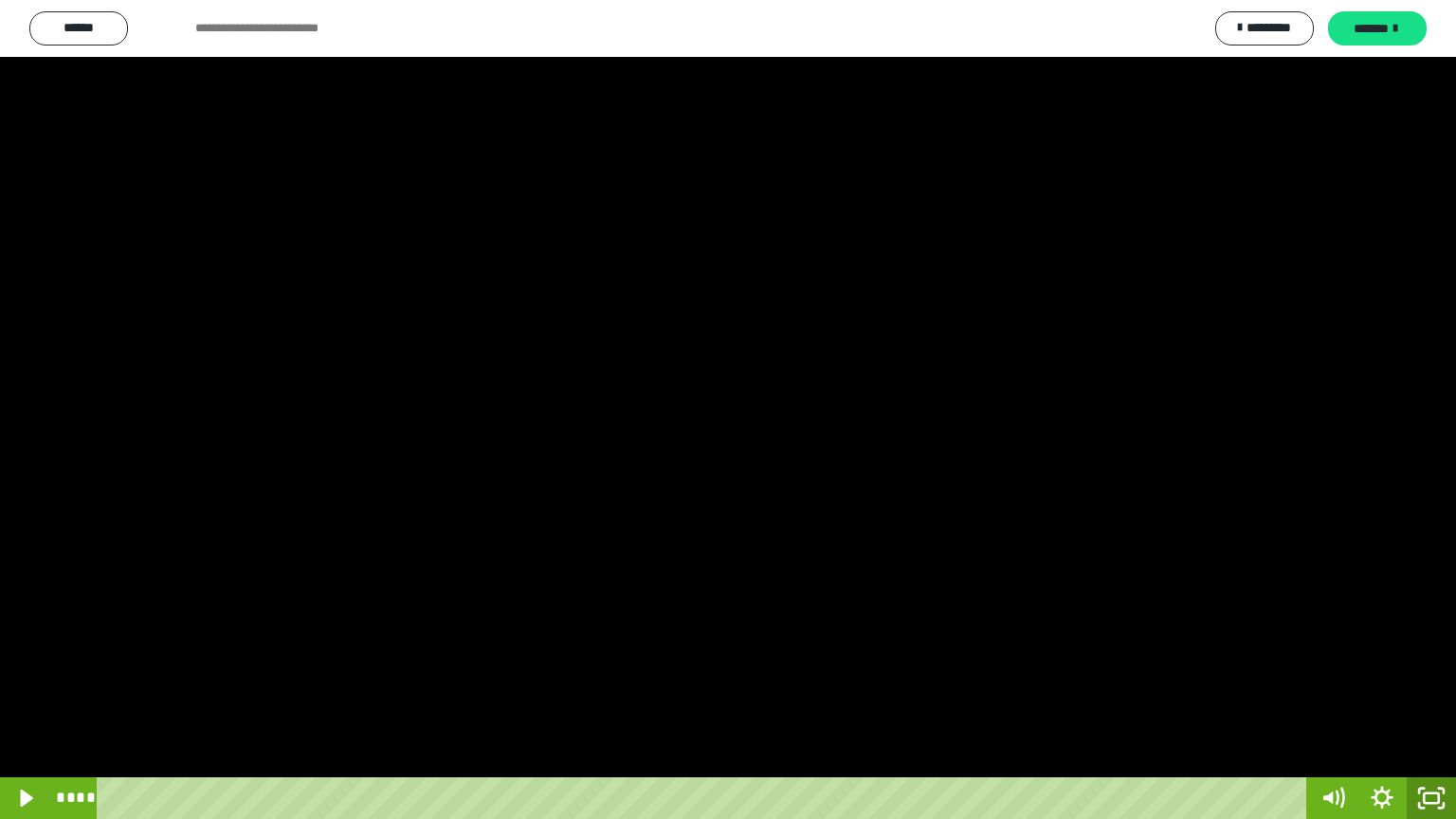 click 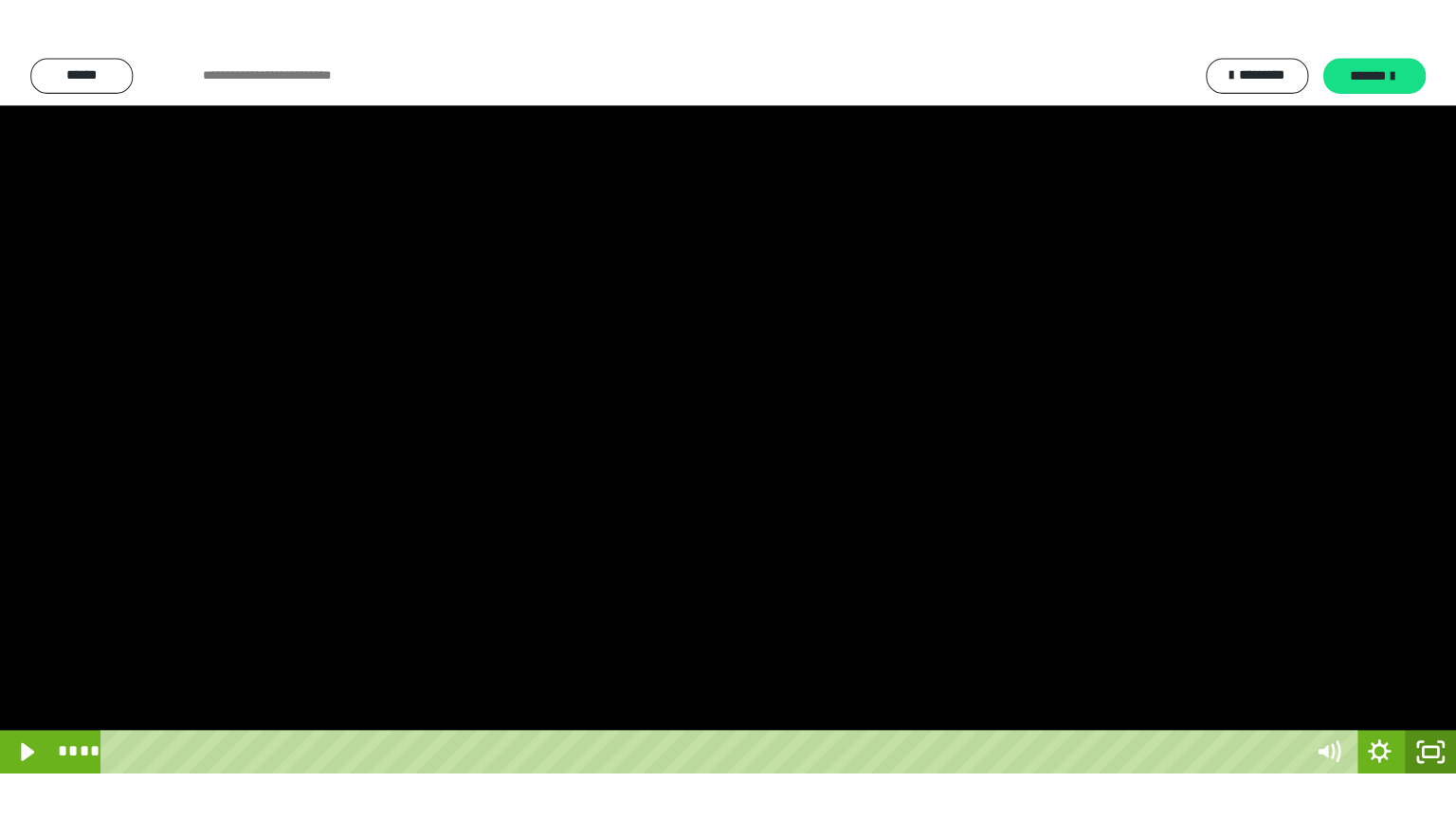 scroll, scrollTop: 3743, scrollLeft: 0, axis: vertical 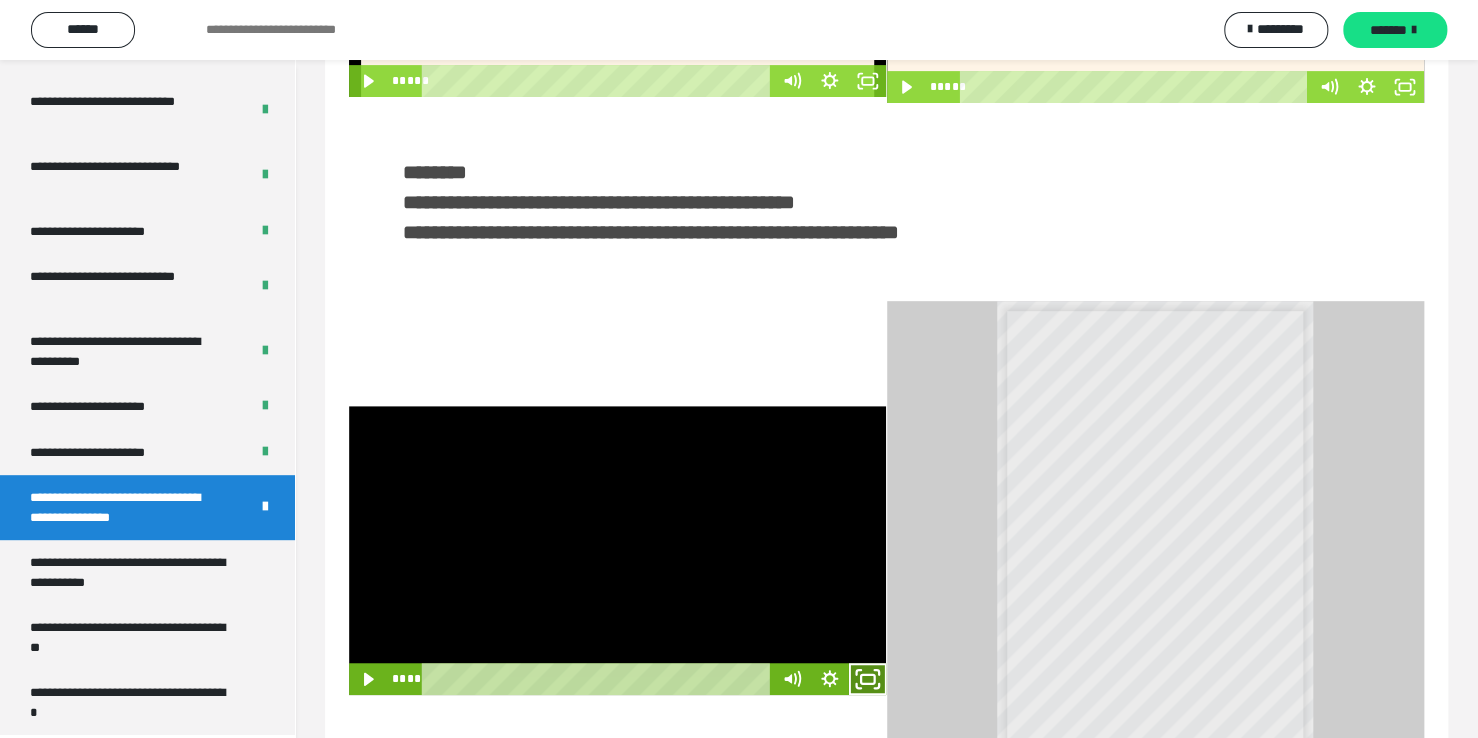 click 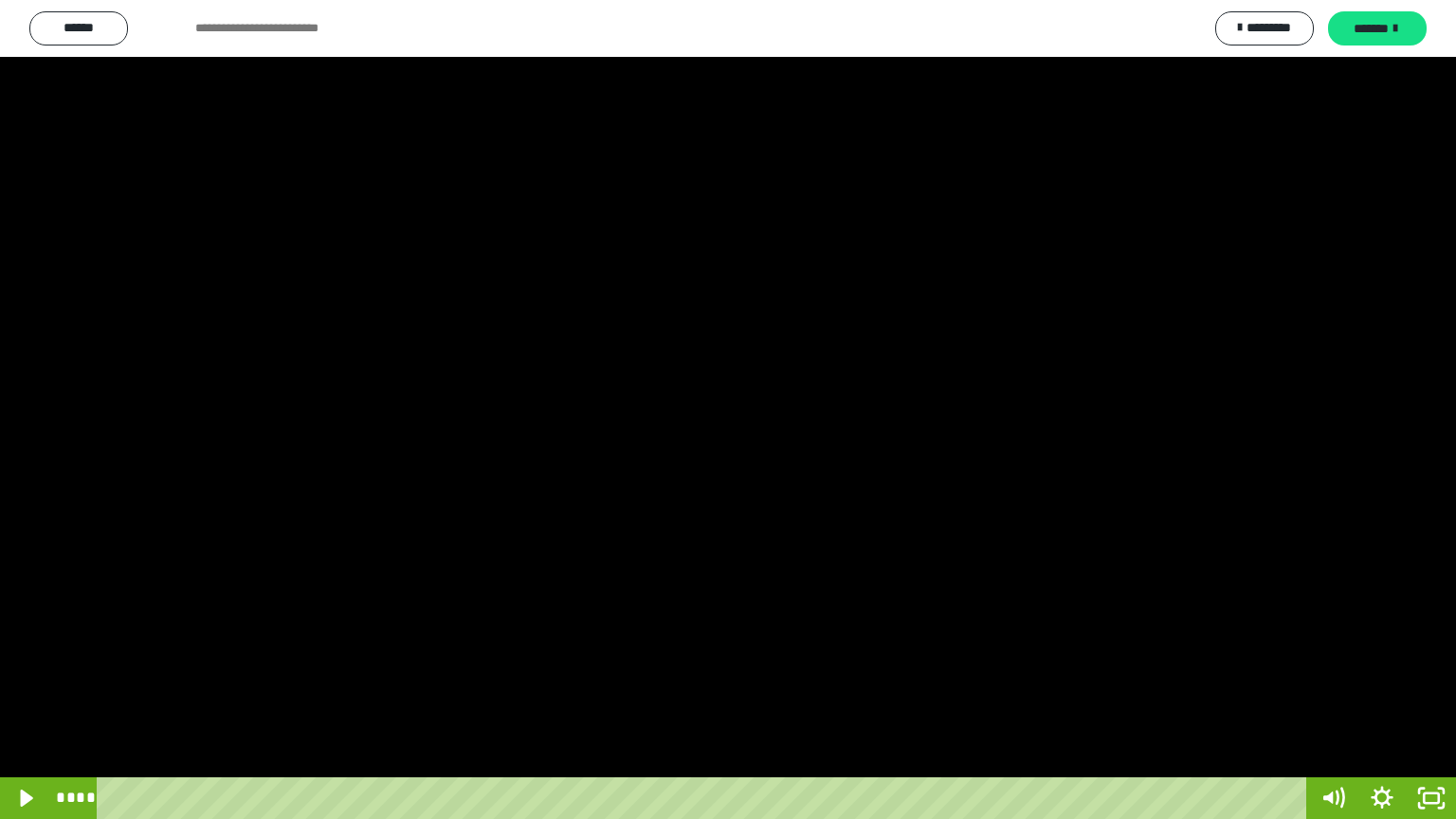 click at bounding box center [728, 410] 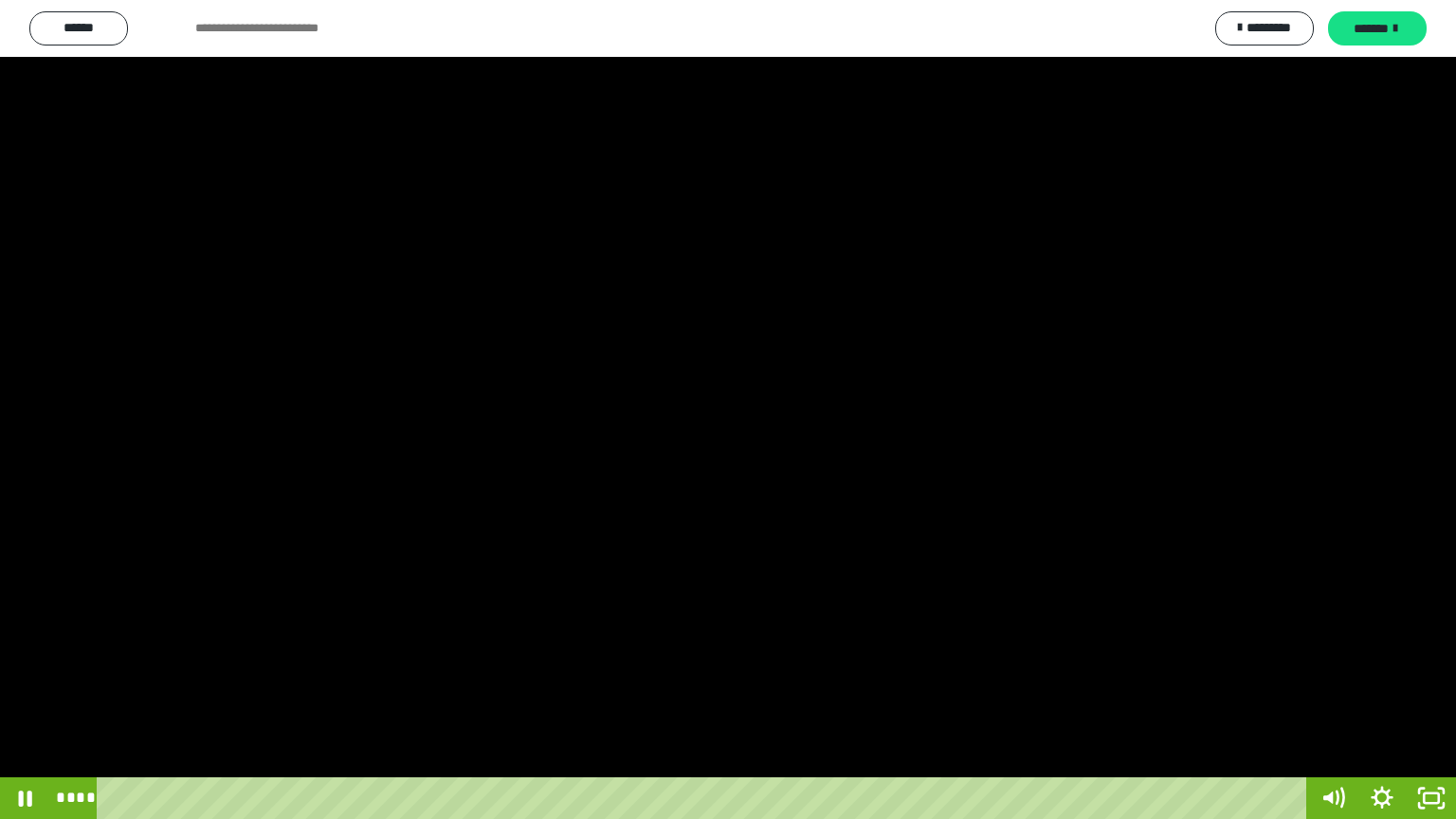 click at bounding box center [728, 410] 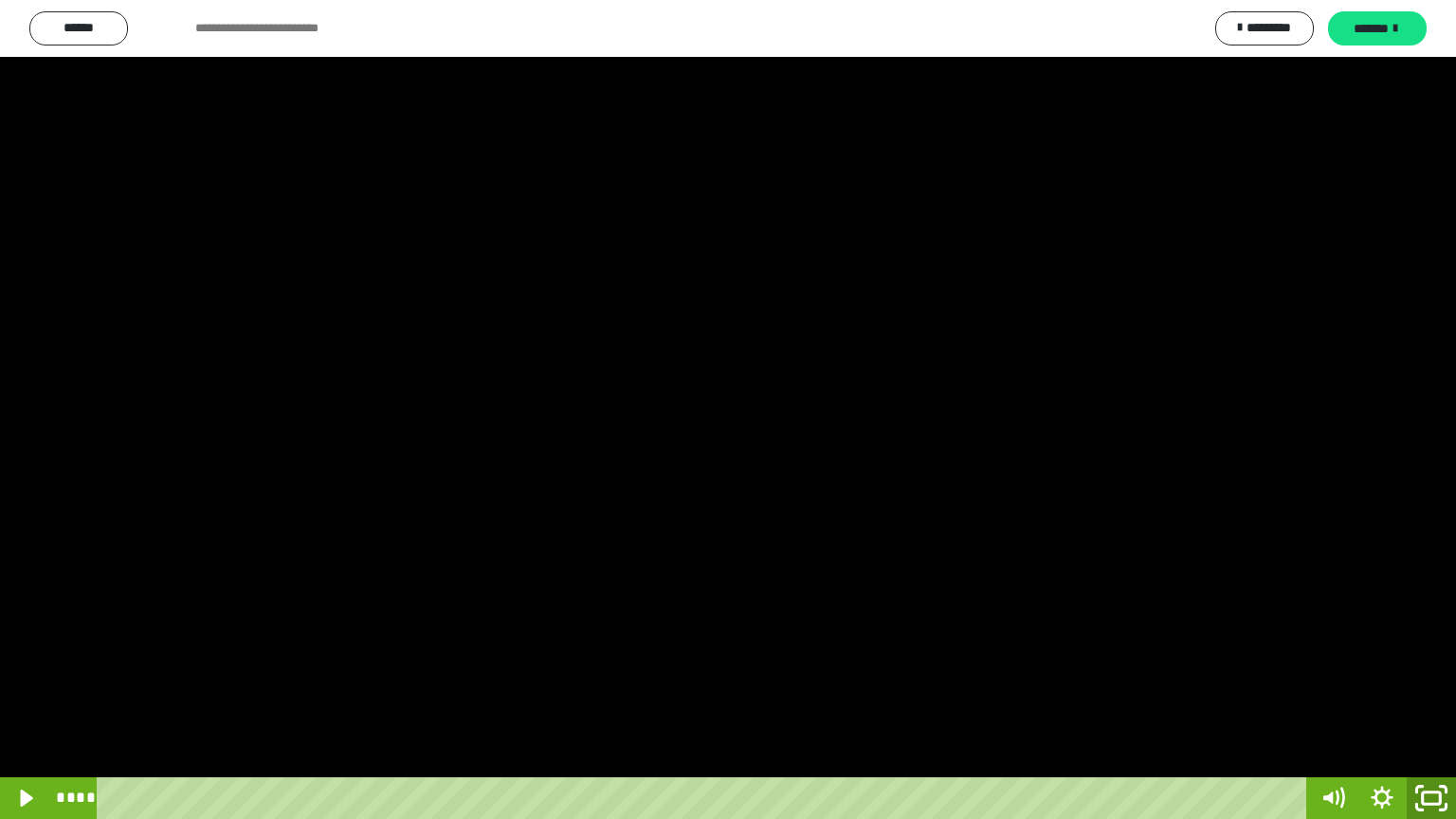 click 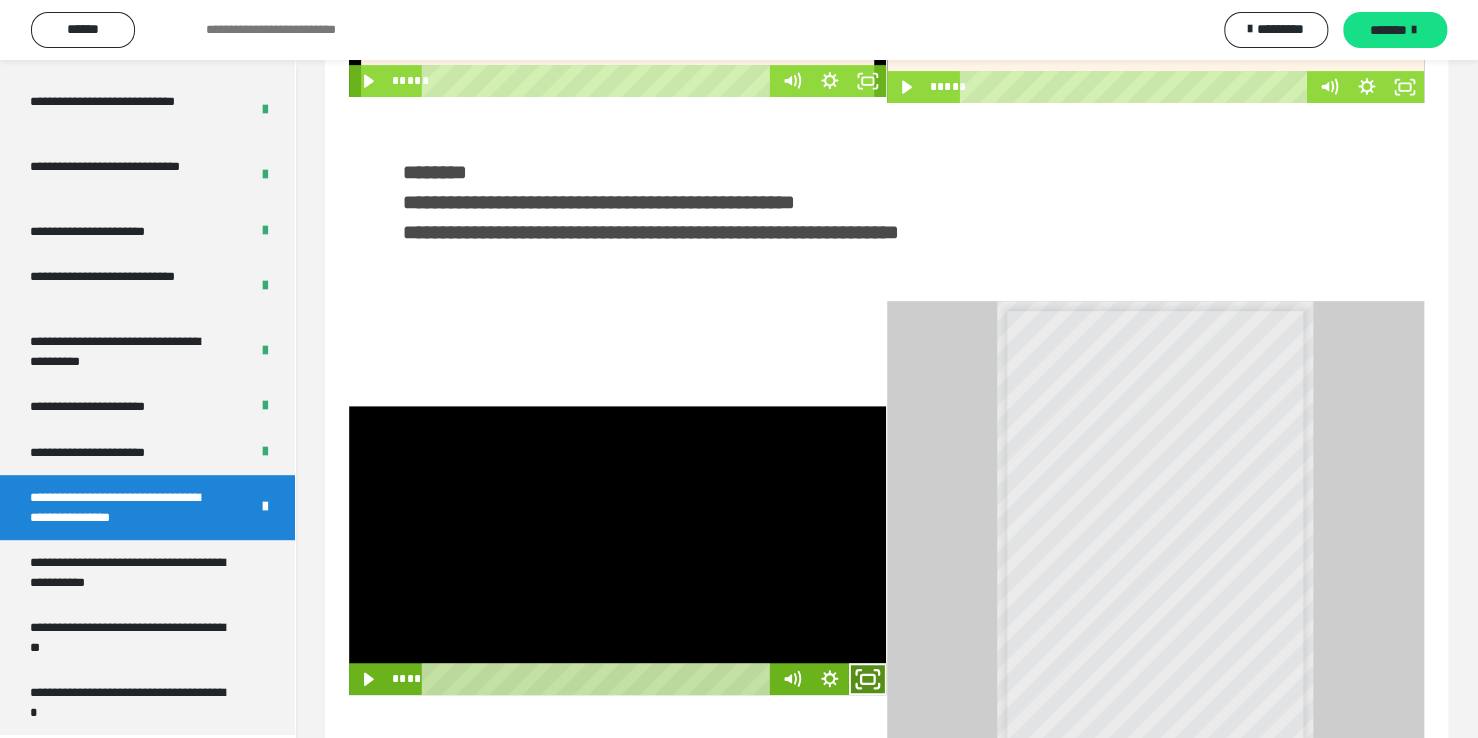 click 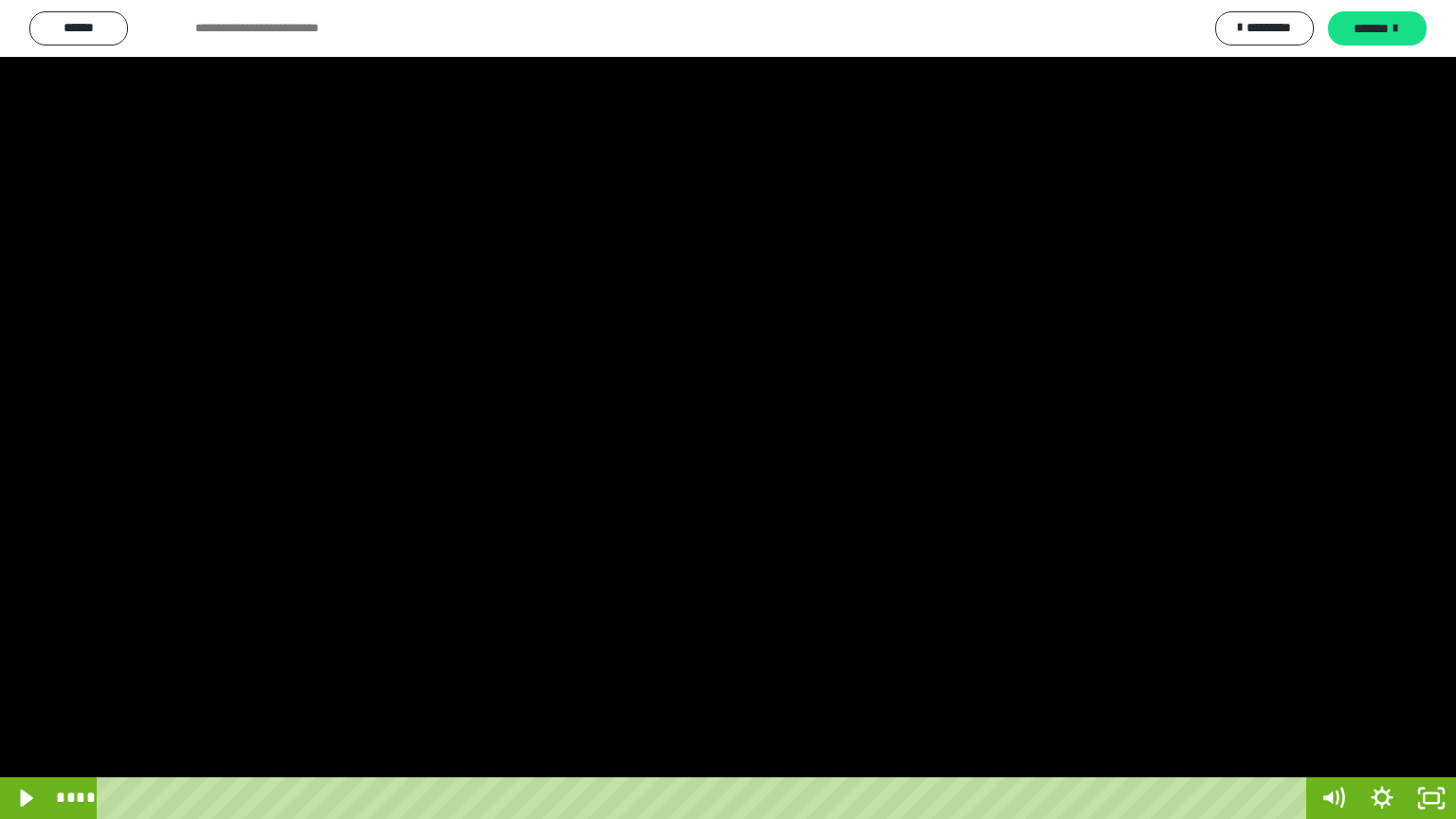click at bounding box center [728, 410] 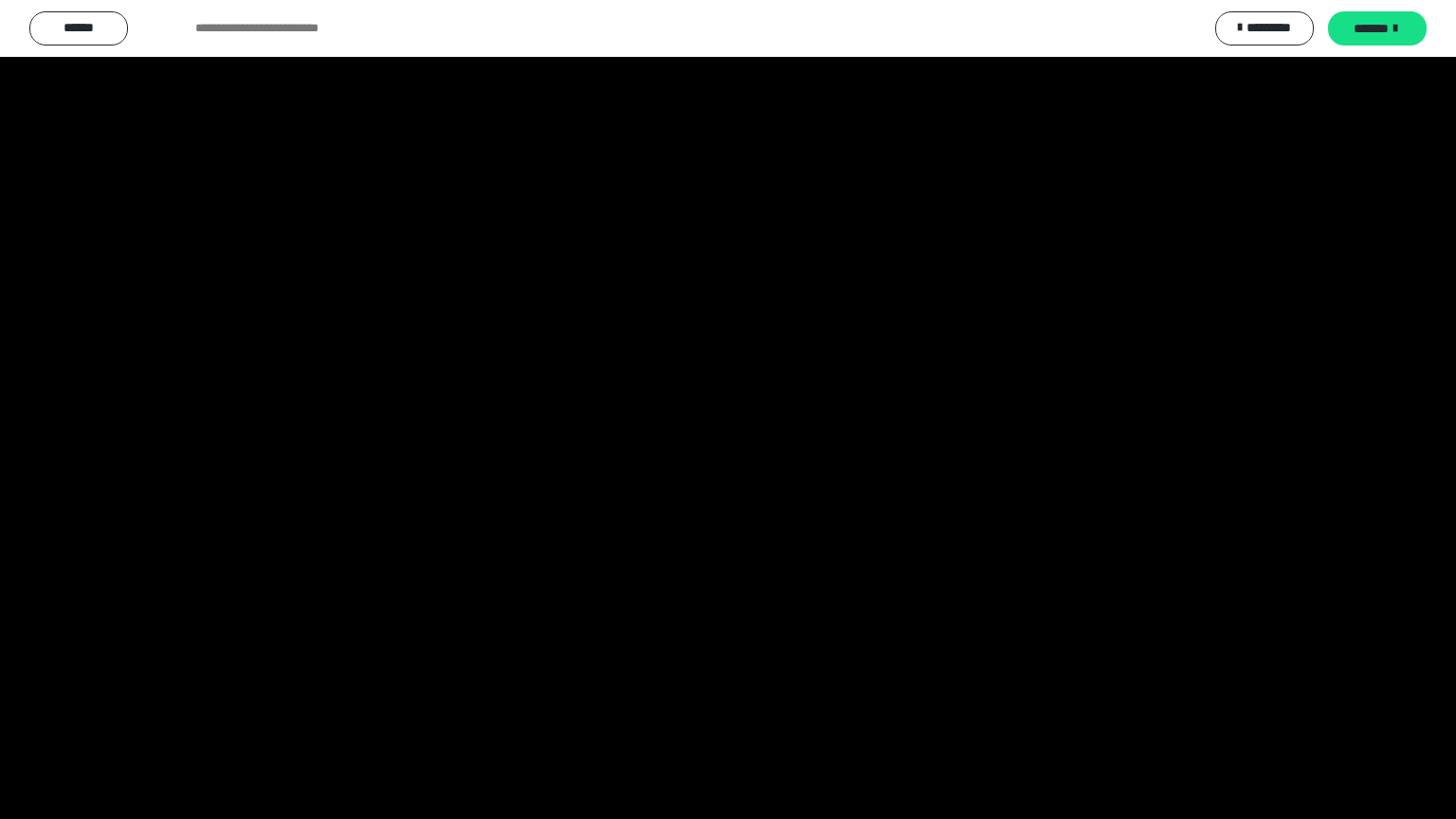 click at bounding box center (728, 410) 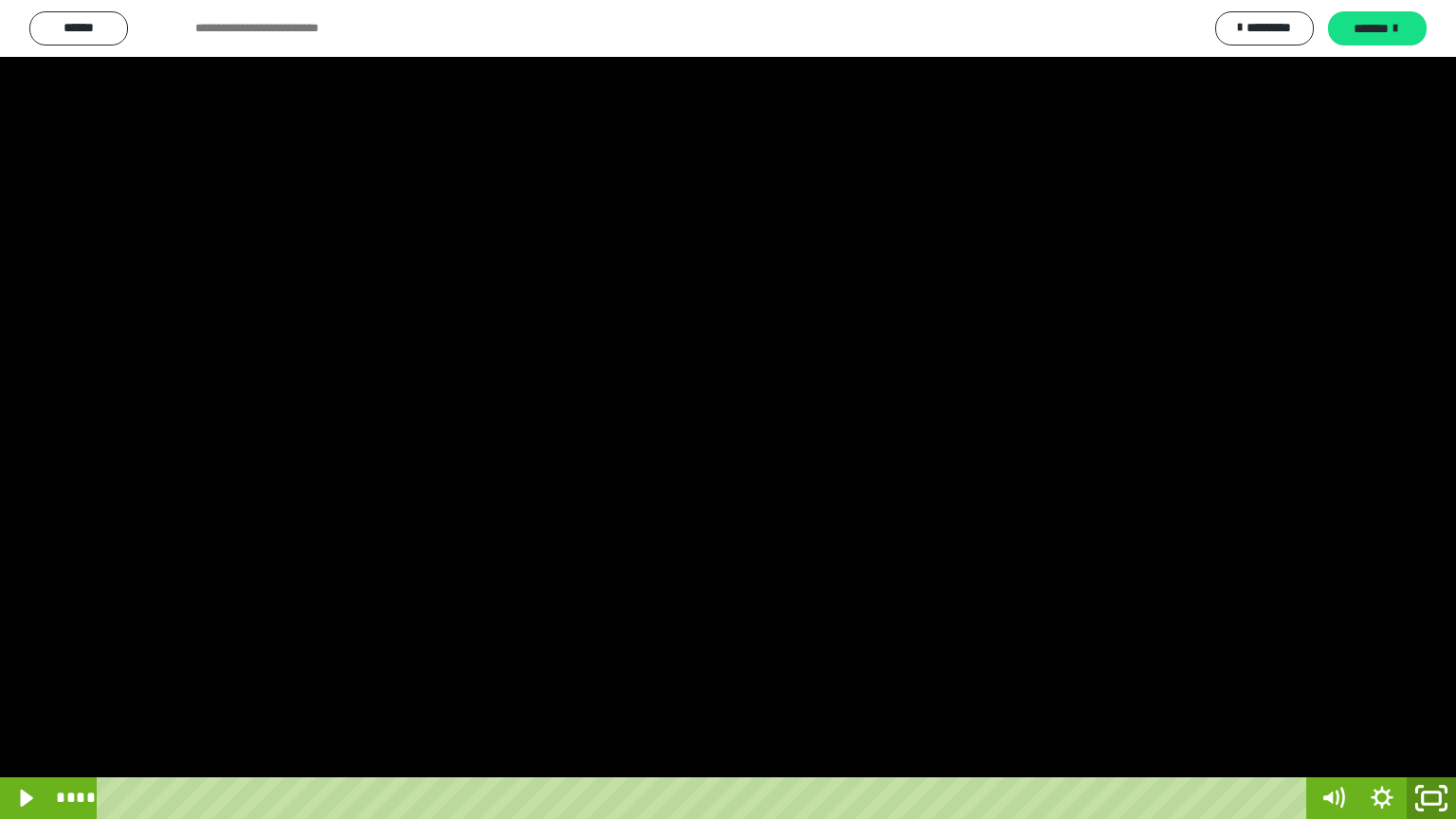 click 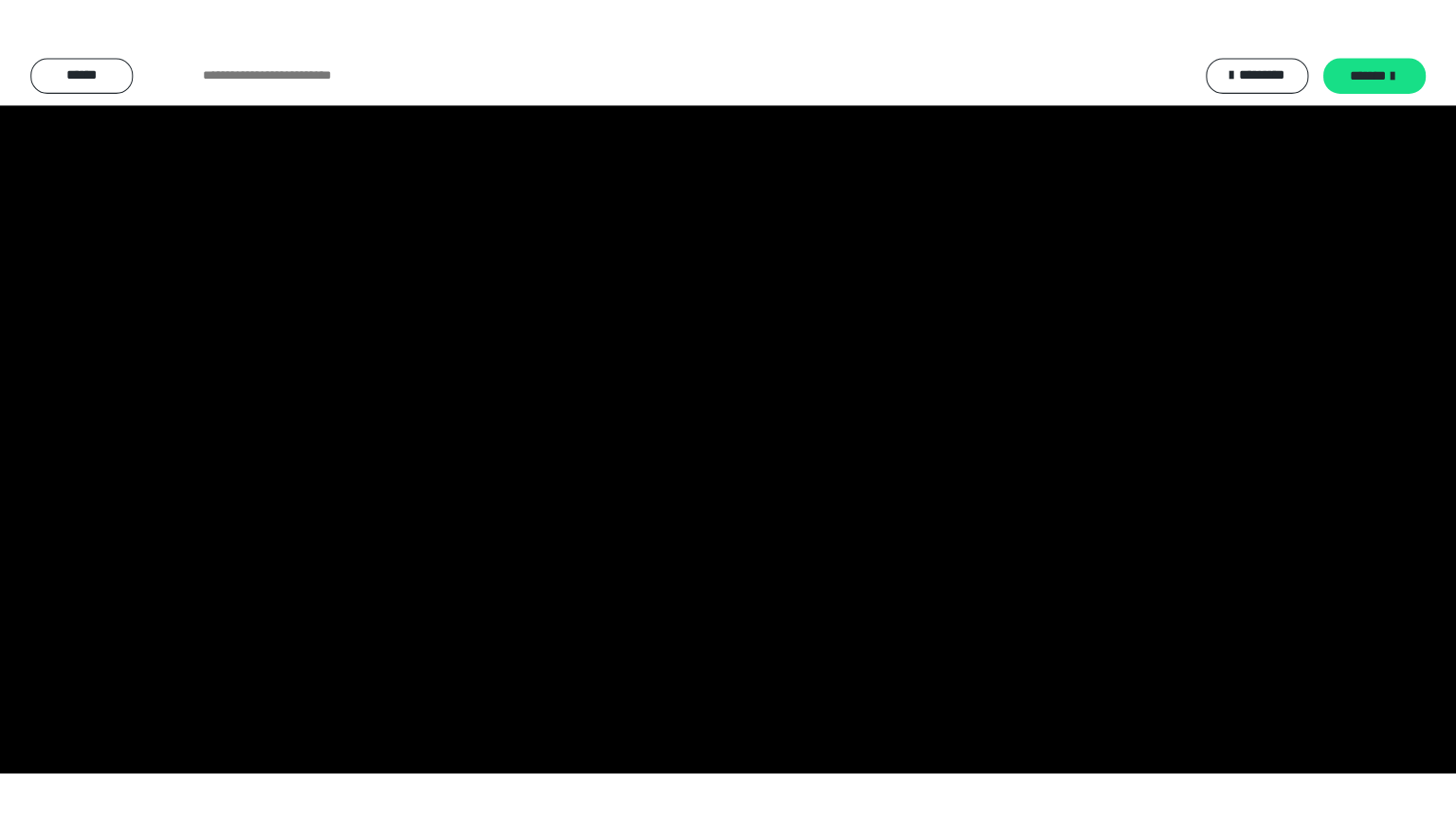 scroll, scrollTop: 3743, scrollLeft: 0, axis: vertical 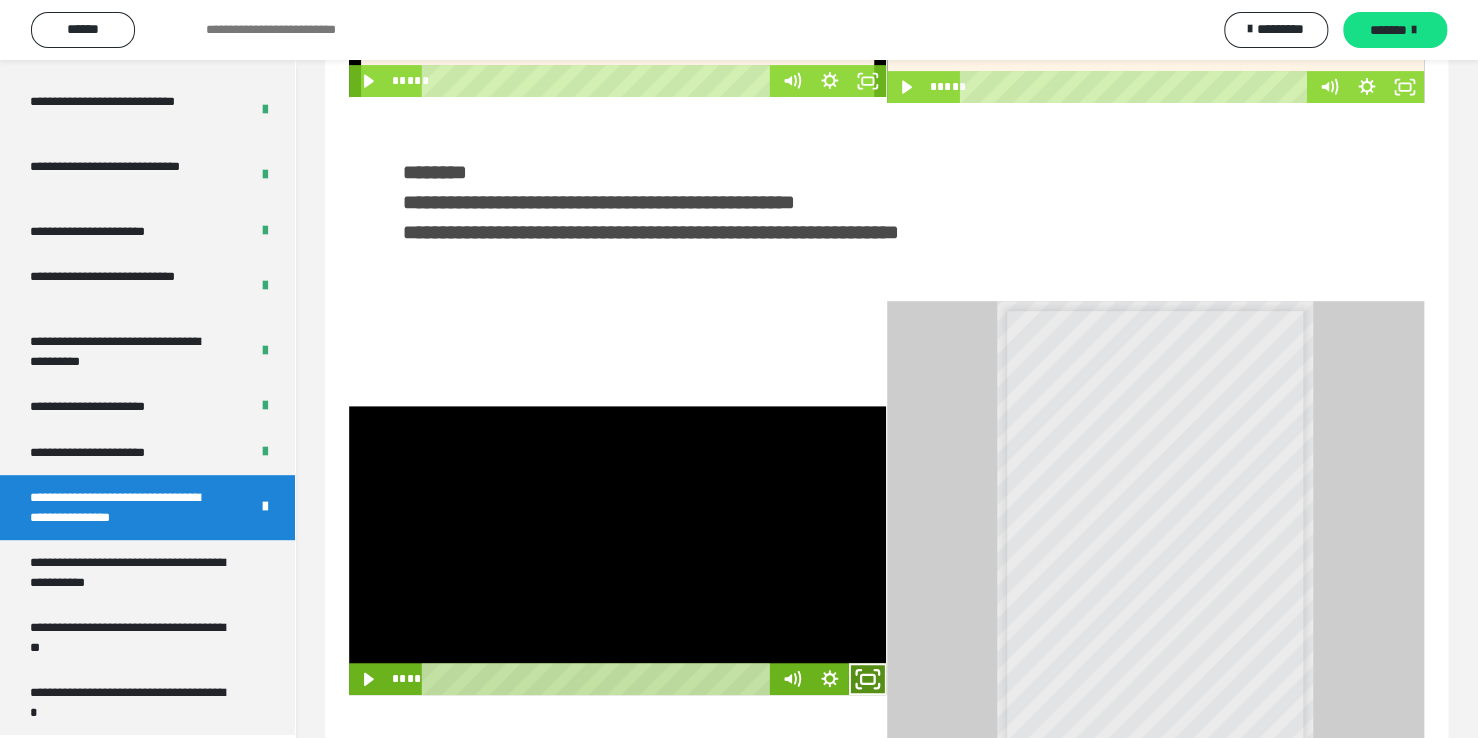 click 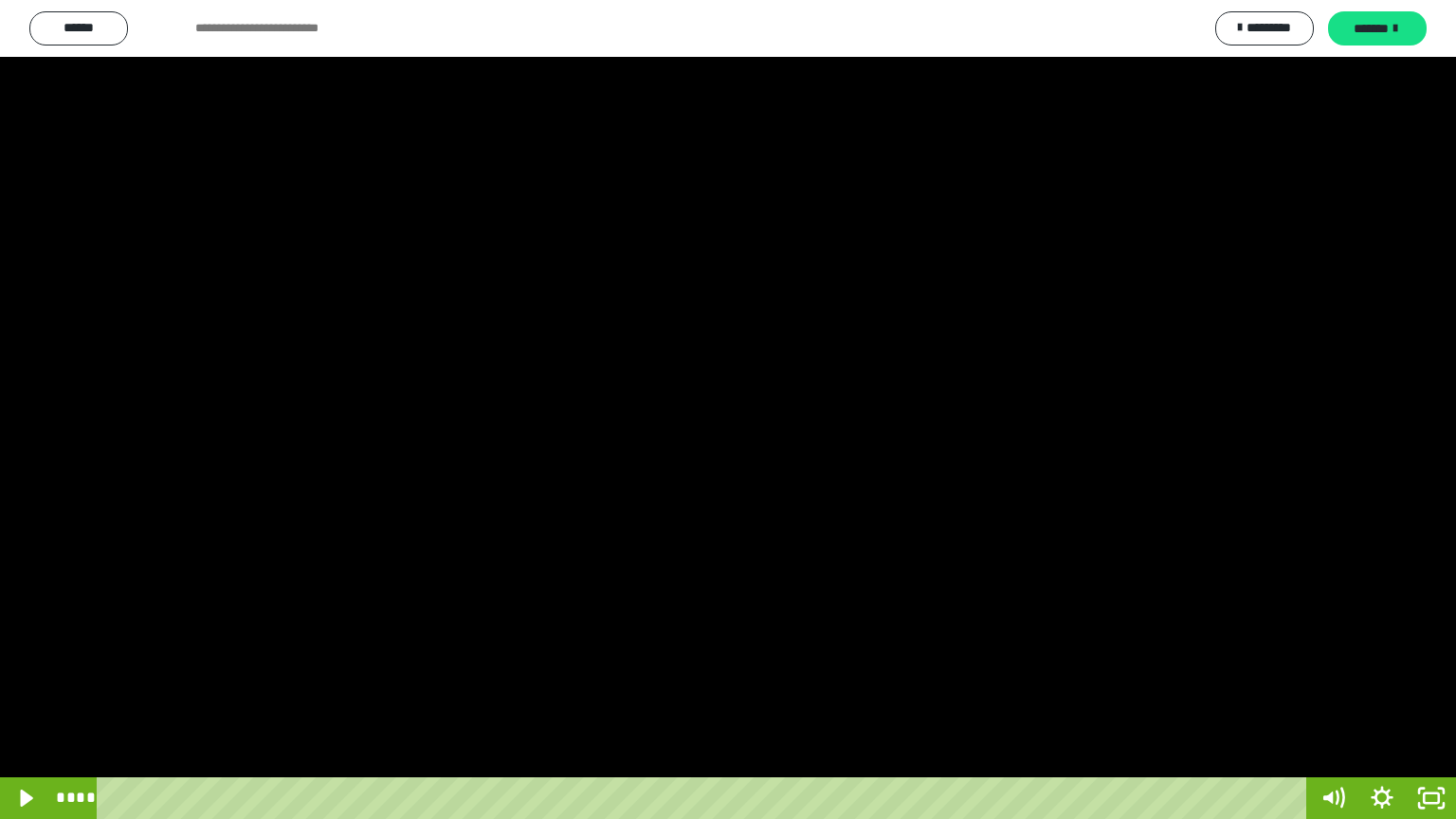 click at bounding box center [728, 410] 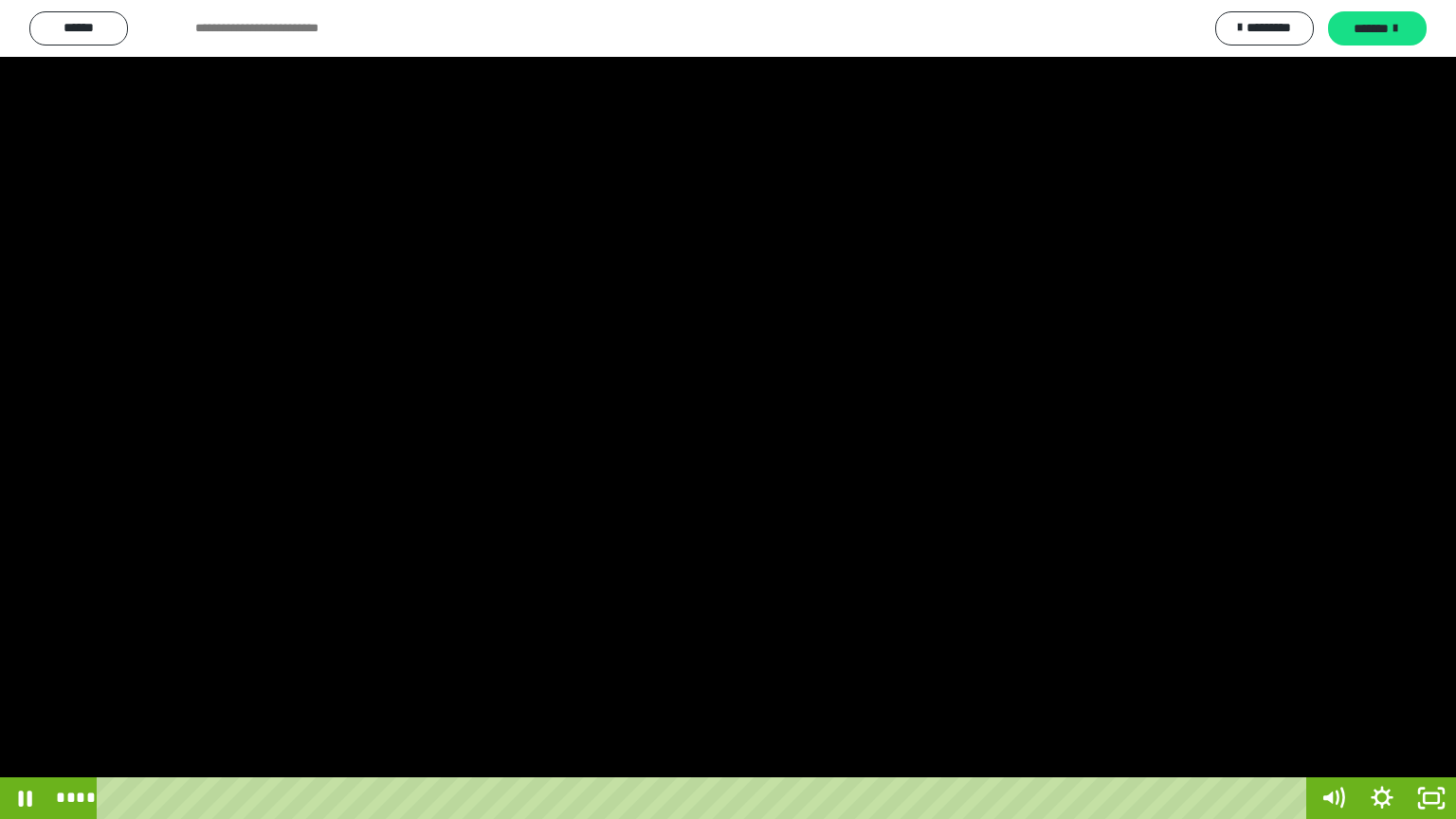 click at bounding box center [728, 410] 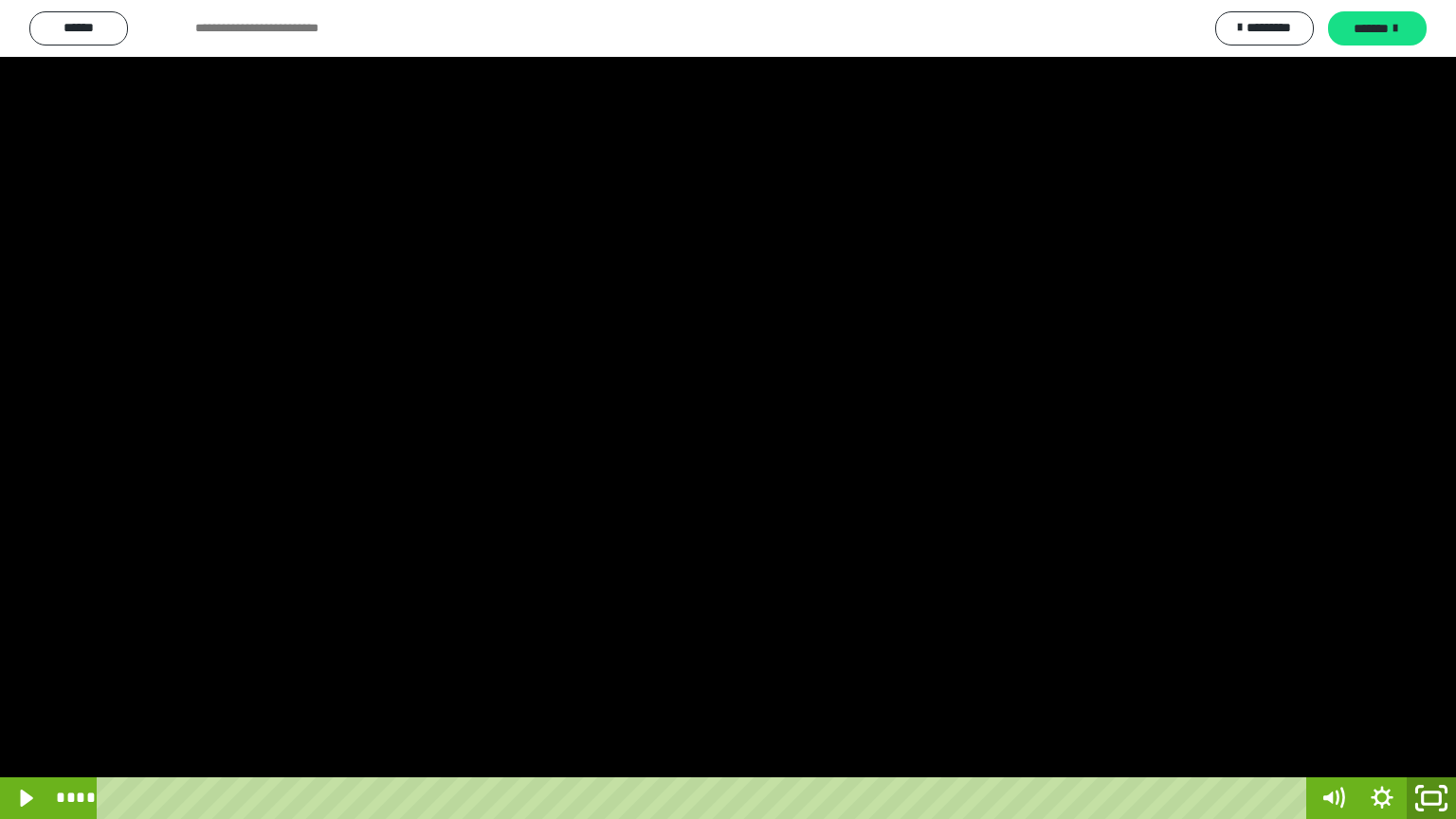 click 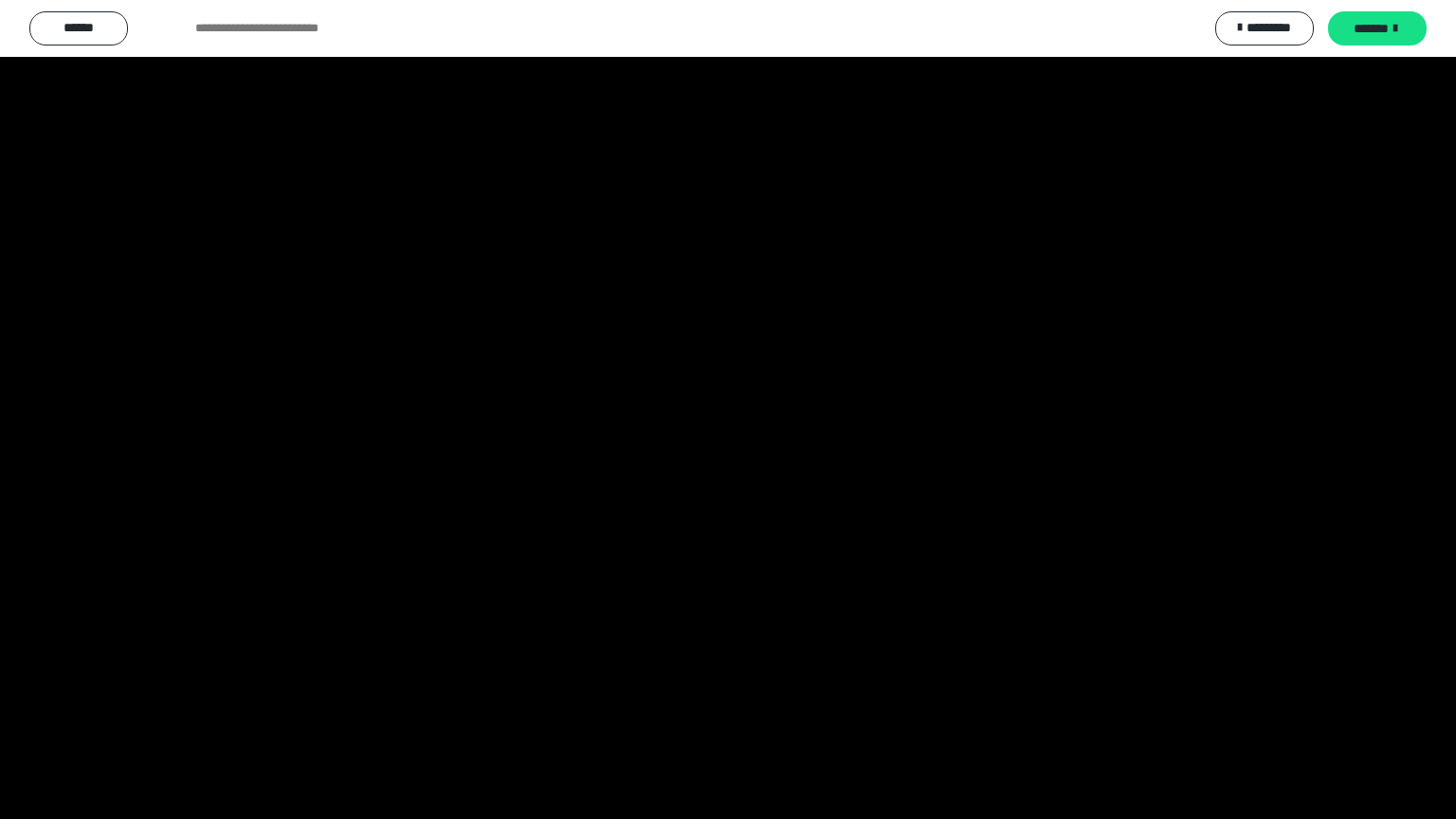 scroll, scrollTop: 3743, scrollLeft: 0, axis: vertical 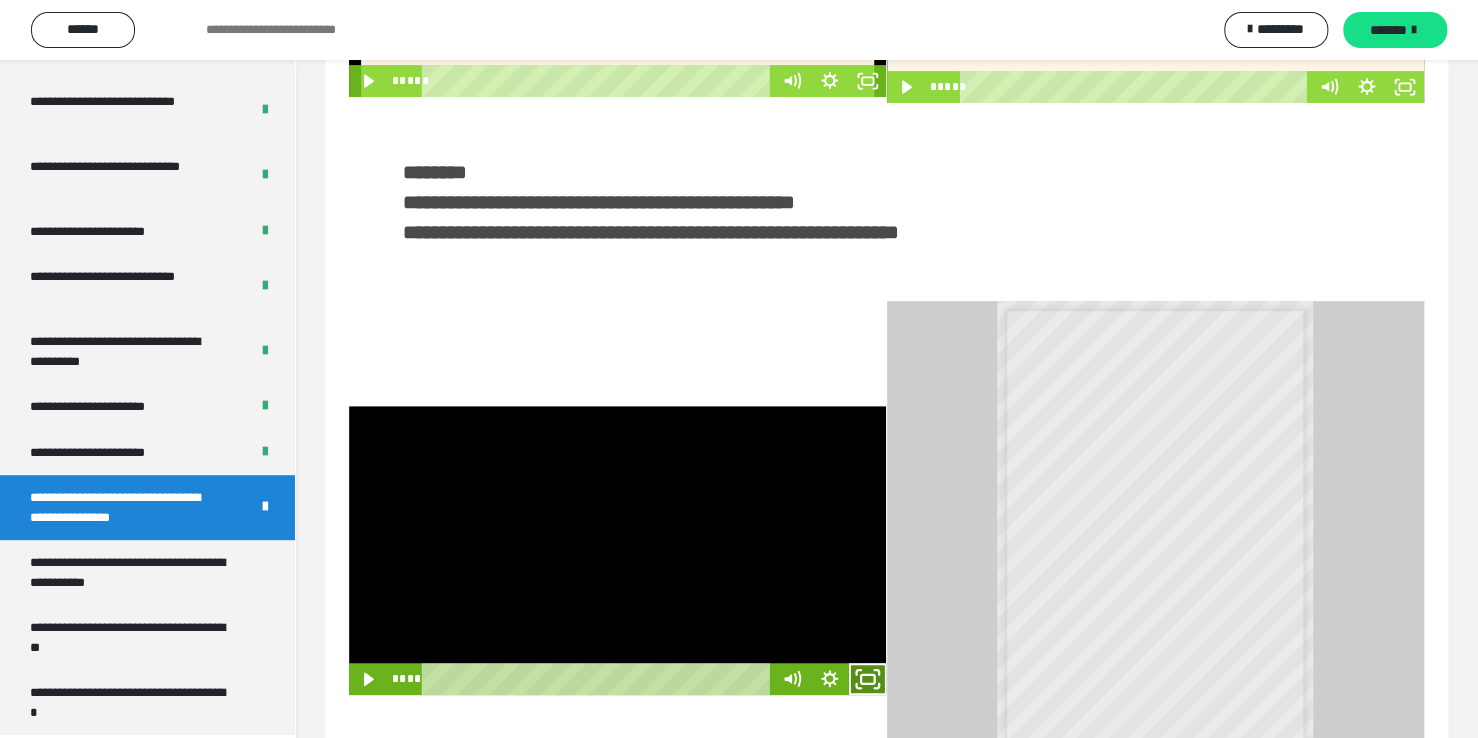 click 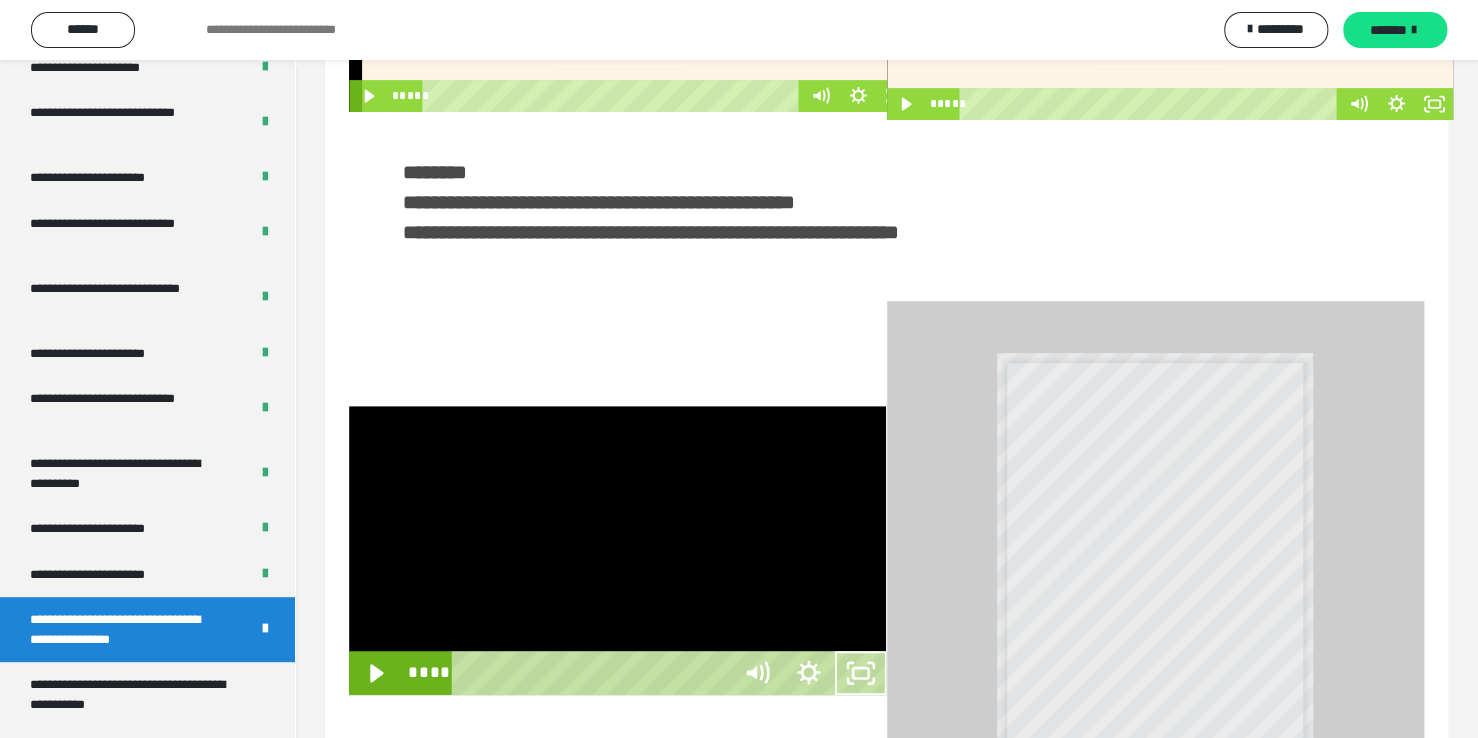 scroll, scrollTop: 3823, scrollLeft: 0, axis: vertical 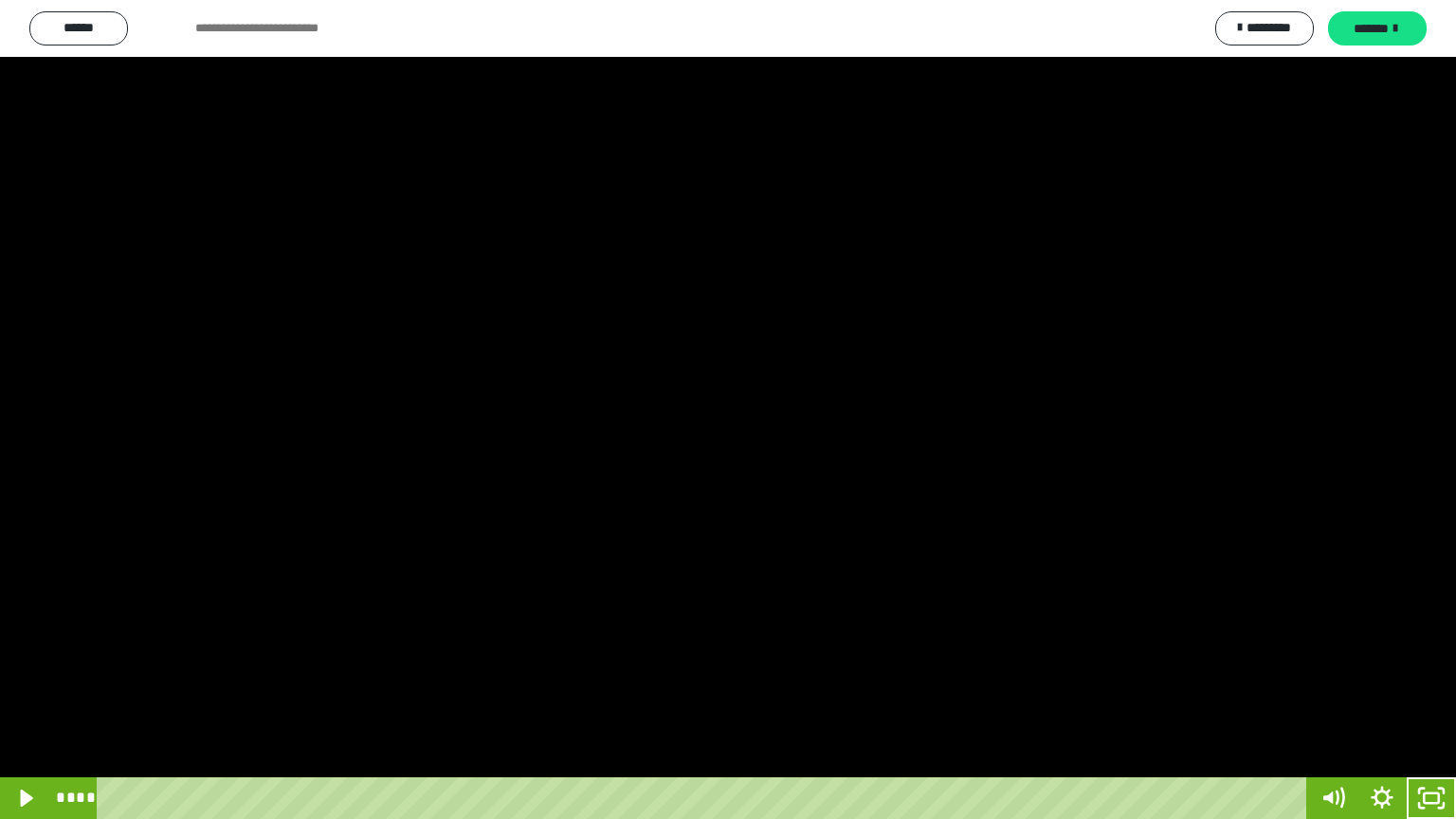 click at bounding box center [728, 410] 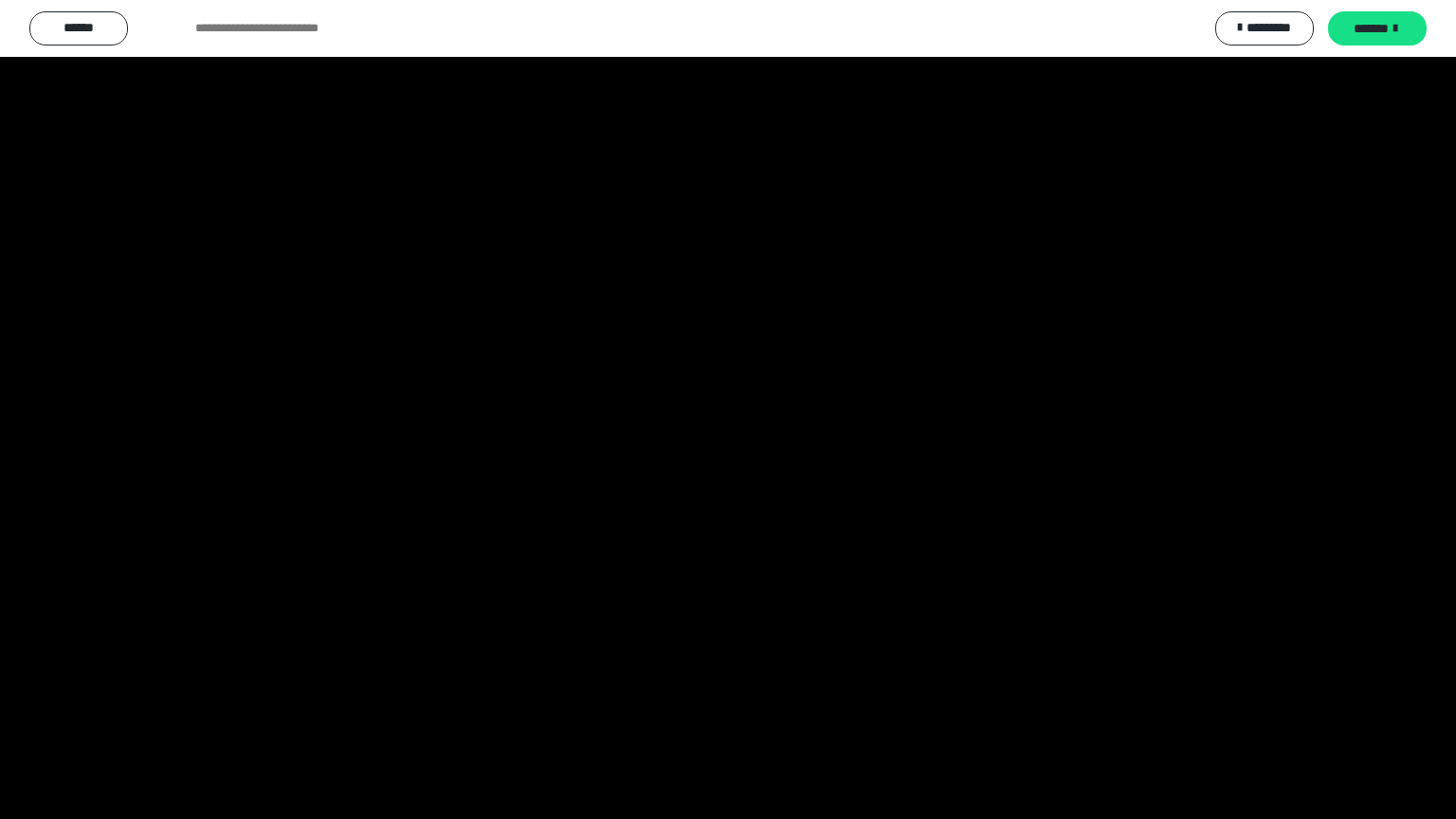 click at bounding box center [728, 410] 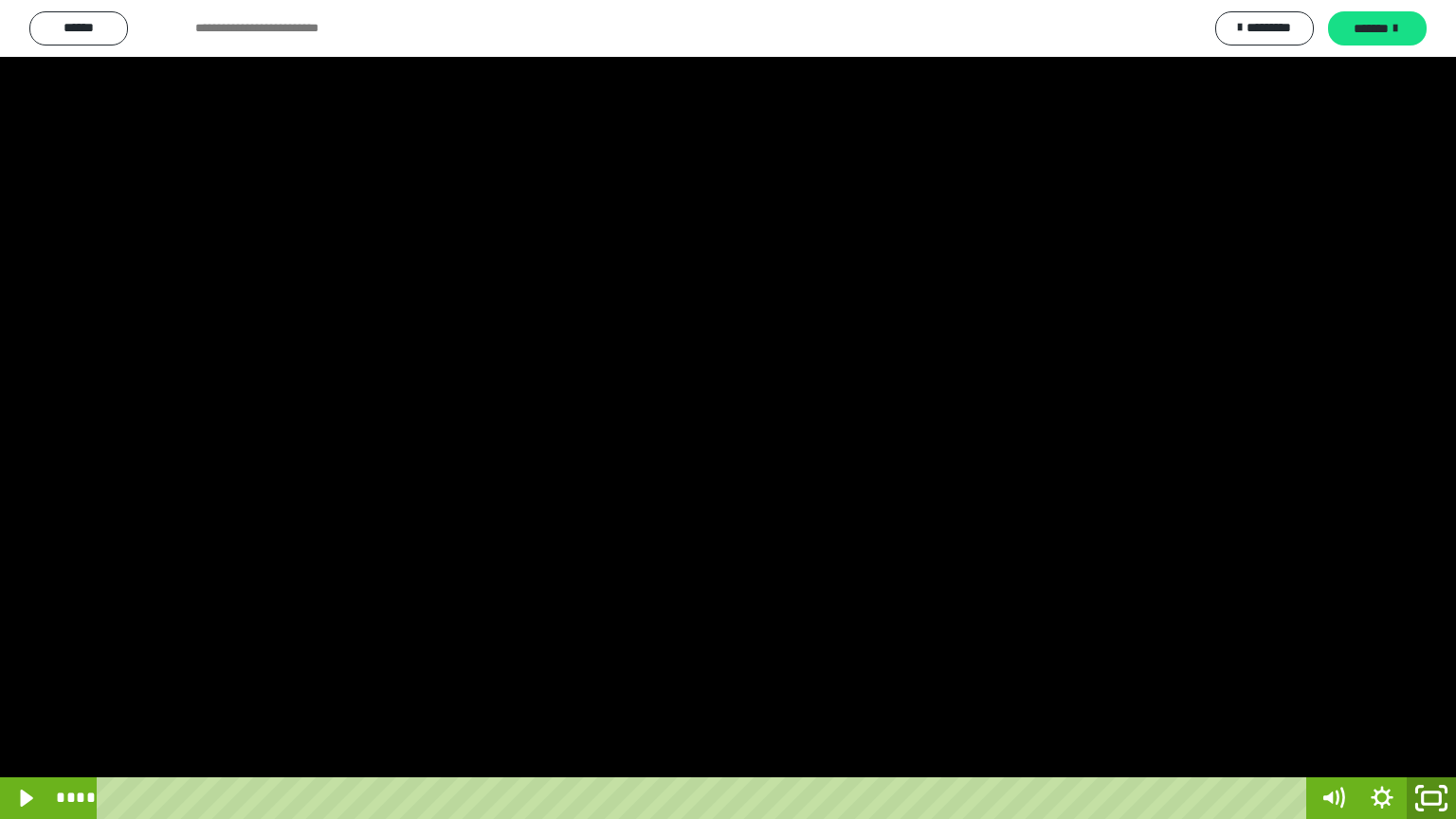 click 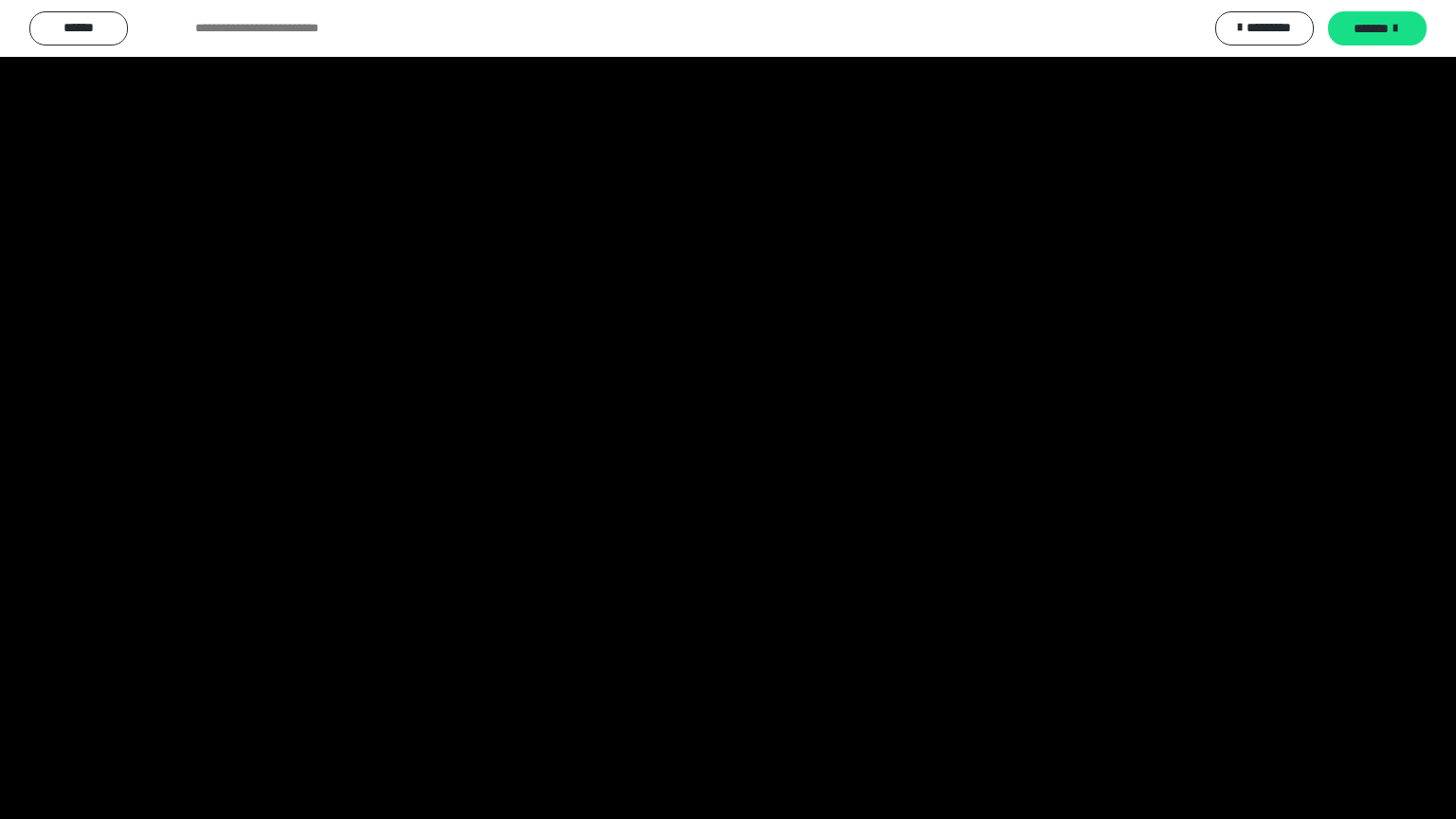 scroll, scrollTop: 3743, scrollLeft: 0, axis: vertical 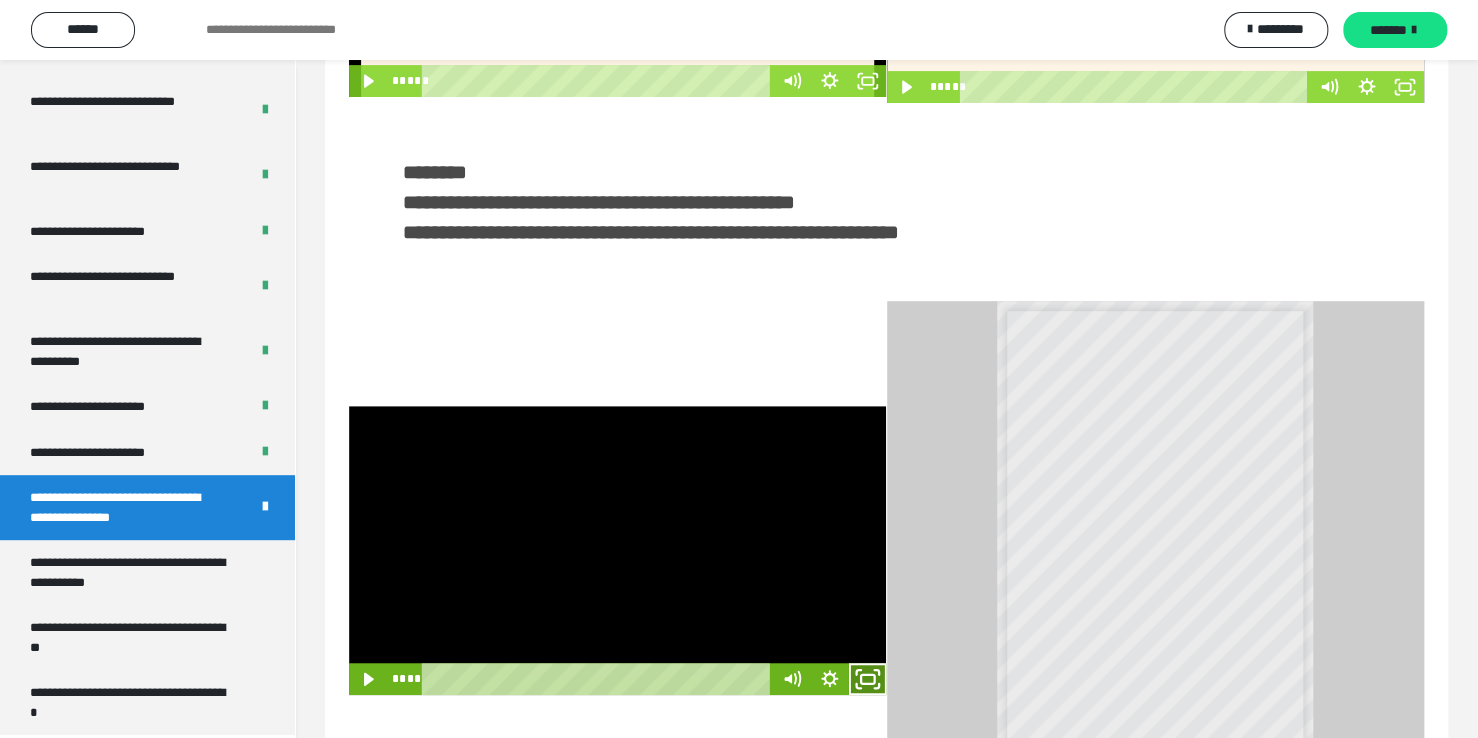 click 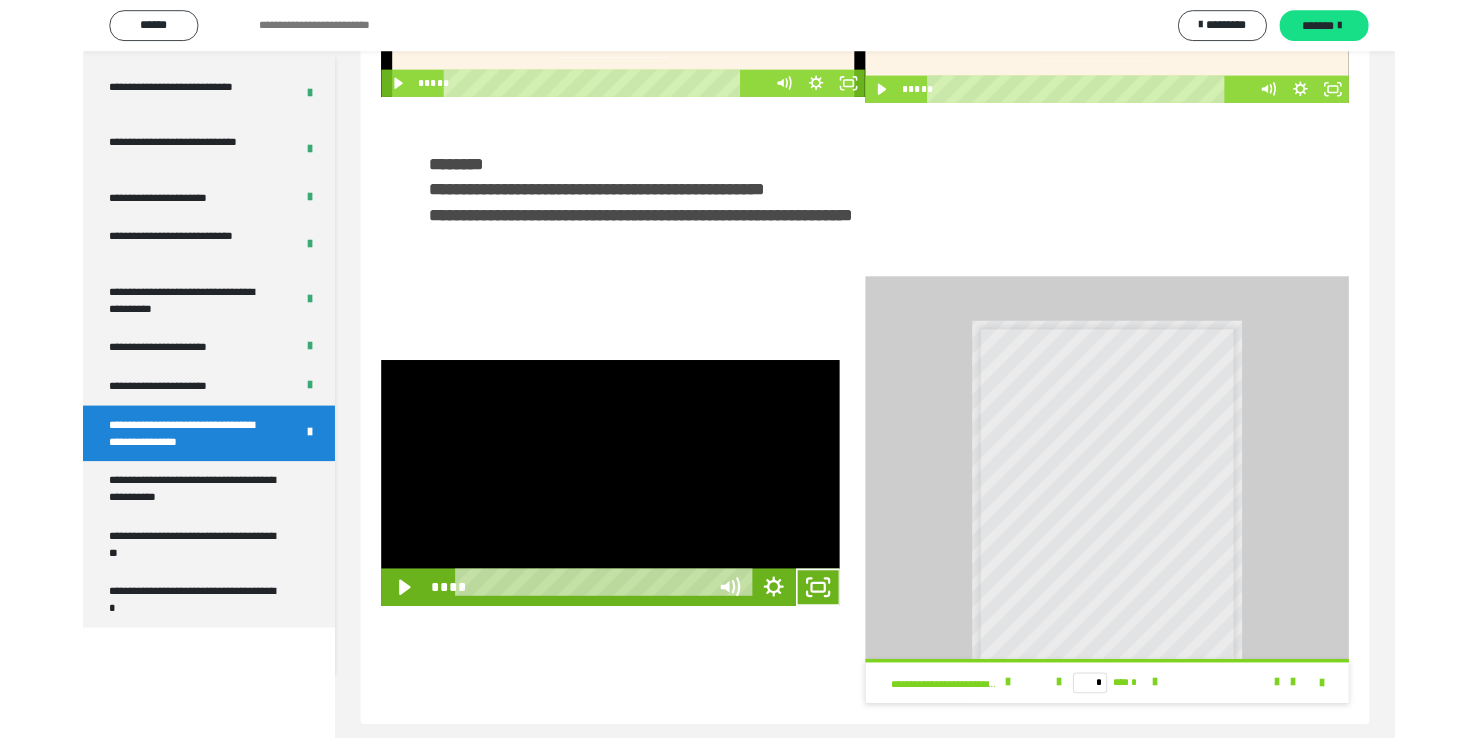 scroll, scrollTop: 3823, scrollLeft: 0, axis: vertical 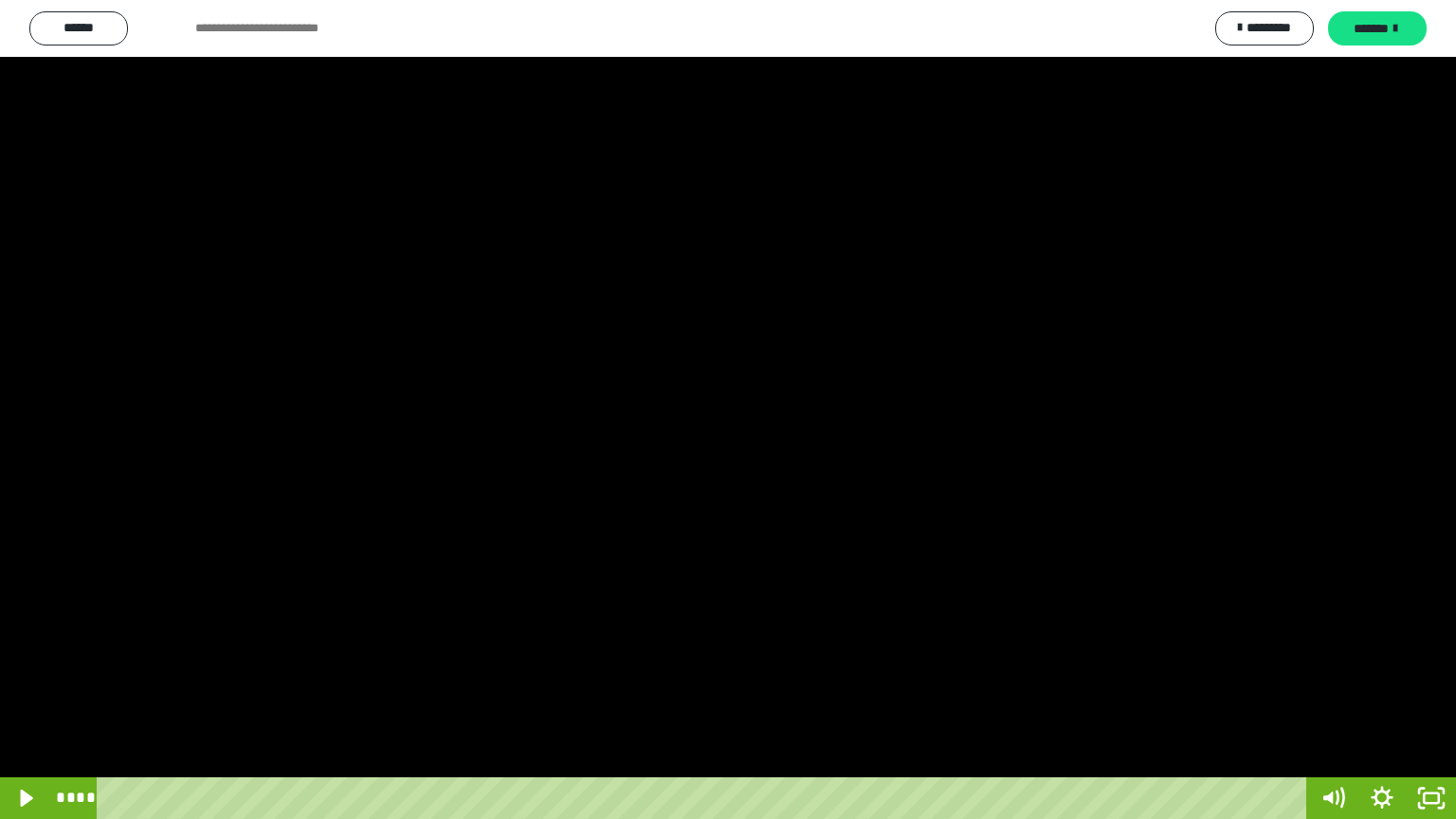 click at bounding box center [728, 410] 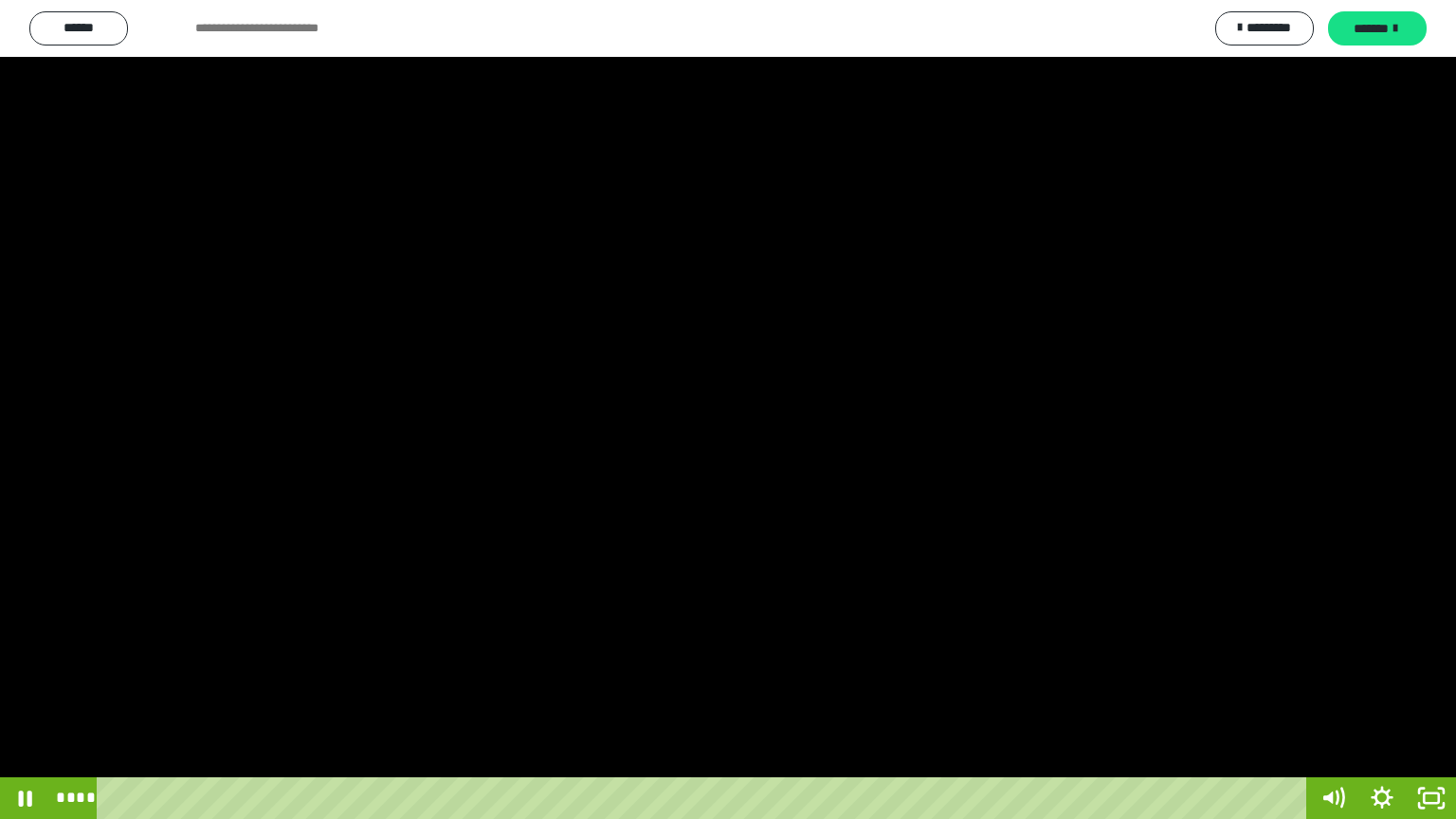 click at bounding box center (728, 410) 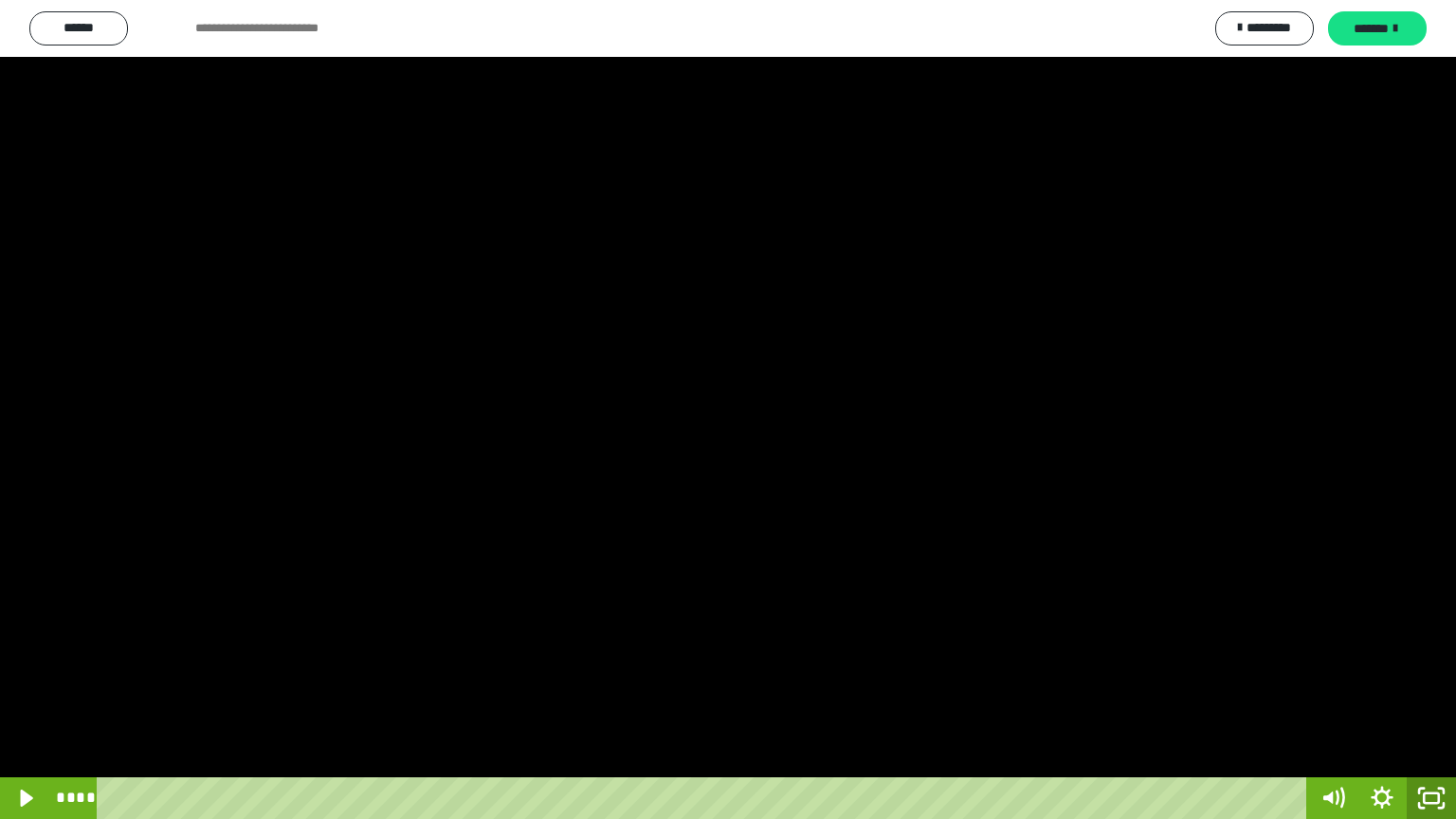 click 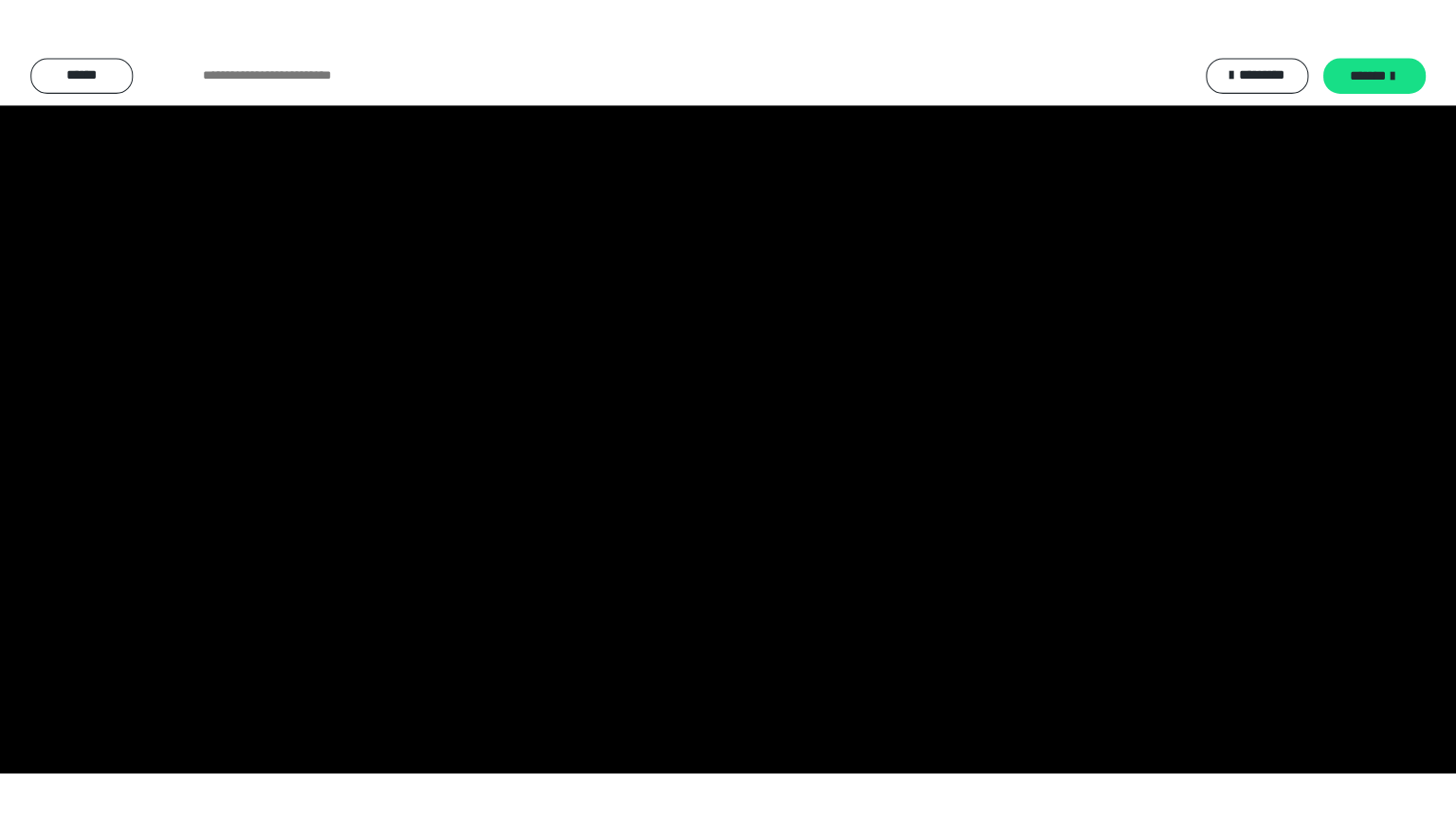 scroll, scrollTop: 3743, scrollLeft: 0, axis: vertical 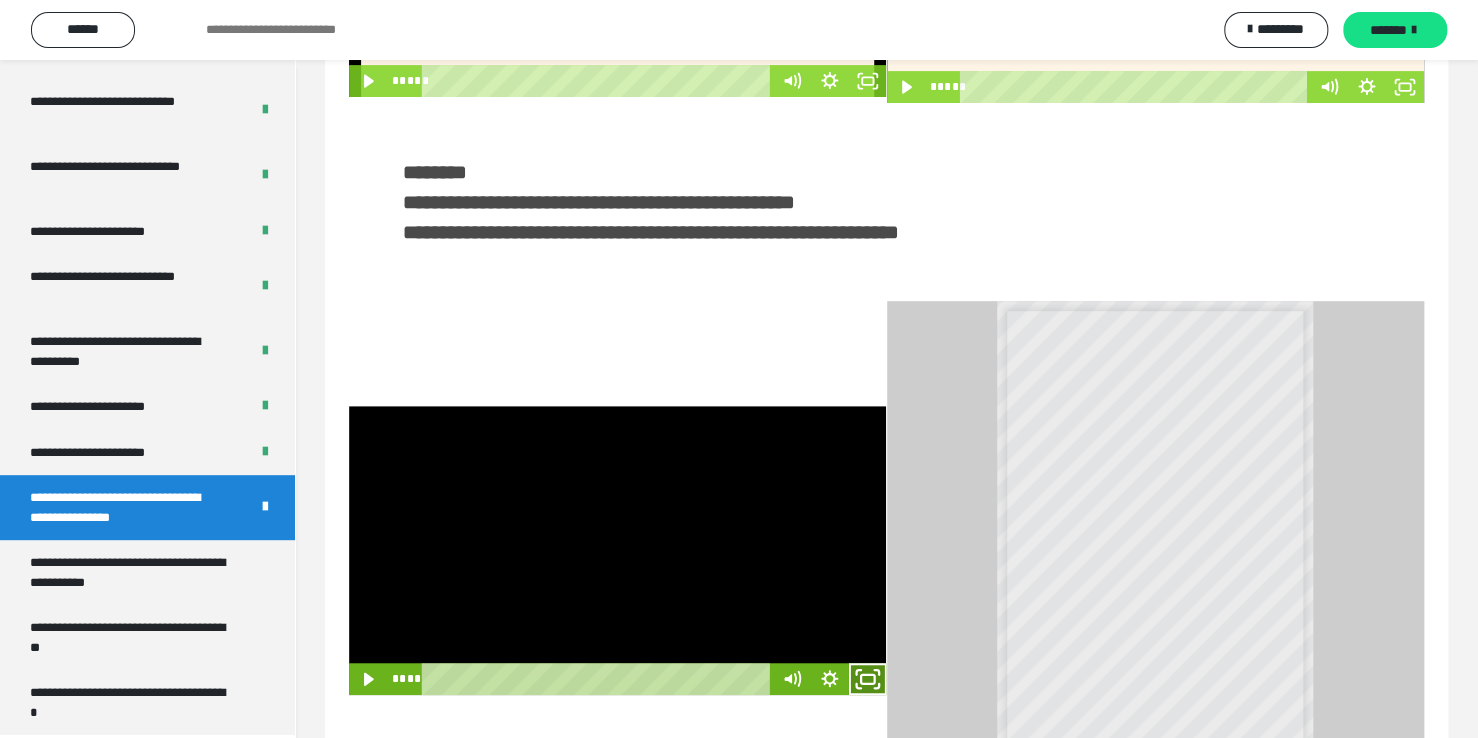 click 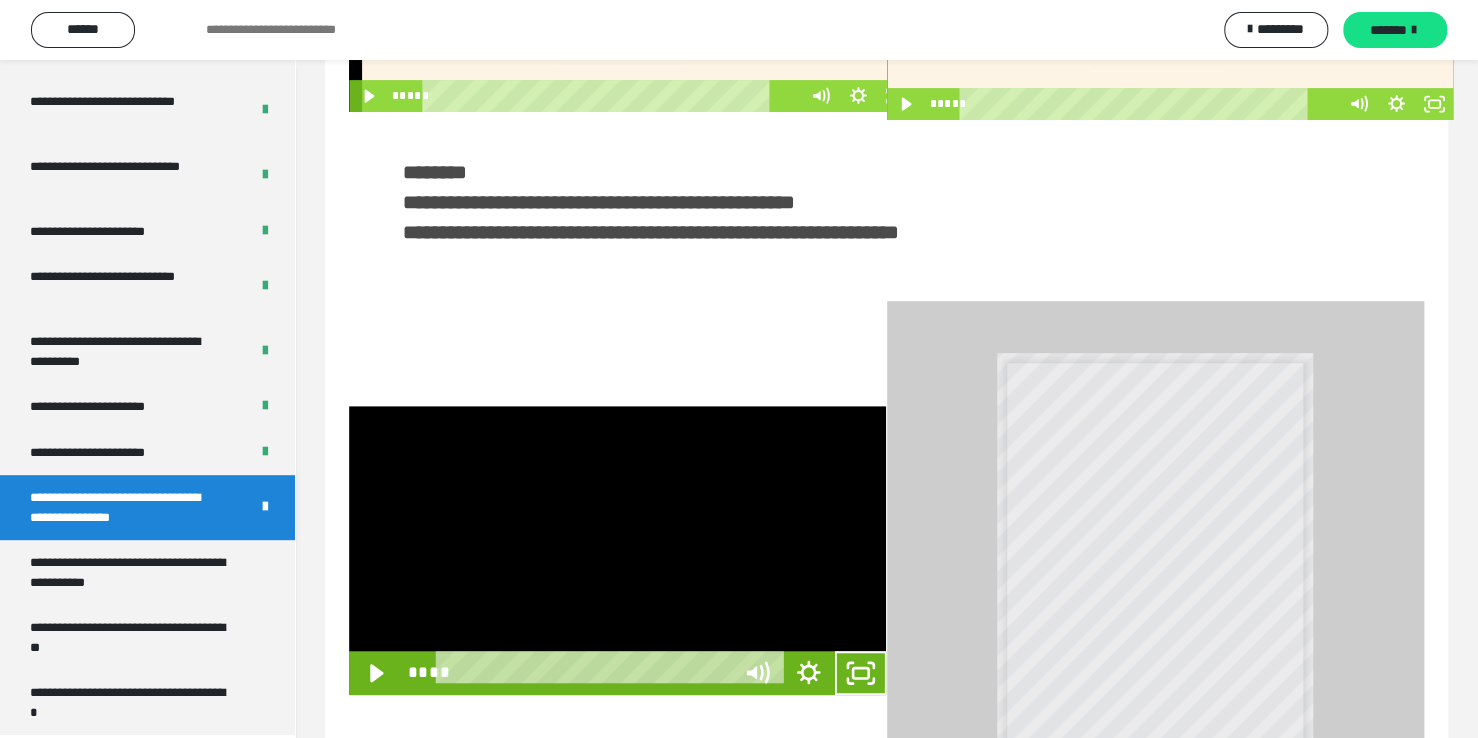scroll, scrollTop: 3823, scrollLeft: 0, axis: vertical 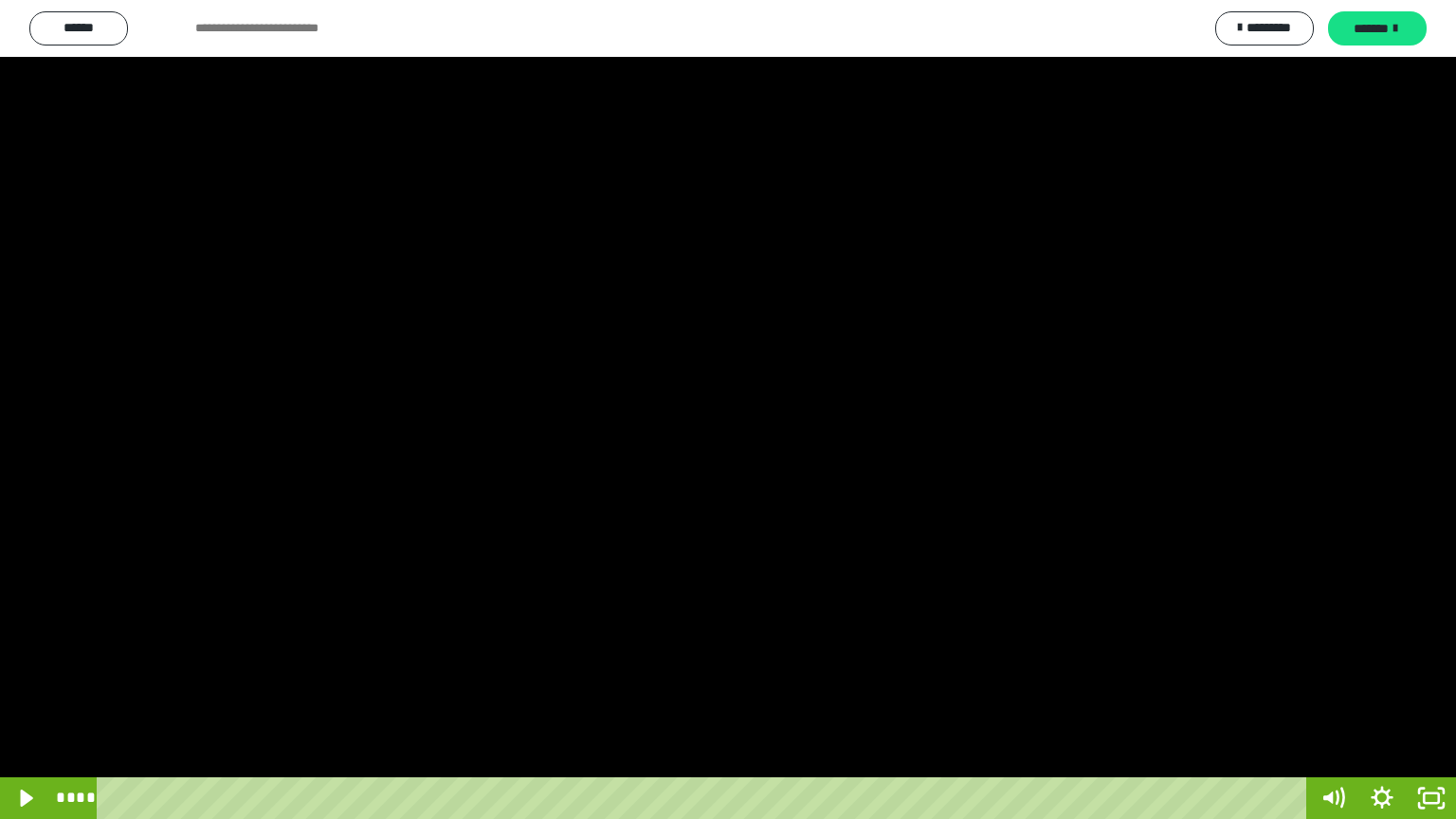 click at bounding box center [728, 410] 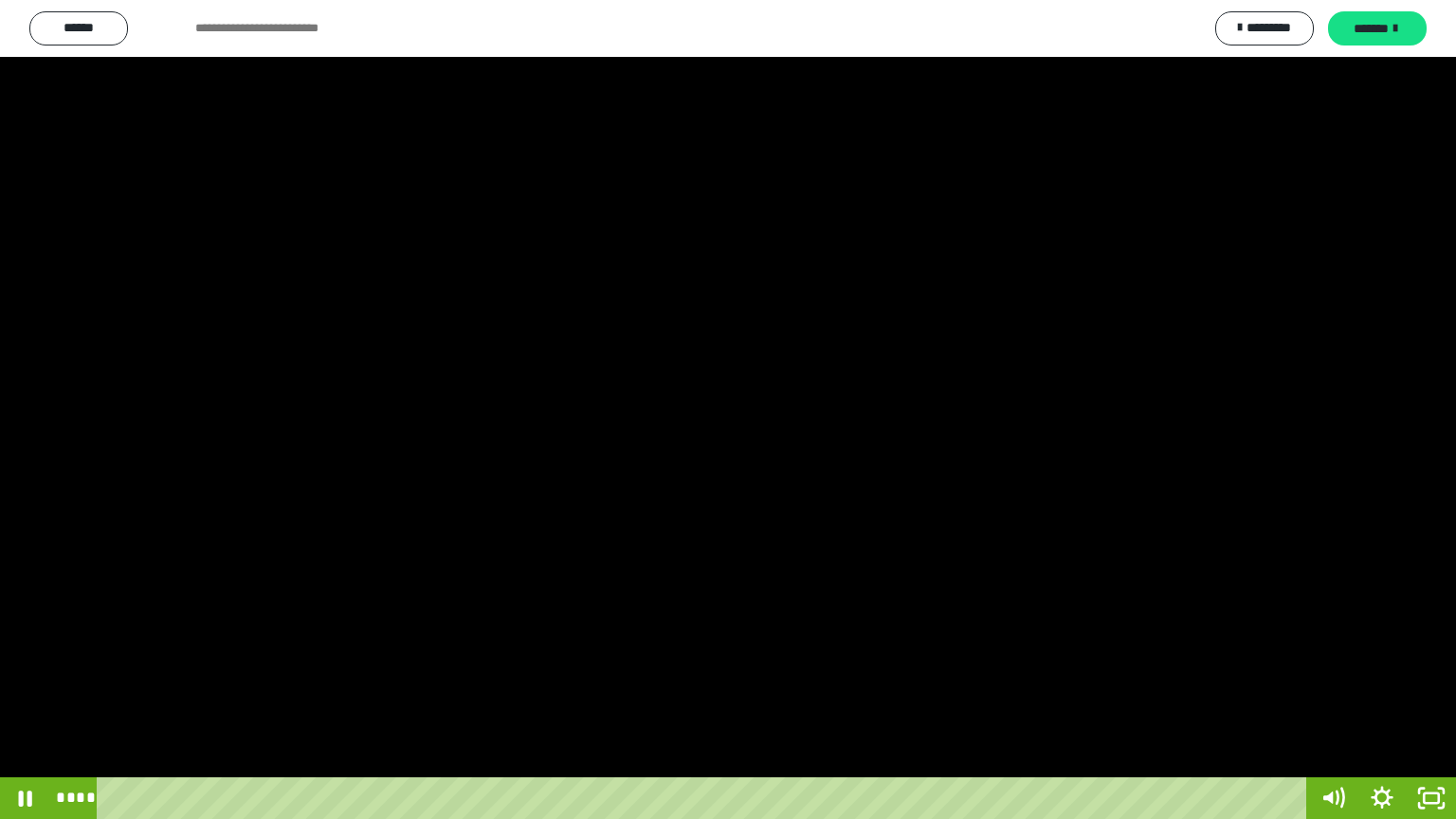 click at bounding box center (728, 410) 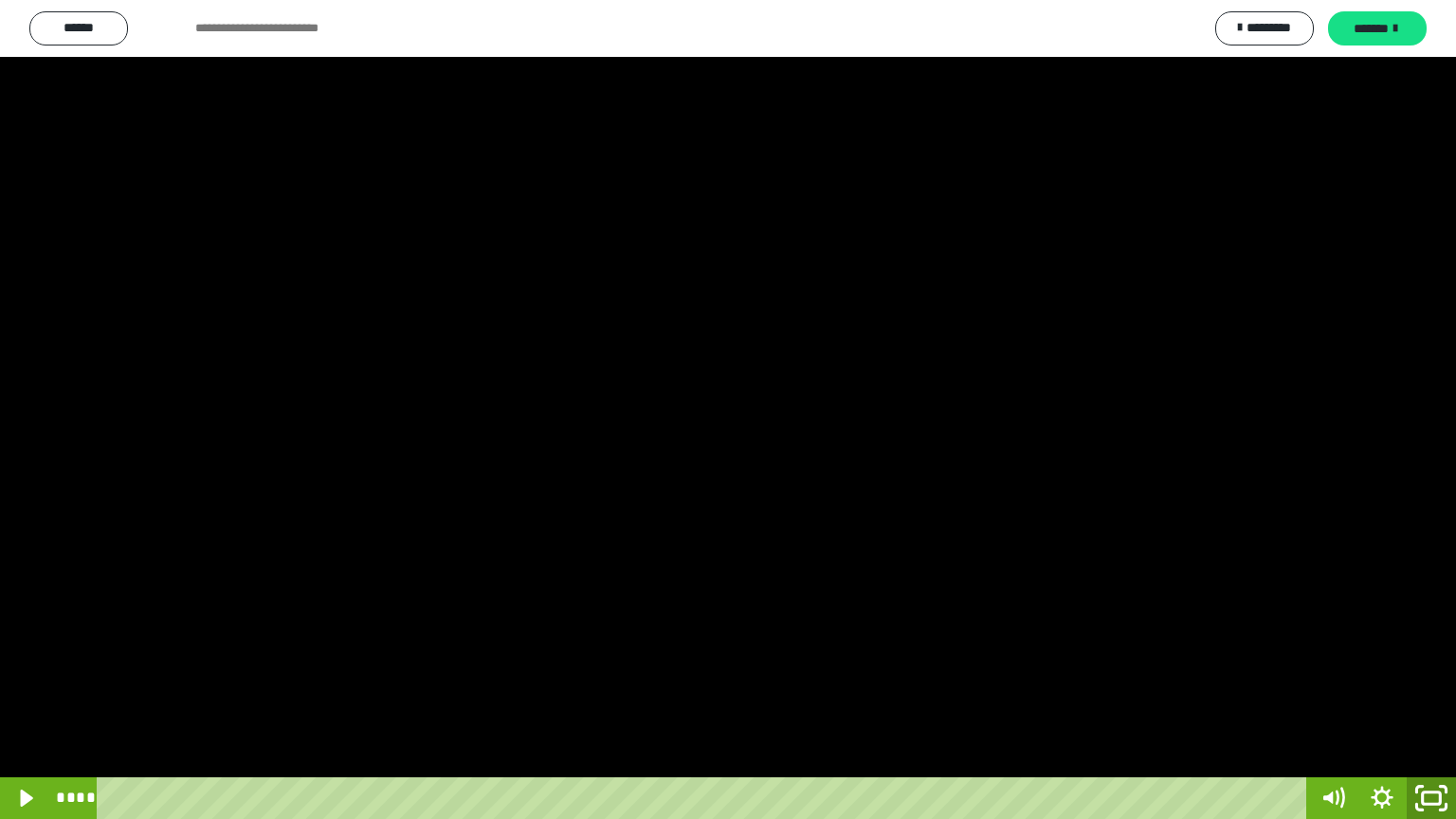 click 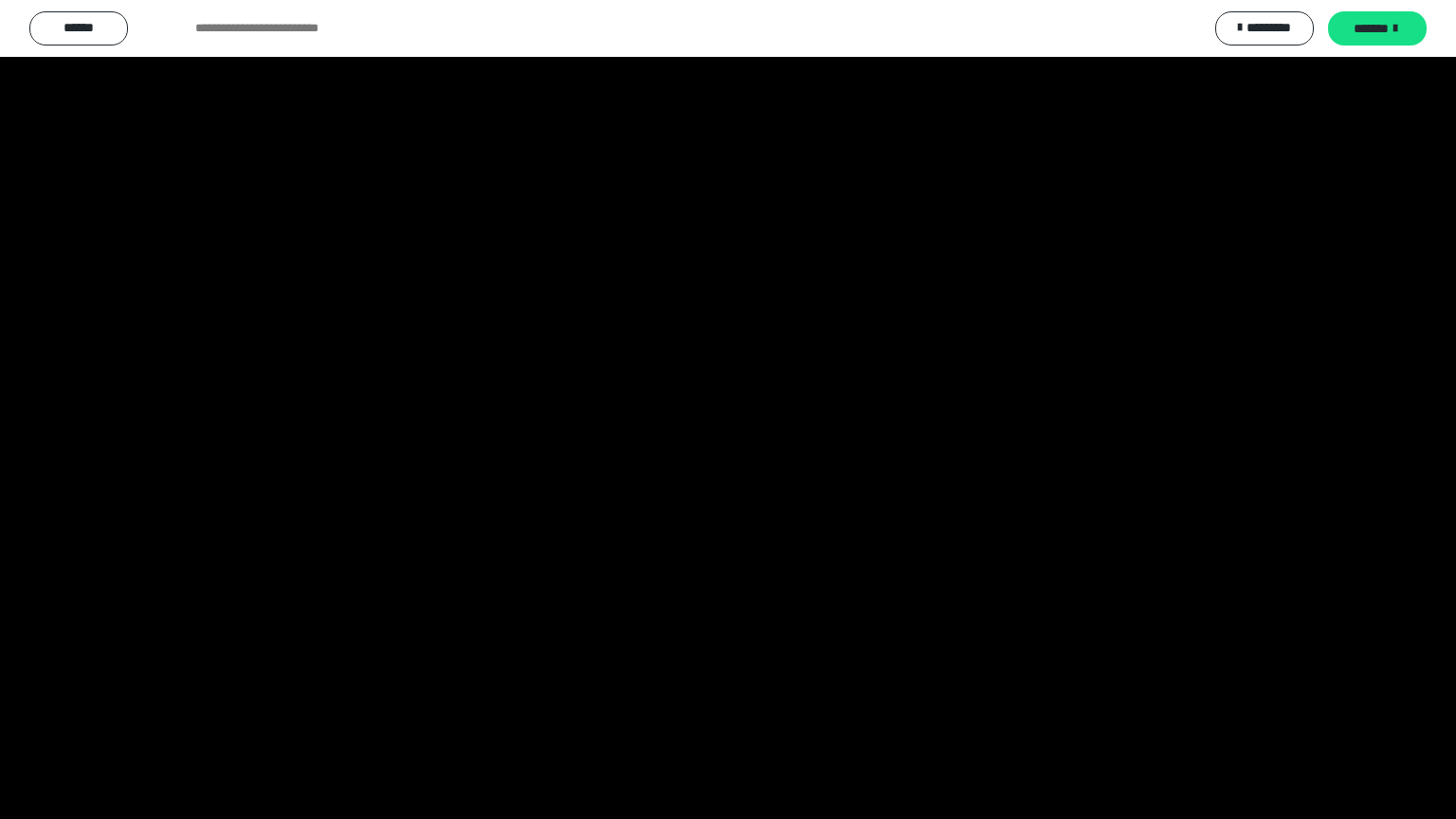 scroll, scrollTop: 3743, scrollLeft: 0, axis: vertical 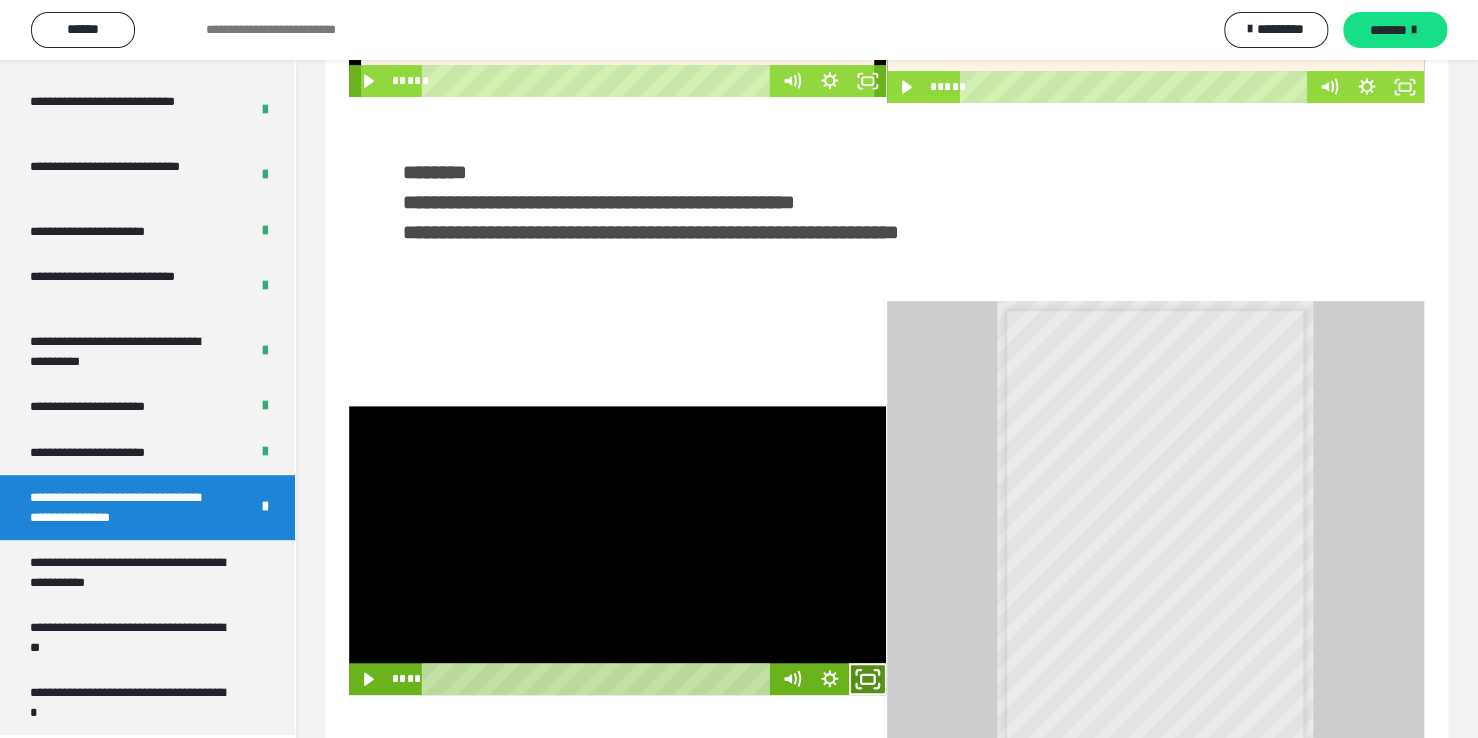 click 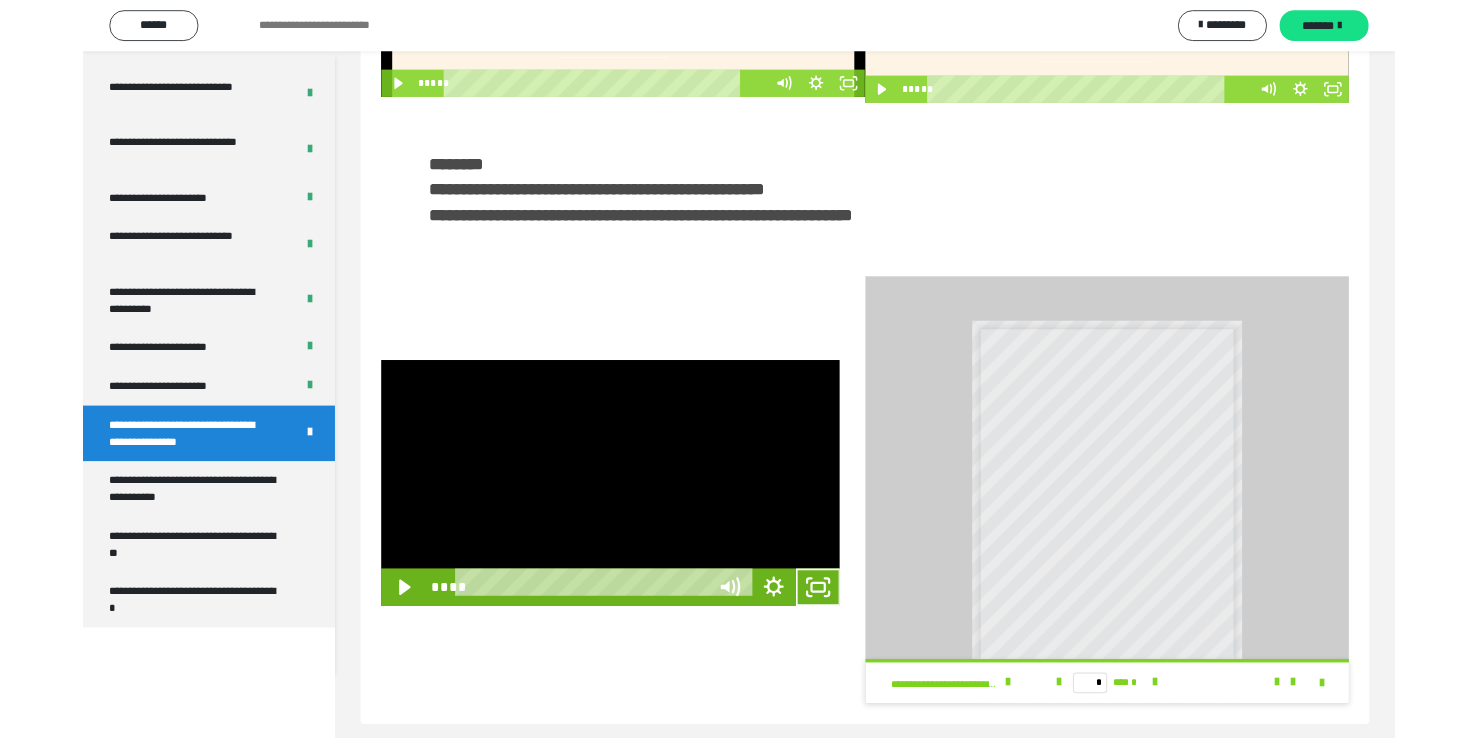 scroll, scrollTop: 3823, scrollLeft: 0, axis: vertical 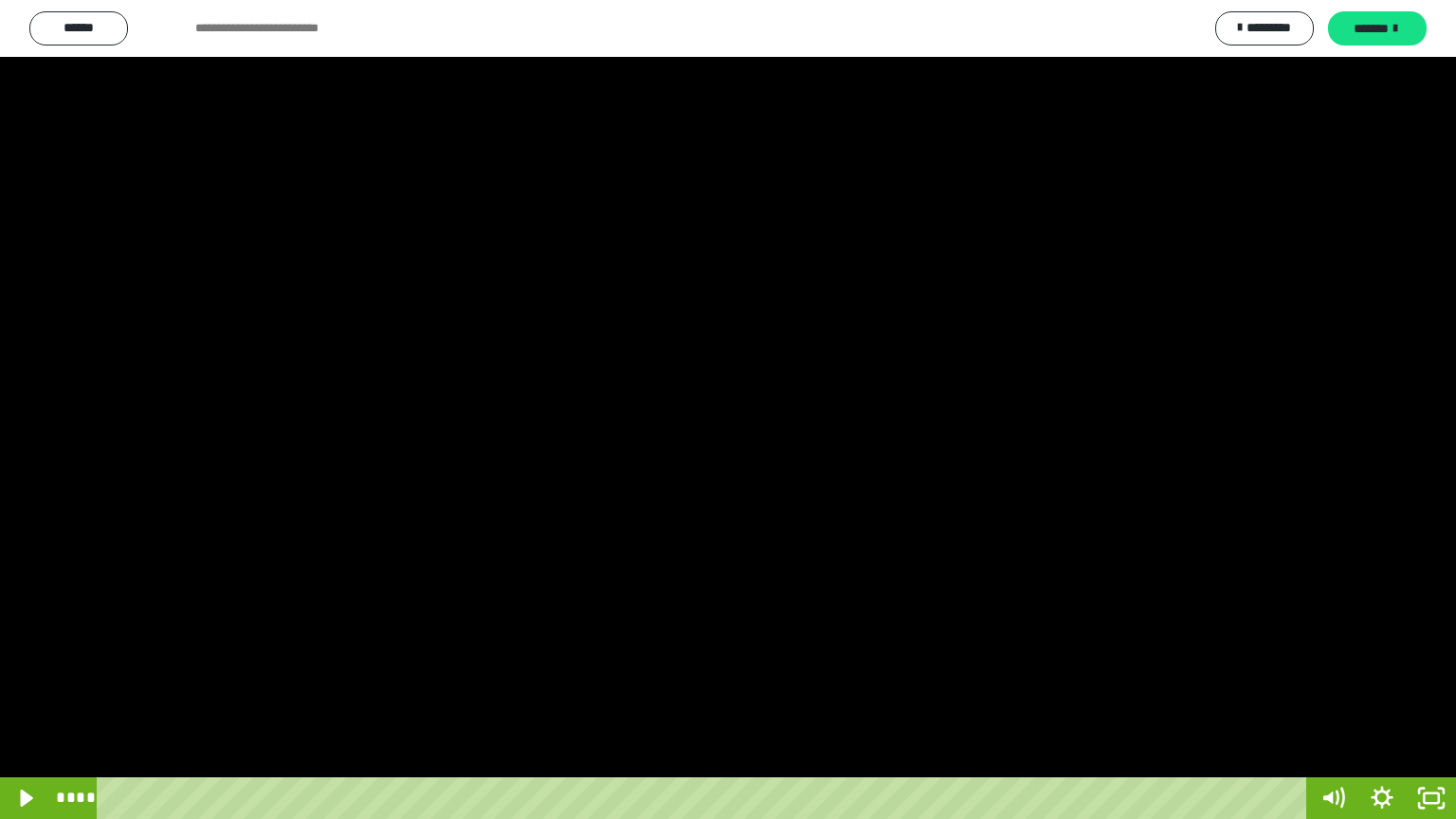 click at bounding box center [728, 410] 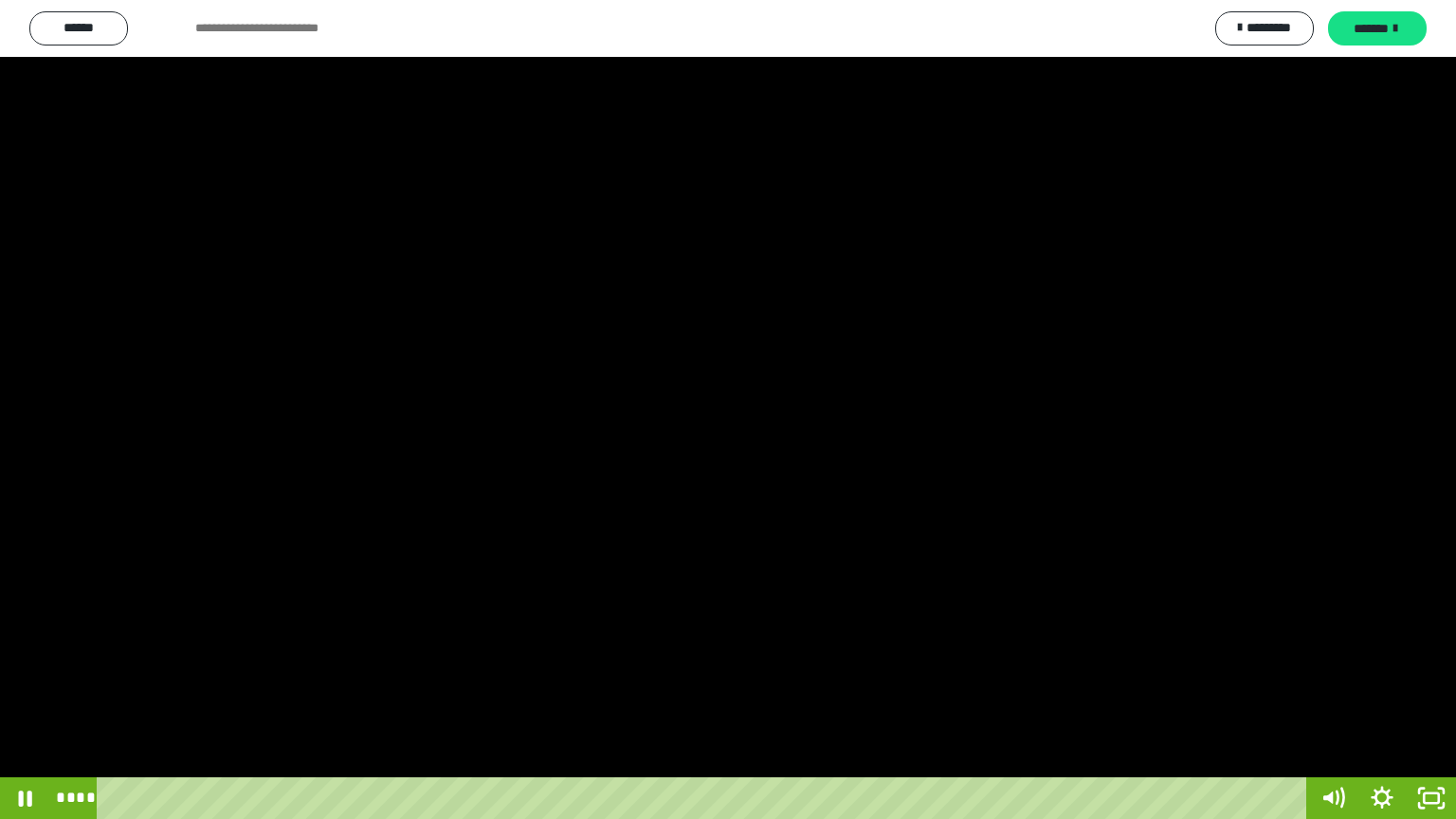 click at bounding box center [728, 410] 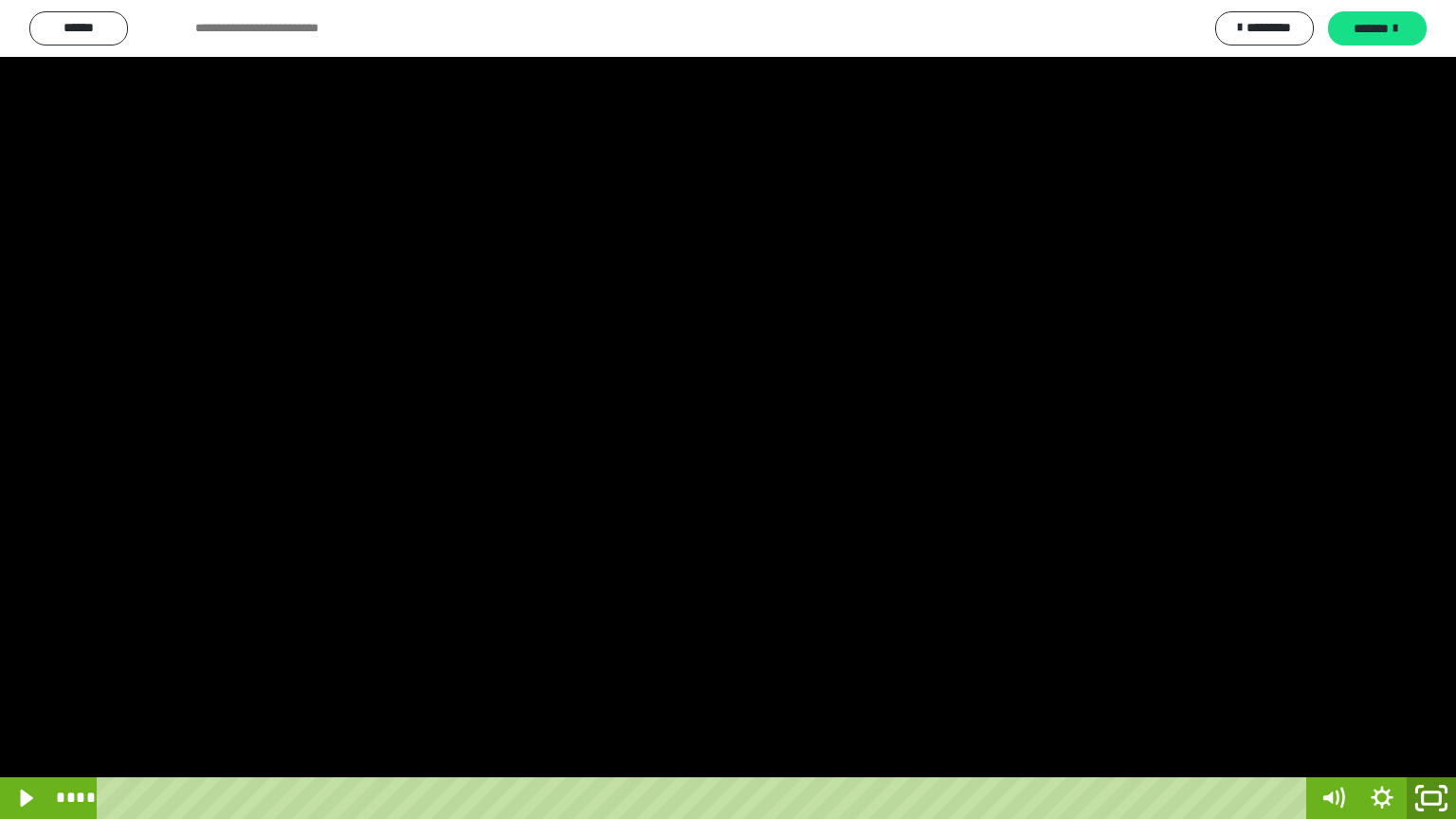 click 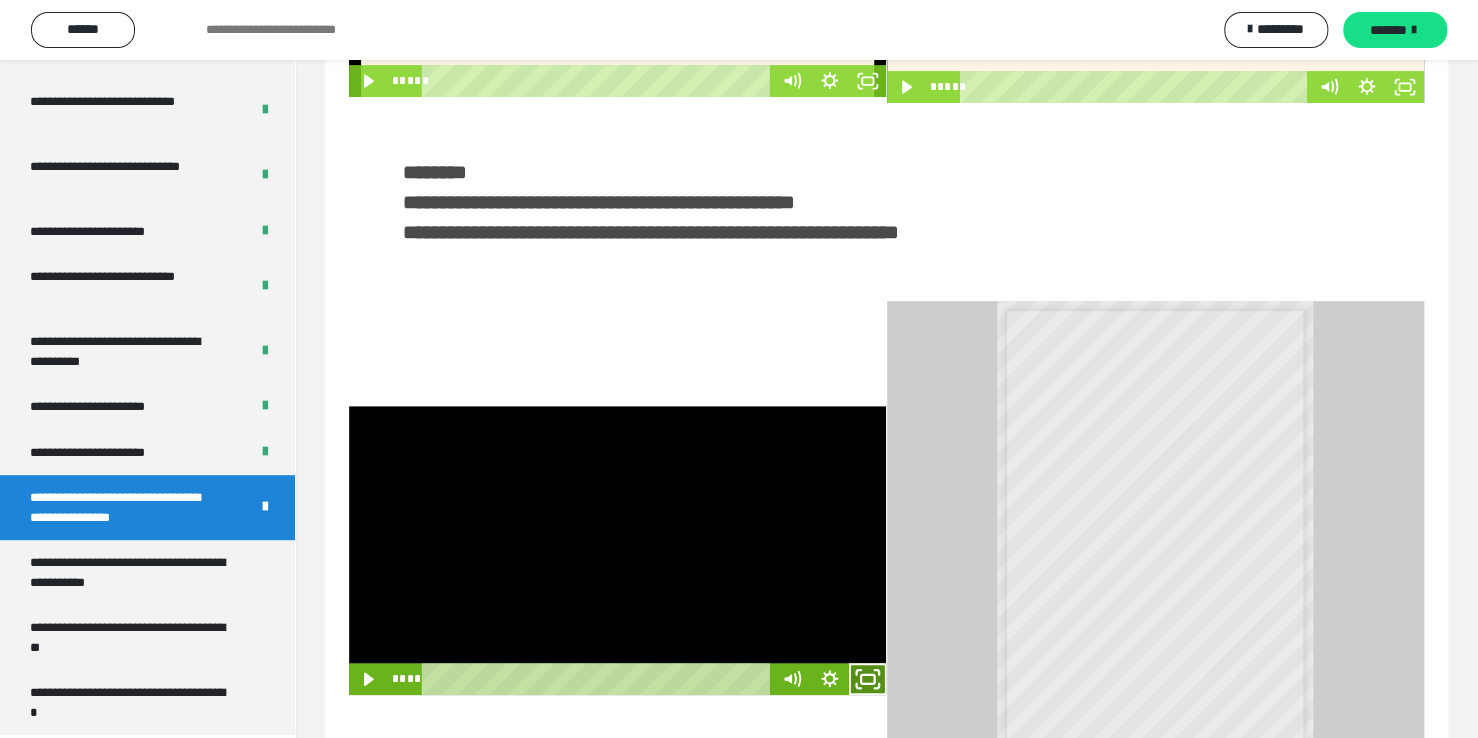 click 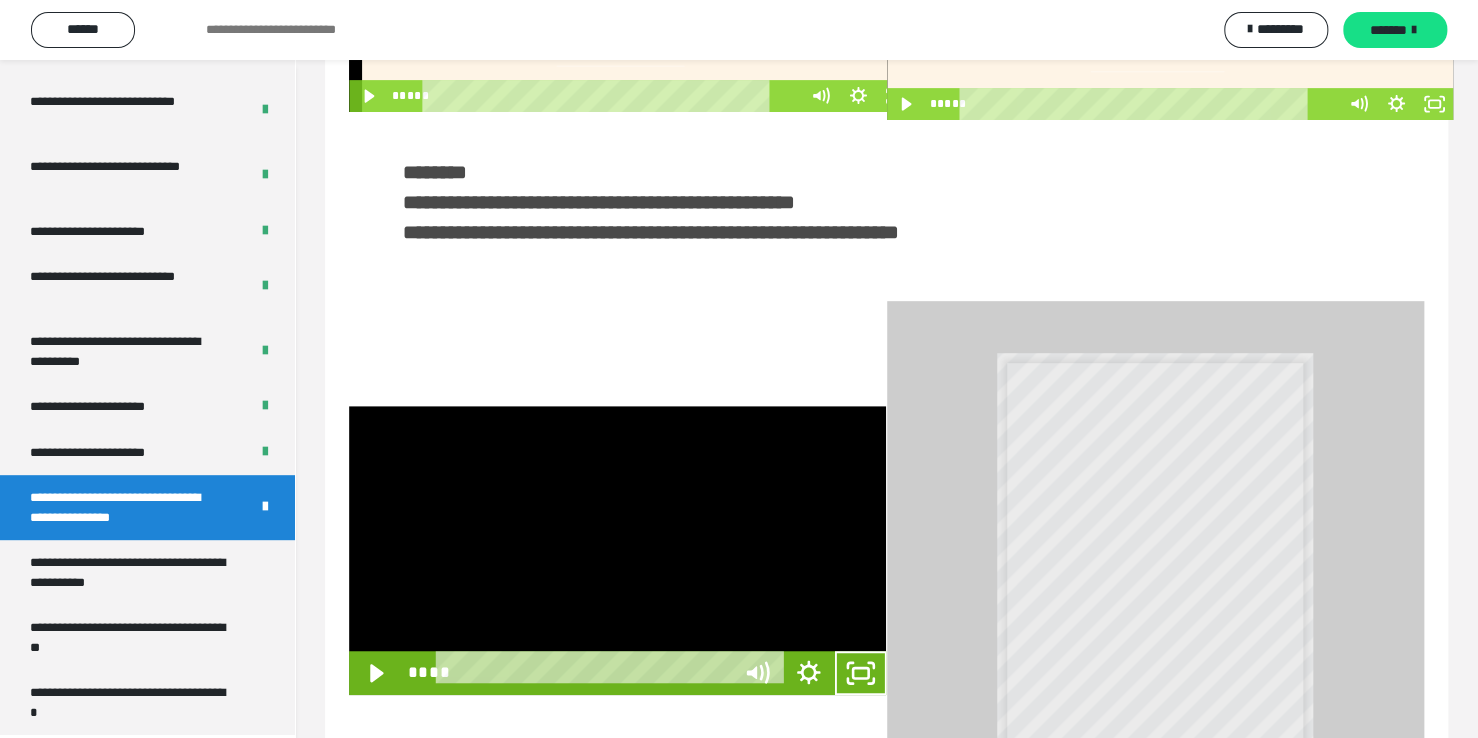 scroll, scrollTop: 3823, scrollLeft: 0, axis: vertical 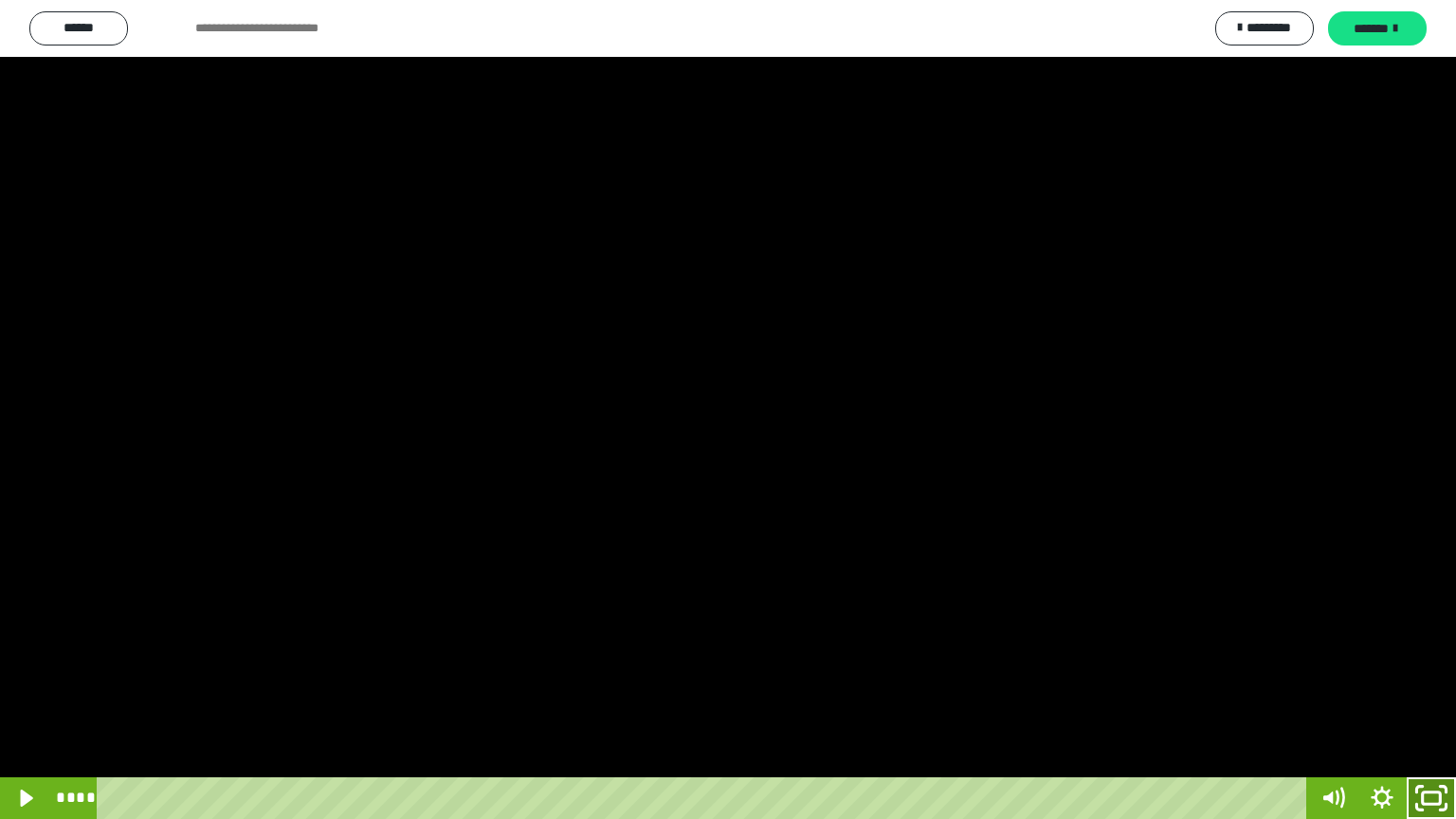 click 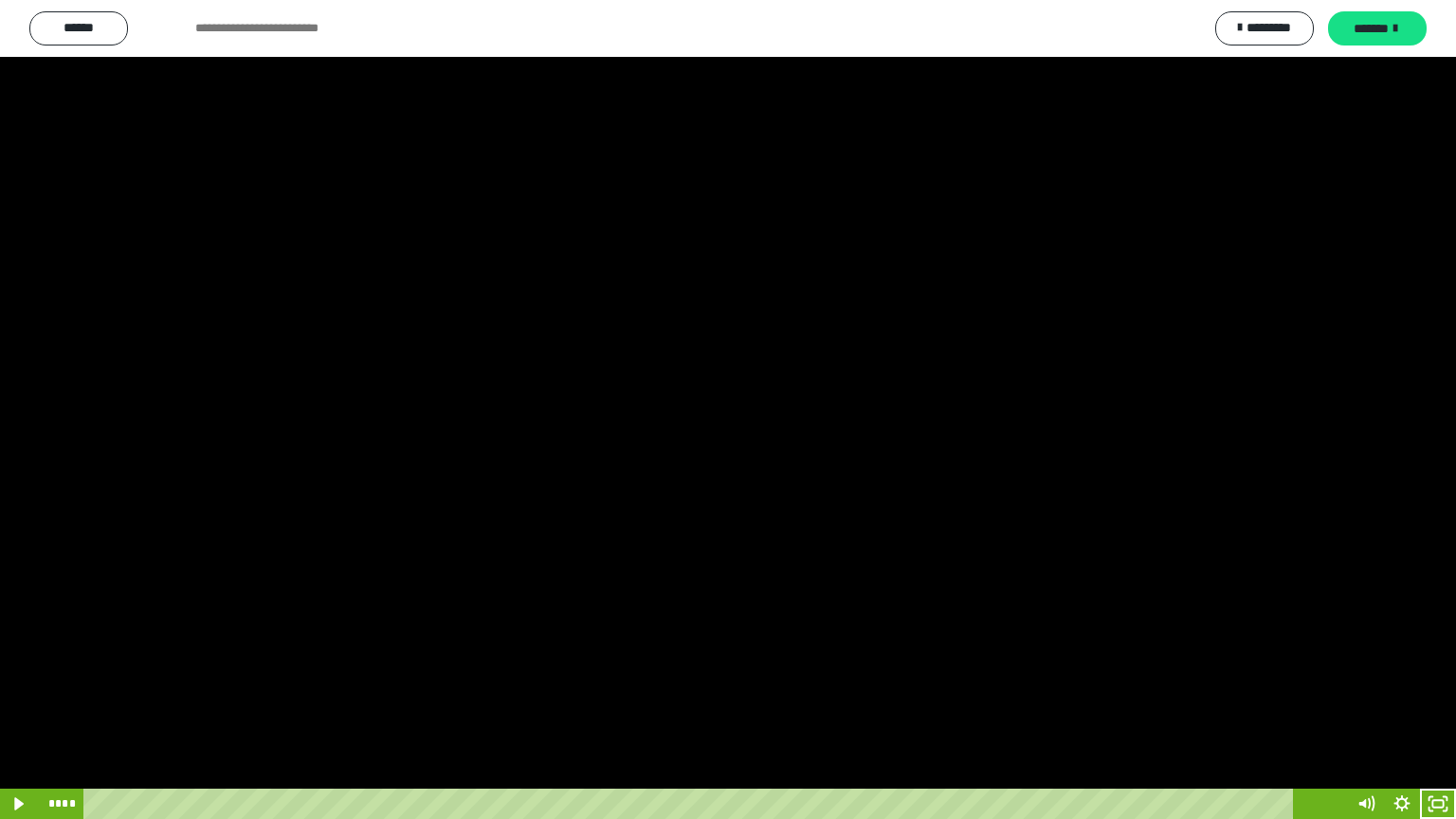 scroll, scrollTop: 3743, scrollLeft: 0, axis: vertical 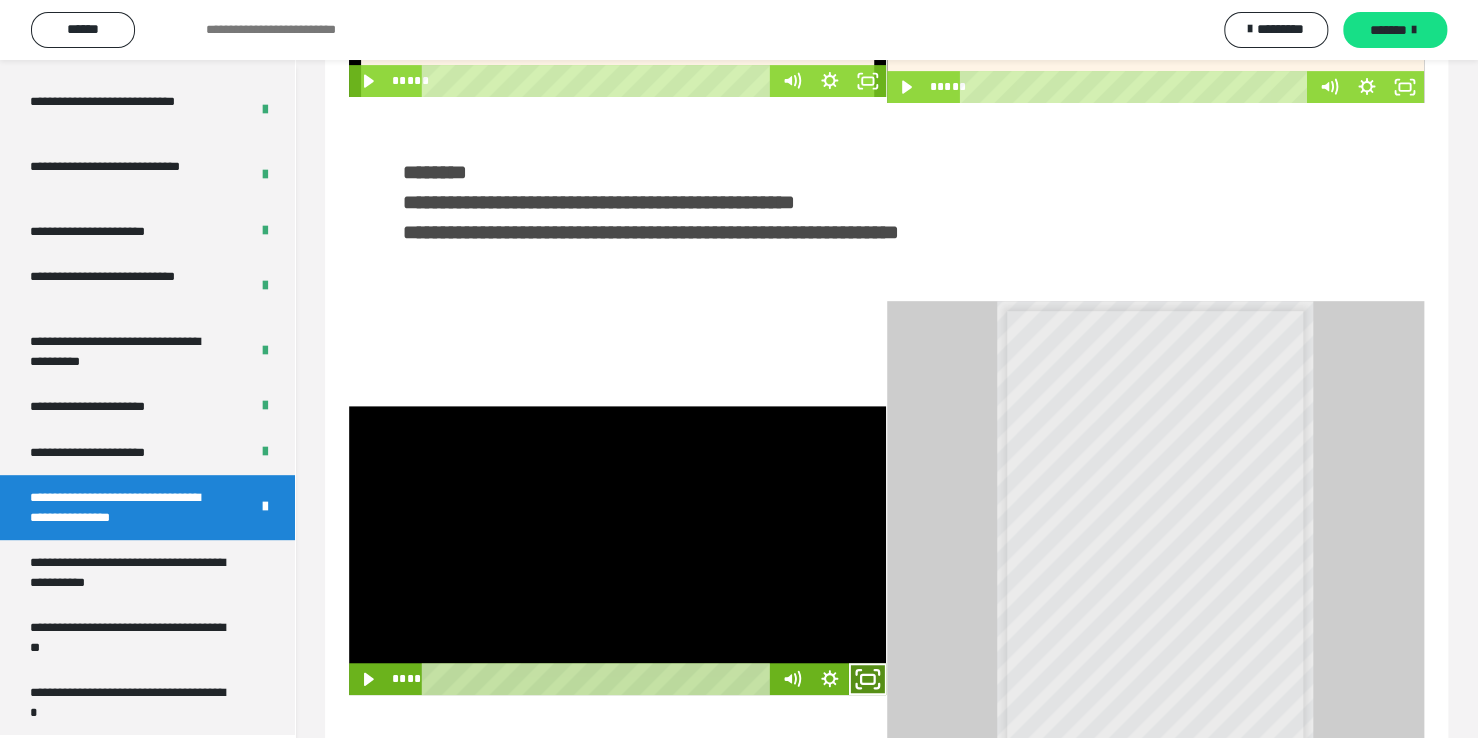 click 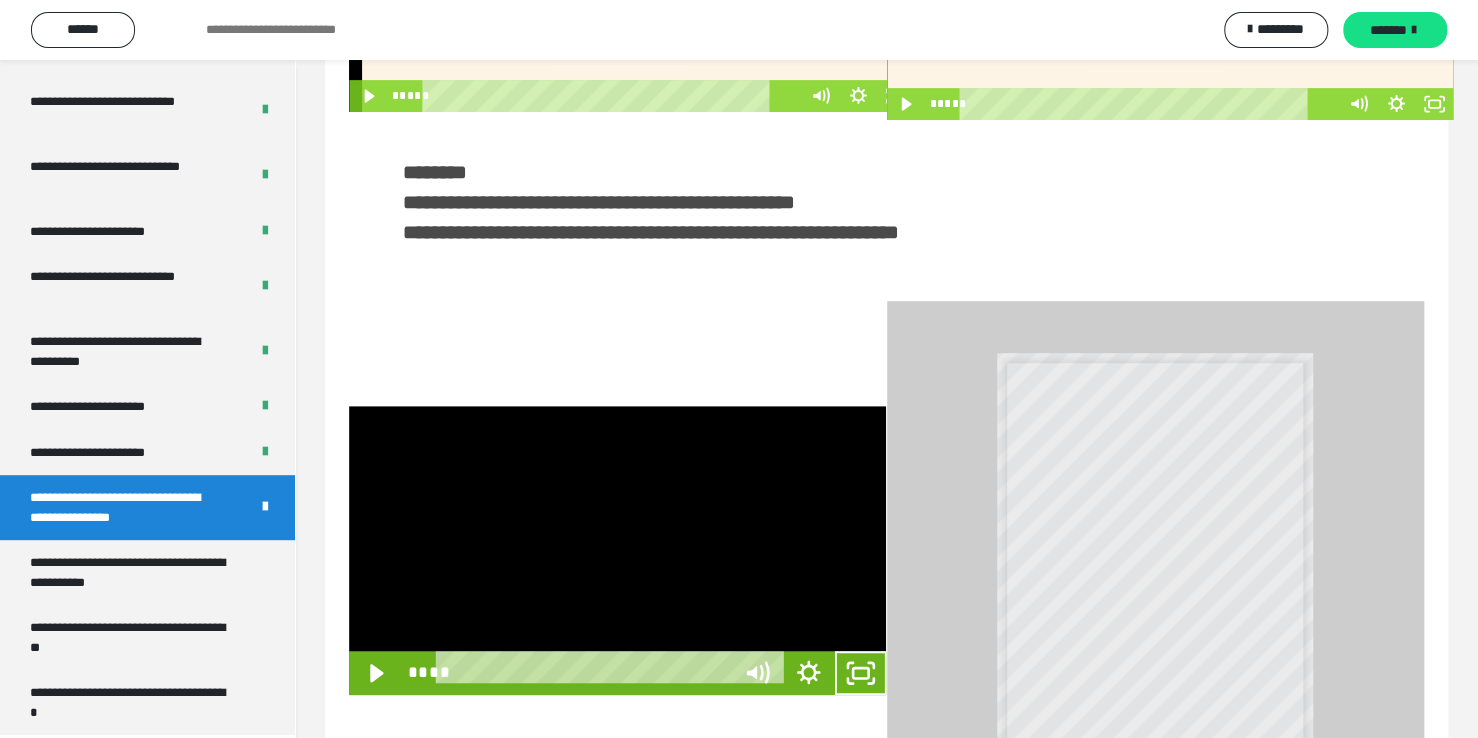 scroll, scrollTop: 3823, scrollLeft: 0, axis: vertical 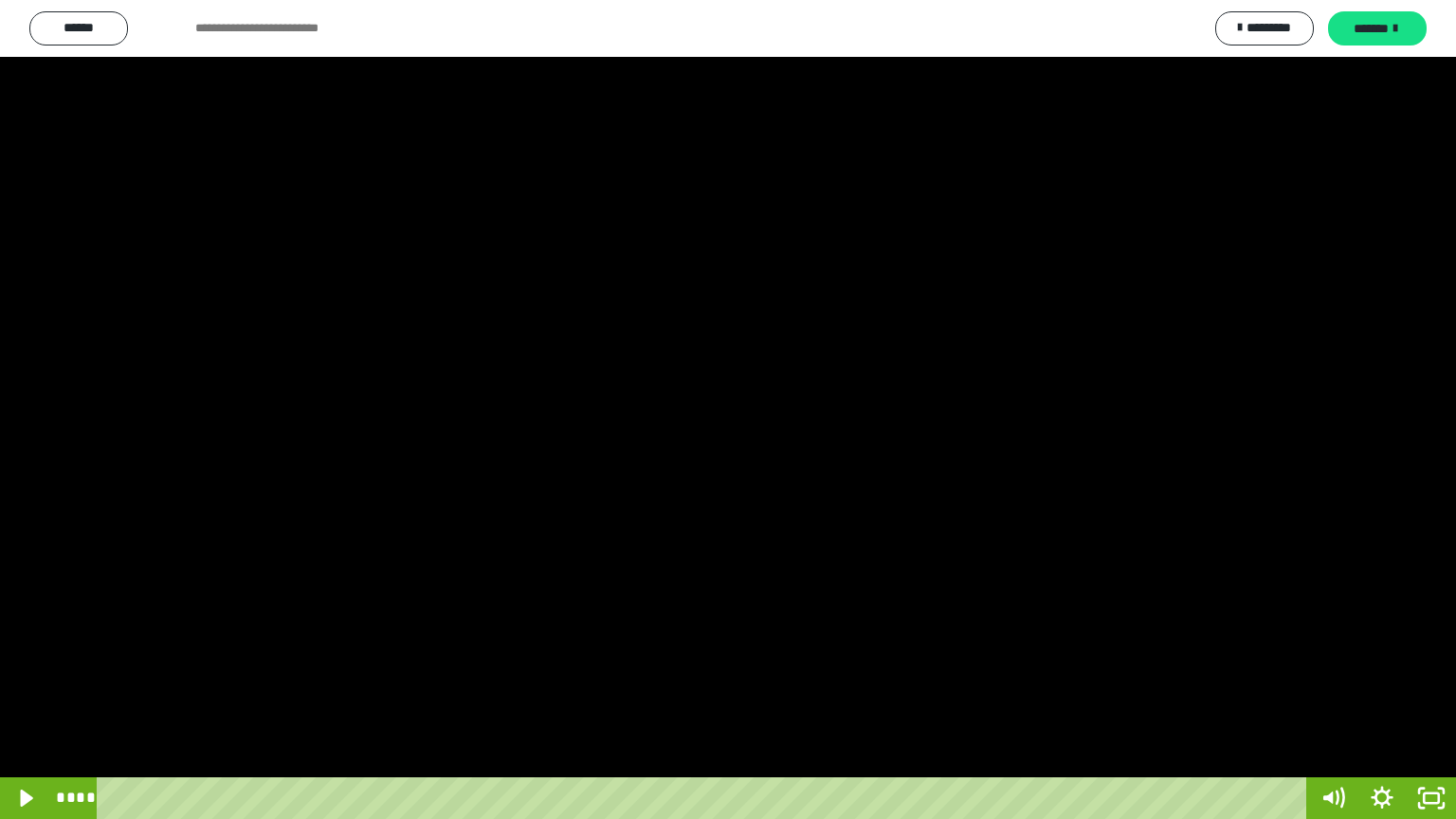 click at bounding box center [728, 410] 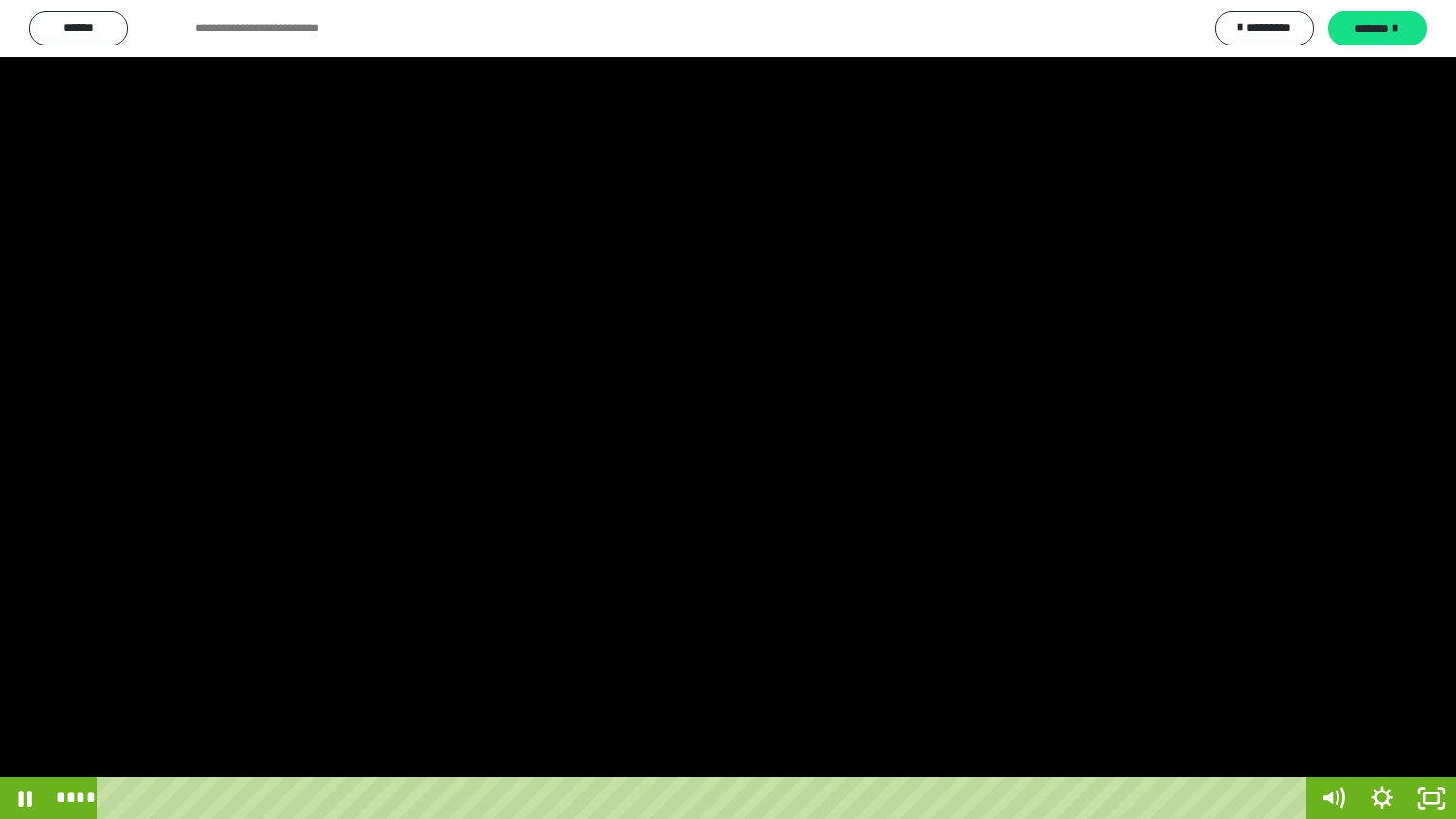 click at bounding box center (728, 410) 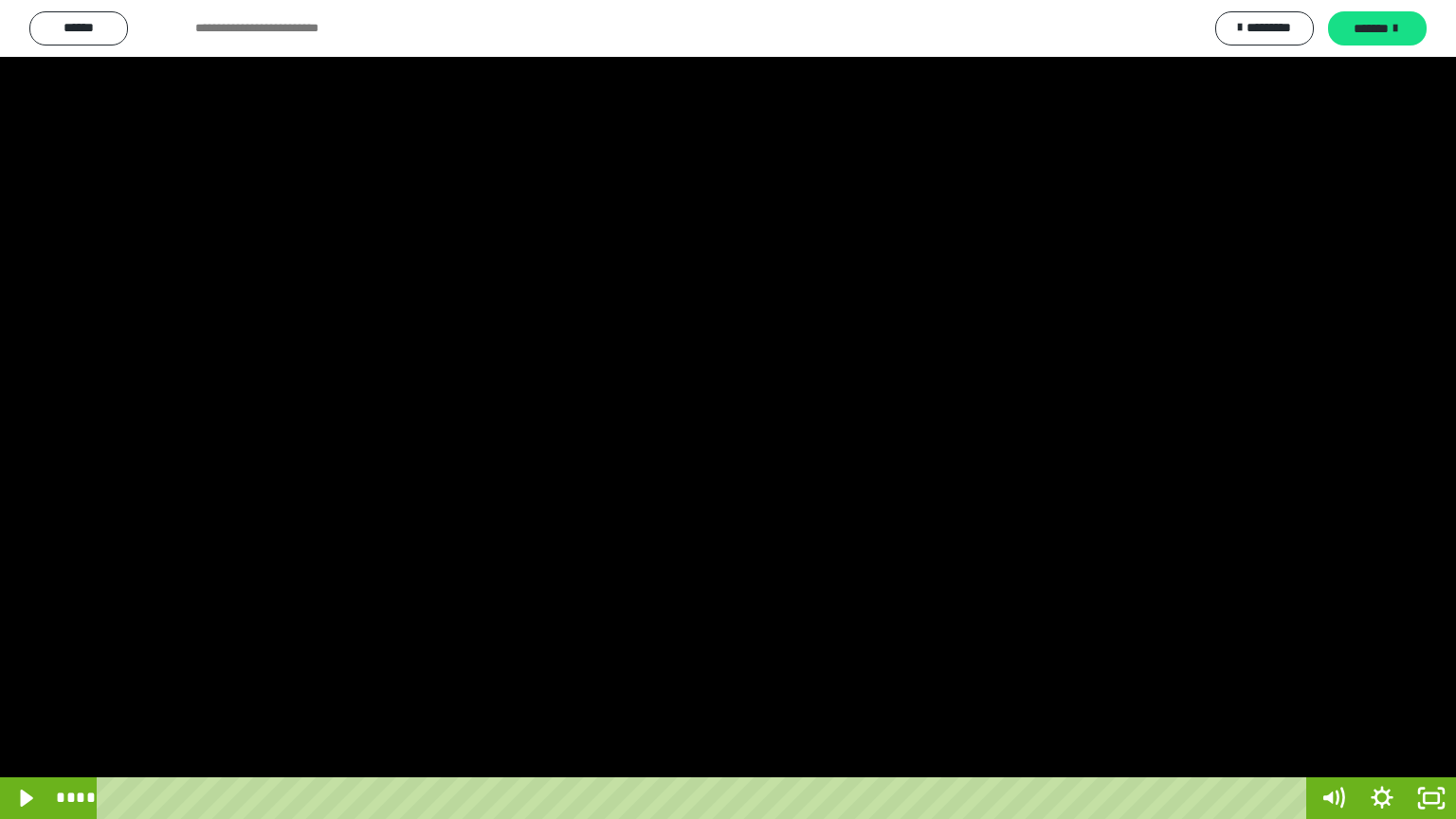 click at bounding box center [728, 410] 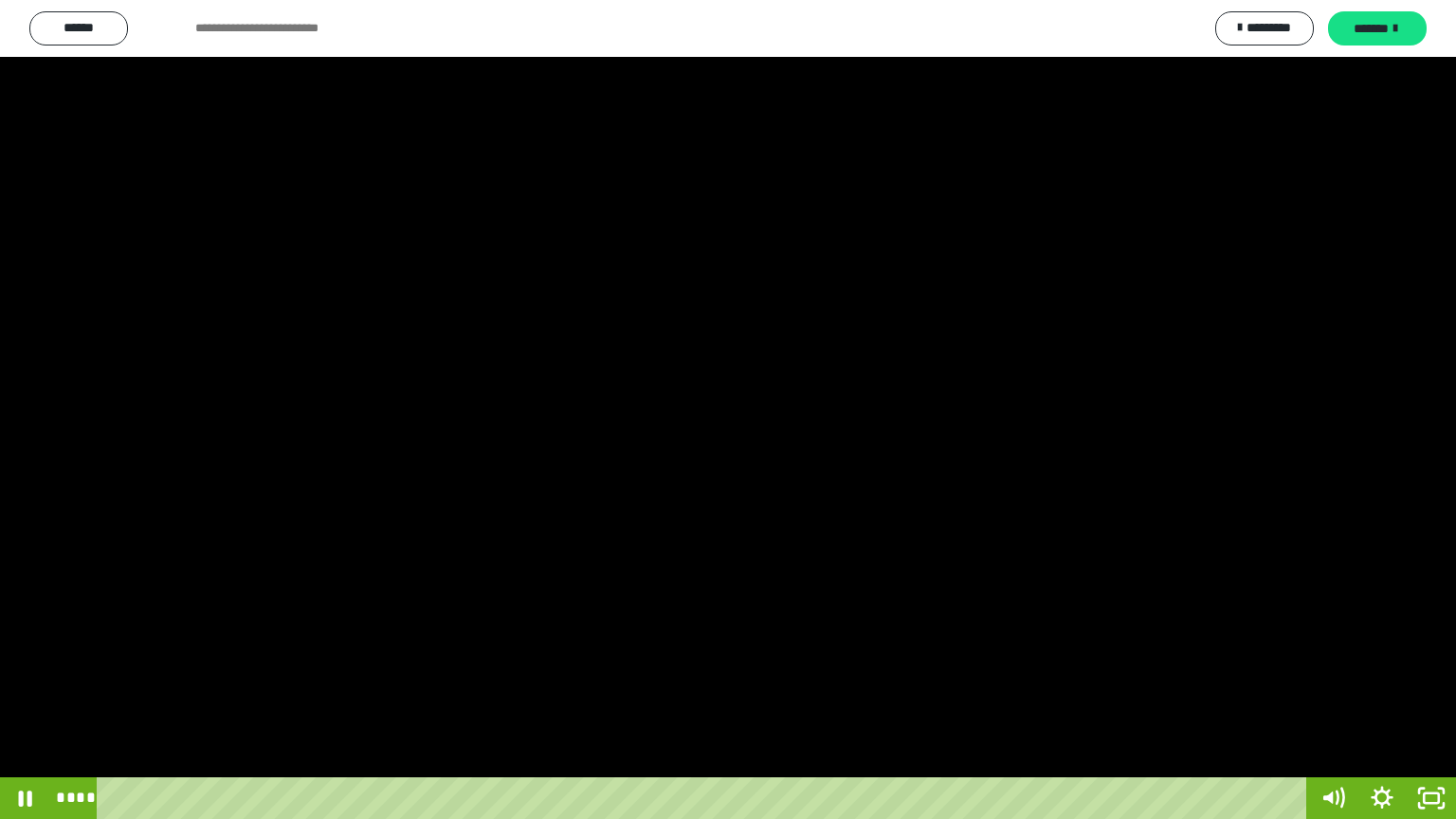 click at bounding box center [728, 410] 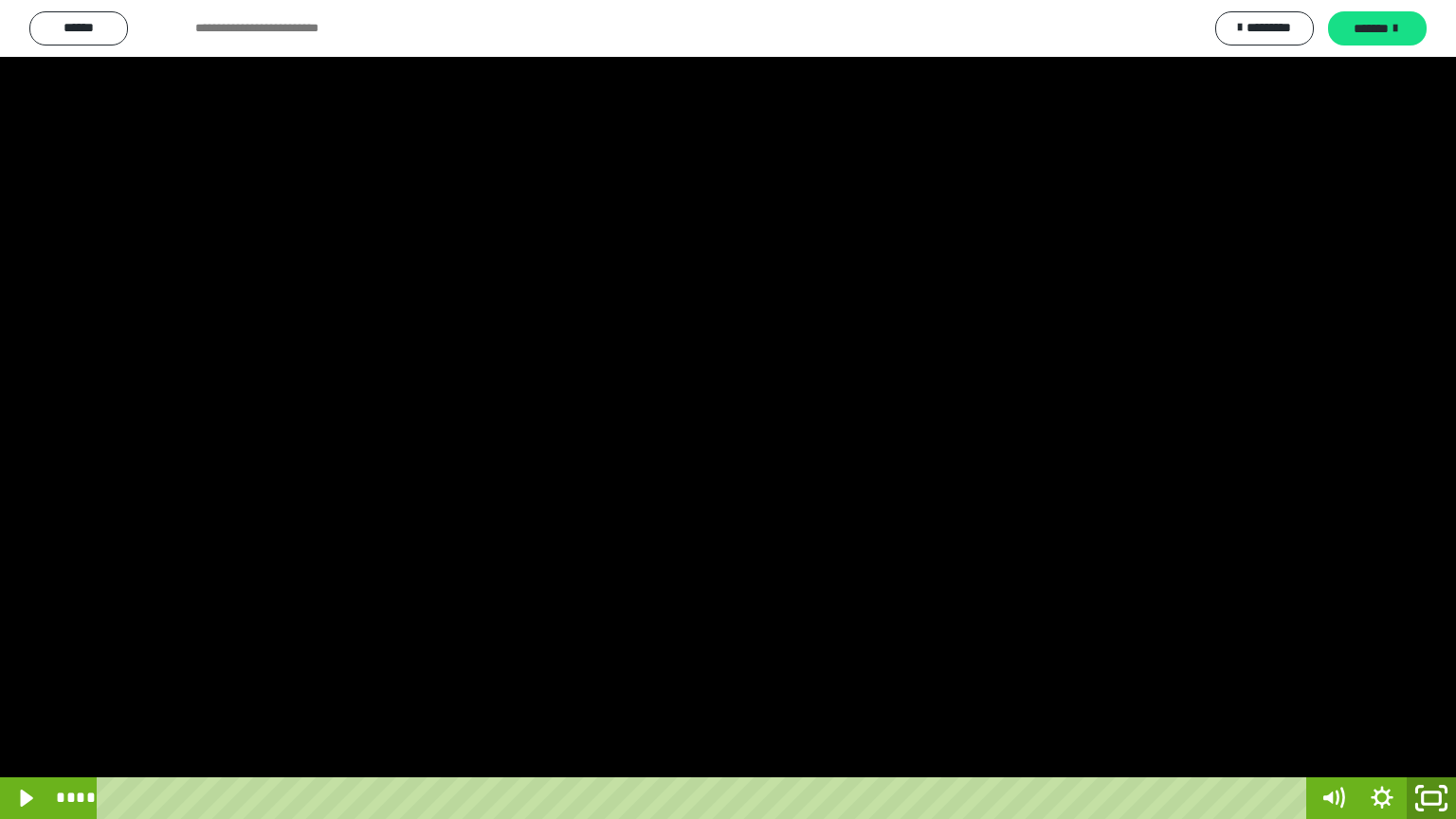 click 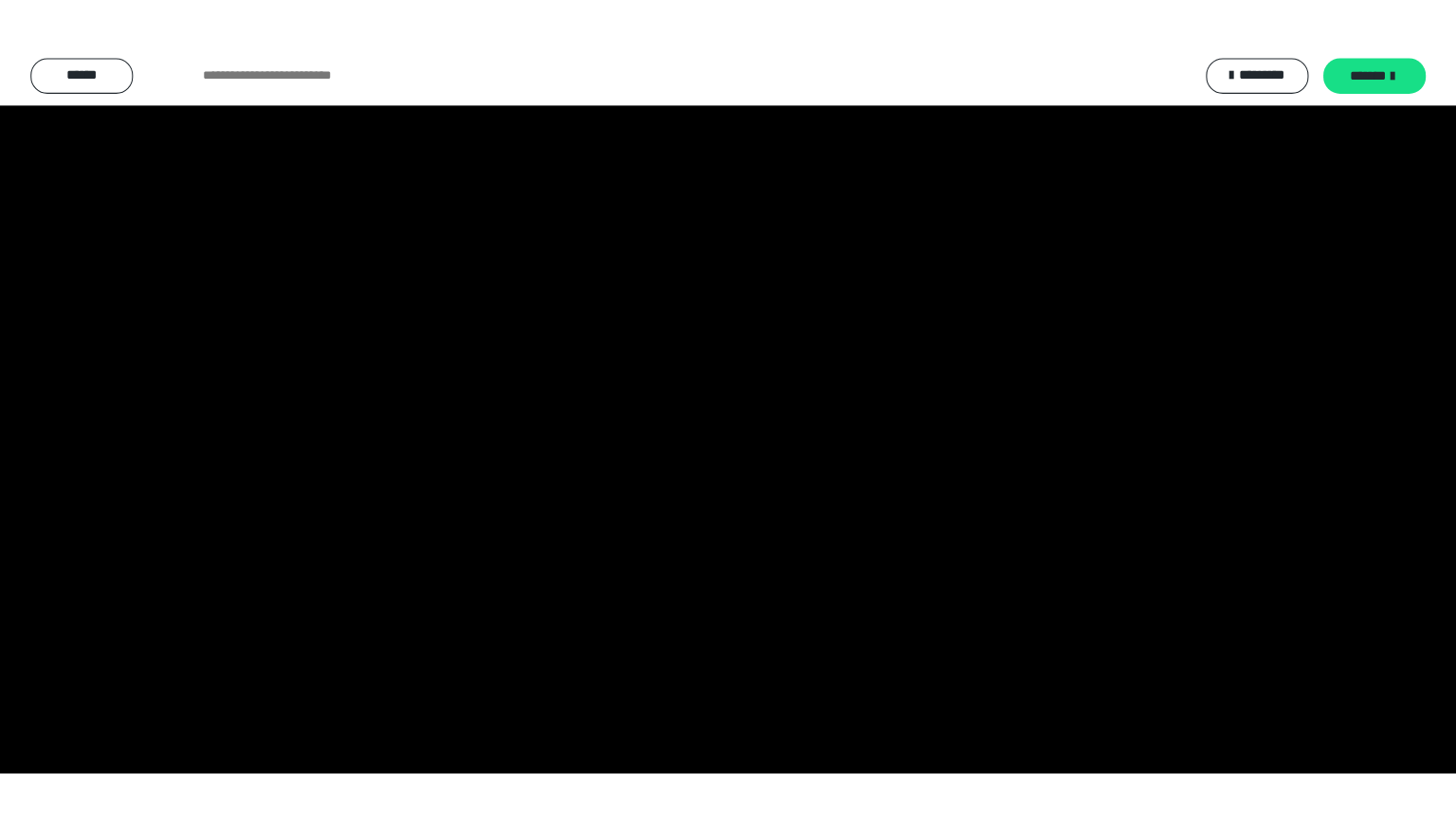 scroll, scrollTop: 3743, scrollLeft: 0, axis: vertical 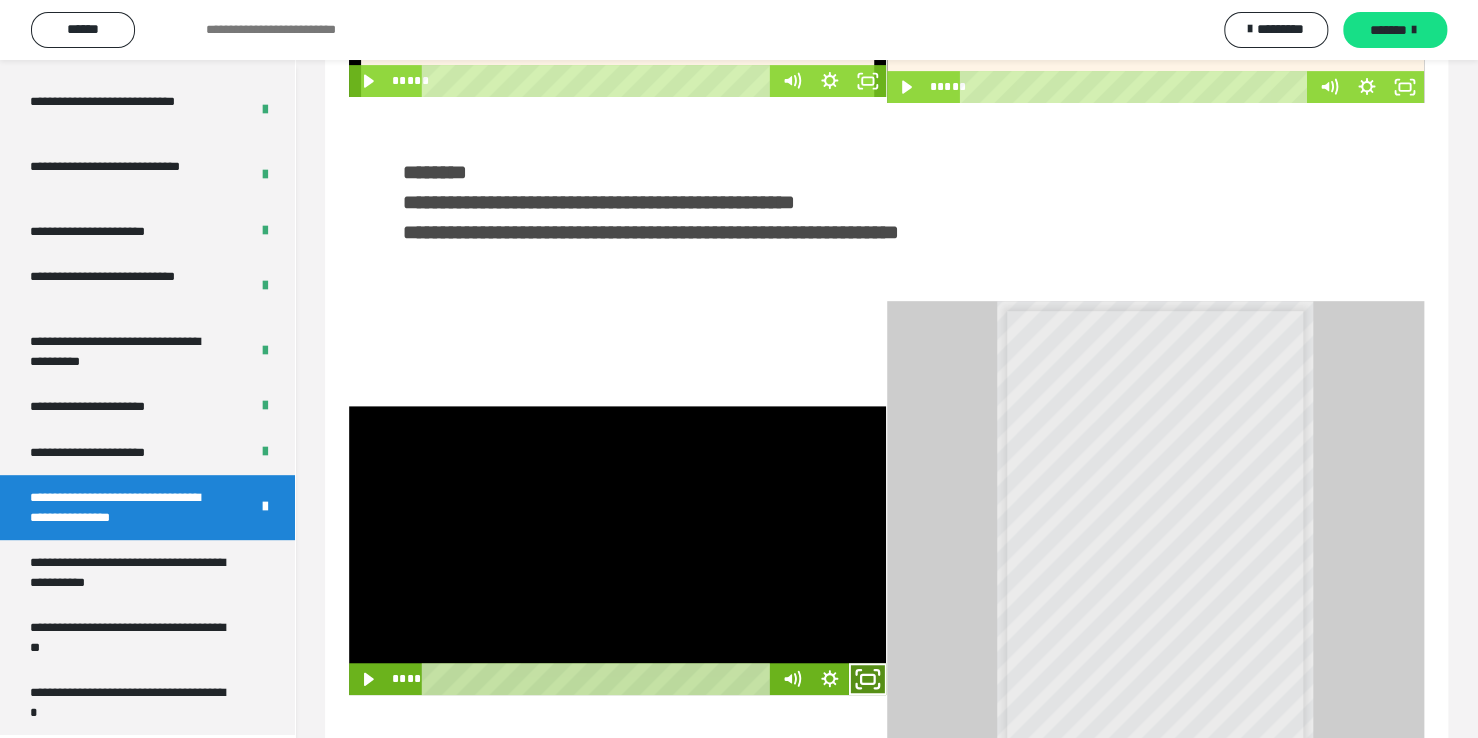 click 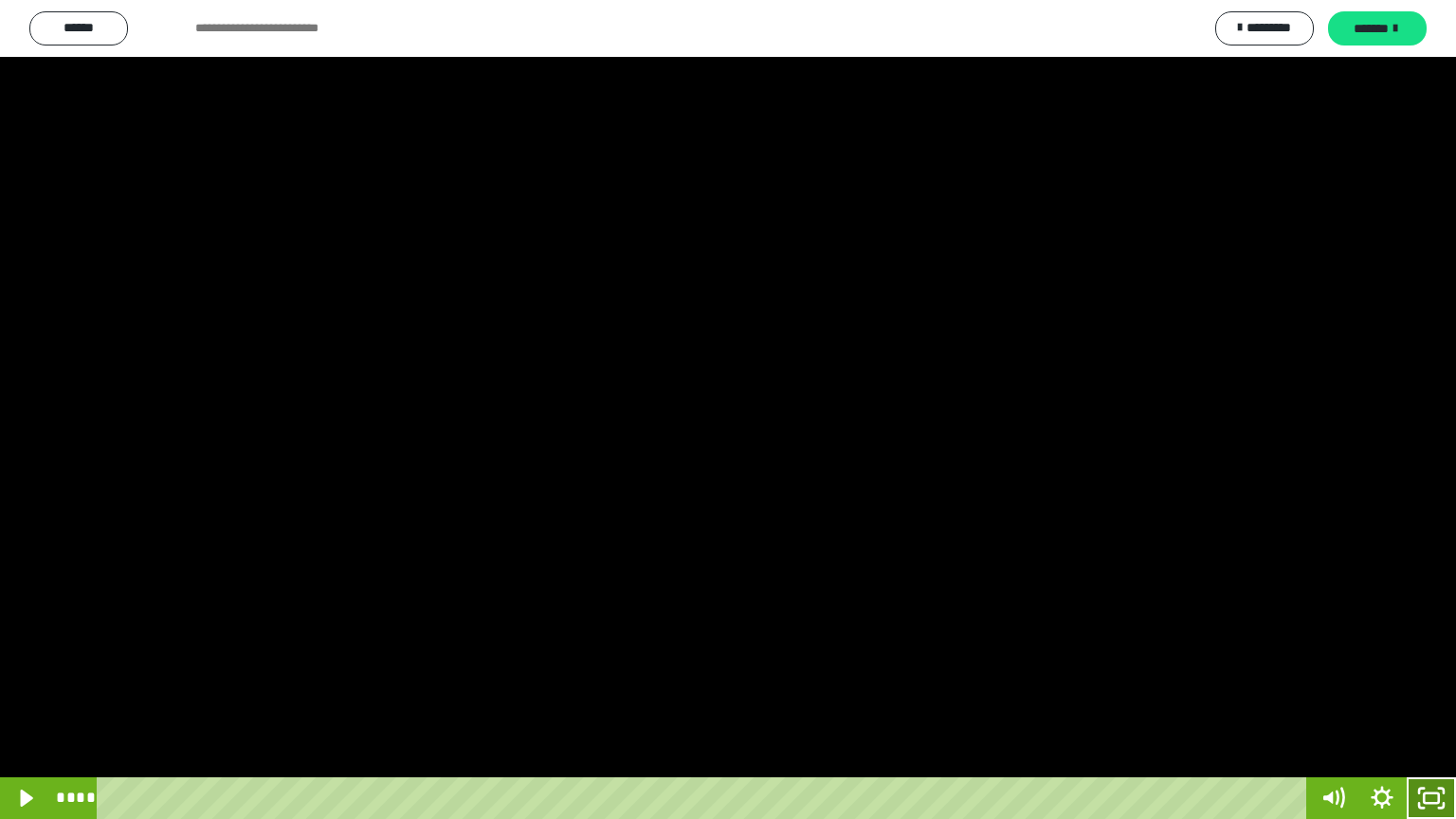 click 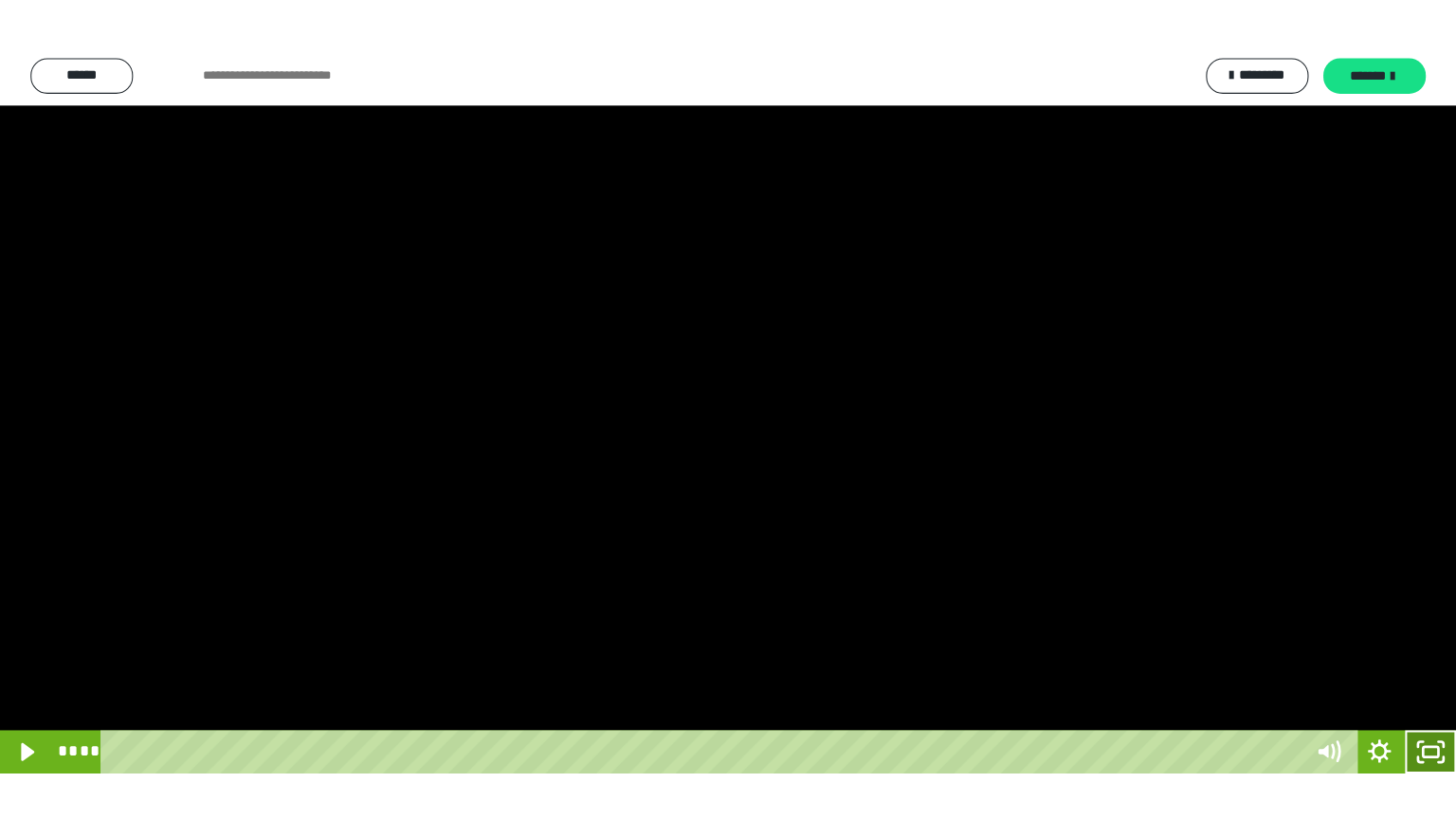 scroll, scrollTop: 3743, scrollLeft: 0, axis: vertical 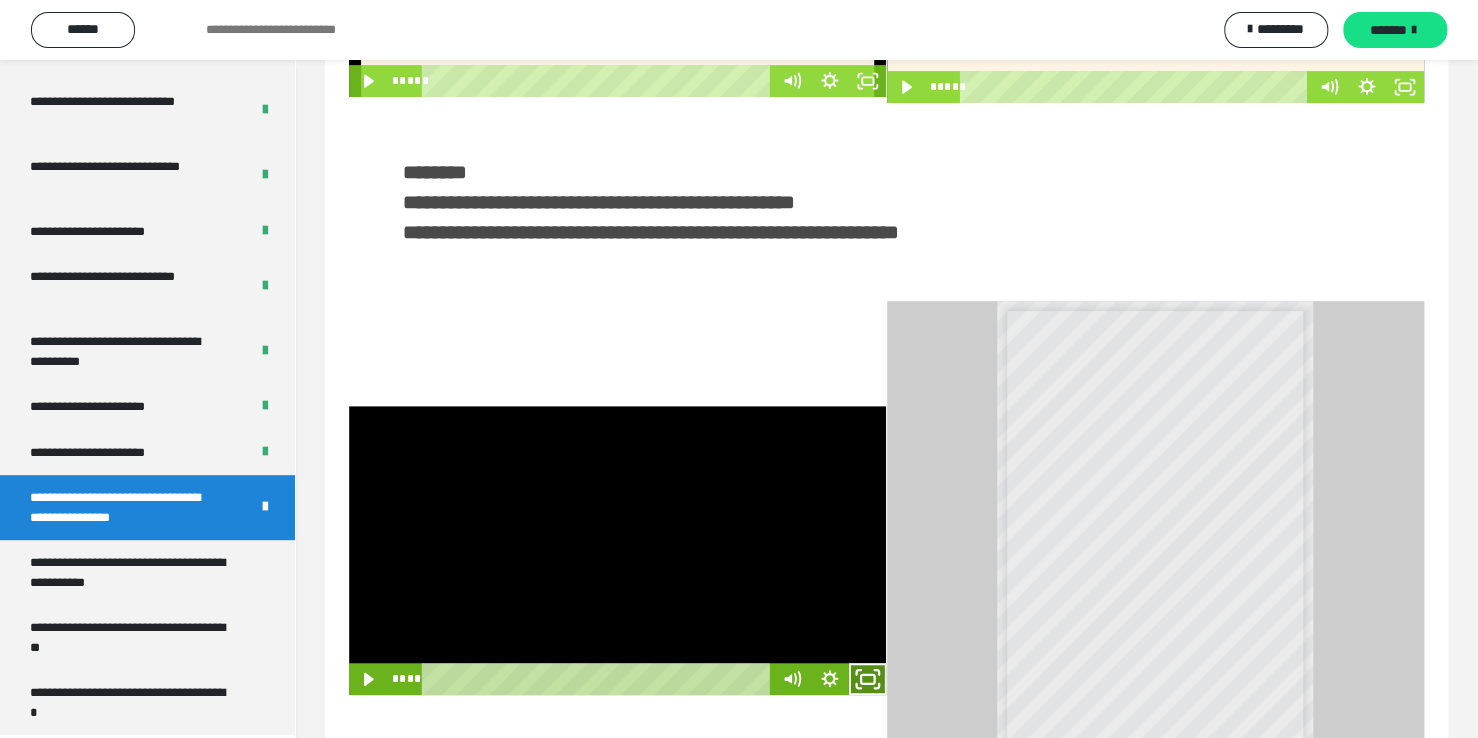 click 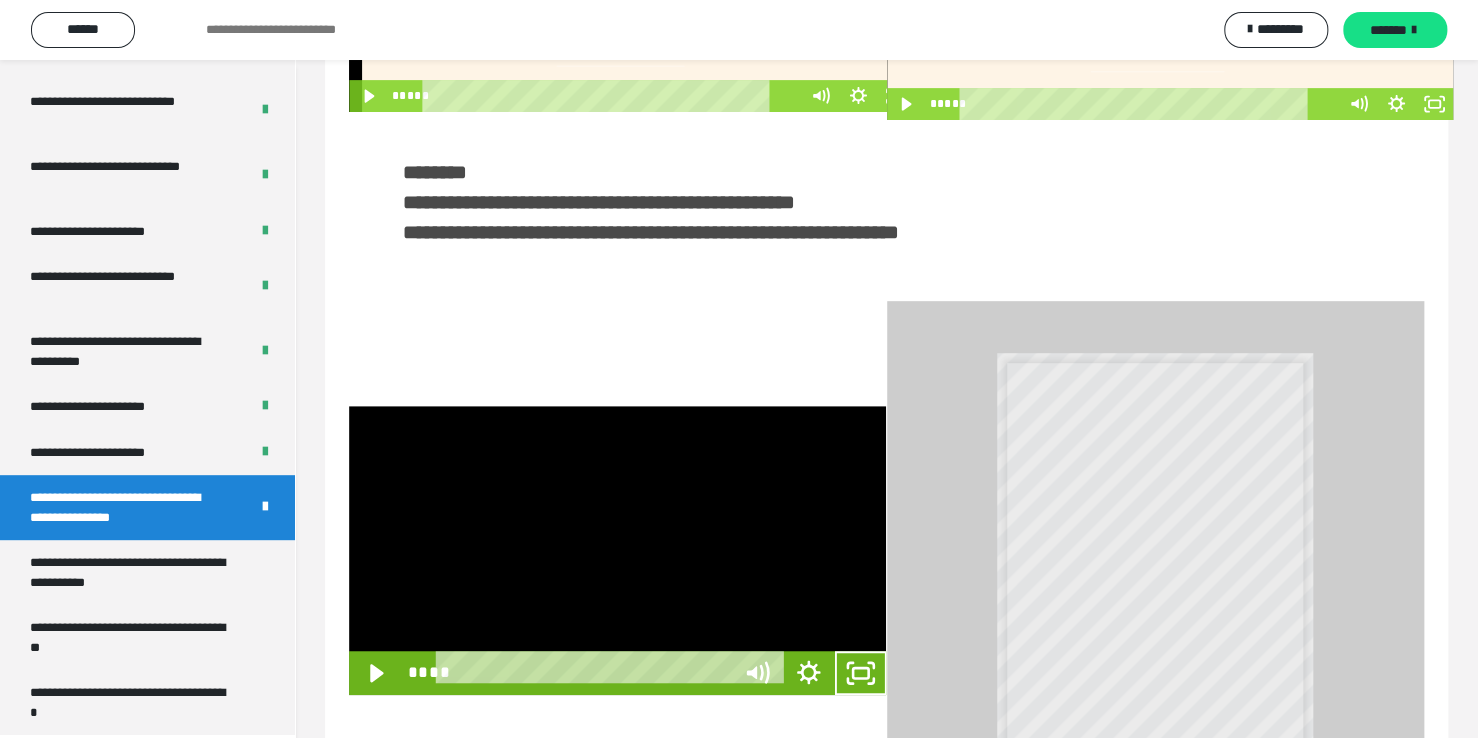 scroll, scrollTop: 3823, scrollLeft: 0, axis: vertical 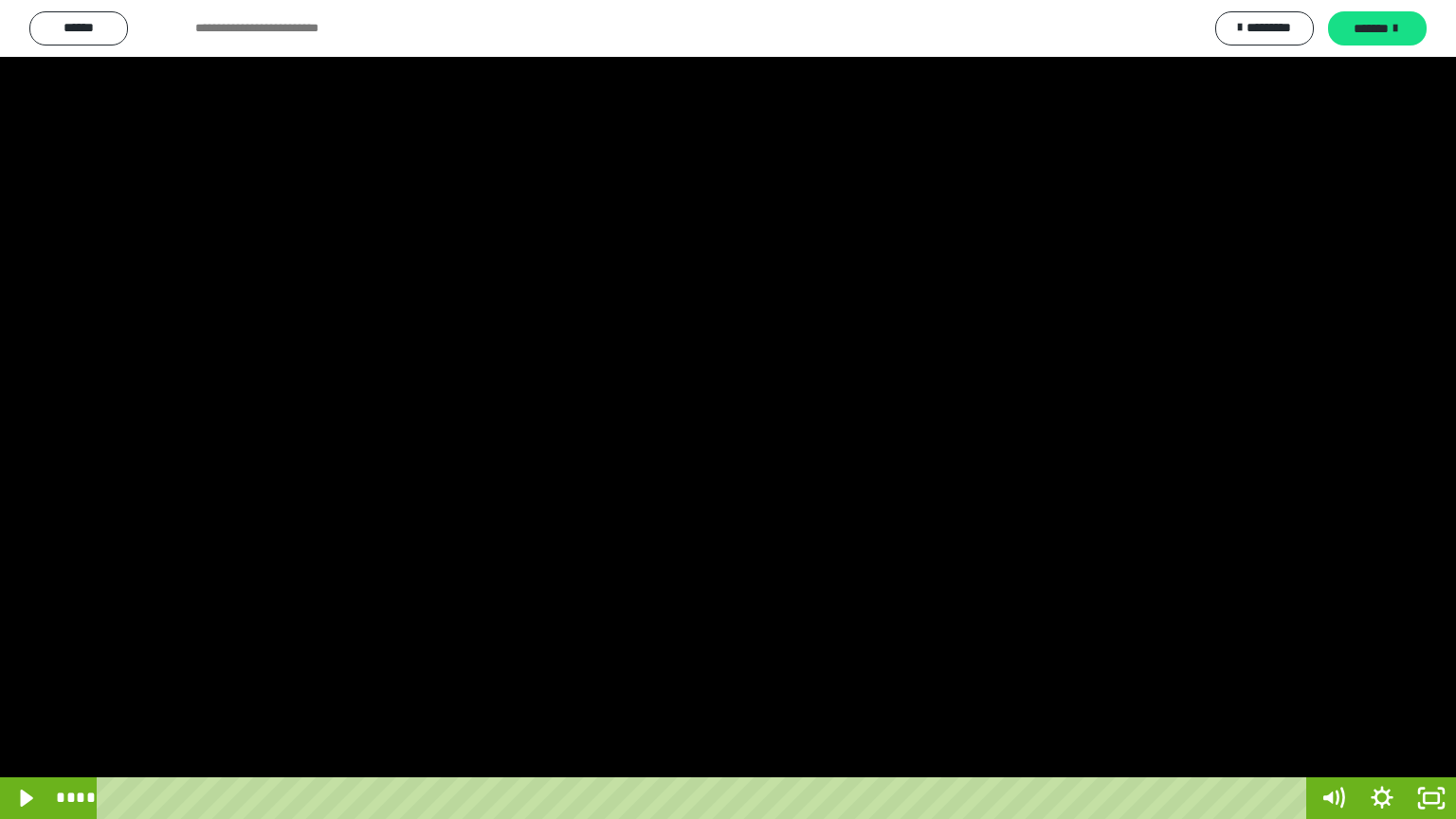 click at bounding box center [728, 410] 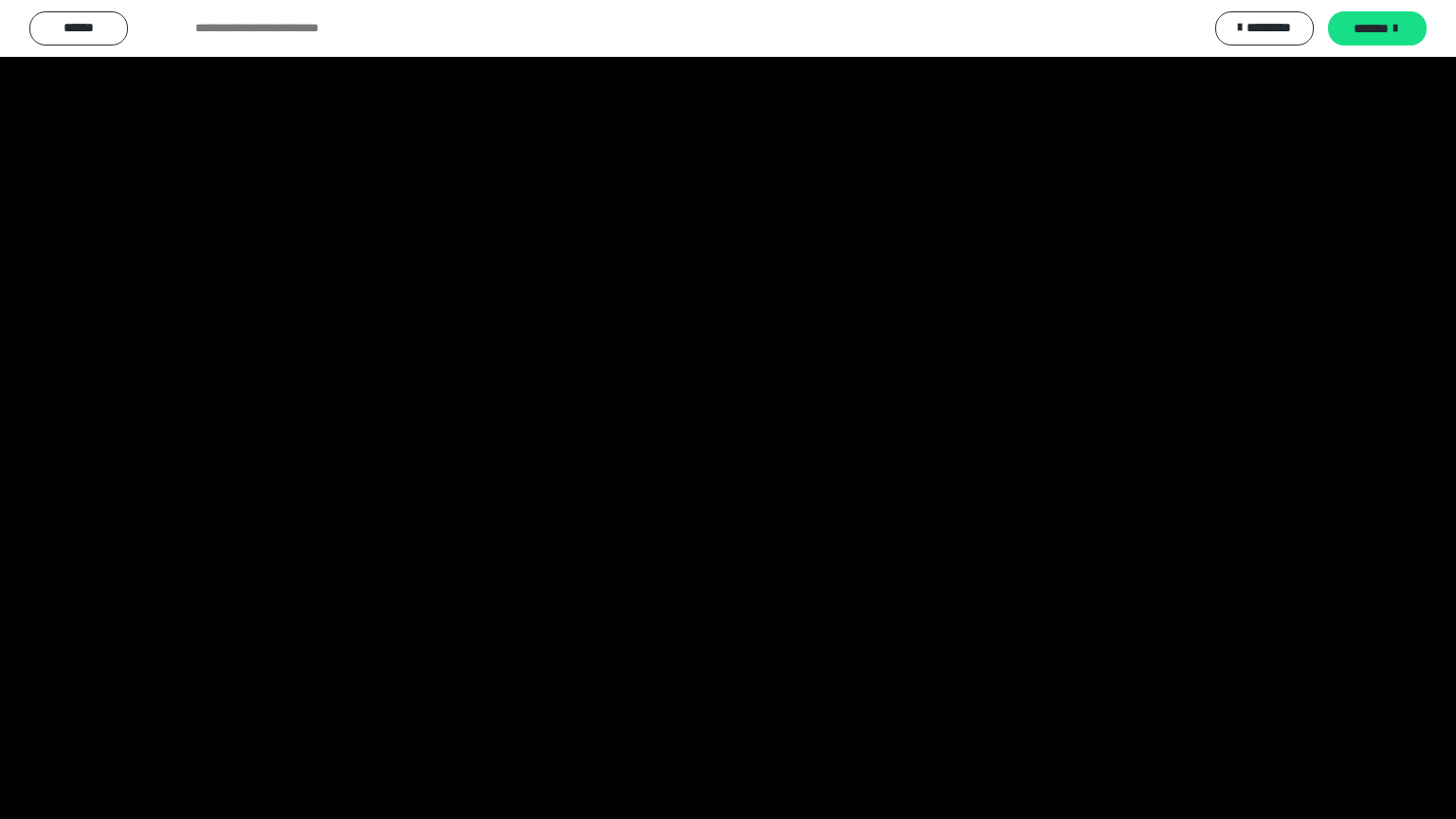 click at bounding box center (728, 410) 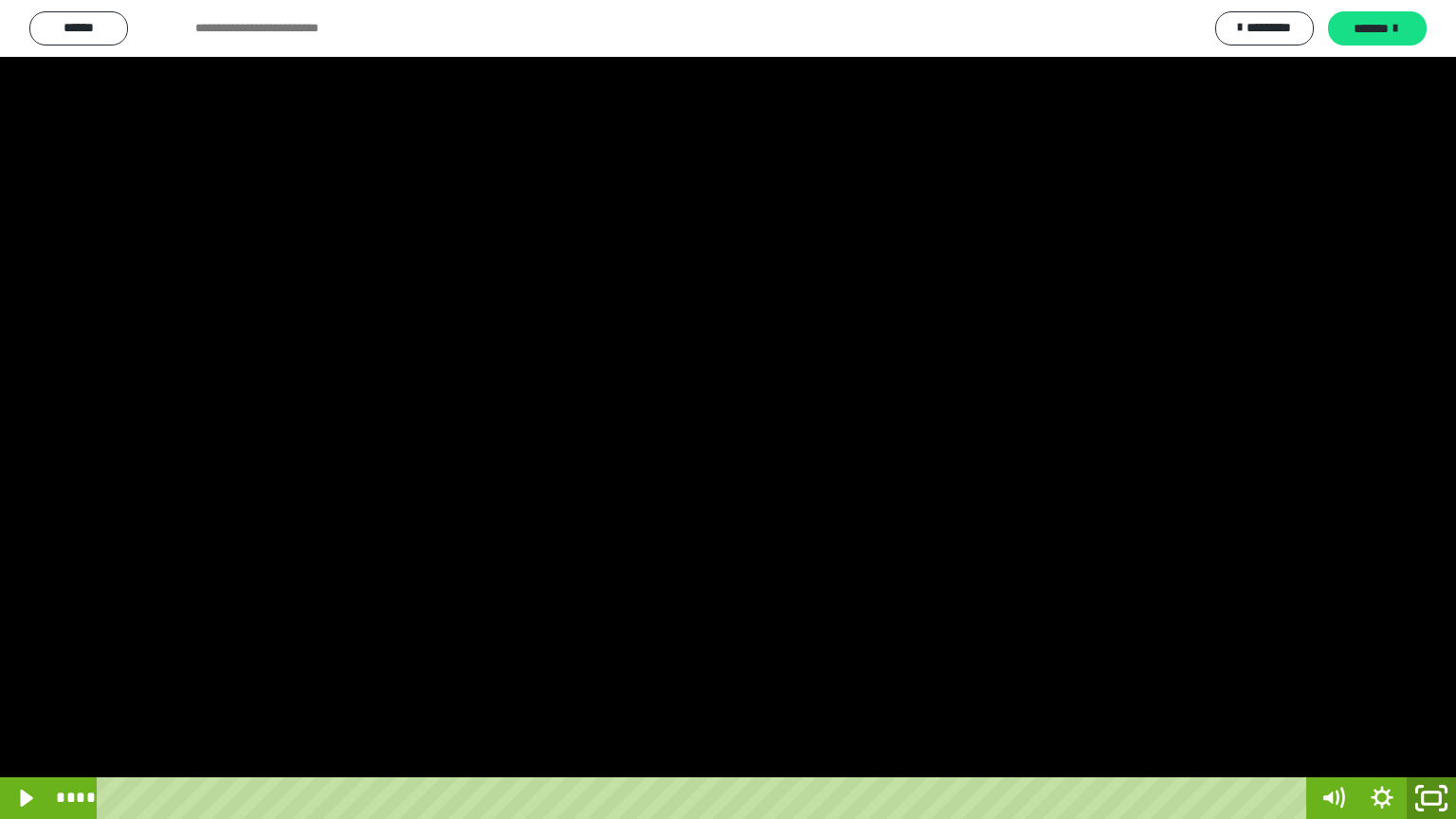 click 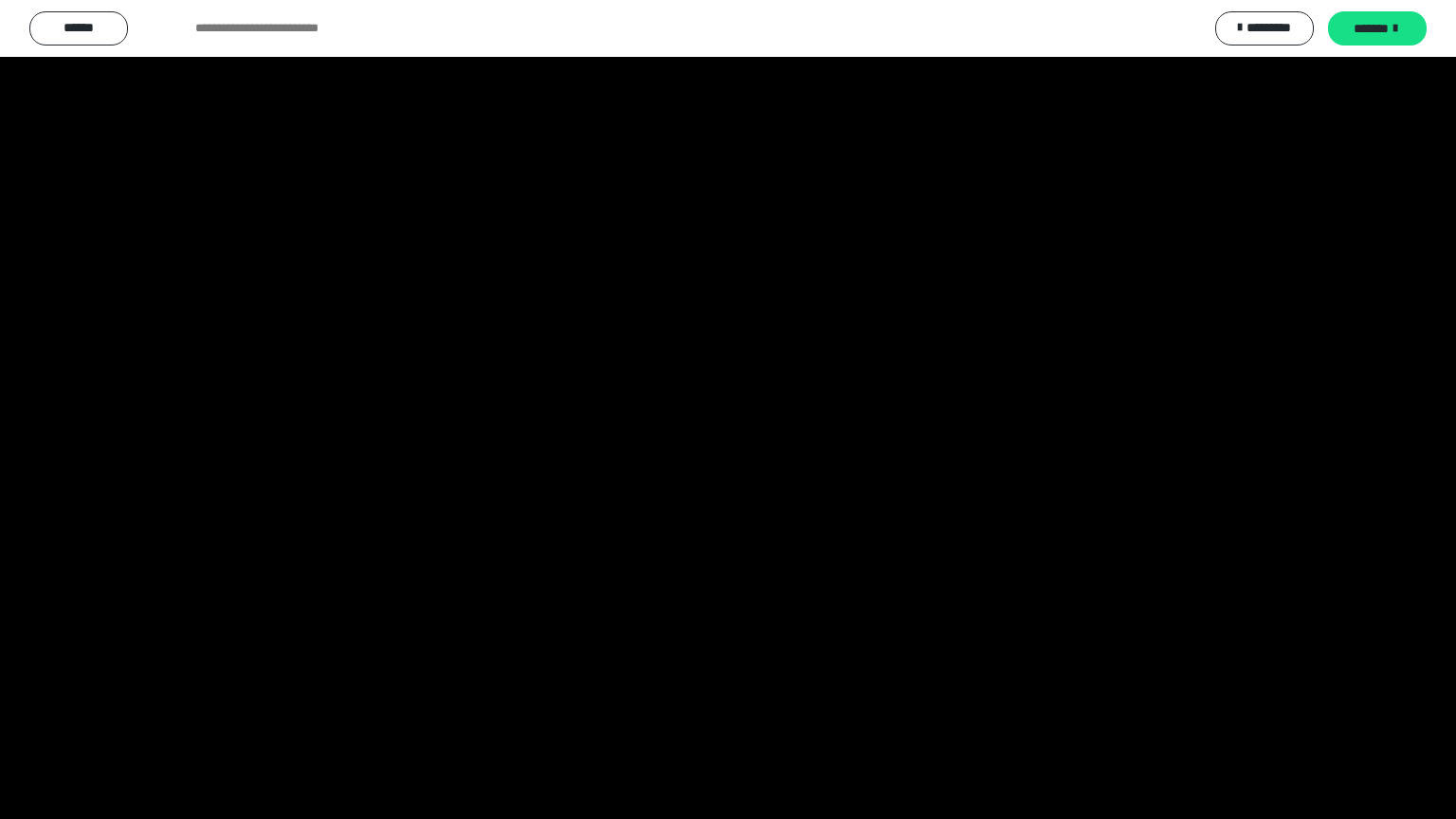 scroll, scrollTop: 3743, scrollLeft: 0, axis: vertical 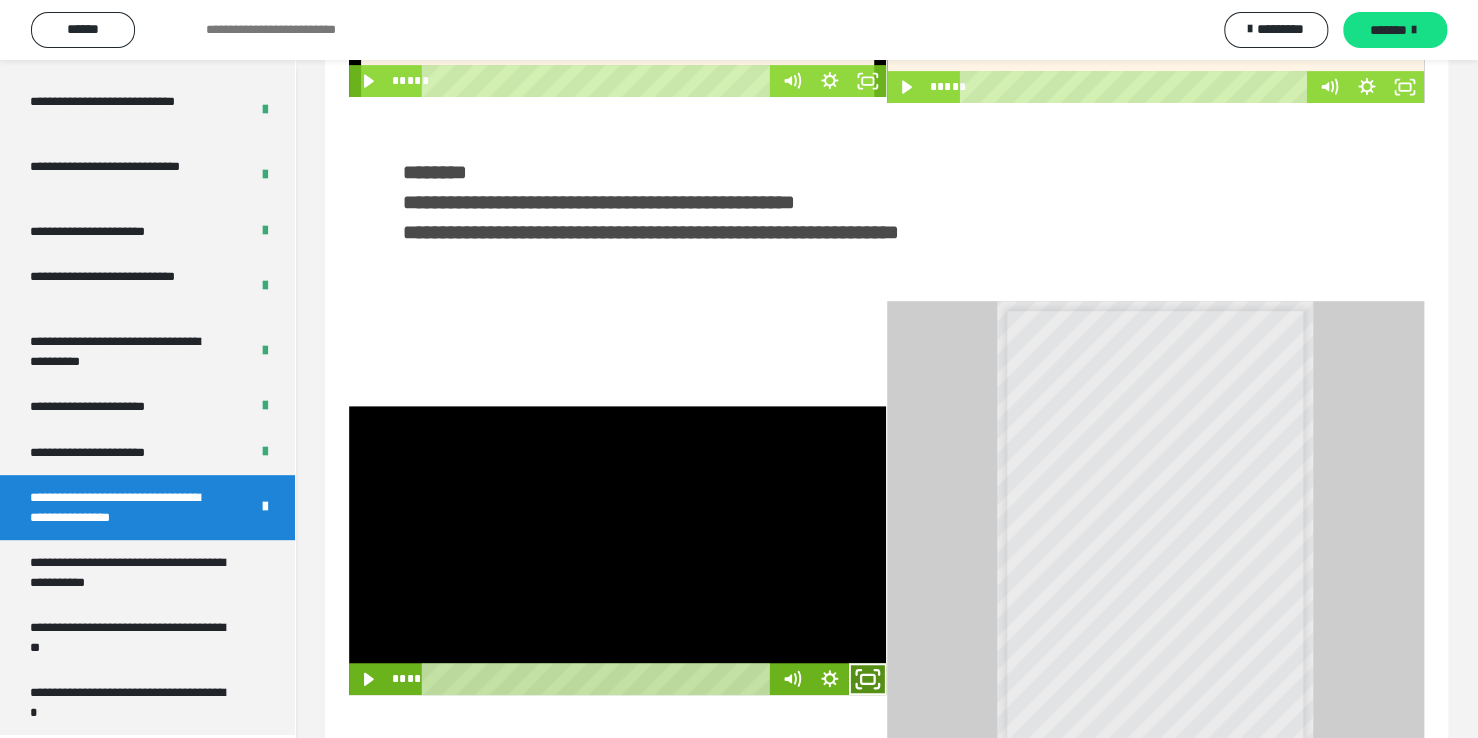 click 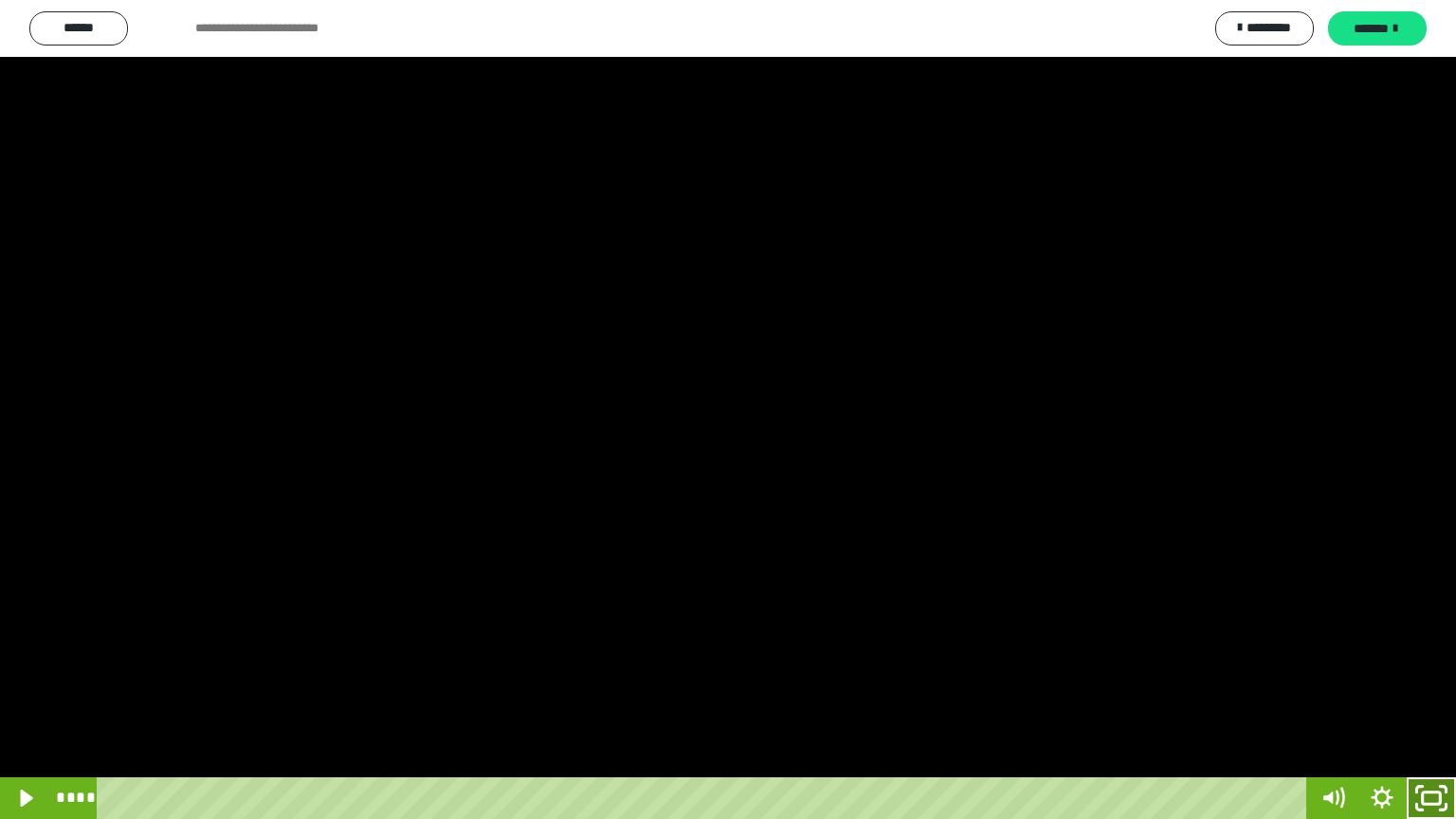click 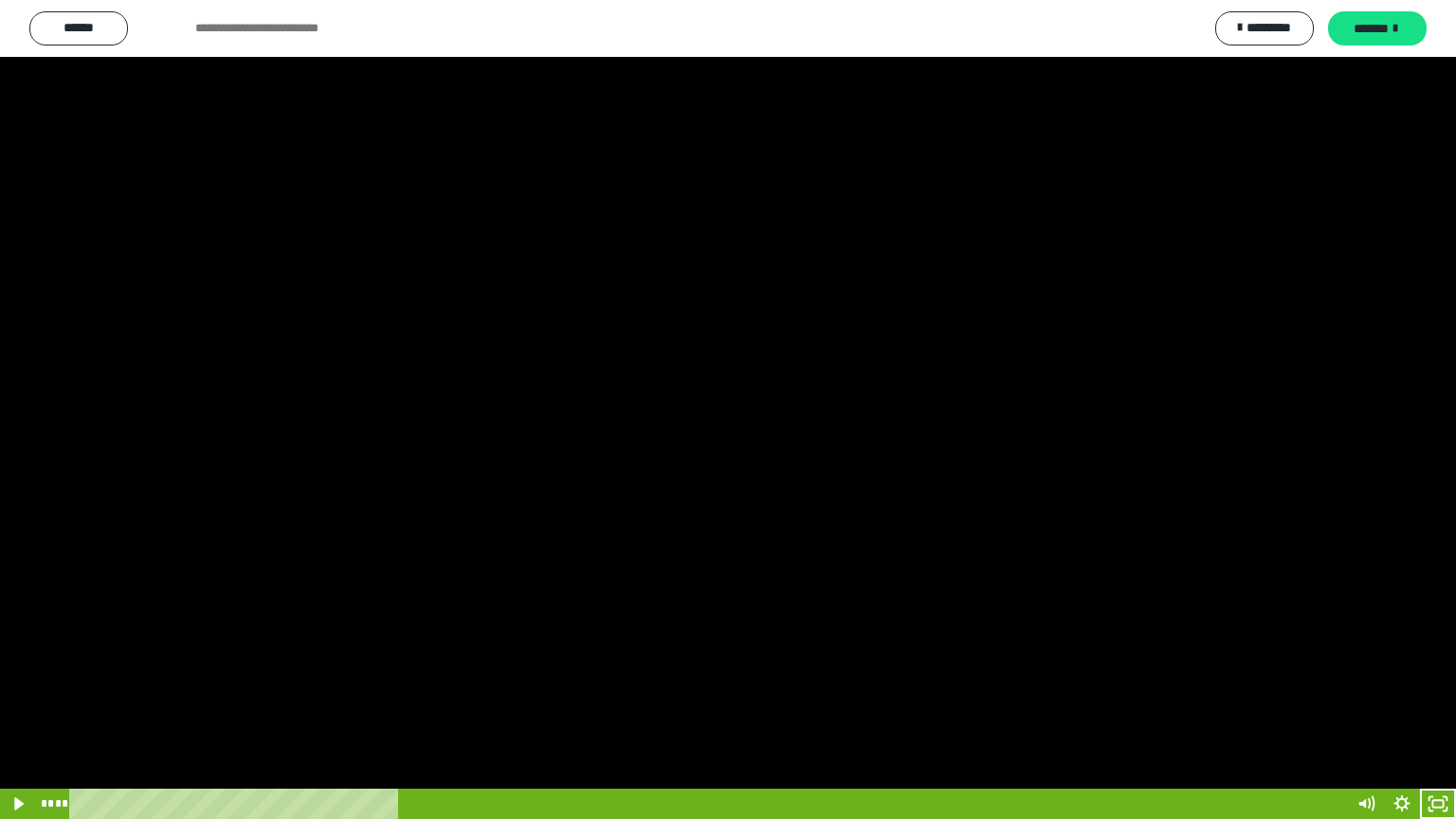 scroll, scrollTop: 3743, scrollLeft: 0, axis: vertical 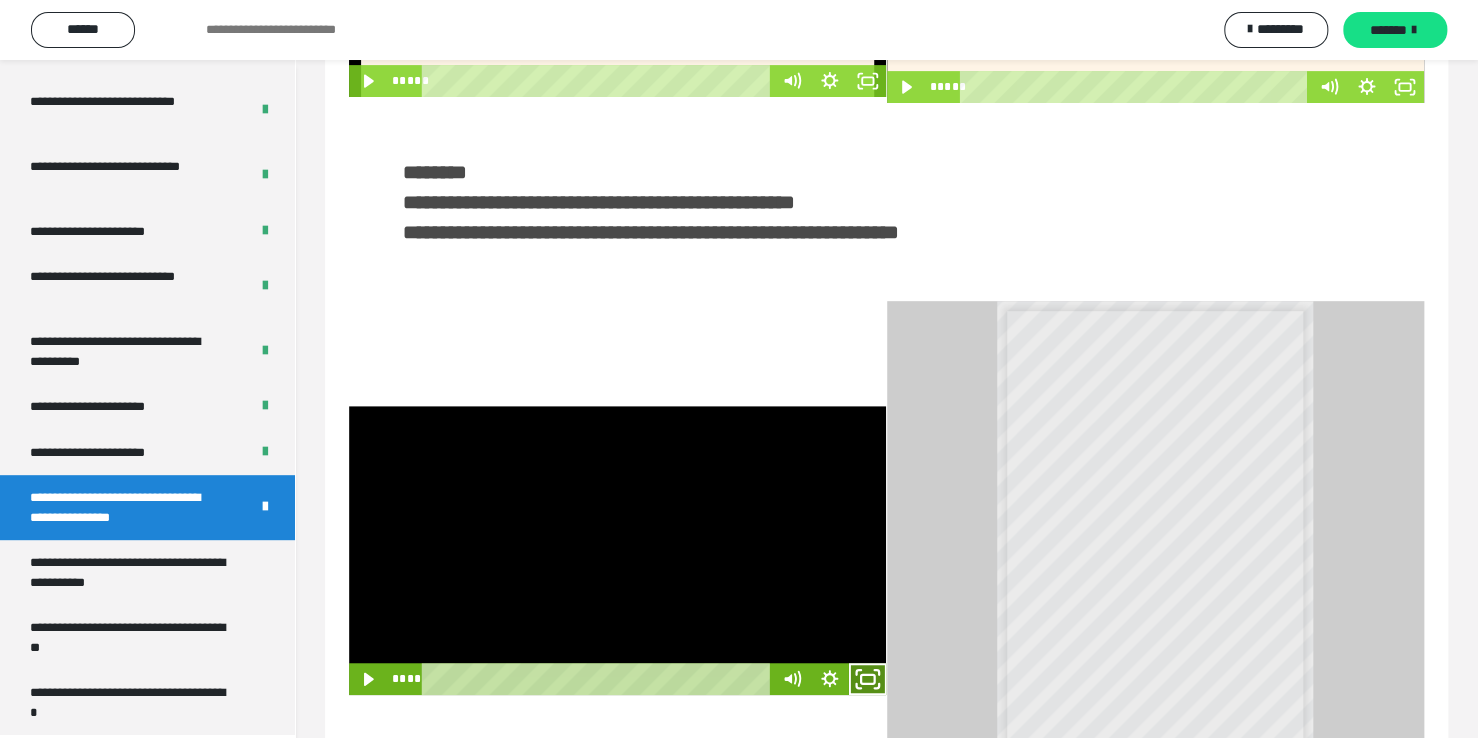click 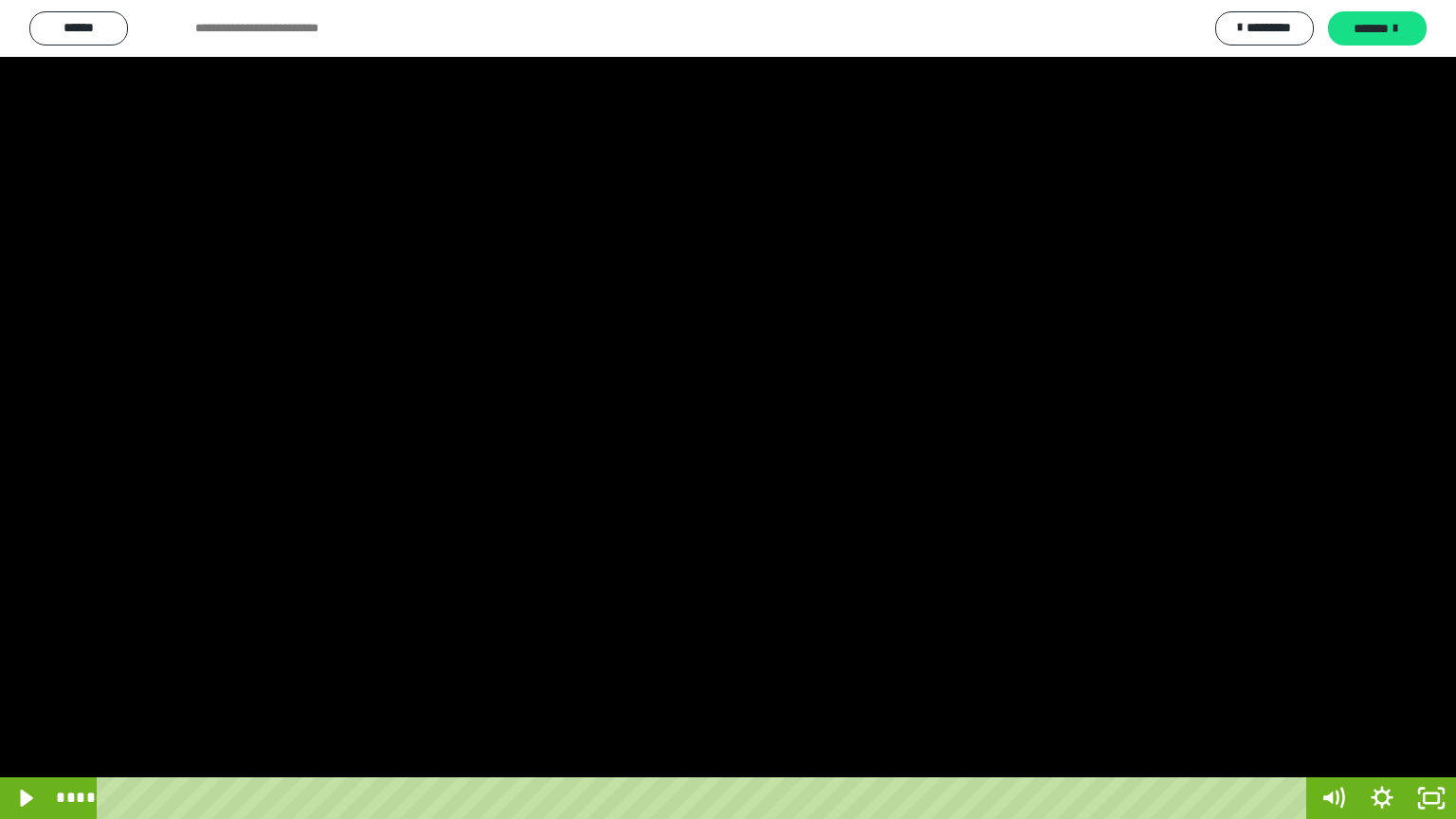 click at bounding box center [728, 410] 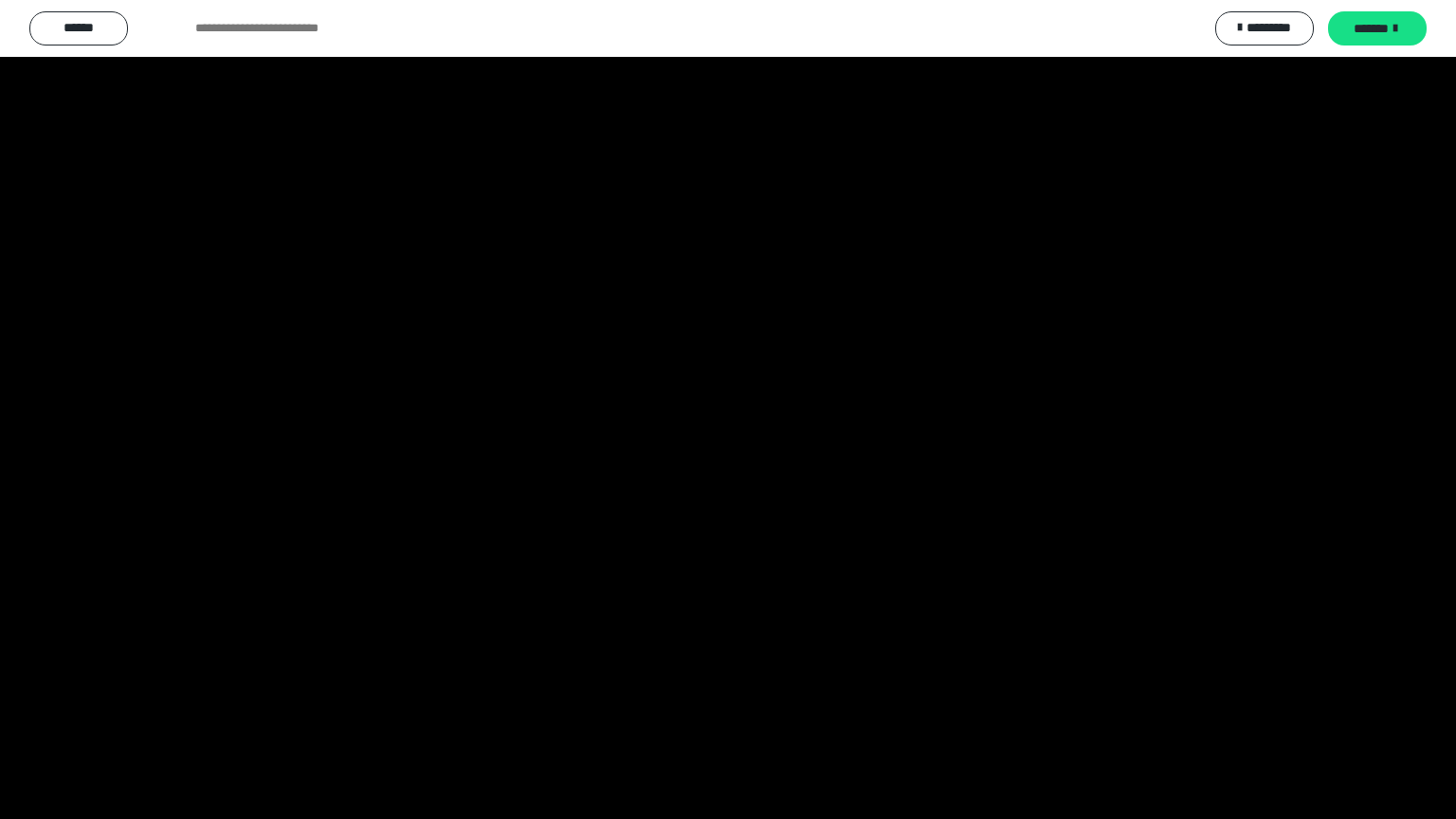 click at bounding box center (728, 410) 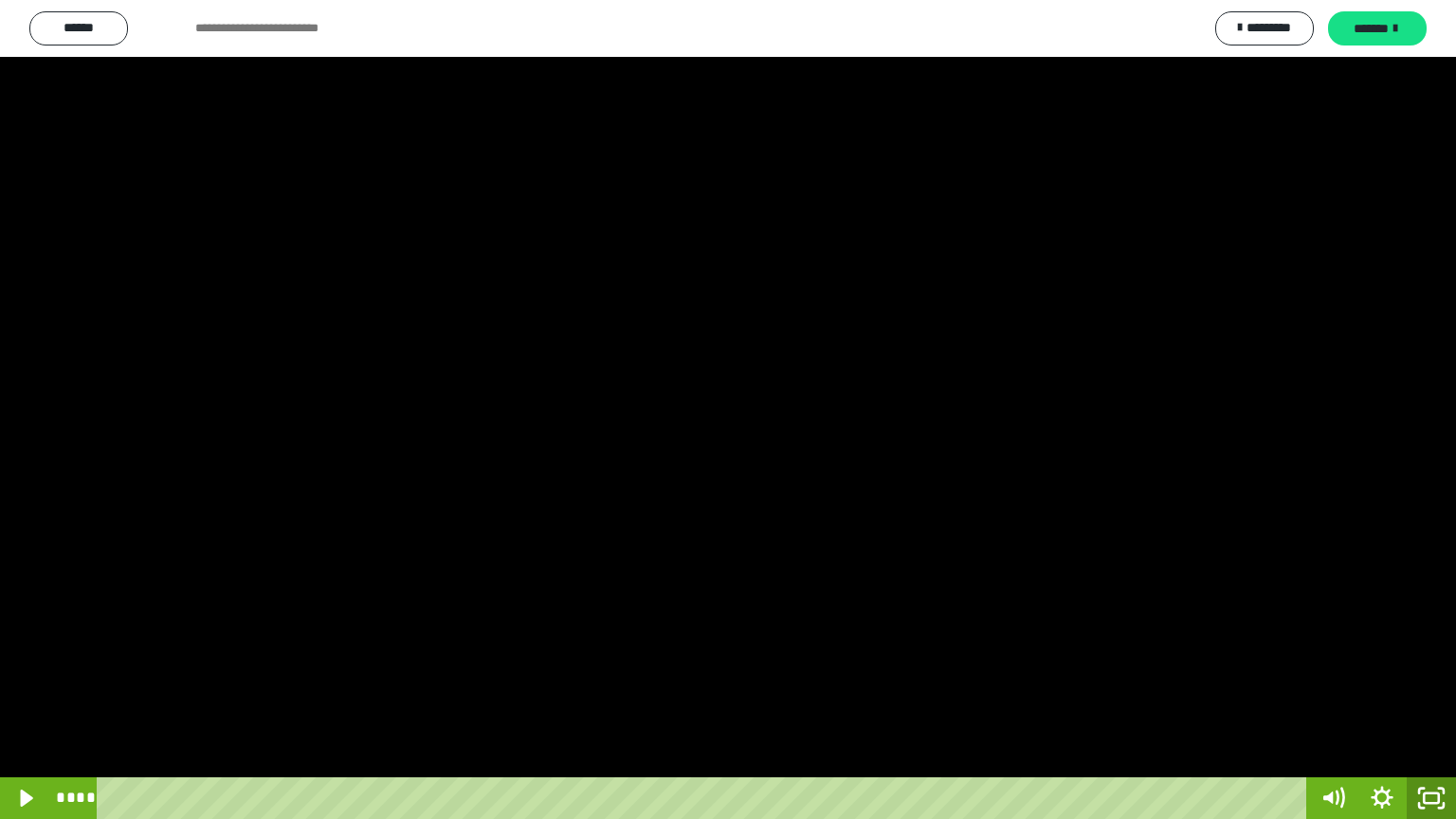 click 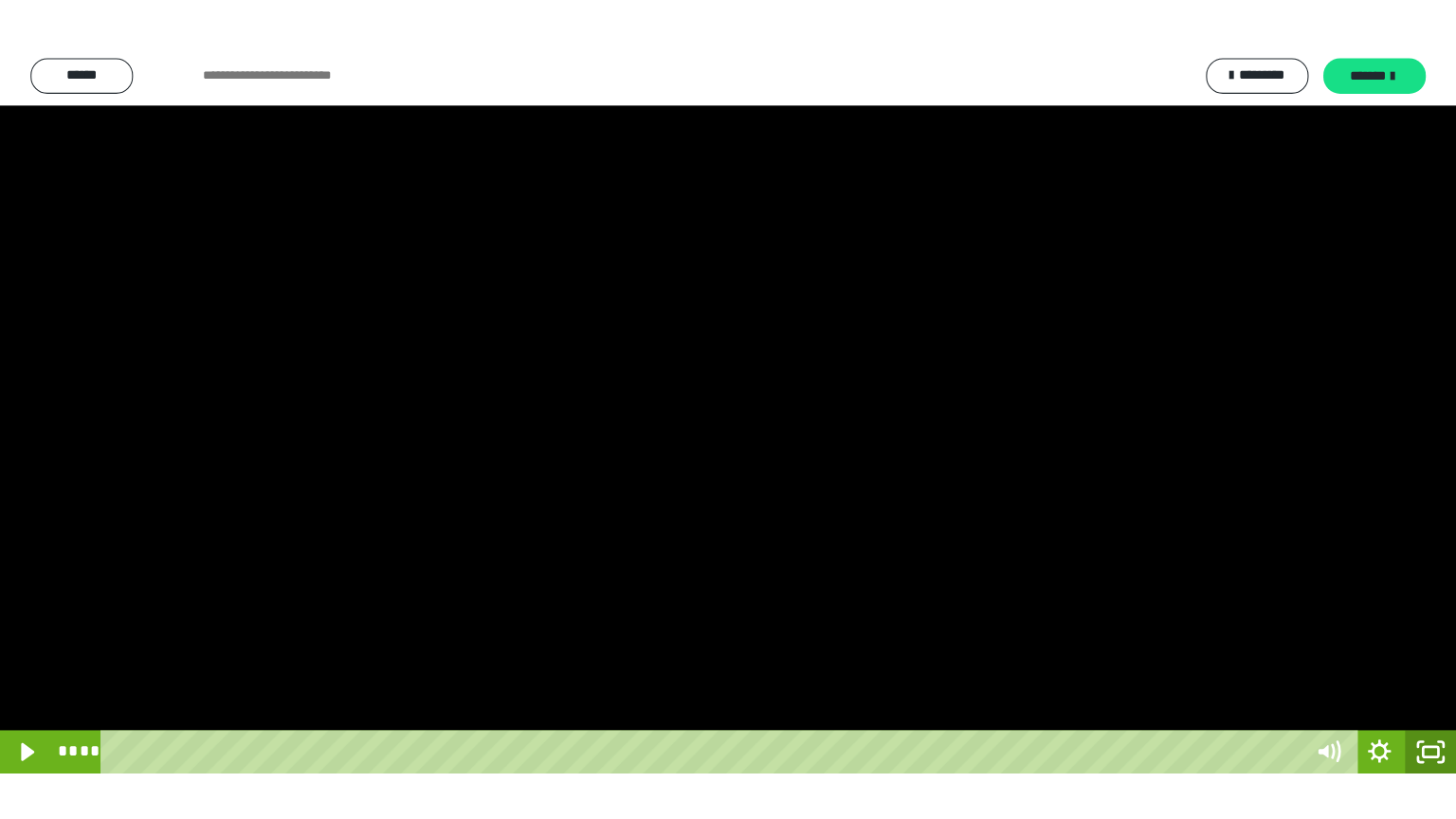 scroll, scrollTop: 3743, scrollLeft: 0, axis: vertical 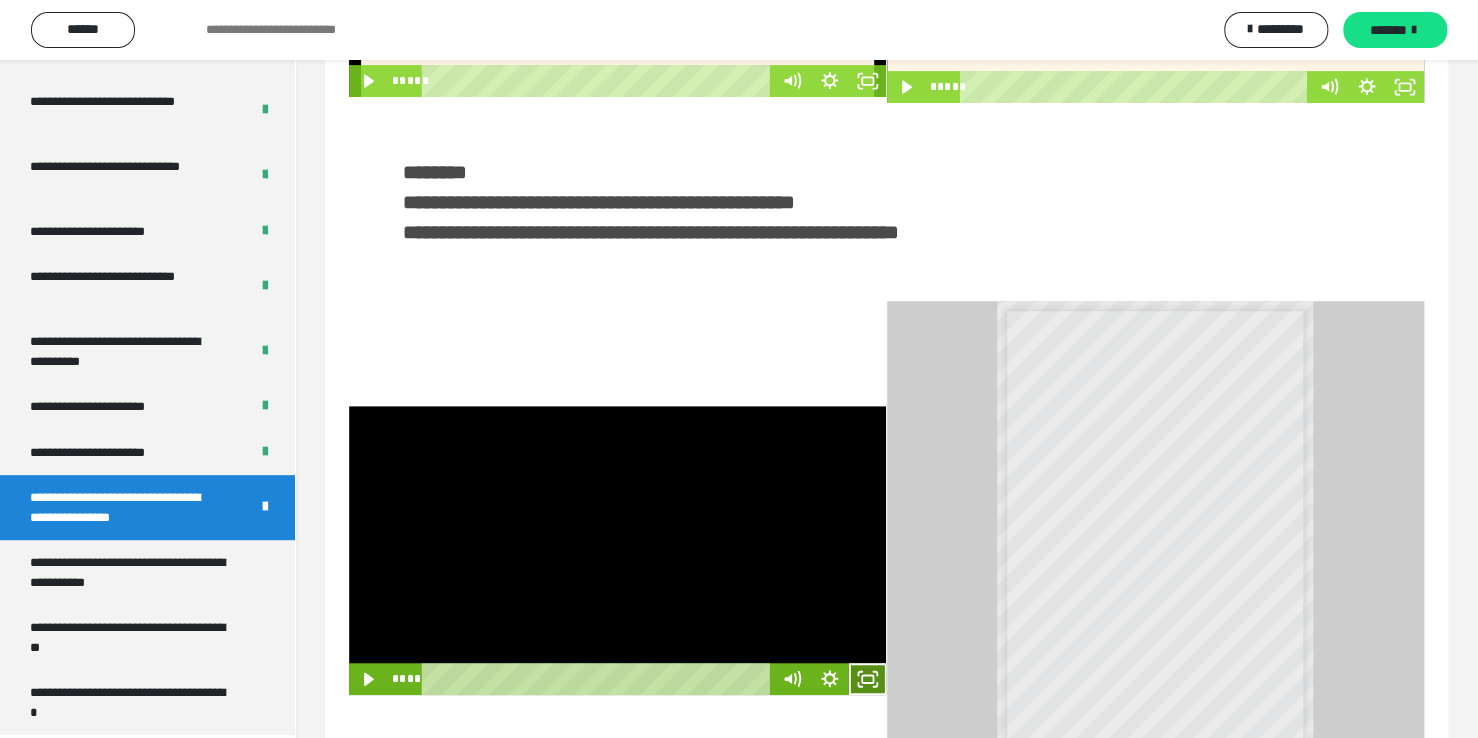 click 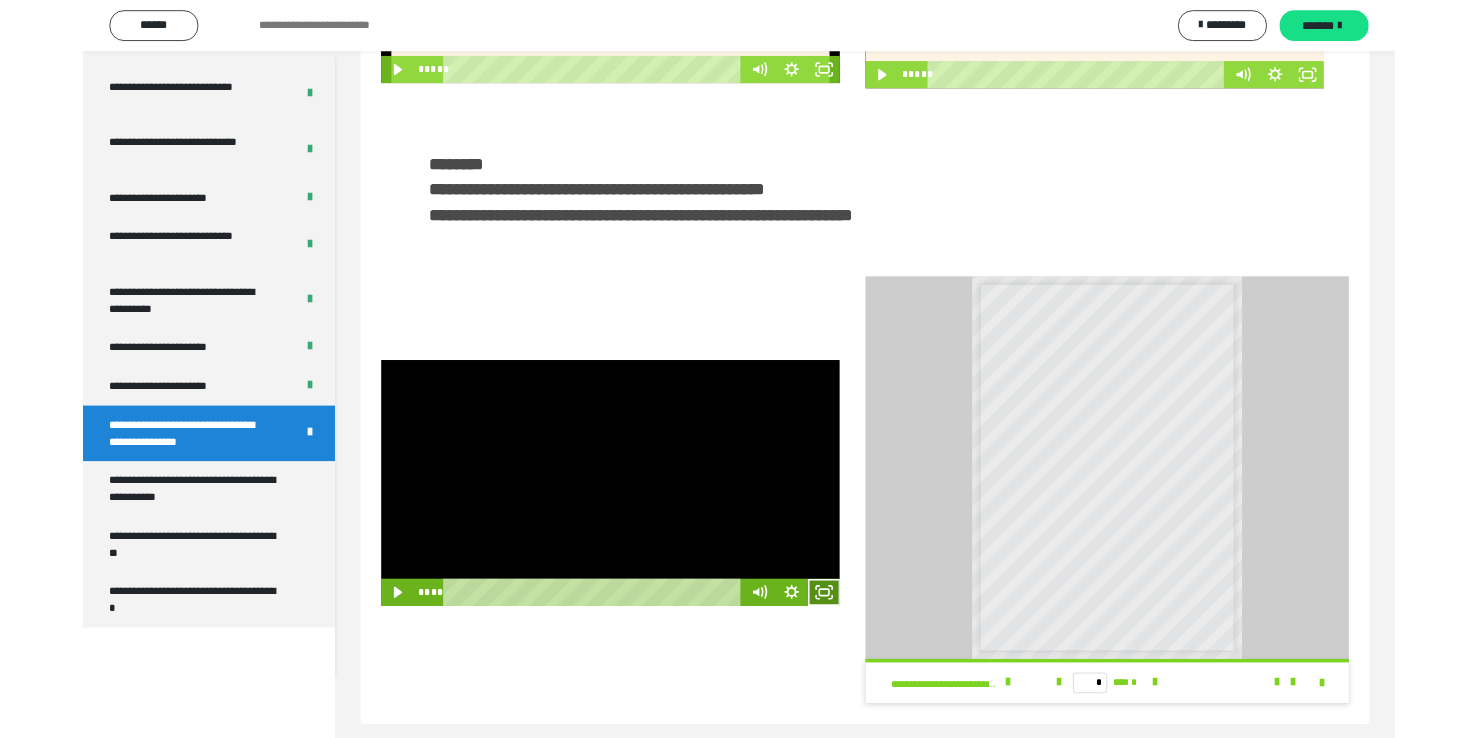 scroll, scrollTop: 3823, scrollLeft: 0, axis: vertical 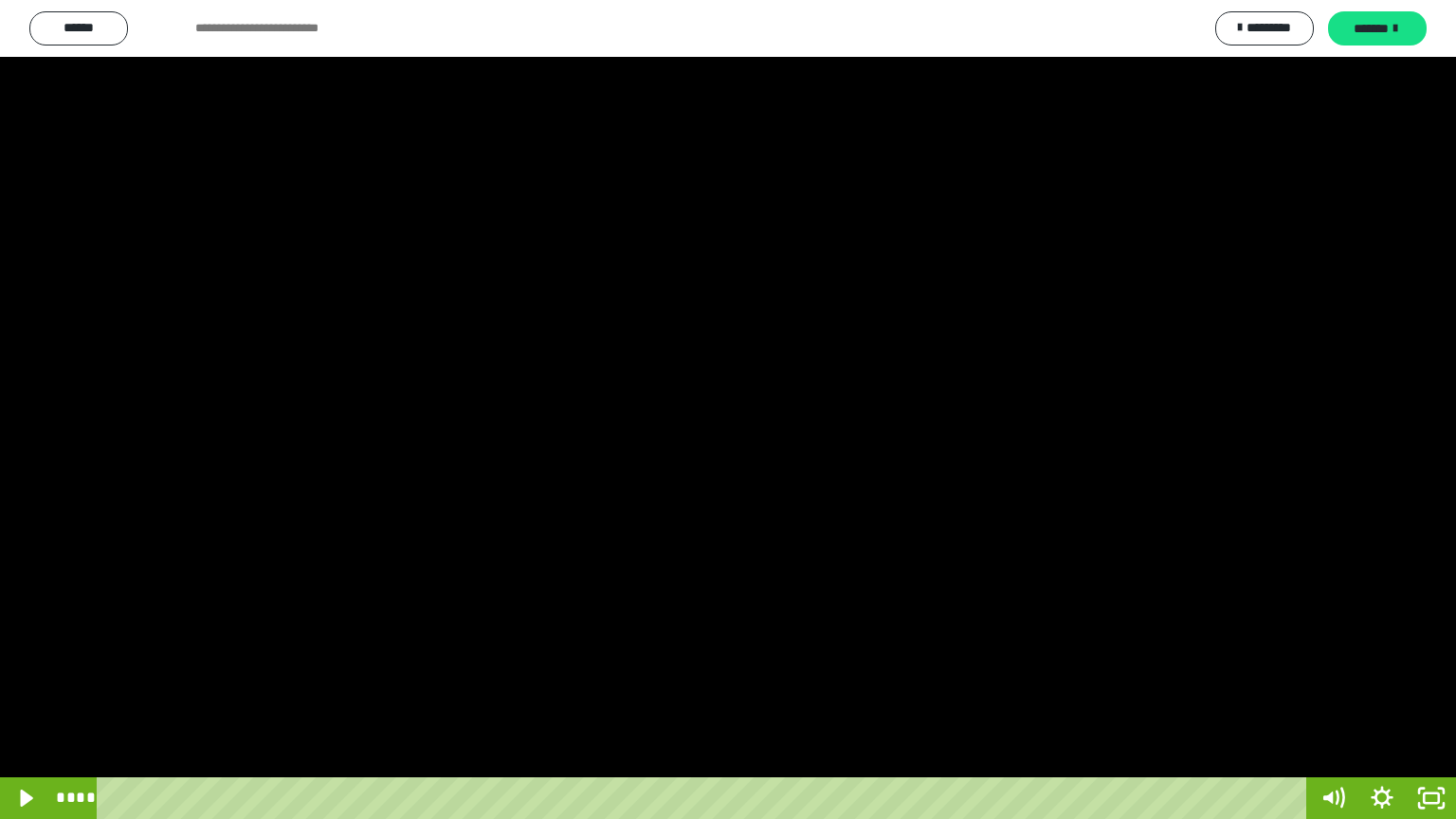 click at bounding box center (728, 410) 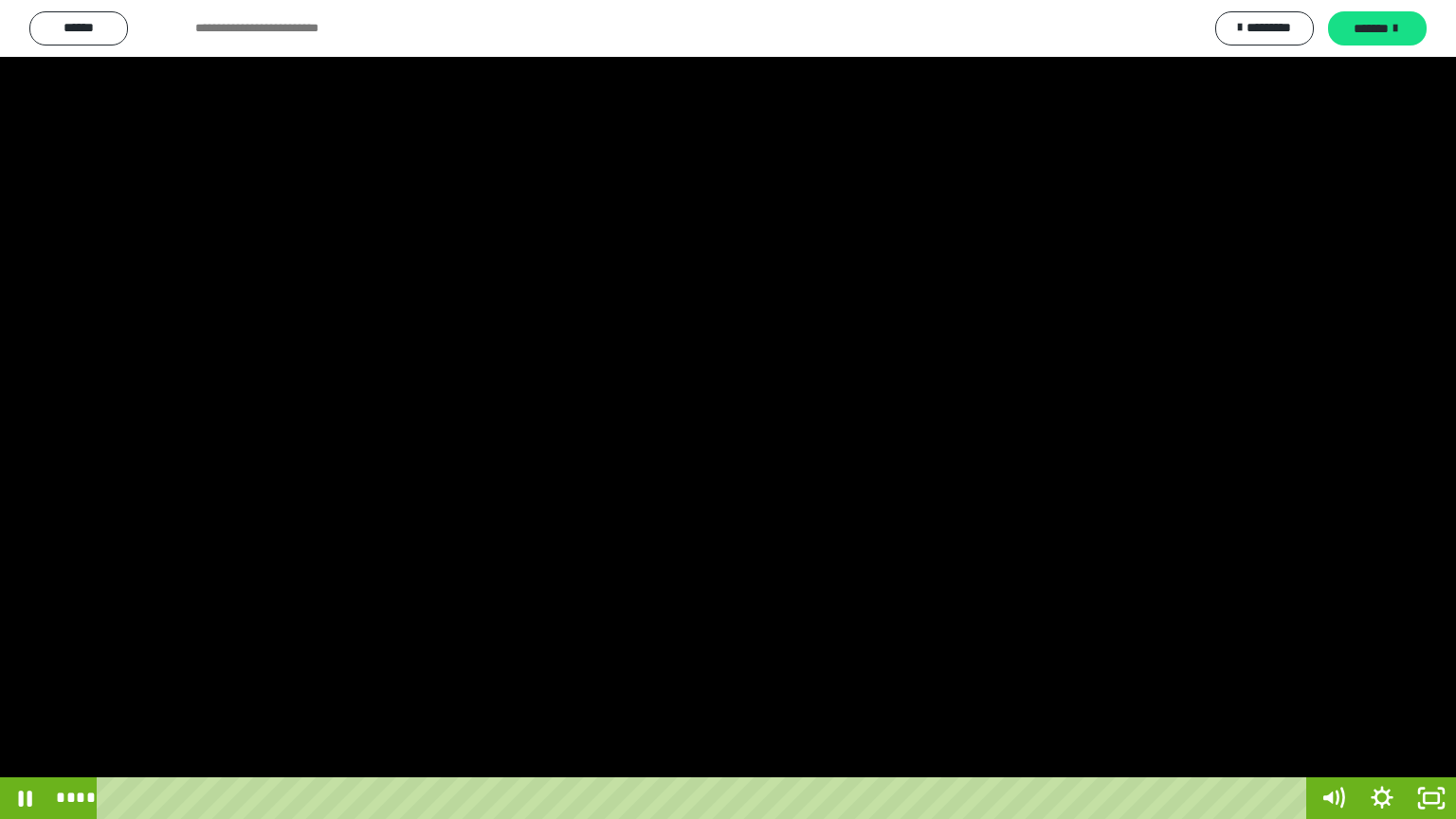 click at bounding box center (728, 410) 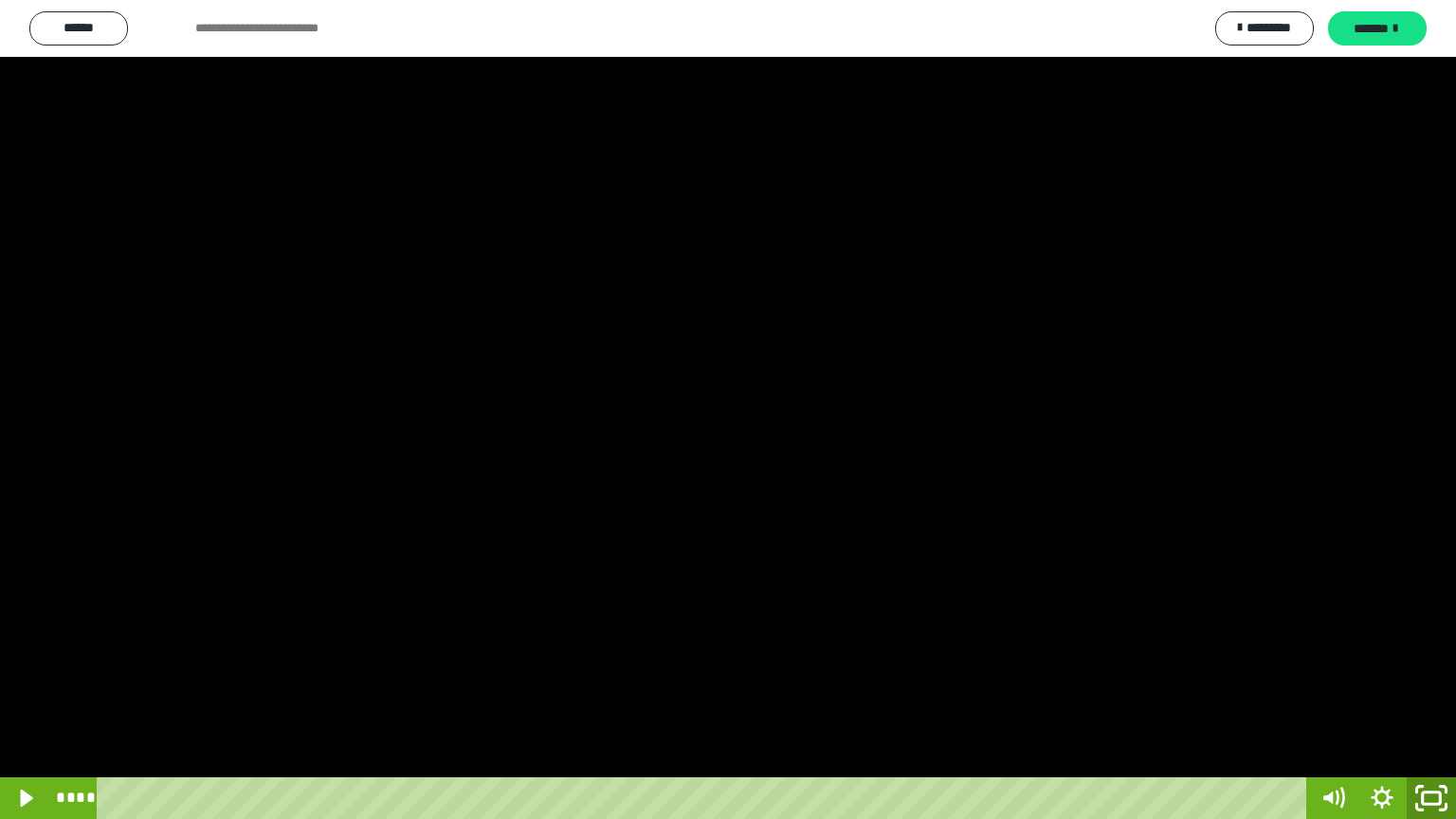 click 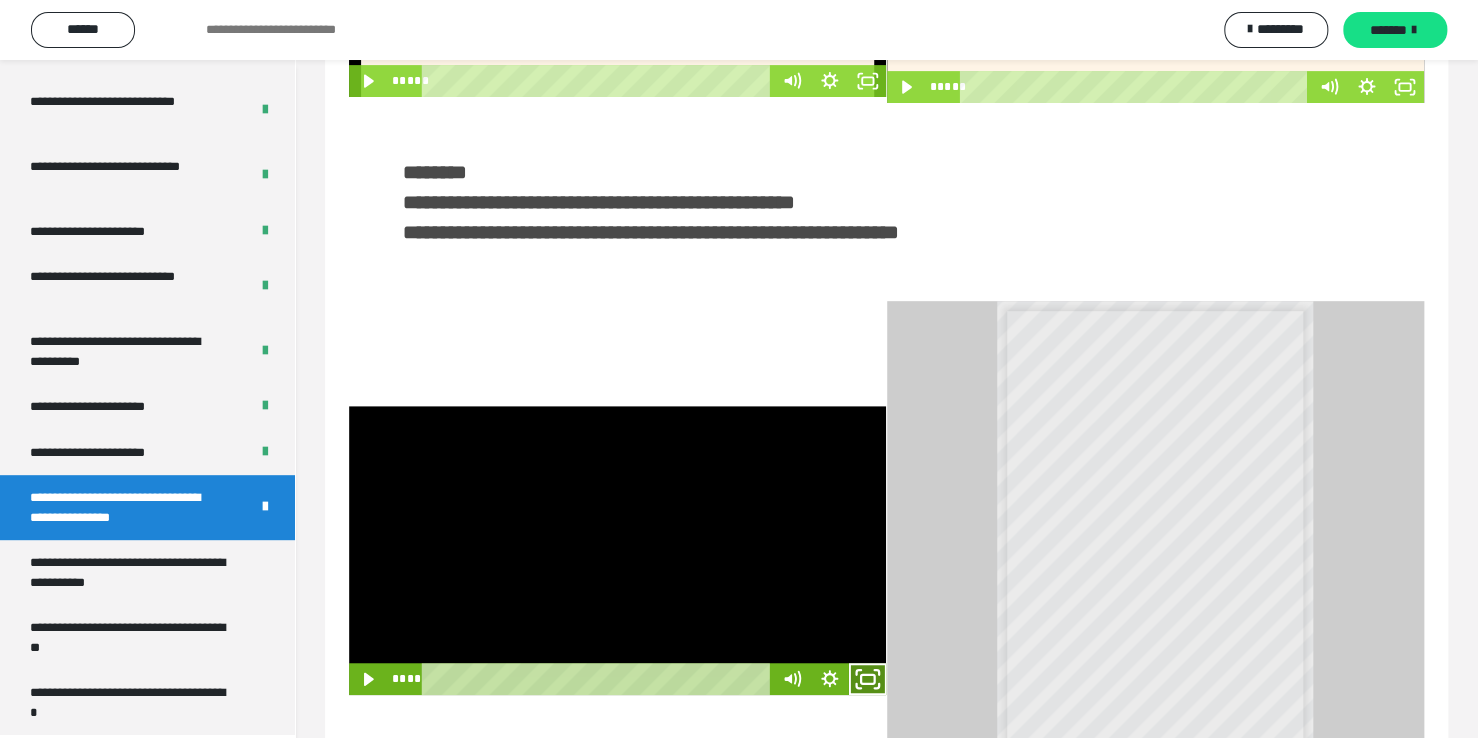 click 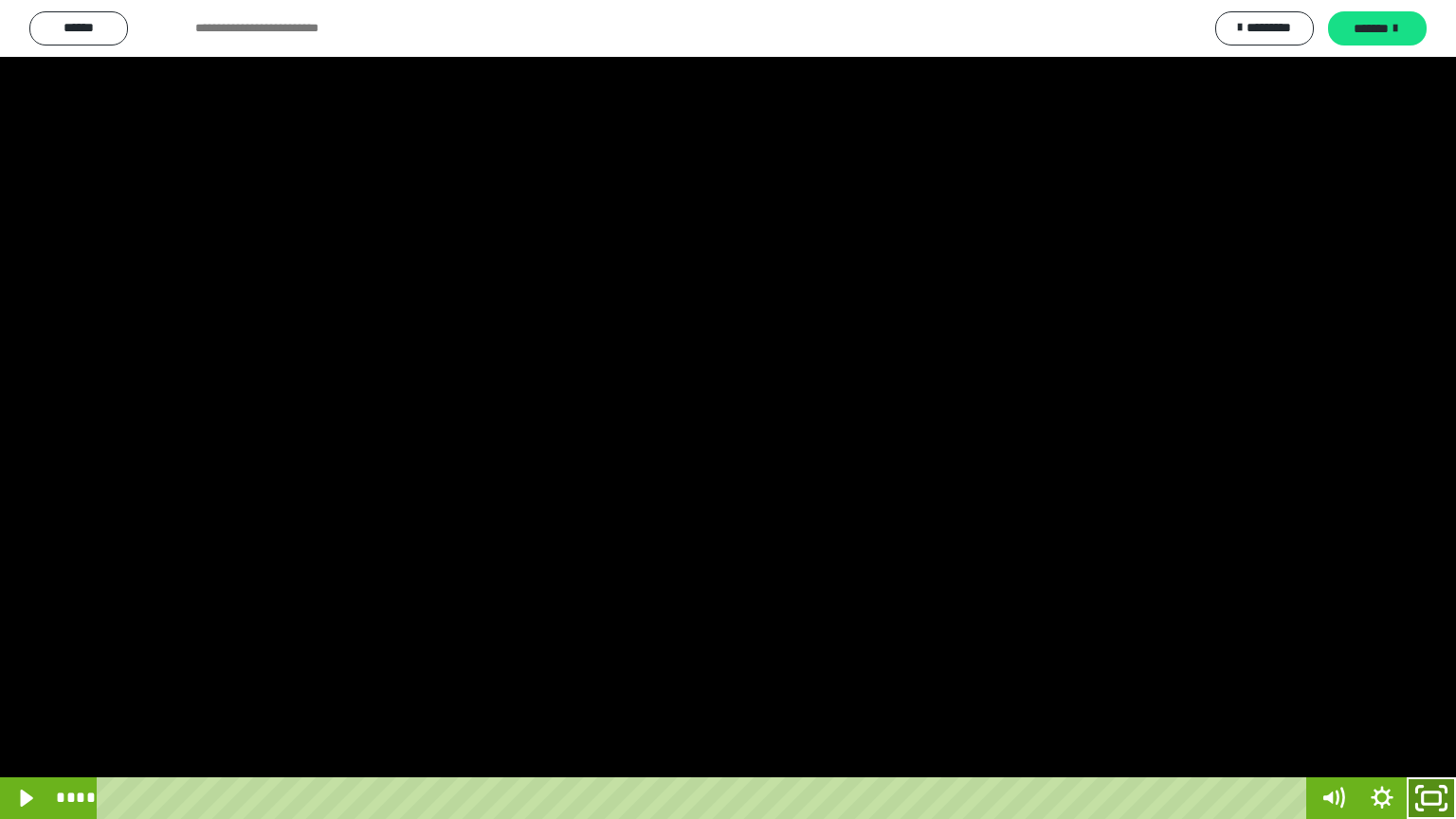 click 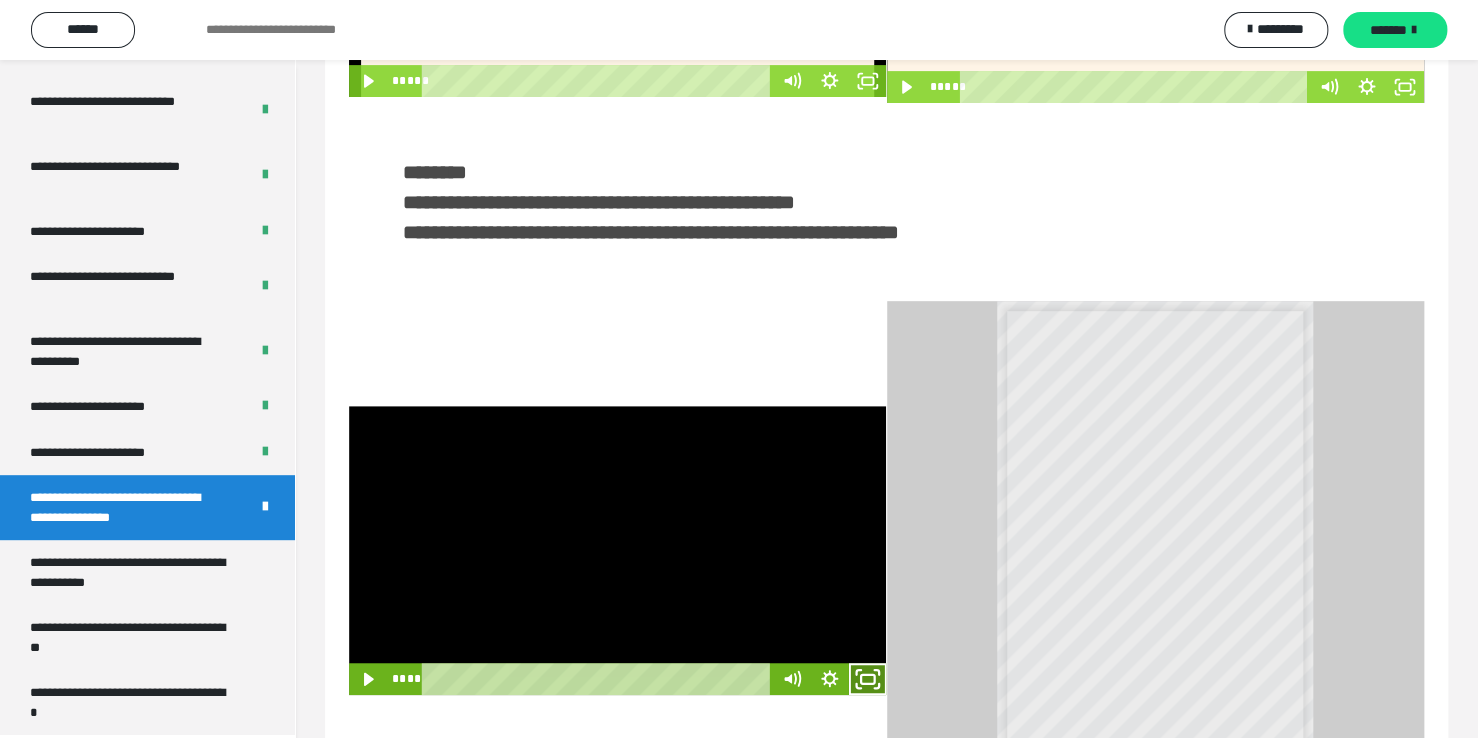 click 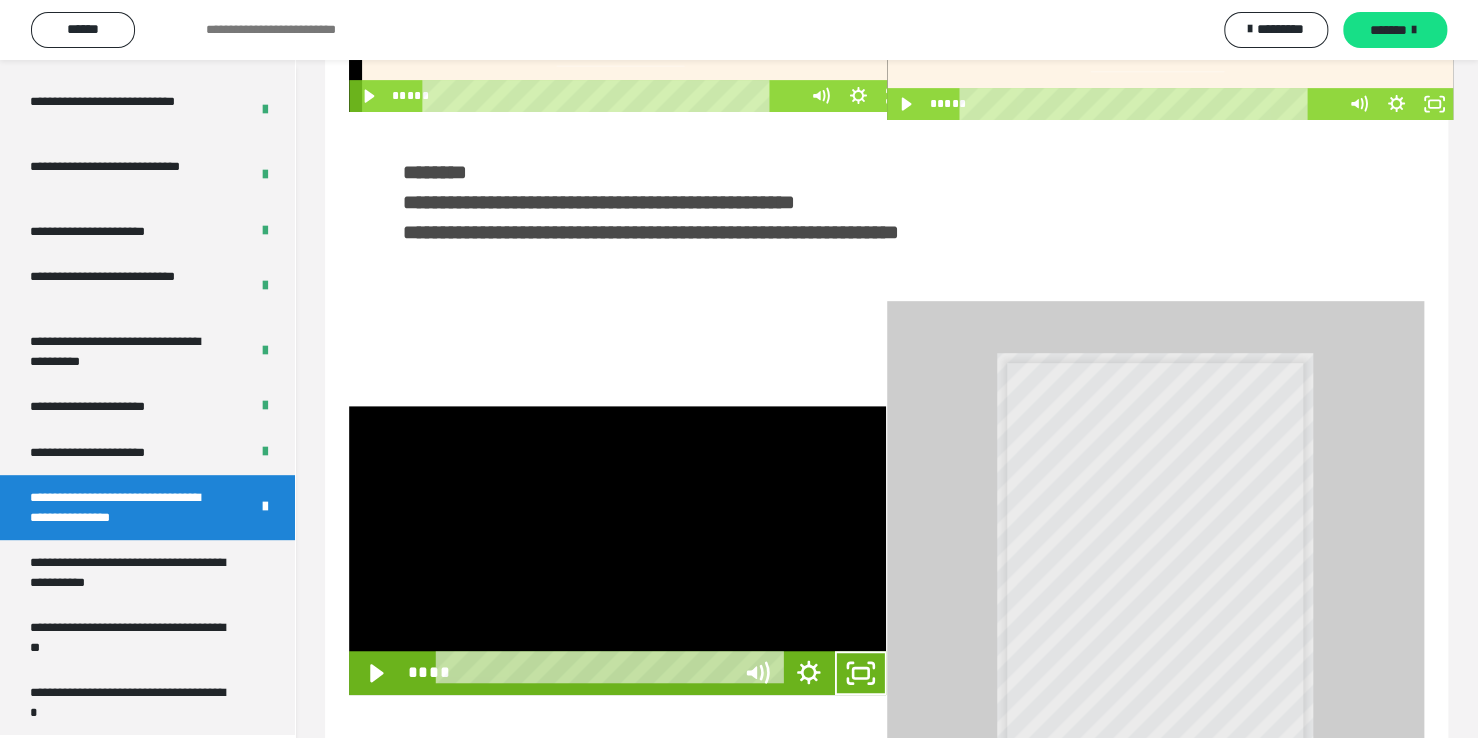 scroll, scrollTop: 3823, scrollLeft: 0, axis: vertical 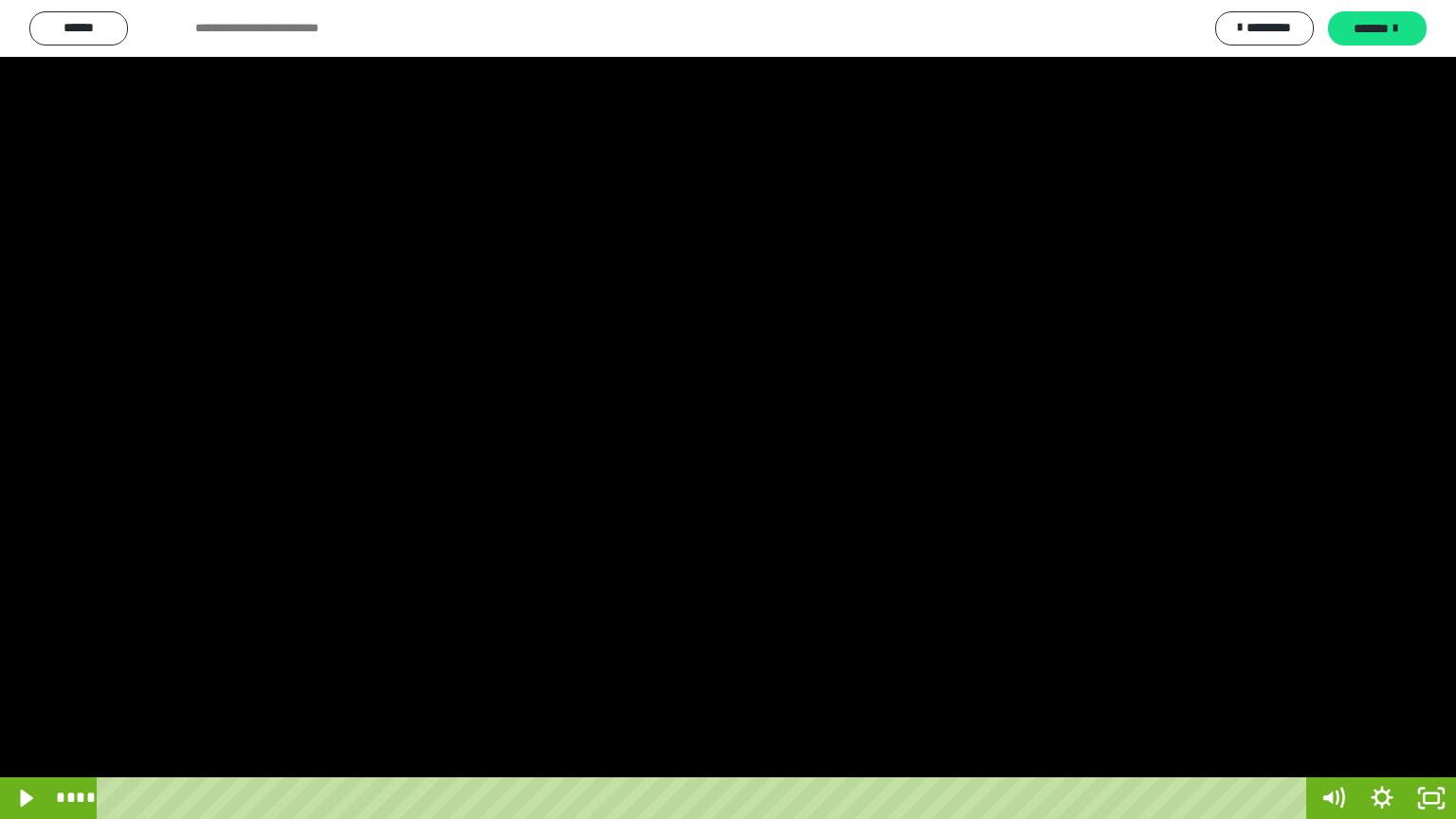 click at bounding box center [728, 410] 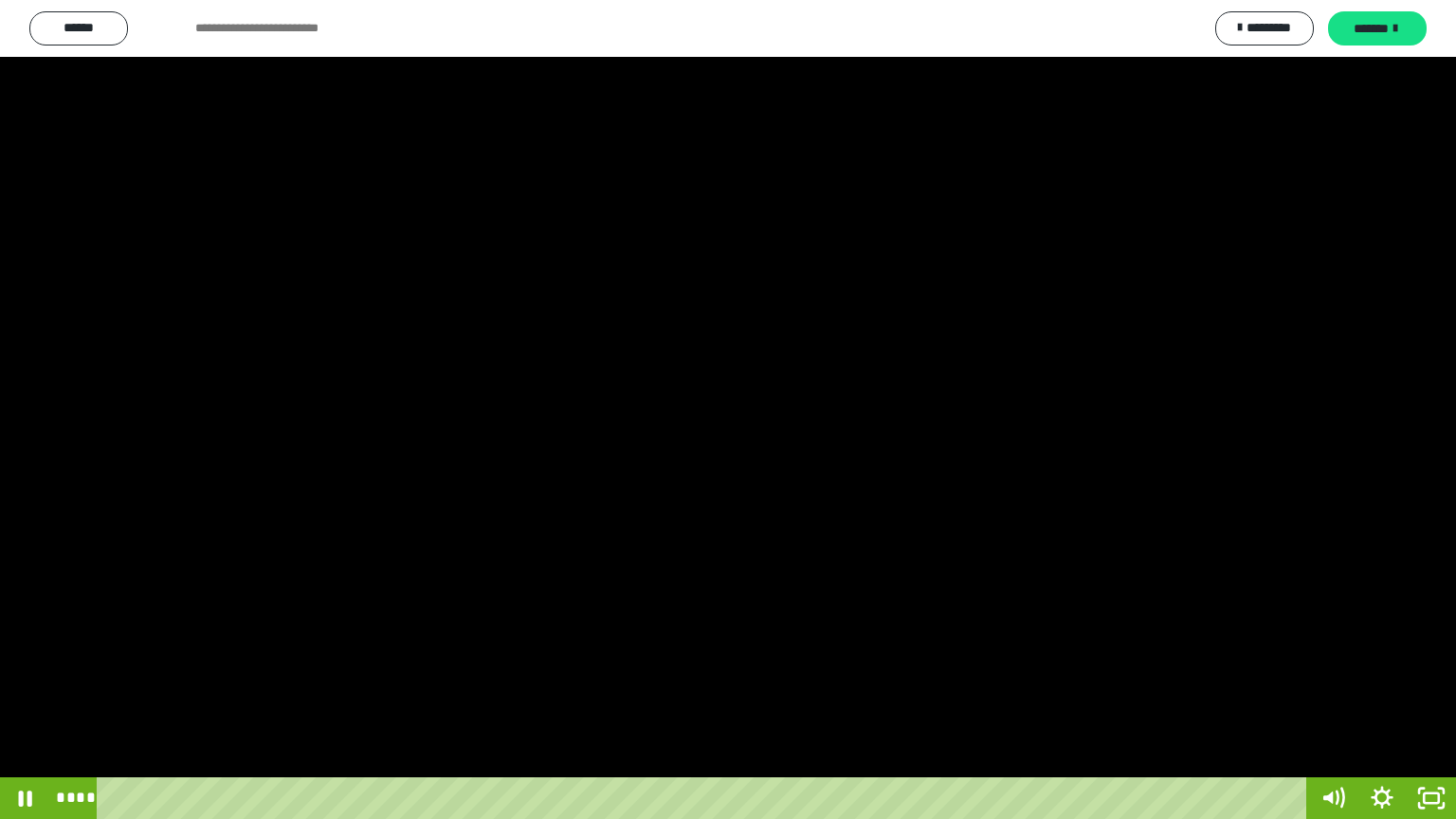 click at bounding box center (728, 410) 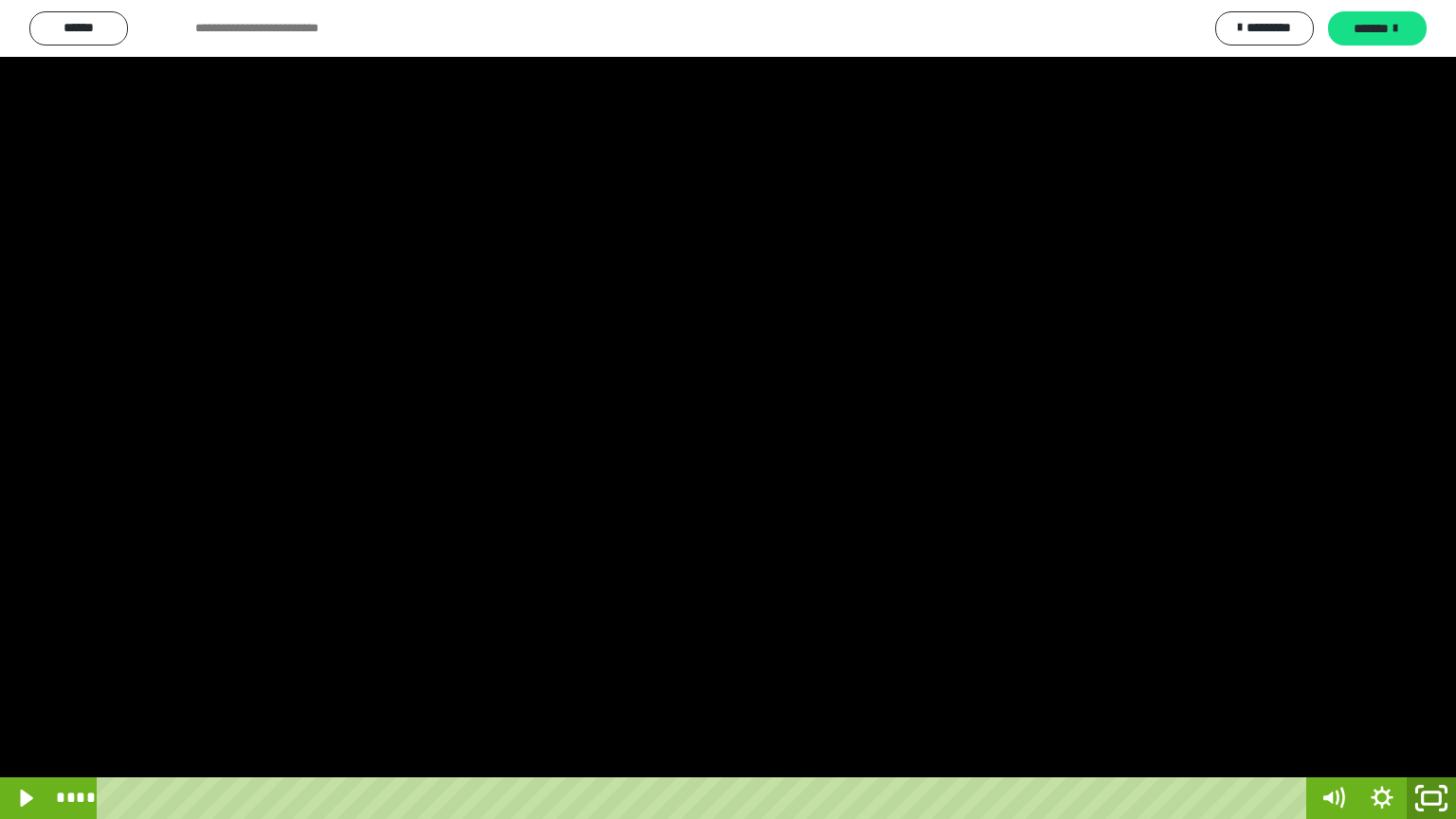 click 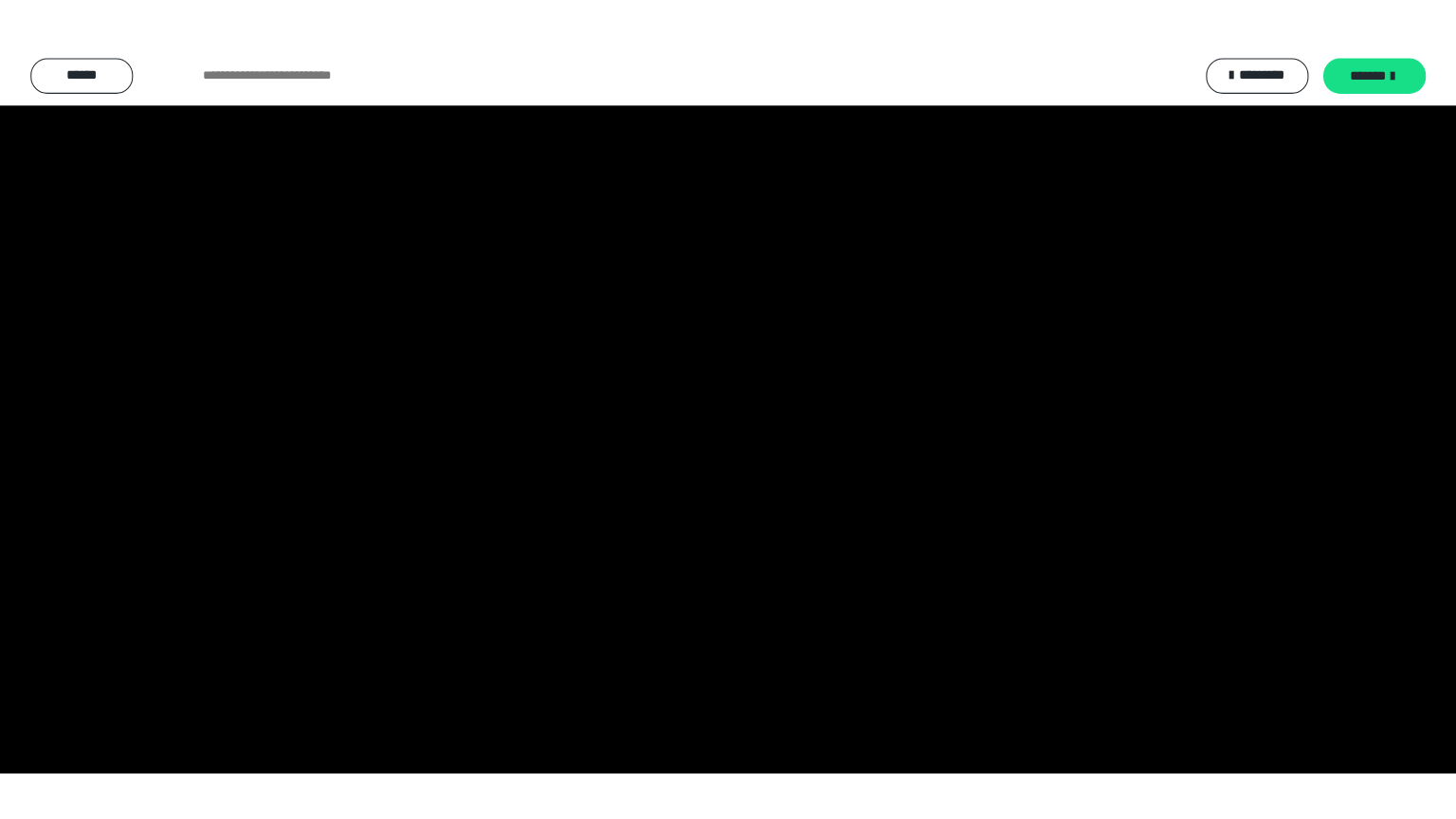 scroll, scrollTop: 3743, scrollLeft: 0, axis: vertical 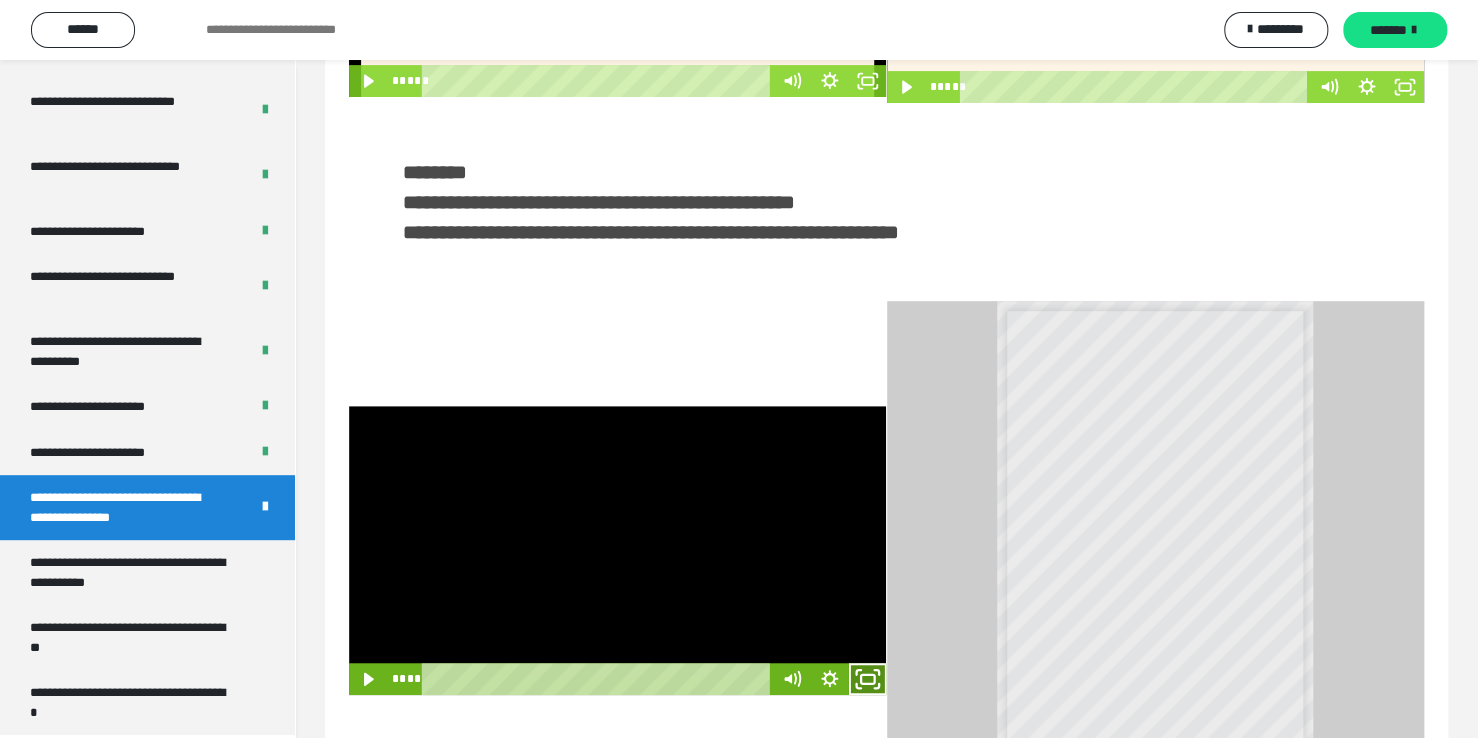 click 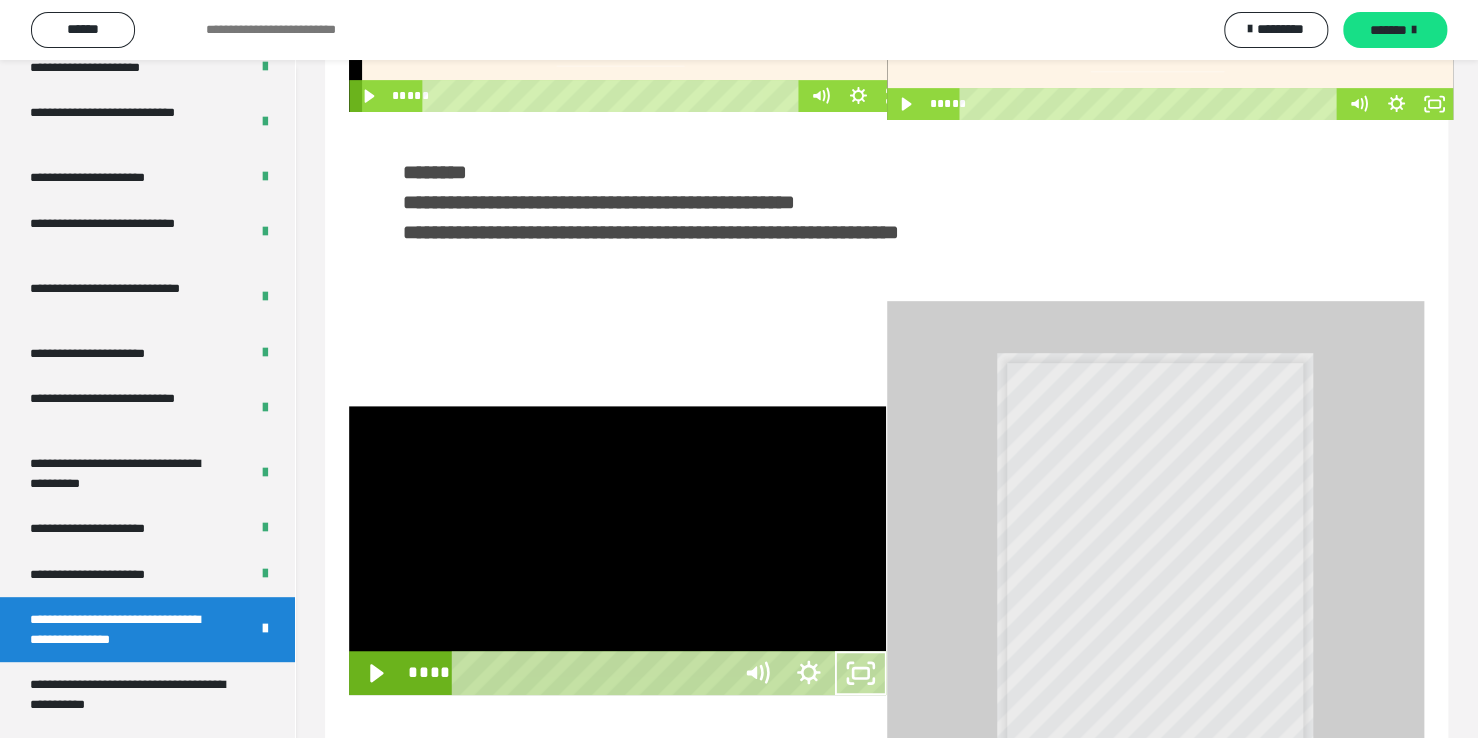 scroll, scrollTop: 3823, scrollLeft: 0, axis: vertical 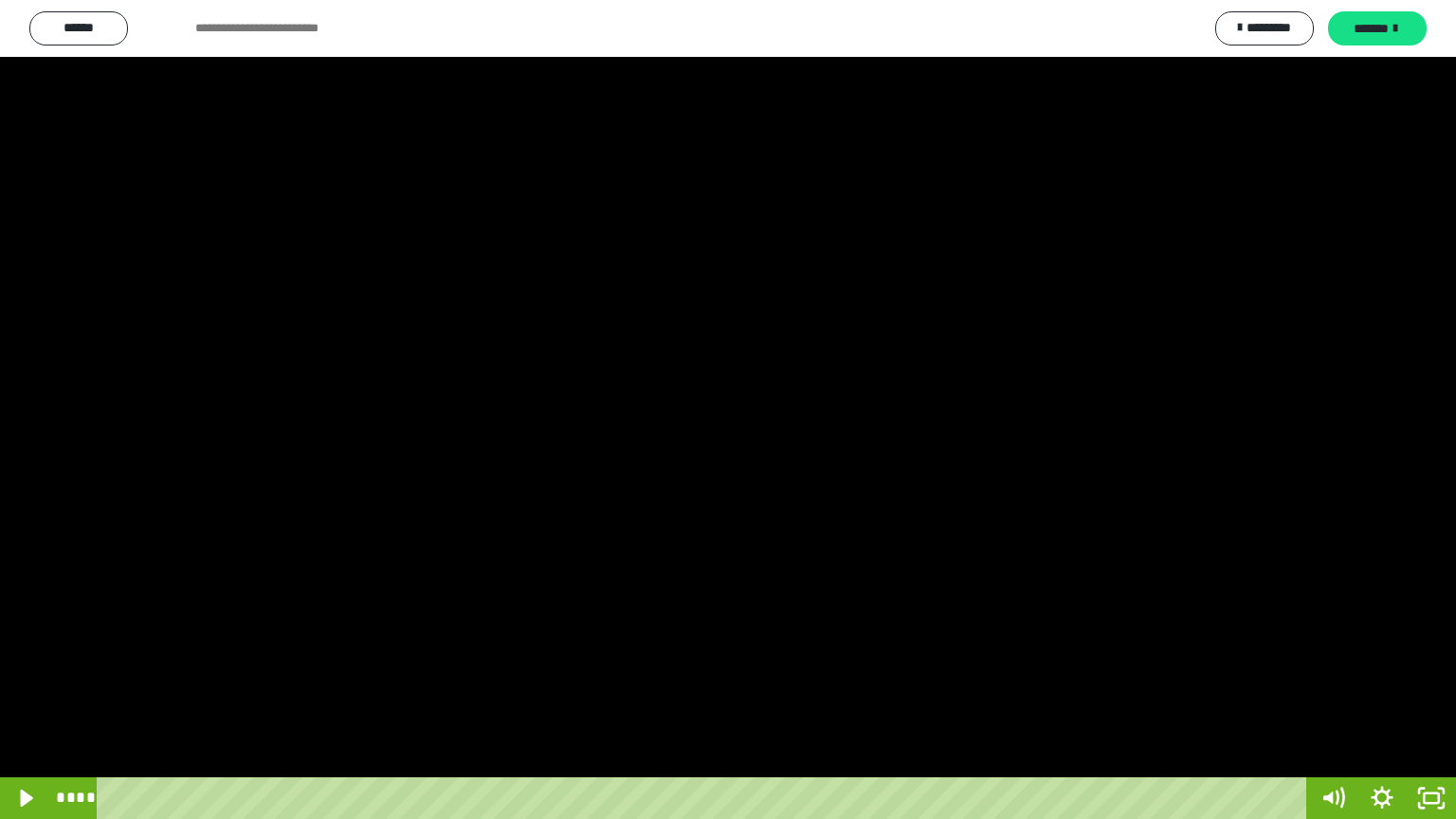 click at bounding box center (728, 410) 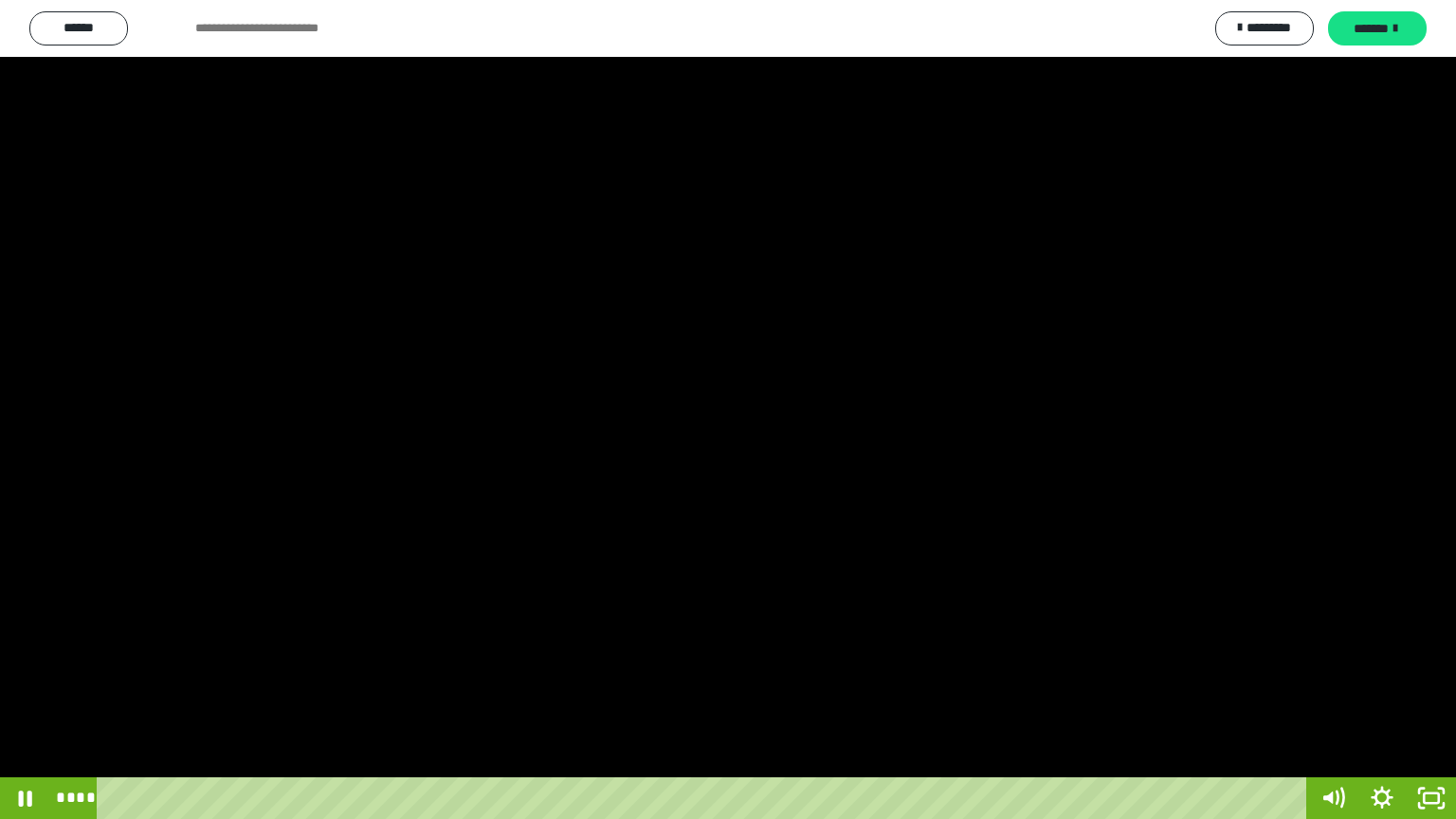 click at bounding box center (728, 410) 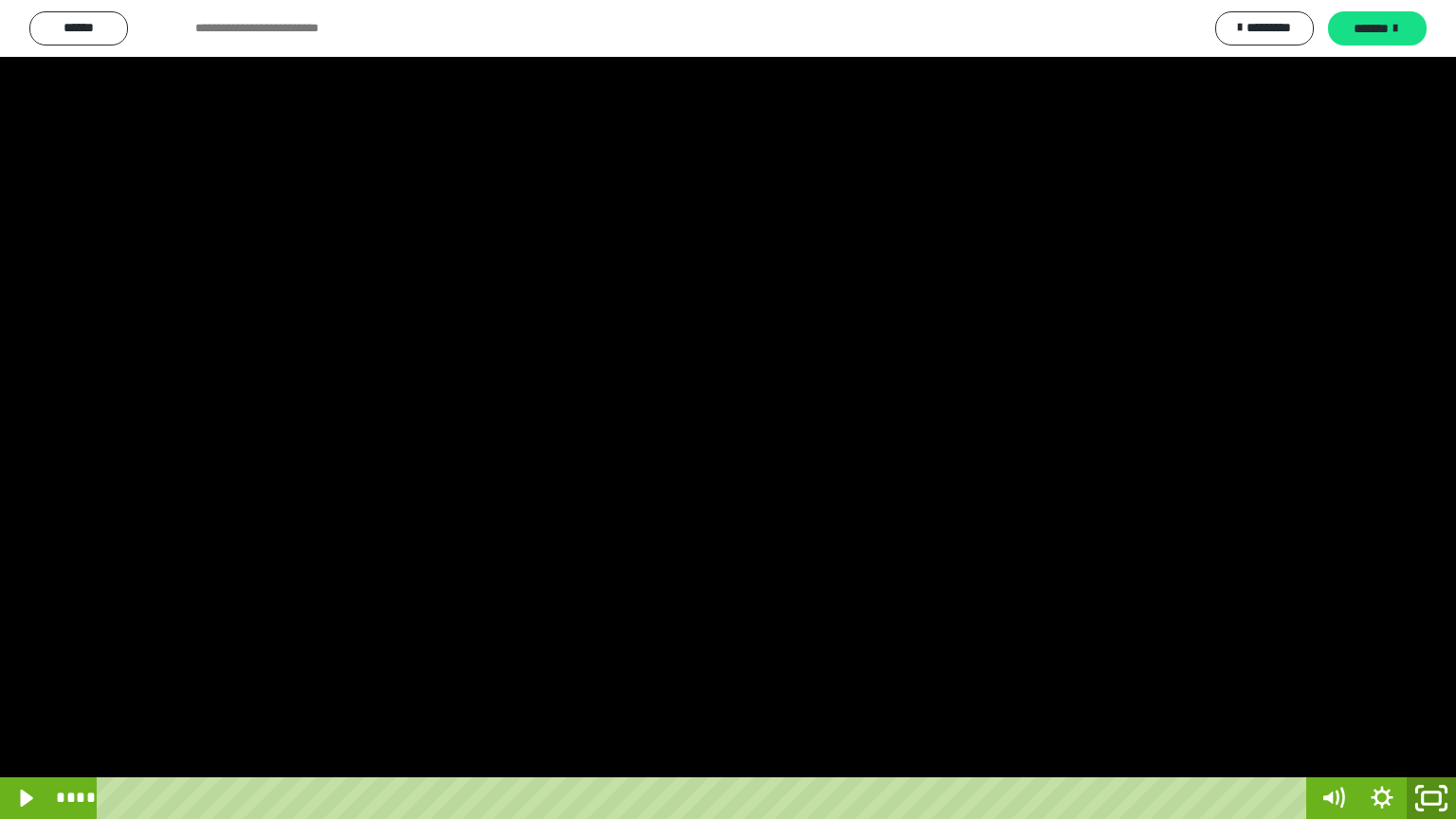 click 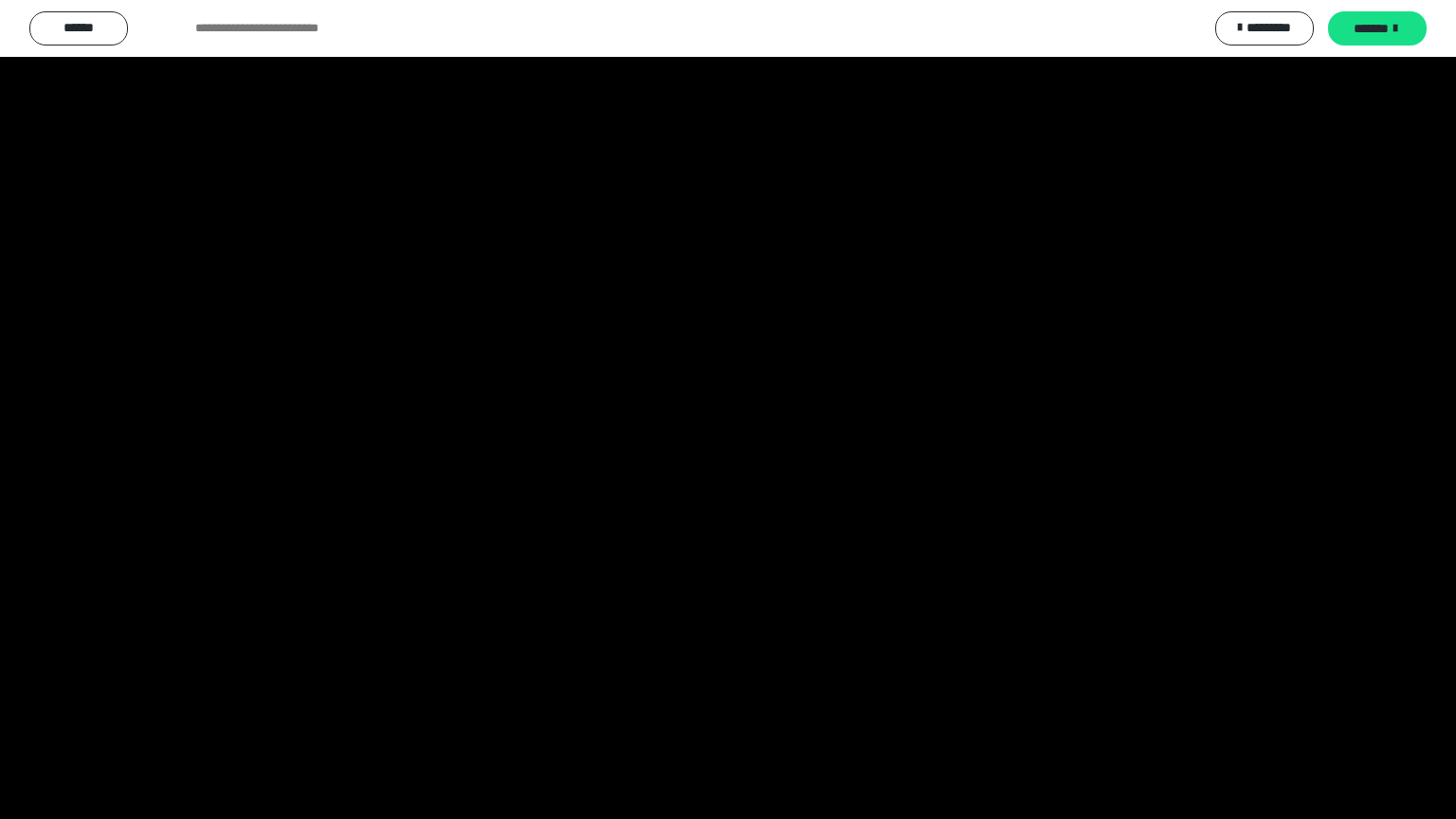 scroll, scrollTop: 3743, scrollLeft: 0, axis: vertical 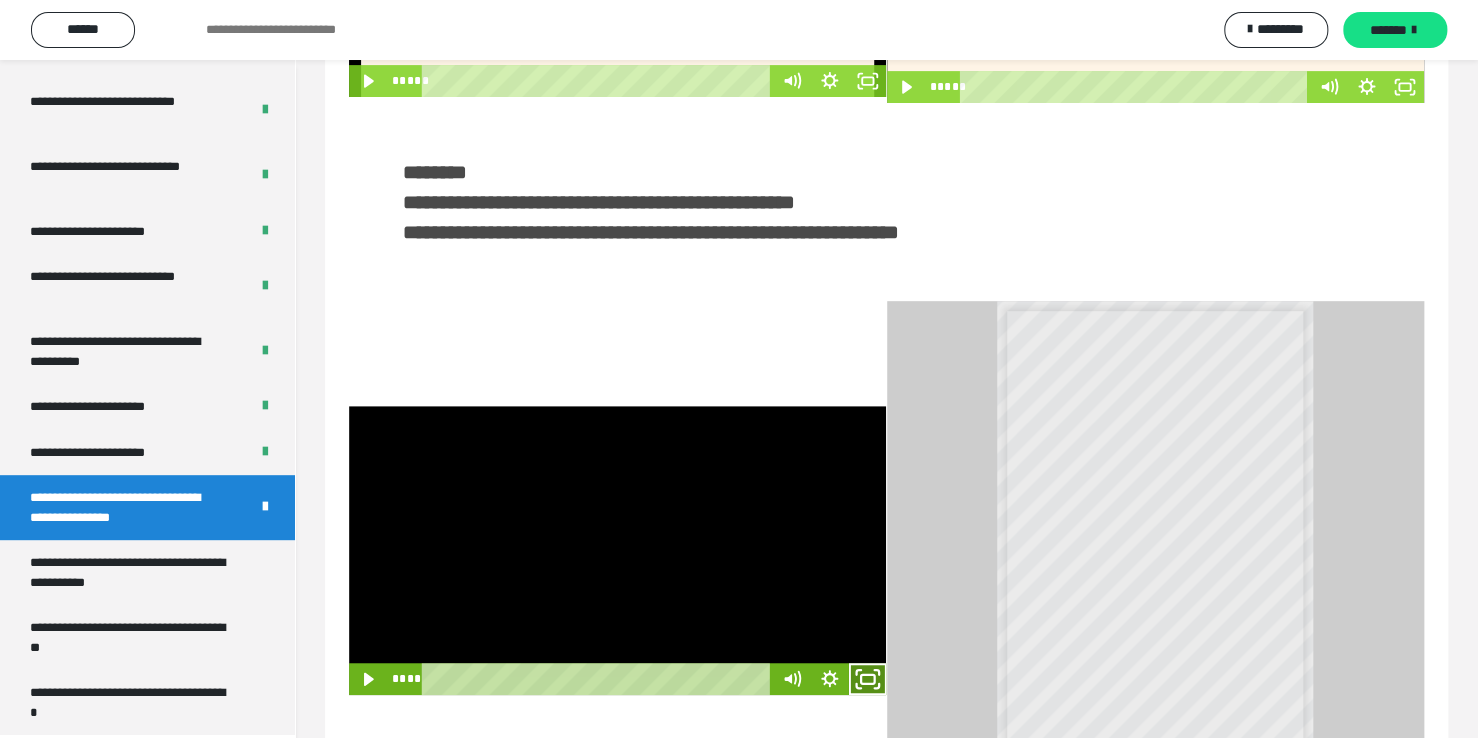 click 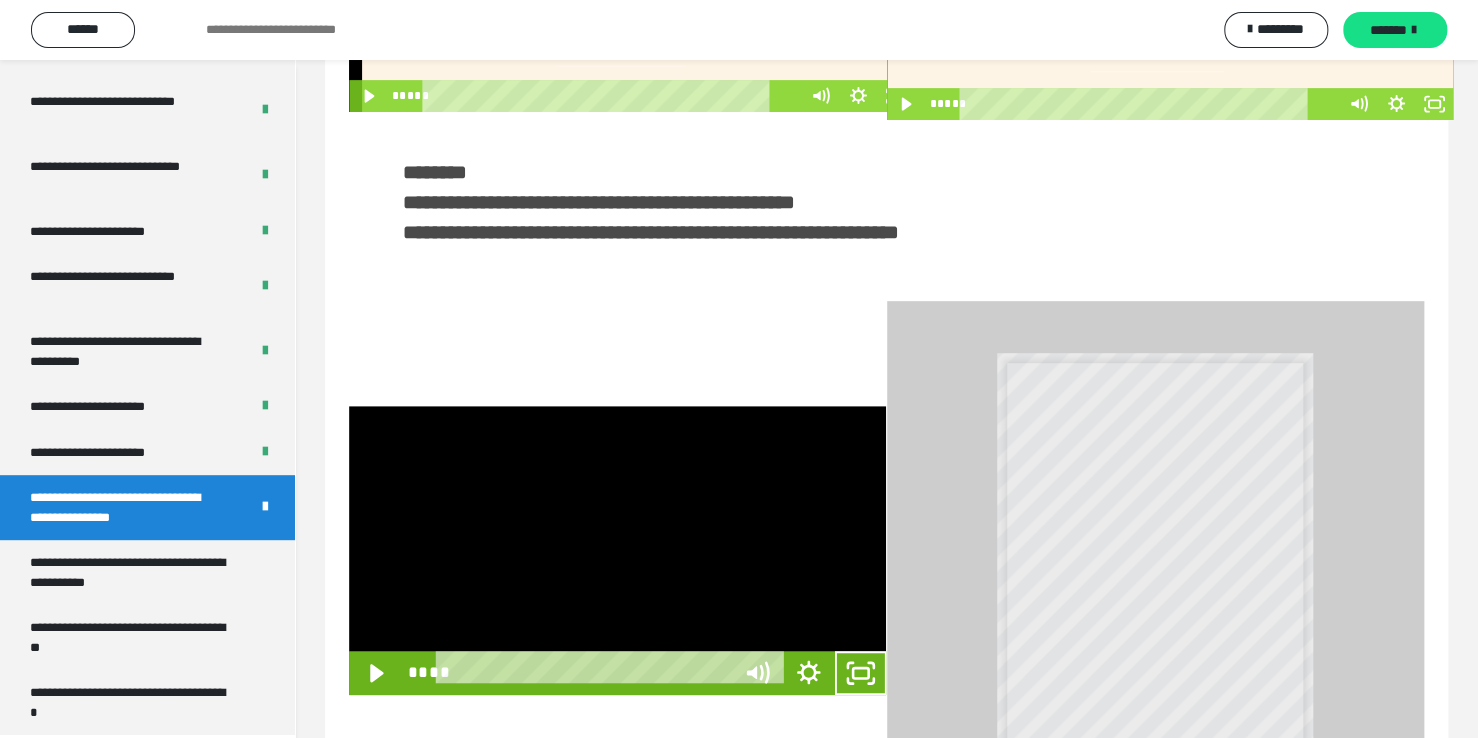 scroll, scrollTop: 3823, scrollLeft: 0, axis: vertical 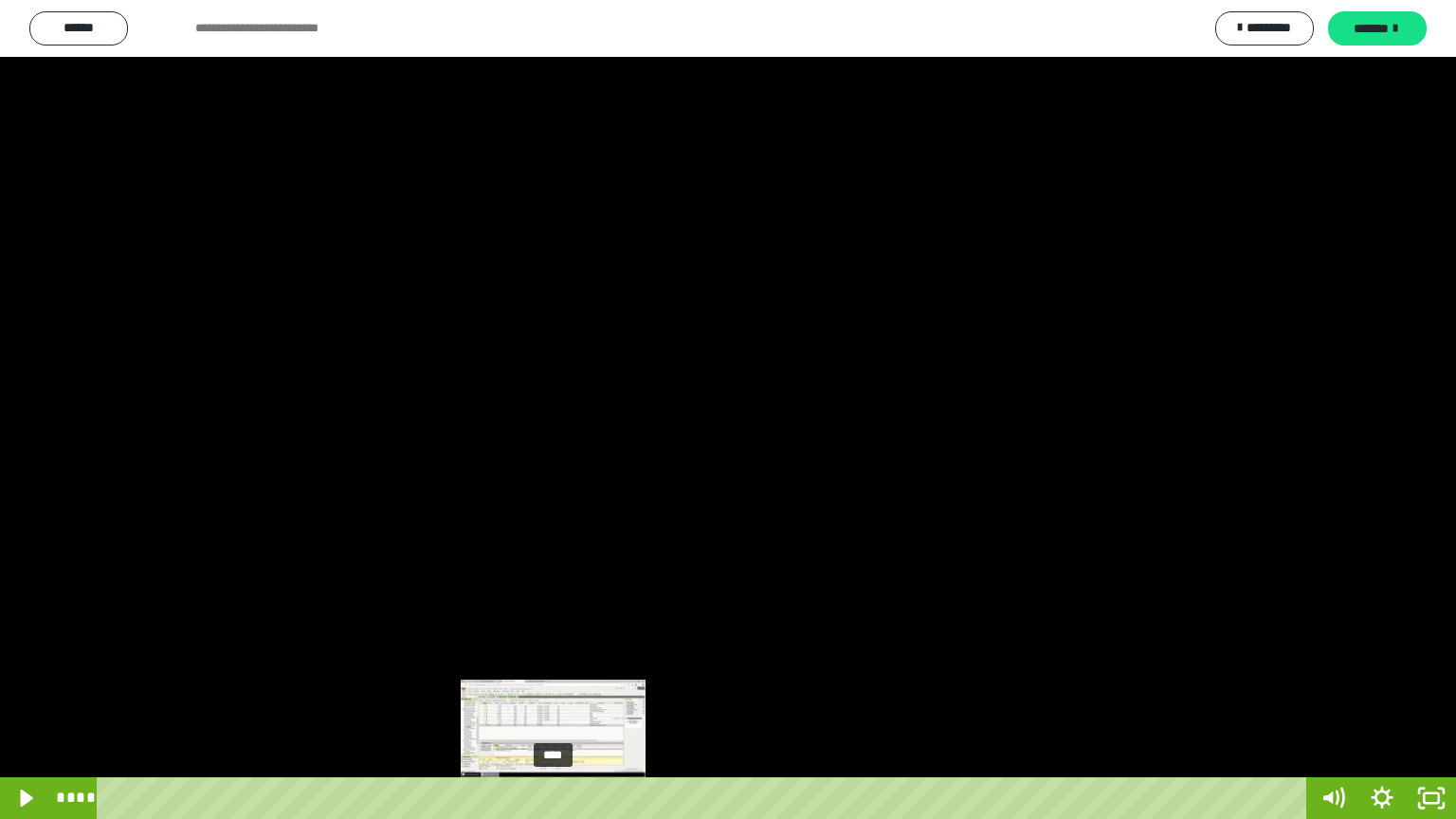 click on "****" at bounding box center (705, 798) 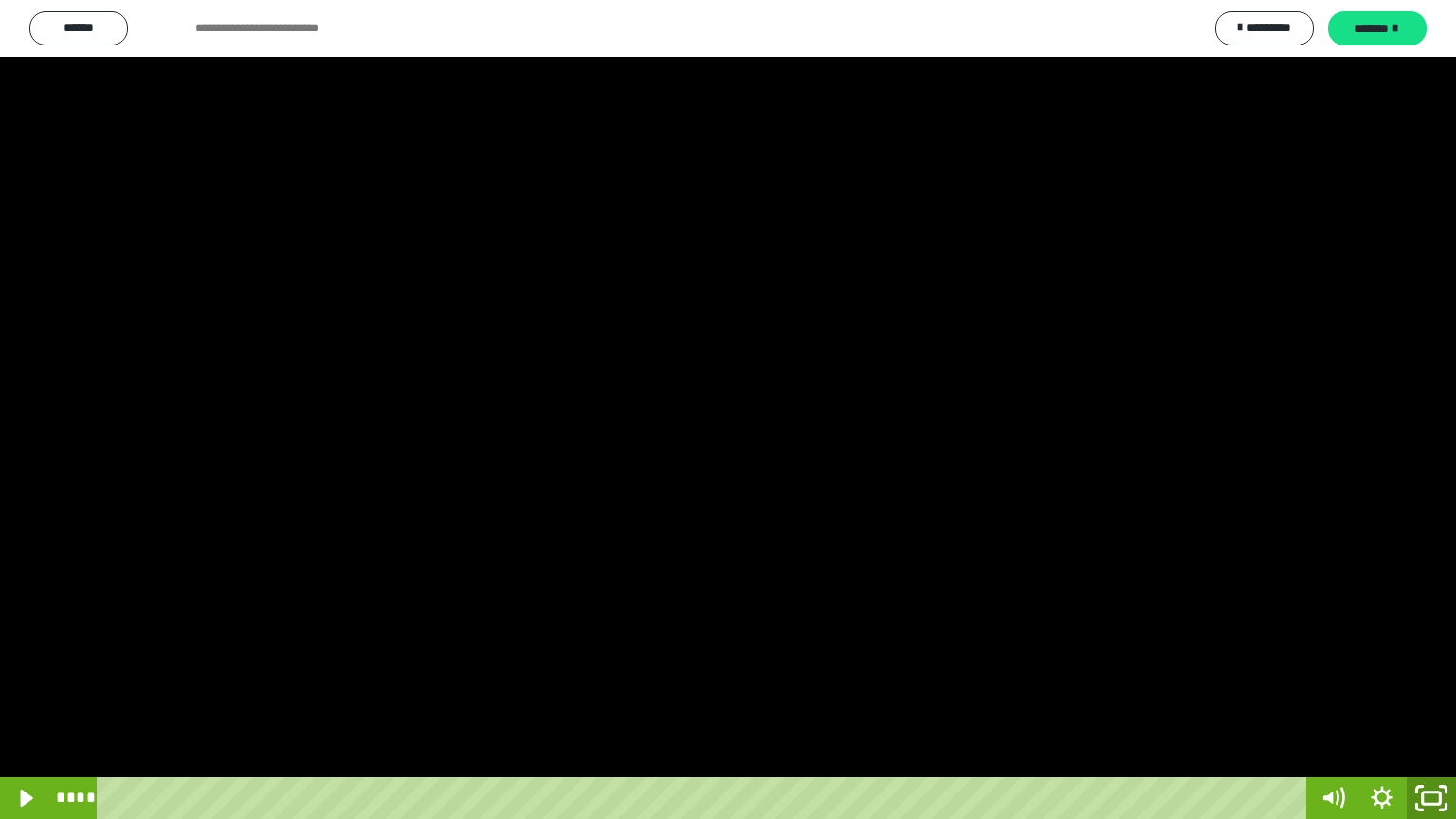 click 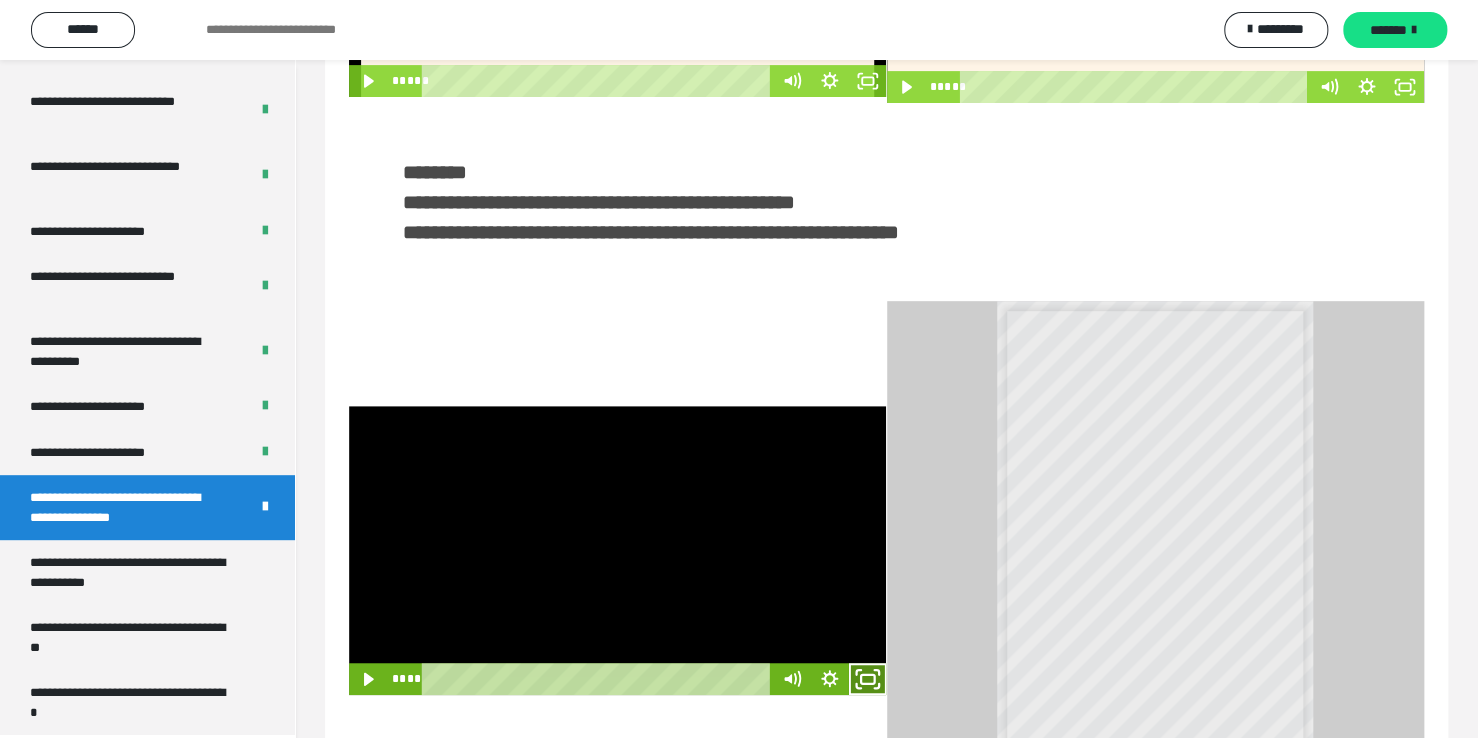 click 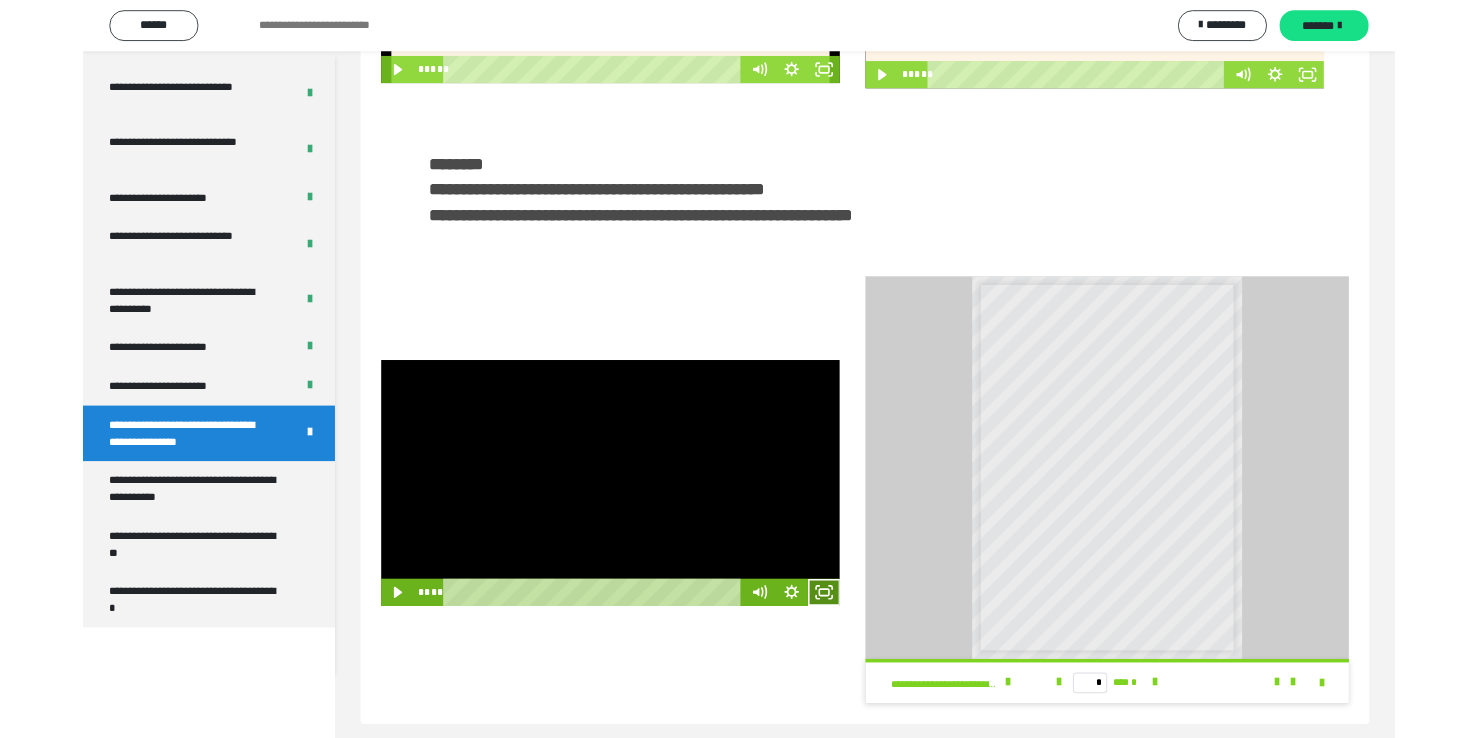 scroll, scrollTop: 3823, scrollLeft: 0, axis: vertical 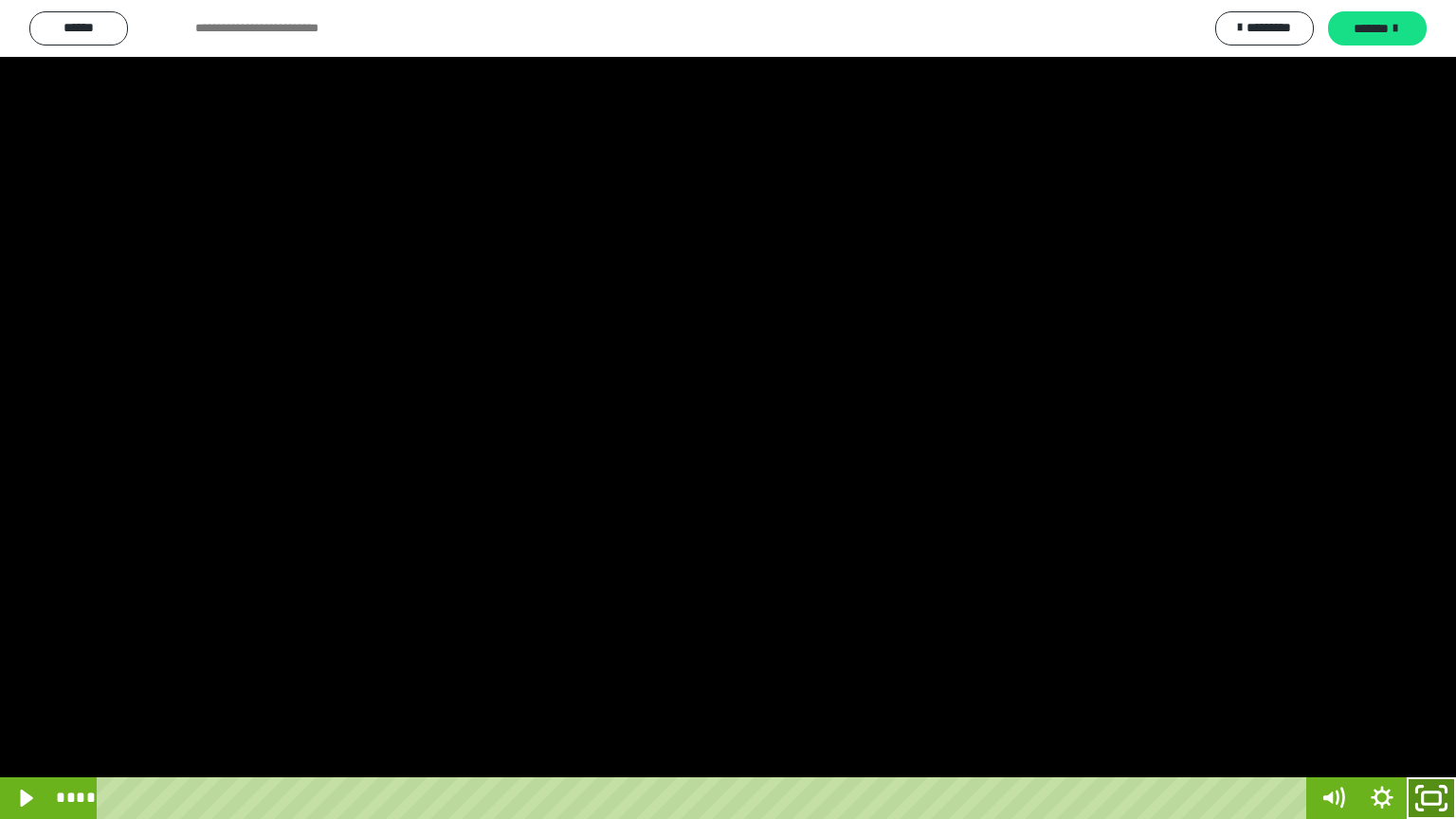 click 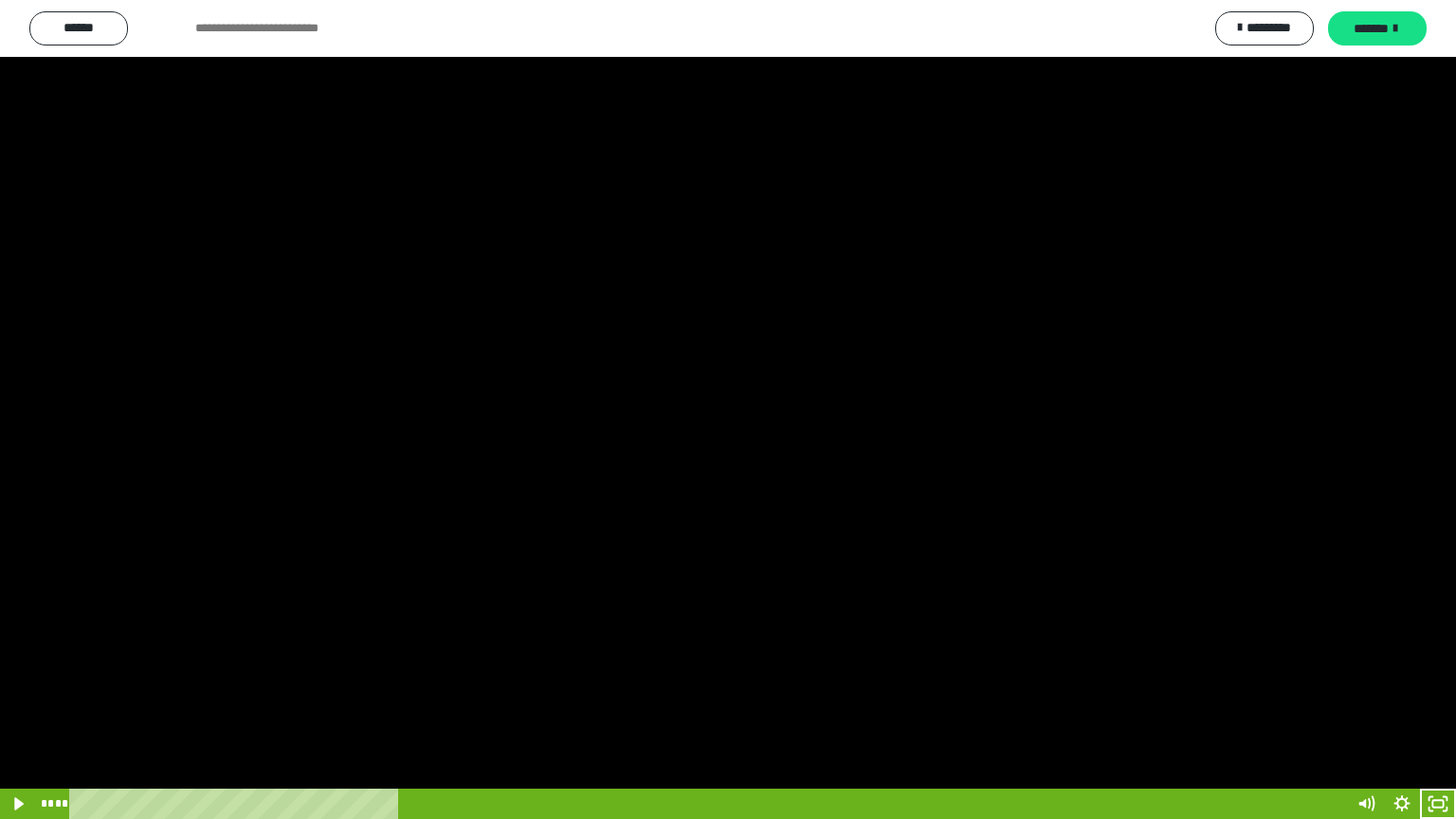 scroll, scrollTop: 3743, scrollLeft: 0, axis: vertical 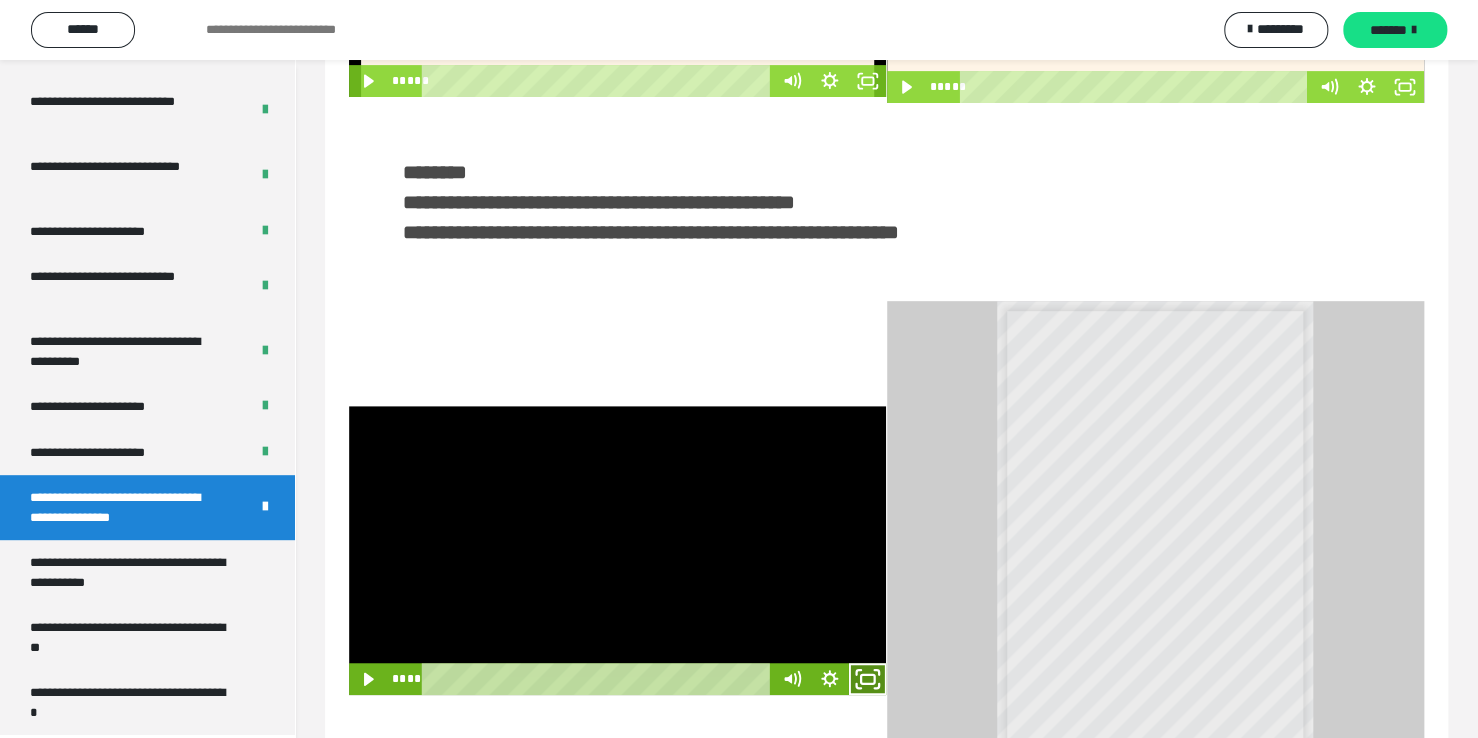 click 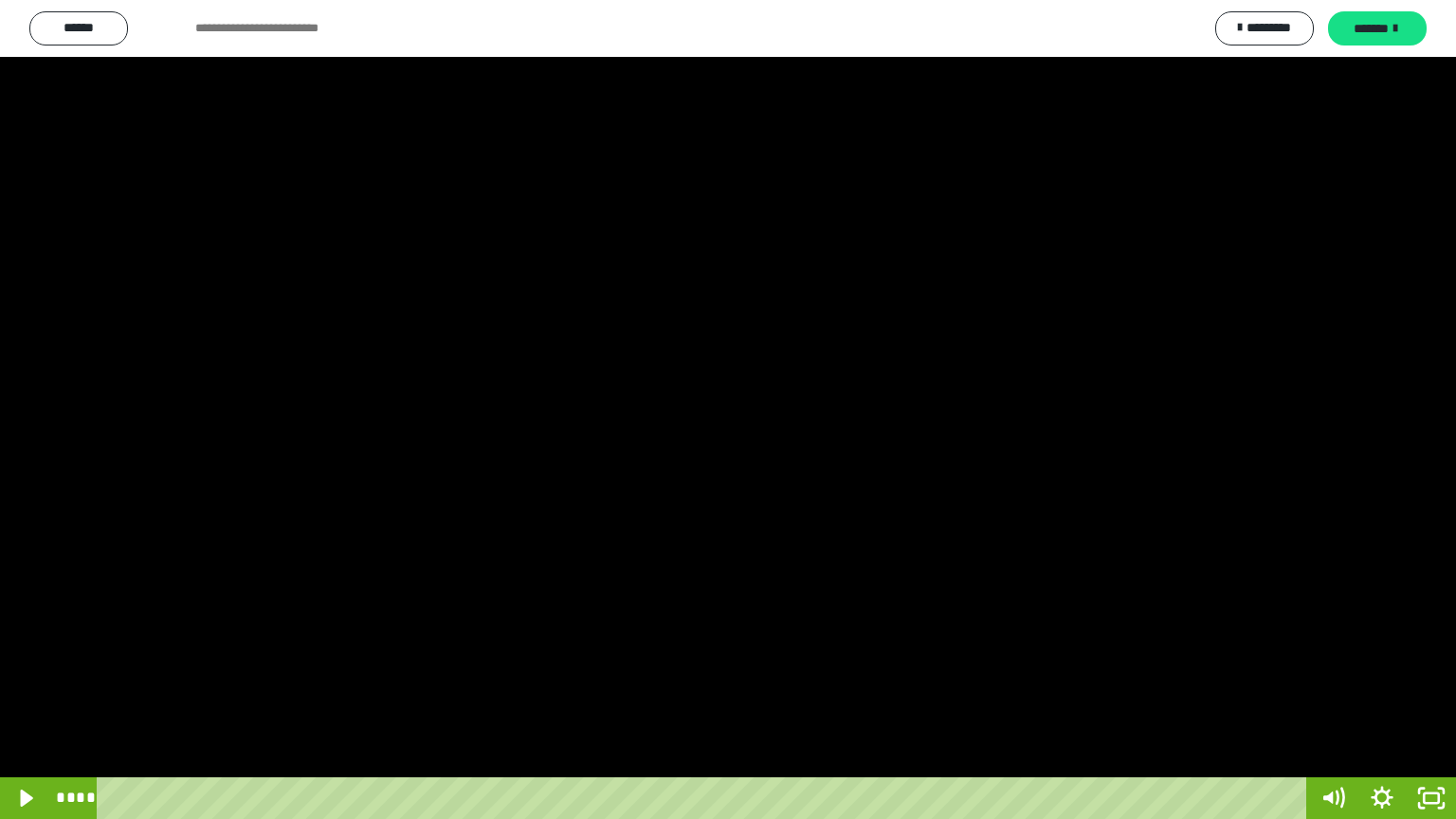click at bounding box center (728, 410) 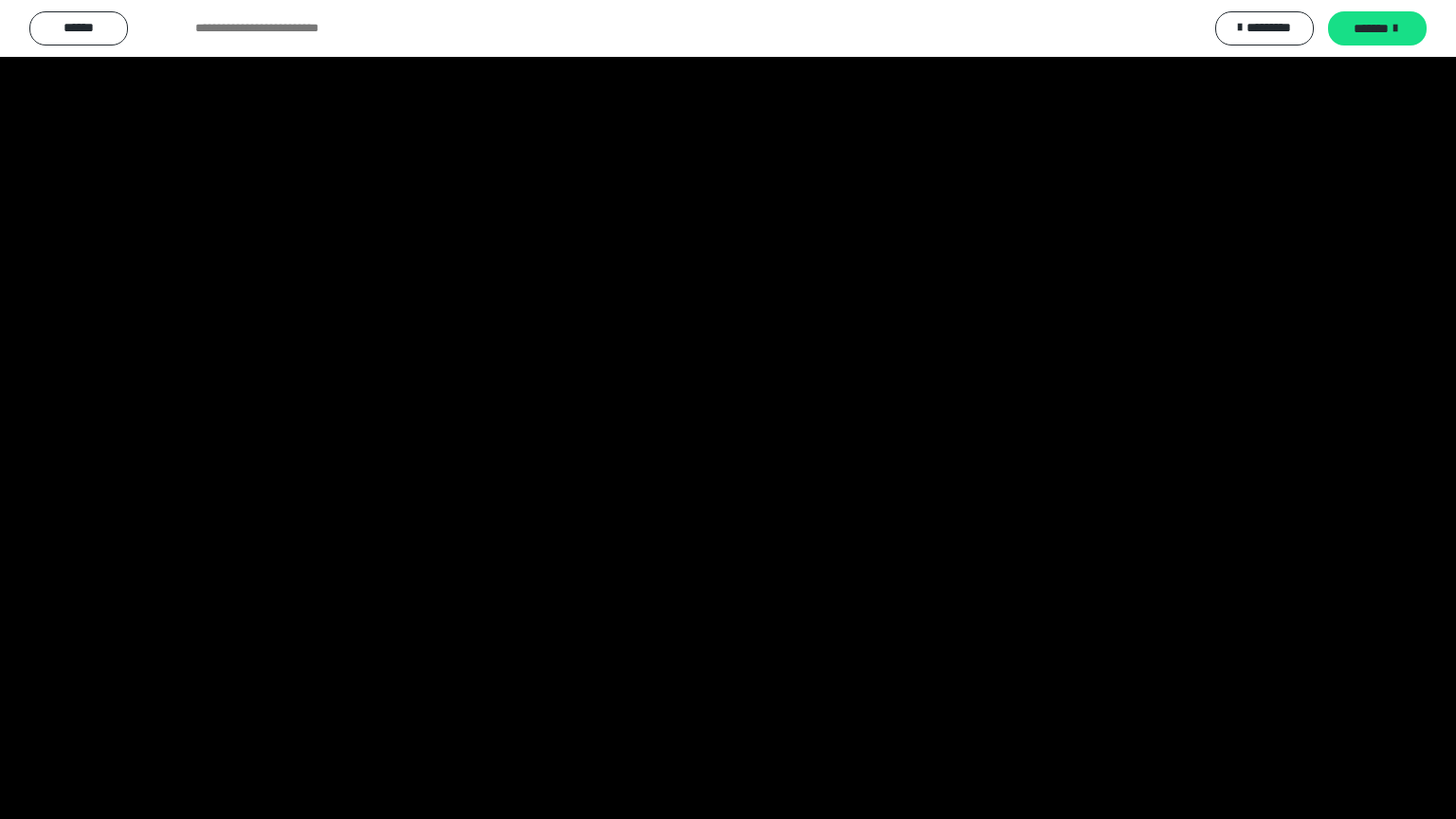 click at bounding box center [728, 410] 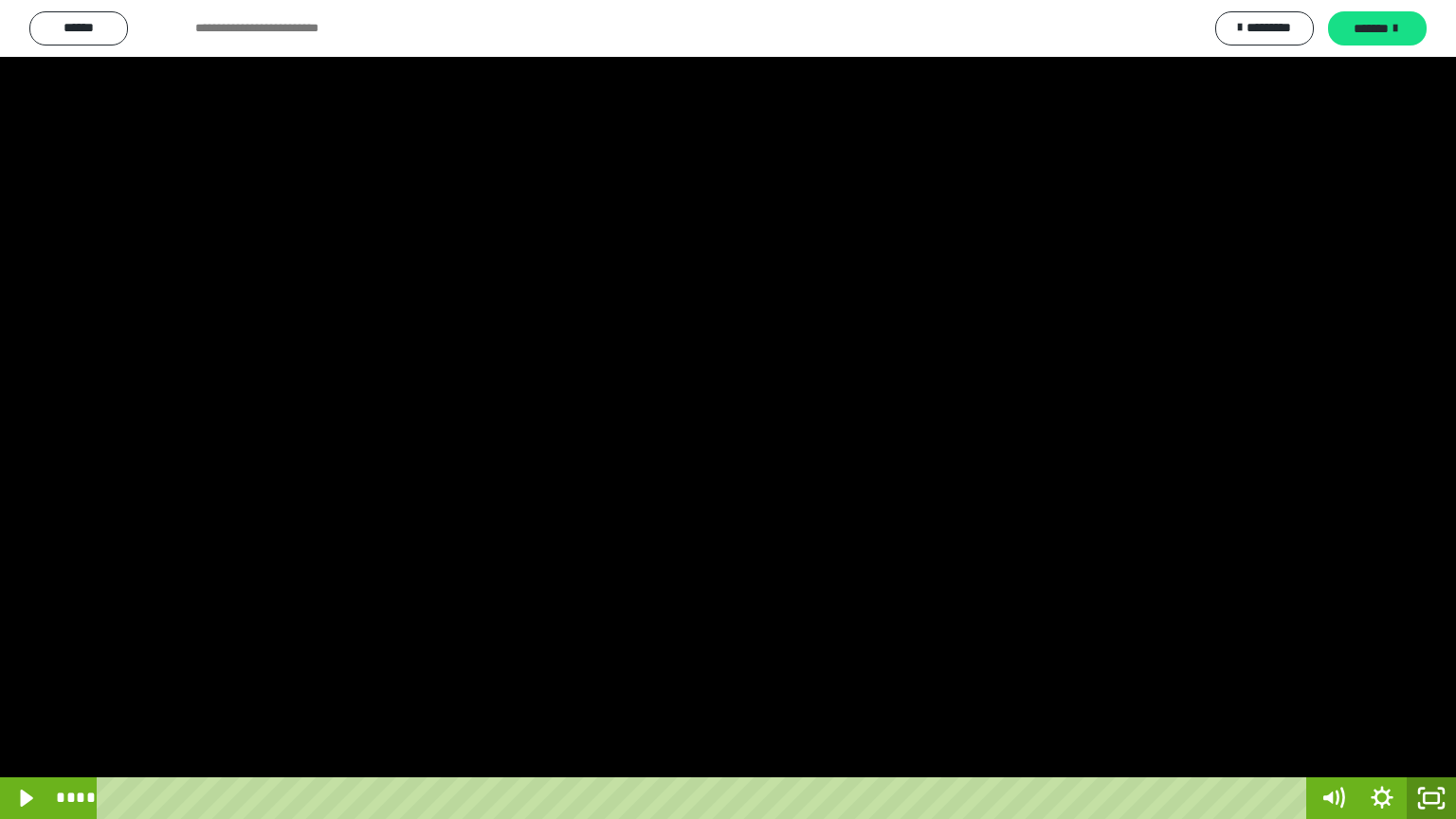 click 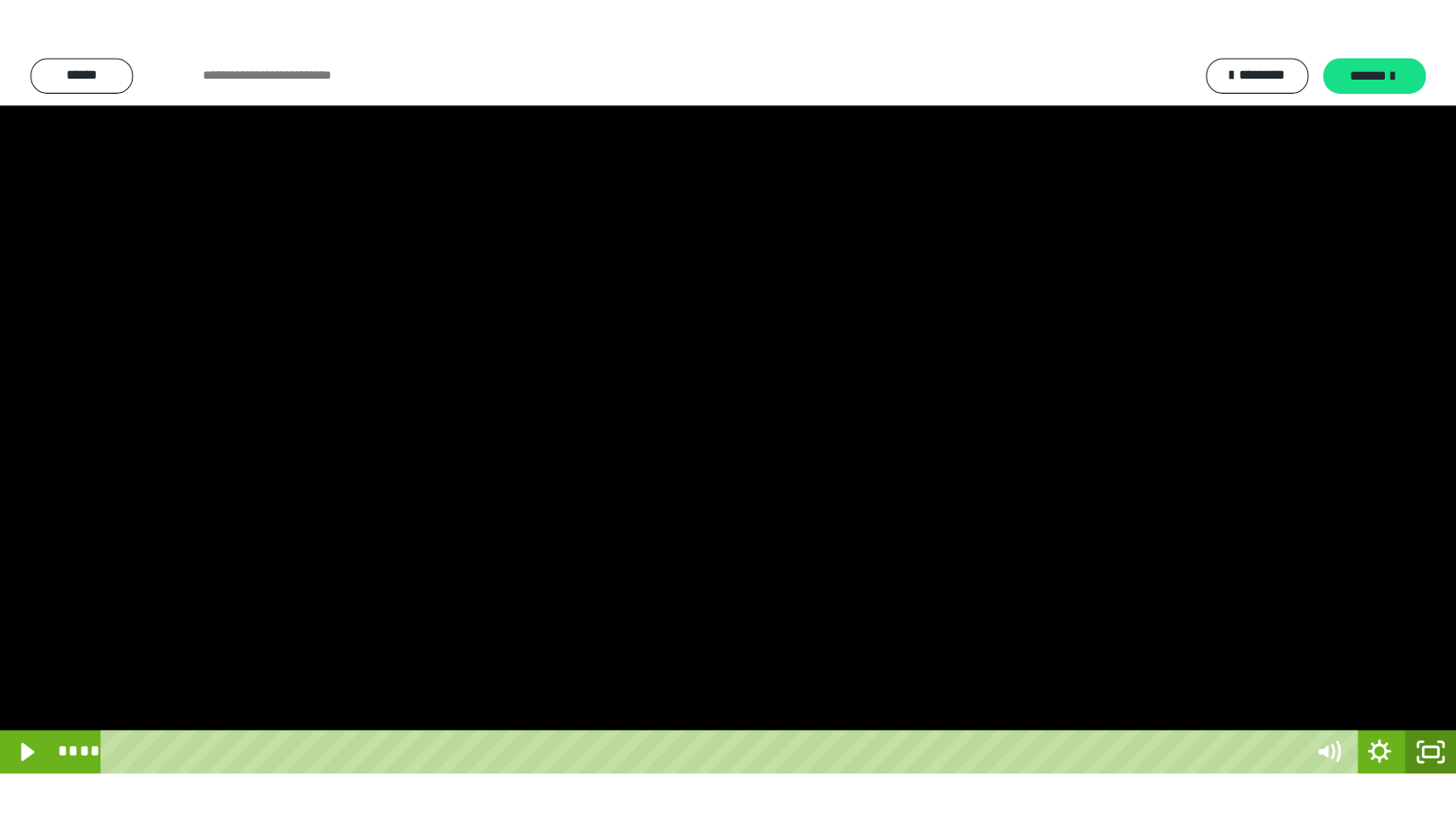 scroll, scrollTop: 3743, scrollLeft: 0, axis: vertical 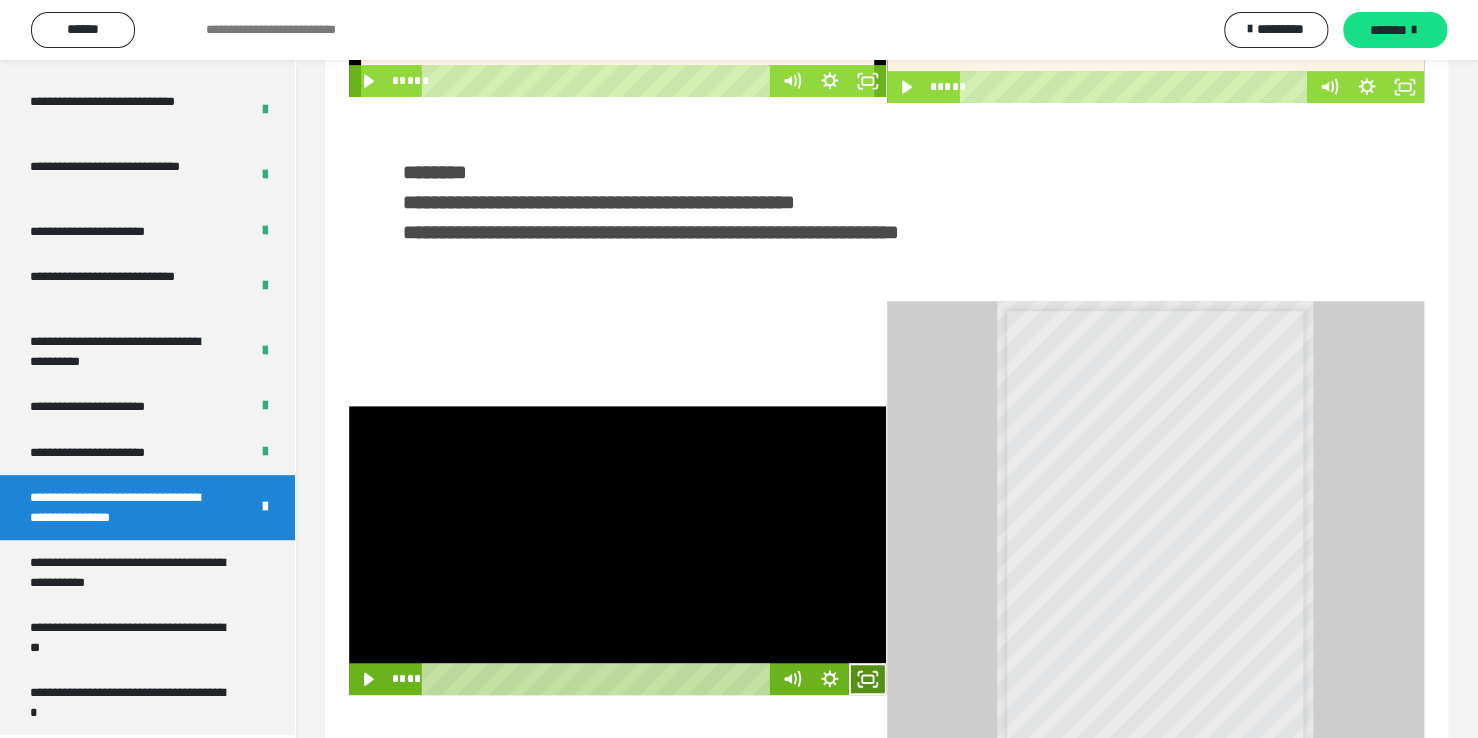 click 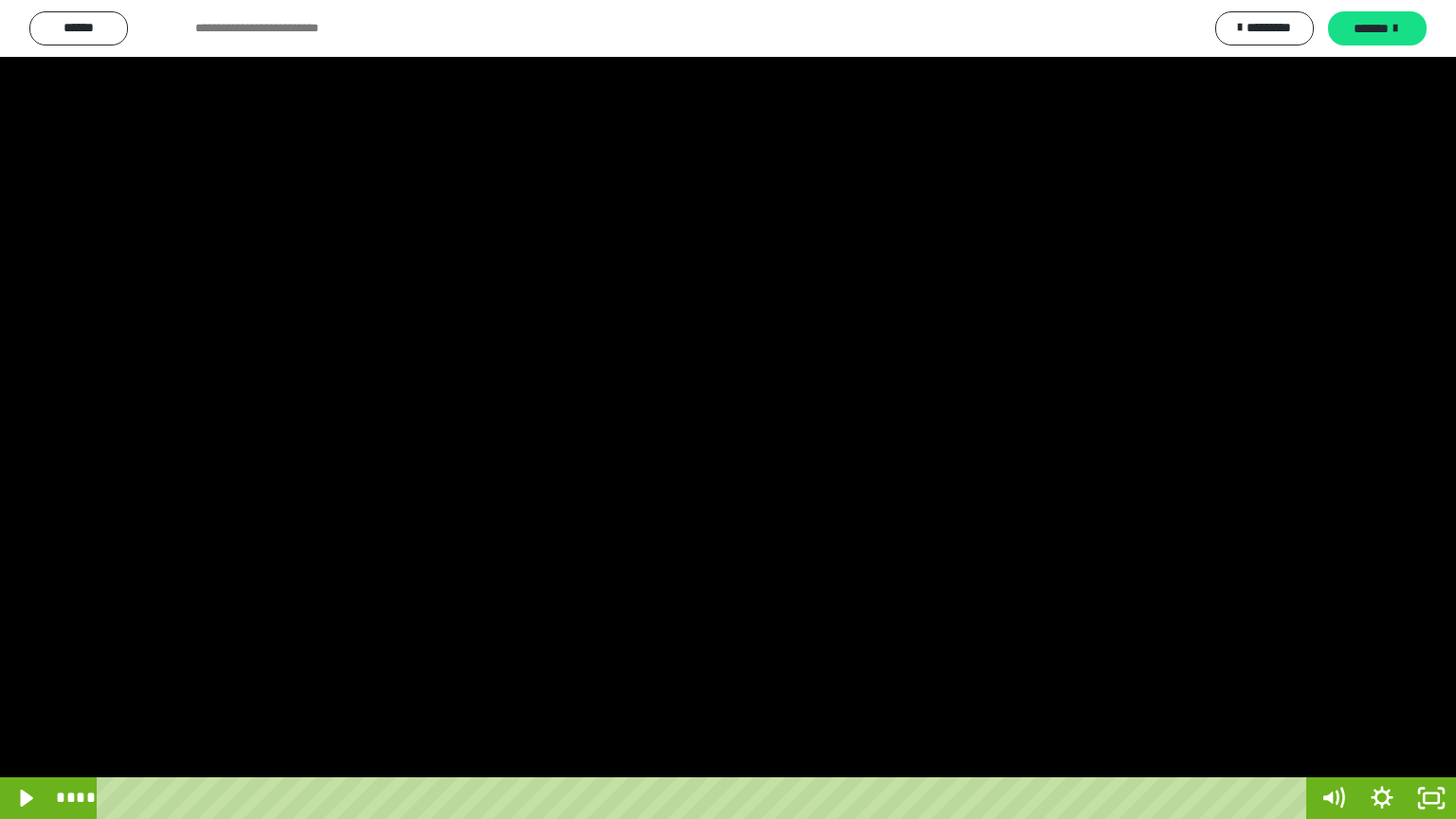 click at bounding box center (728, 410) 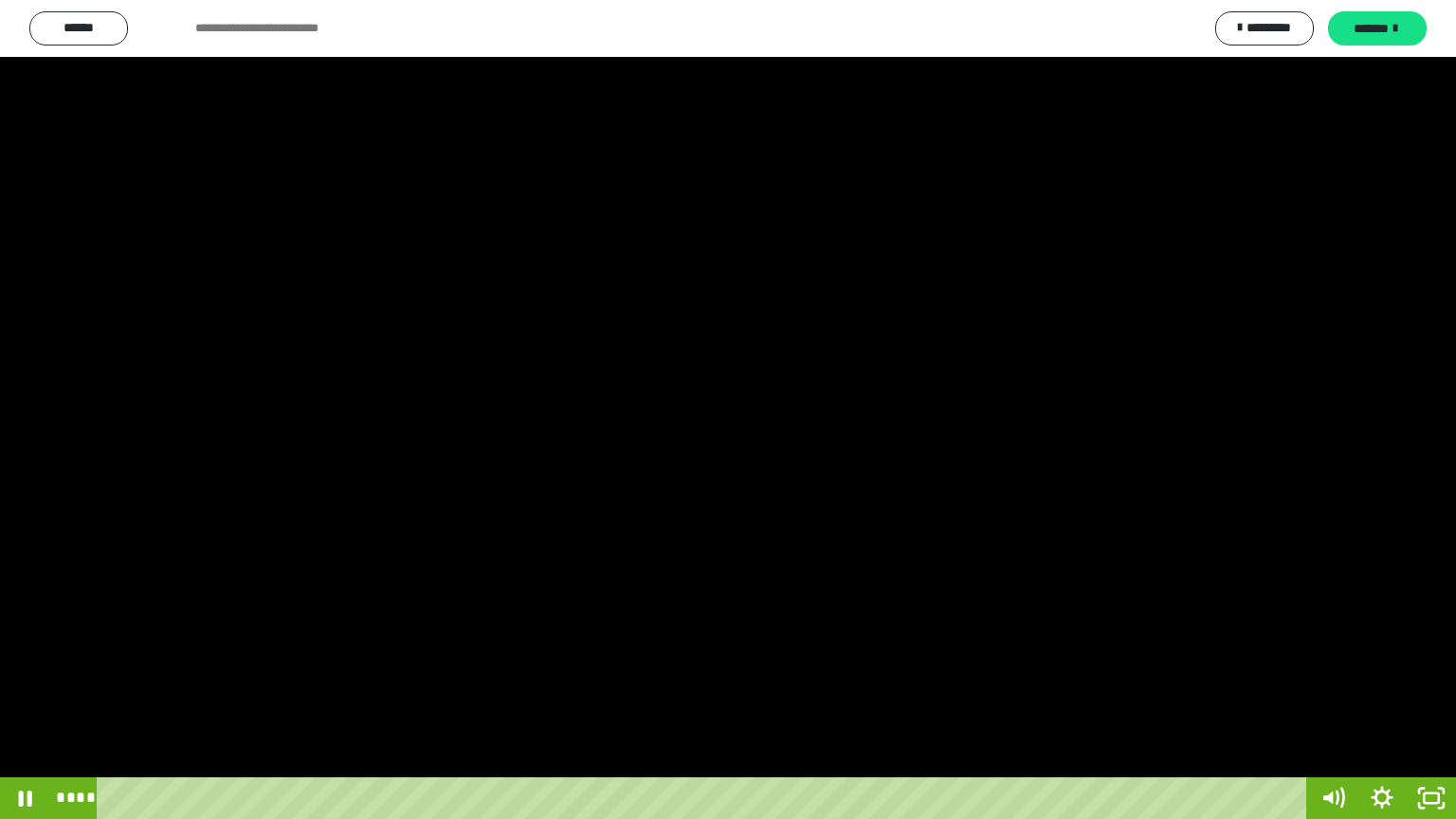 click at bounding box center (728, 410) 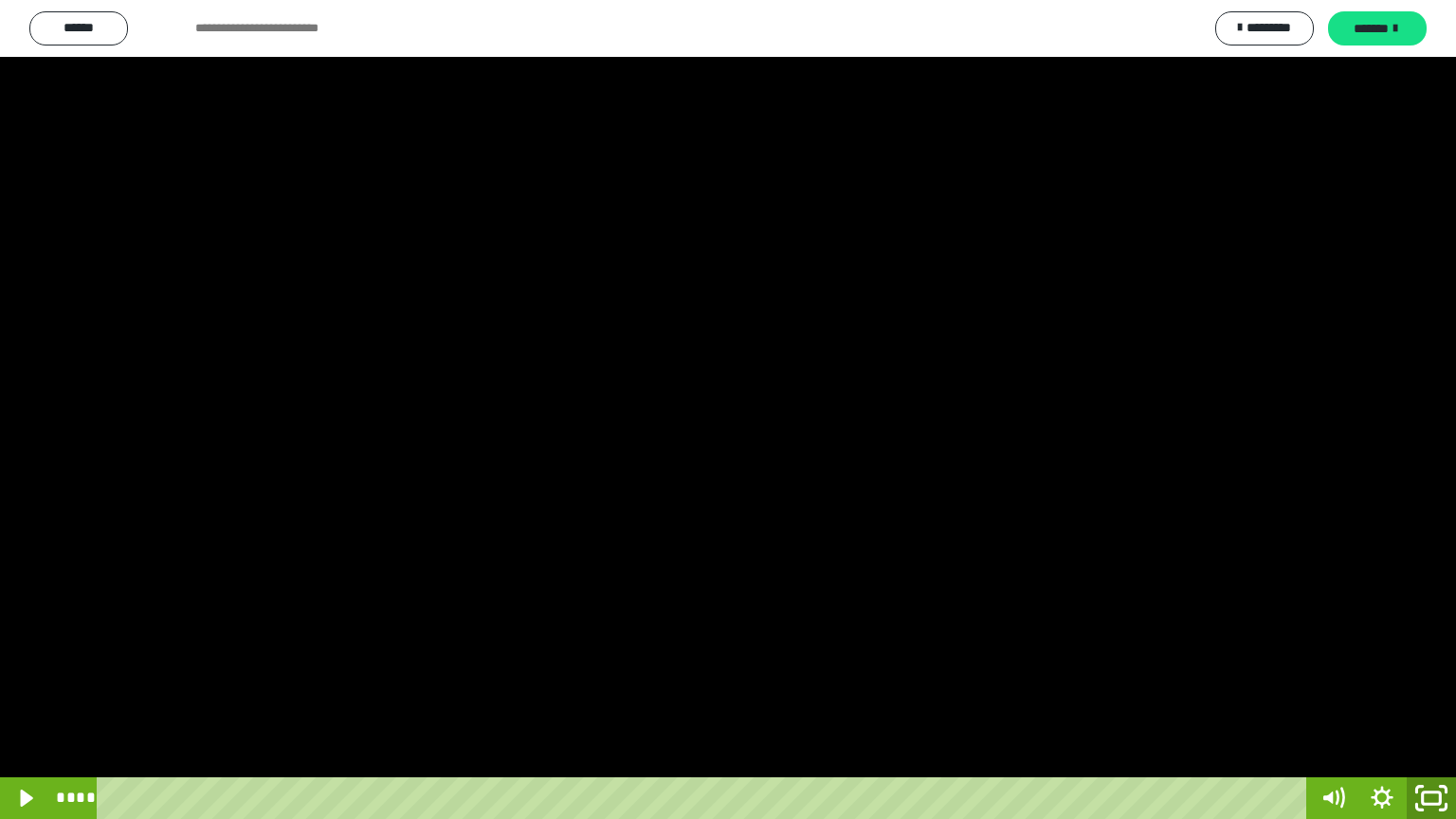 click 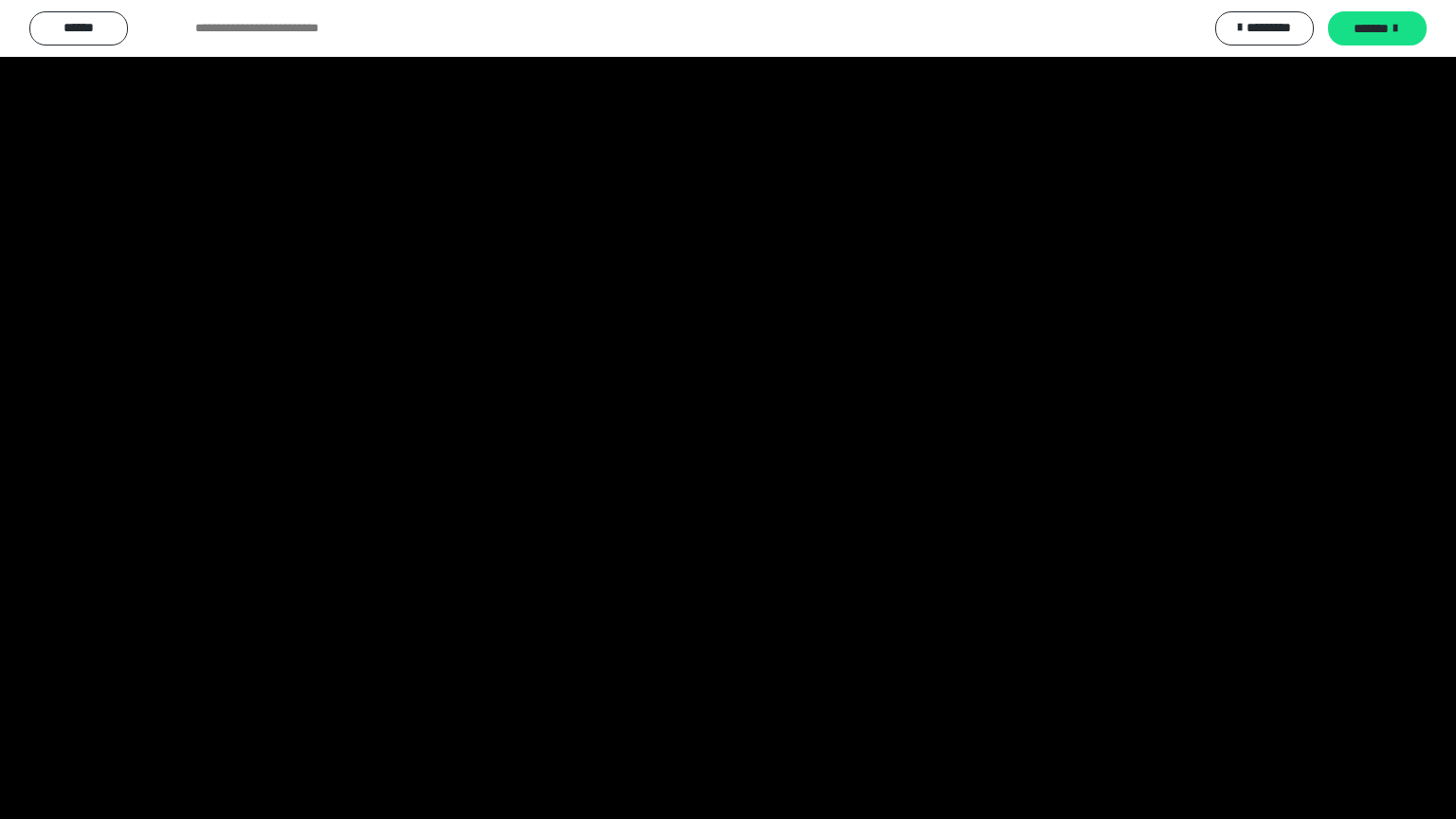 scroll, scrollTop: 3743, scrollLeft: 0, axis: vertical 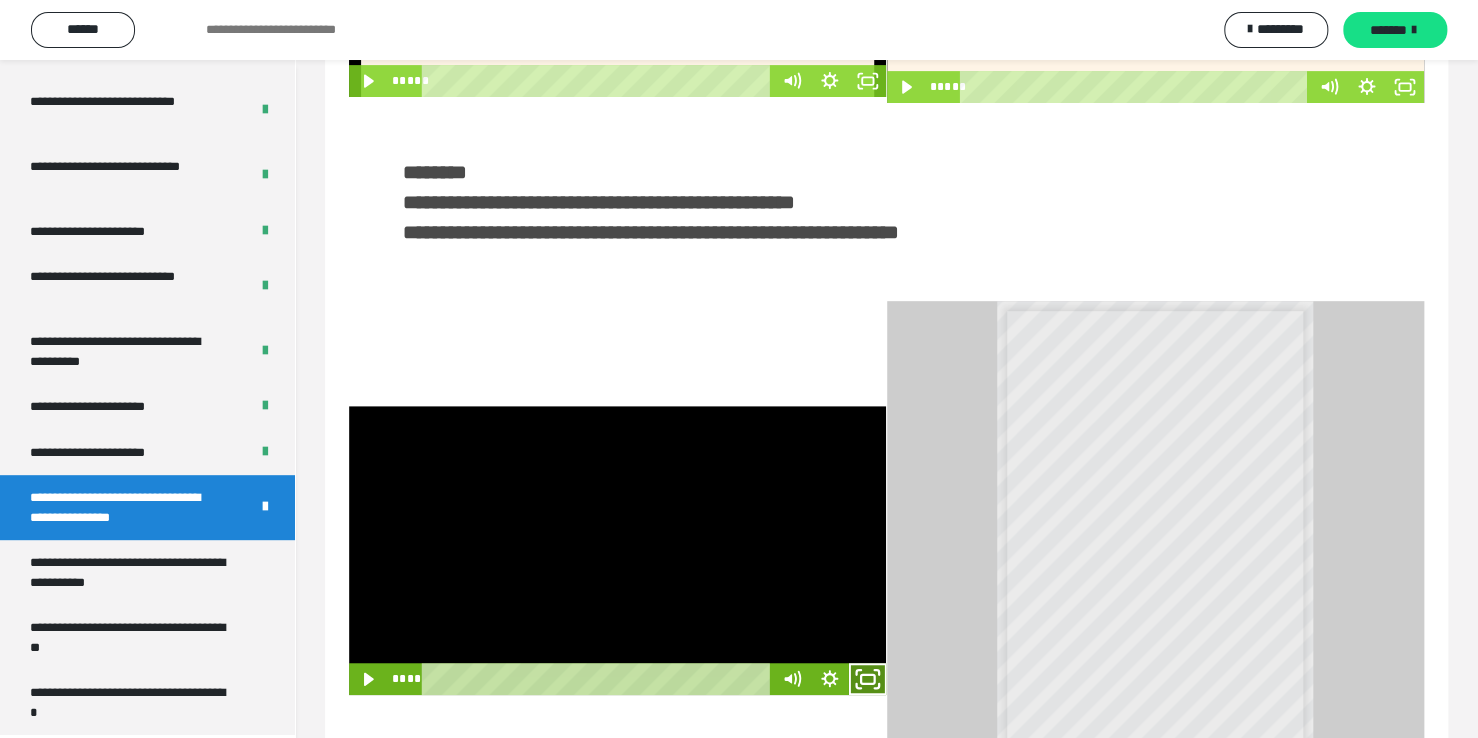 click 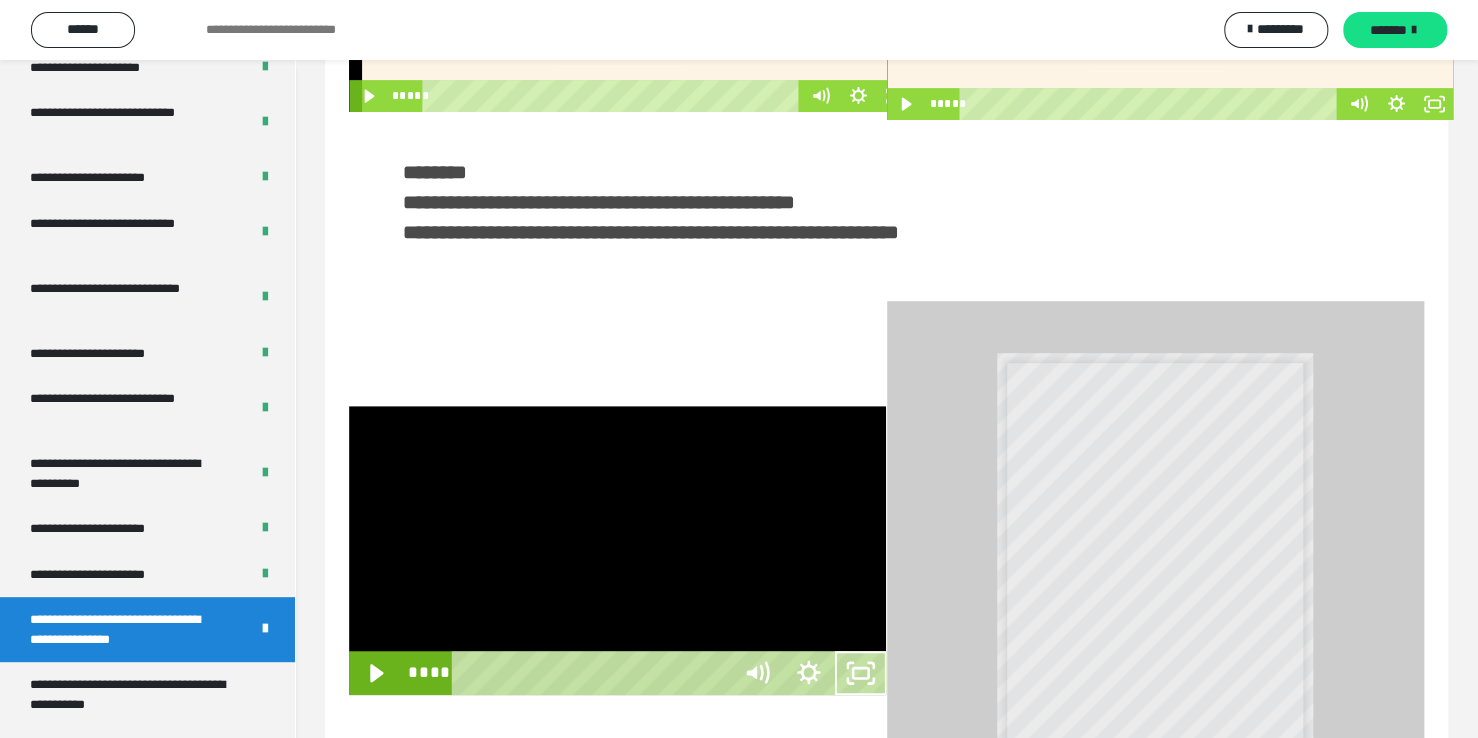 scroll, scrollTop: 3823, scrollLeft: 0, axis: vertical 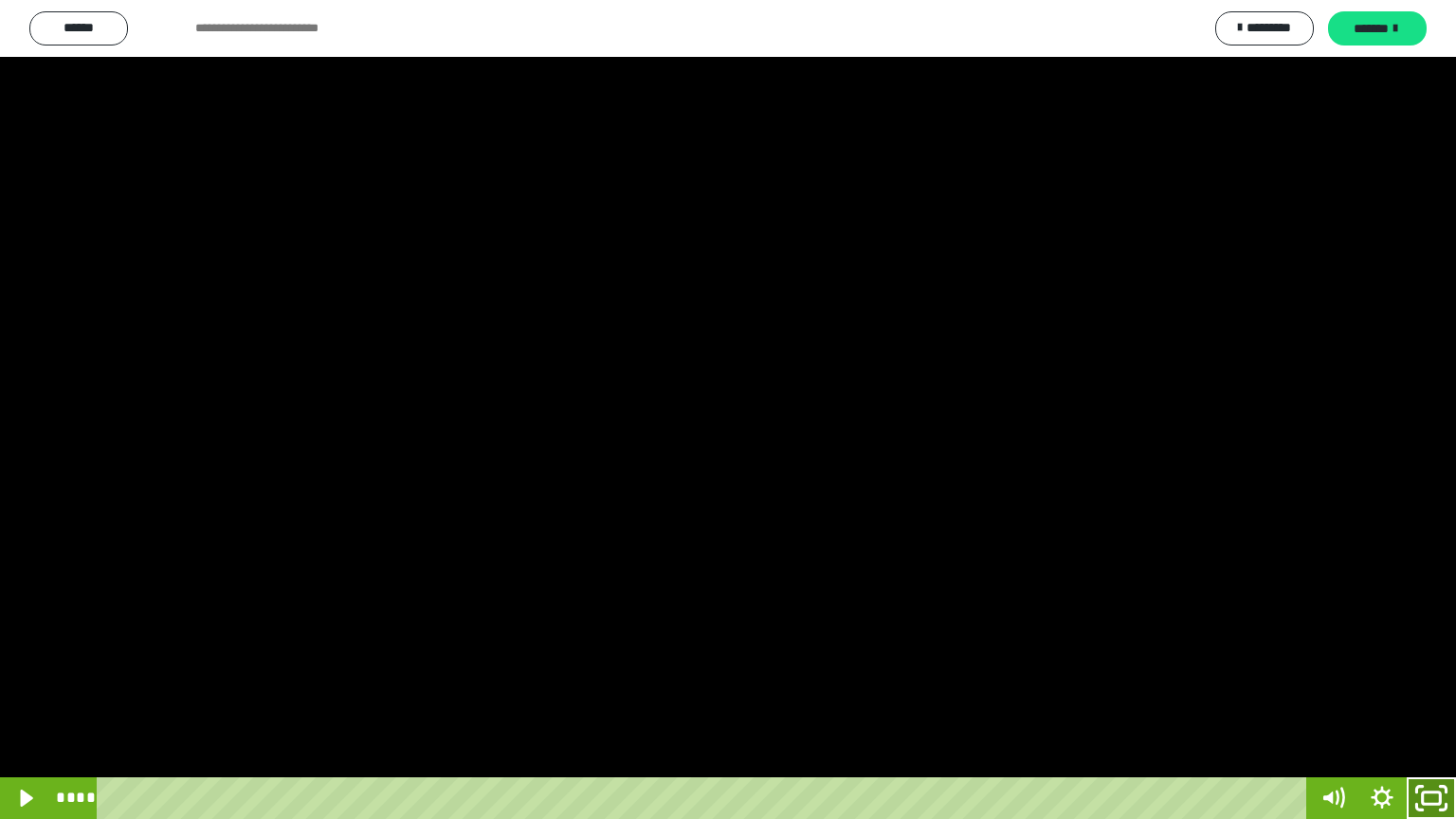 click 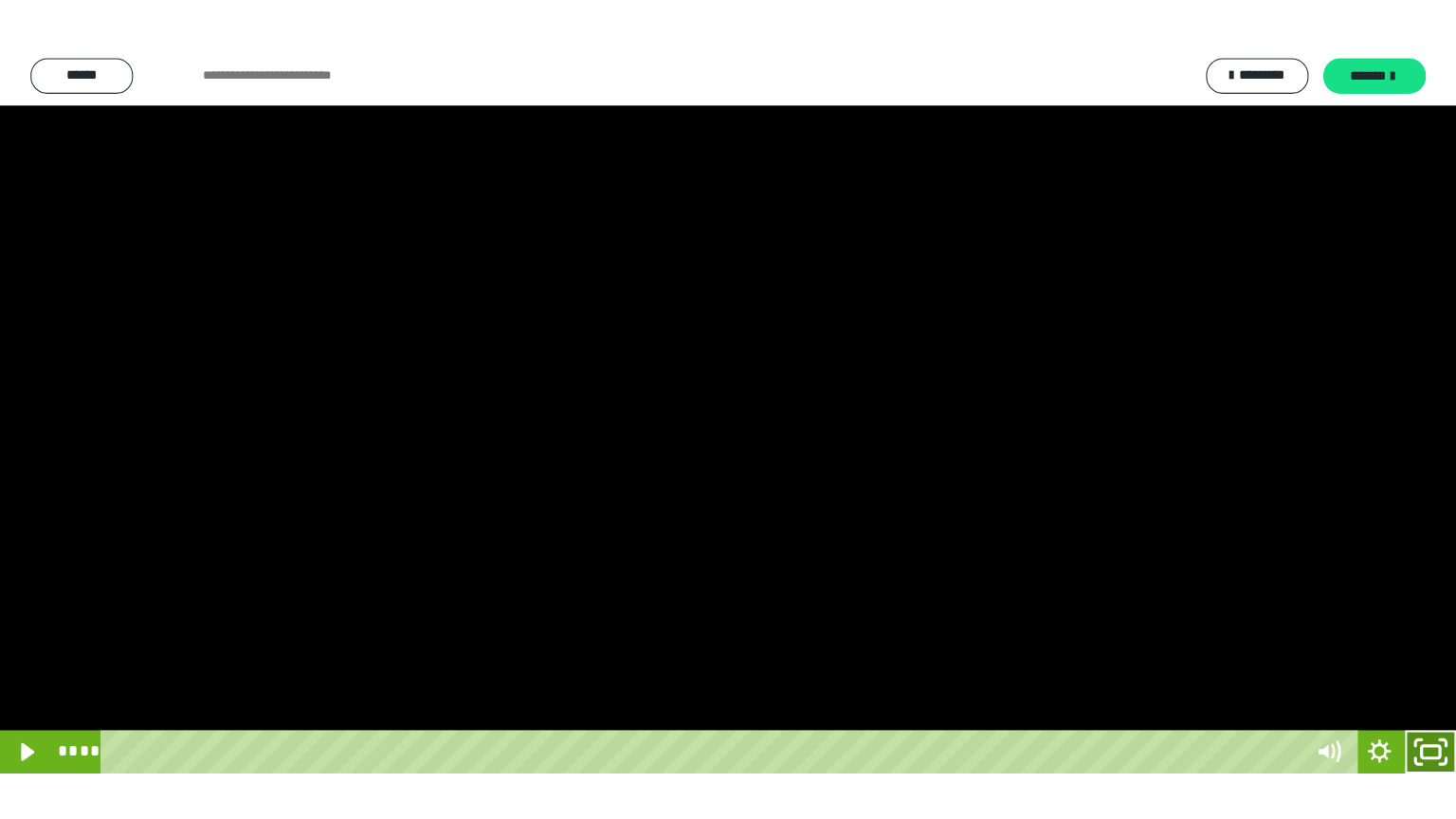 scroll, scrollTop: 3743, scrollLeft: 0, axis: vertical 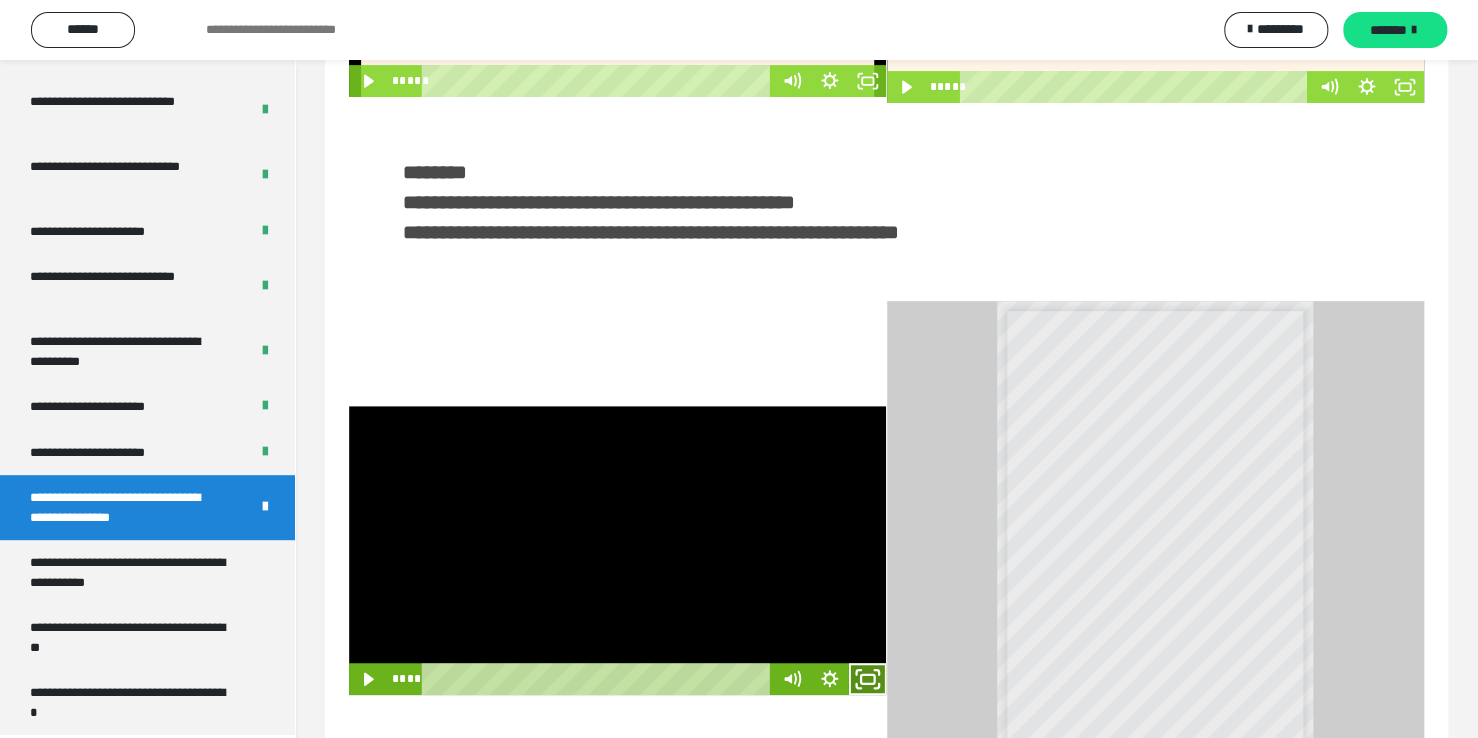 click 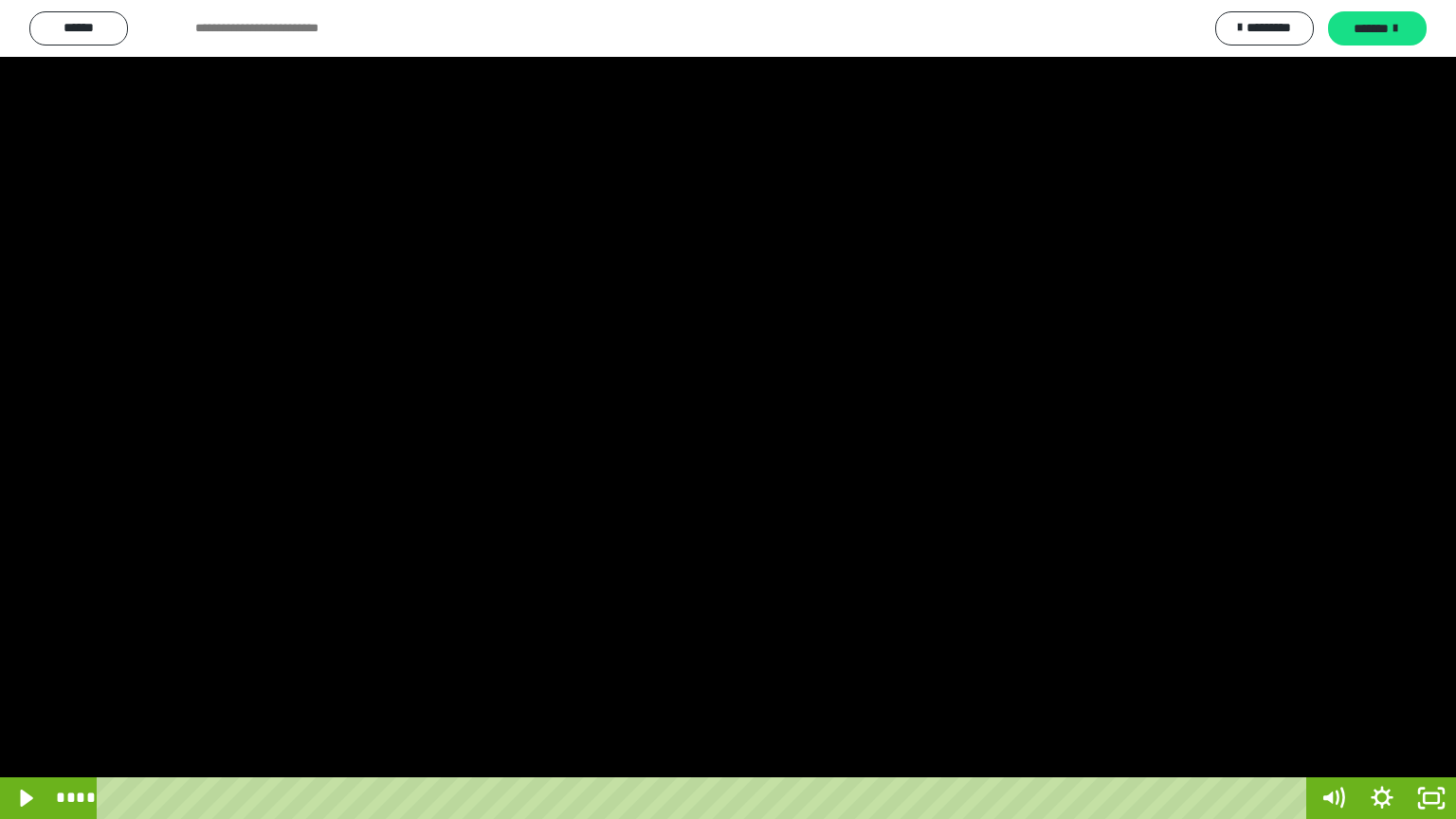 click at bounding box center [728, 410] 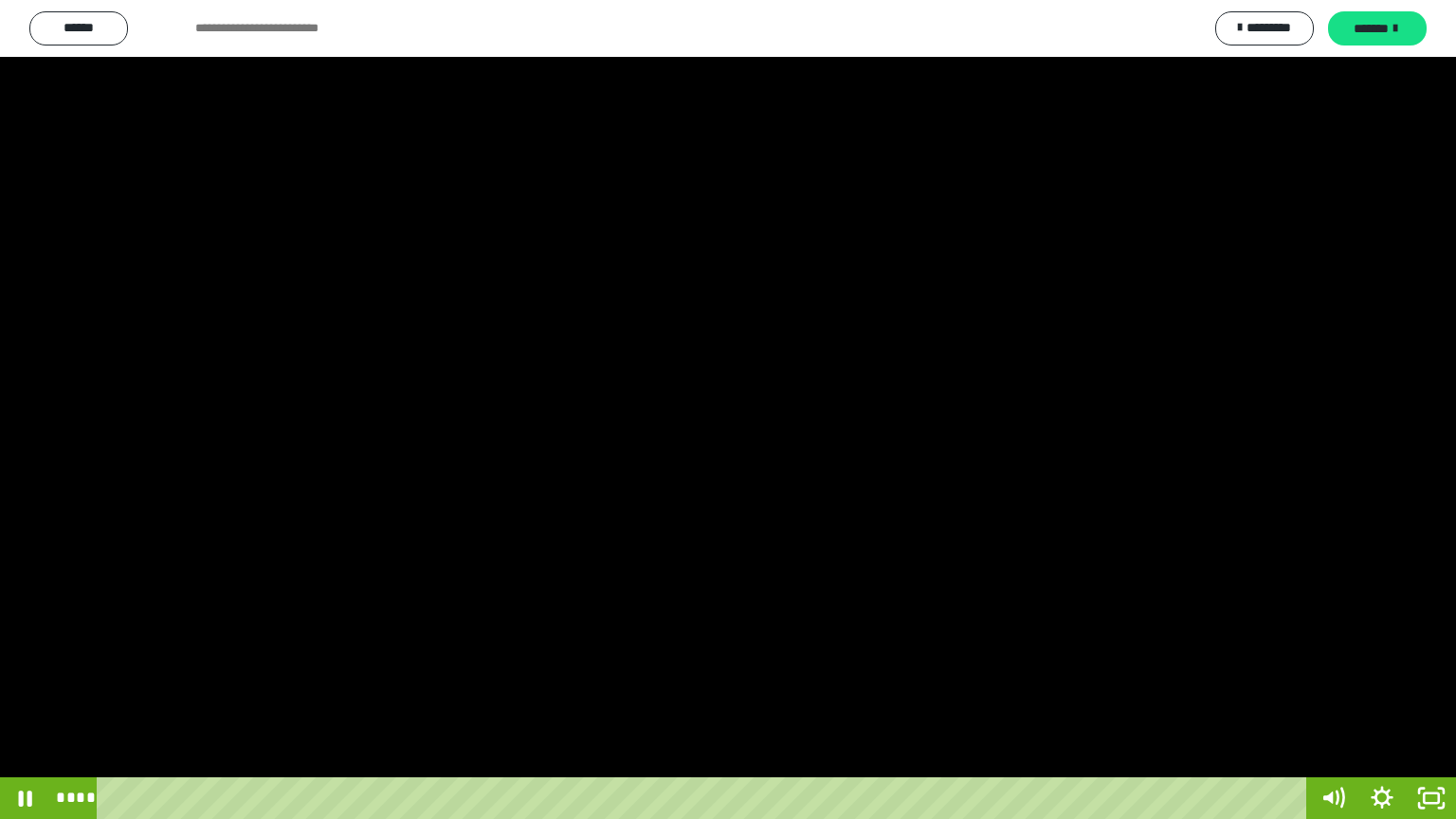 click at bounding box center (728, 410) 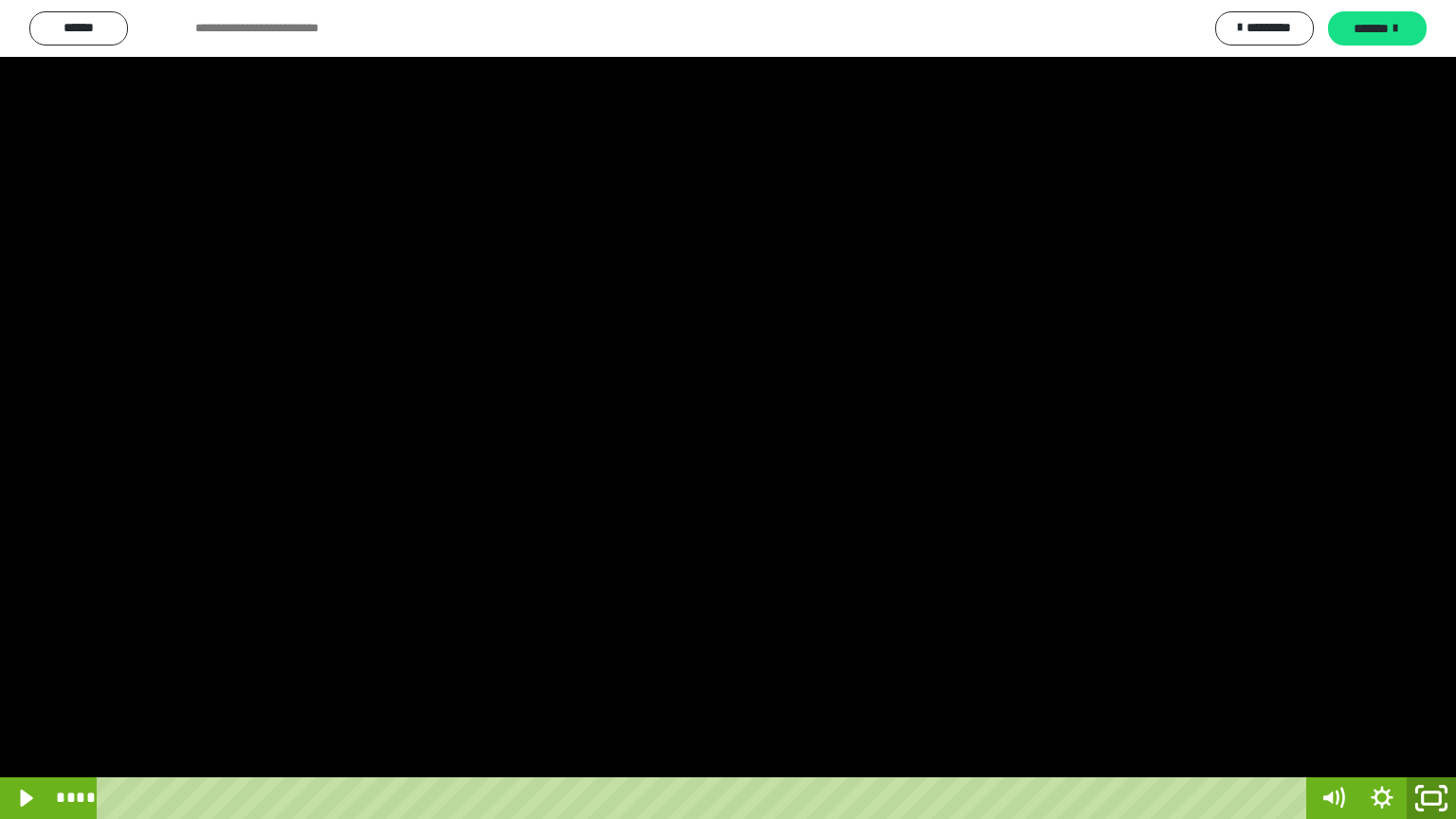 click 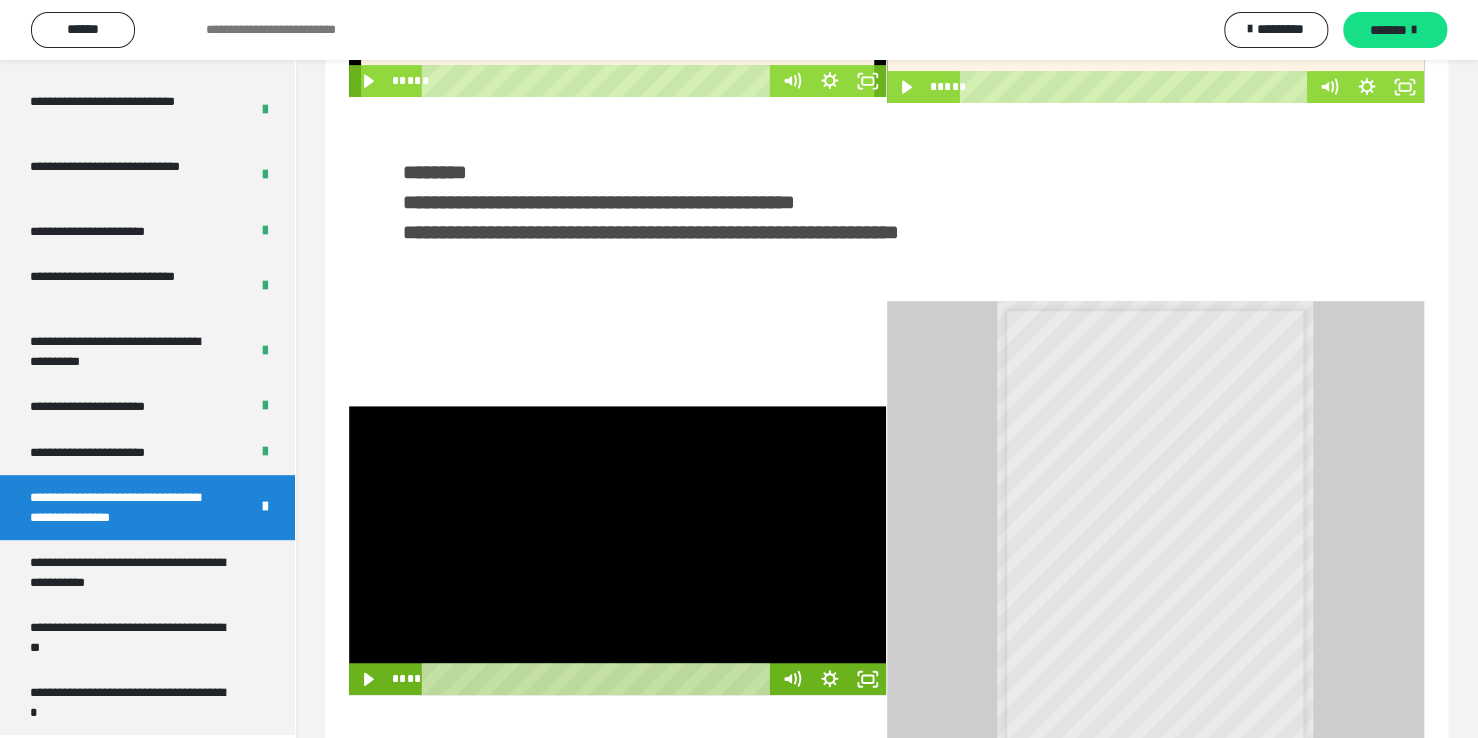 click at bounding box center [617, 550] 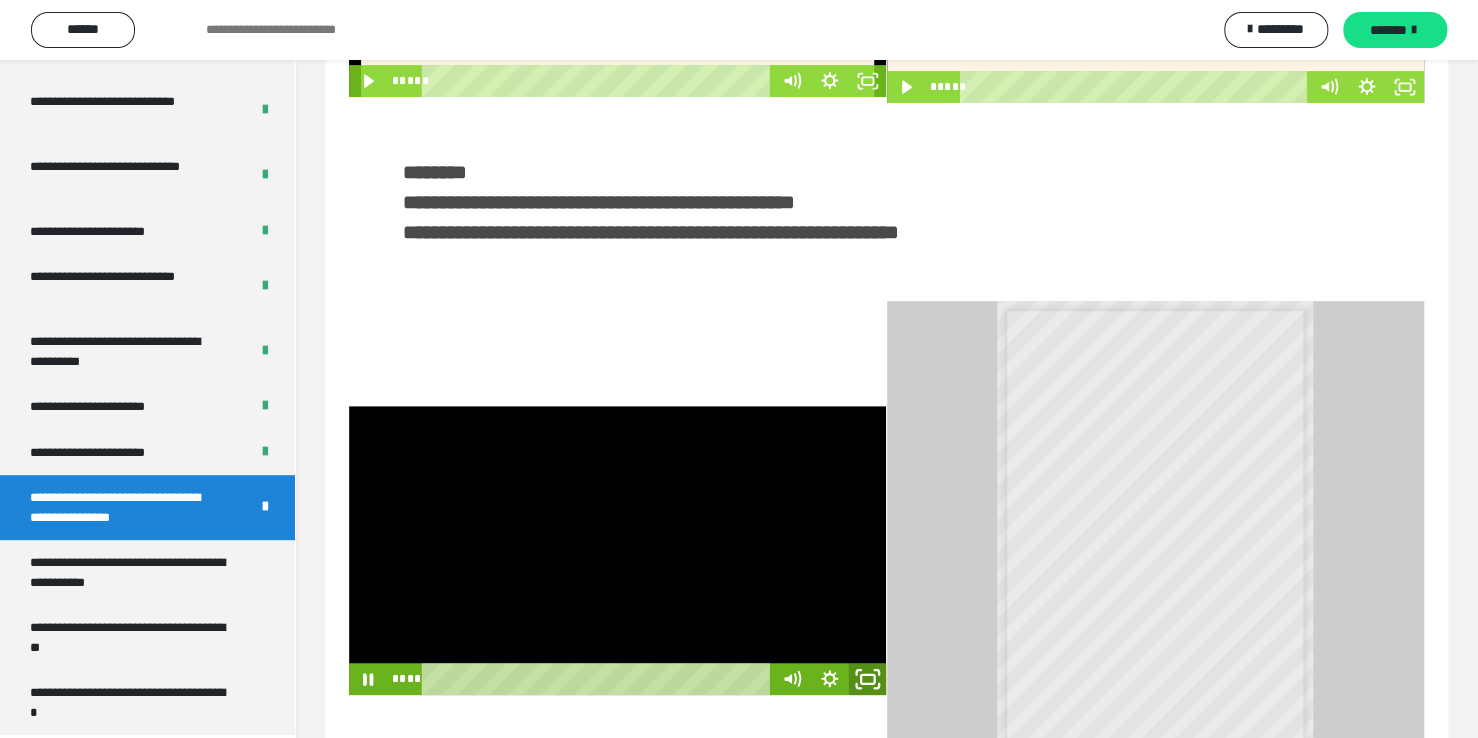 click 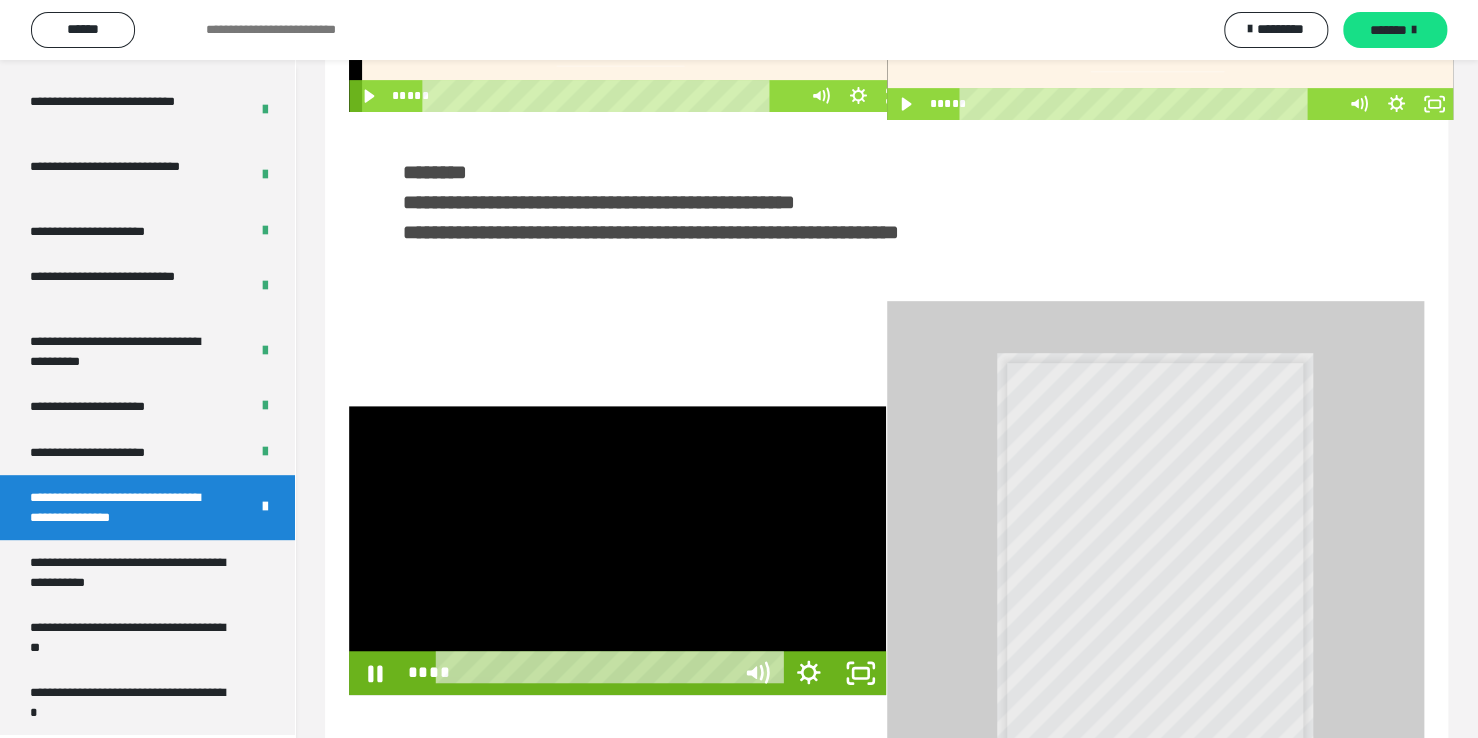 scroll, scrollTop: 3823, scrollLeft: 0, axis: vertical 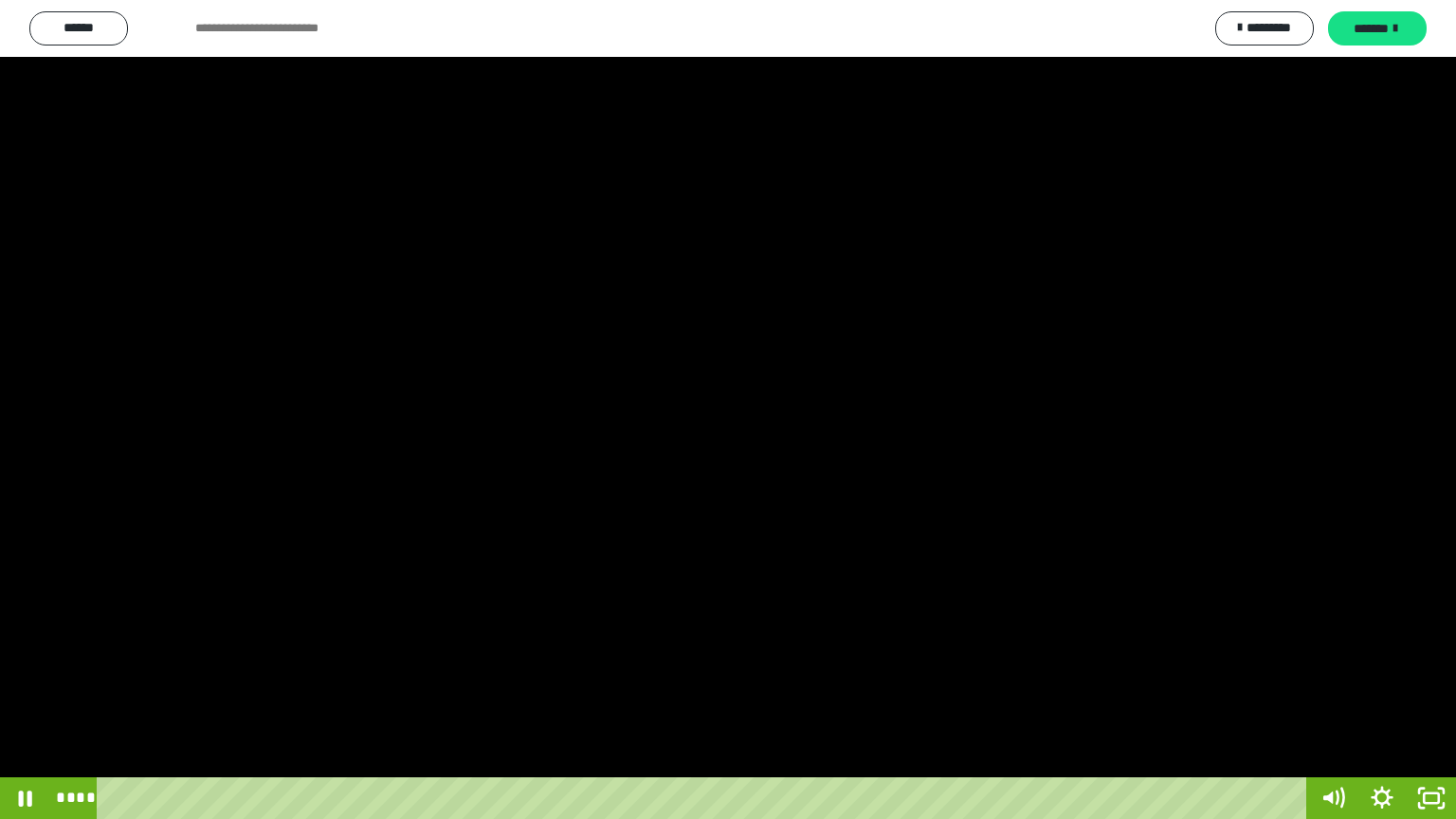 click at bounding box center (728, 410) 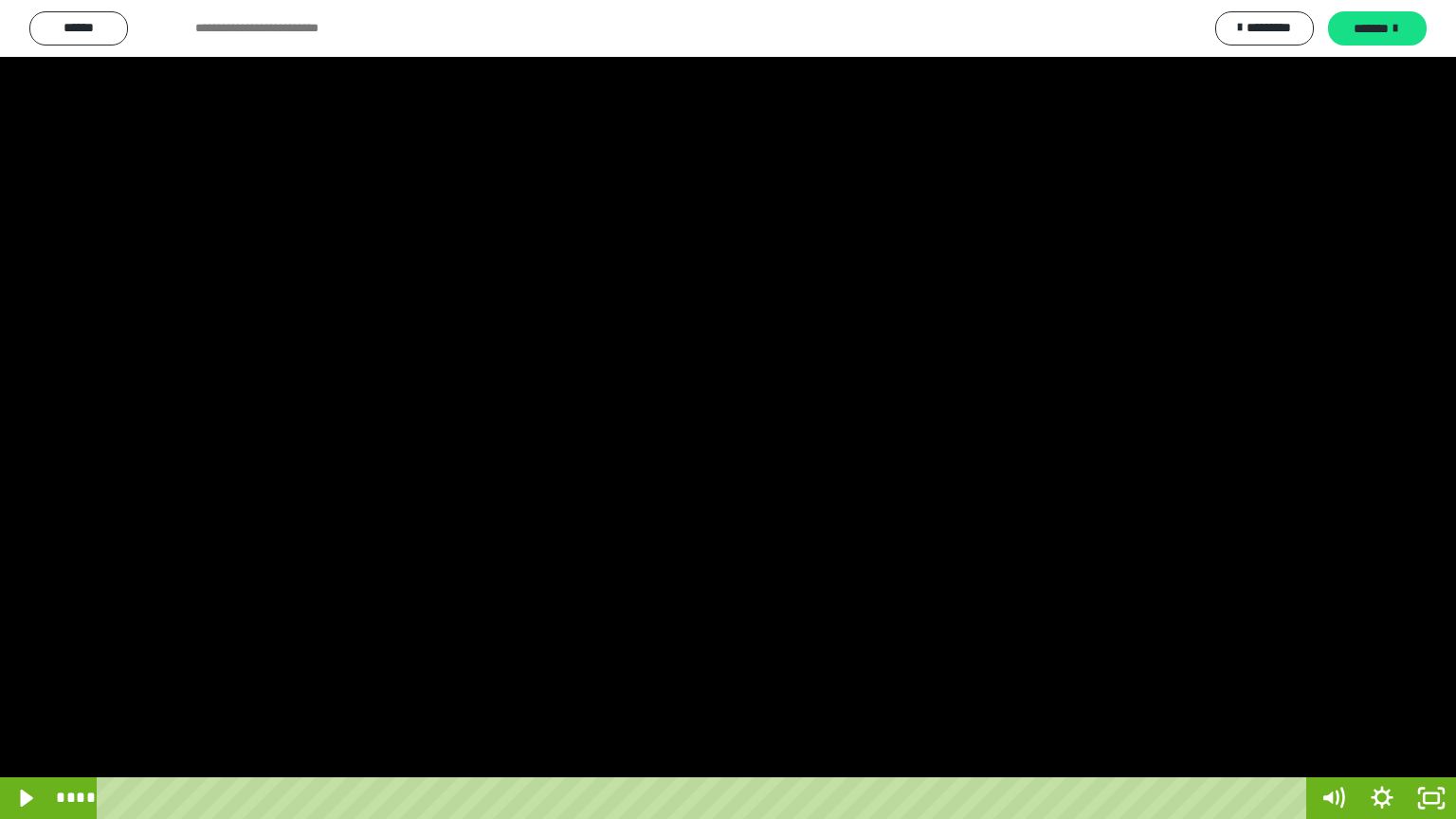 click at bounding box center [728, 410] 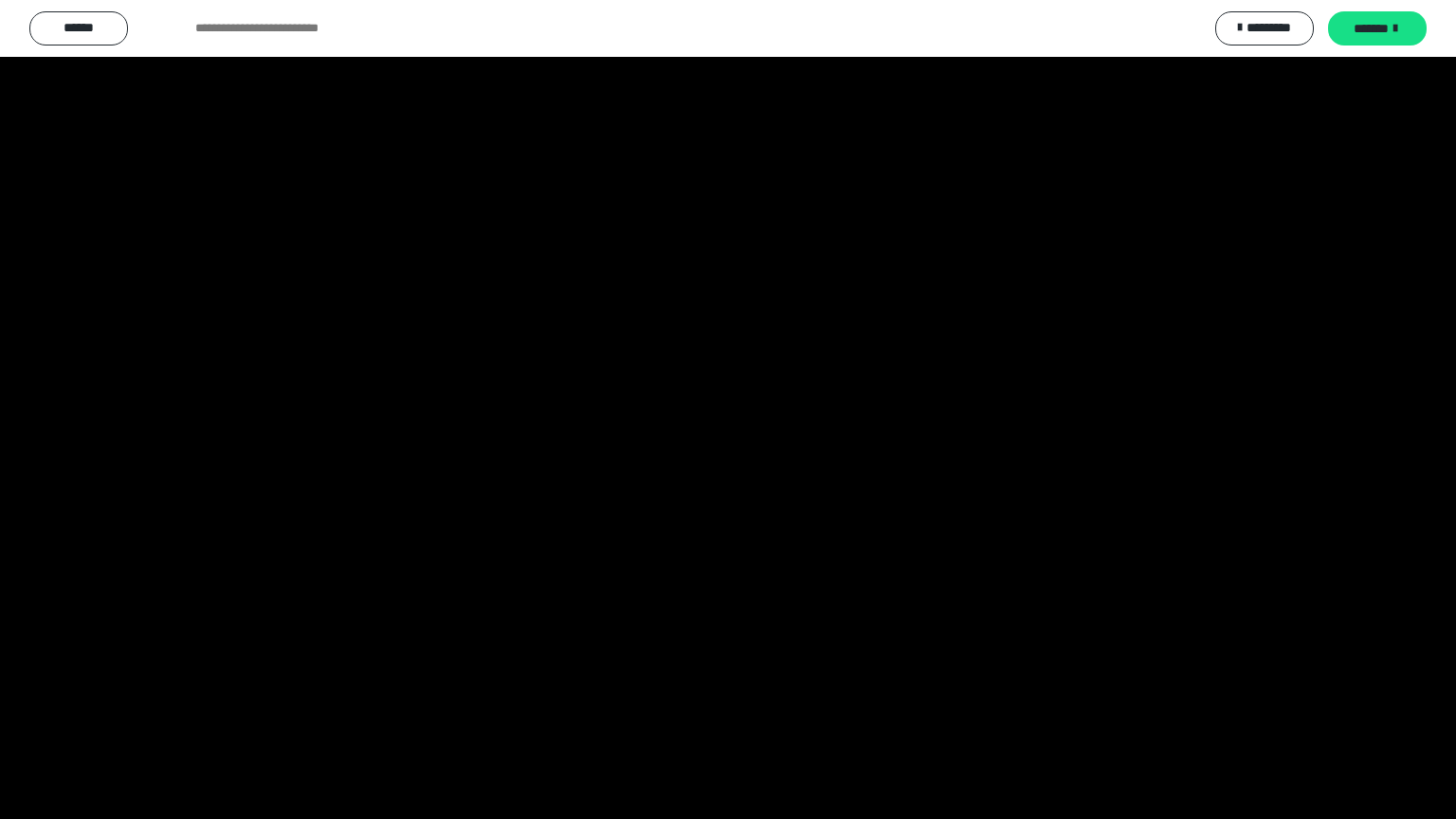 click at bounding box center [728, 410] 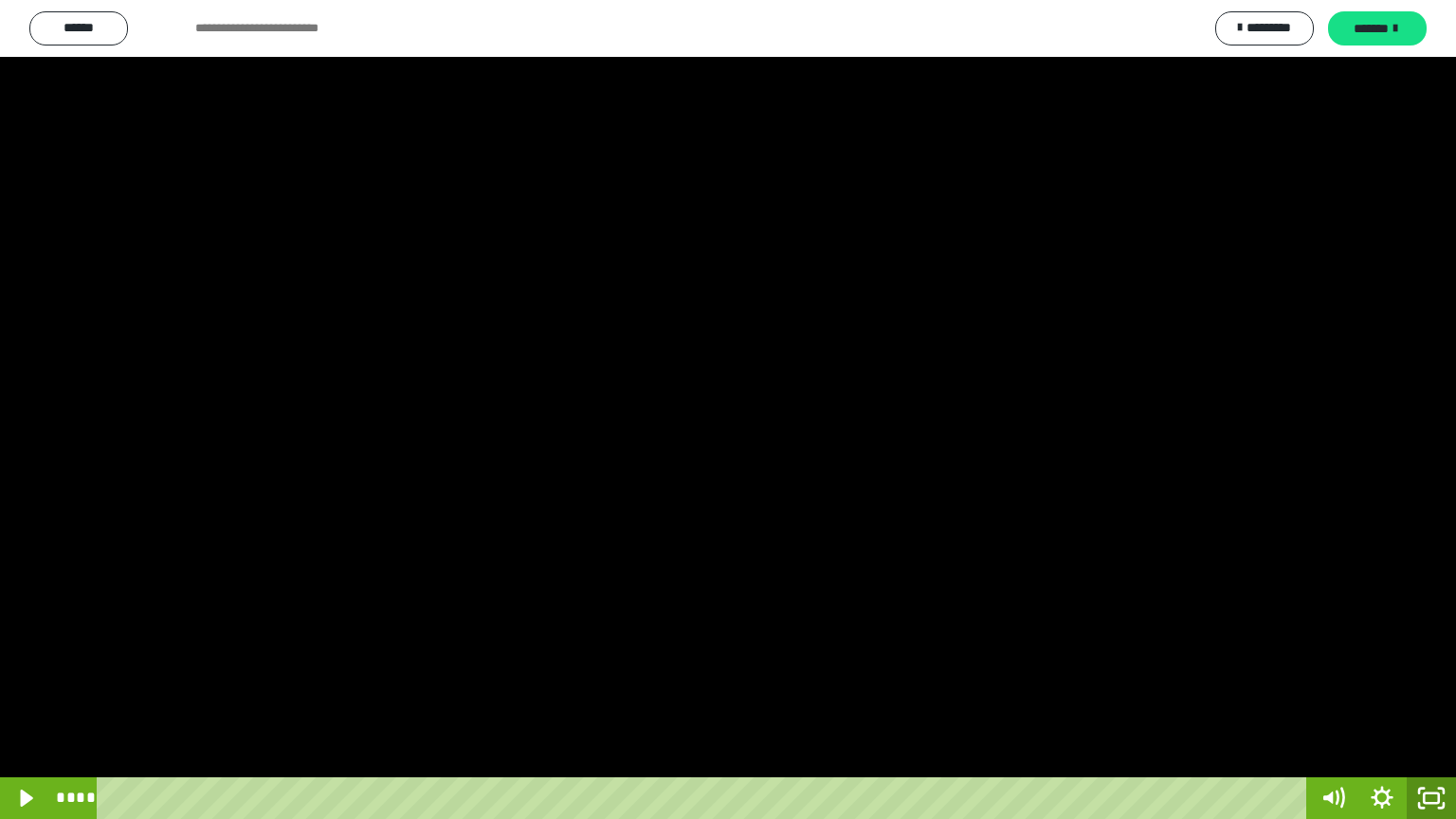 click 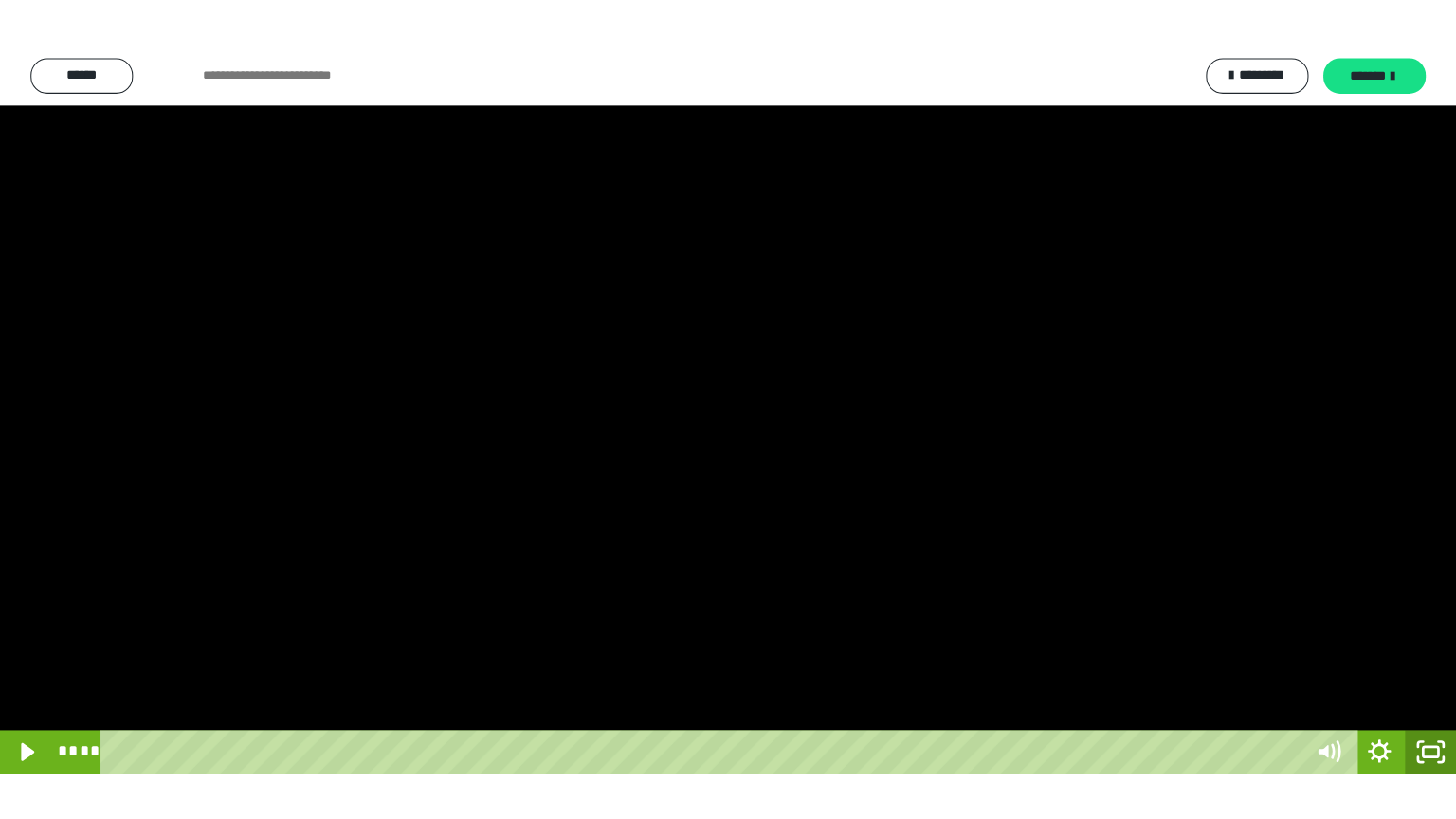 scroll, scrollTop: 3743, scrollLeft: 0, axis: vertical 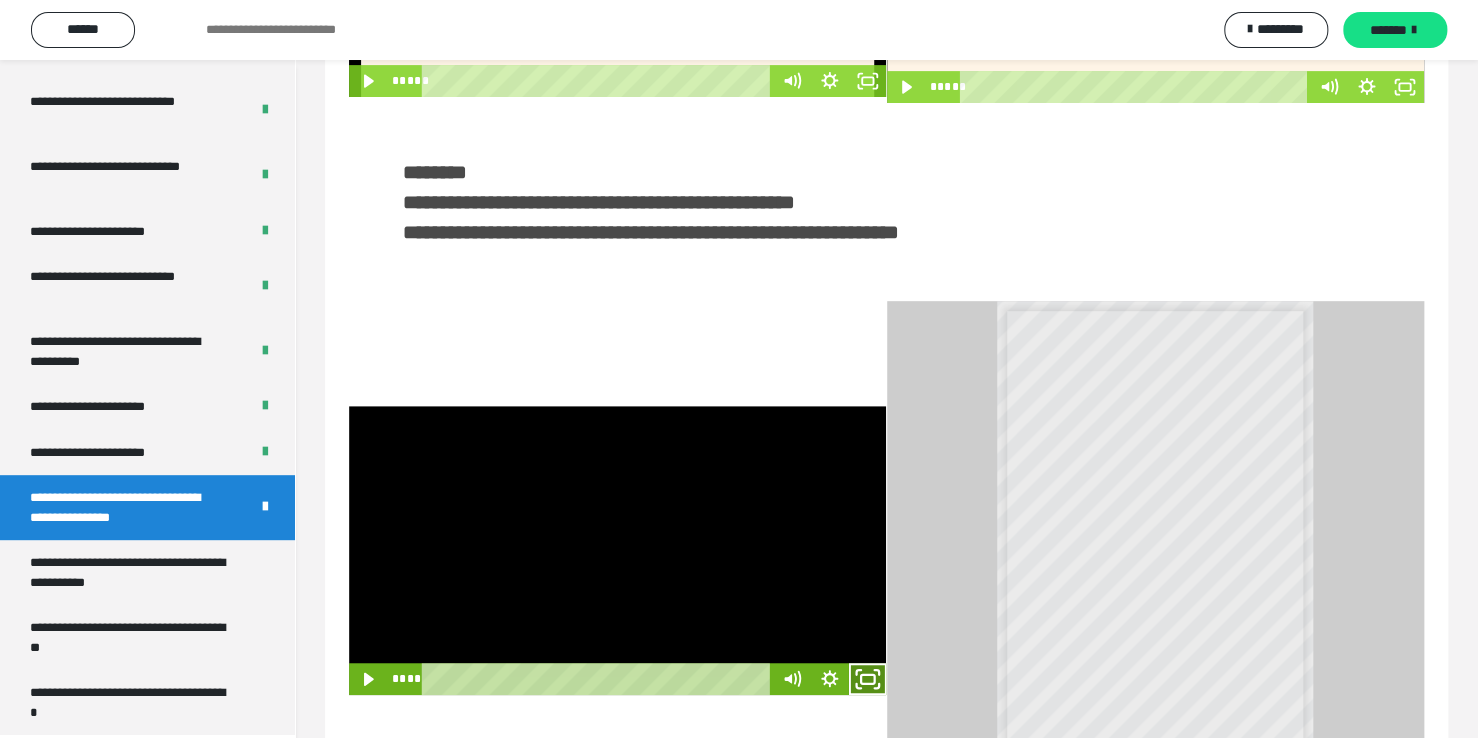 click 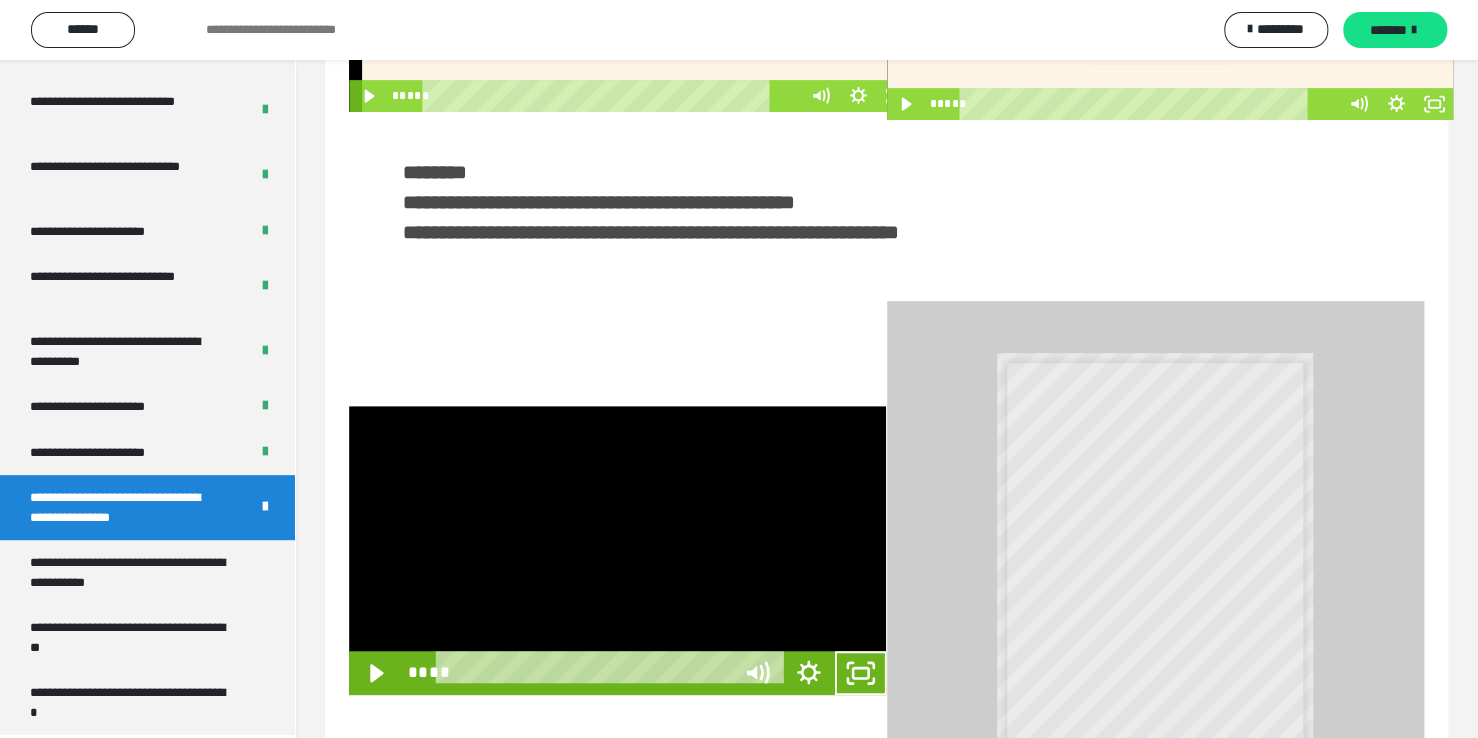 scroll, scrollTop: 3823, scrollLeft: 0, axis: vertical 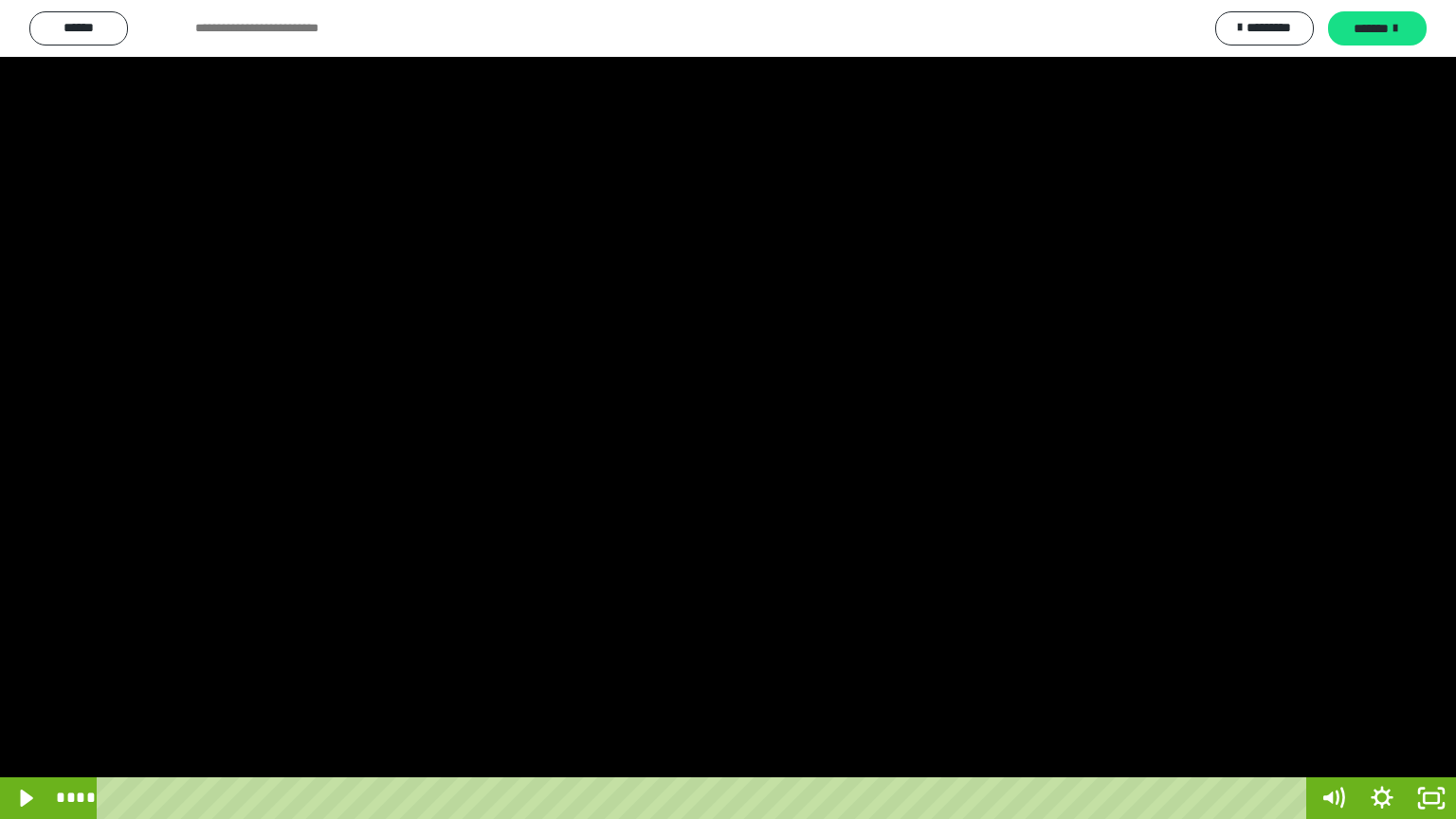 click at bounding box center (728, 410) 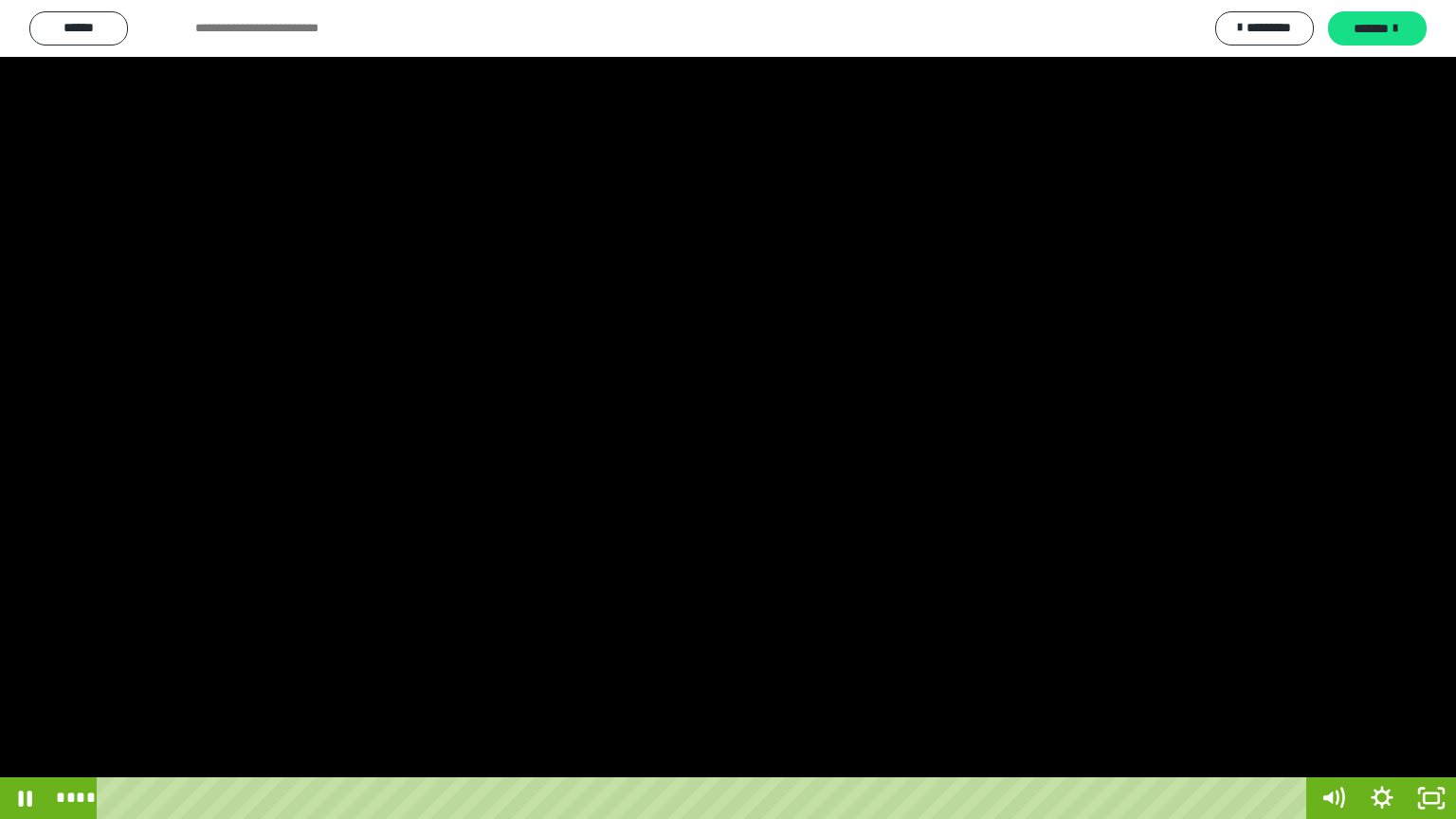 click at bounding box center [728, 410] 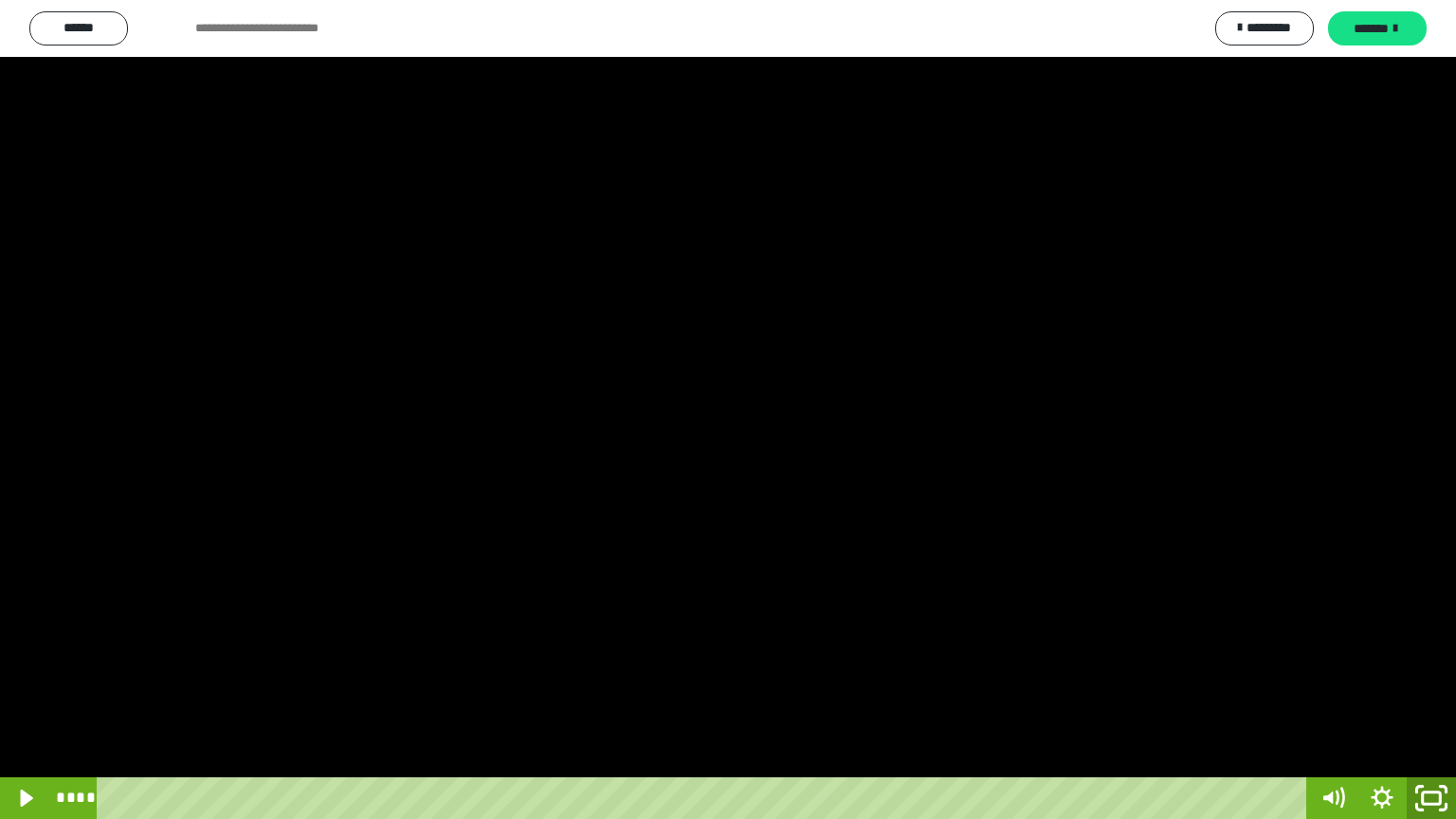 click 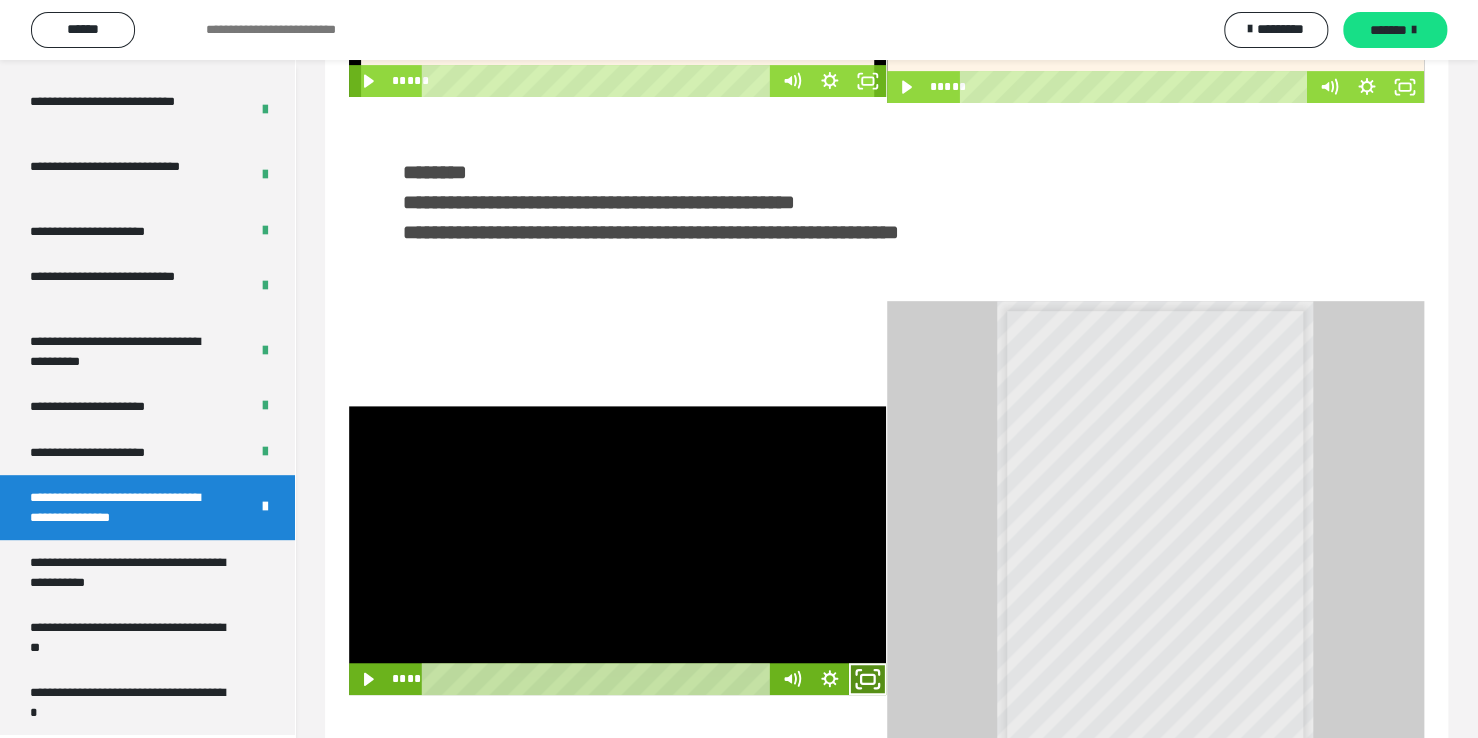 click 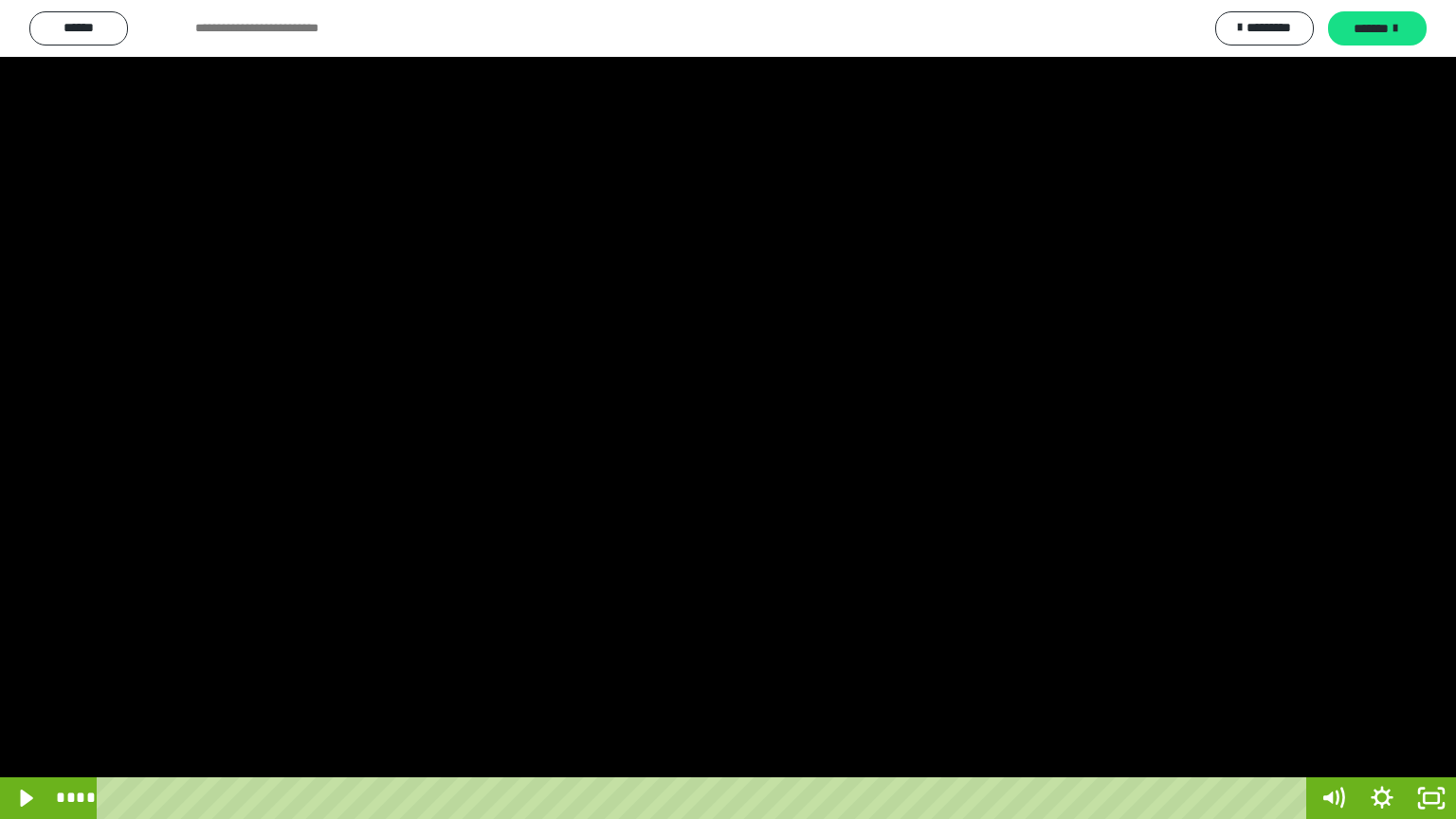 click at bounding box center (728, 410) 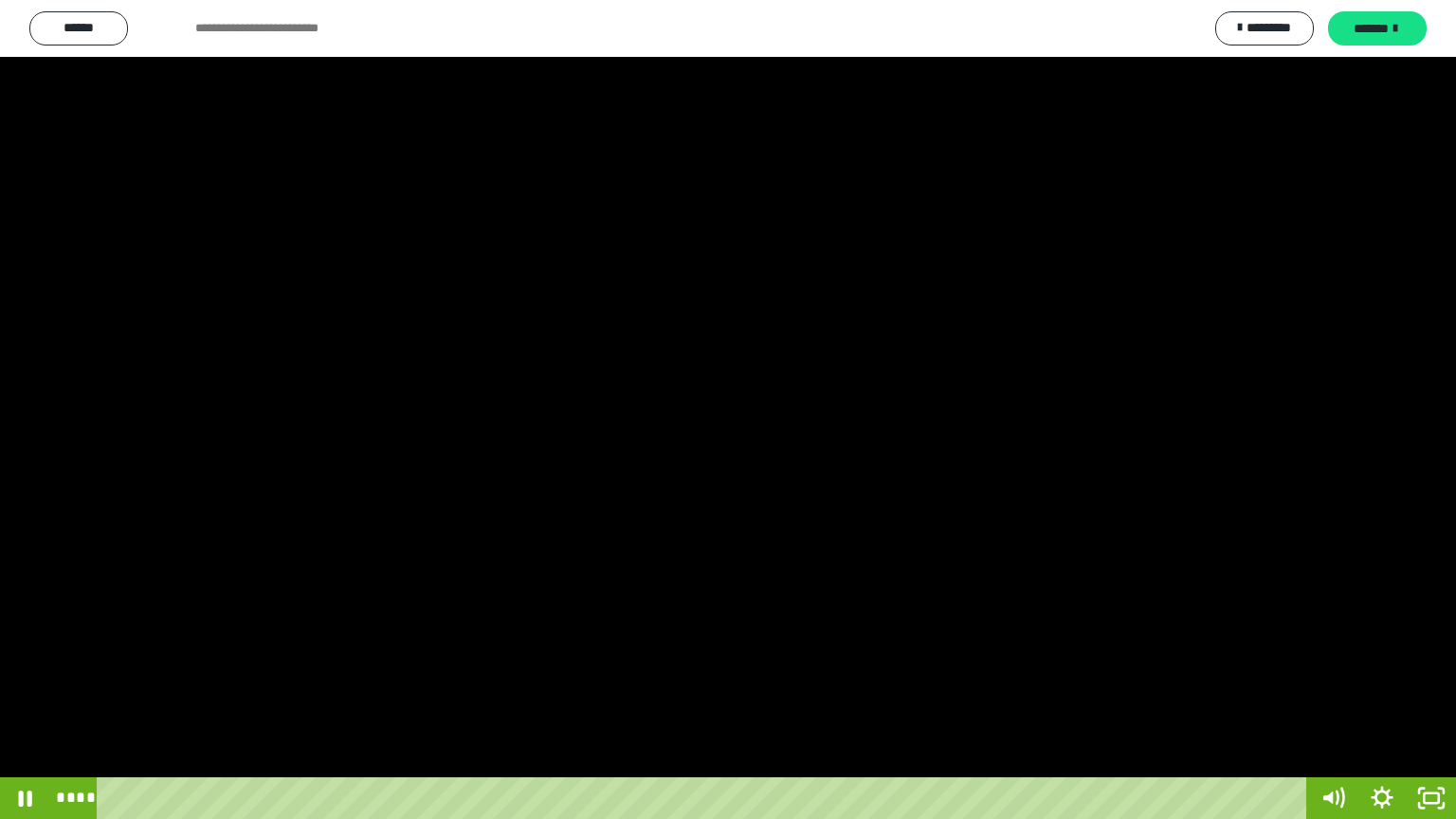 click at bounding box center [728, 410] 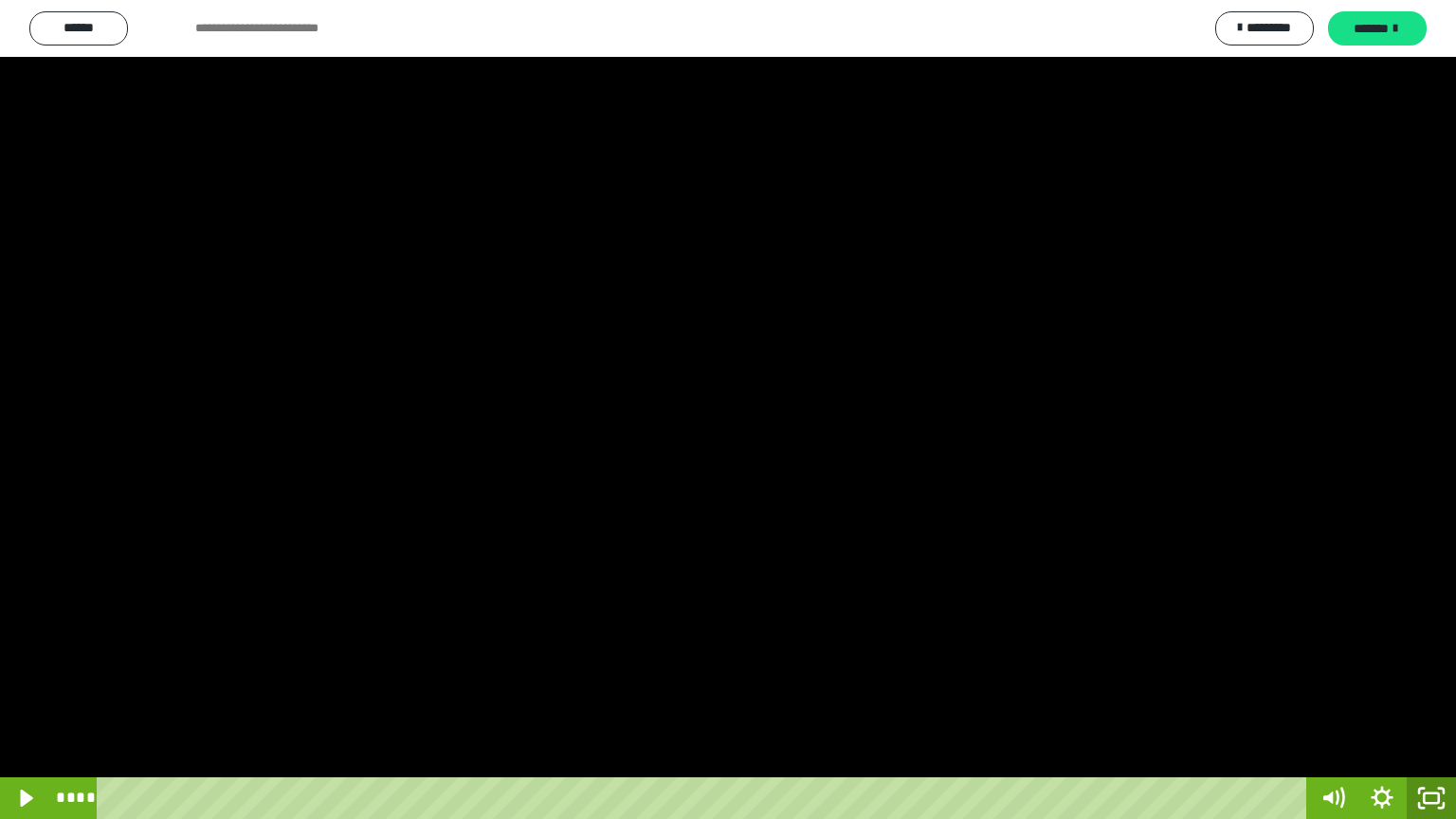 click 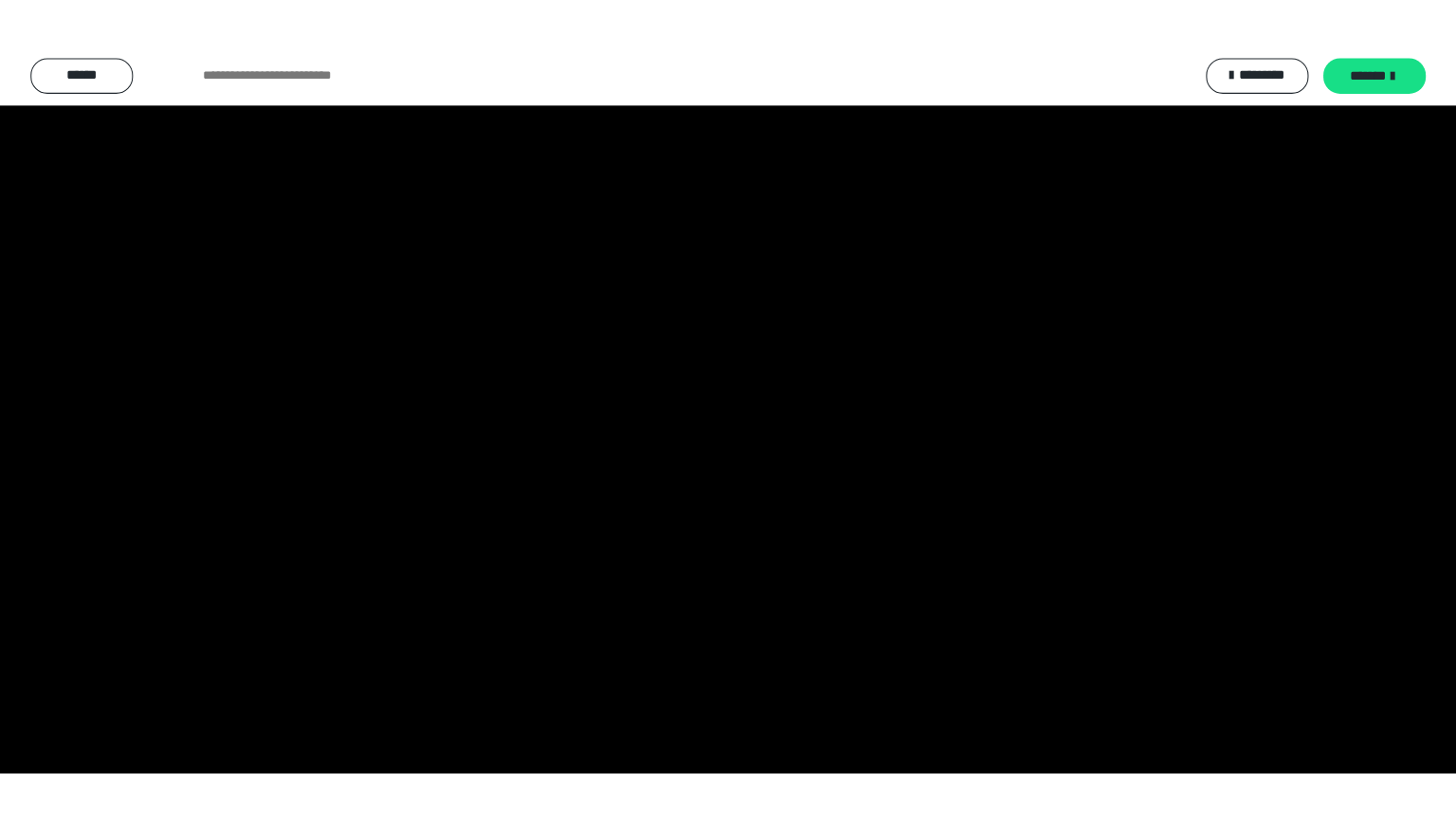 scroll, scrollTop: 3743, scrollLeft: 0, axis: vertical 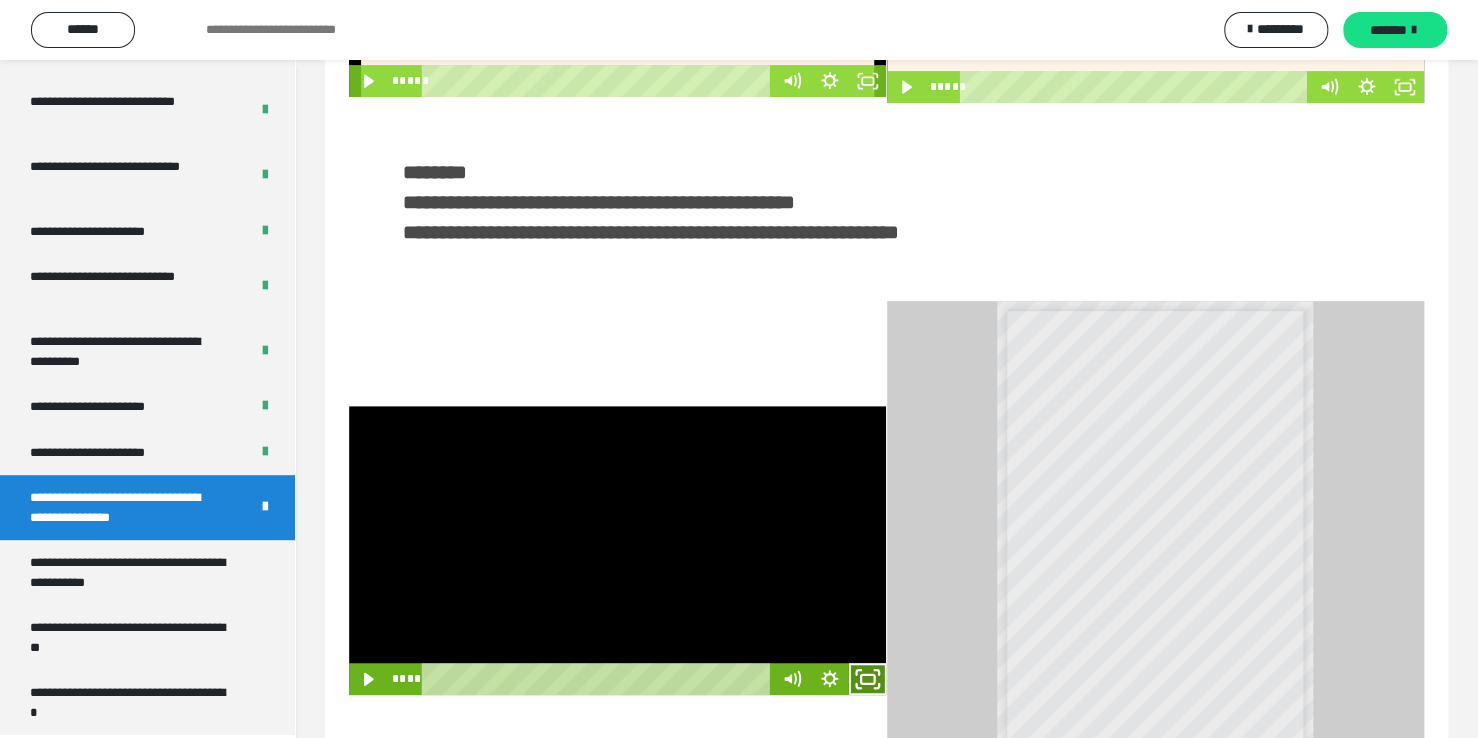 click 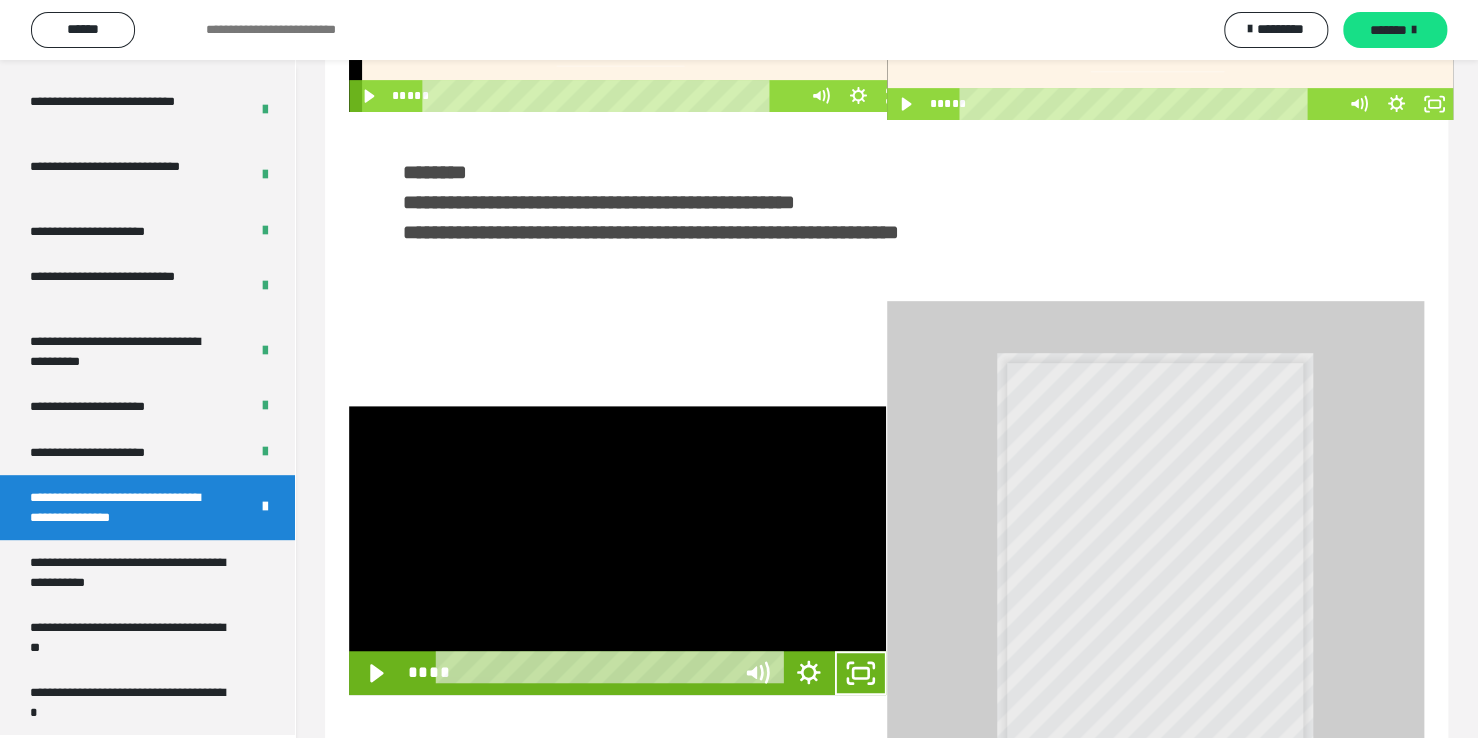 scroll, scrollTop: 3823, scrollLeft: 0, axis: vertical 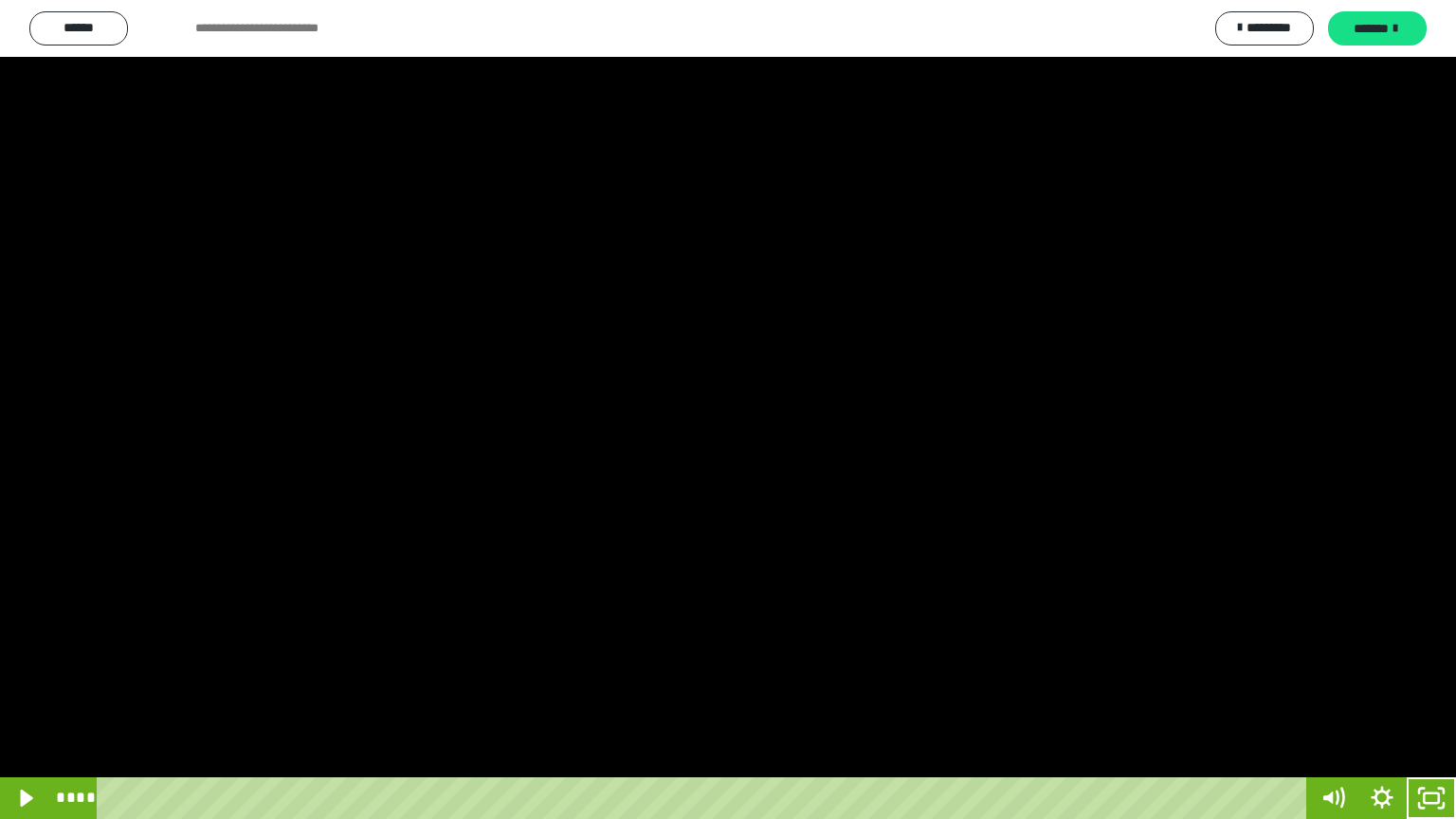 click at bounding box center [728, 410] 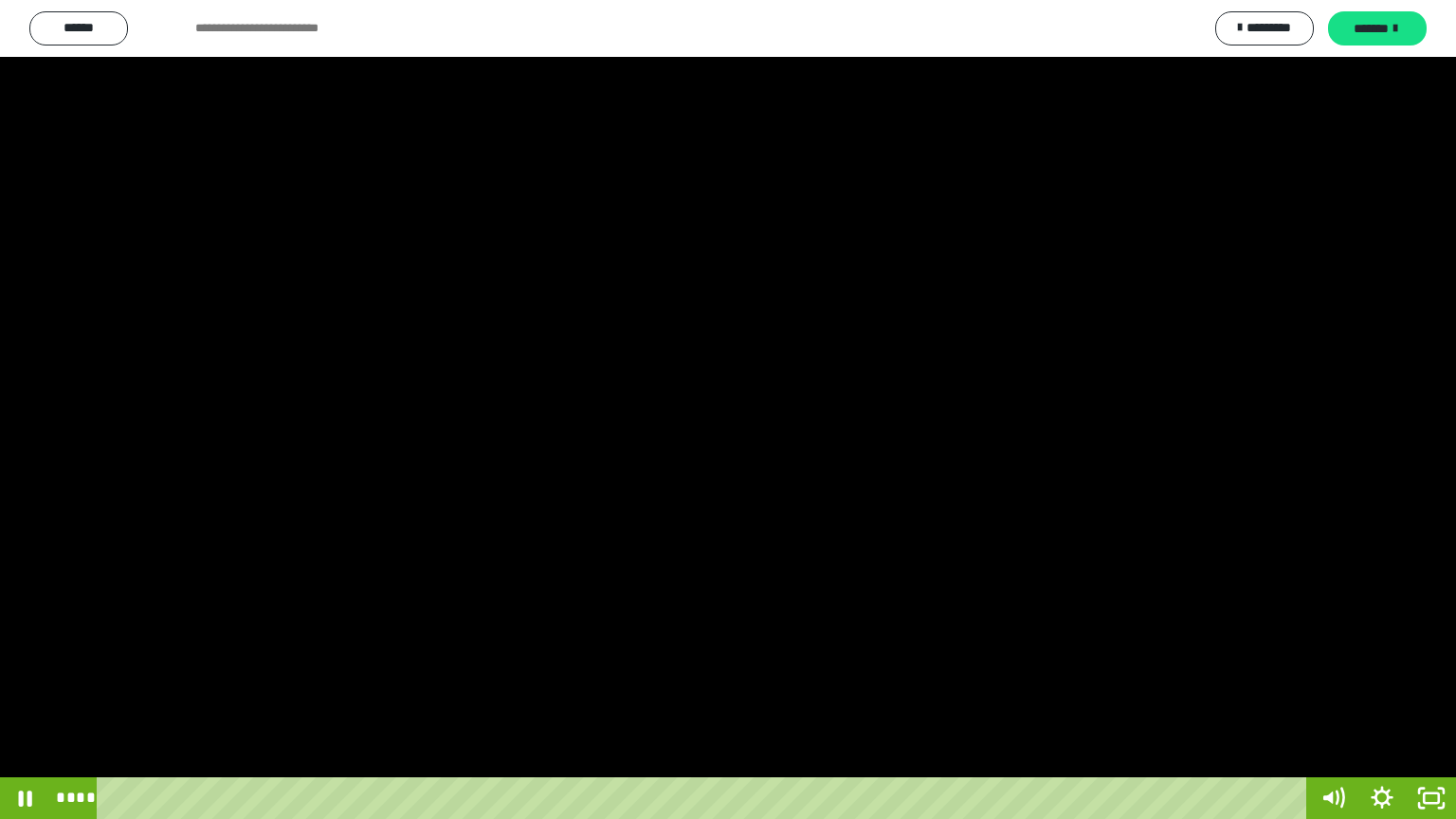 click at bounding box center [728, 410] 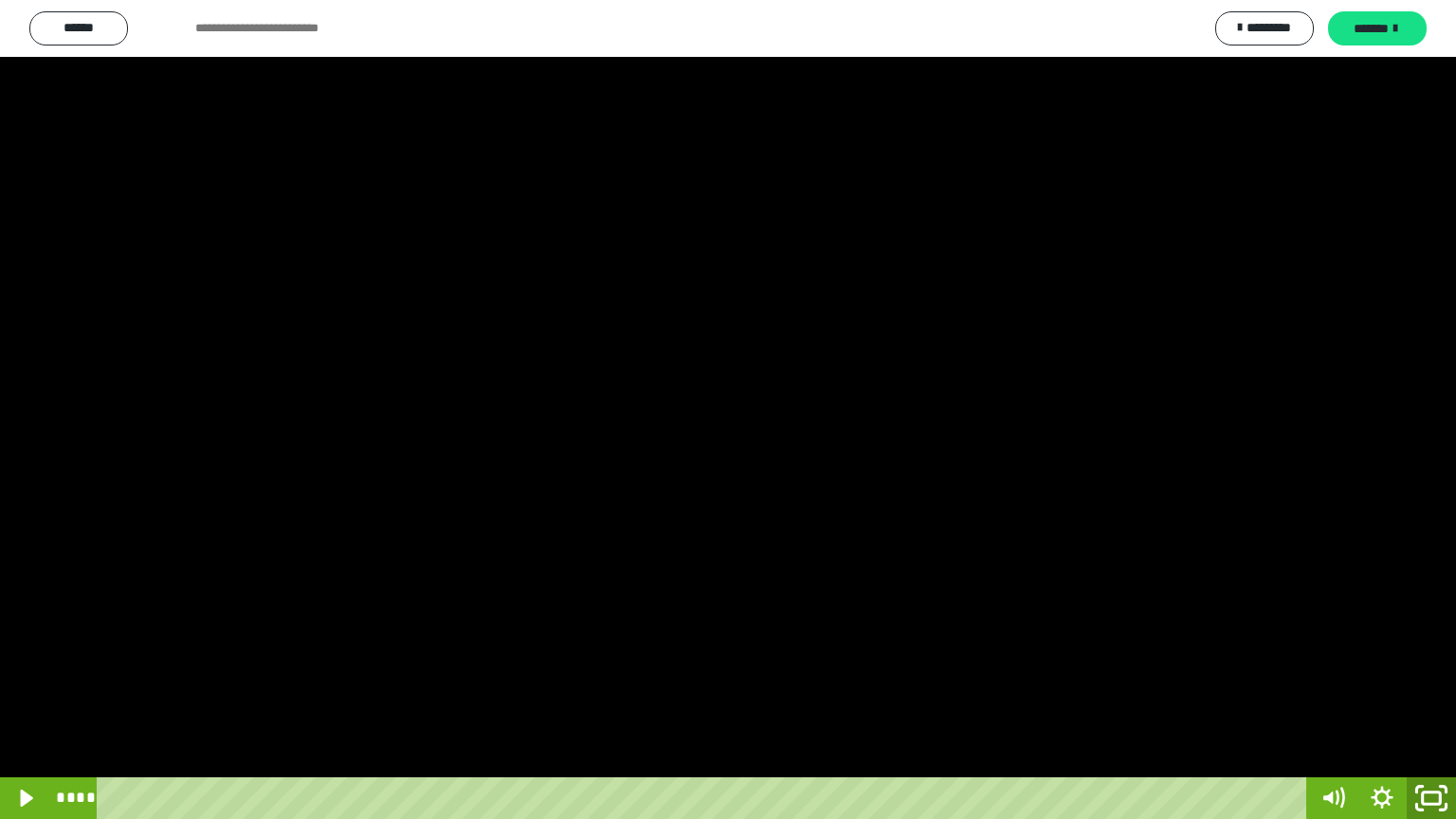 click 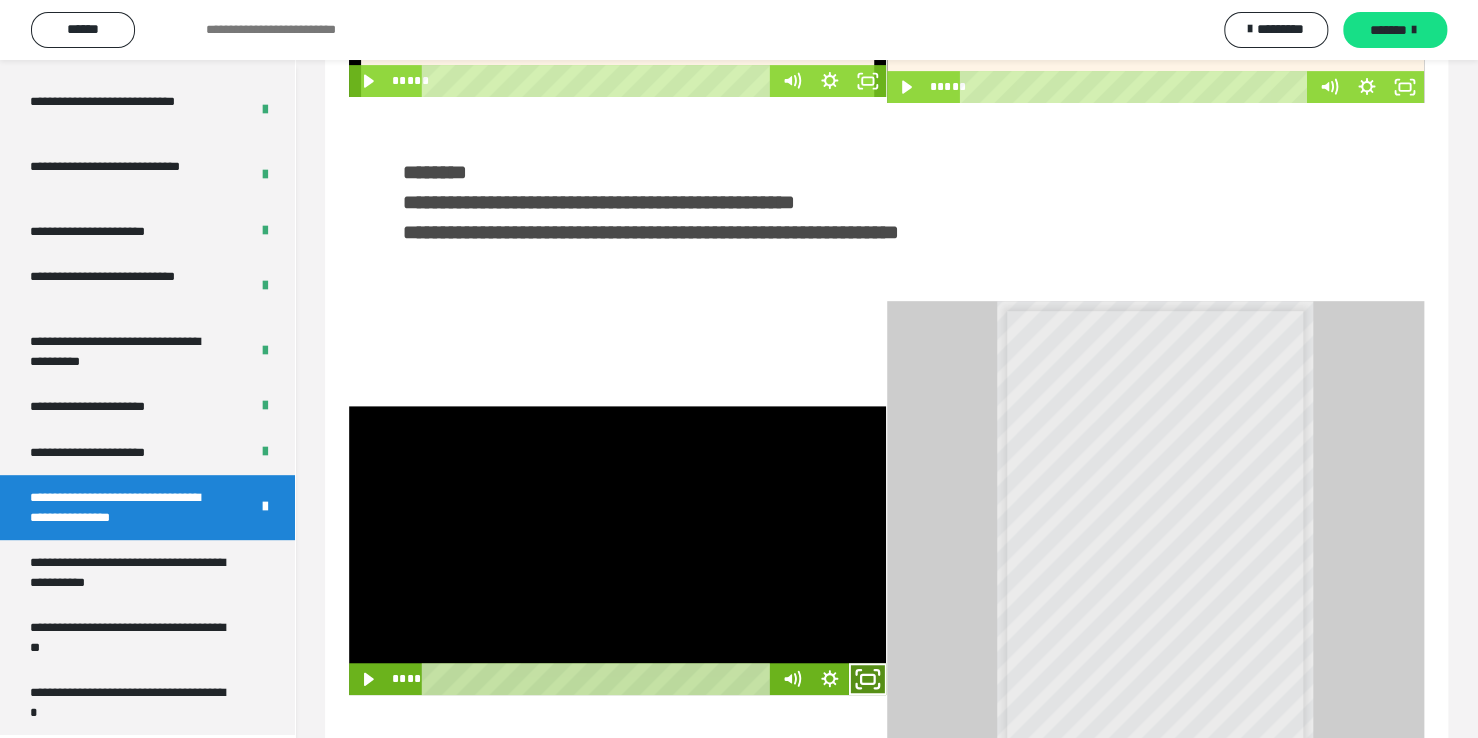 click 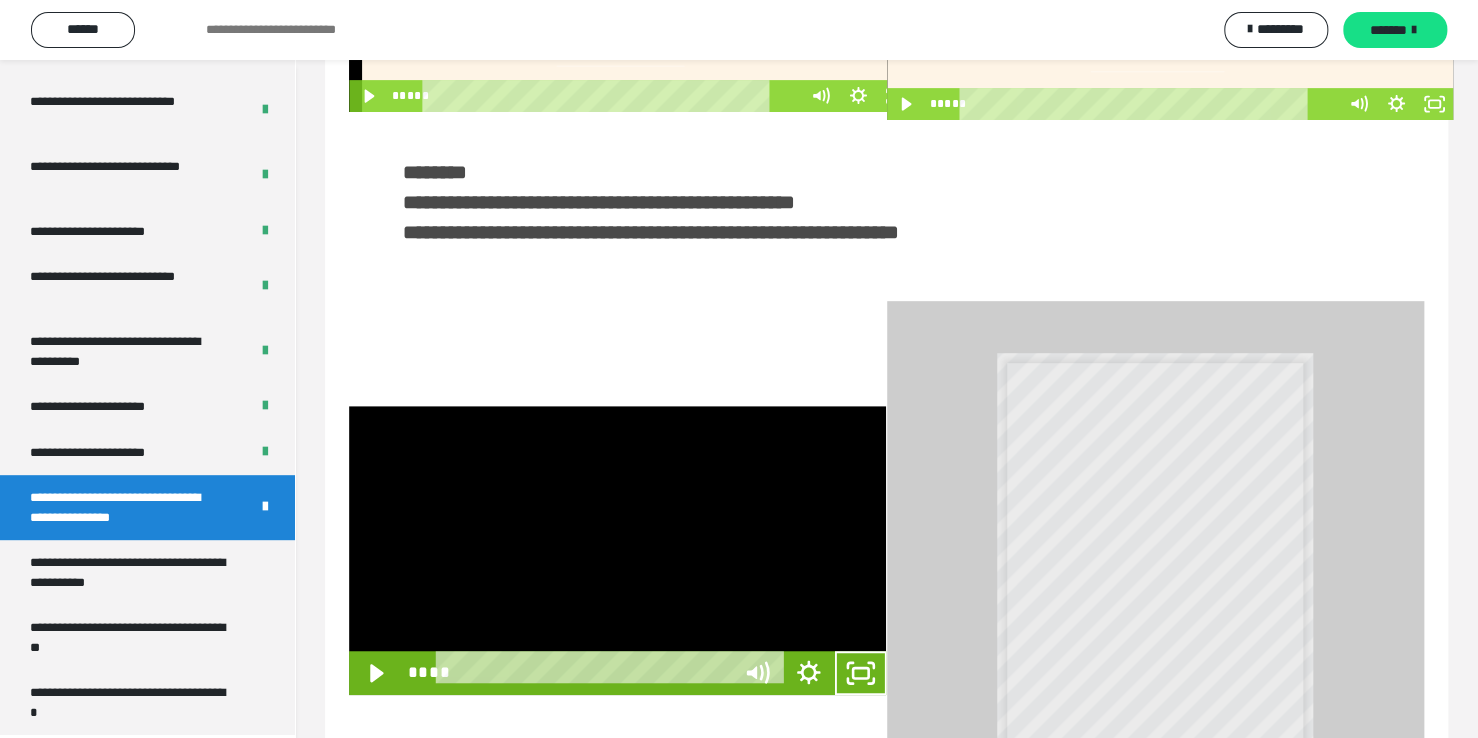 scroll, scrollTop: 3823, scrollLeft: 0, axis: vertical 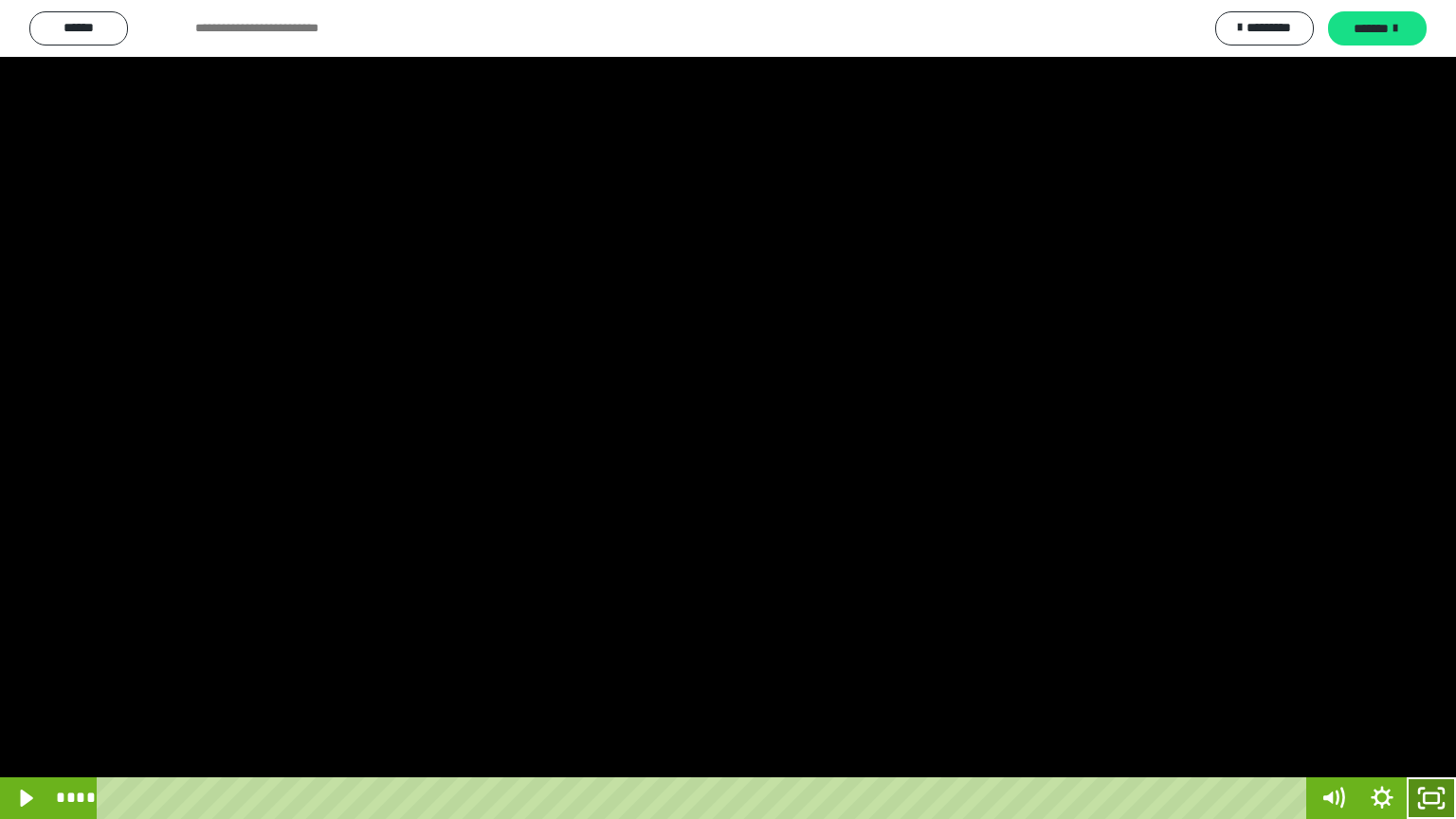 click 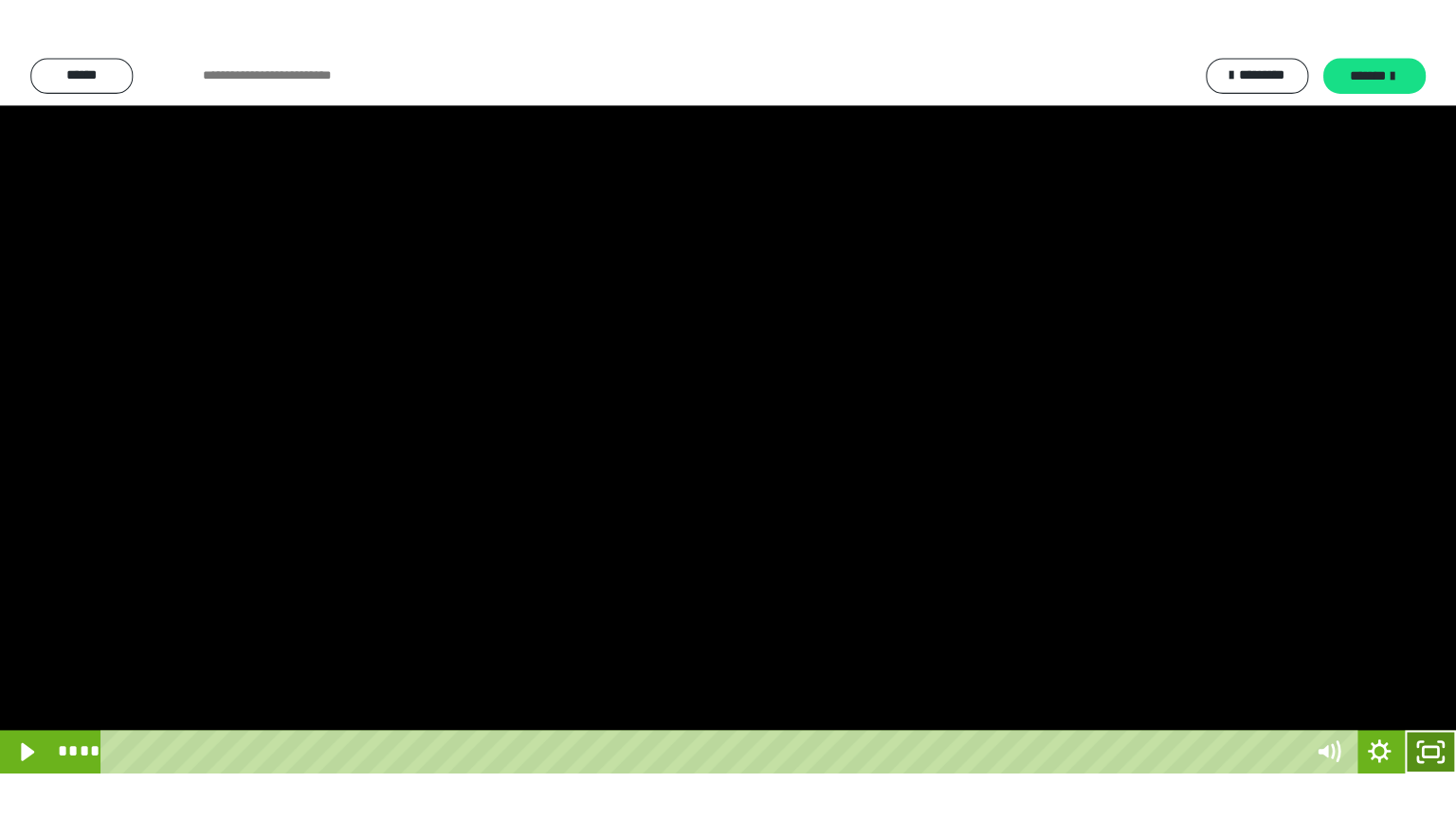 scroll, scrollTop: 3743, scrollLeft: 0, axis: vertical 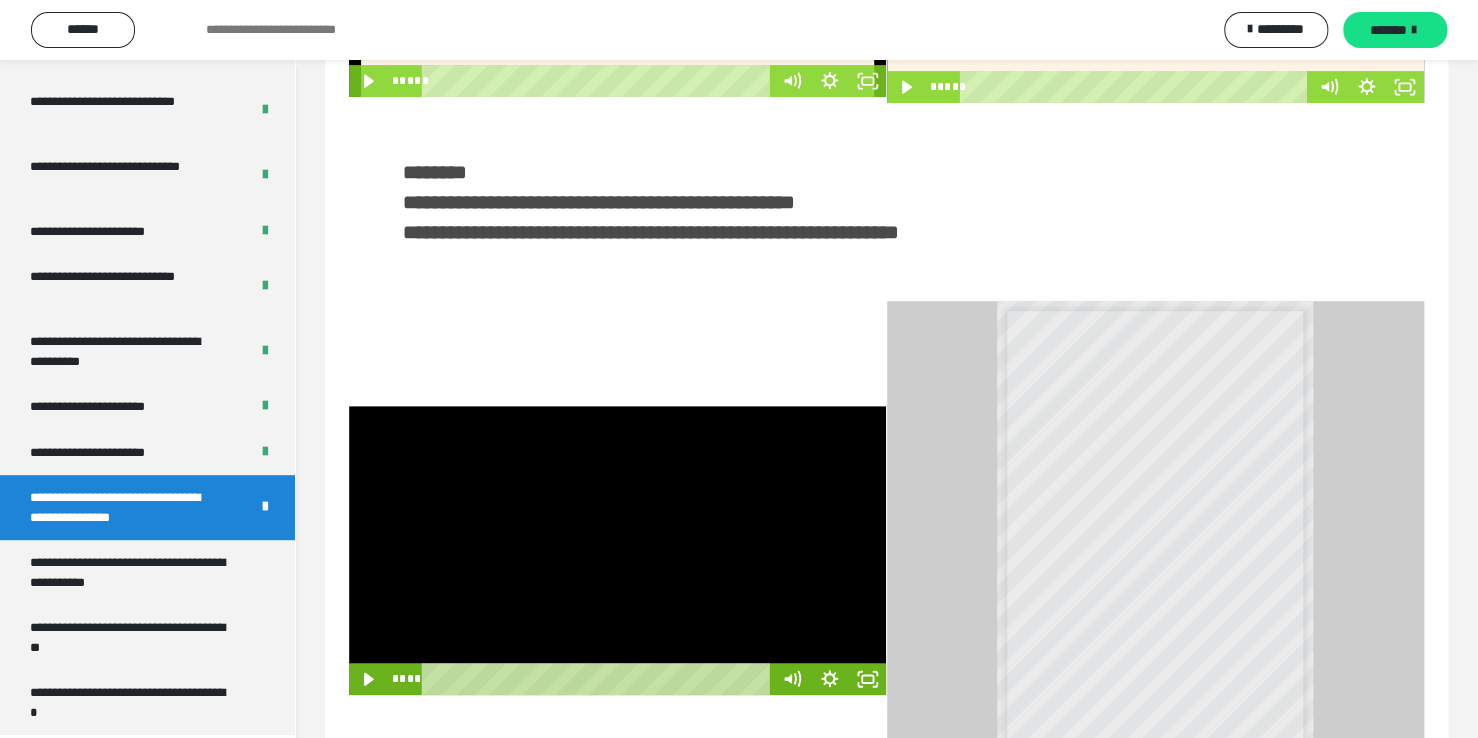 click at bounding box center [617, 550] 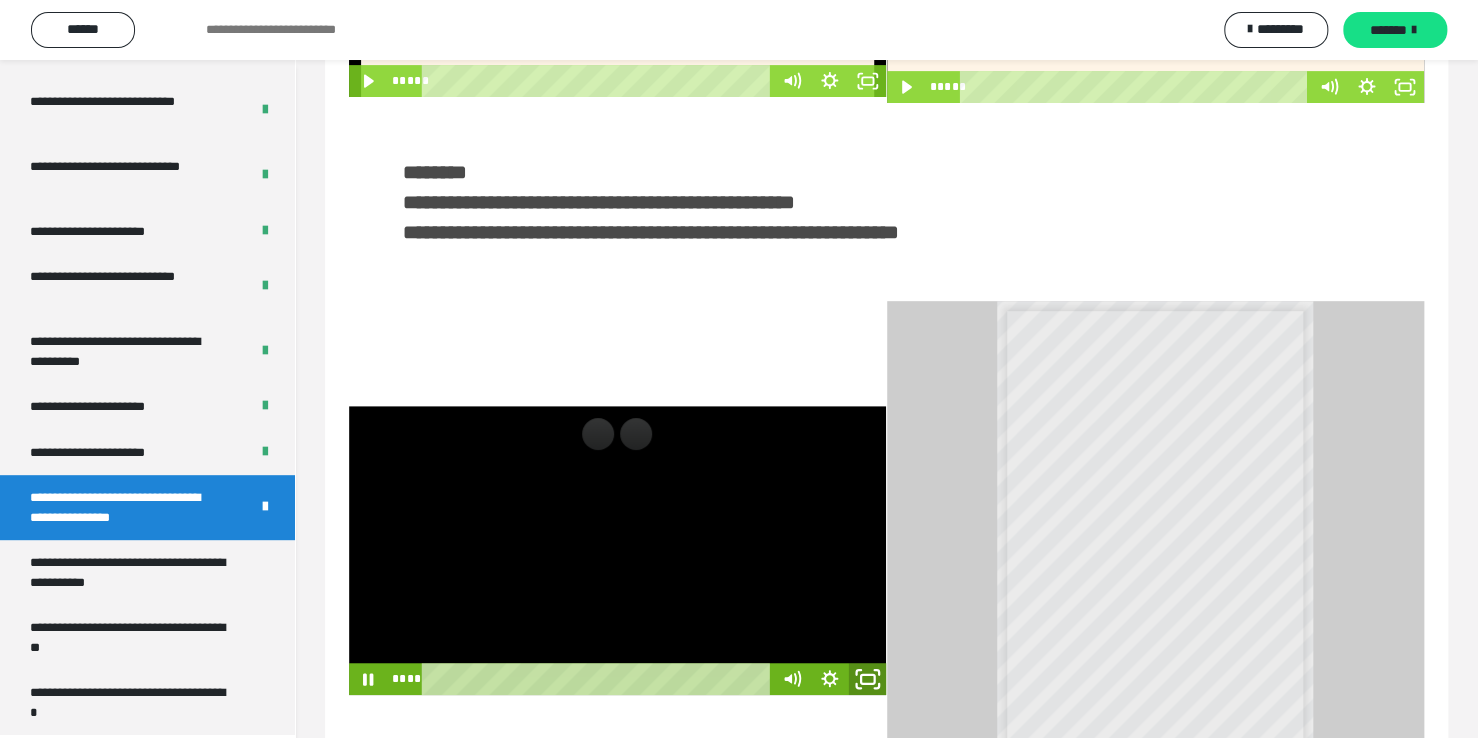 click 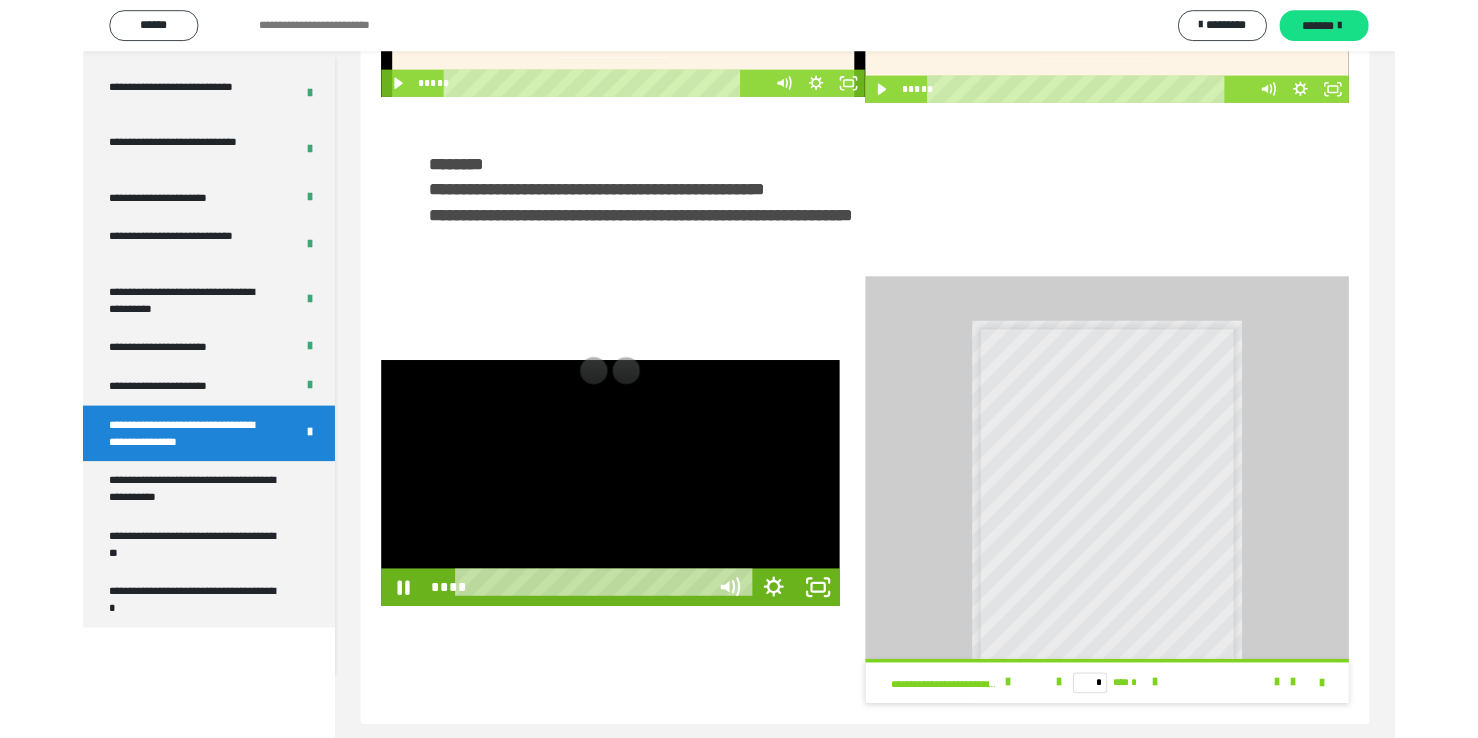 scroll, scrollTop: 3823, scrollLeft: 0, axis: vertical 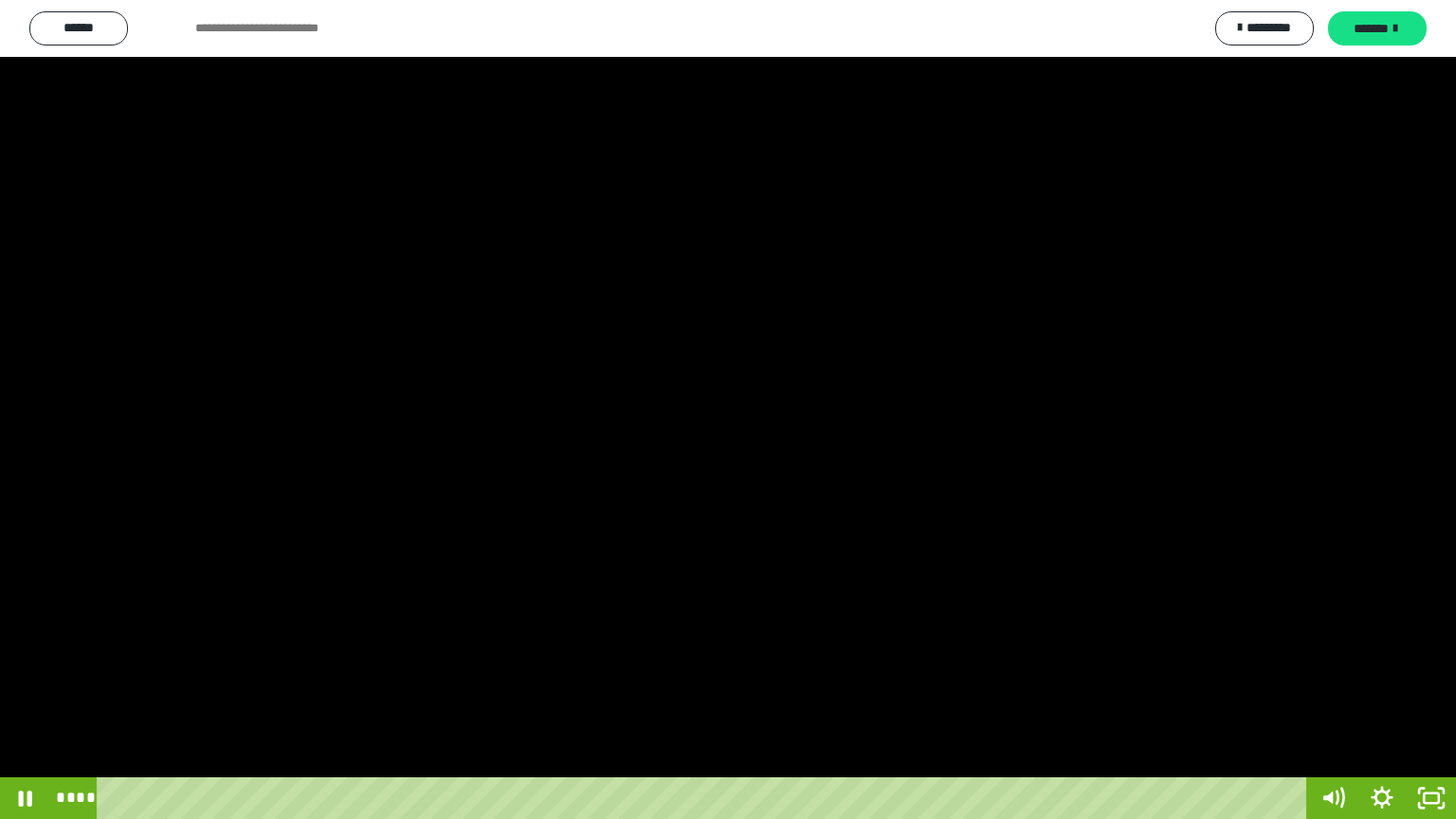 click at bounding box center (728, 410) 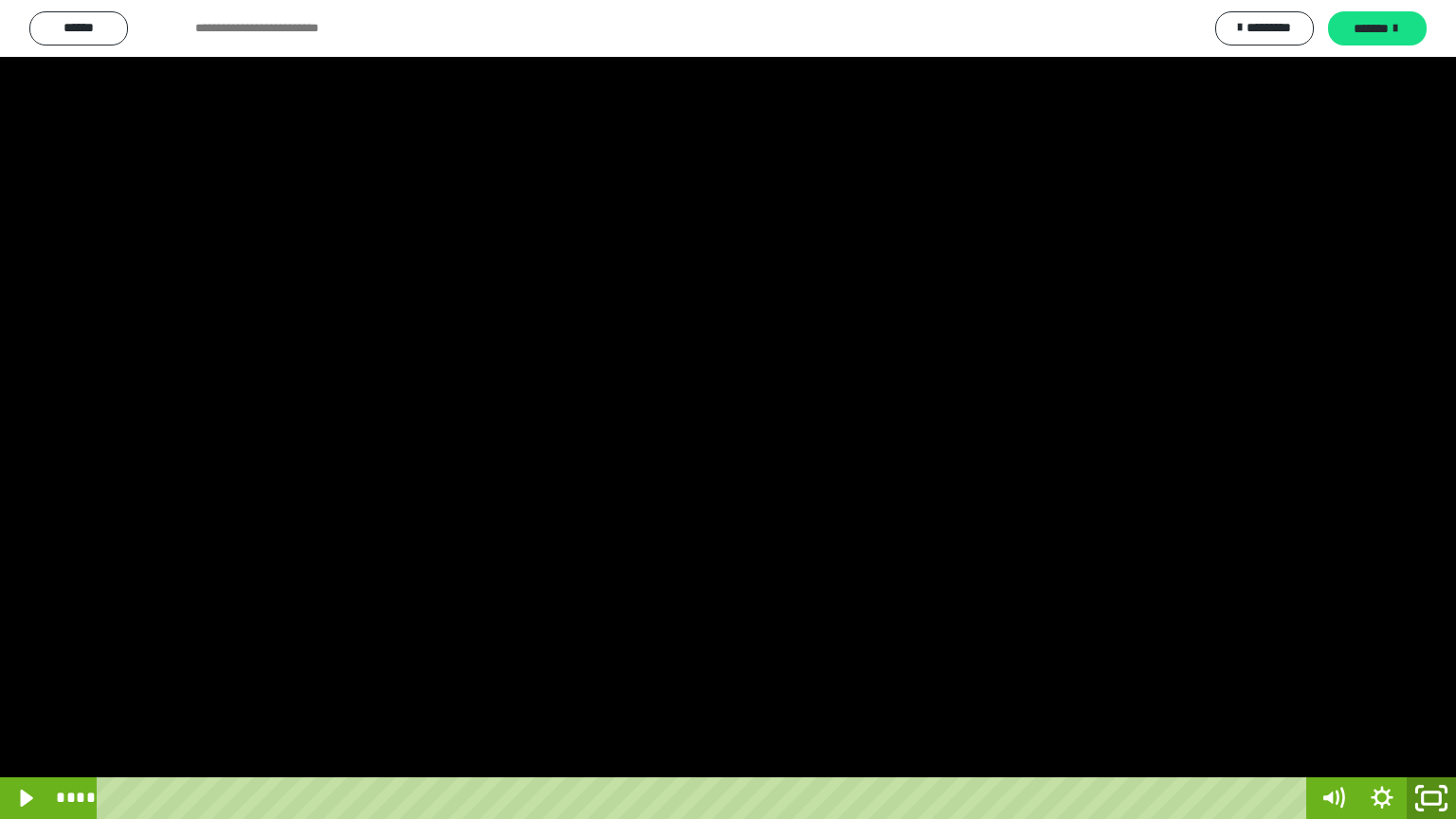 click 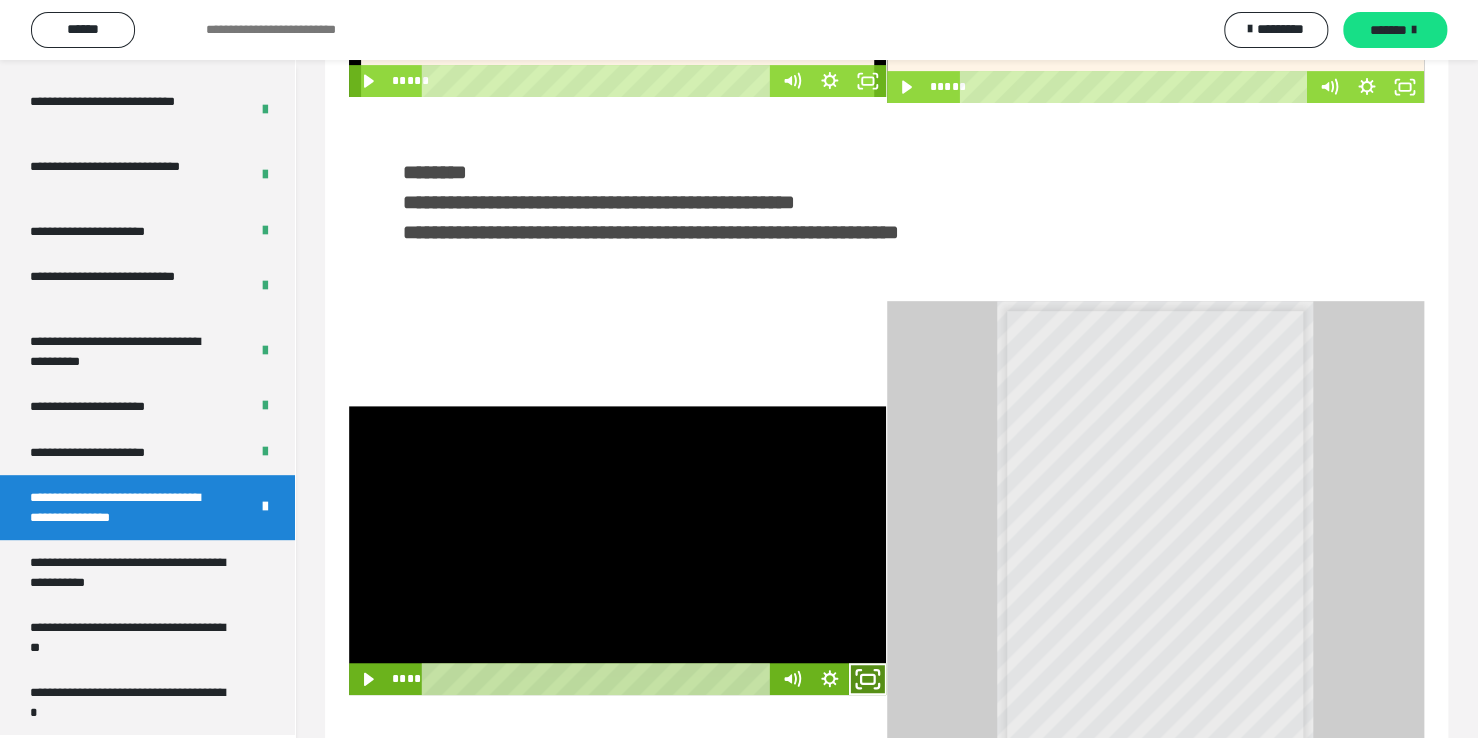 click 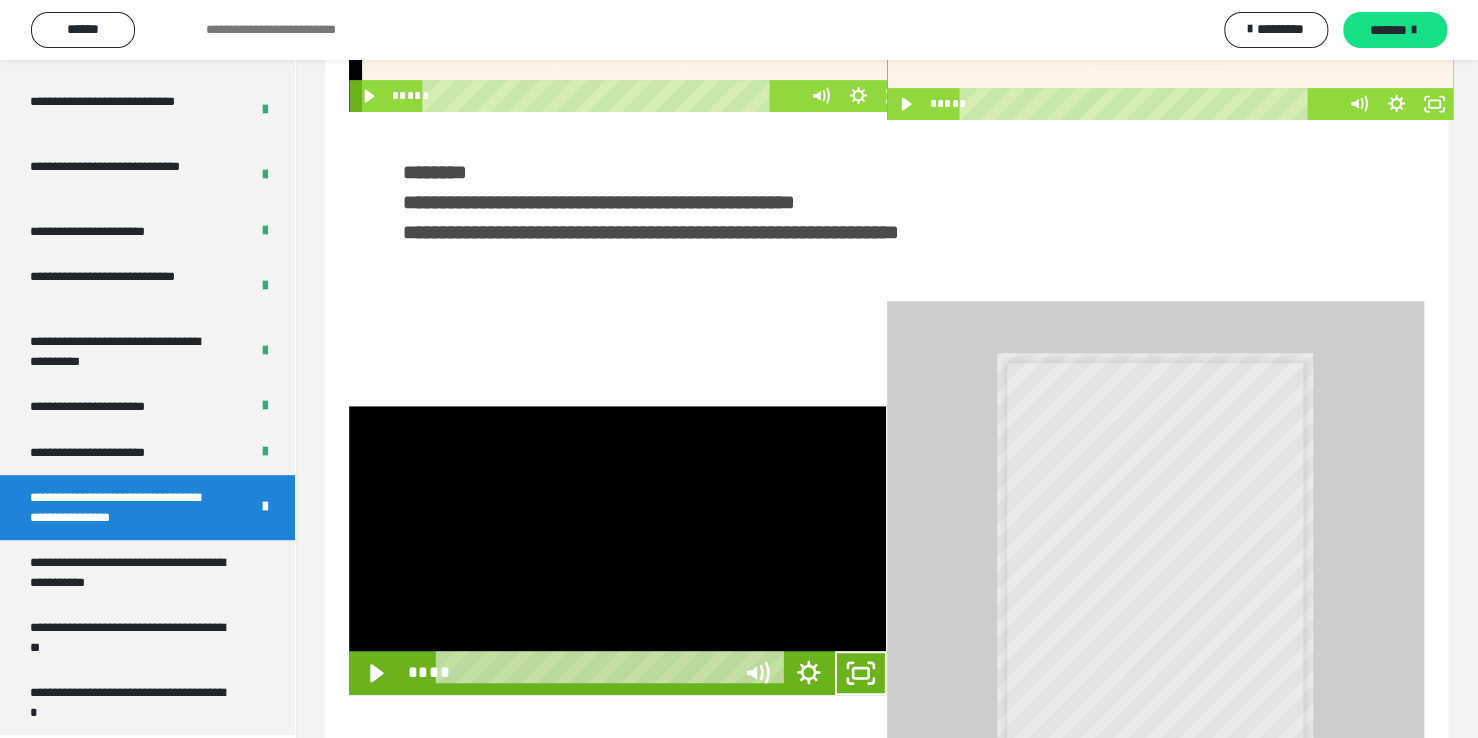 scroll, scrollTop: 3823, scrollLeft: 0, axis: vertical 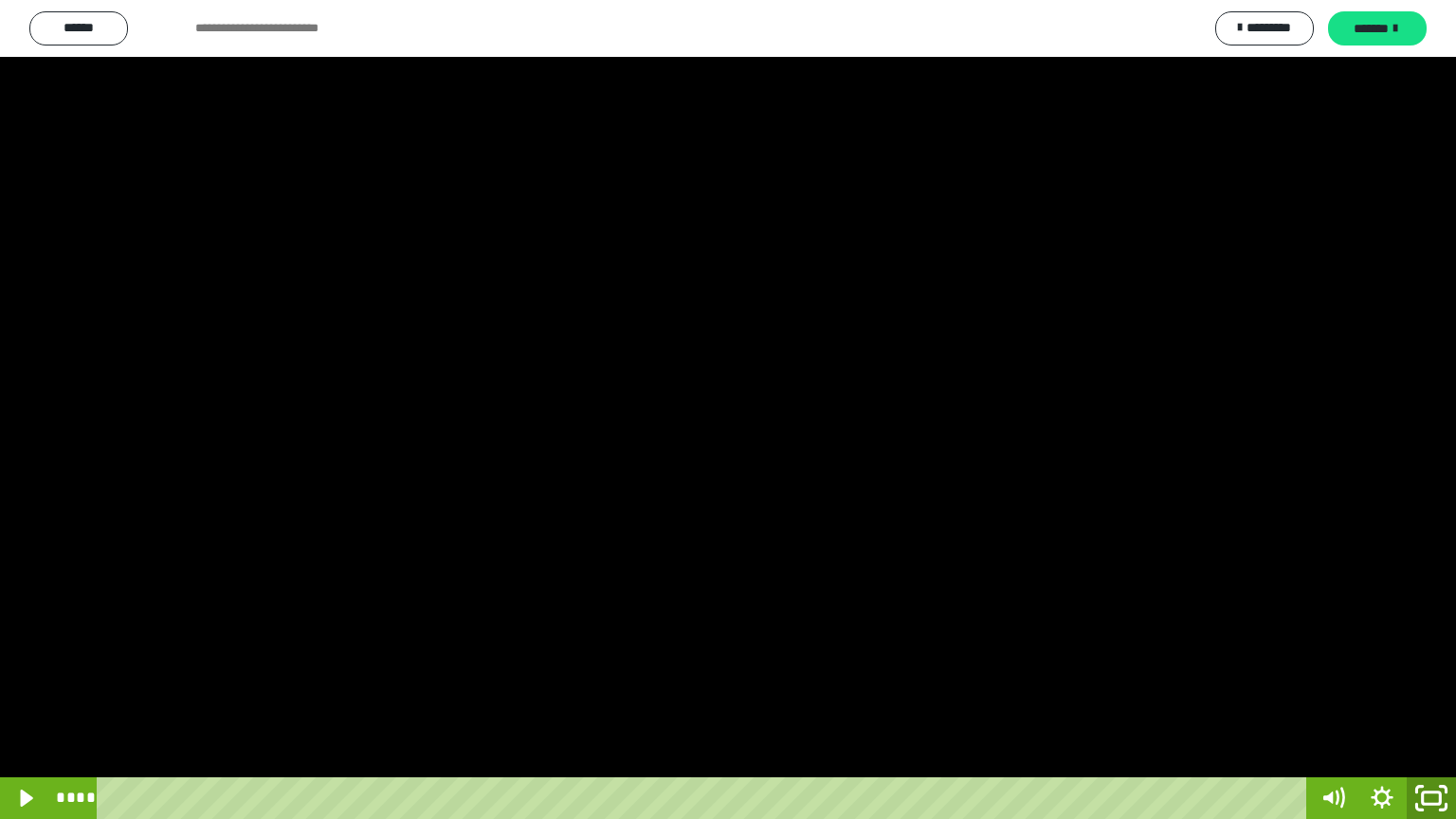 click 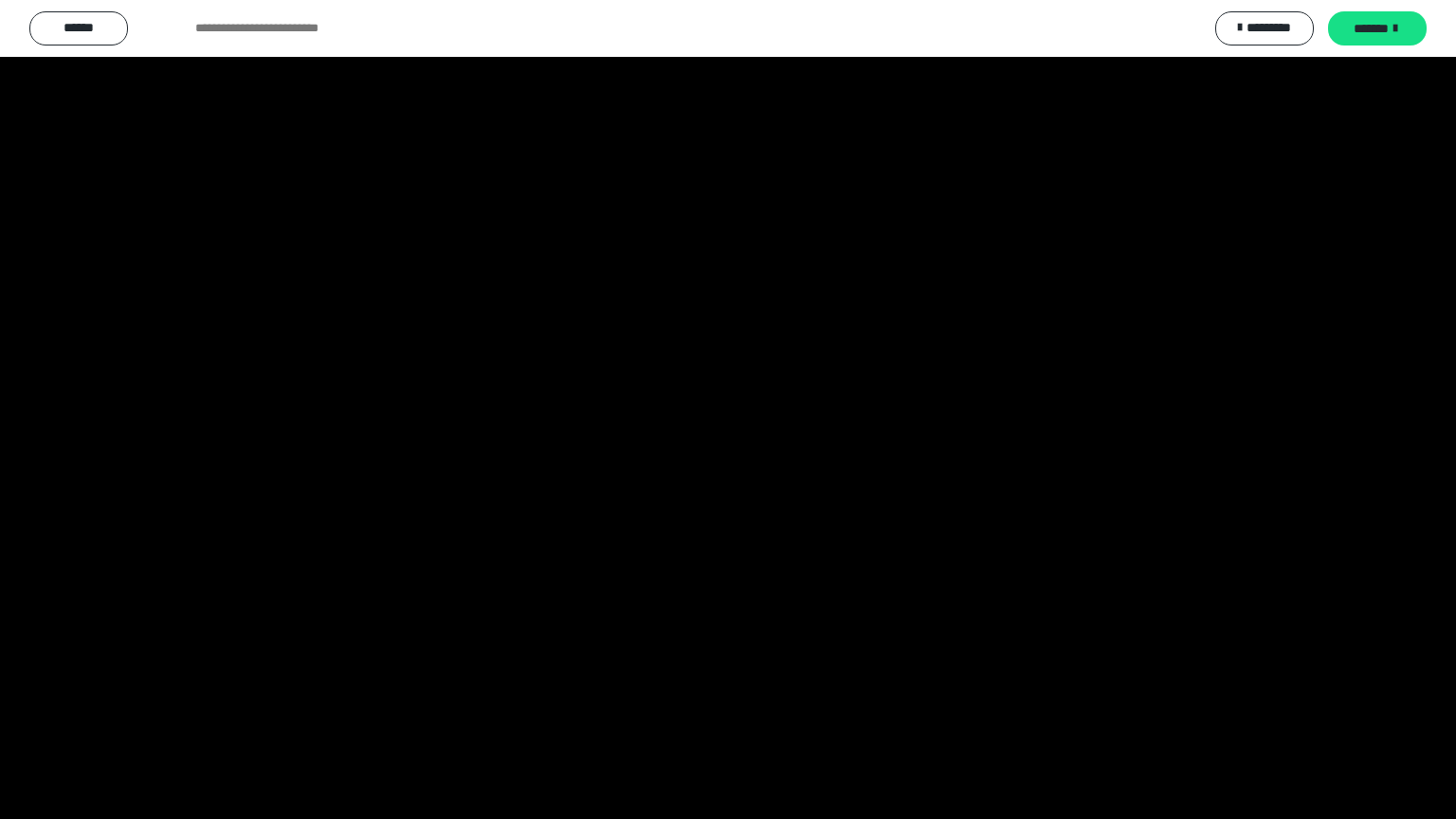 scroll, scrollTop: 3743, scrollLeft: 0, axis: vertical 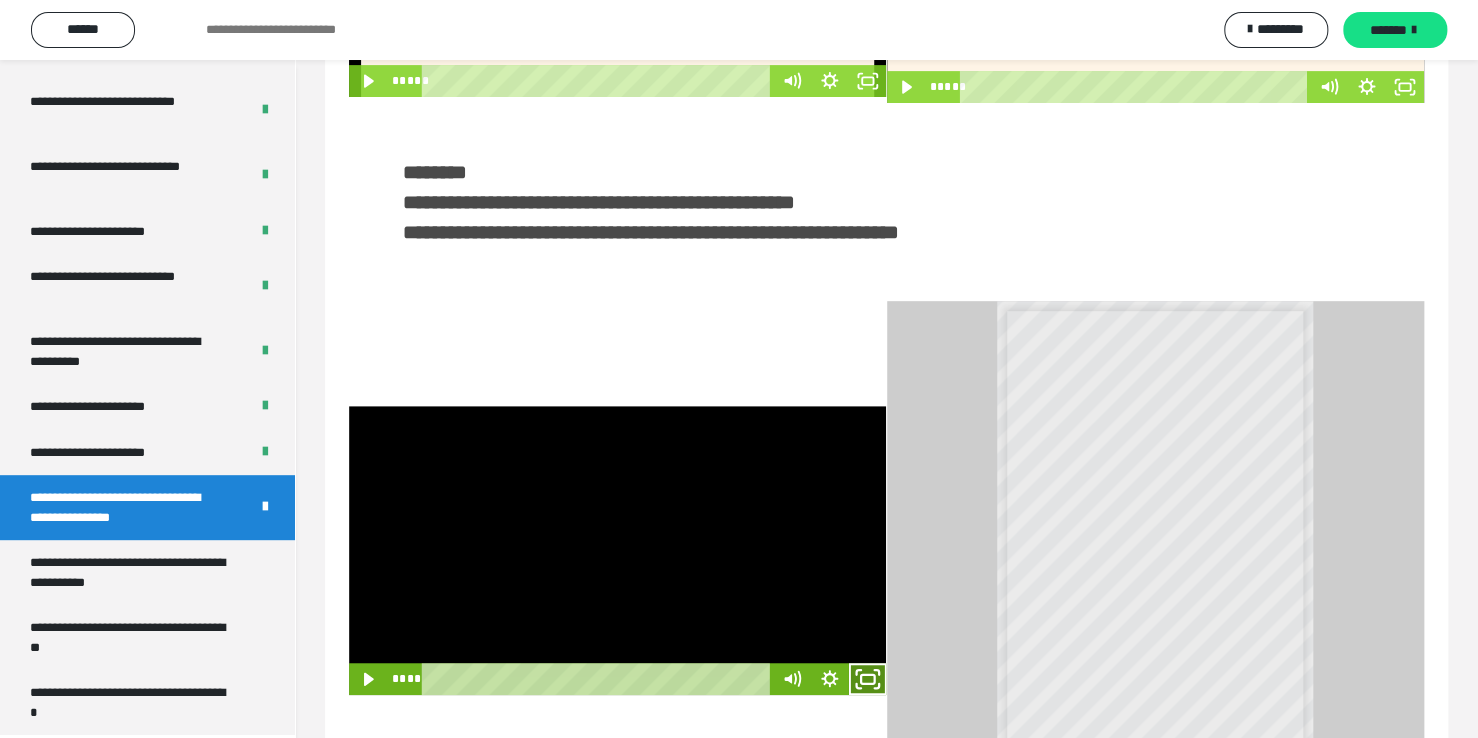 click 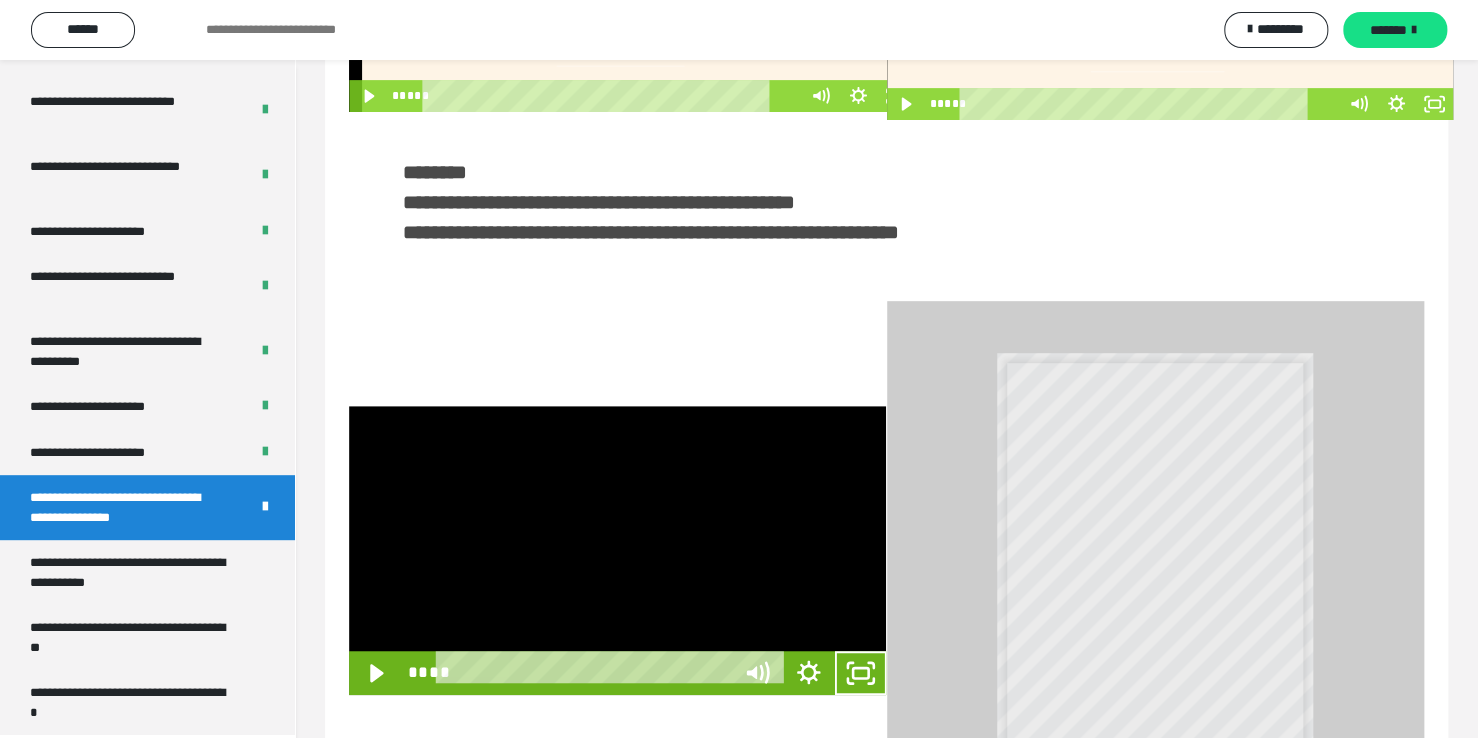 scroll, scrollTop: 3823, scrollLeft: 0, axis: vertical 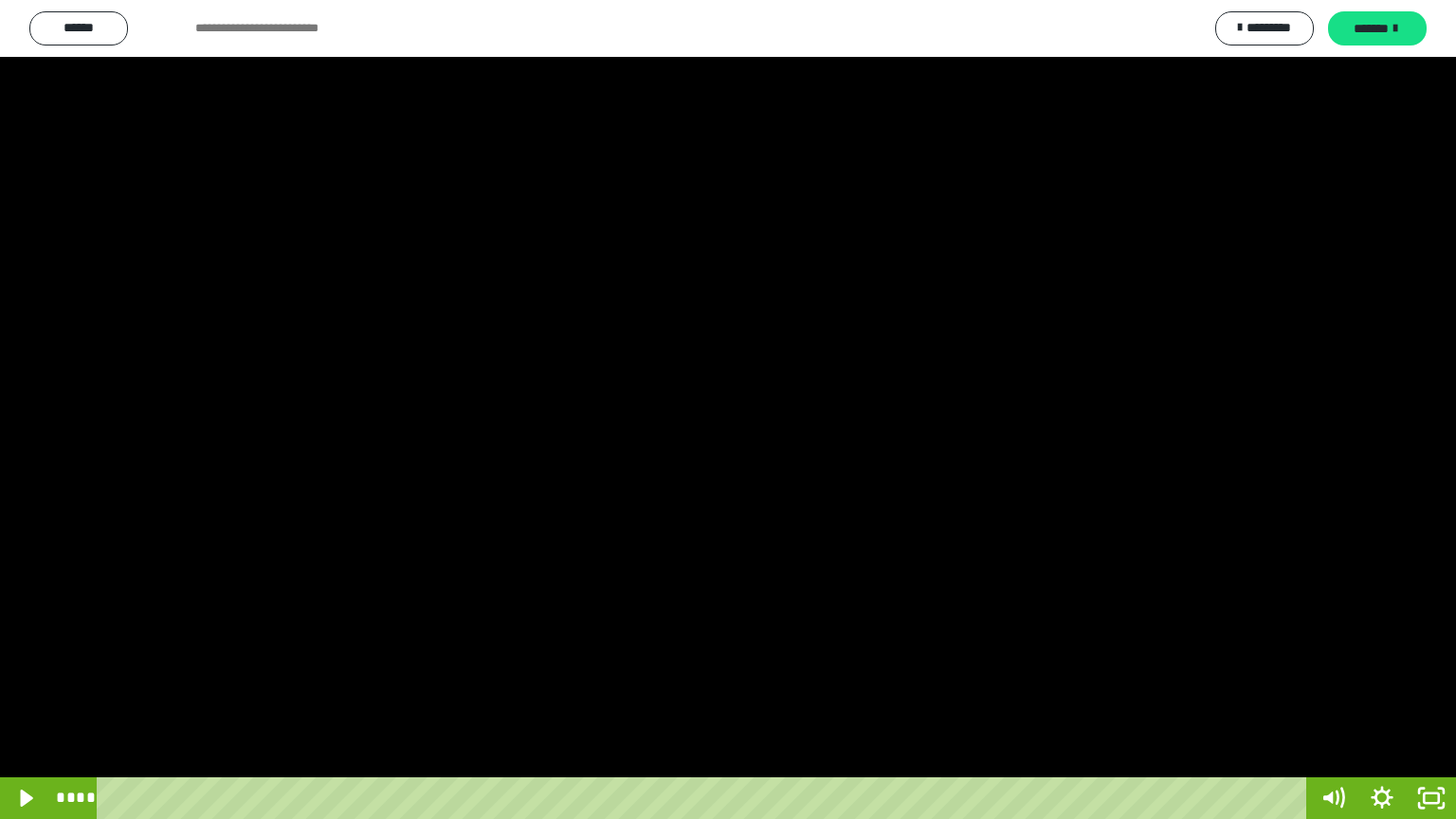 click at bounding box center [728, 410] 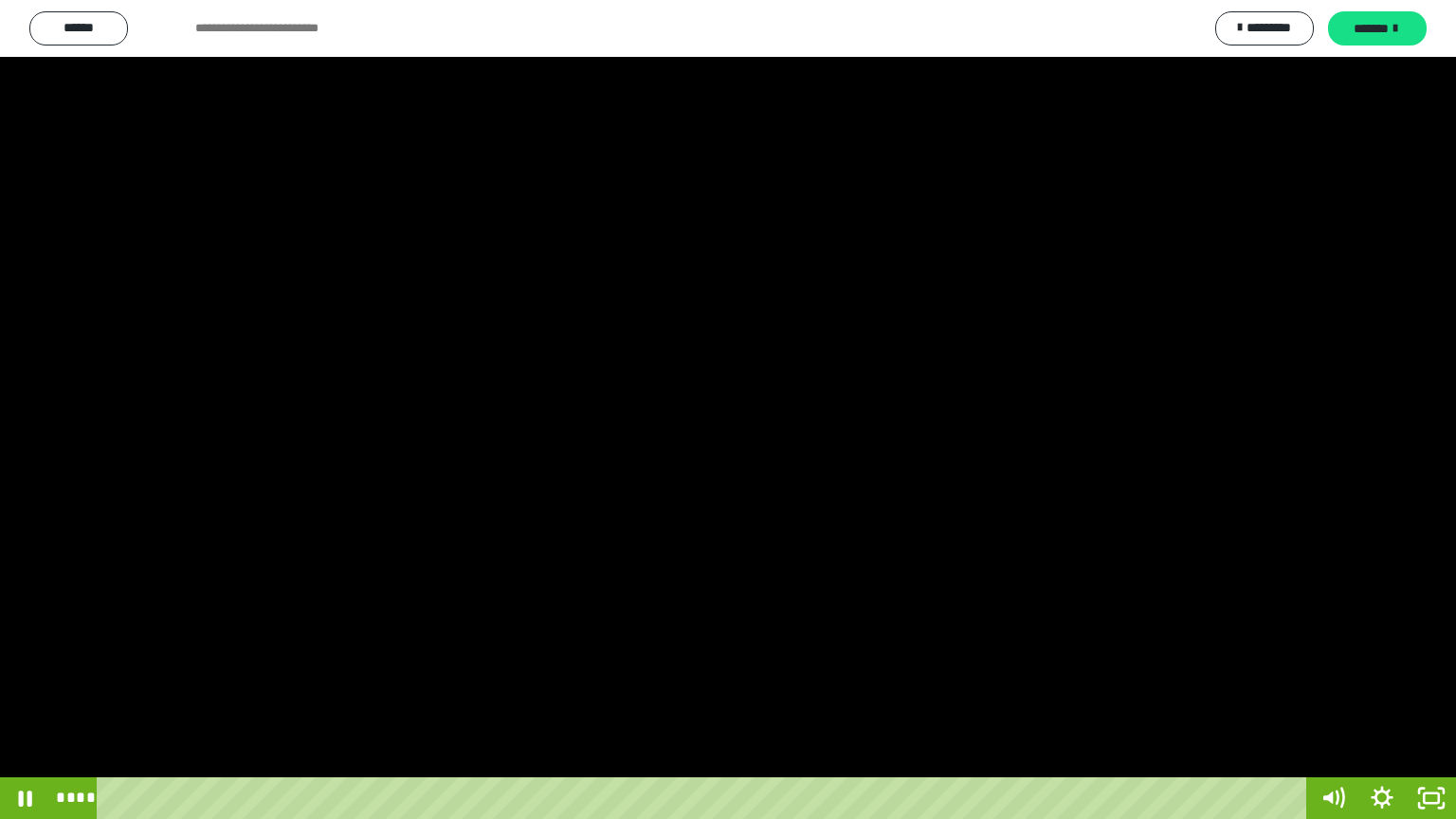 click at bounding box center [728, 410] 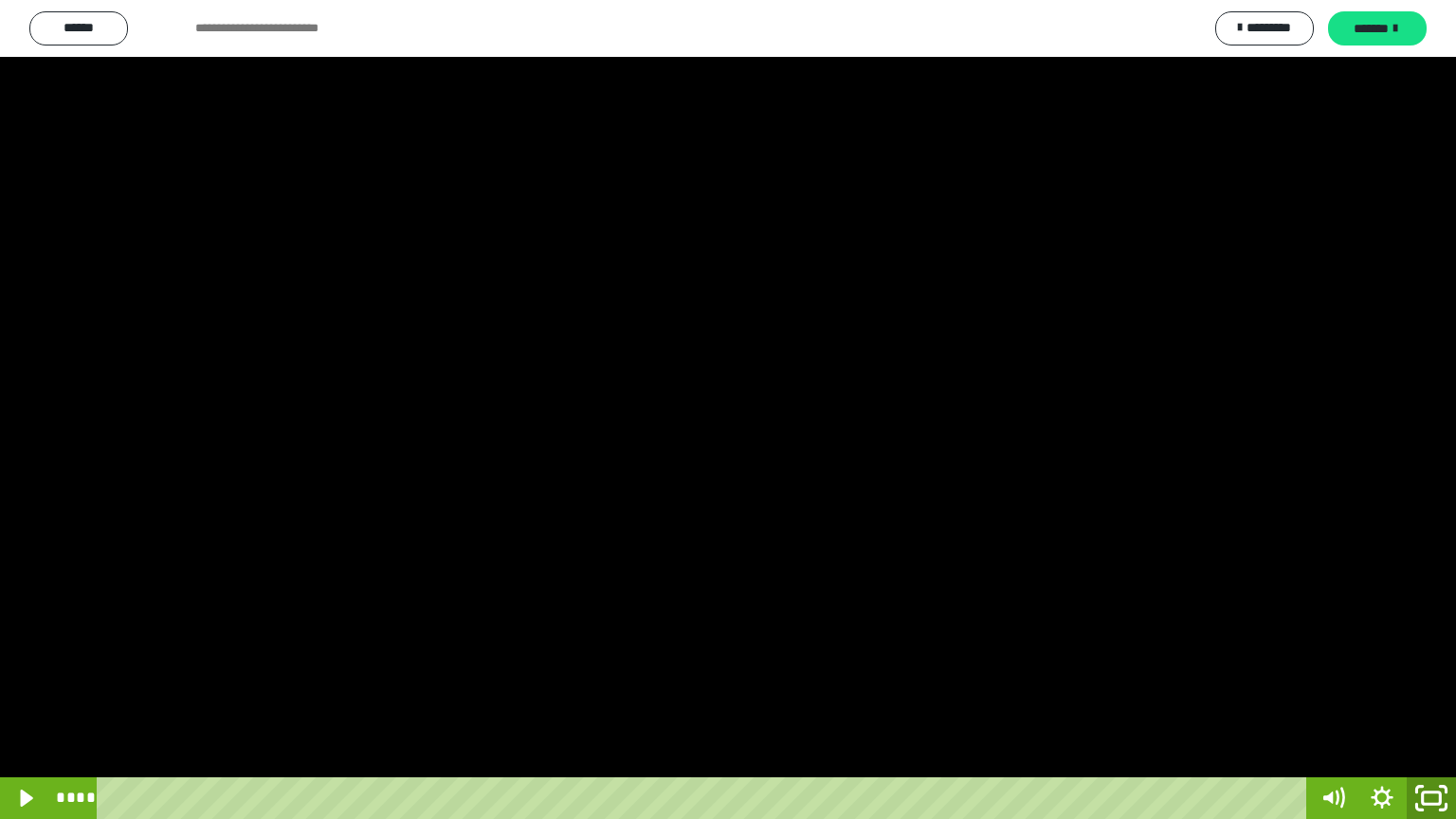 click 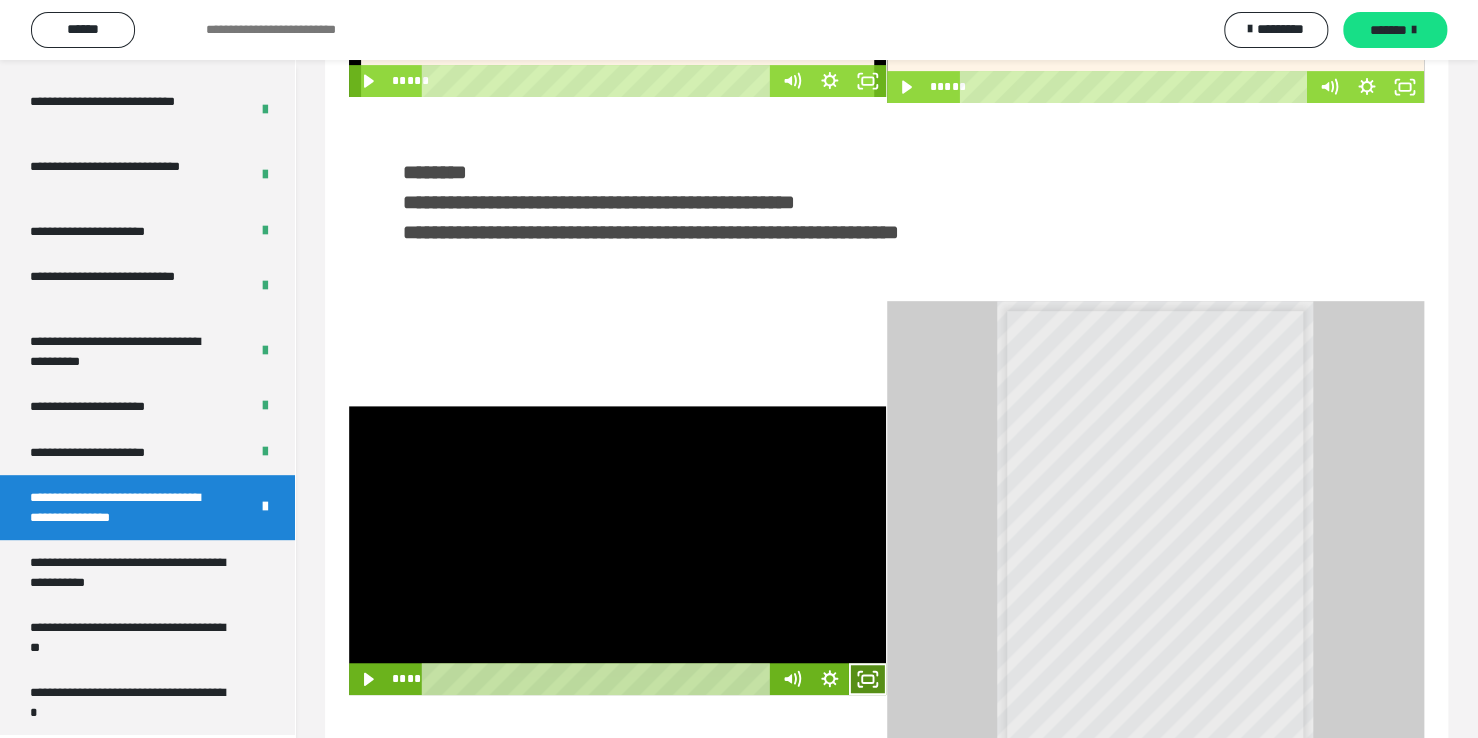 click 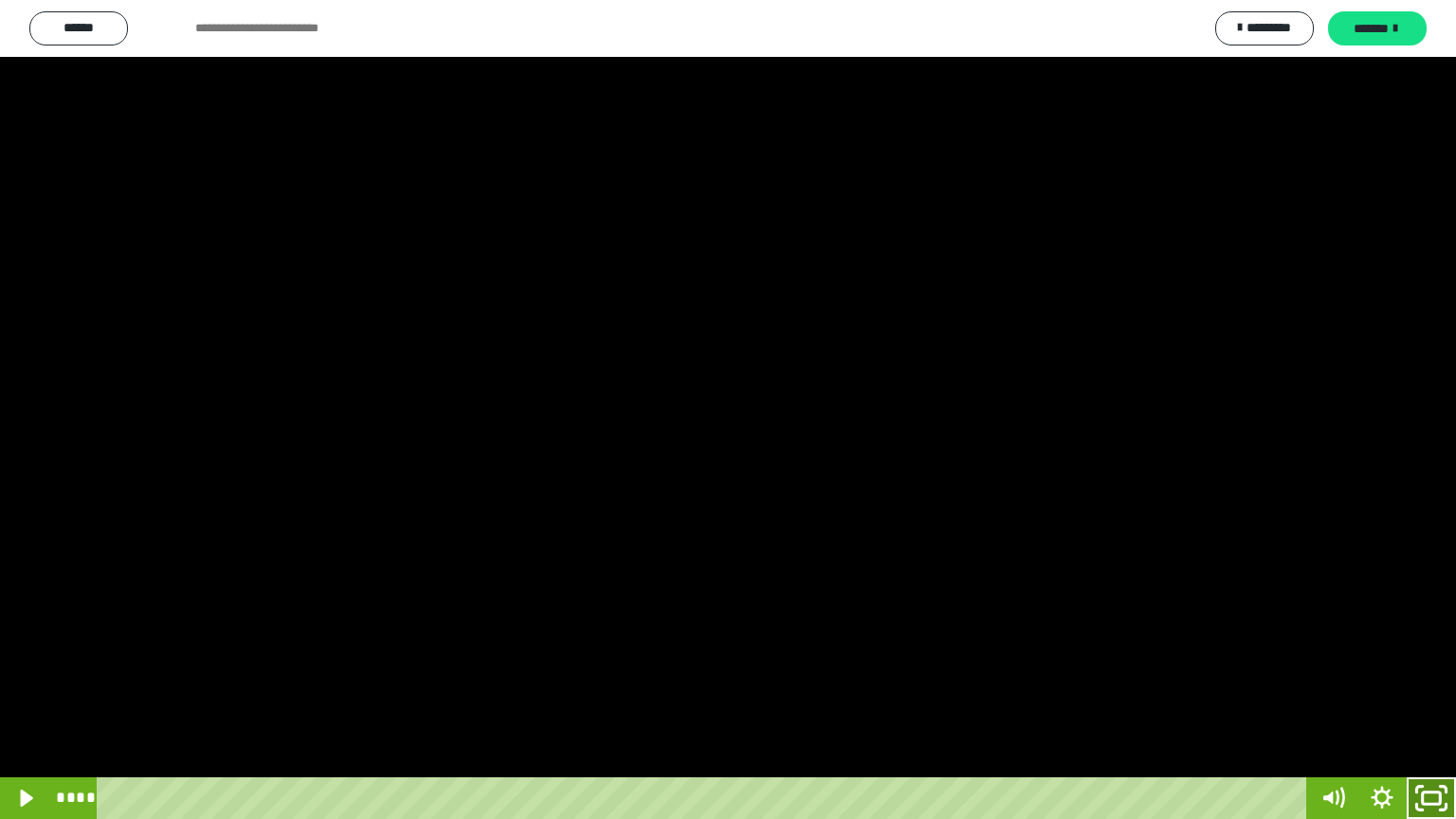 click 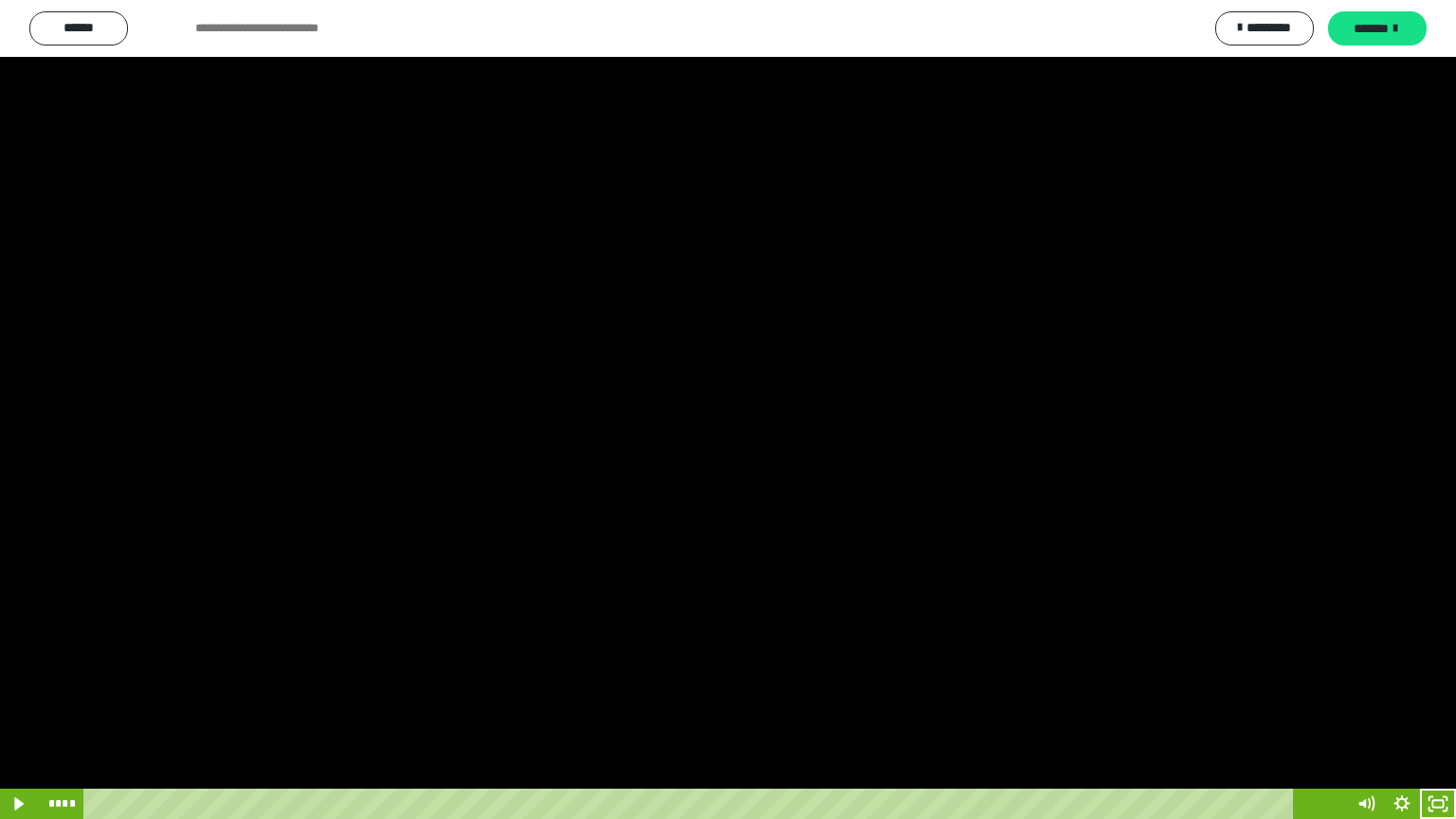 scroll, scrollTop: 3743, scrollLeft: 0, axis: vertical 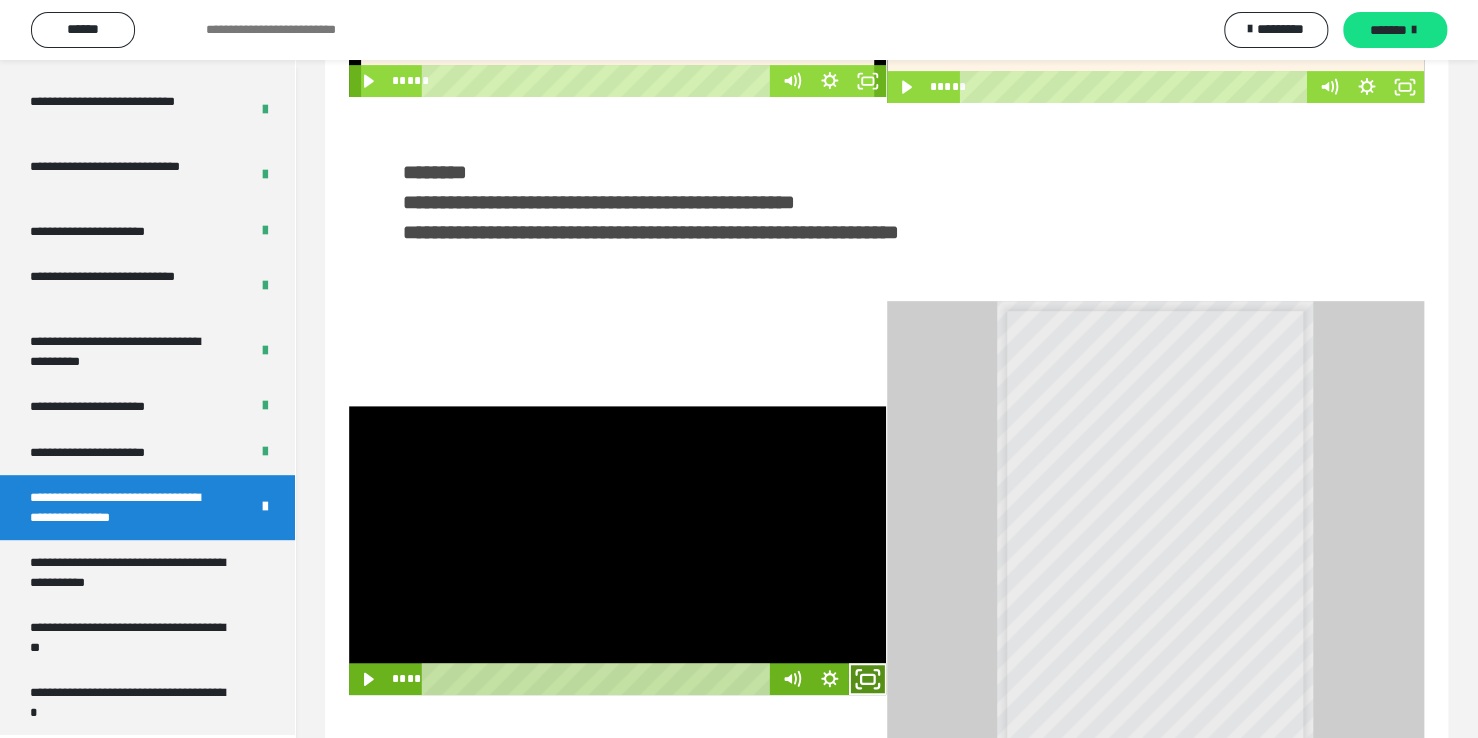 click 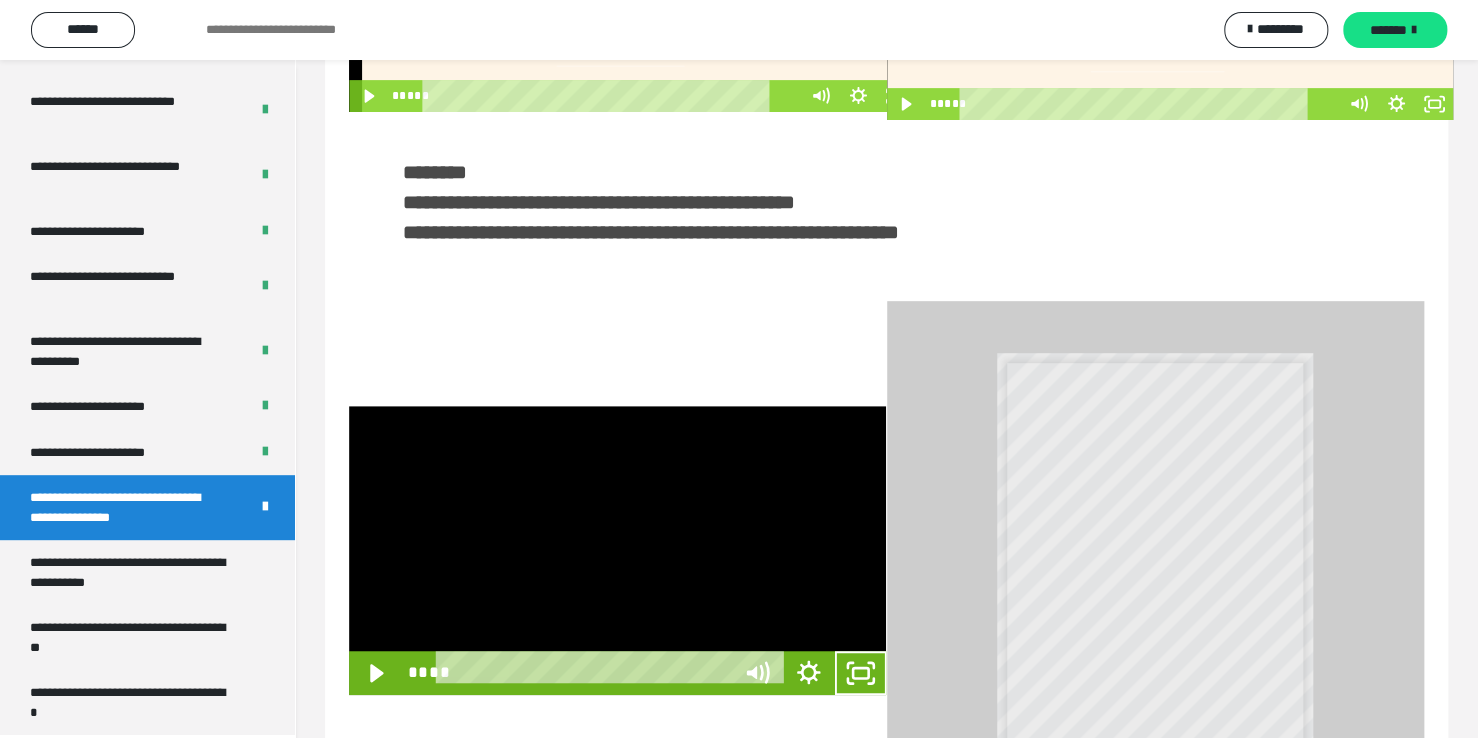 scroll, scrollTop: 3823, scrollLeft: 0, axis: vertical 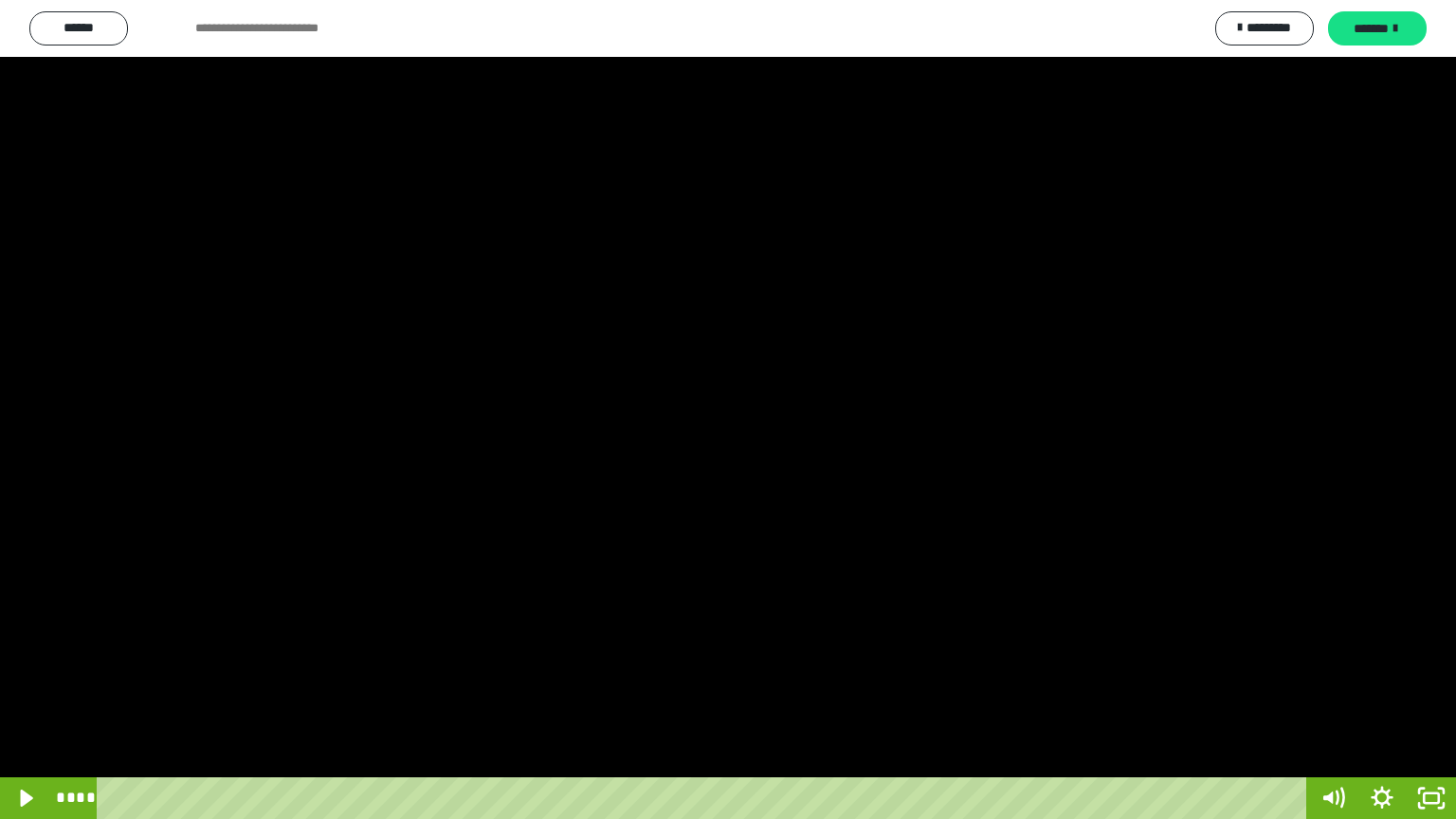 click at bounding box center (728, 410) 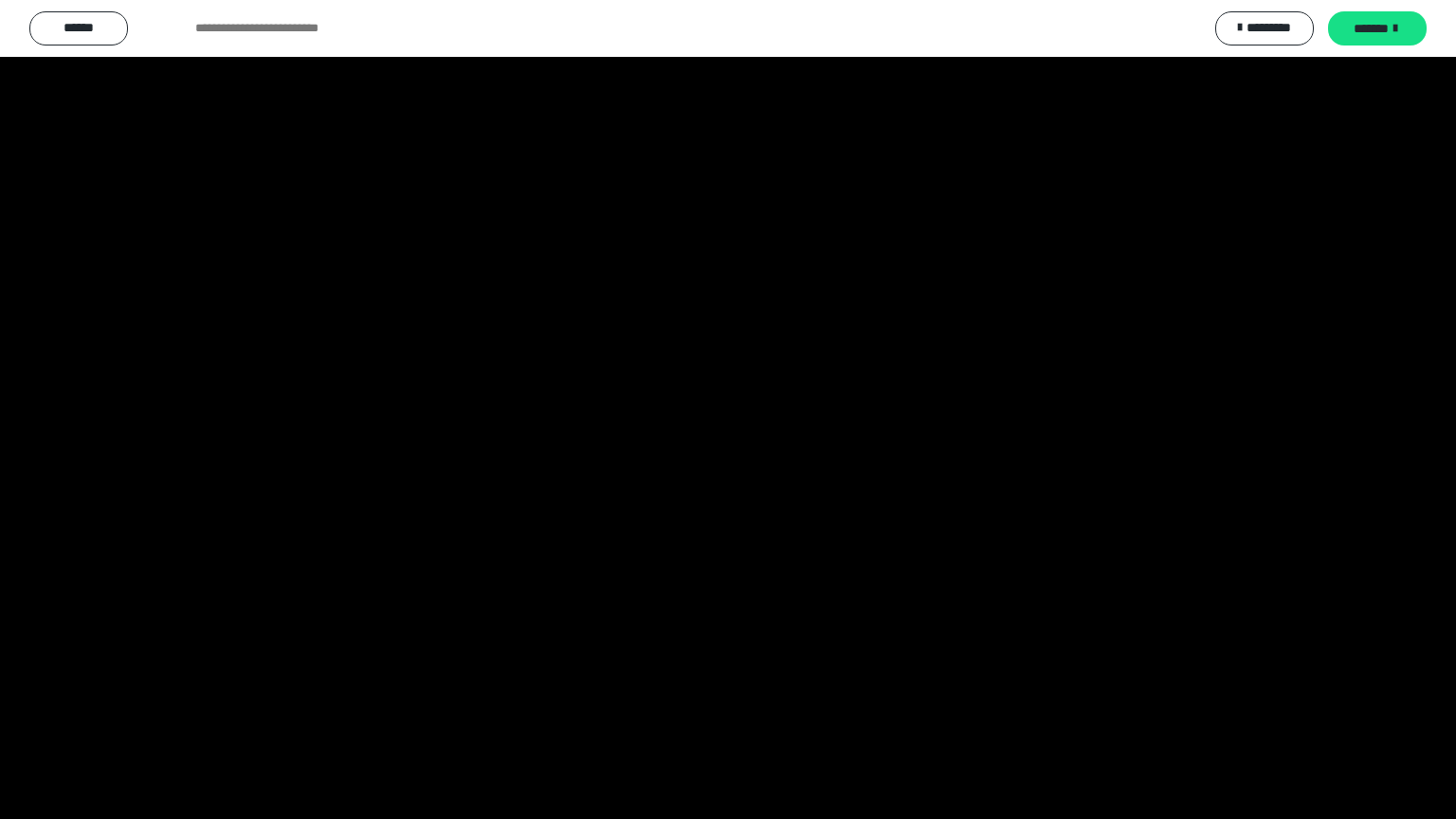 click at bounding box center (728, 410) 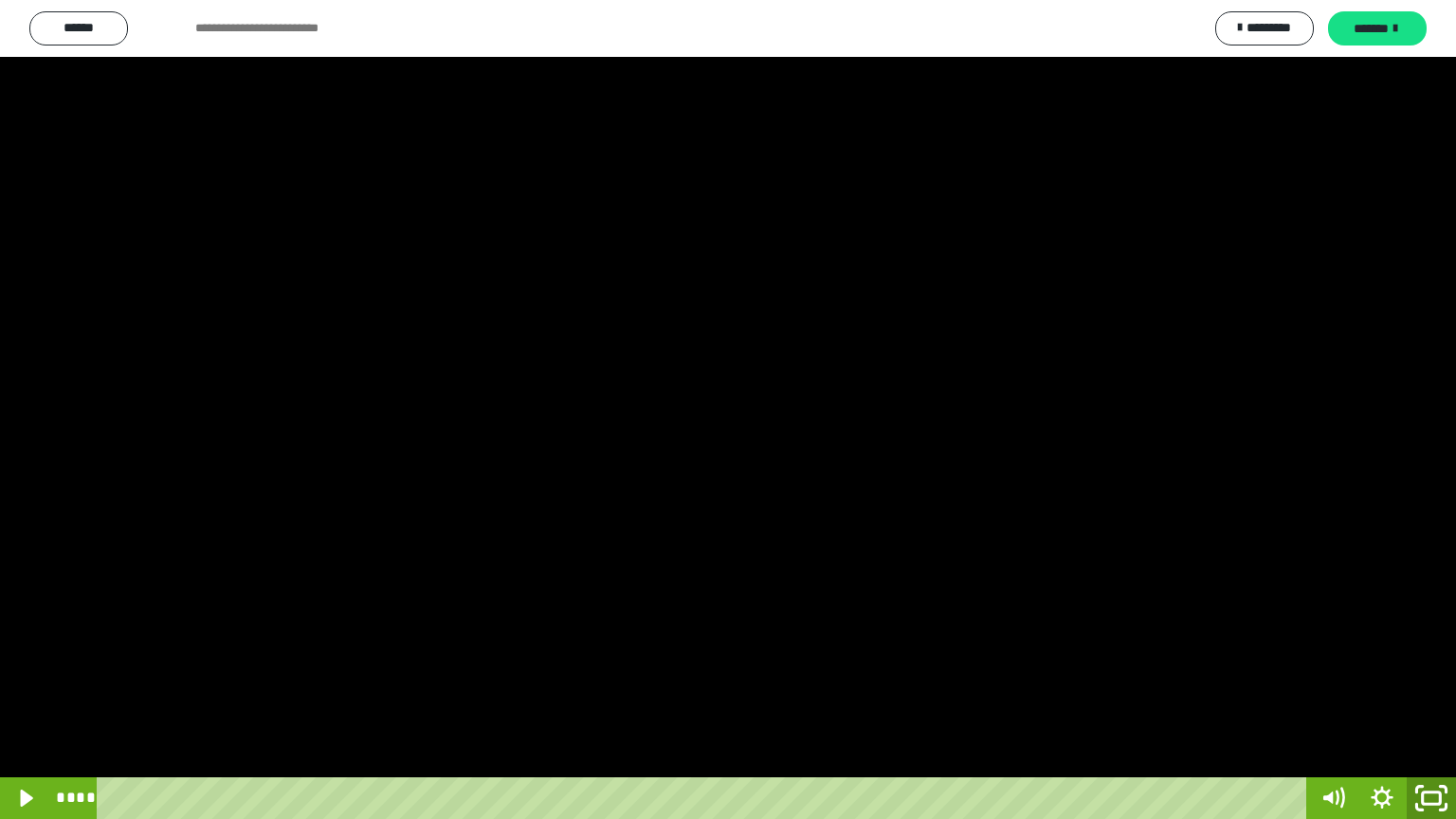 click 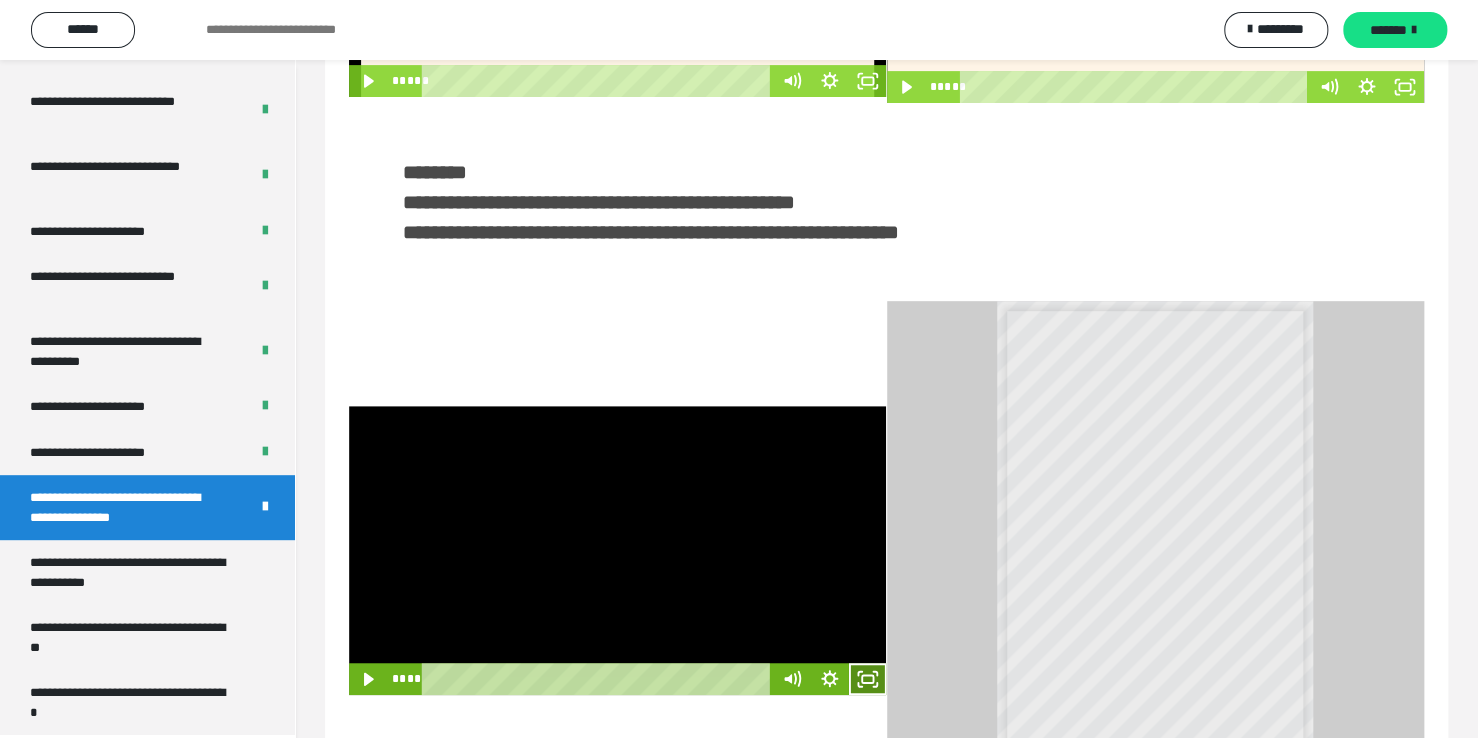 click 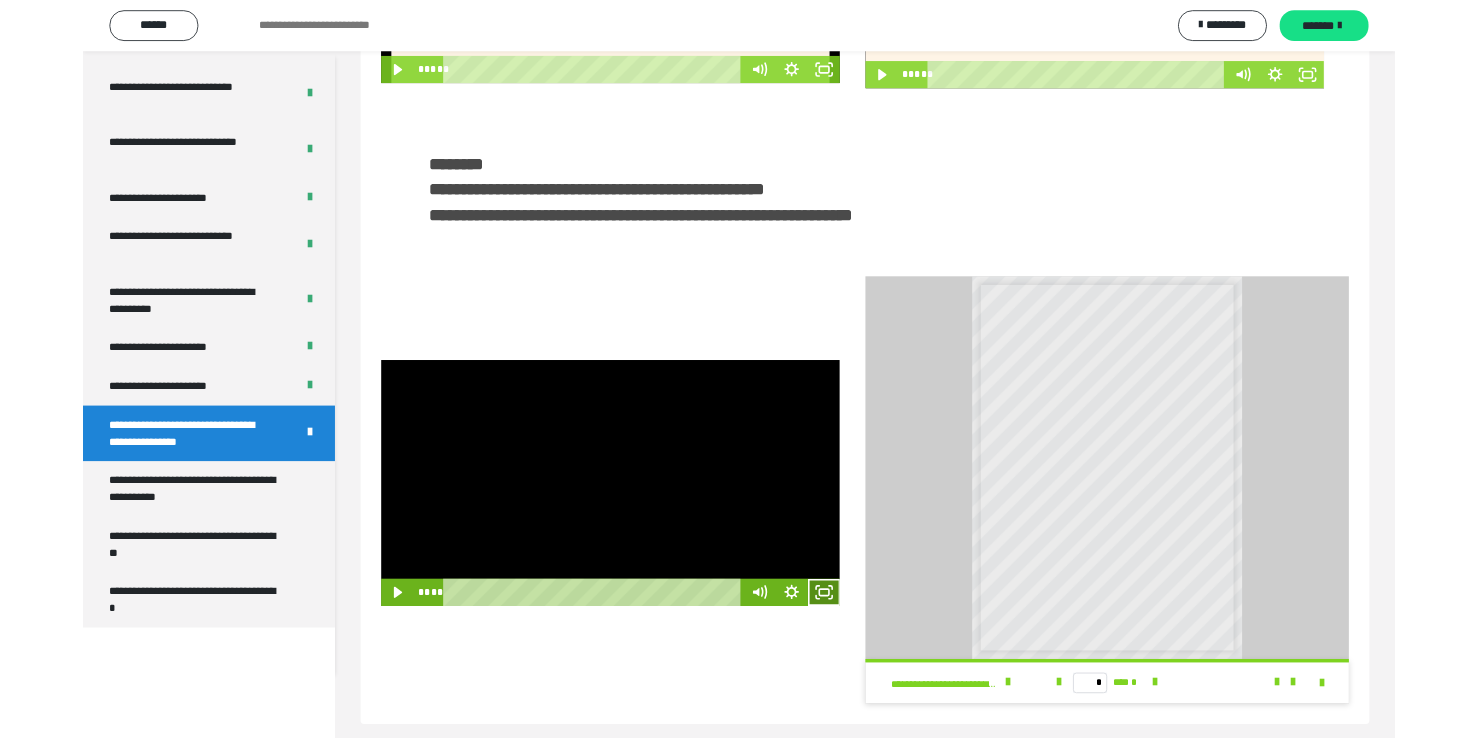 scroll, scrollTop: 3823, scrollLeft: 0, axis: vertical 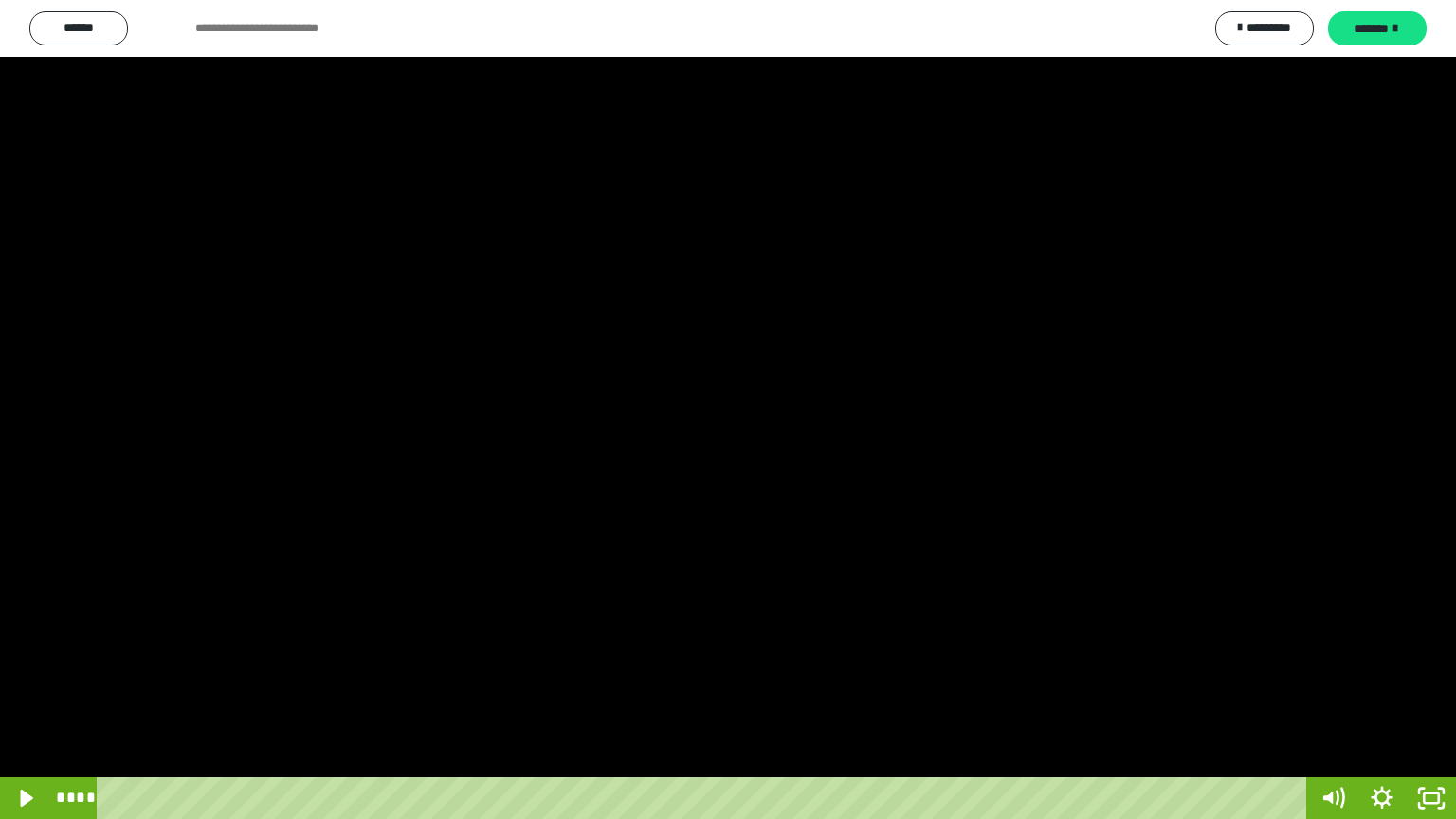 click at bounding box center [728, 410] 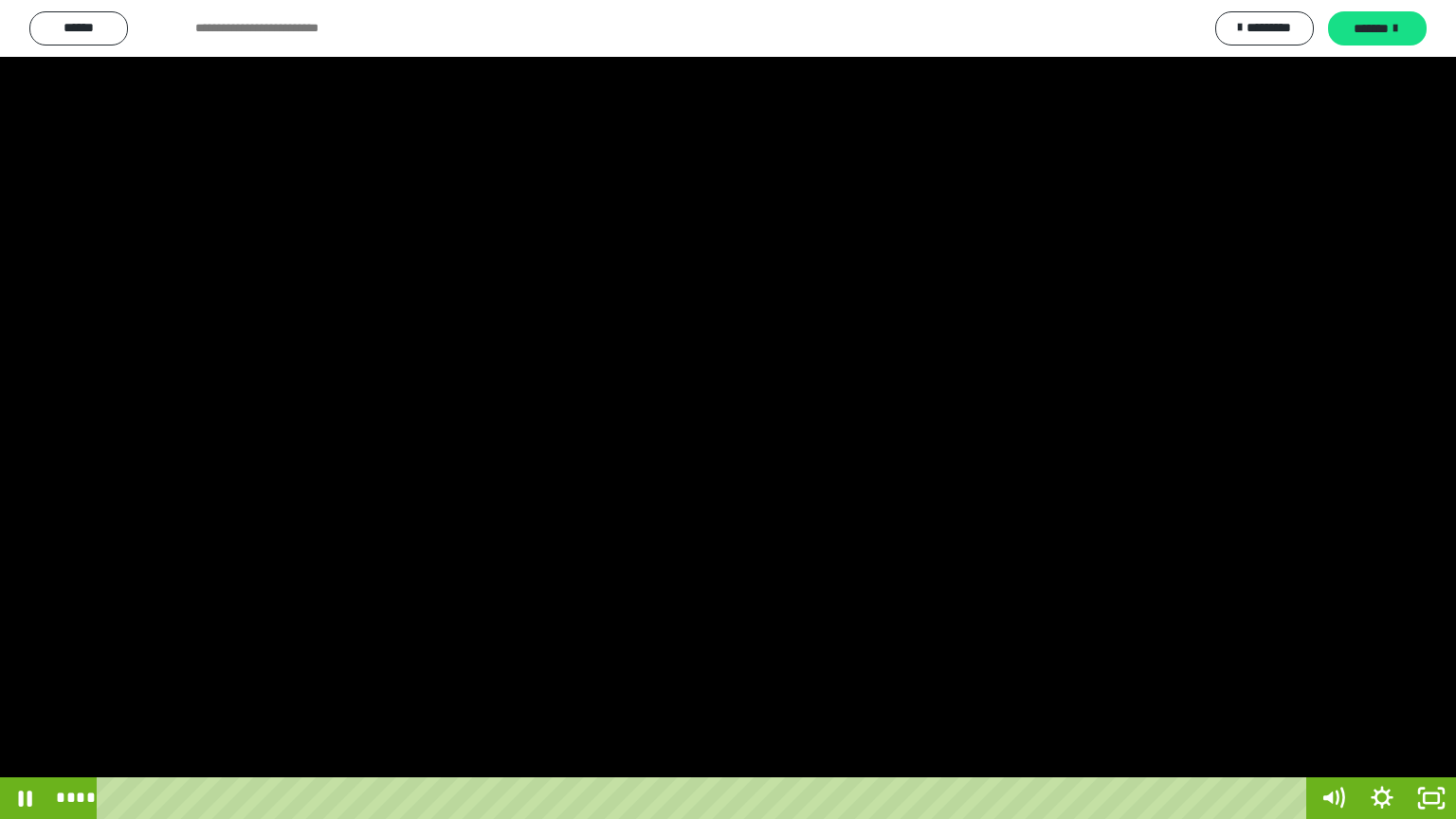click at bounding box center [728, 410] 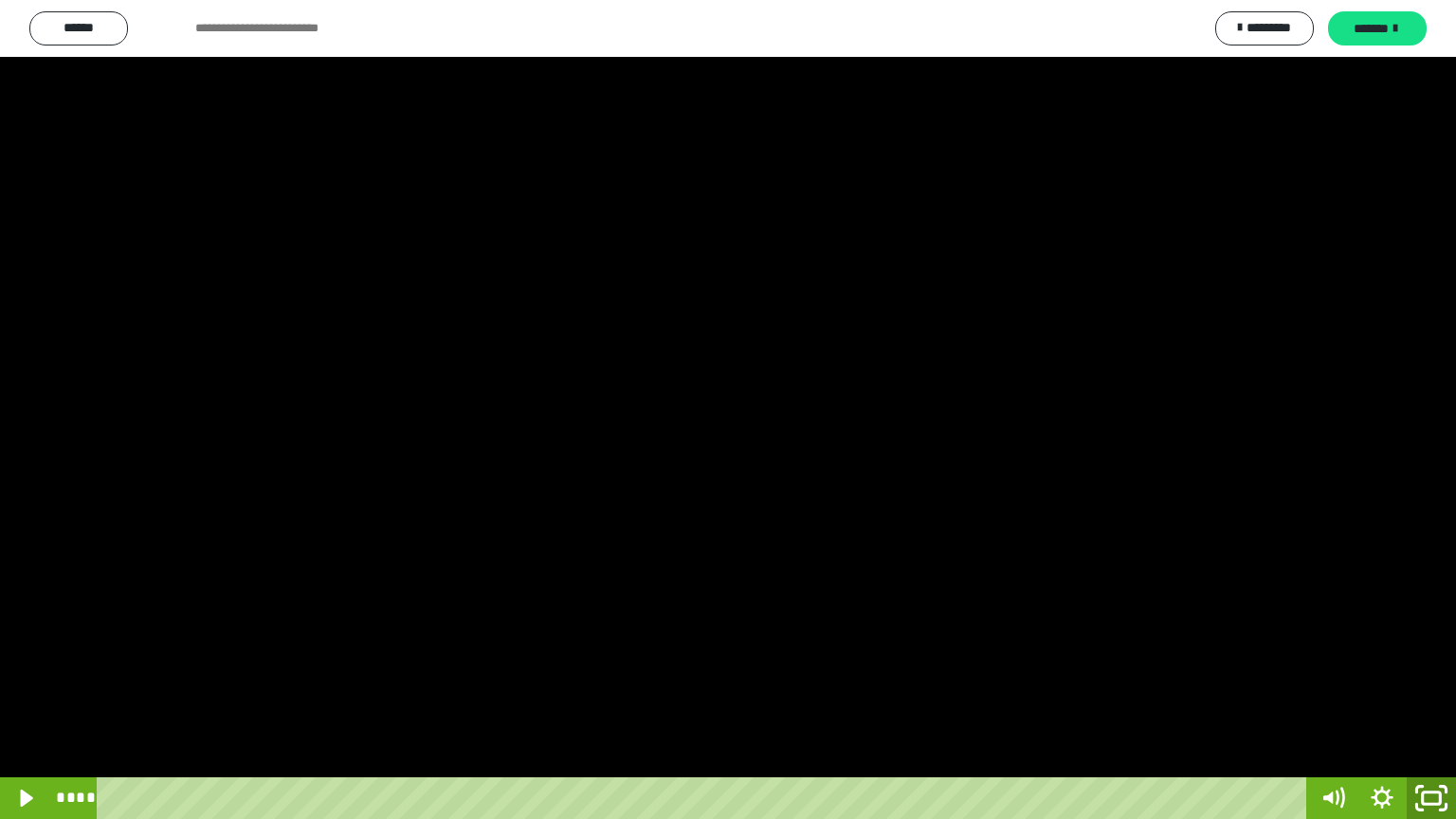 click 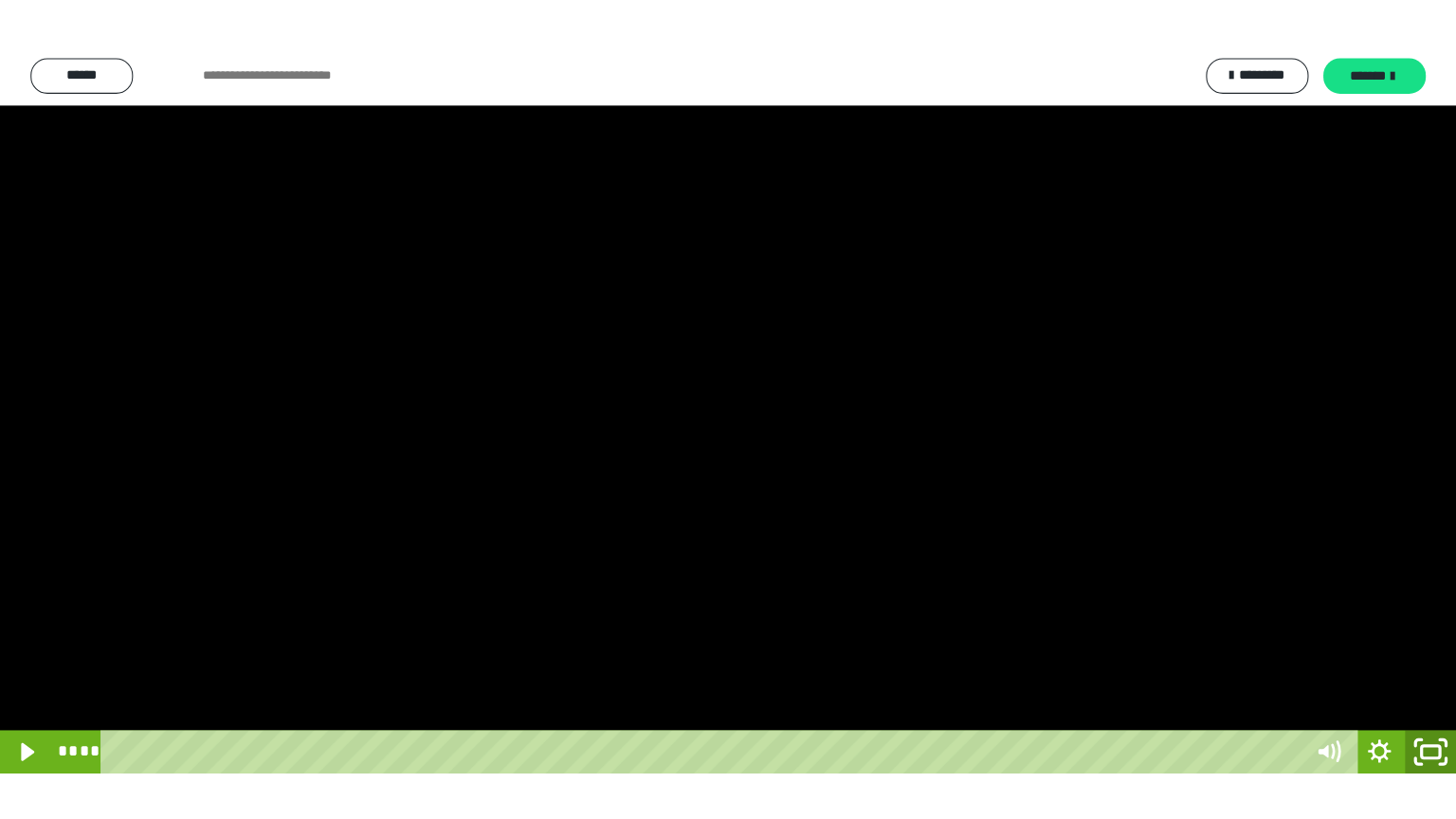 scroll, scrollTop: 3743, scrollLeft: 0, axis: vertical 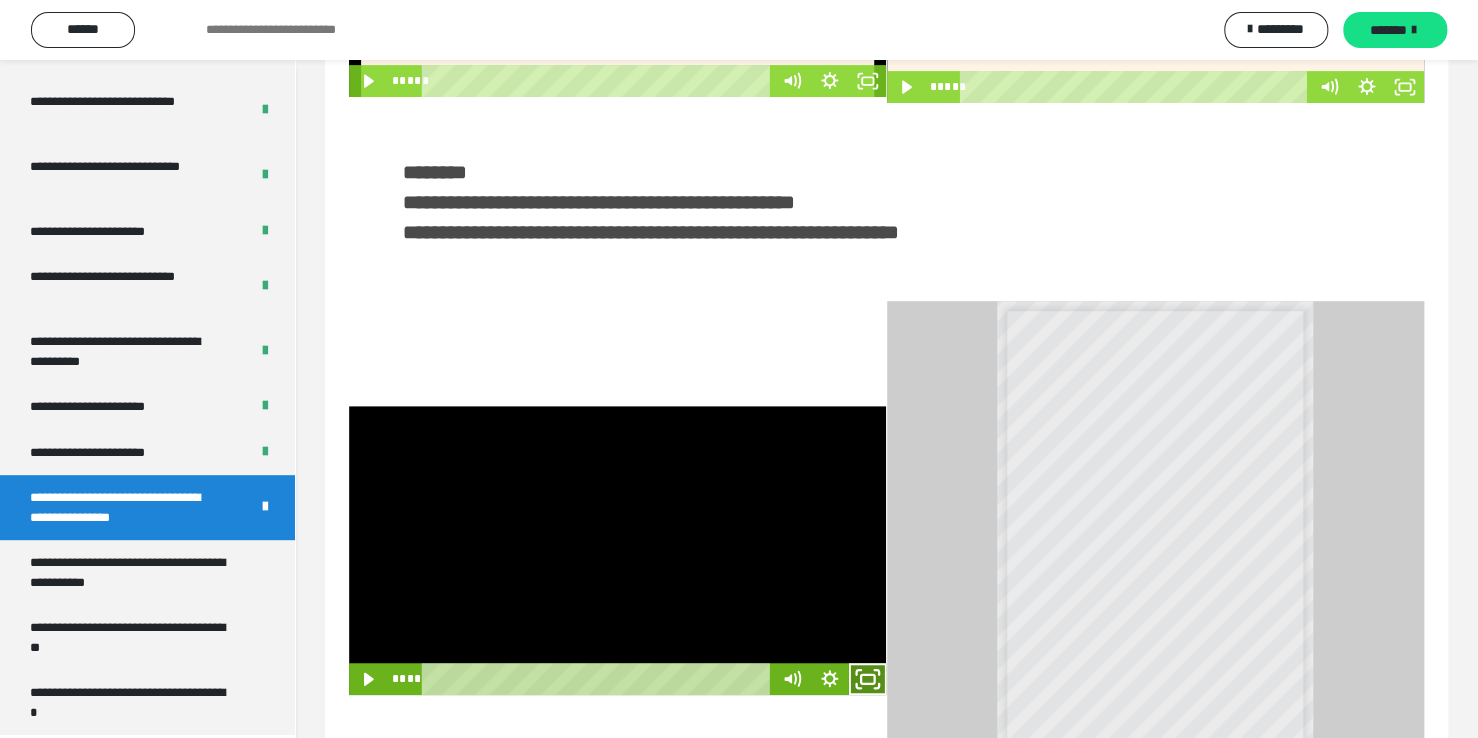 click 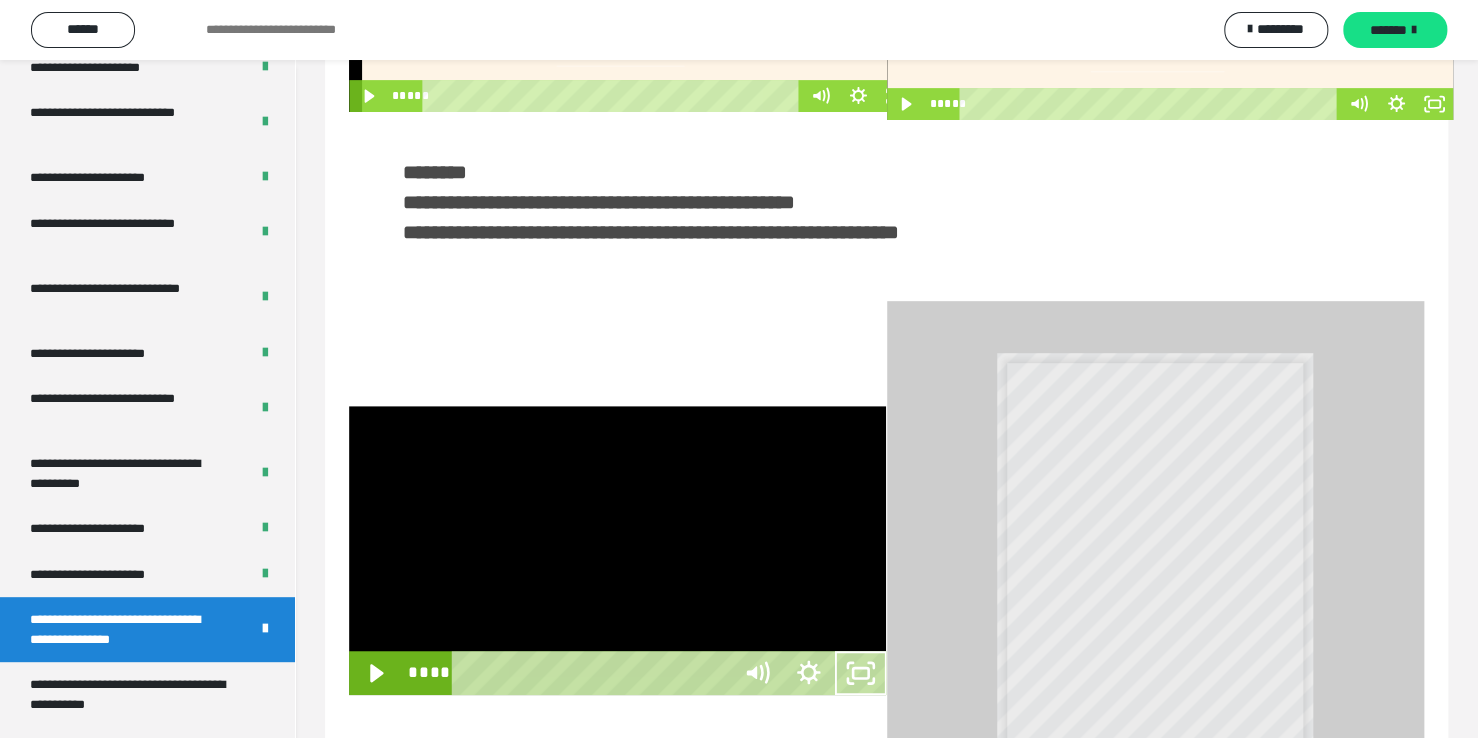 scroll, scrollTop: 3823, scrollLeft: 0, axis: vertical 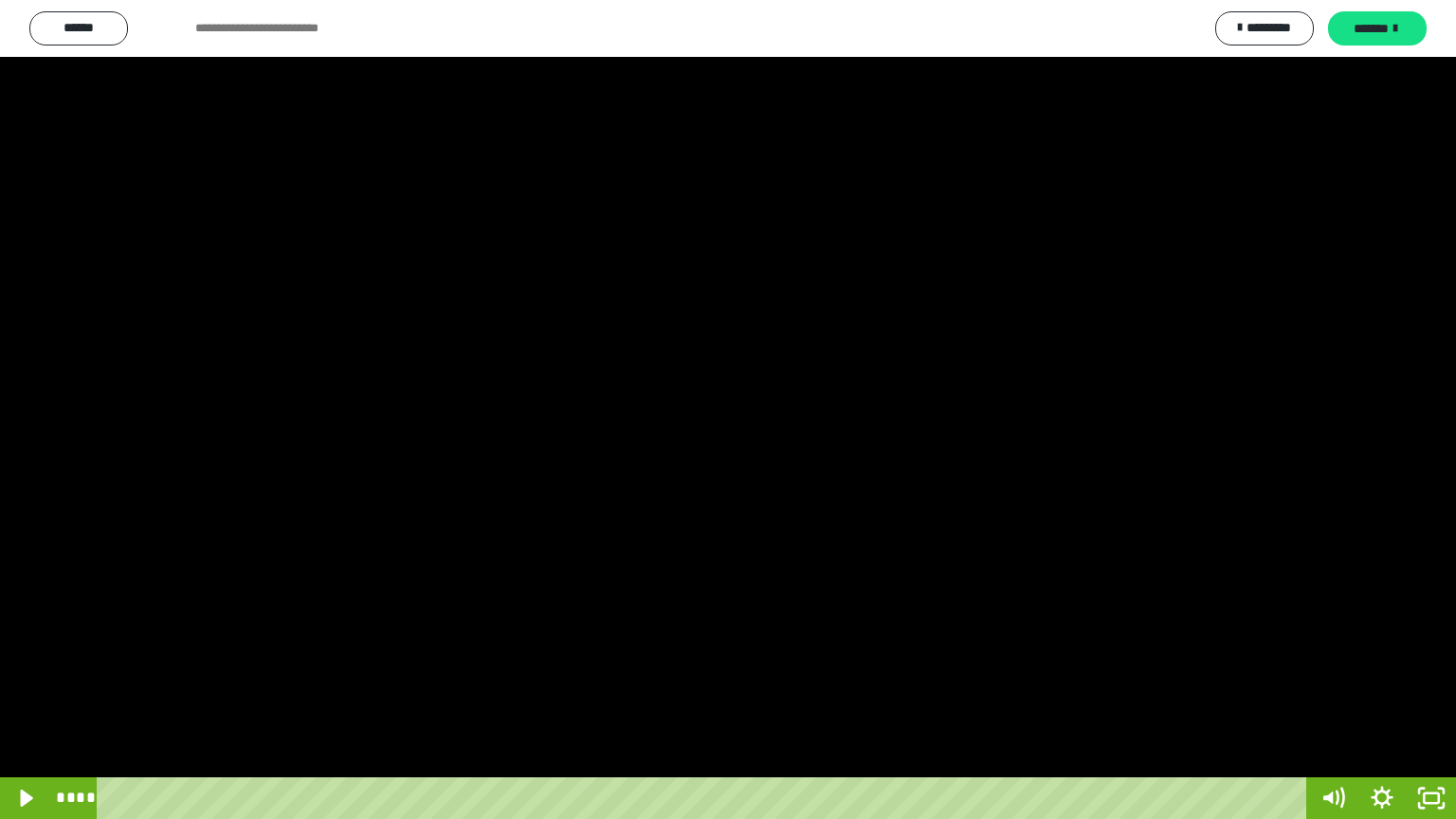 click at bounding box center (728, 410) 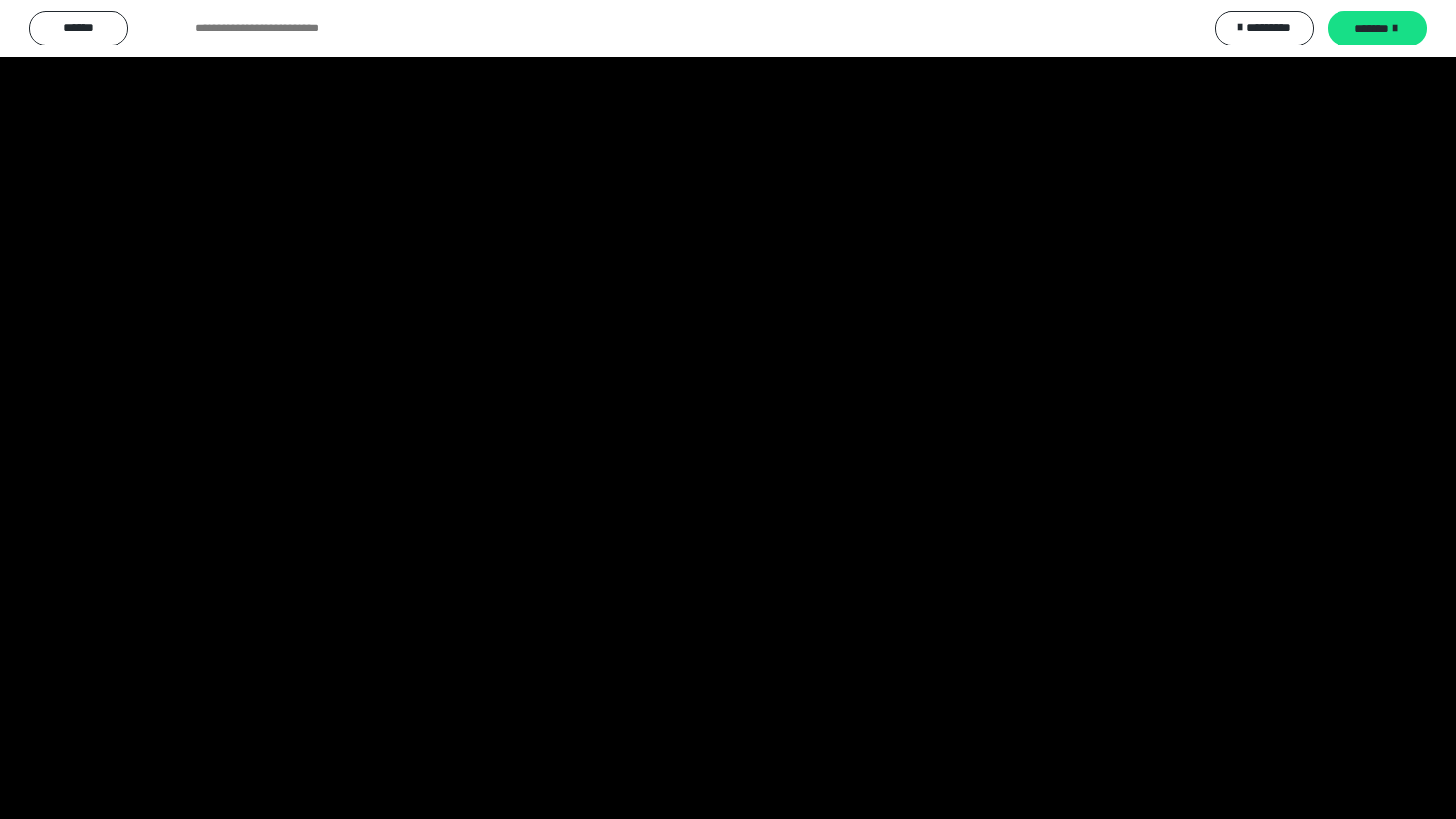click at bounding box center [728, 410] 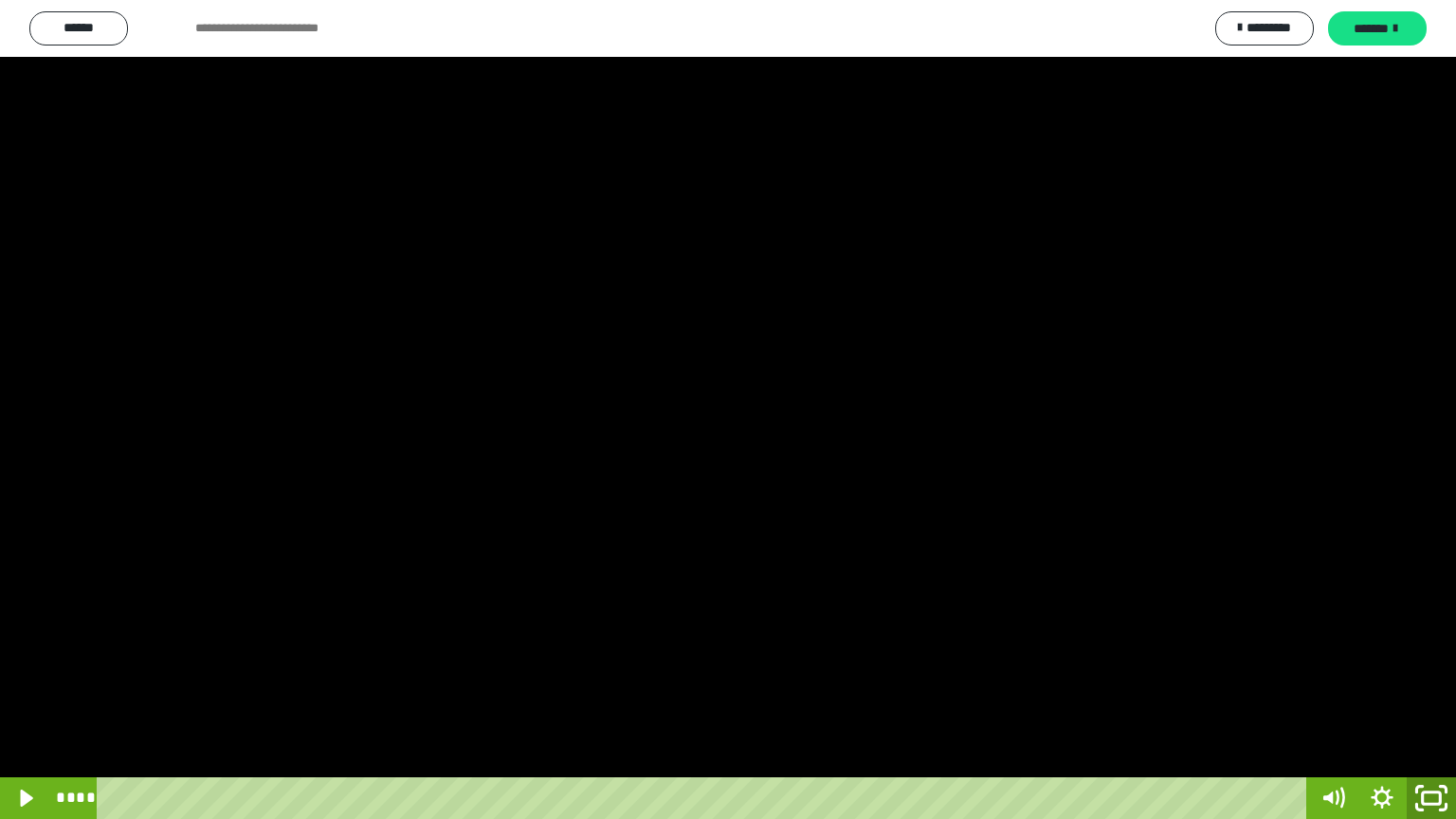 click 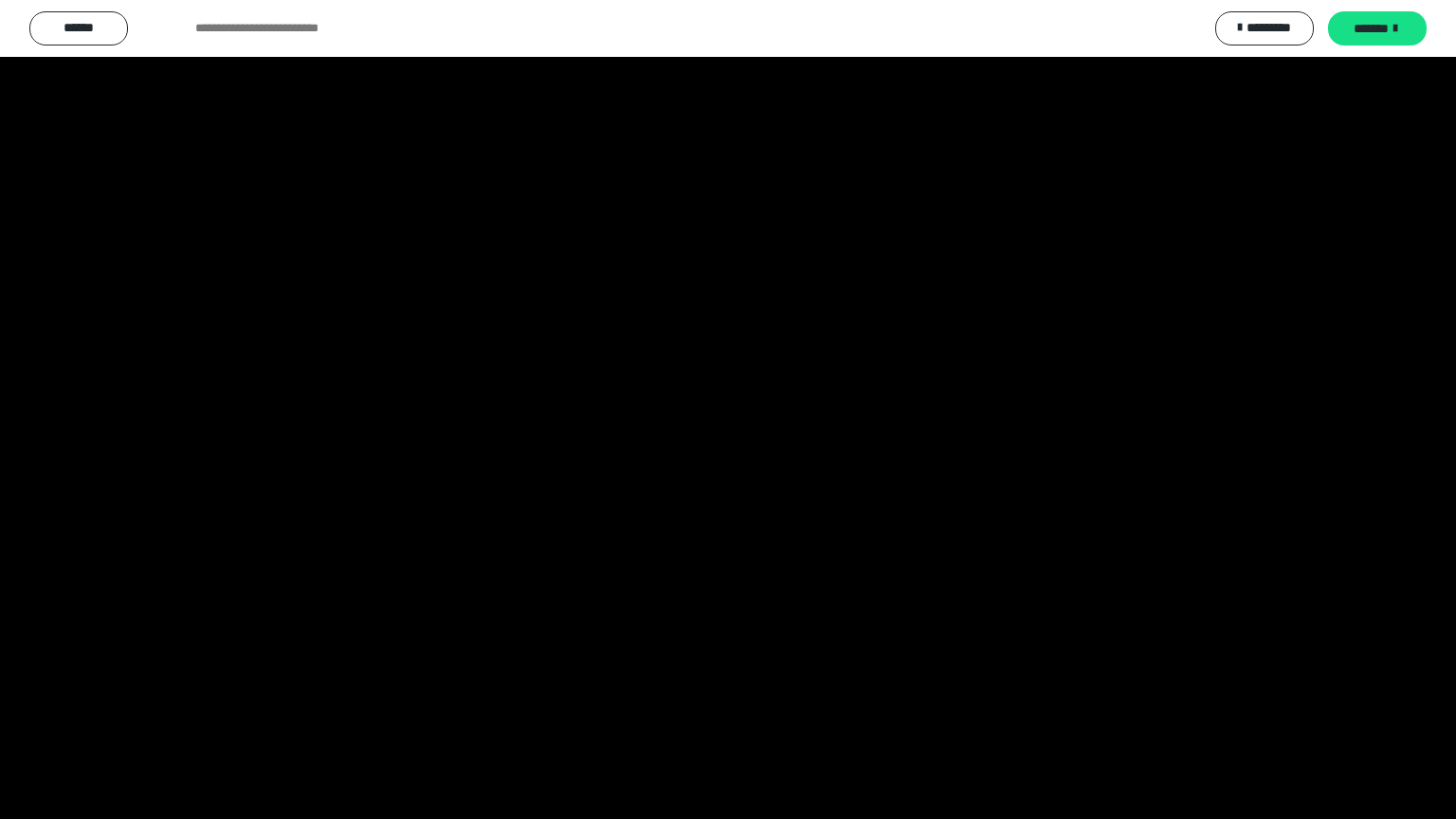 scroll, scrollTop: 3743, scrollLeft: 0, axis: vertical 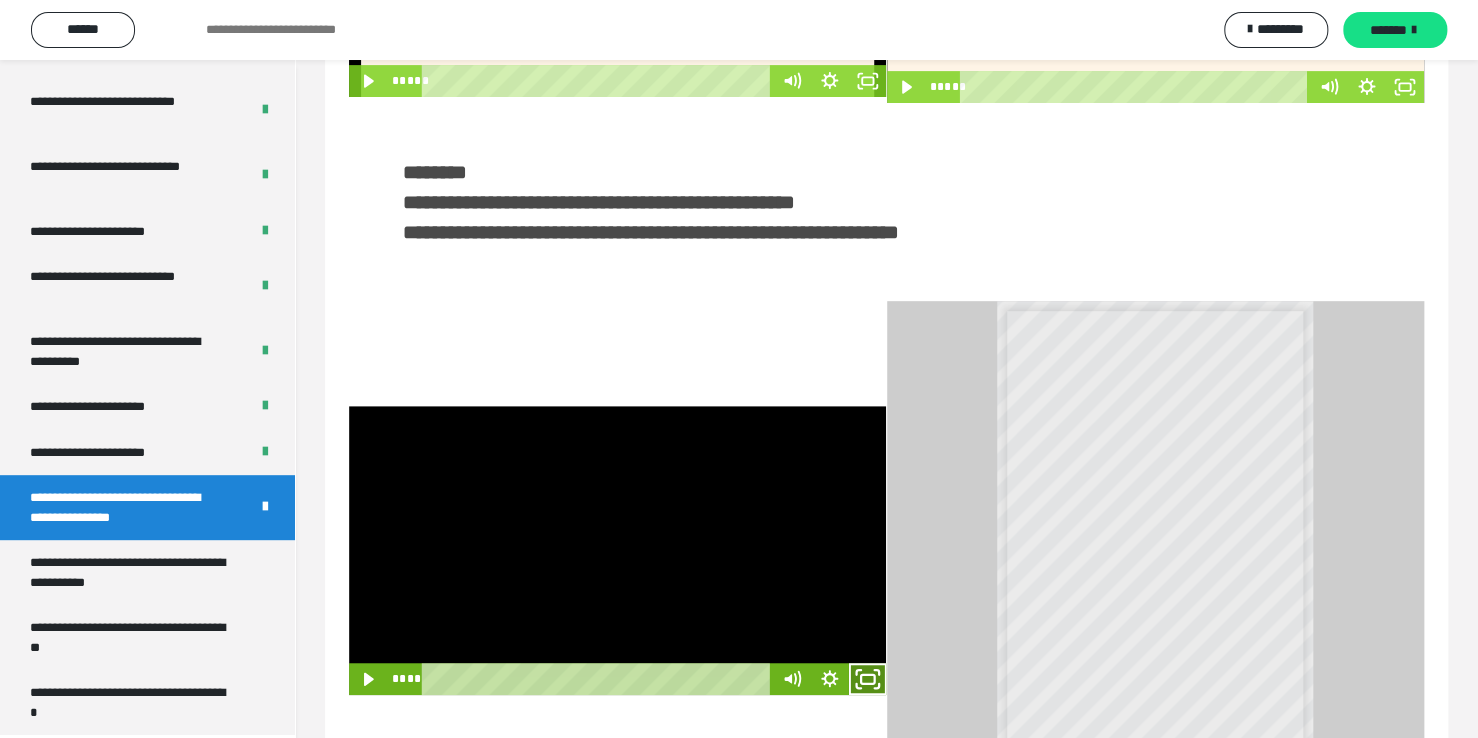 click 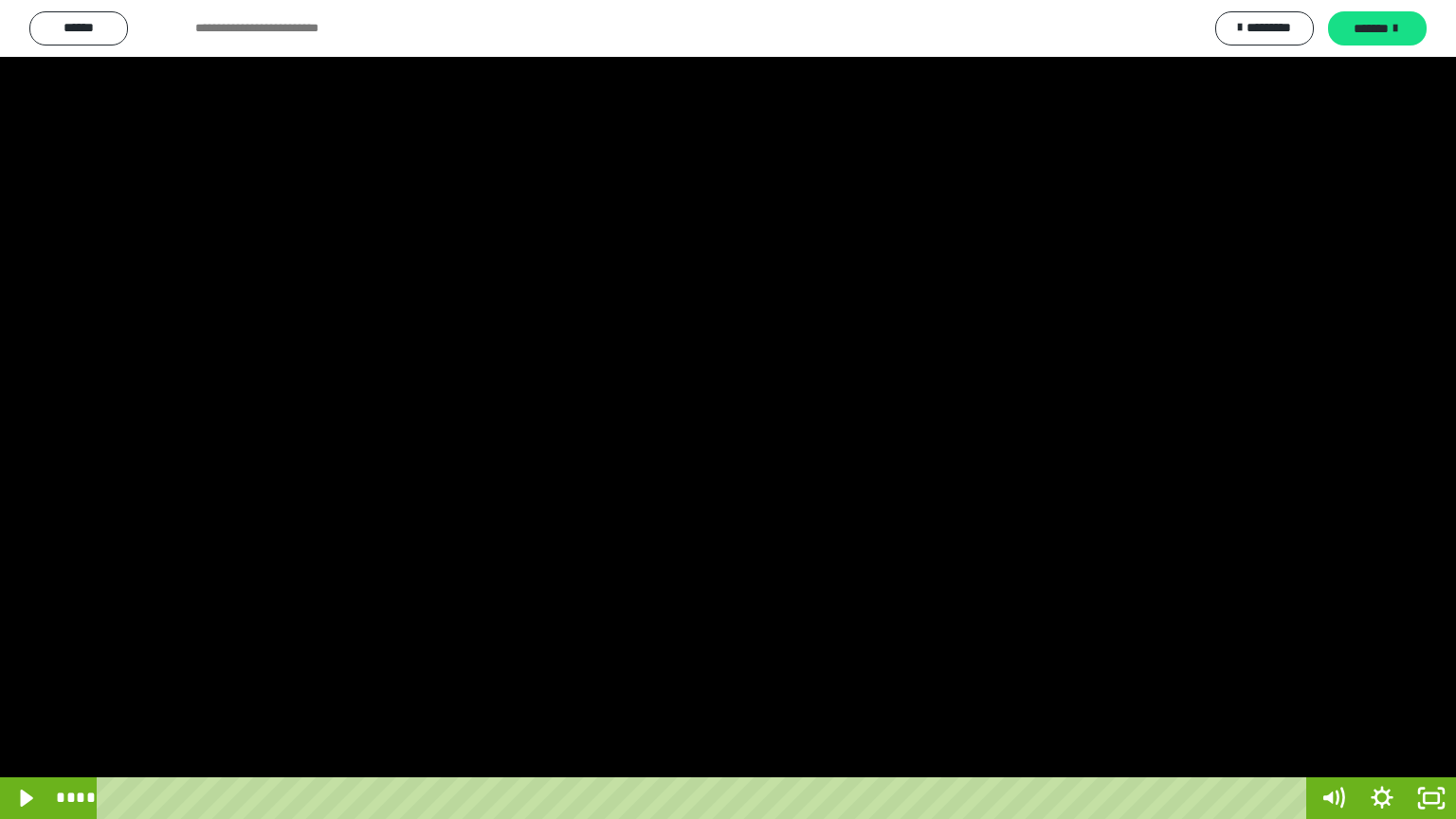 click at bounding box center [728, 410] 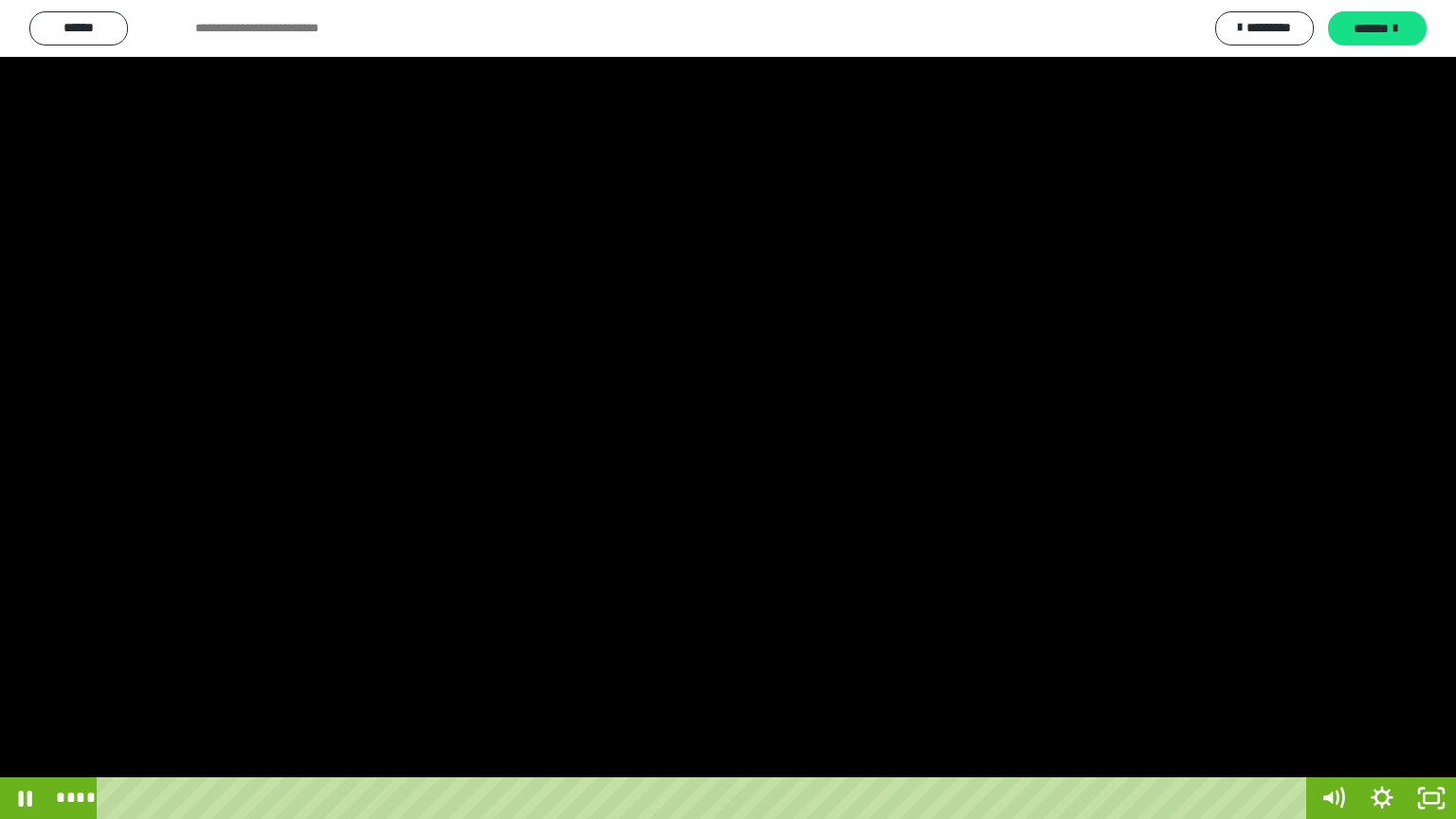 click at bounding box center [728, 410] 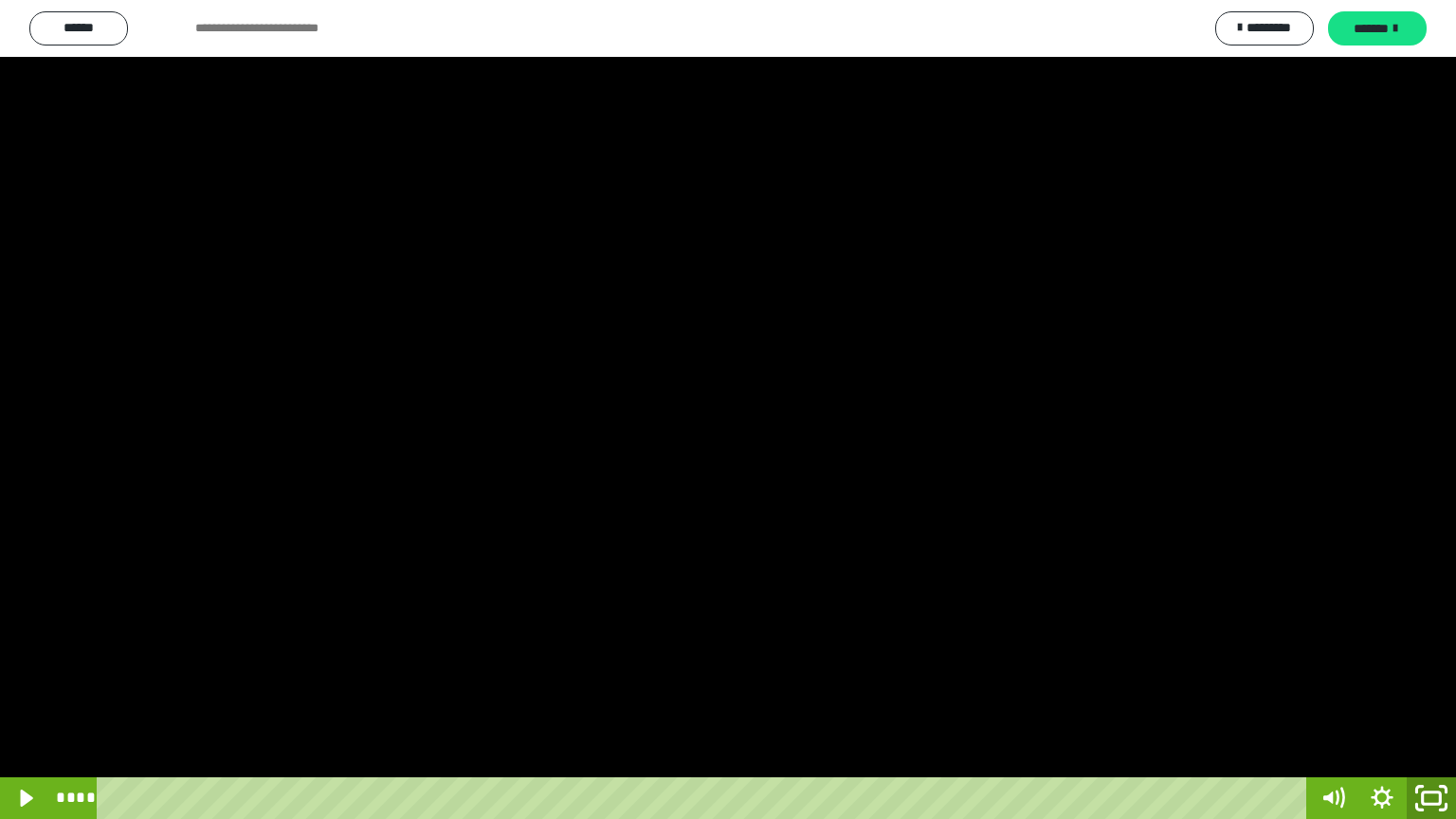 click 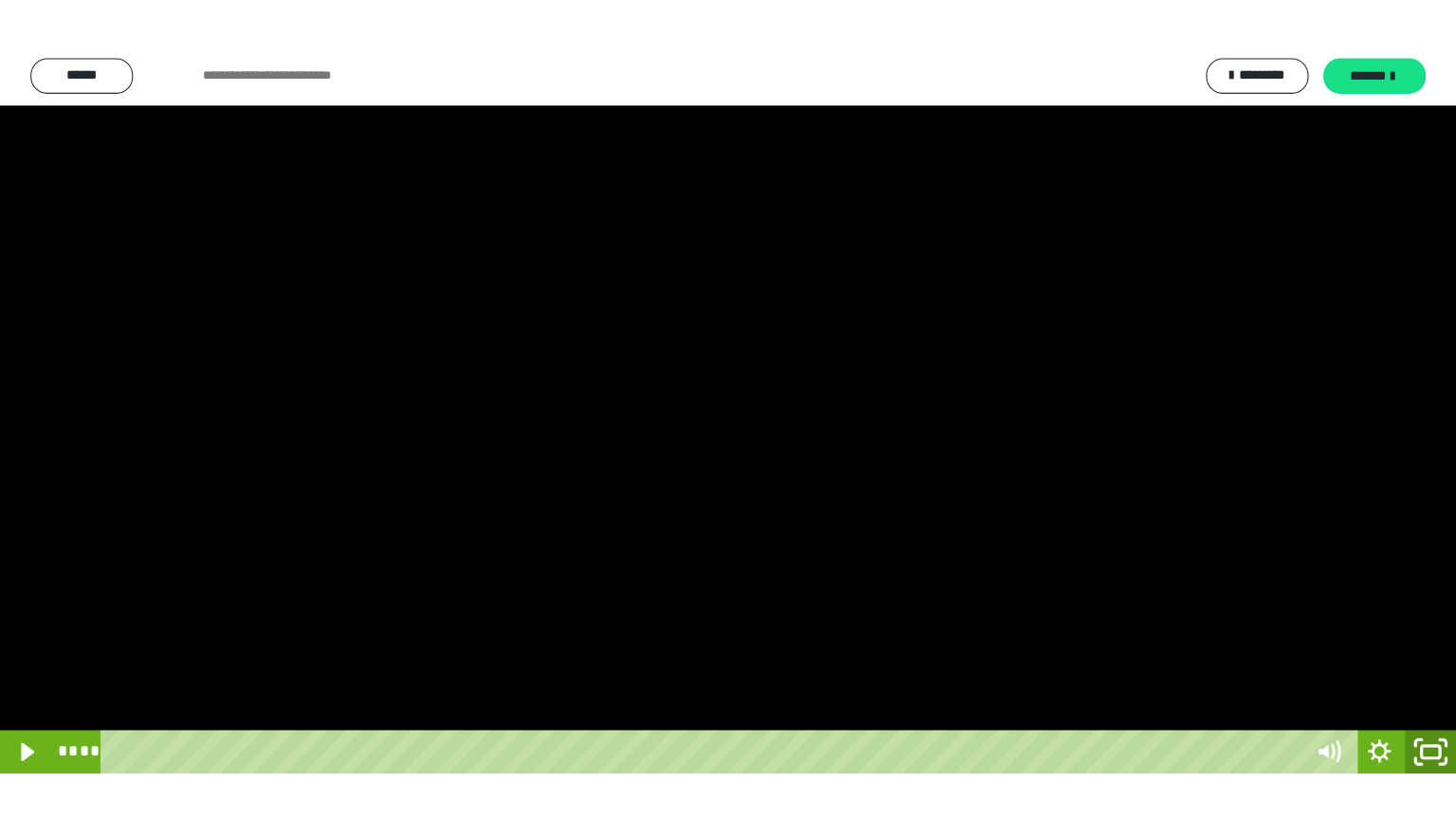 scroll, scrollTop: 3743, scrollLeft: 0, axis: vertical 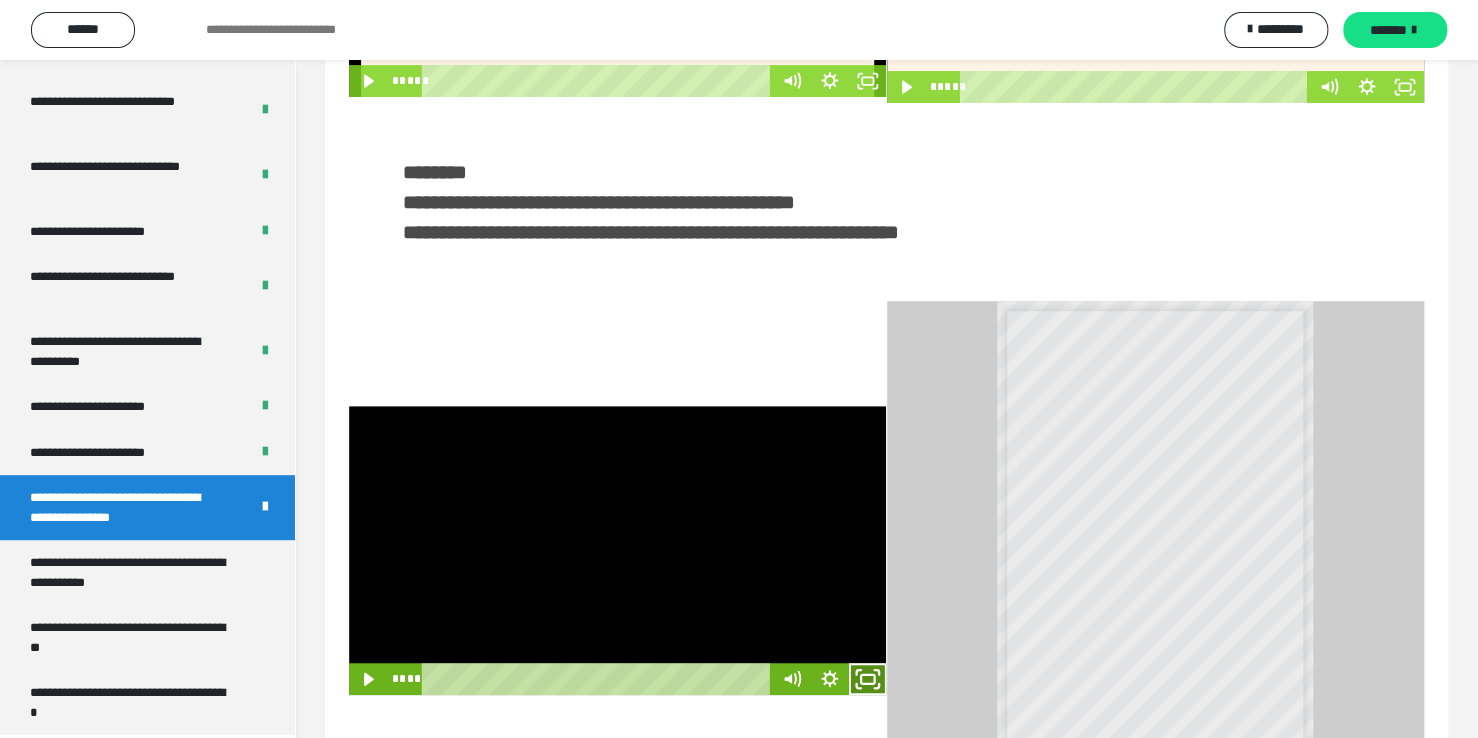 click 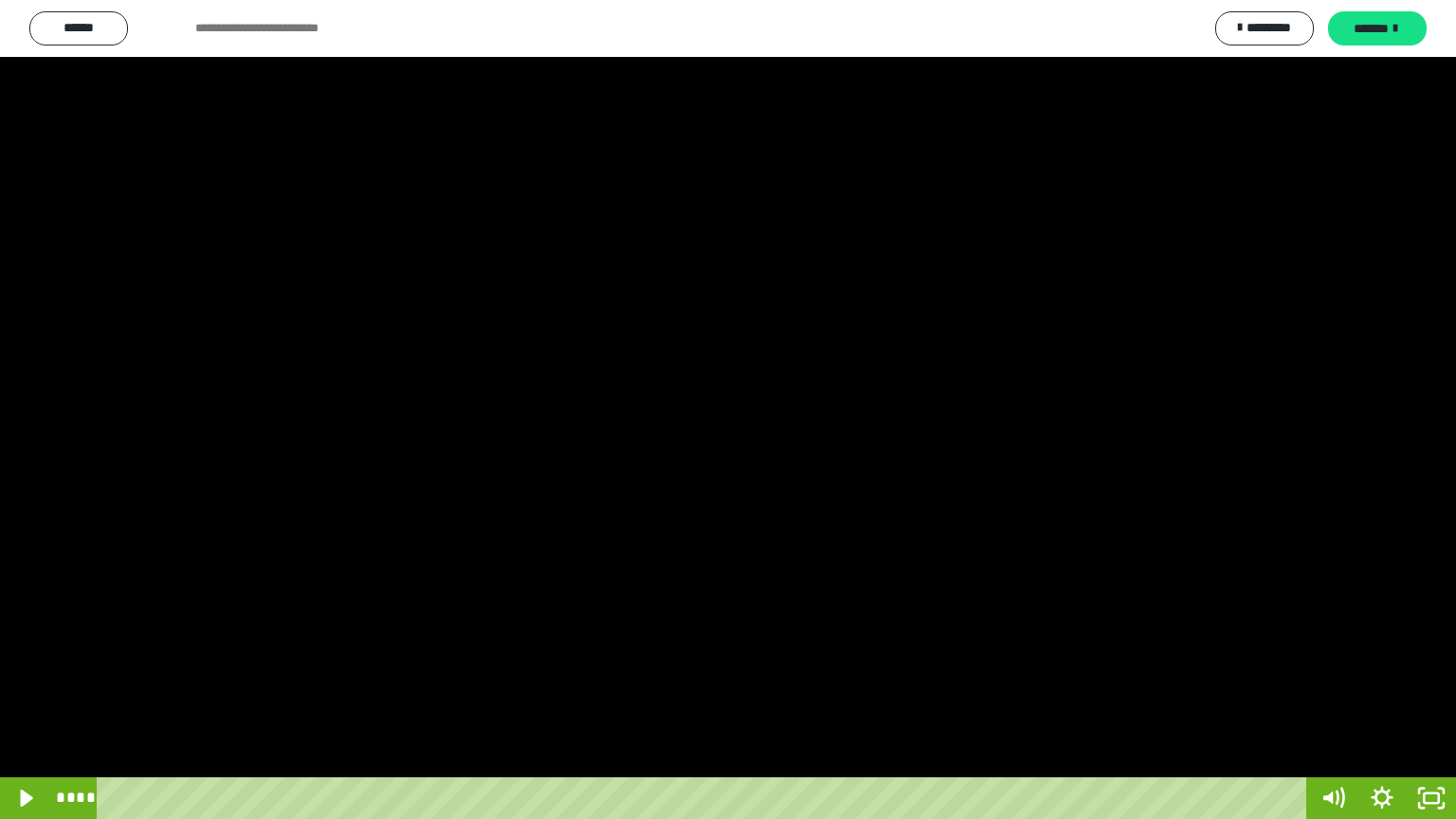 click at bounding box center (728, 410) 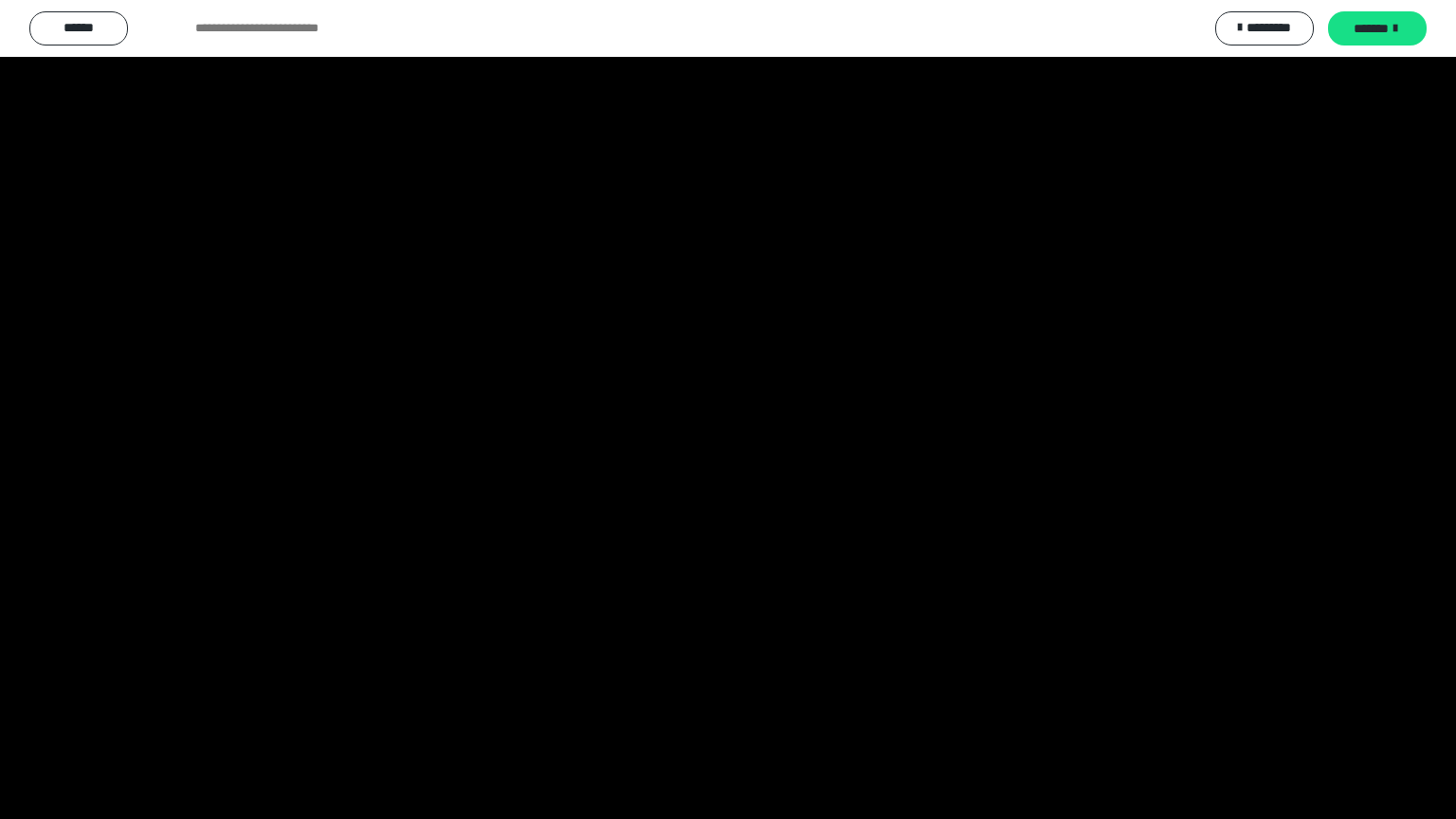 click at bounding box center (728, 410) 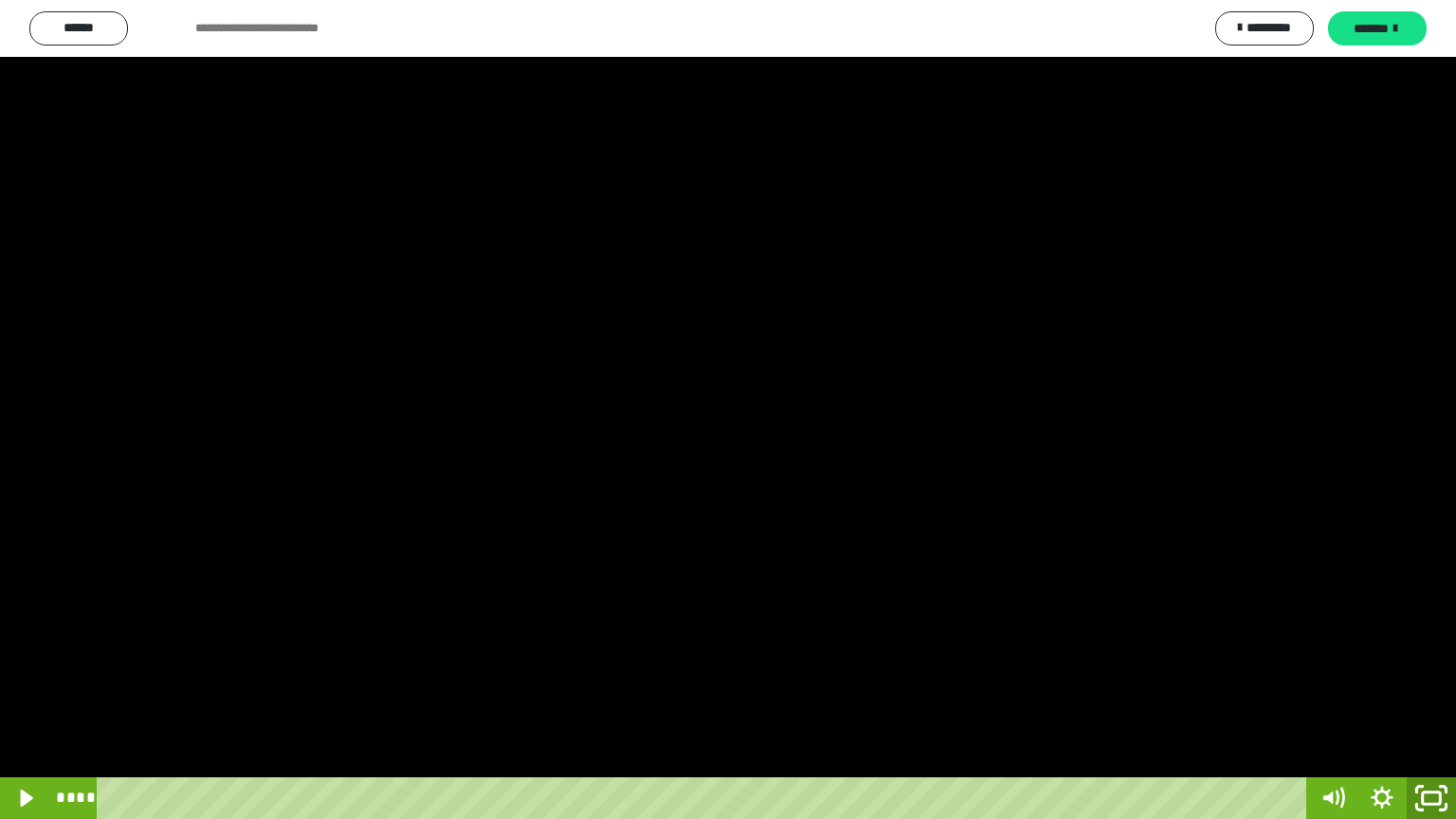 click 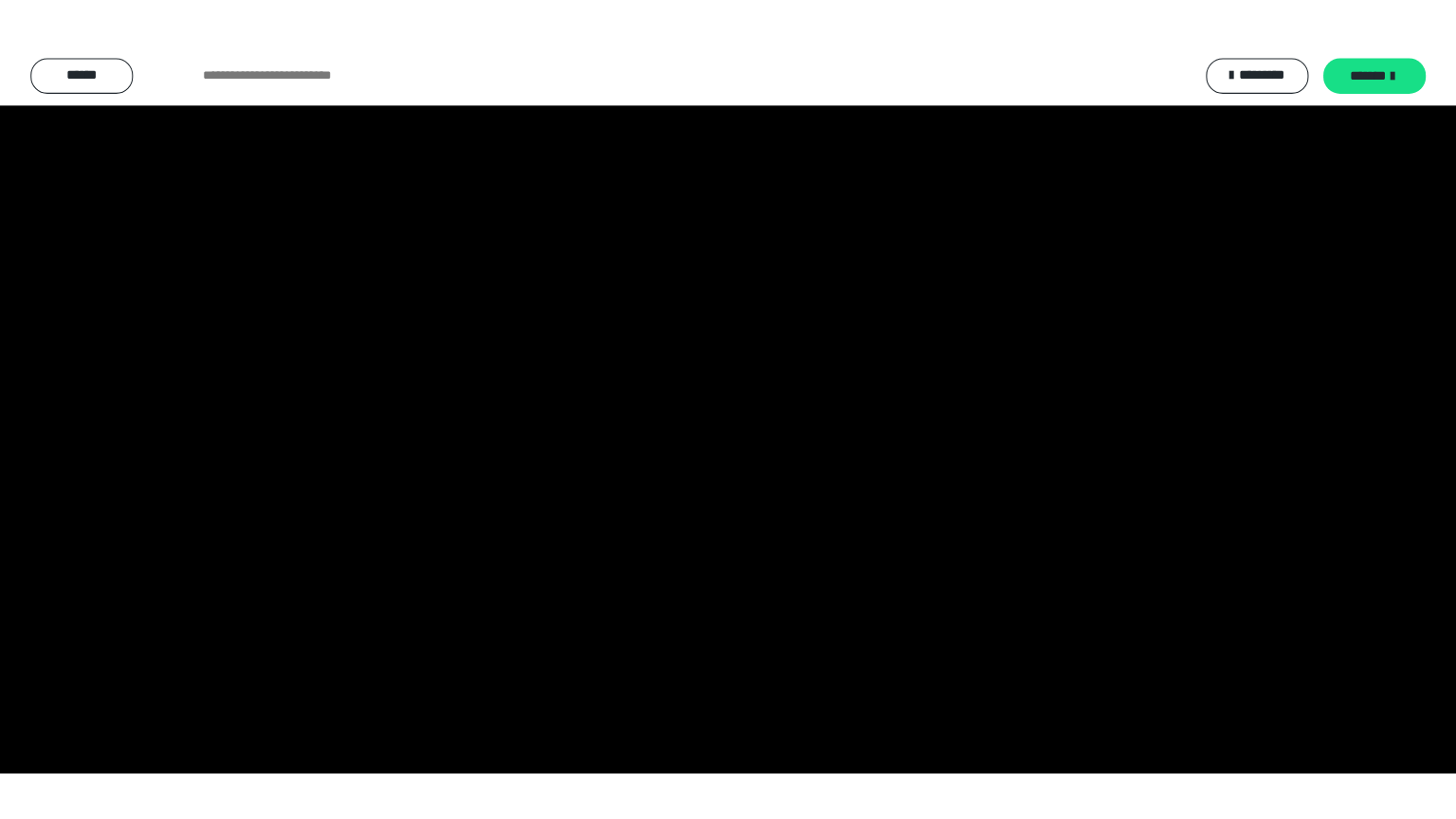 scroll, scrollTop: 3743, scrollLeft: 0, axis: vertical 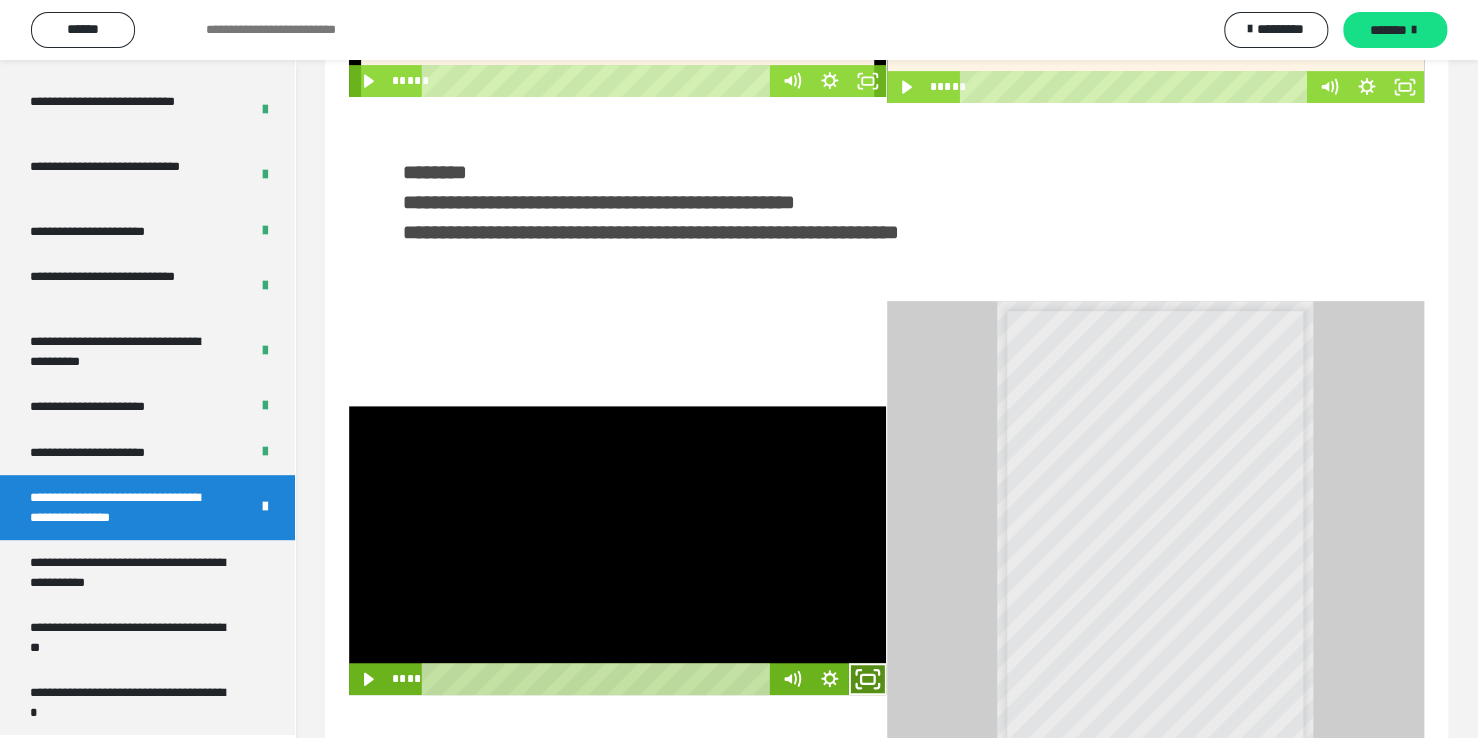 click 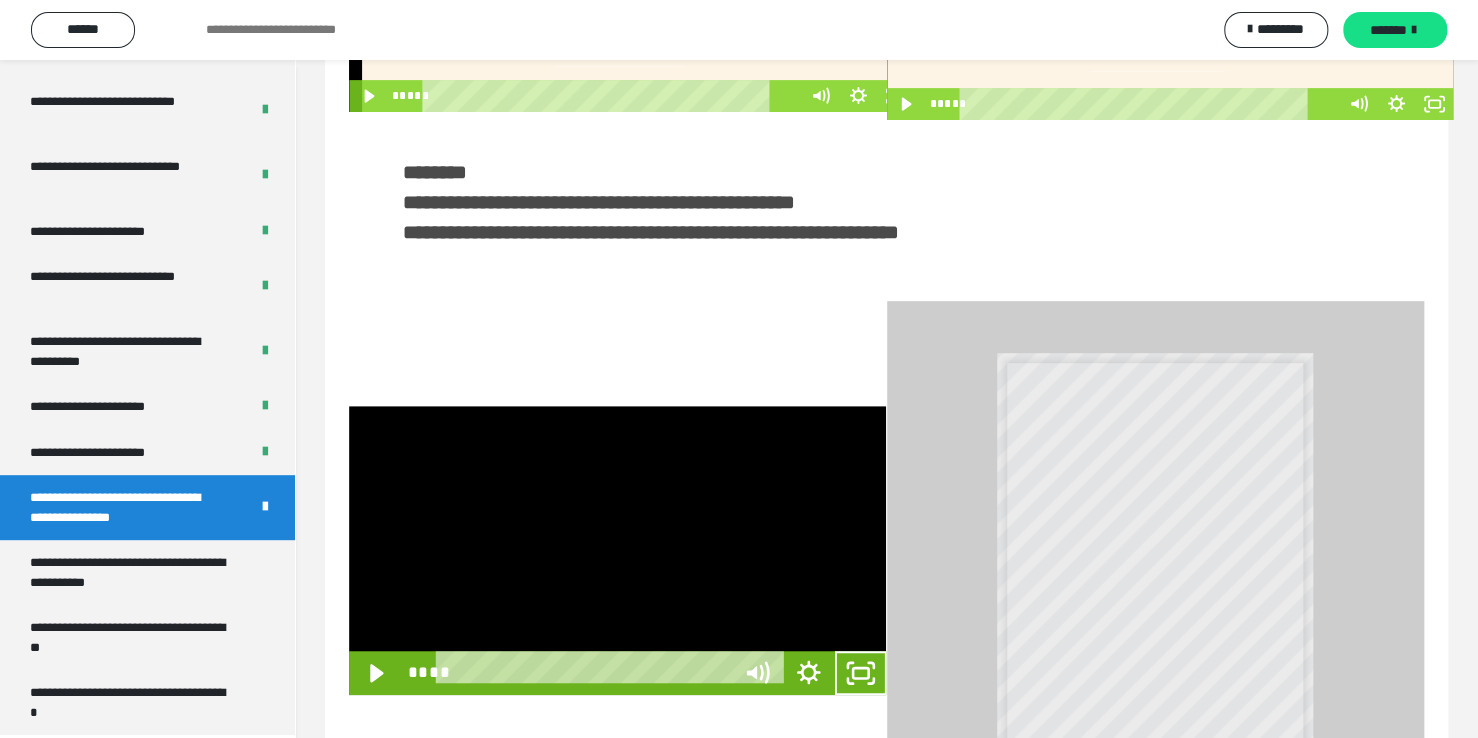 scroll, scrollTop: 3823, scrollLeft: 0, axis: vertical 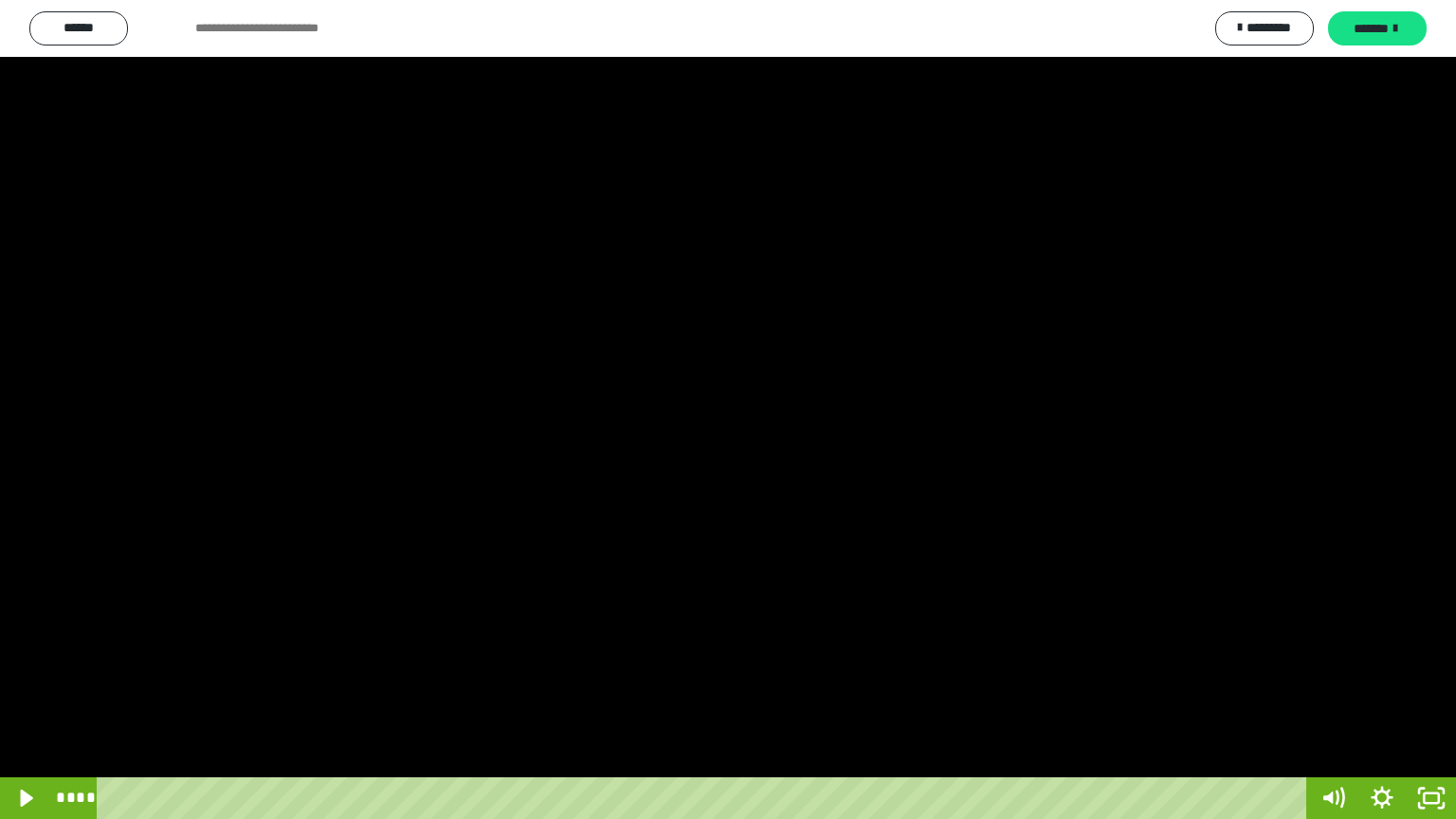 click at bounding box center [728, 410] 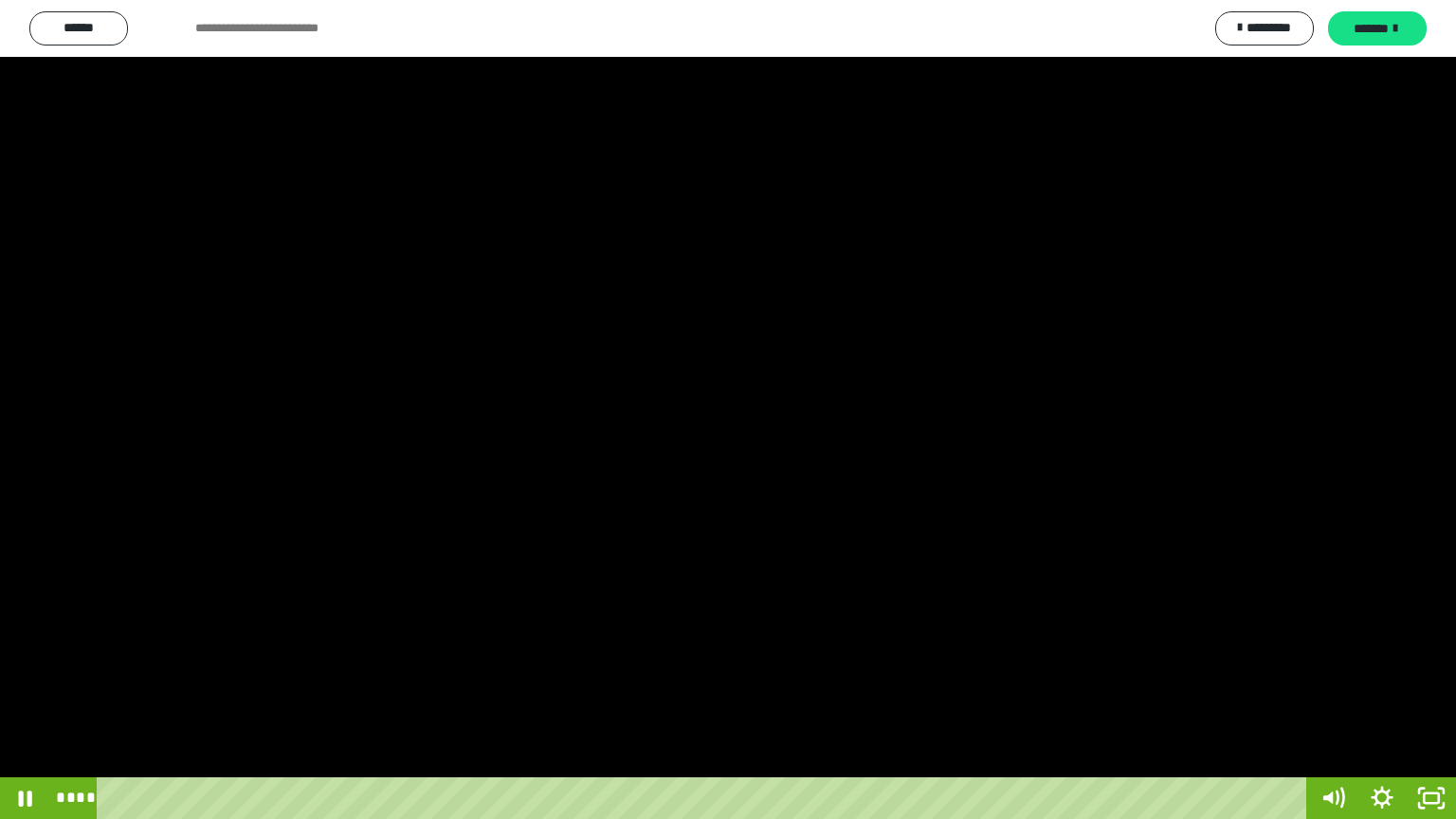 click at bounding box center (728, 410) 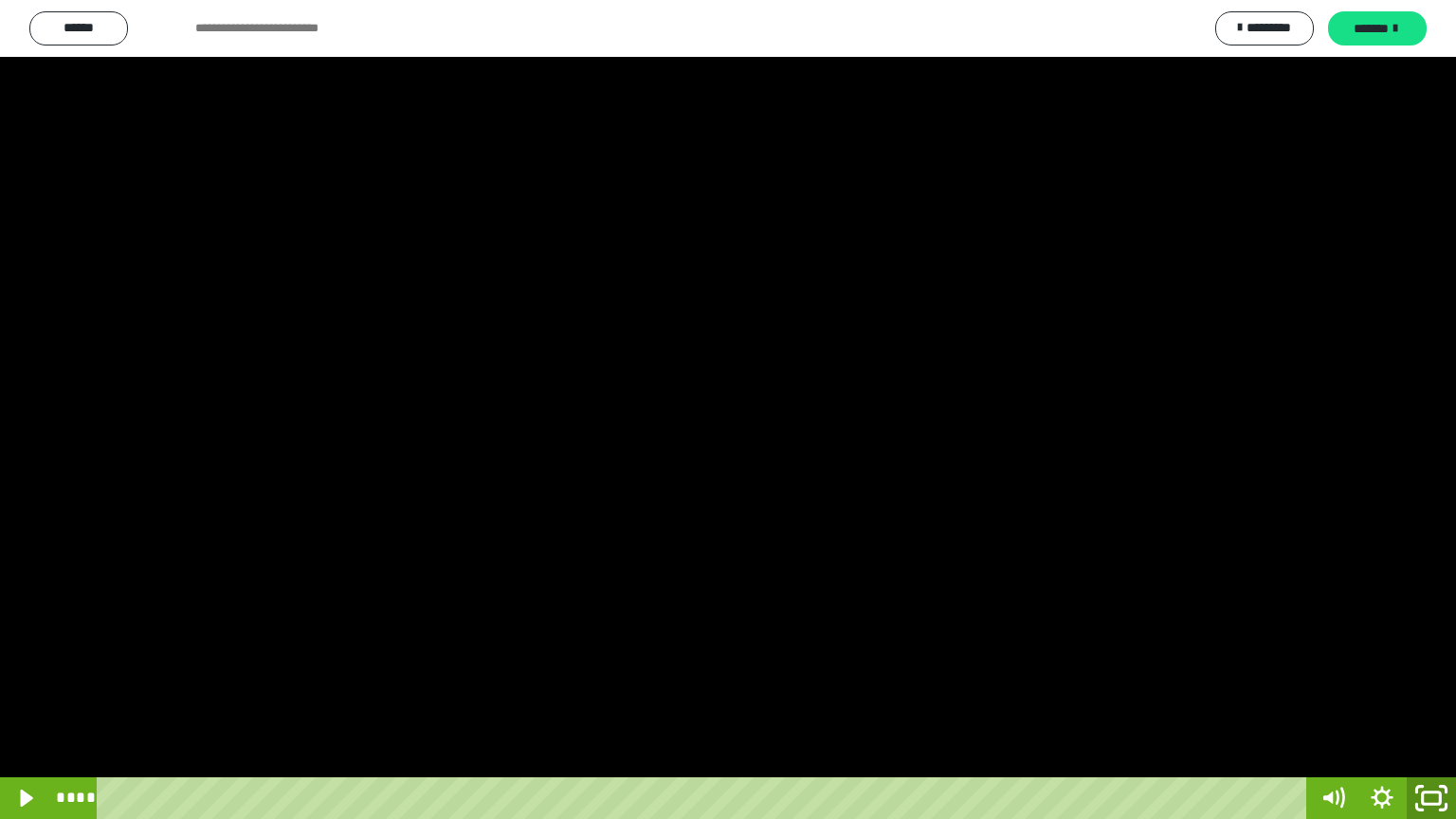 click 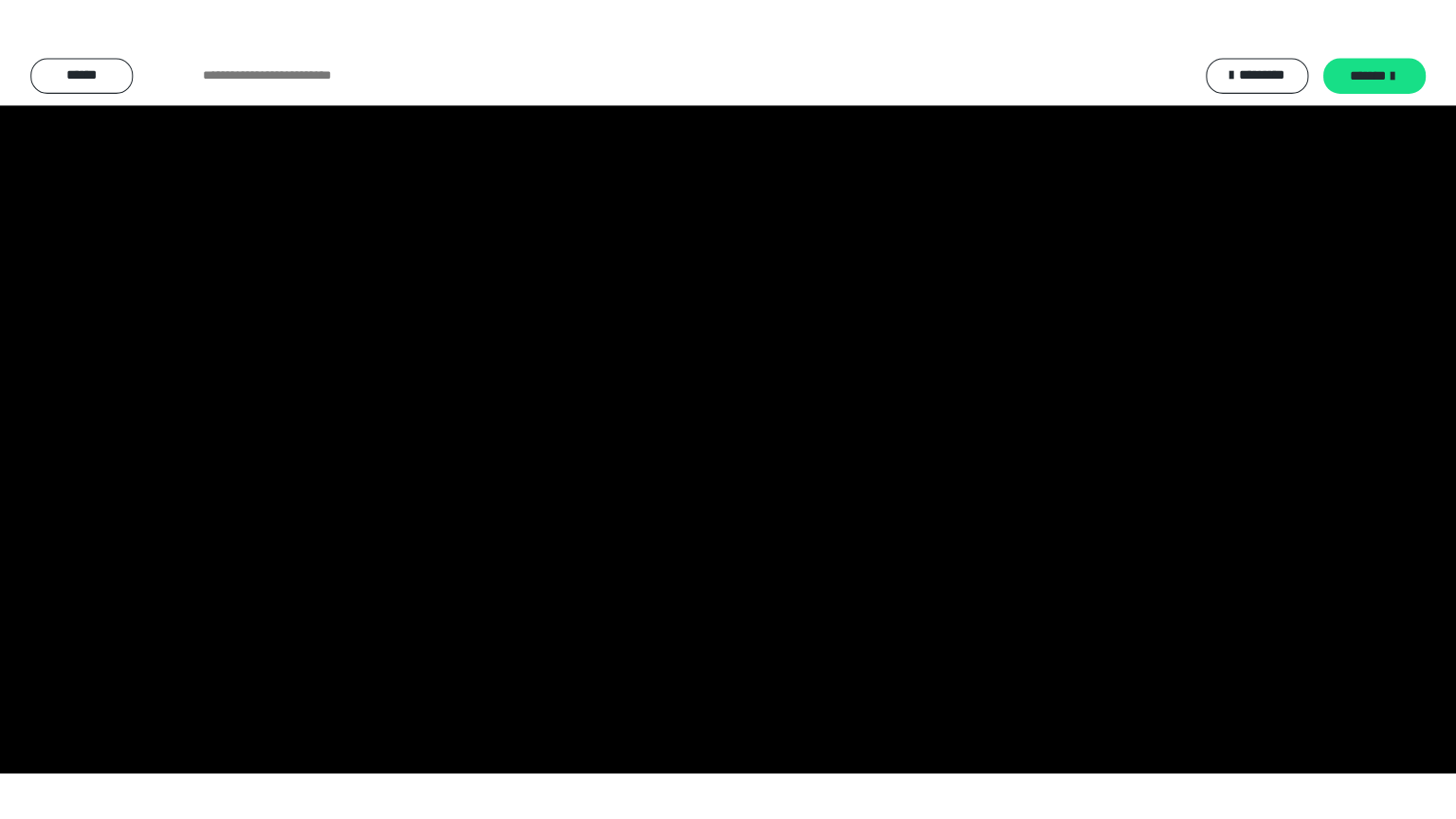 scroll, scrollTop: 3743, scrollLeft: 0, axis: vertical 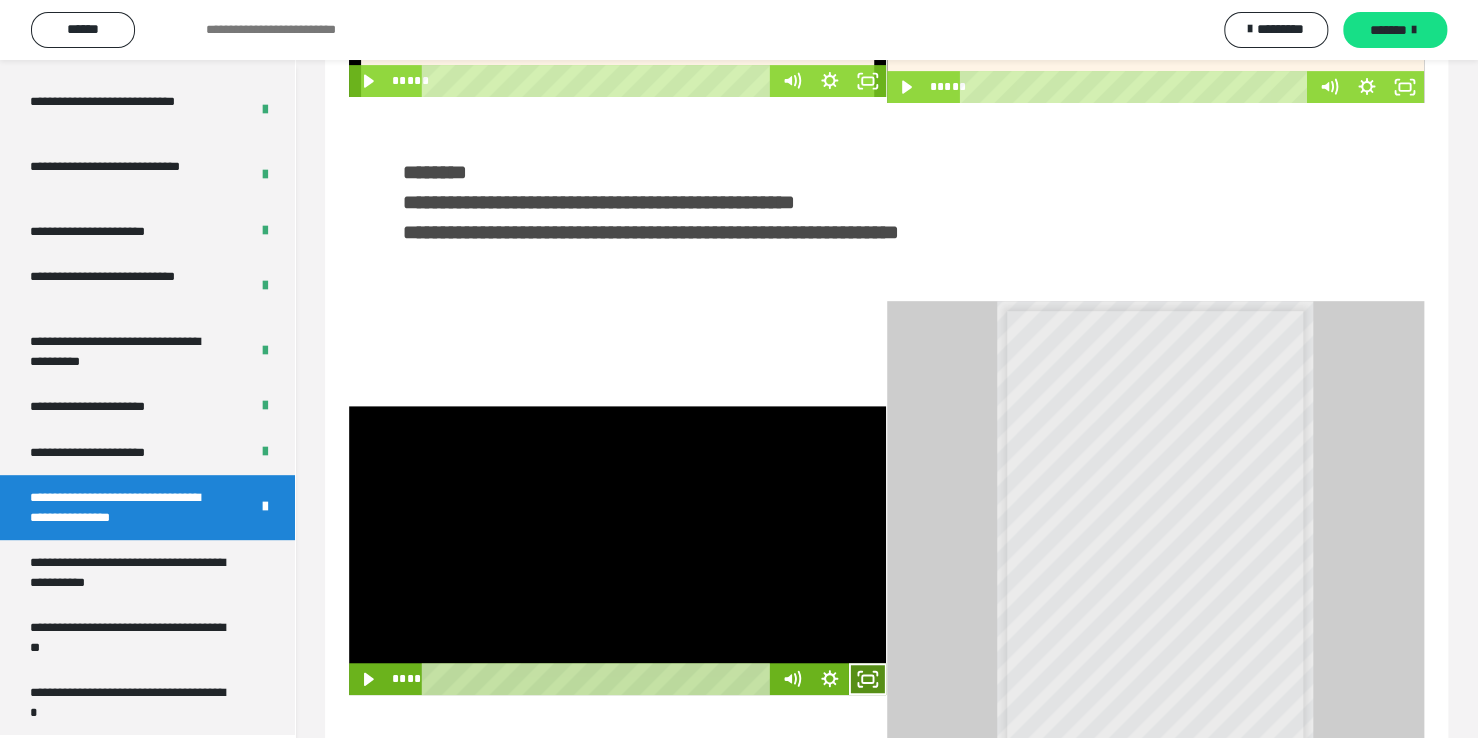 click 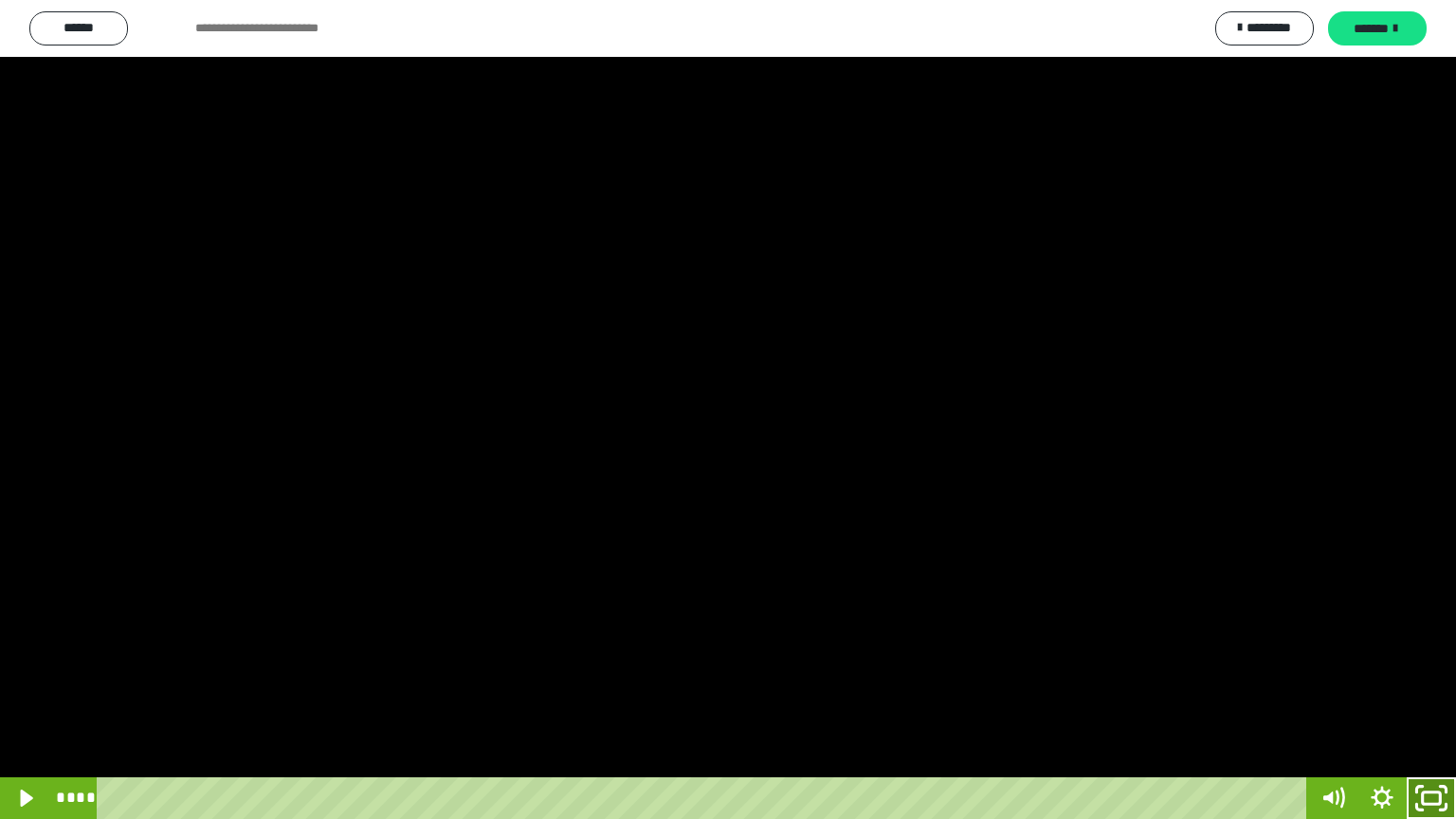 click 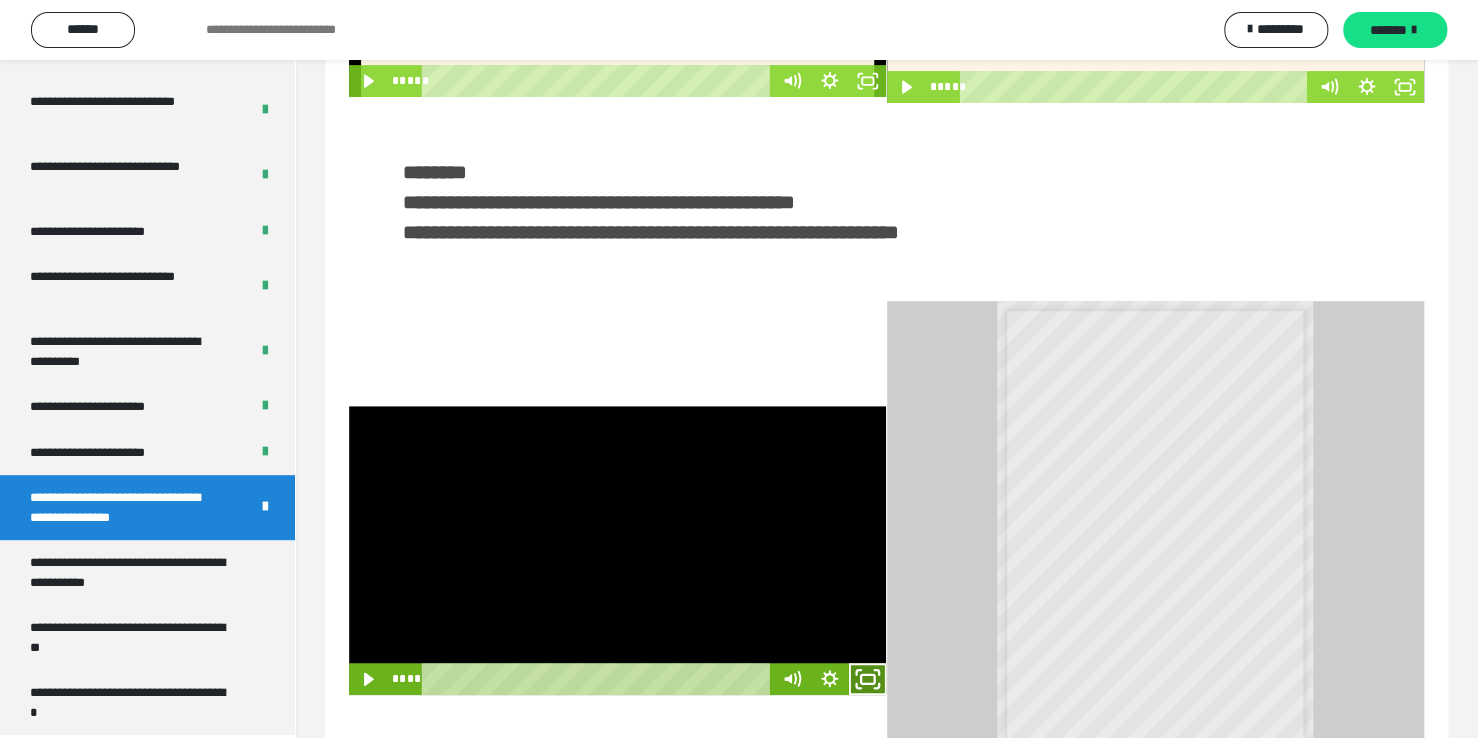 click 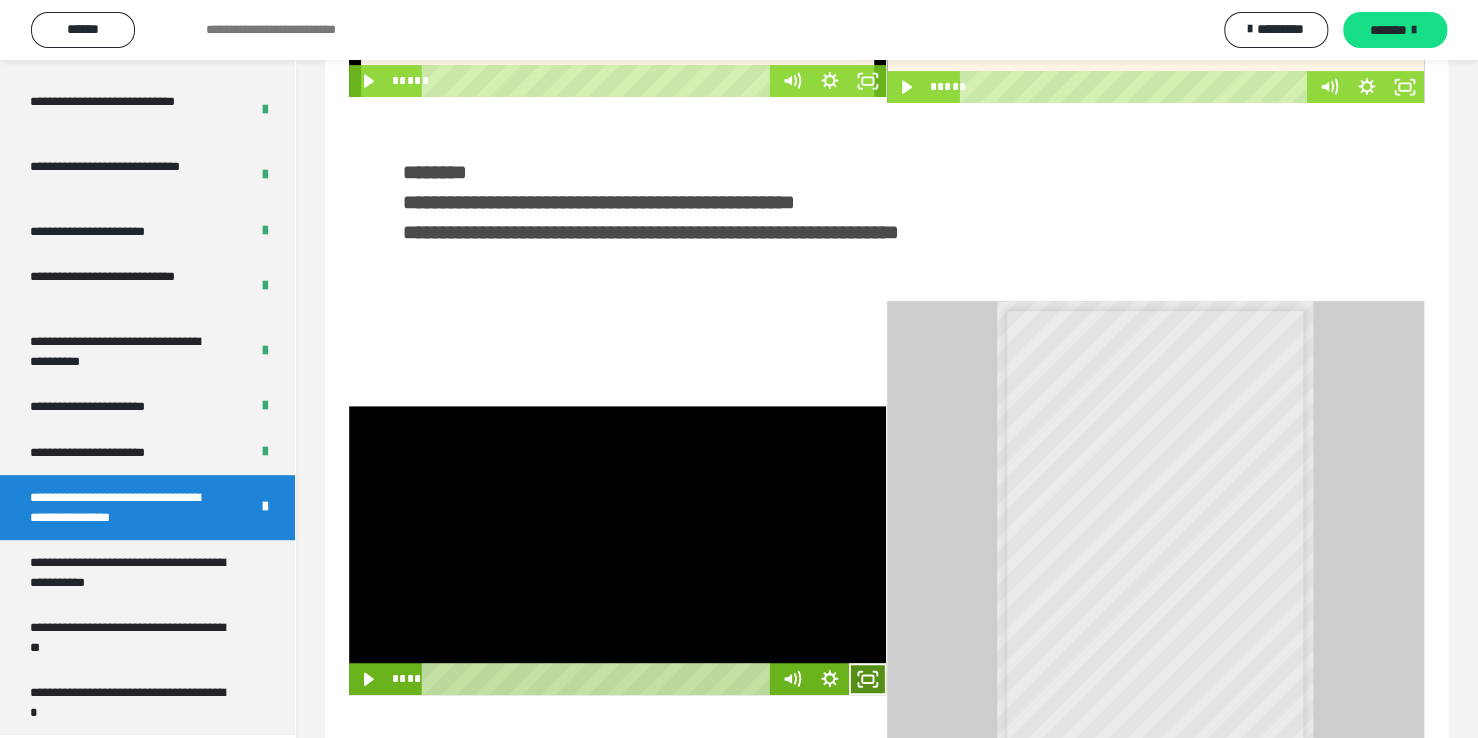 scroll, scrollTop: 3823, scrollLeft: 0, axis: vertical 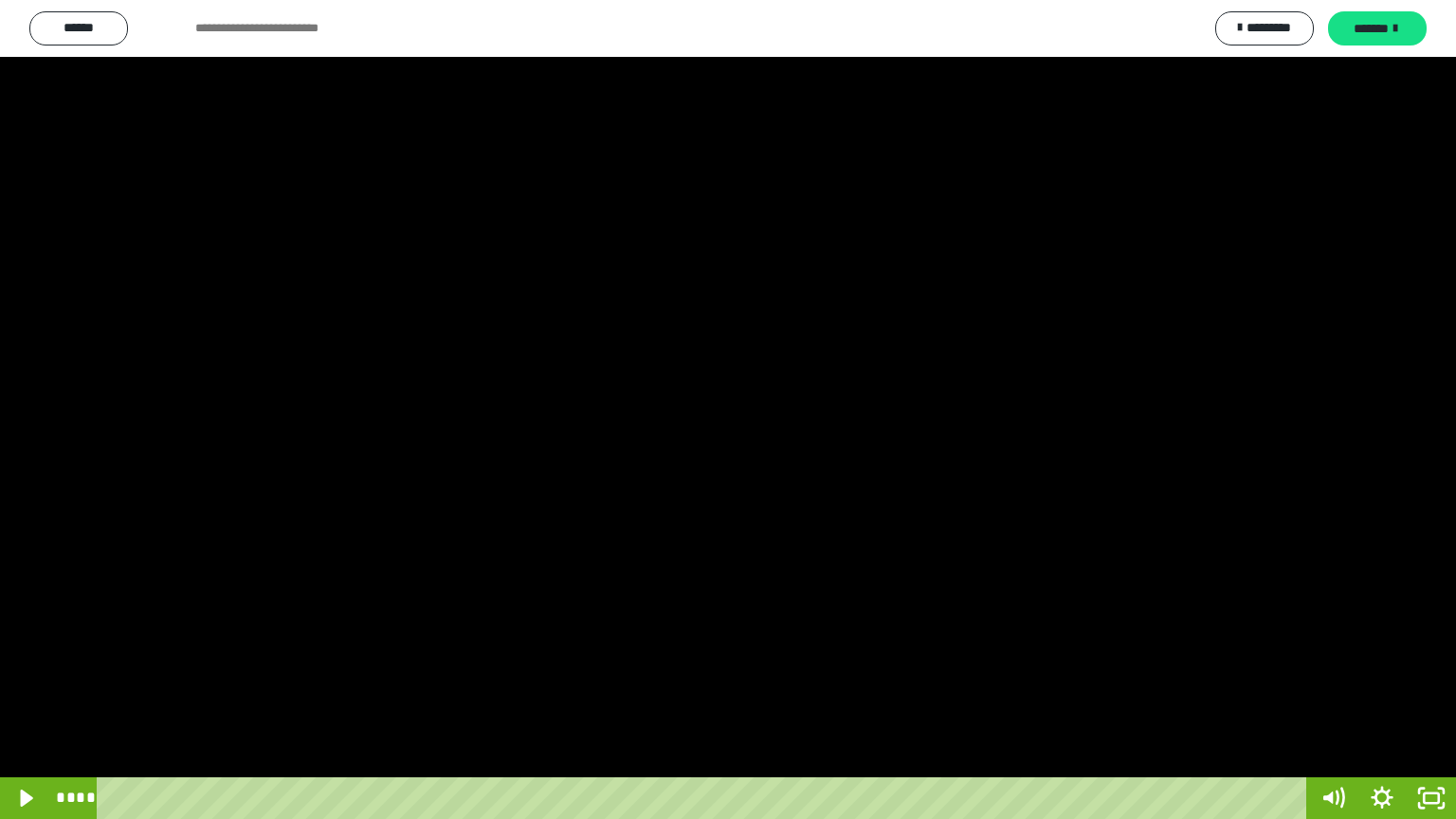 click at bounding box center [728, 410] 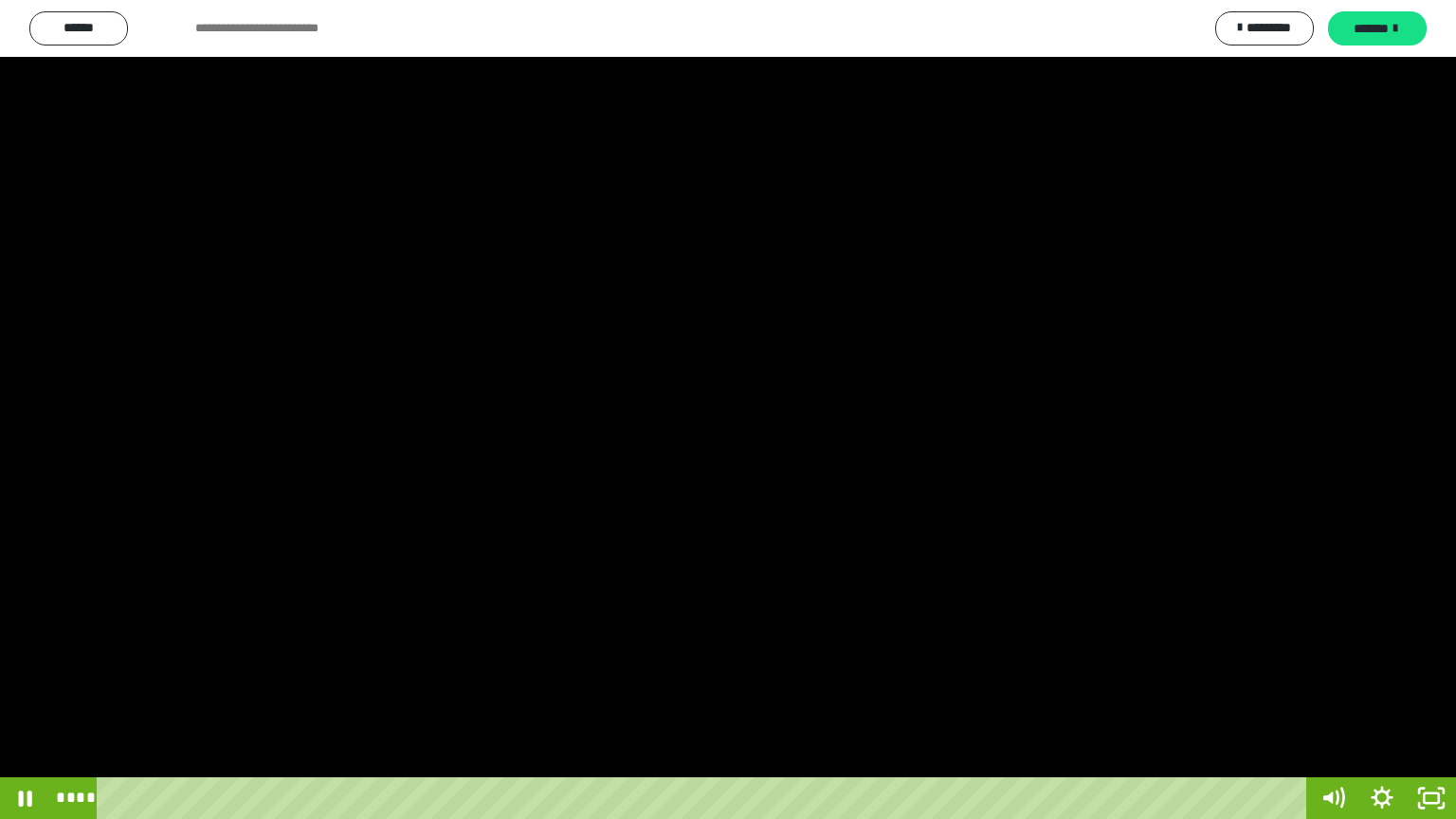 click at bounding box center [728, 410] 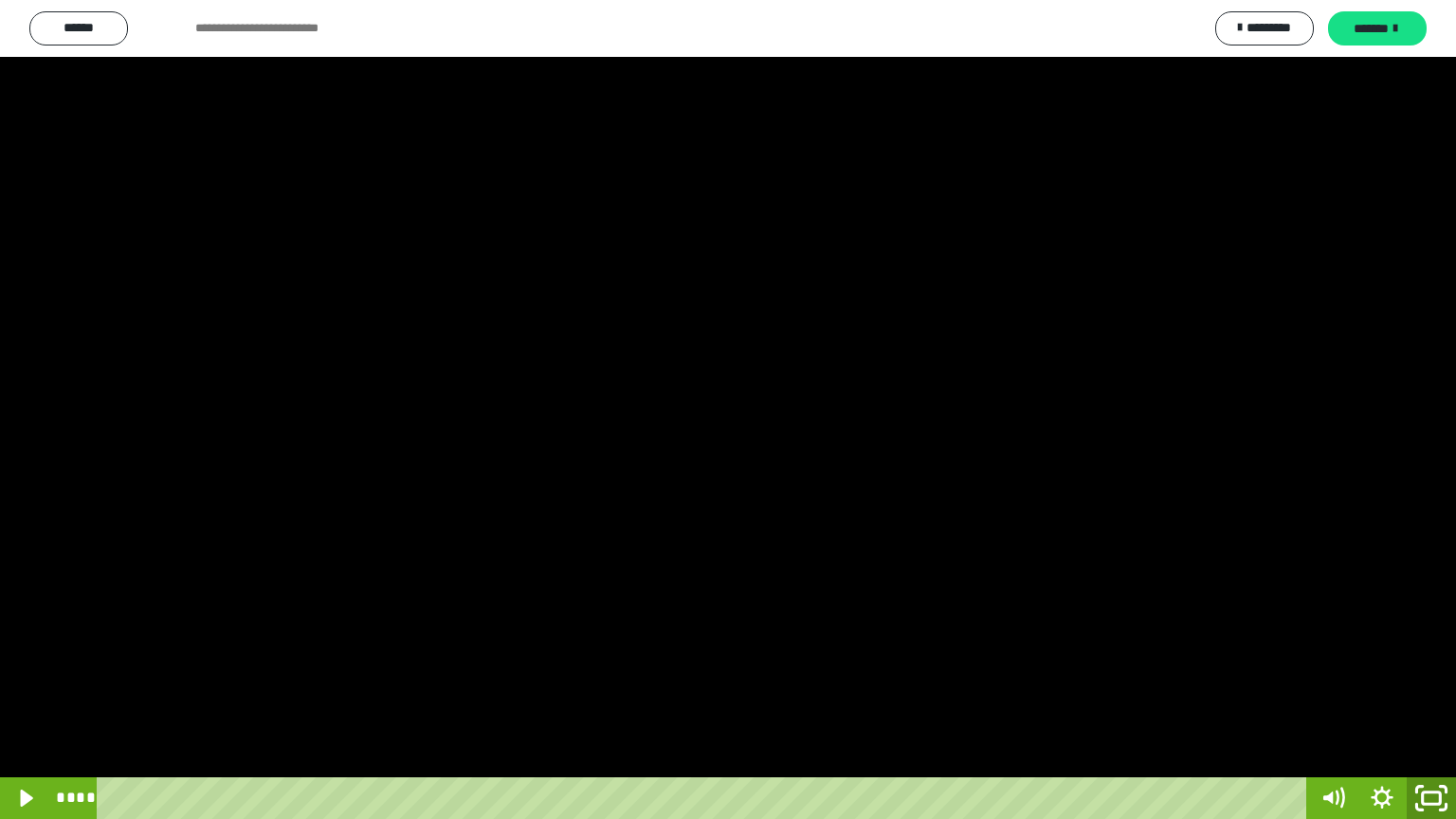 click 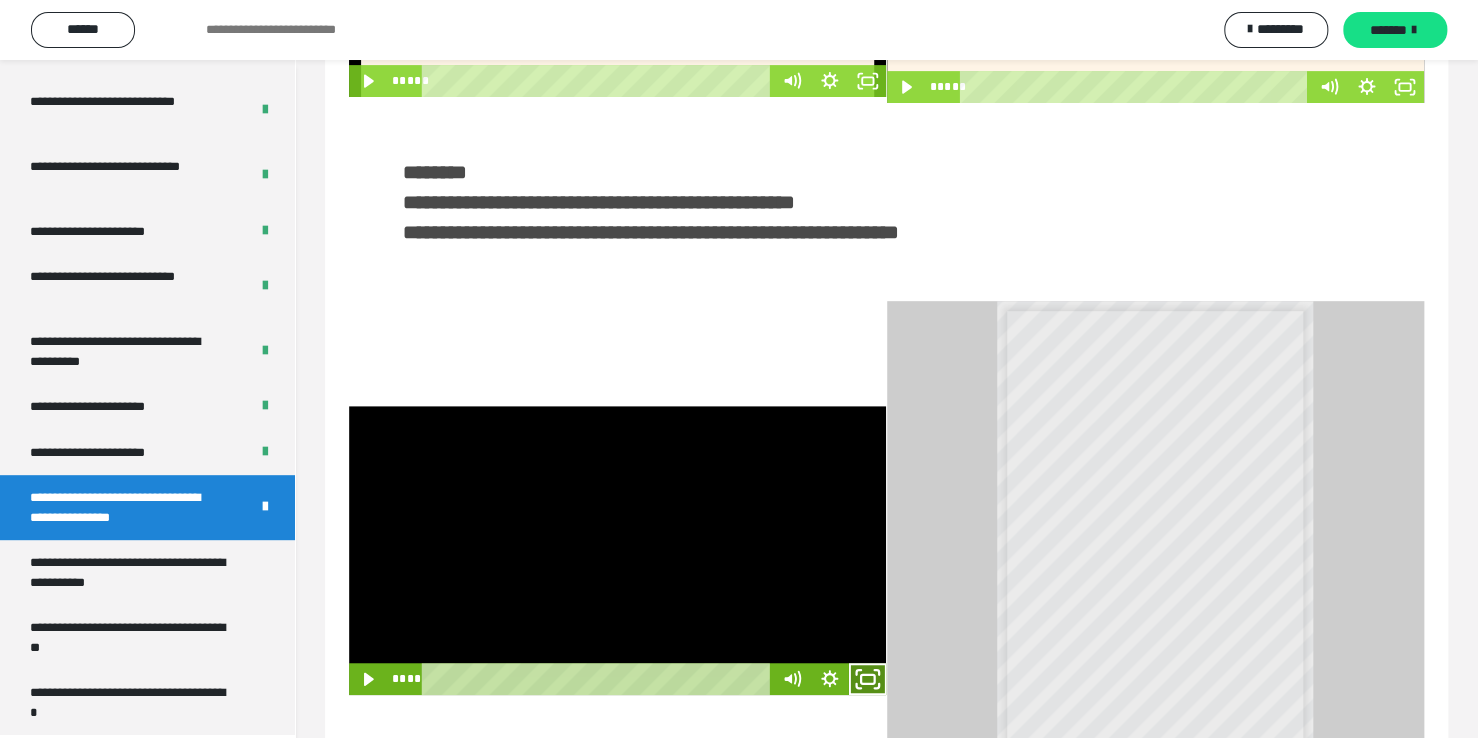 click 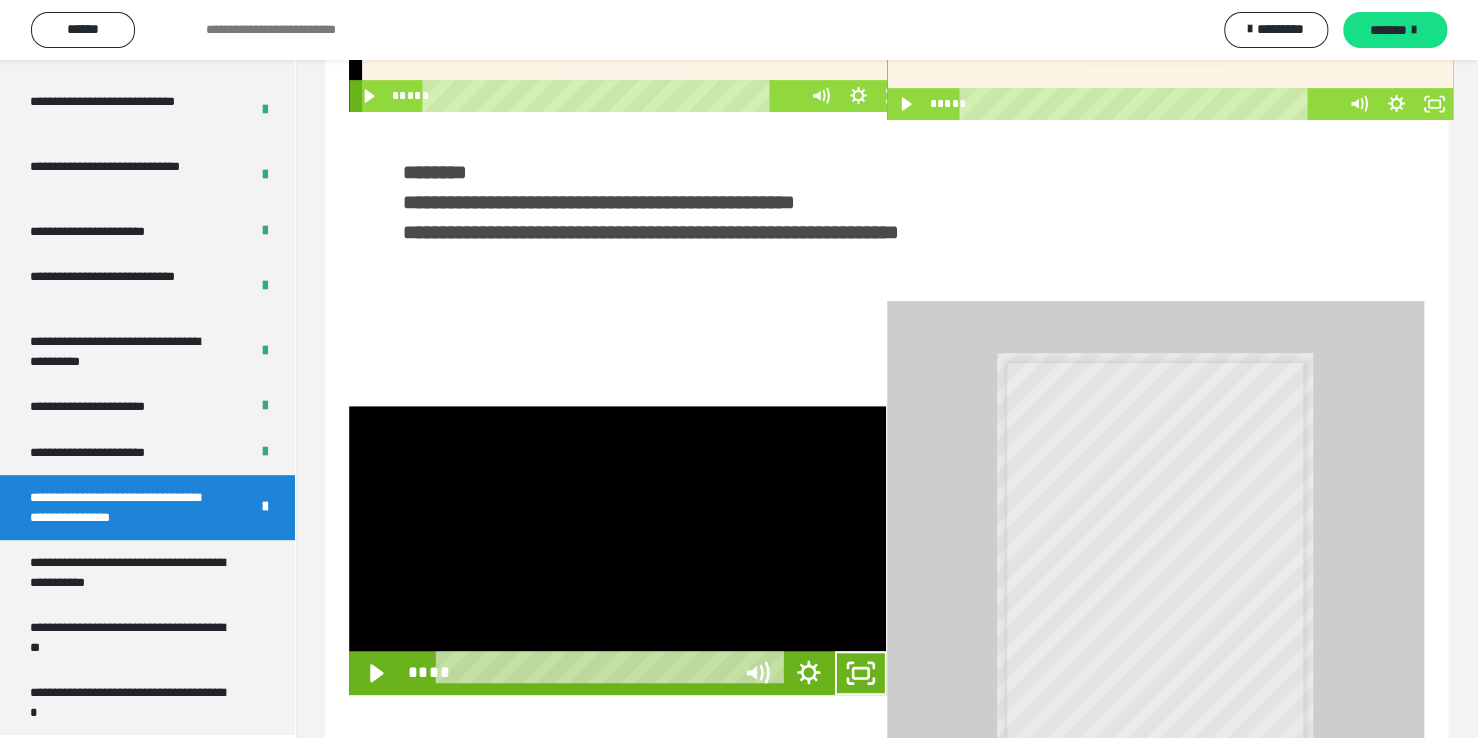 scroll, scrollTop: 3823, scrollLeft: 0, axis: vertical 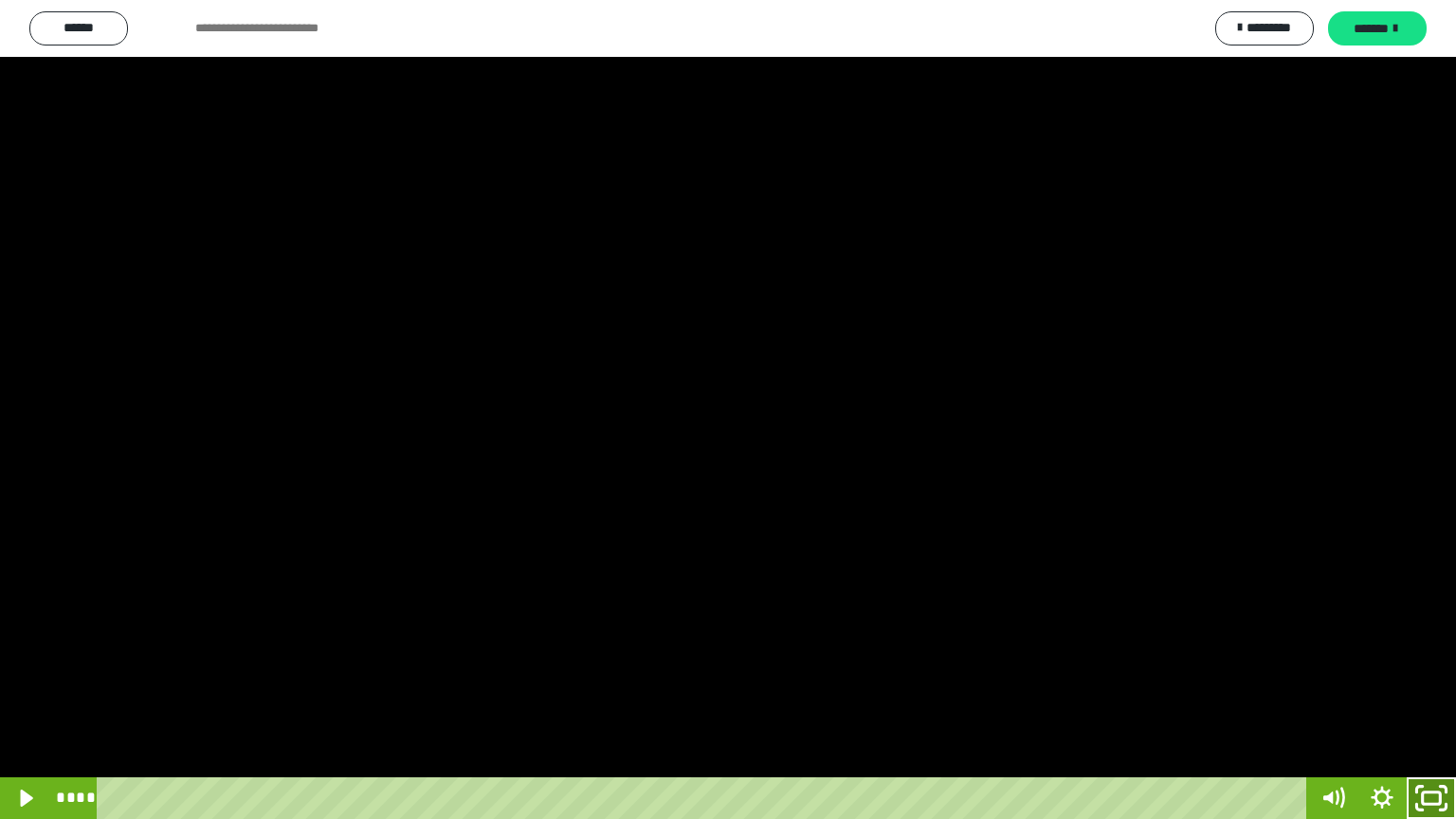 click 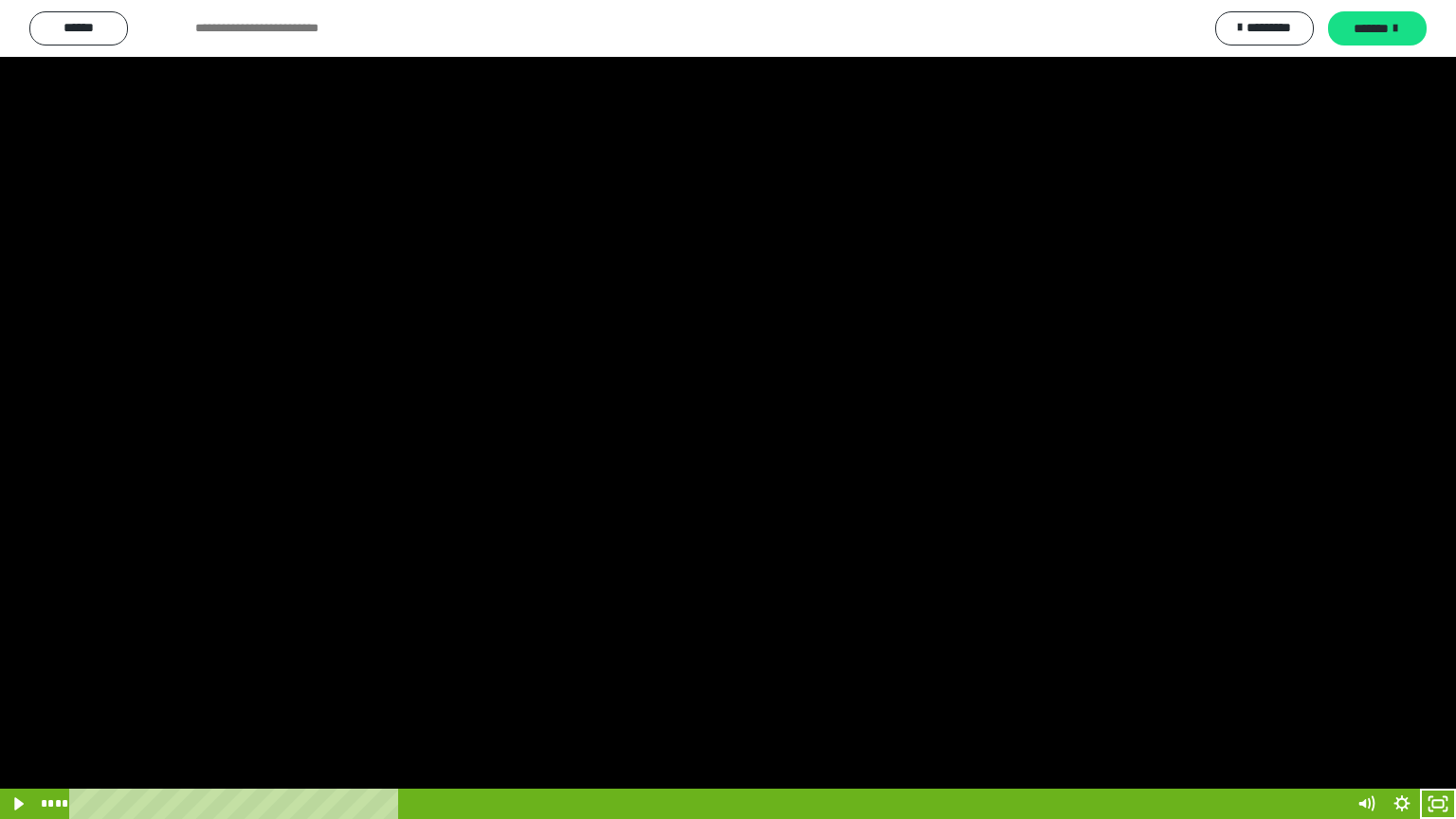 scroll, scrollTop: 3743, scrollLeft: 0, axis: vertical 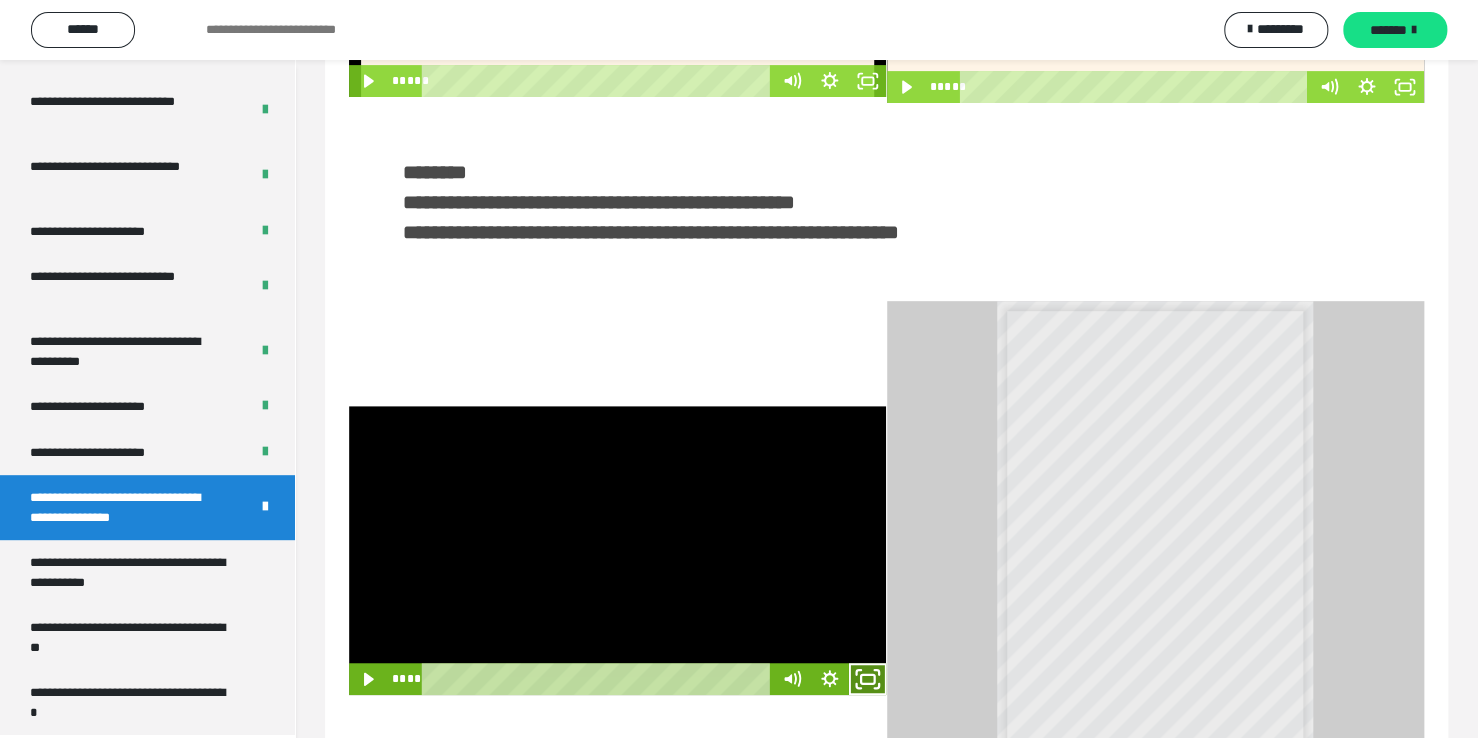 click 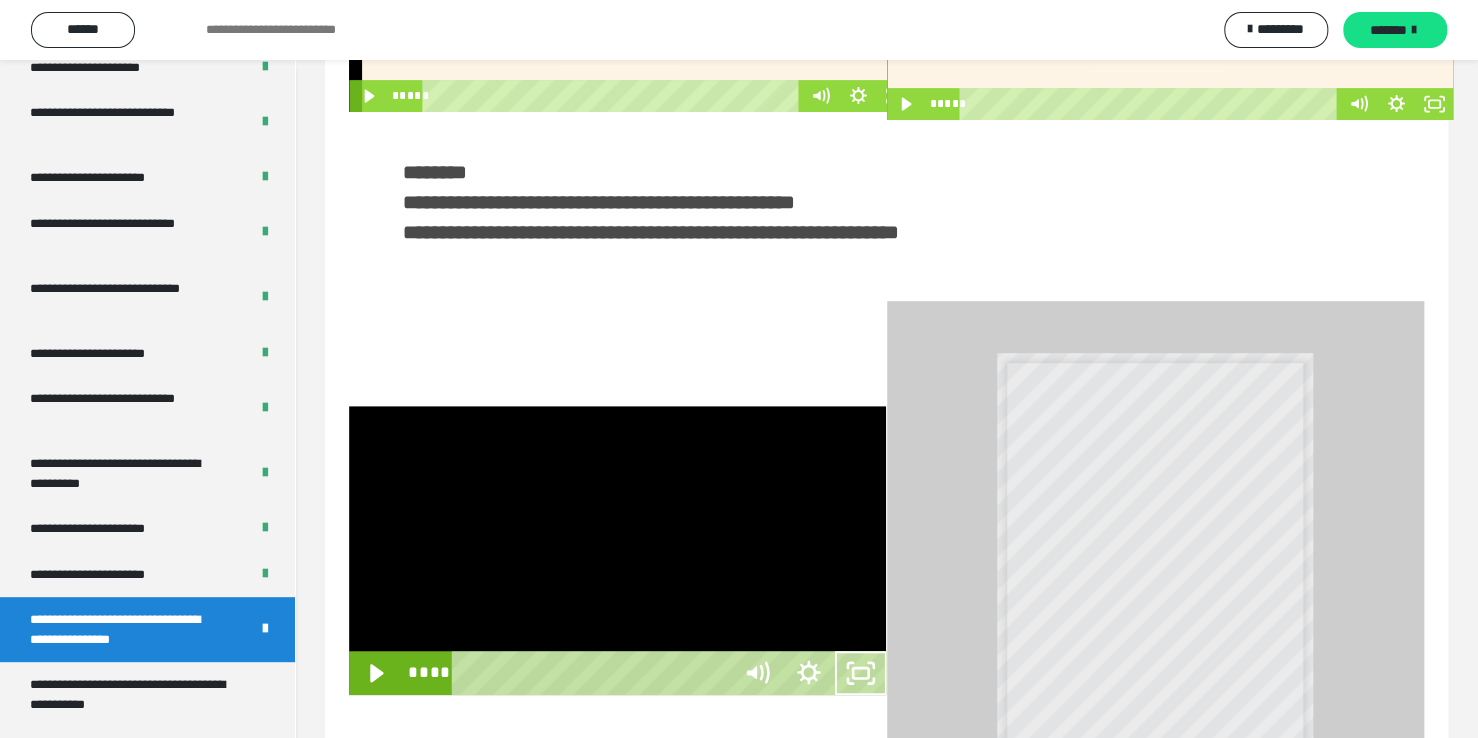 scroll, scrollTop: 3823, scrollLeft: 0, axis: vertical 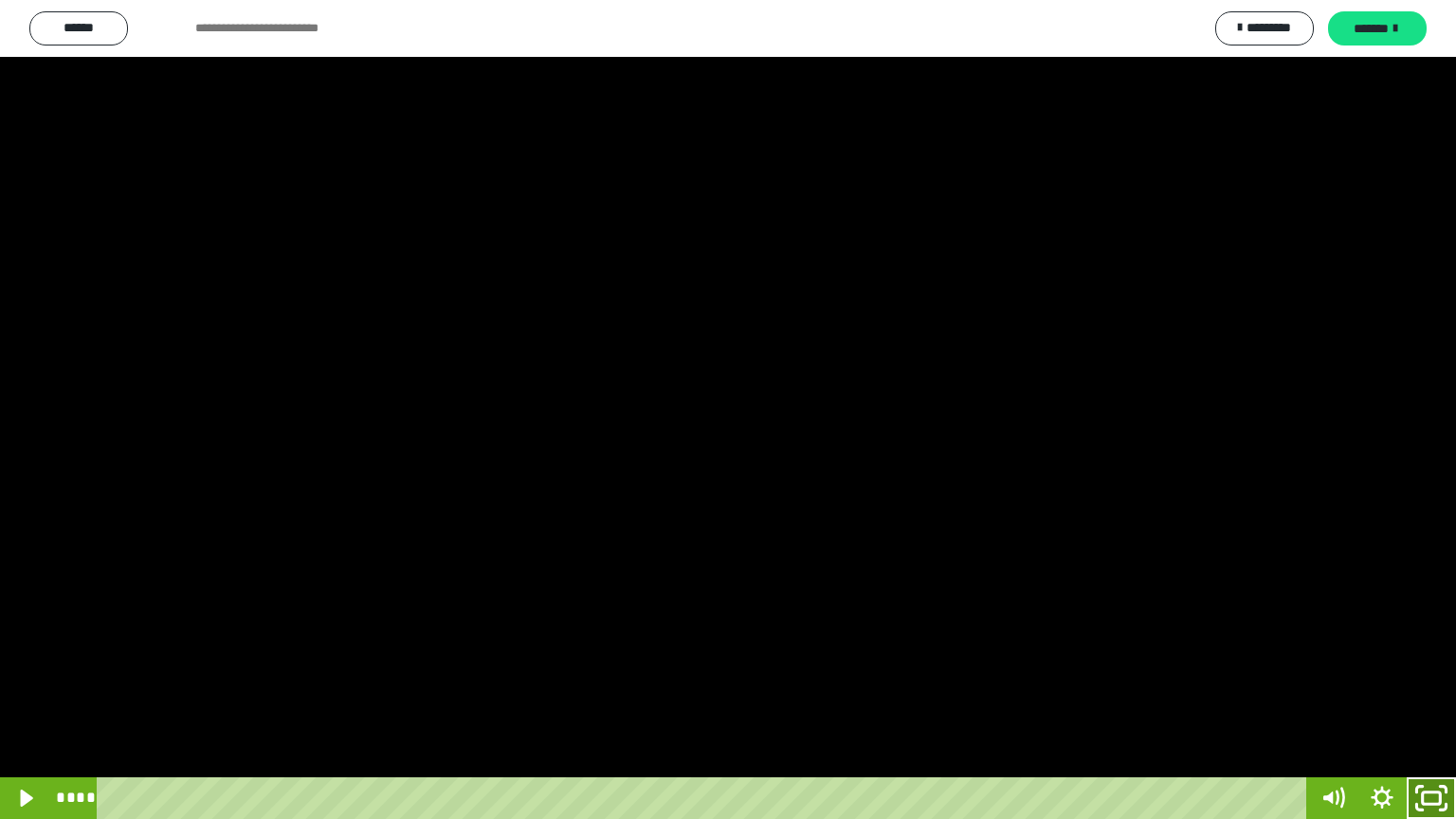 click 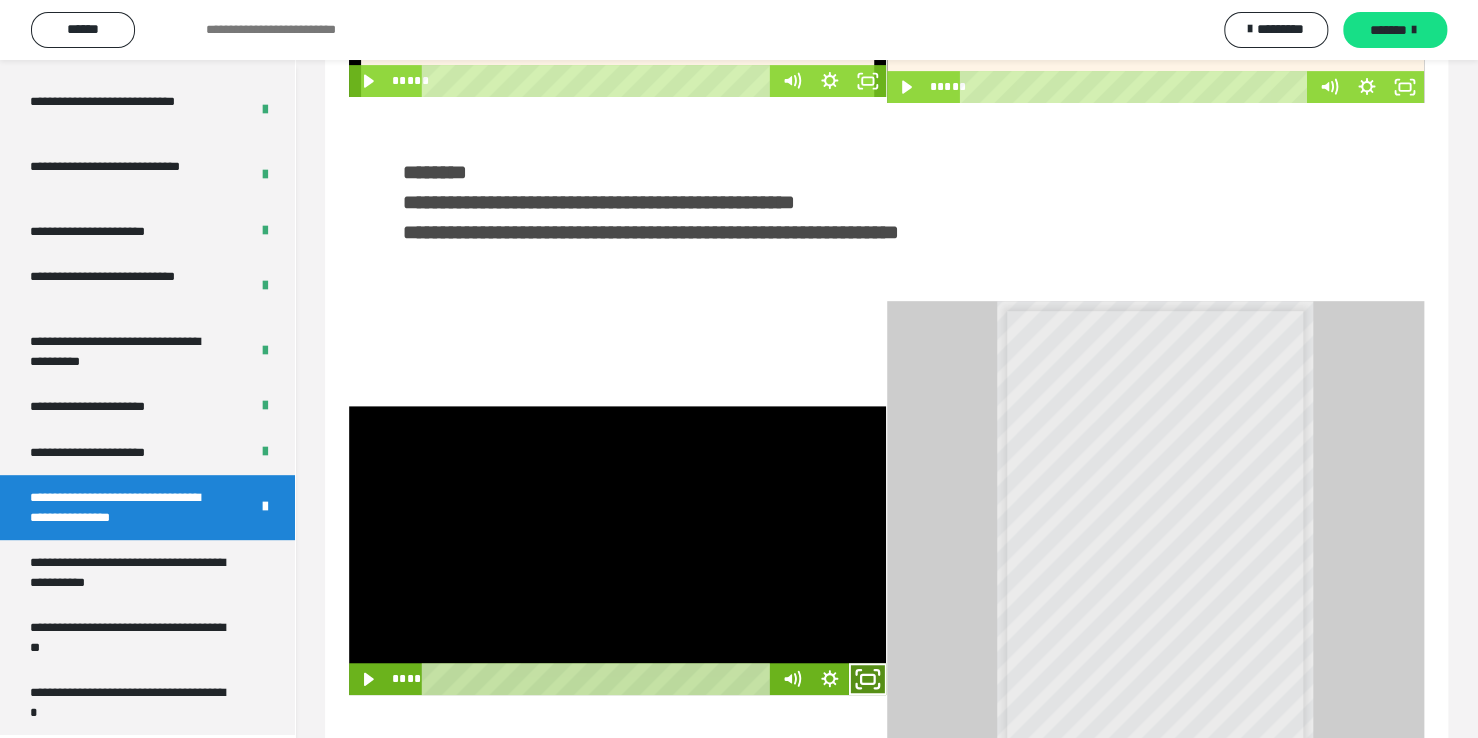 click 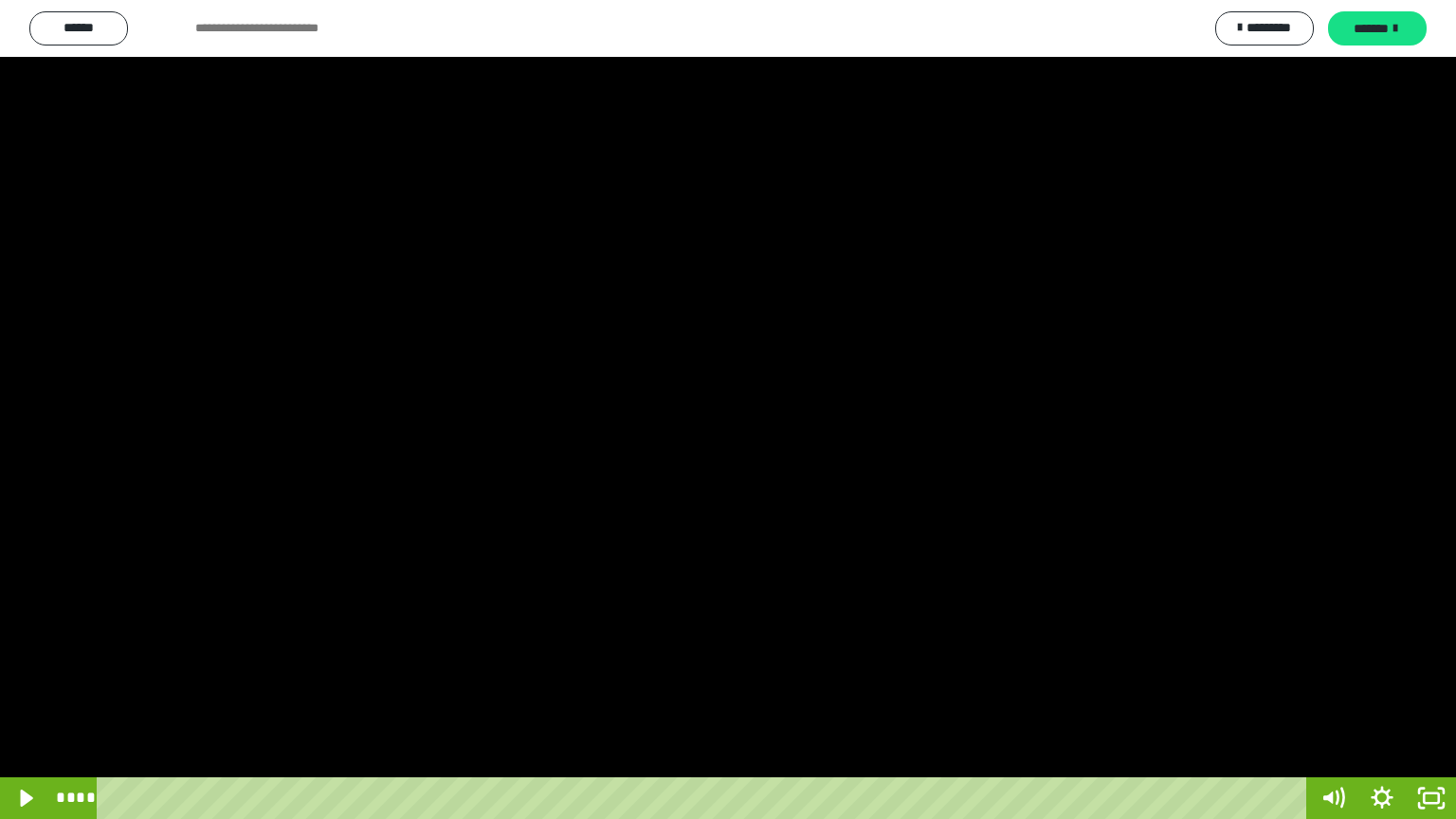 click at bounding box center (728, 410) 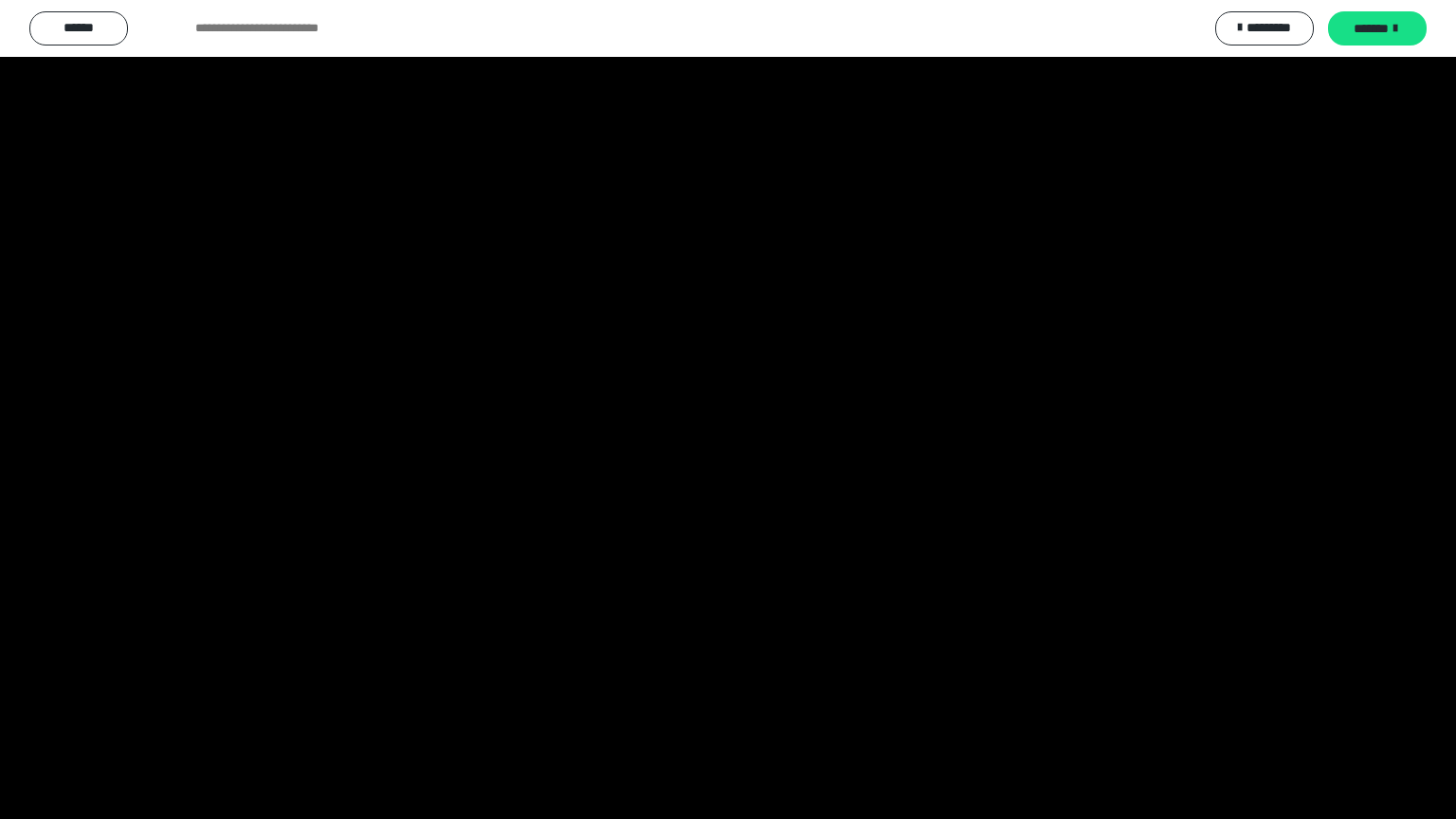 click at bounding box center [728, 410] 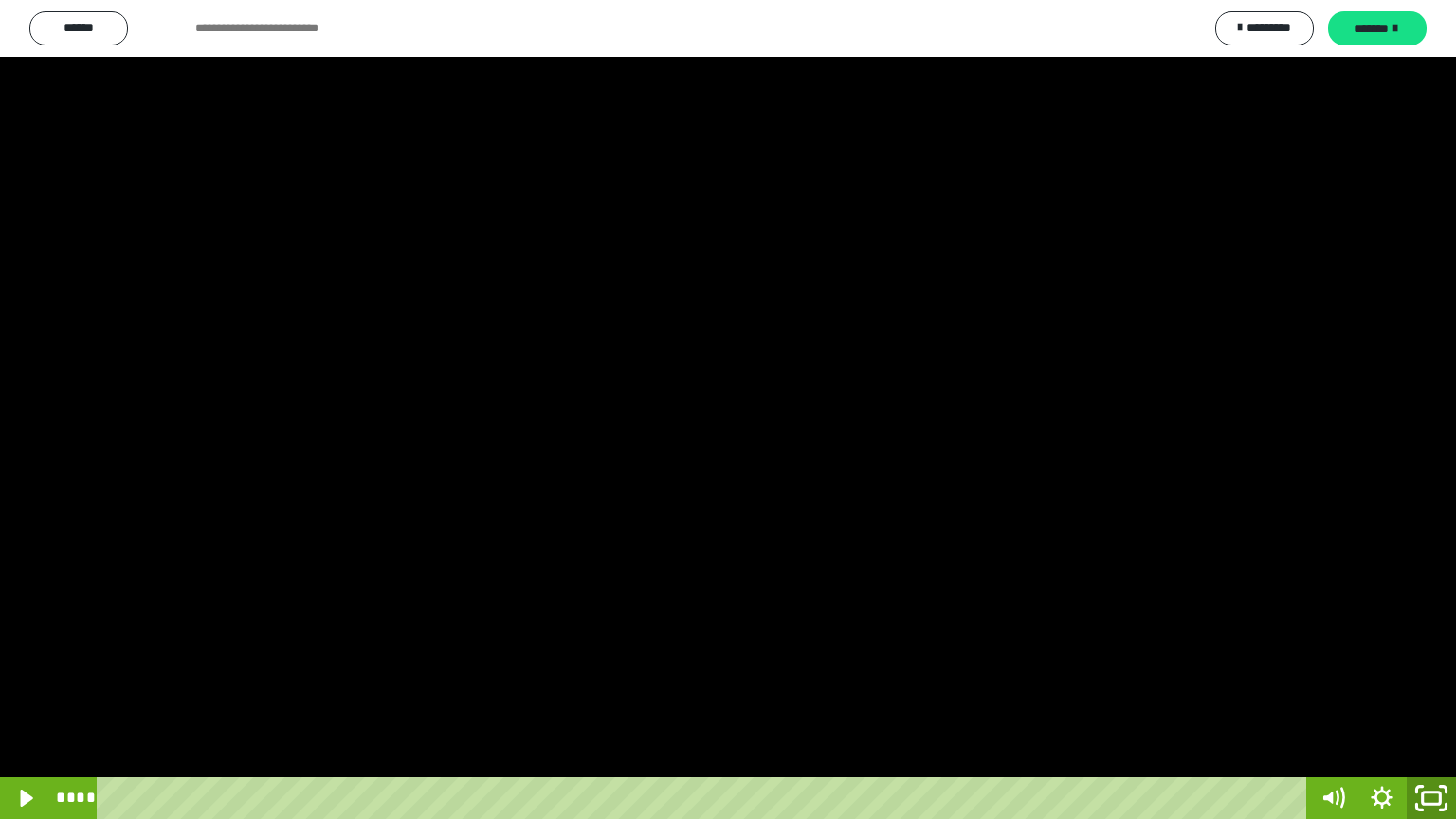 click 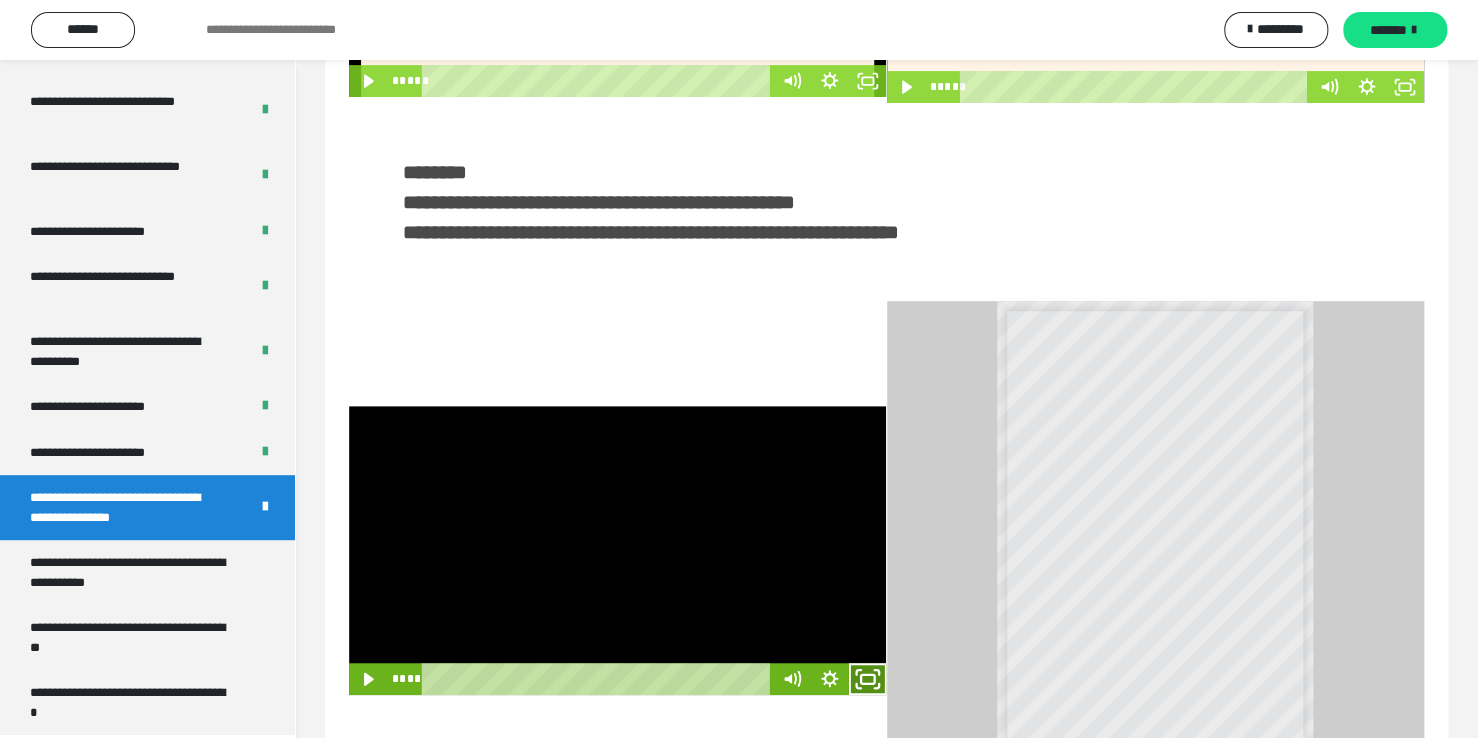 click 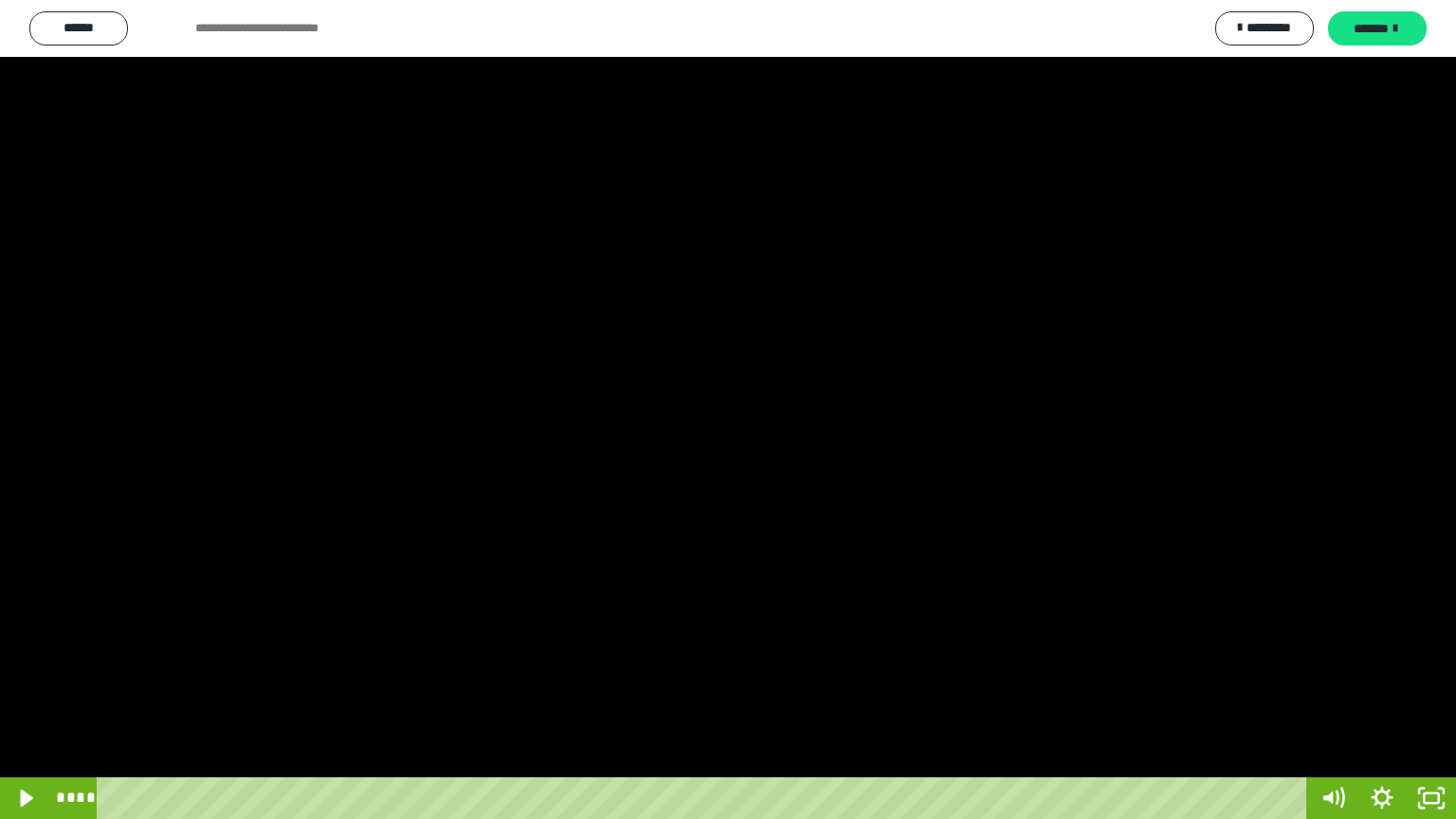 click at bounding box center (728, 410) 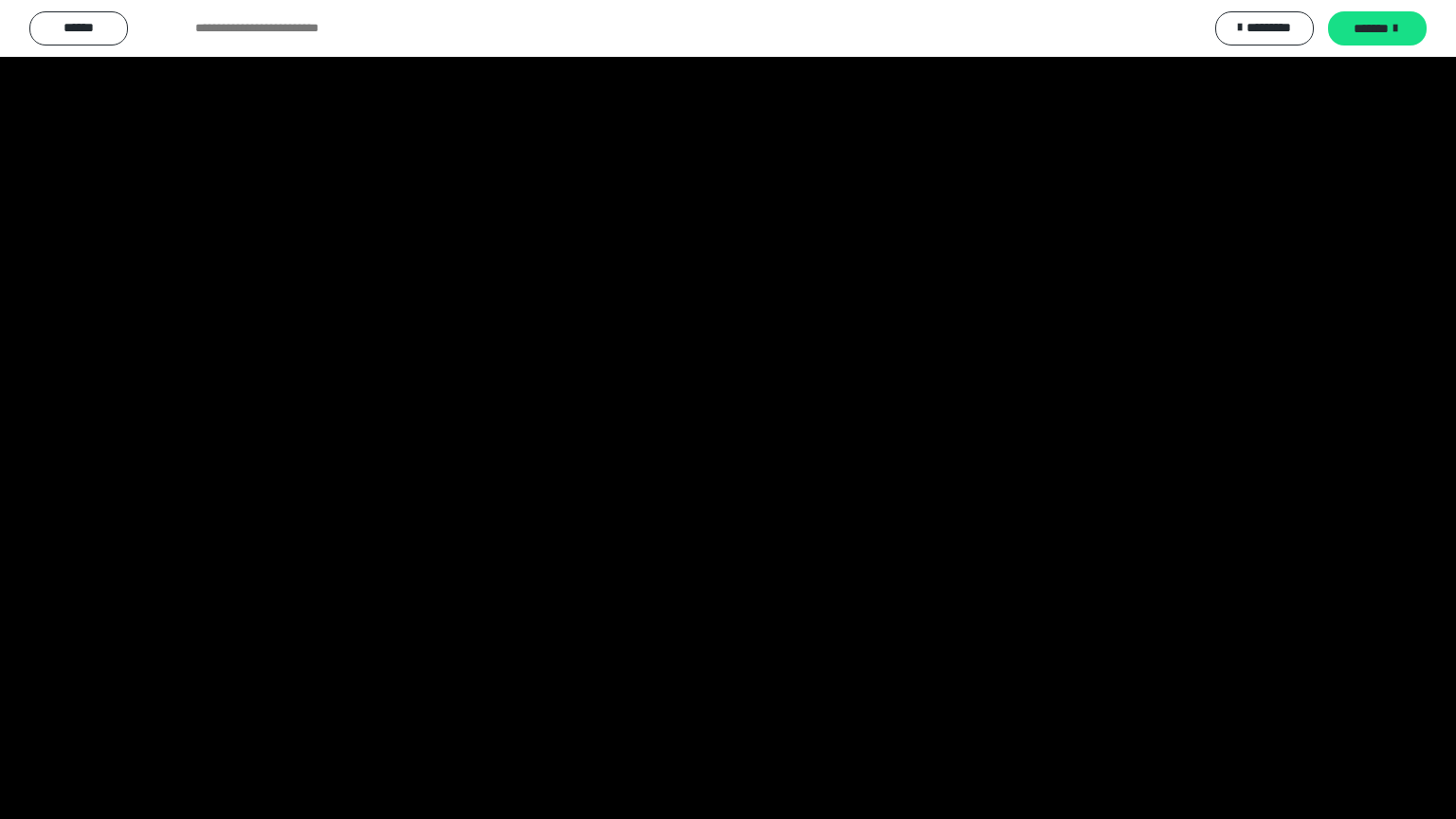click at bounding box center (728, 410) 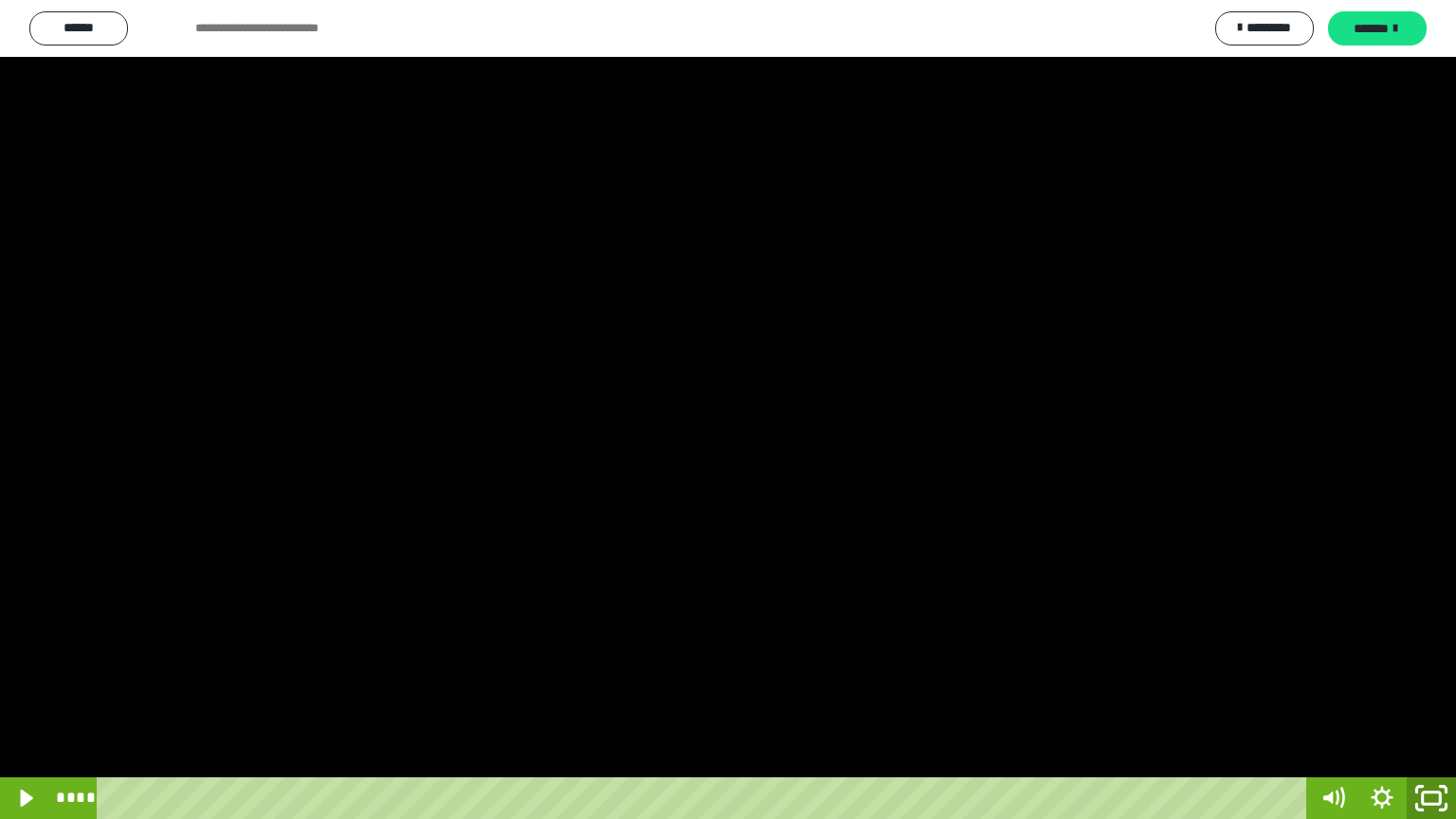 click 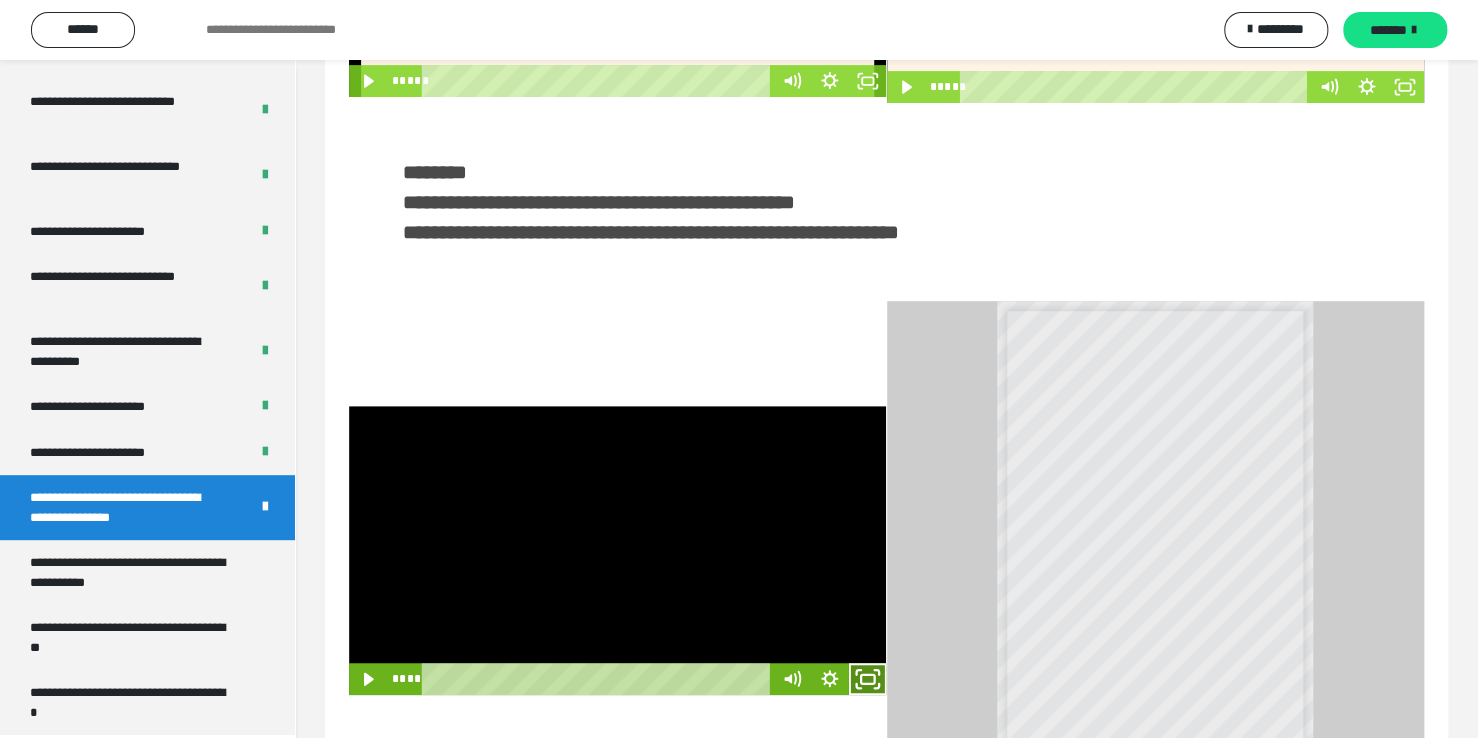 click 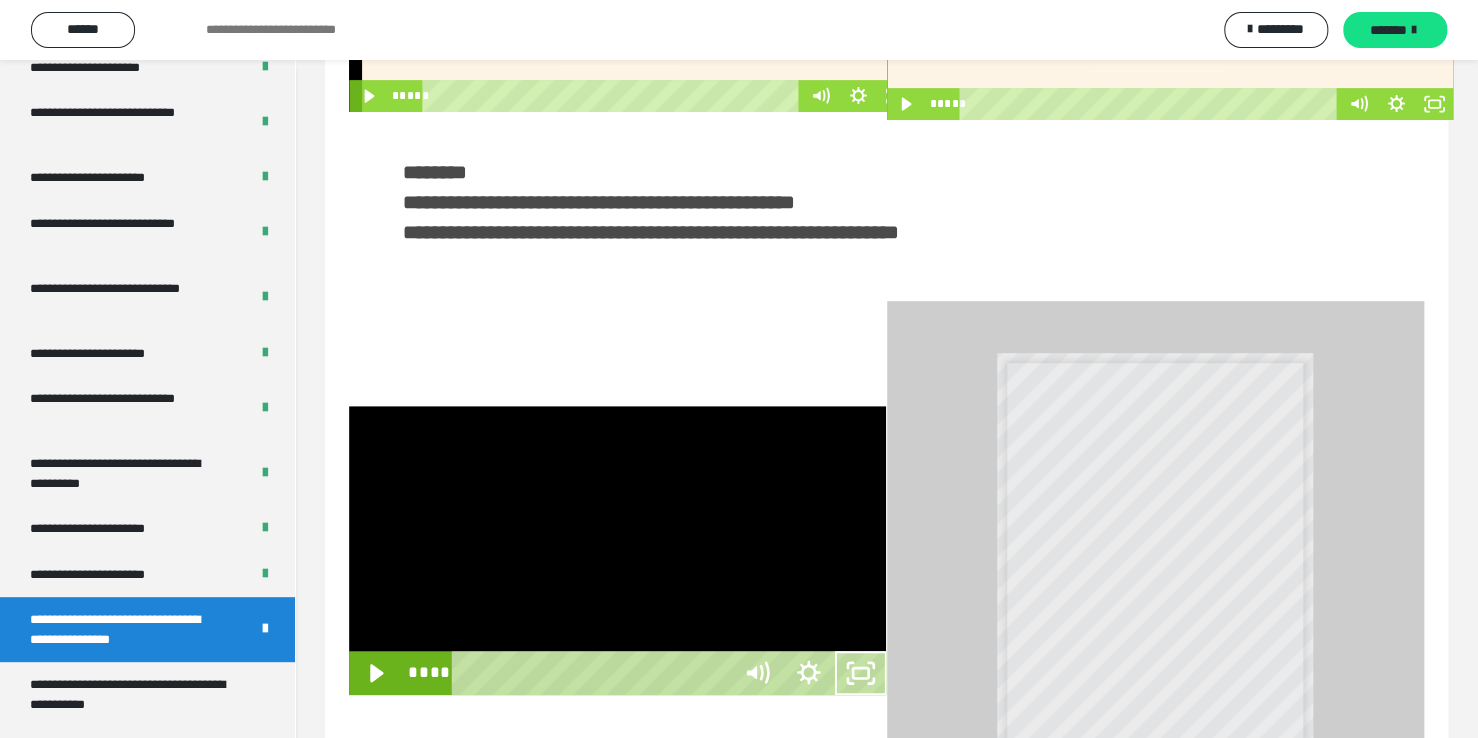 scroll, scrollTop: 3823, scrollLeft: 0, axis: vertical 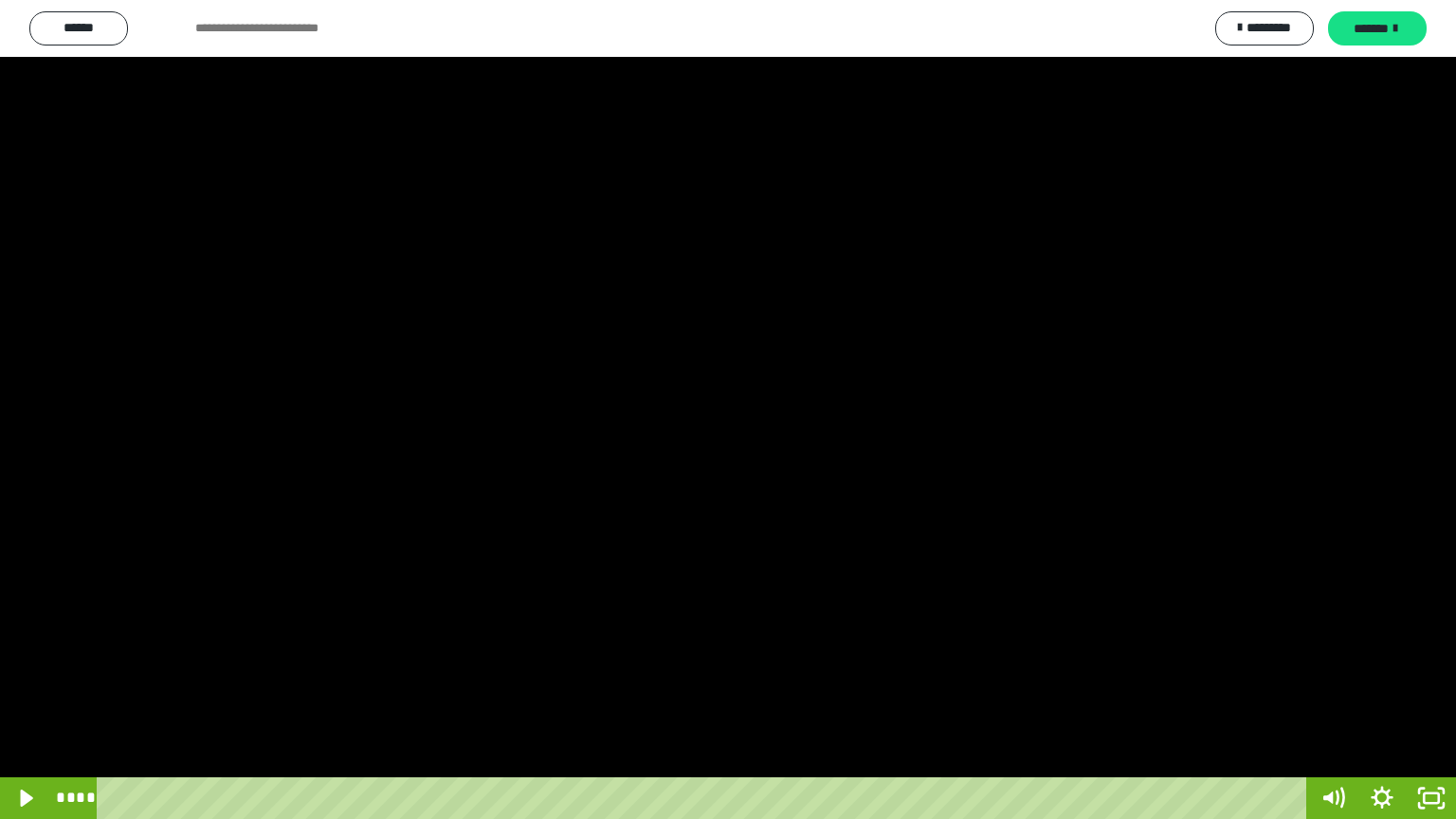 click at bounding box center [728, 410] 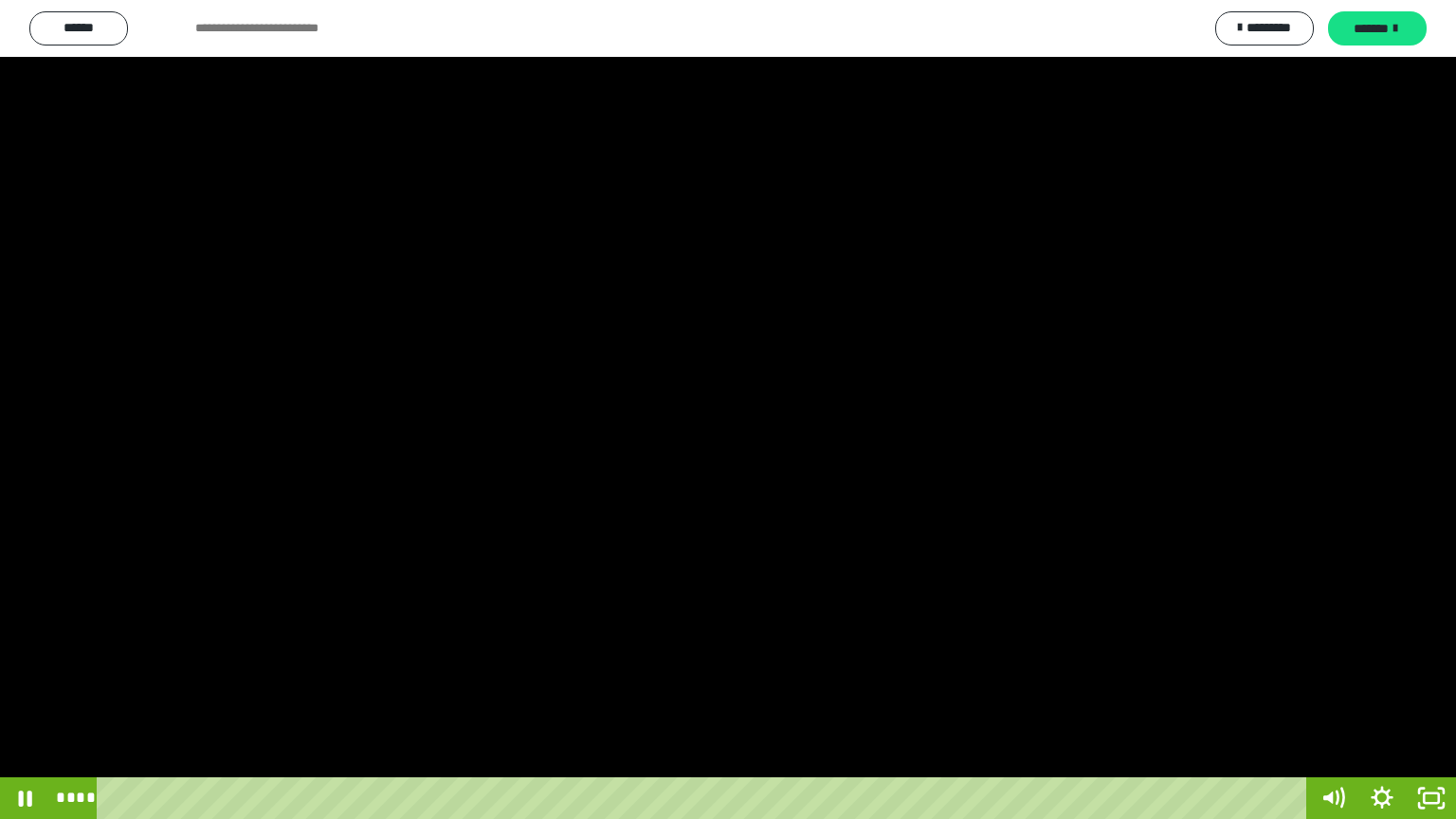 click at bounding box center [728, 410] 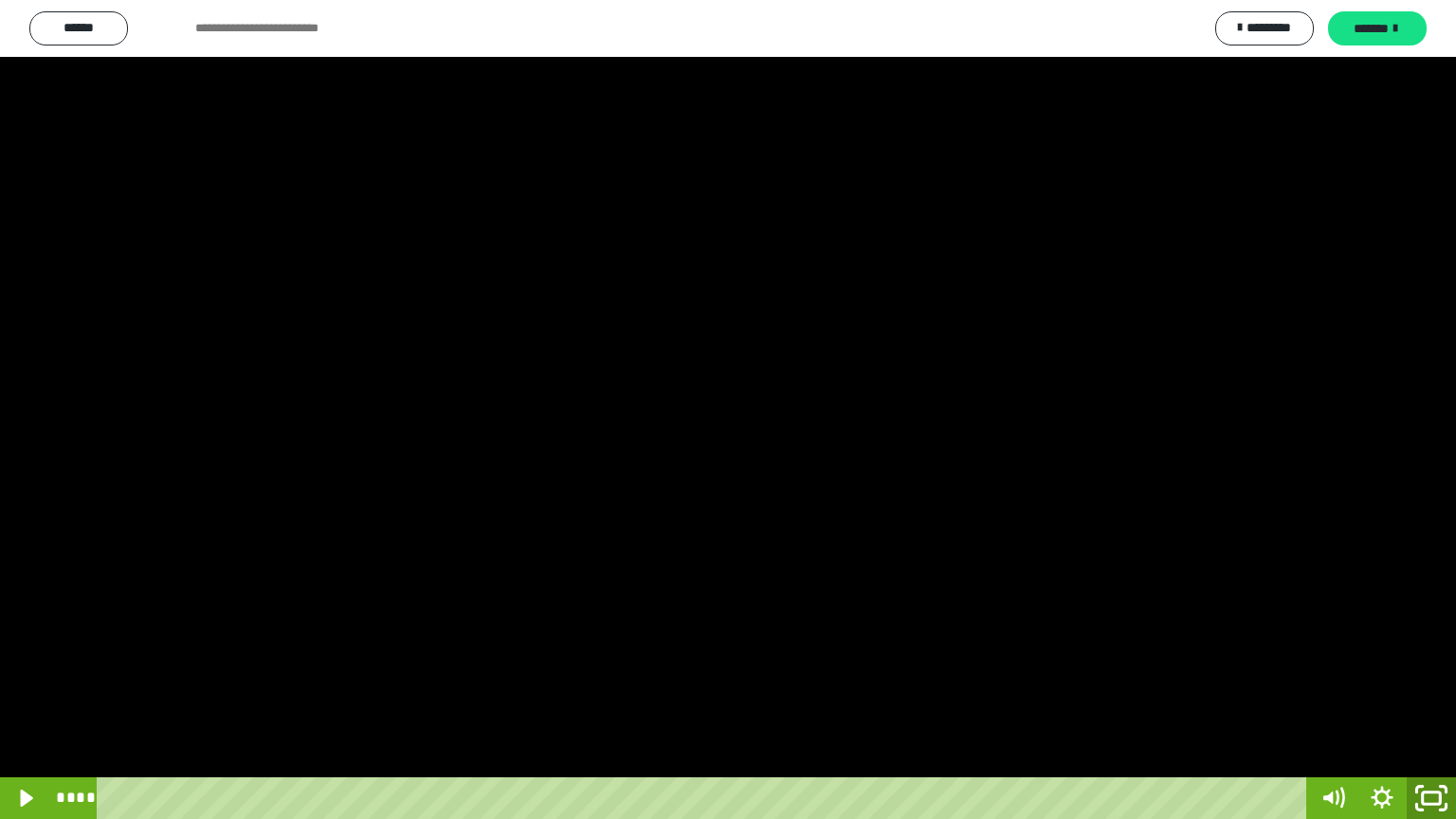 click 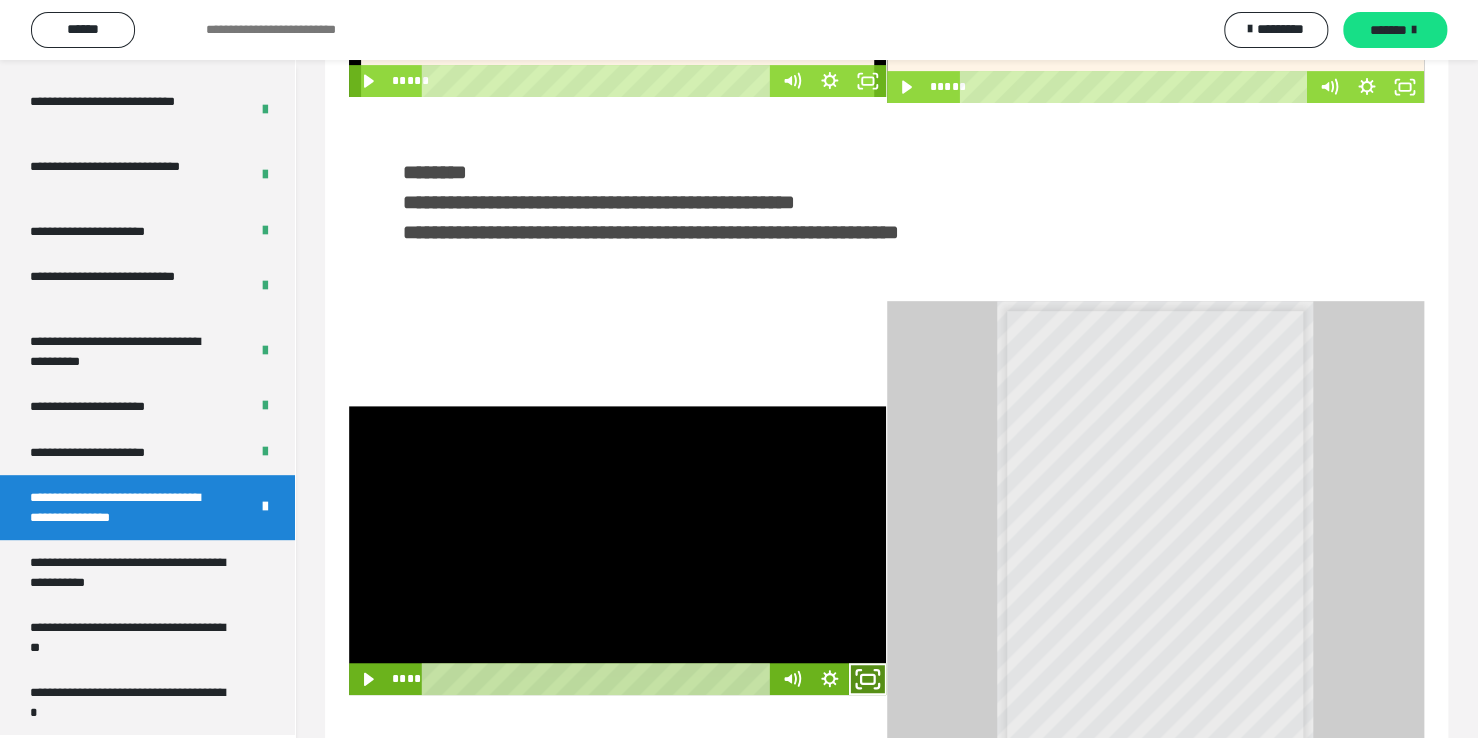 click 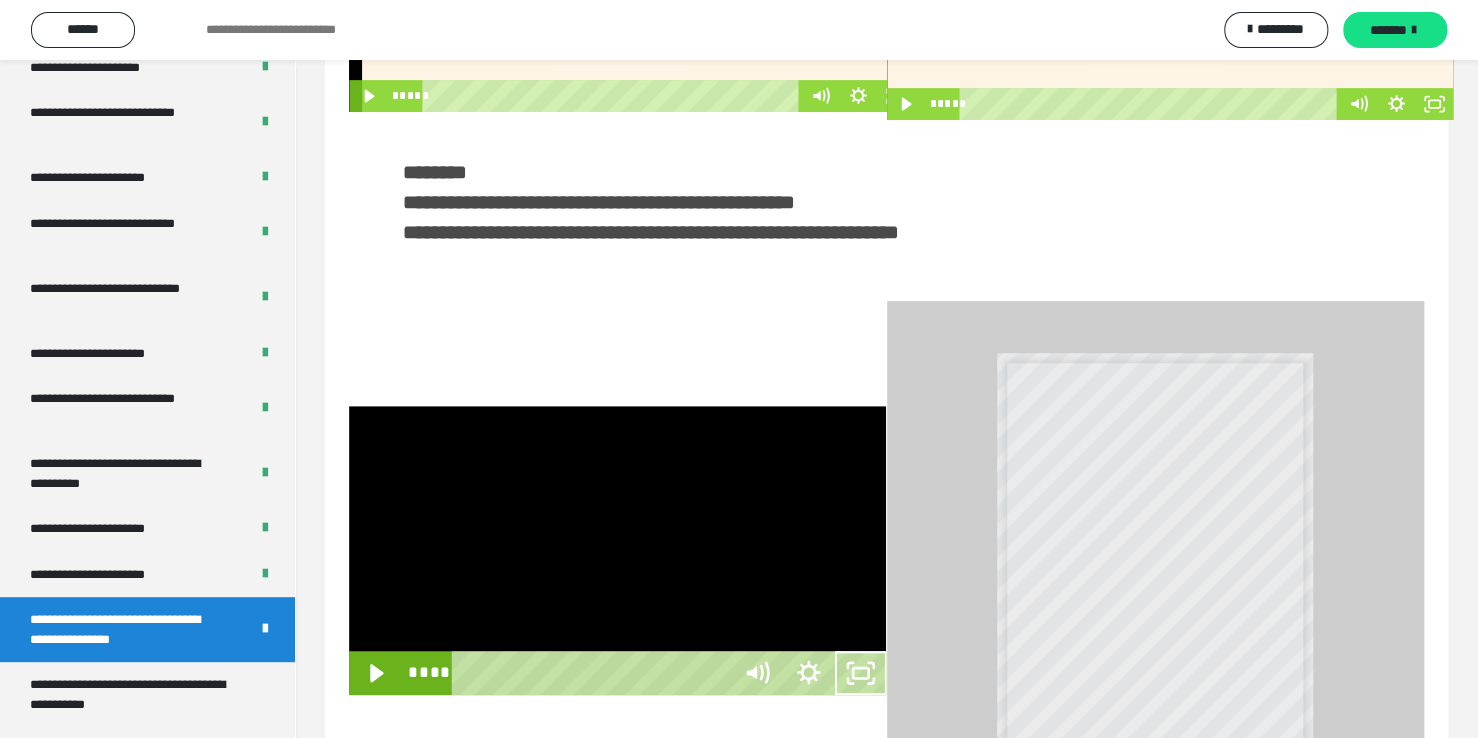 scroll, scrollTop: 3823, scrollLeft: 0, axis: vertical 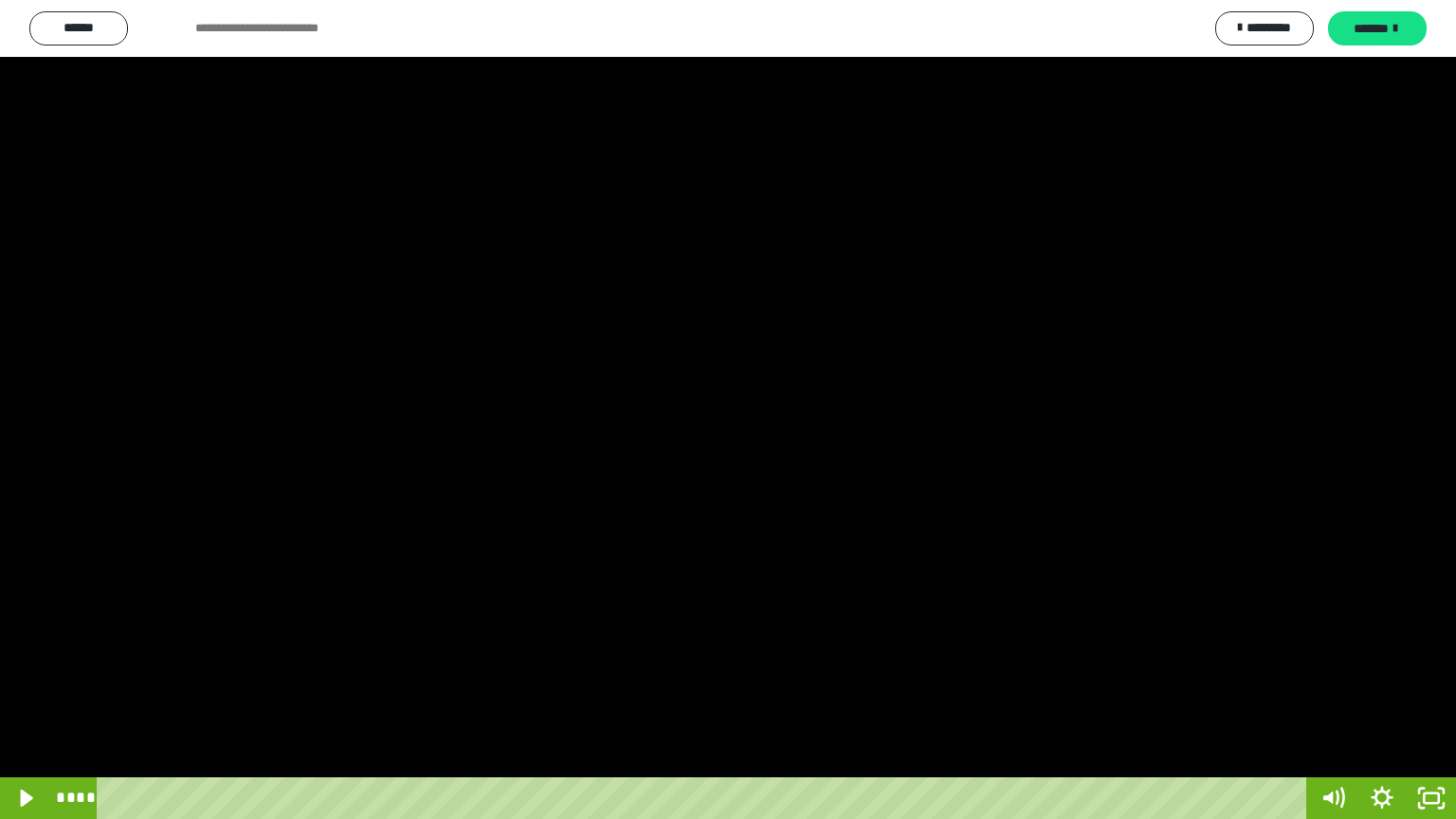 click at bounding box center (728, 410) 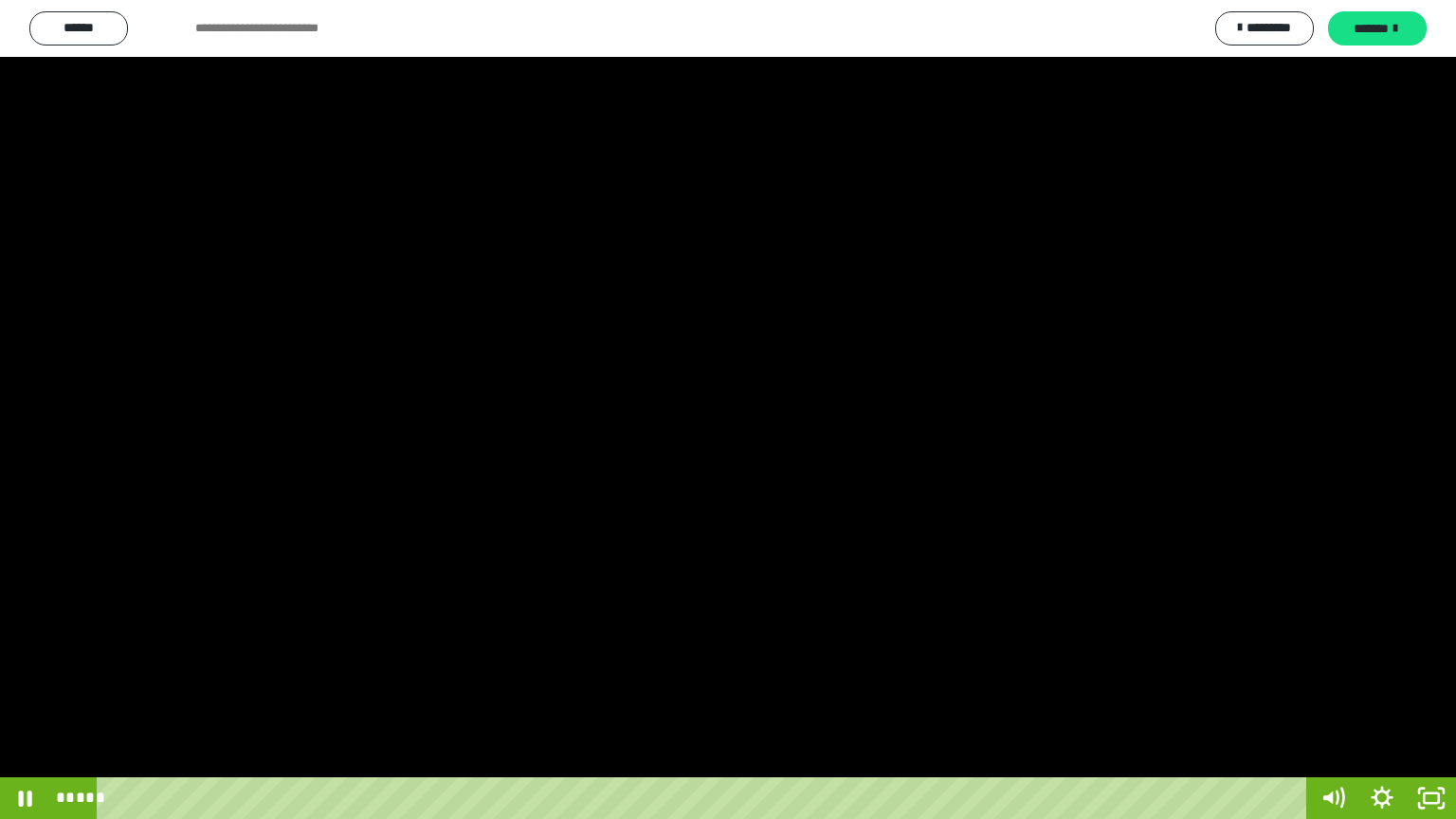 click at bounding box center [728, 410] 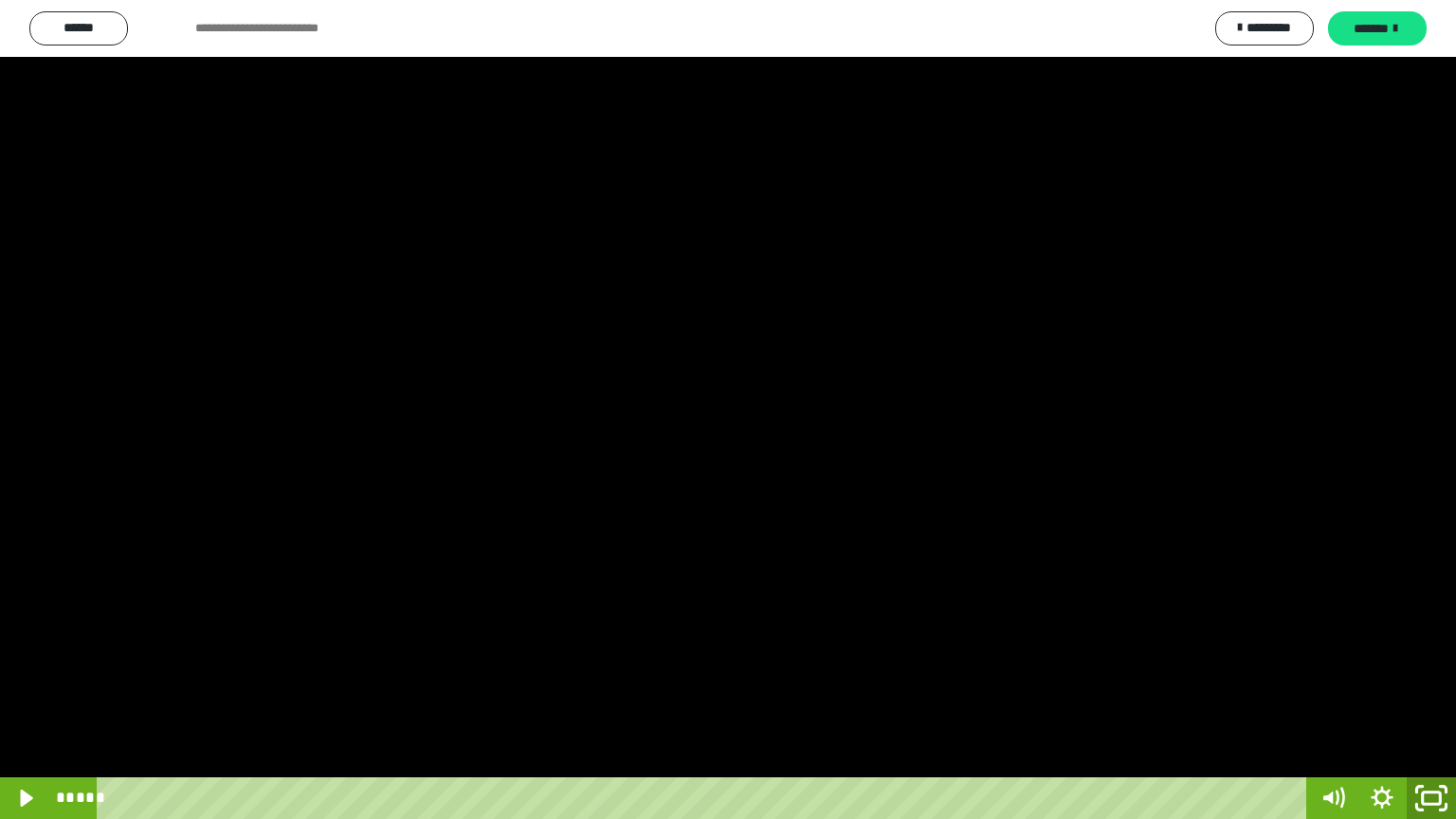 click 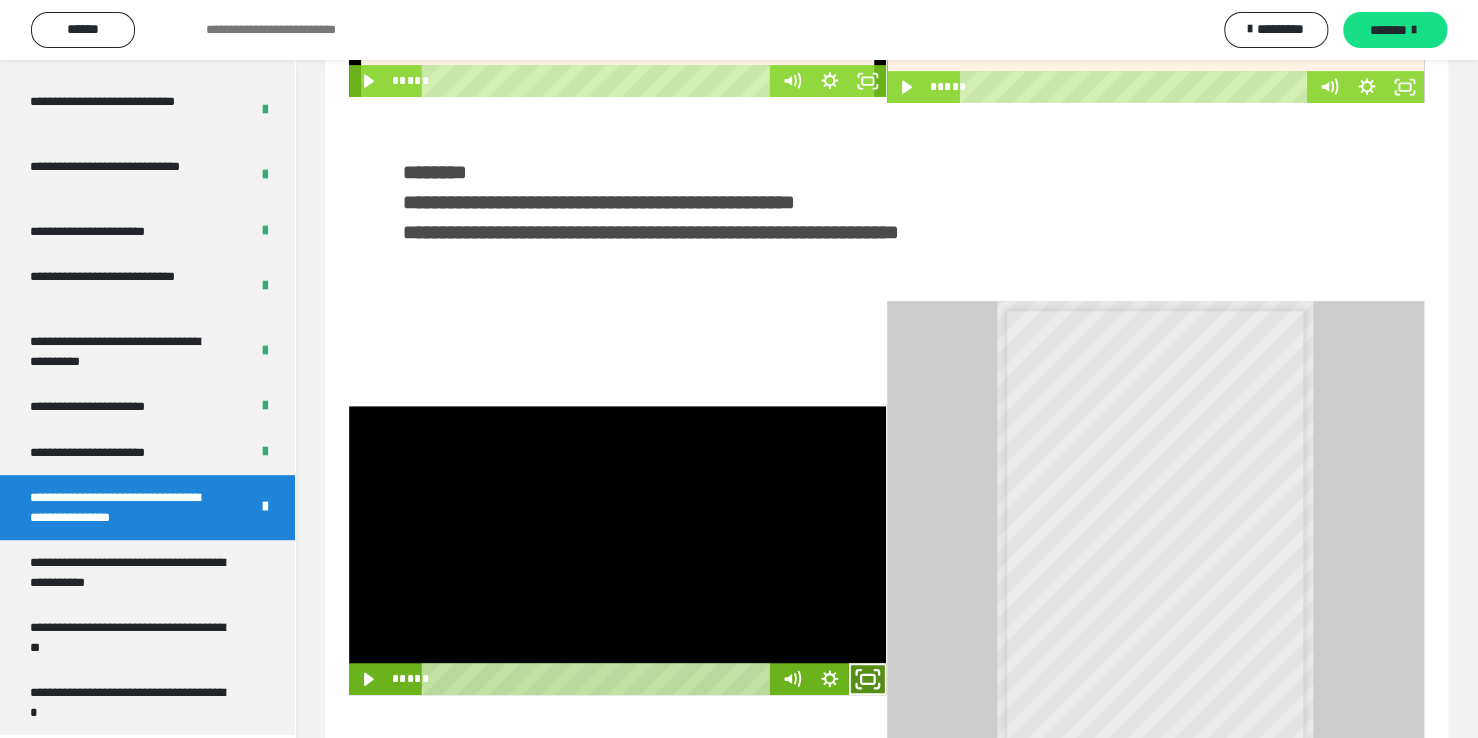 click 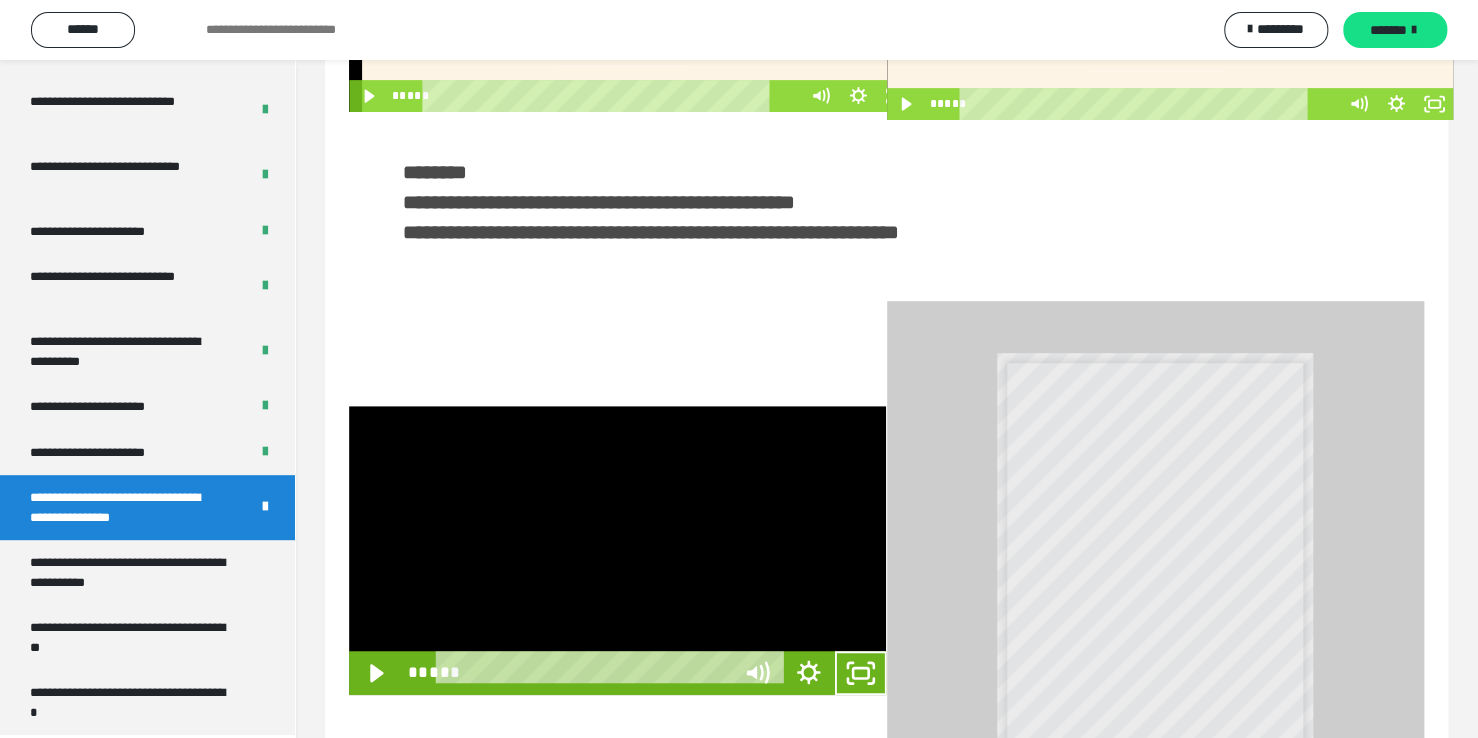 scroll, scrollTop: 3823, scrollLeft: 0, axis: vertical 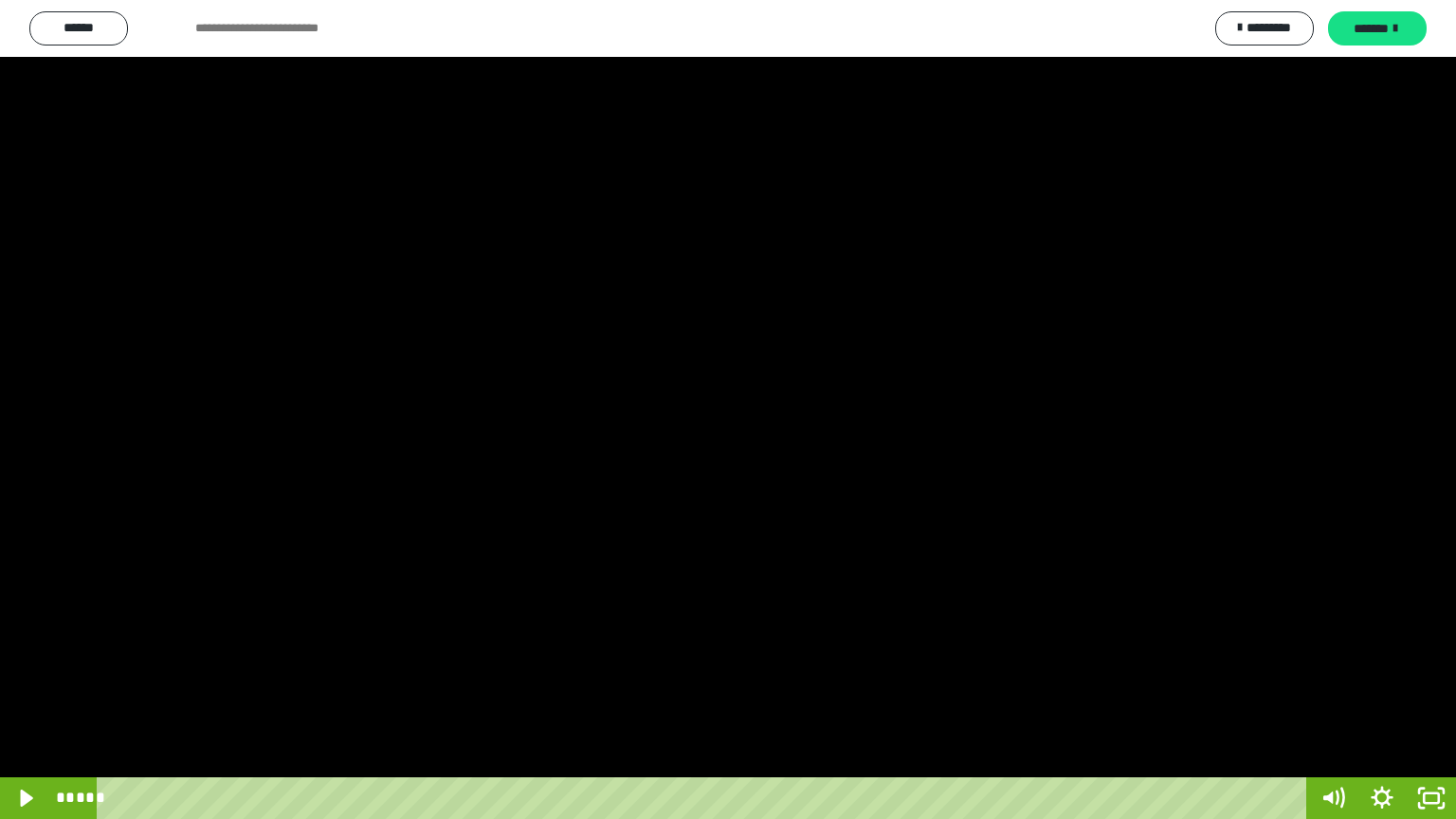 click at bounding box center (728, 410) 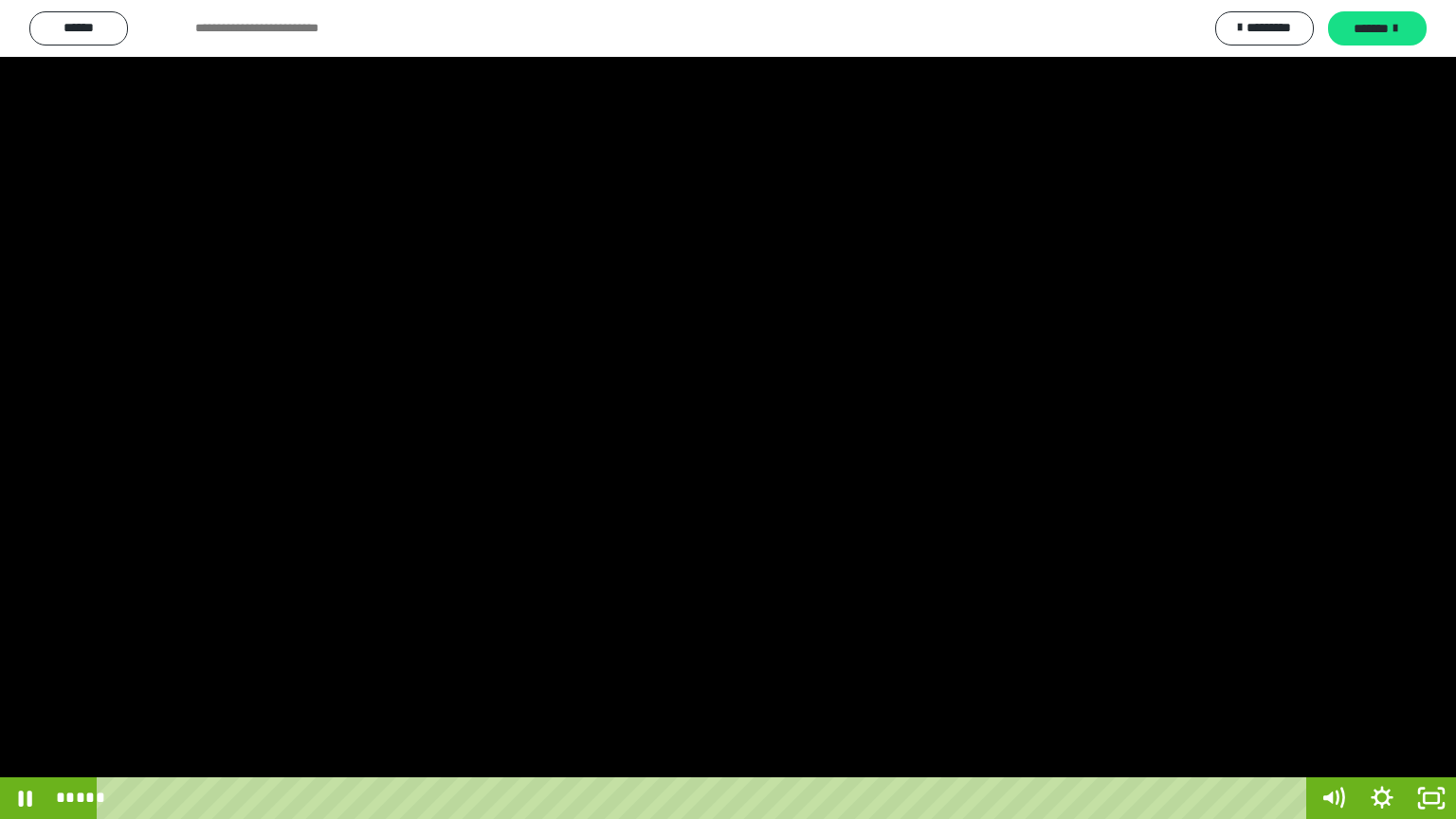click at bounding box center (728, 410) 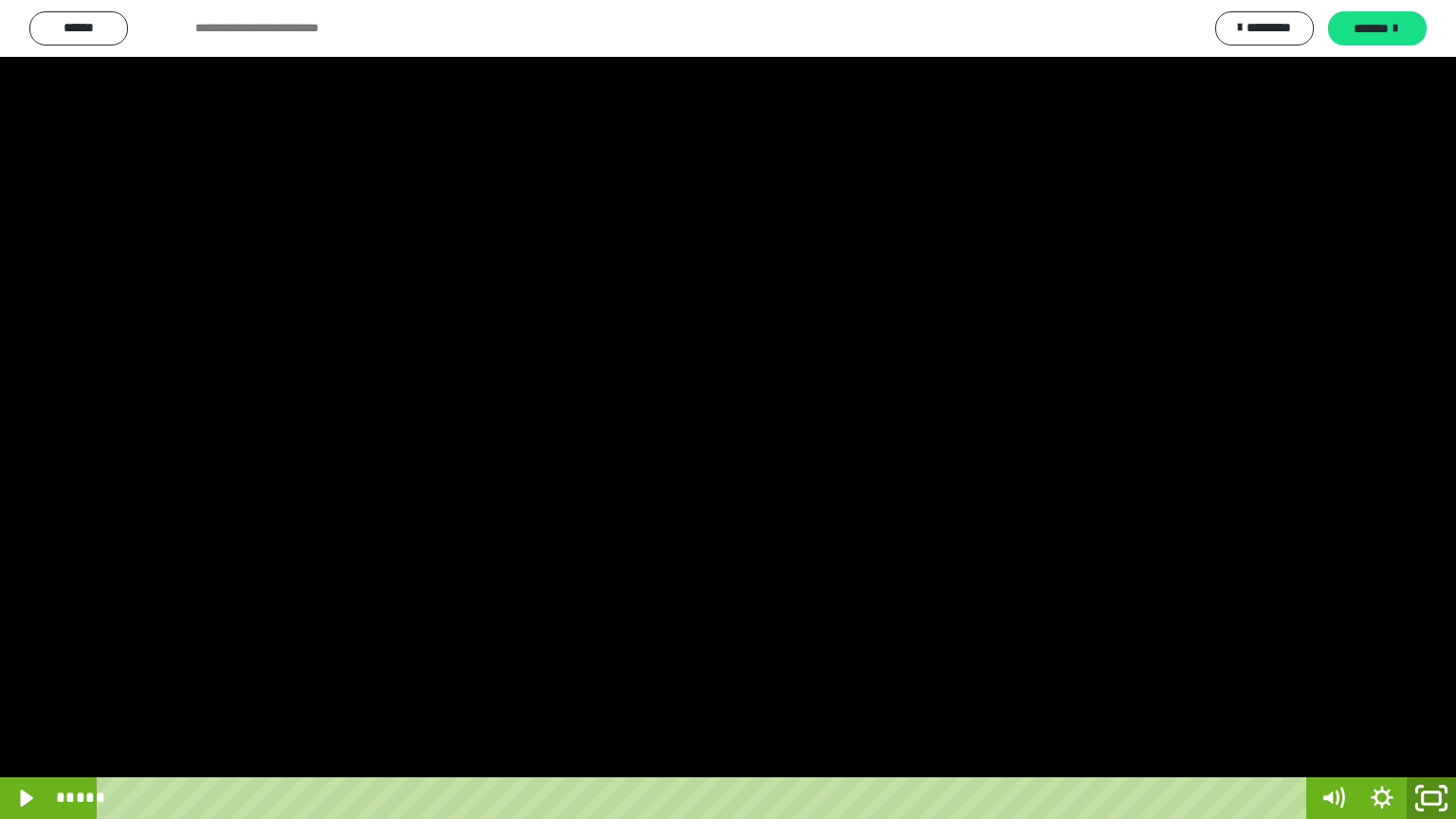 click 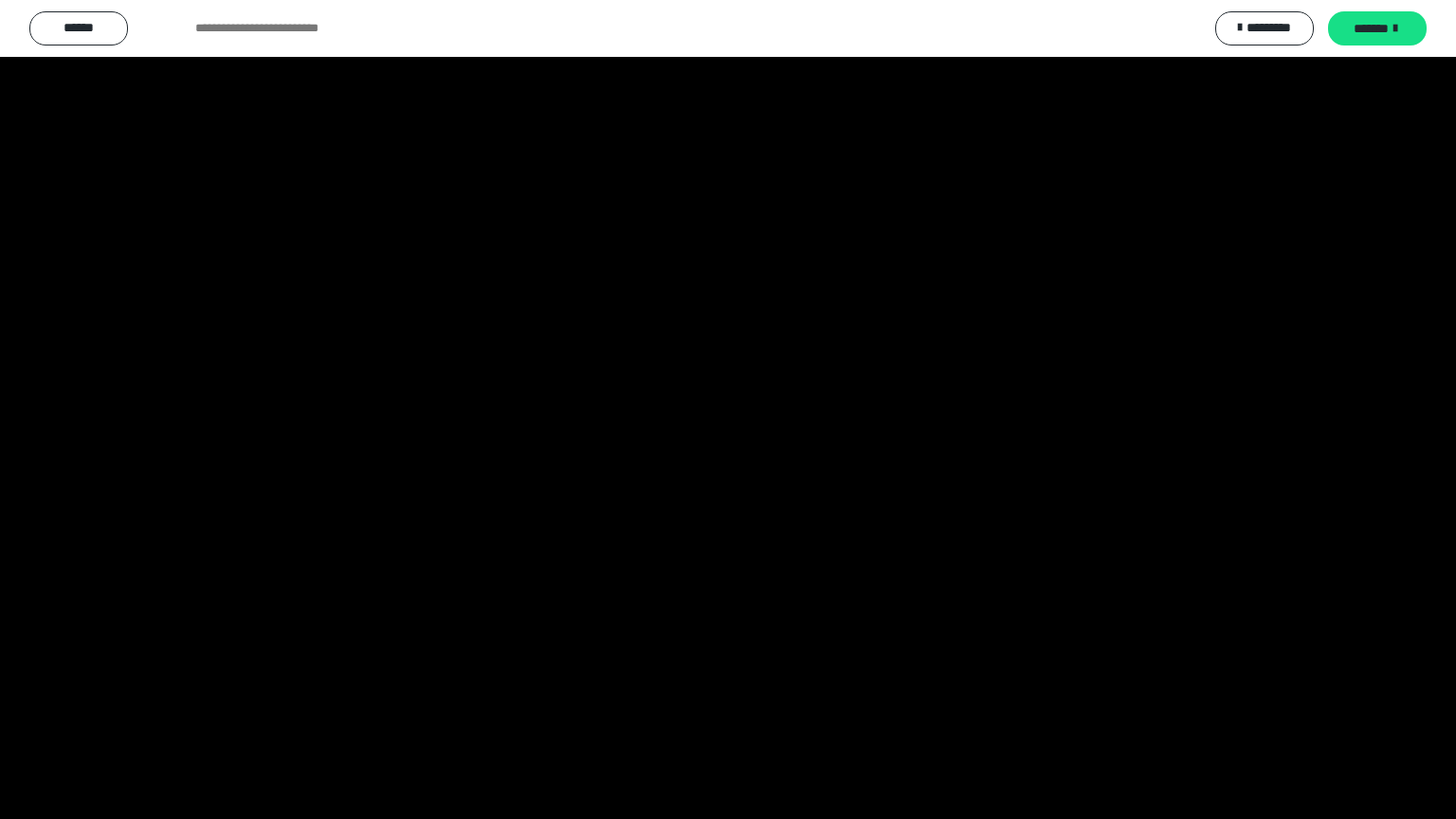 scroll, scrollTop: 3743, scrollLeft: 0, axis: vertical 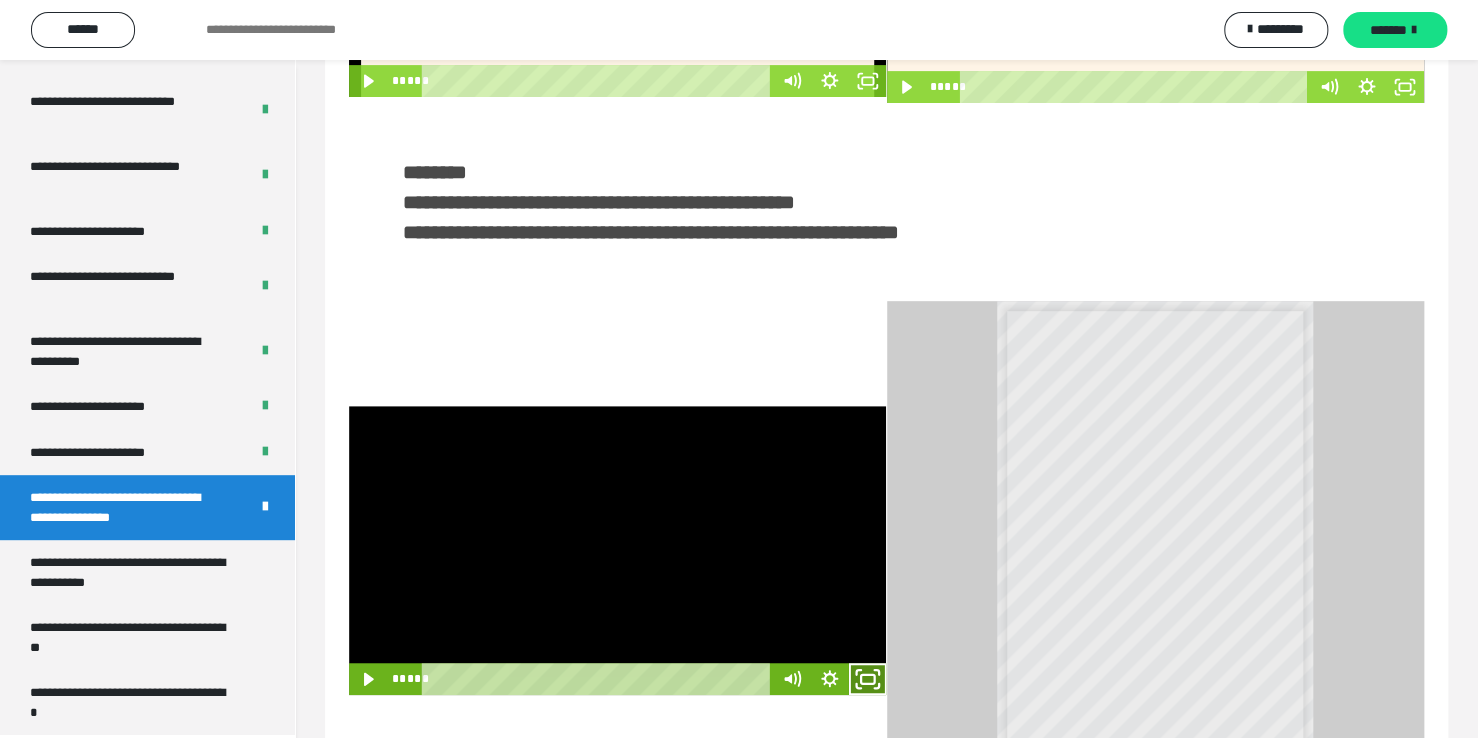 click 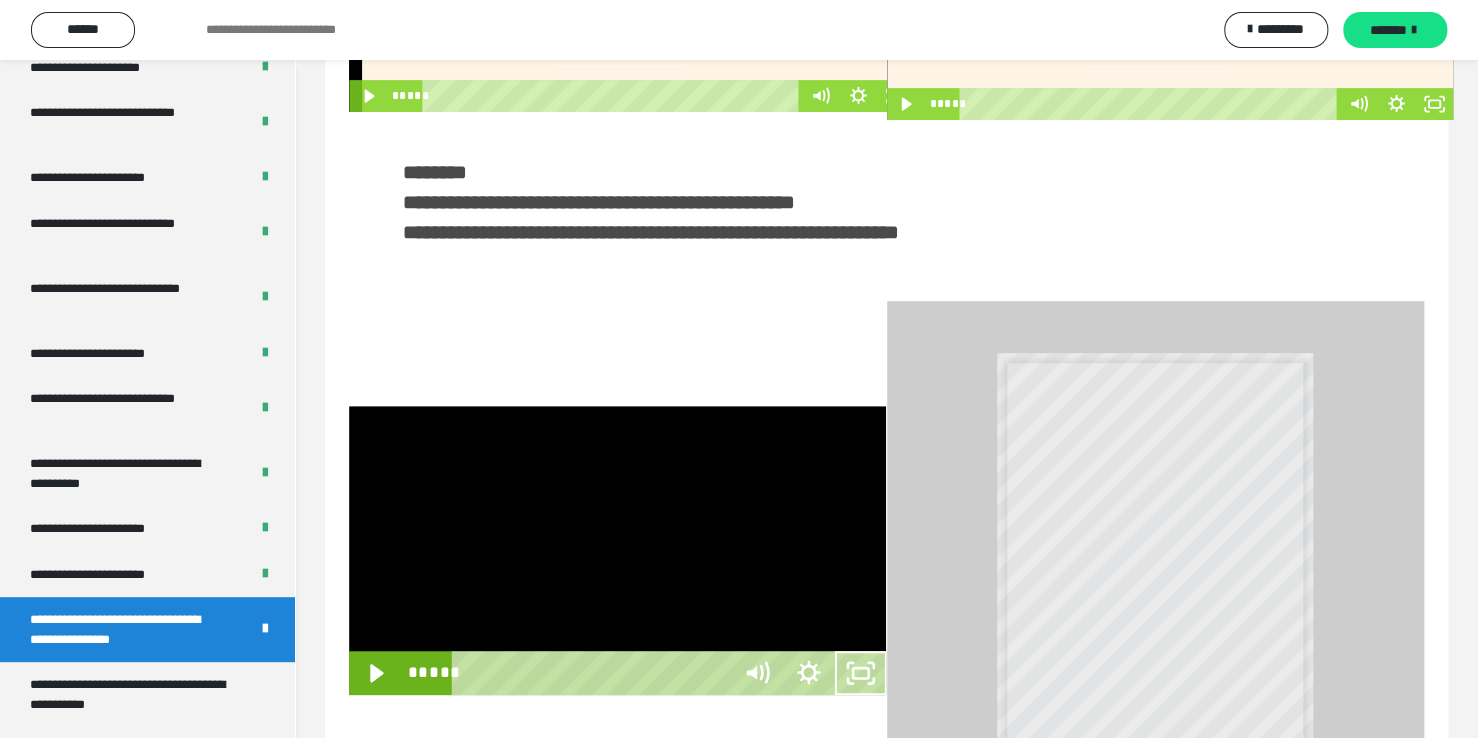 scroll, scrollTop: 3823, scrollLeft: 0, axis: vertical 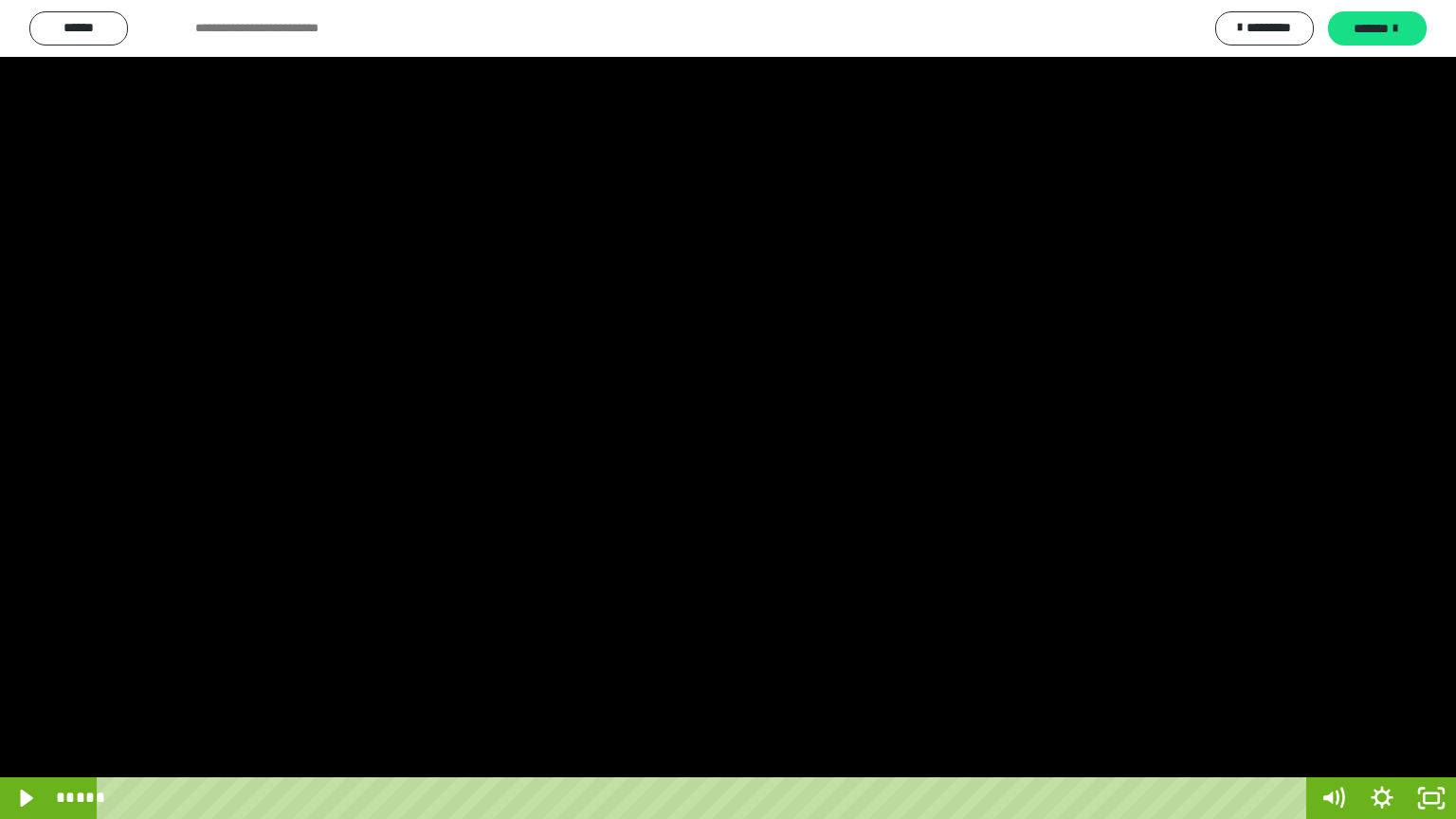 click at bounding box center [728, 410] 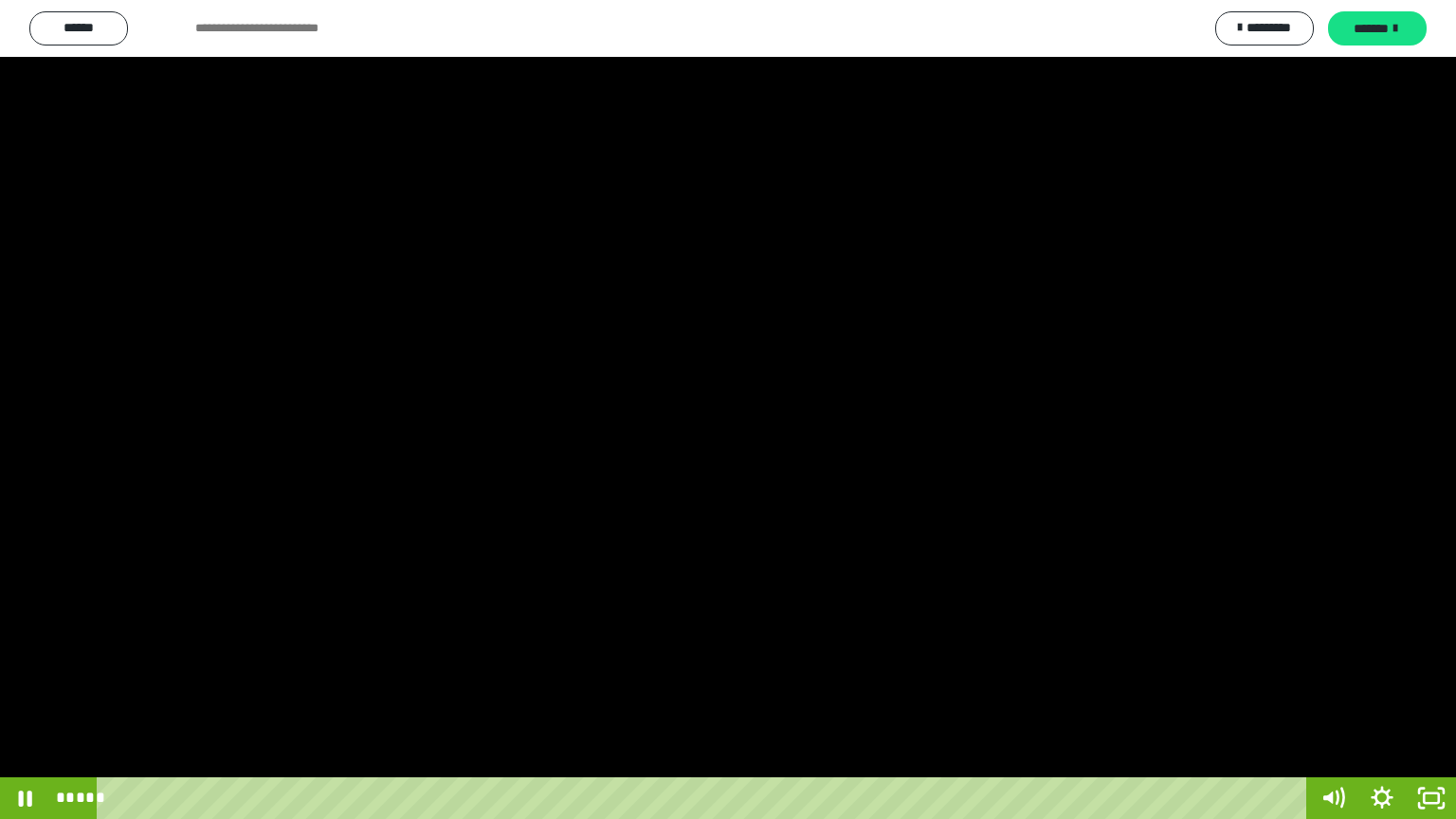 click at bounding box center [728, 410] 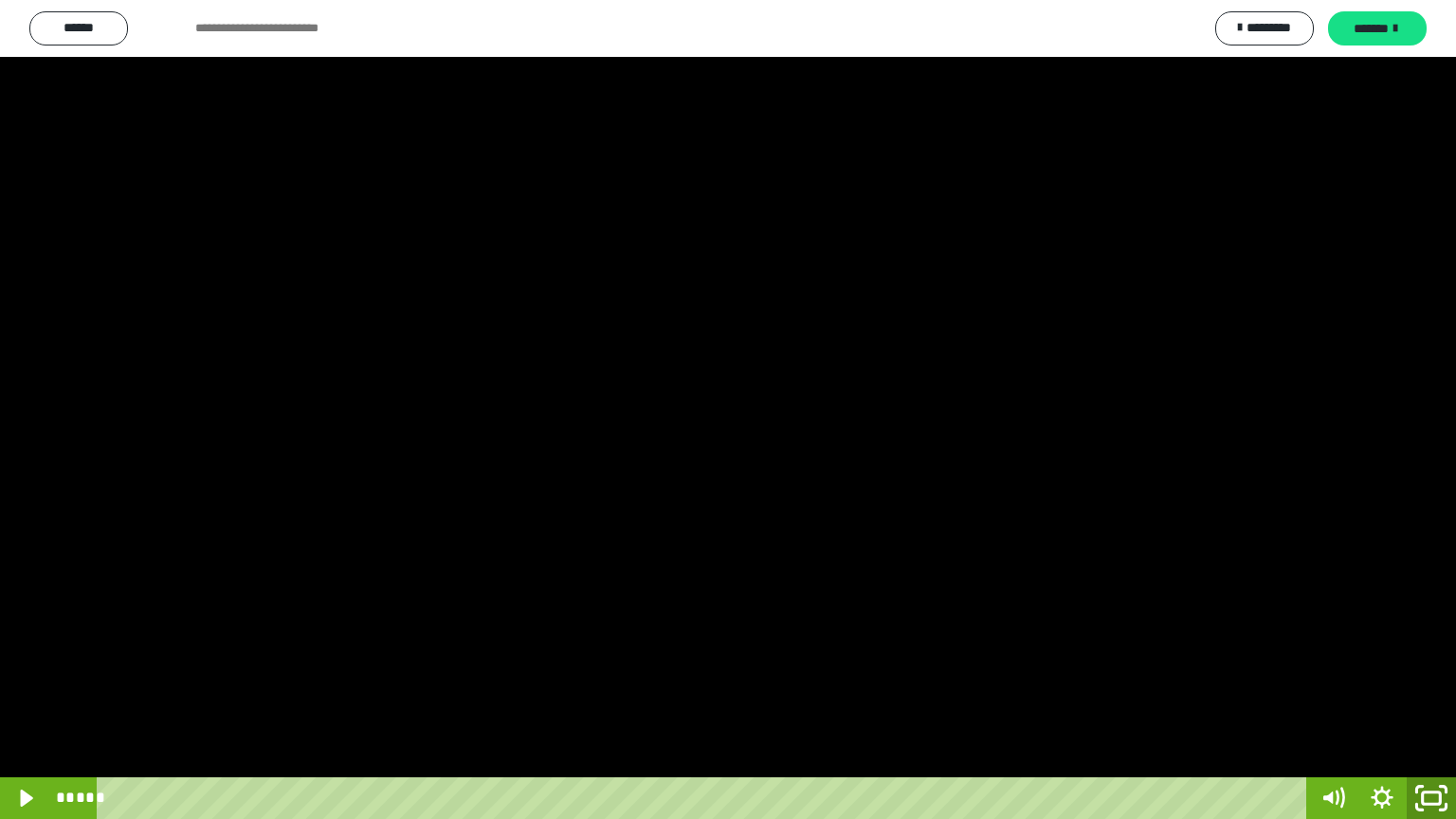 click 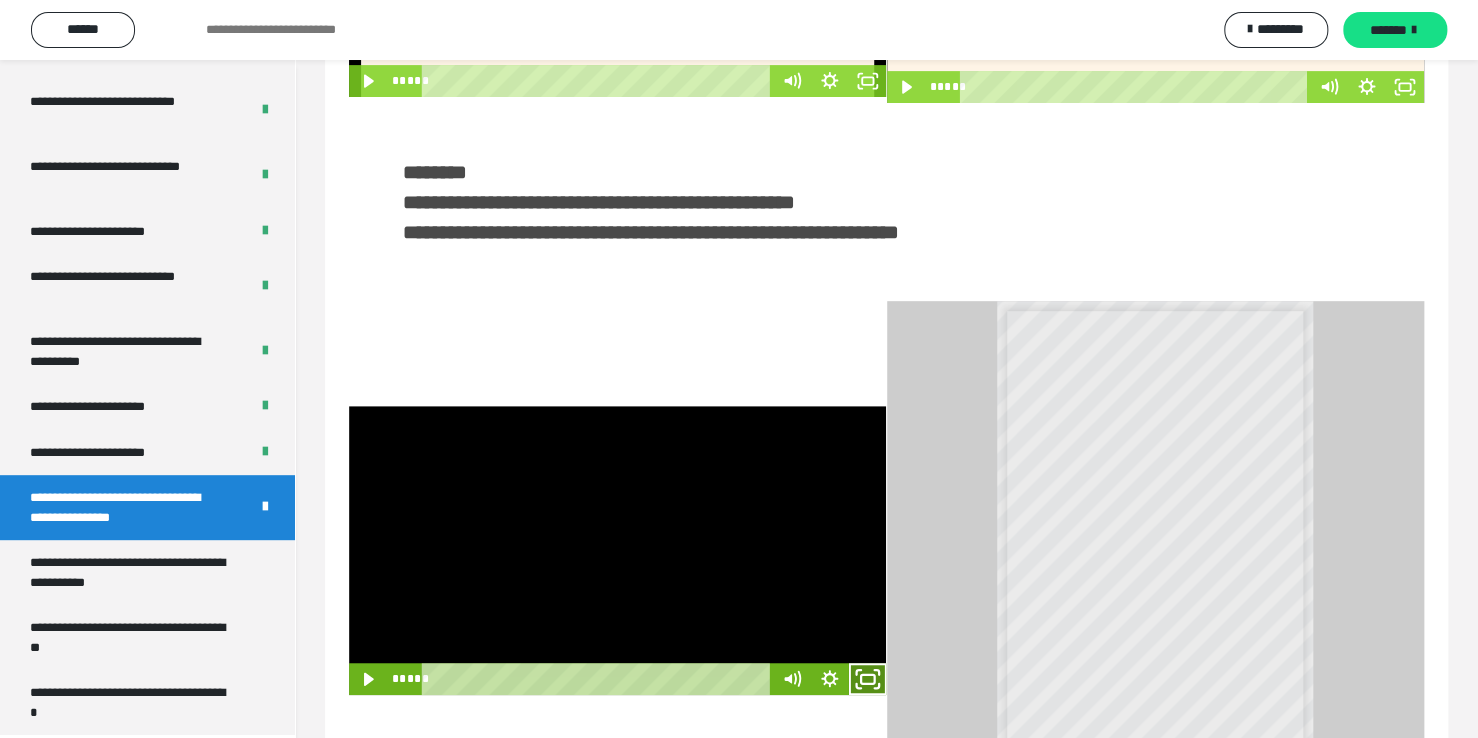 click 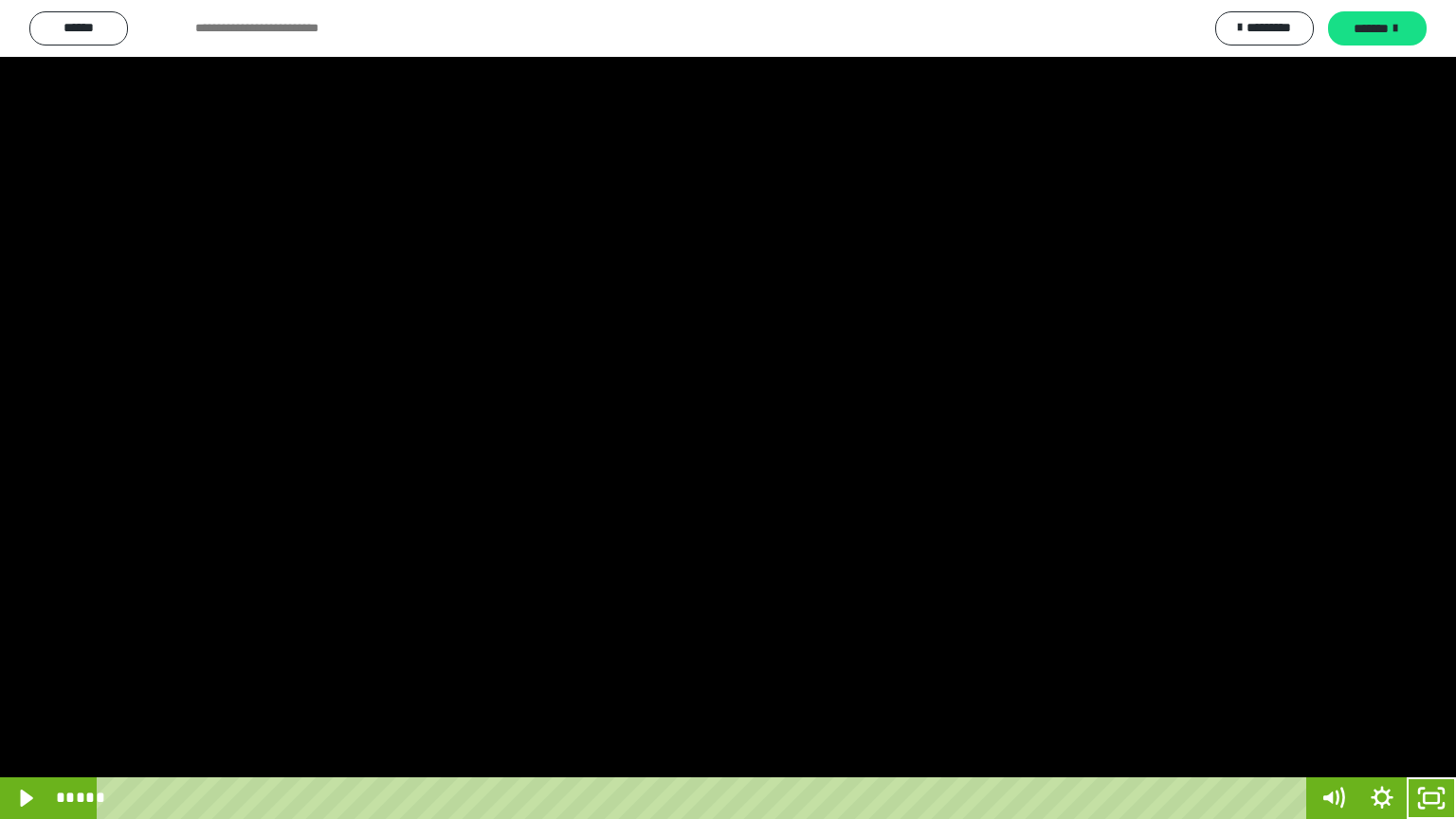 click at bounding box center (728, 410) 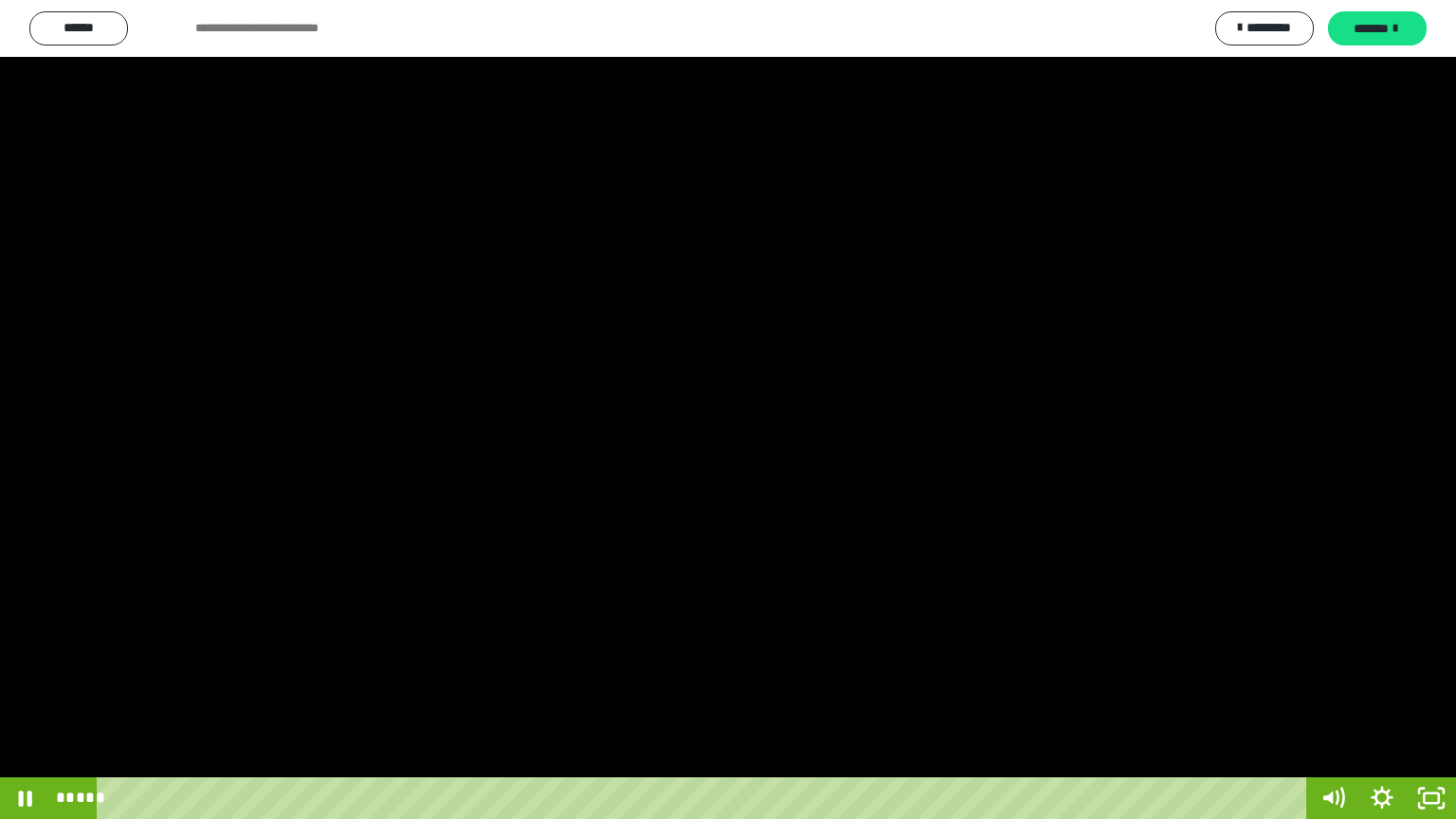 click at bounding box center (728, 410) 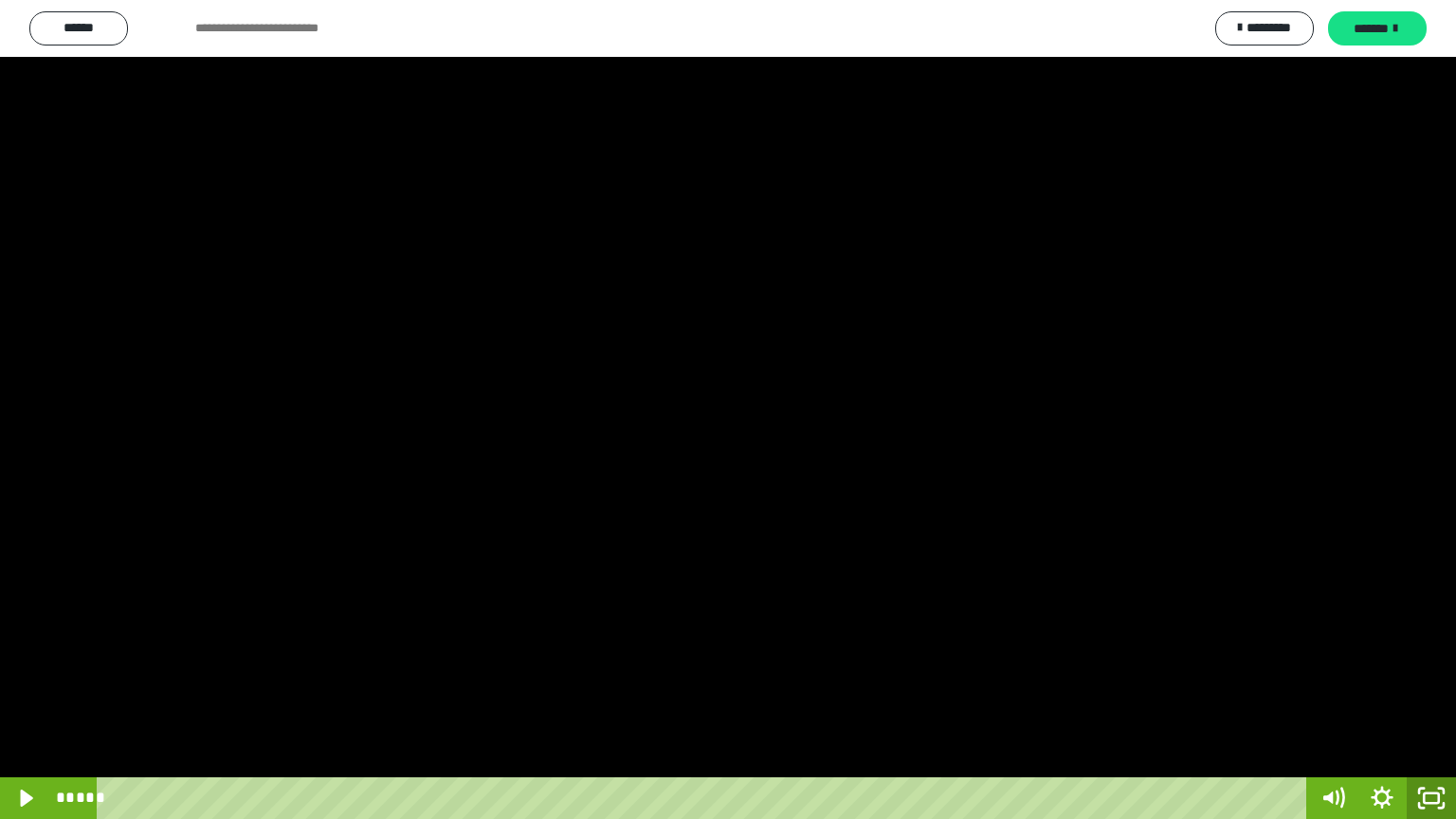 click 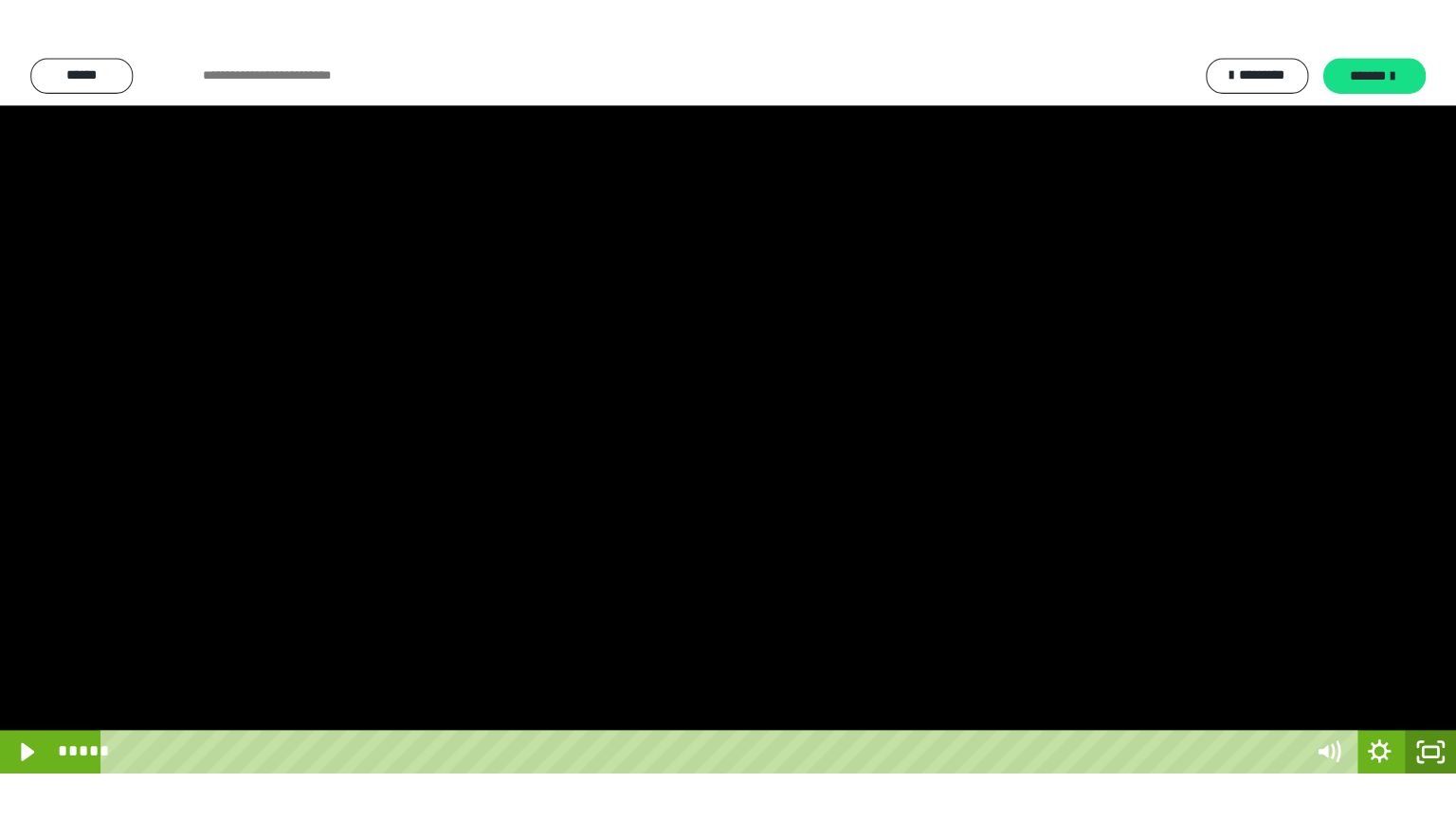 scroll, scrollTop: 3743, scrollLeft: 0, axis: vertical 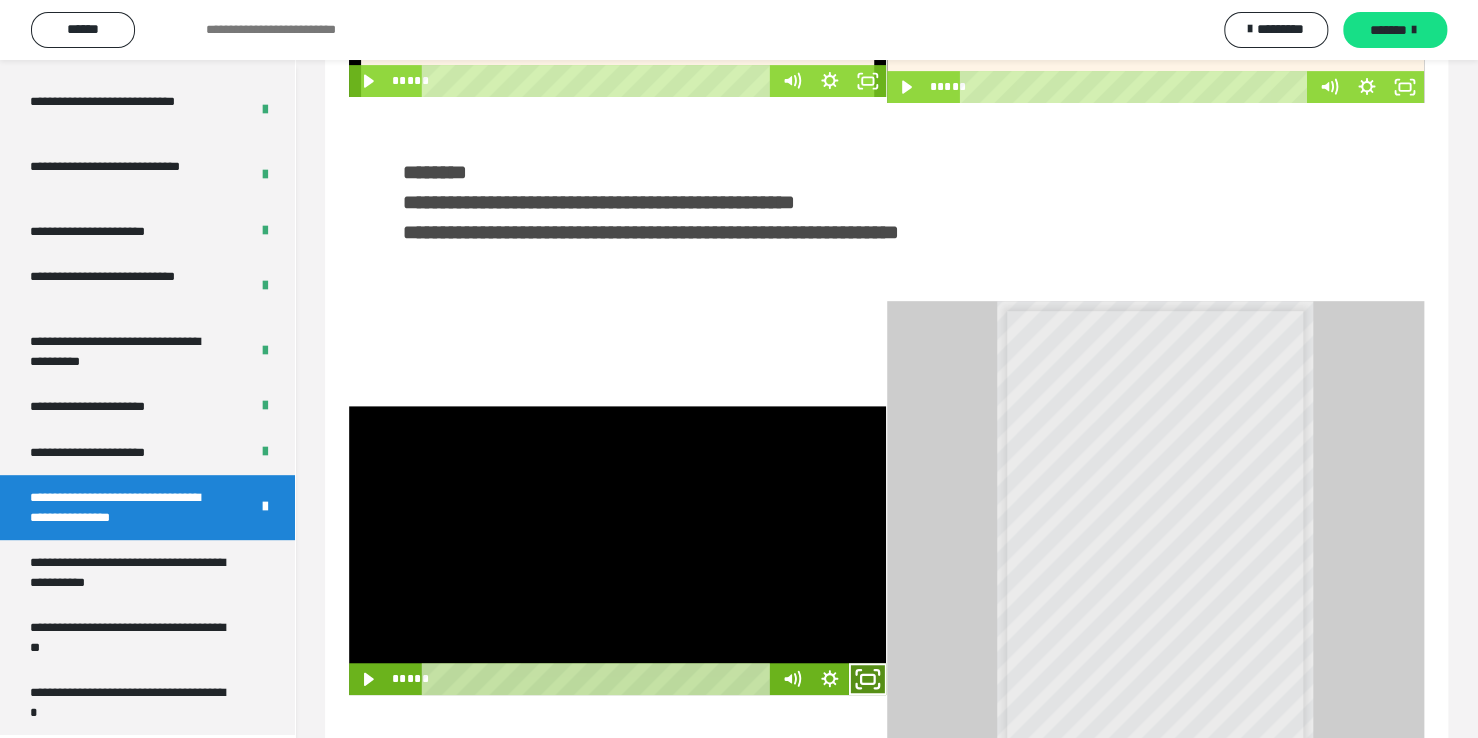 click 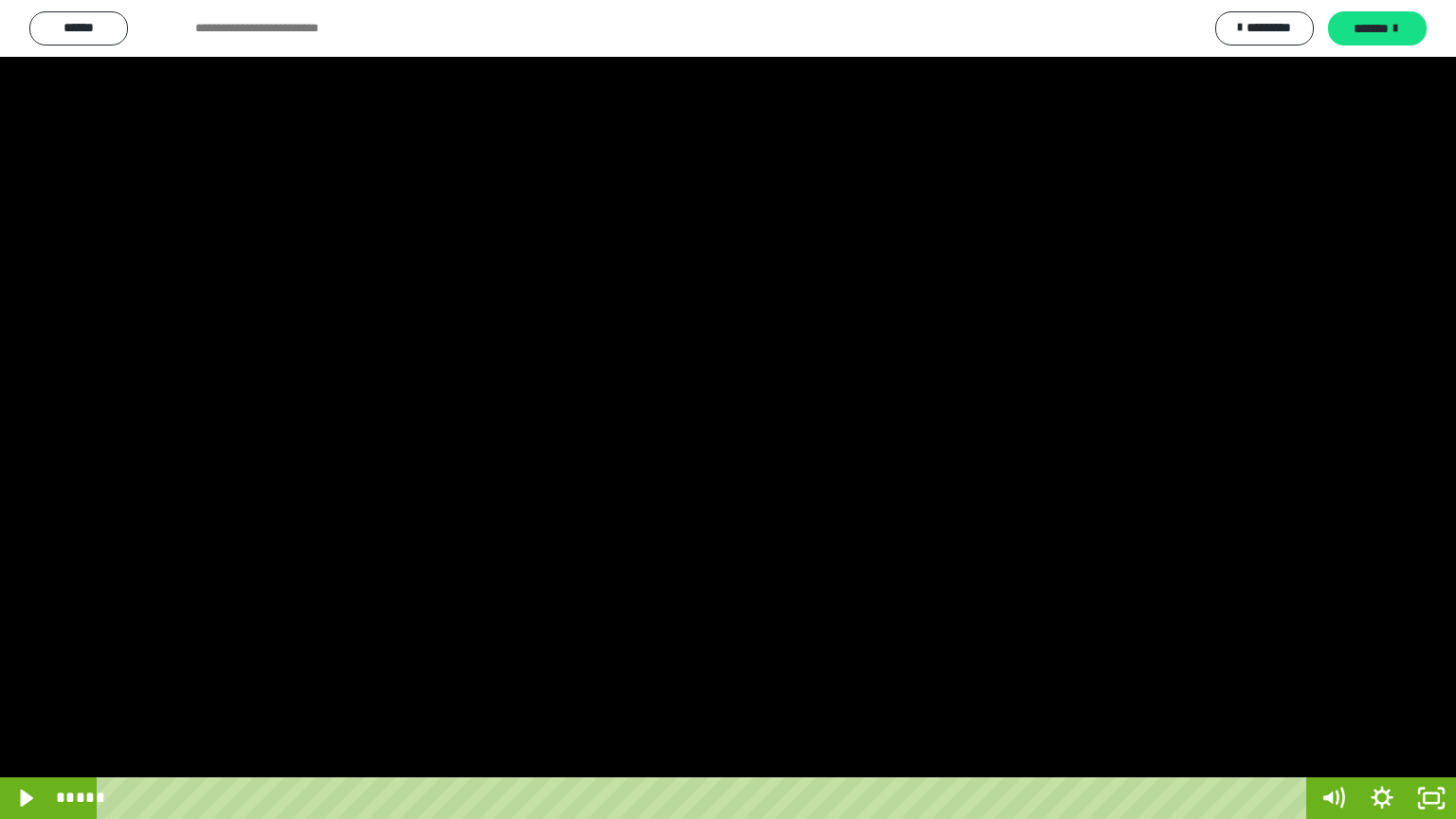 click at bounding box center (728, 410) 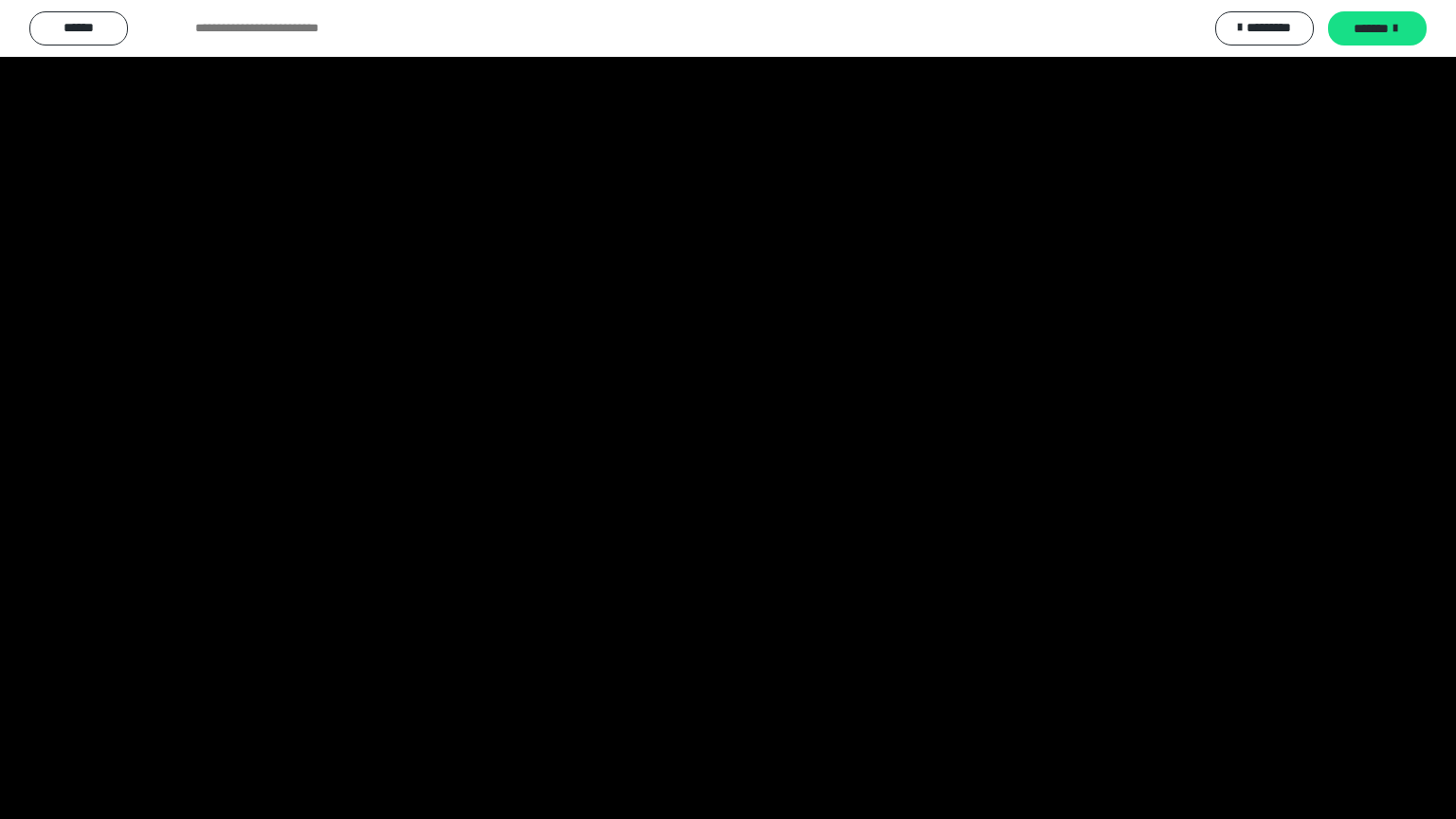 click at bounding box center (728, 410) 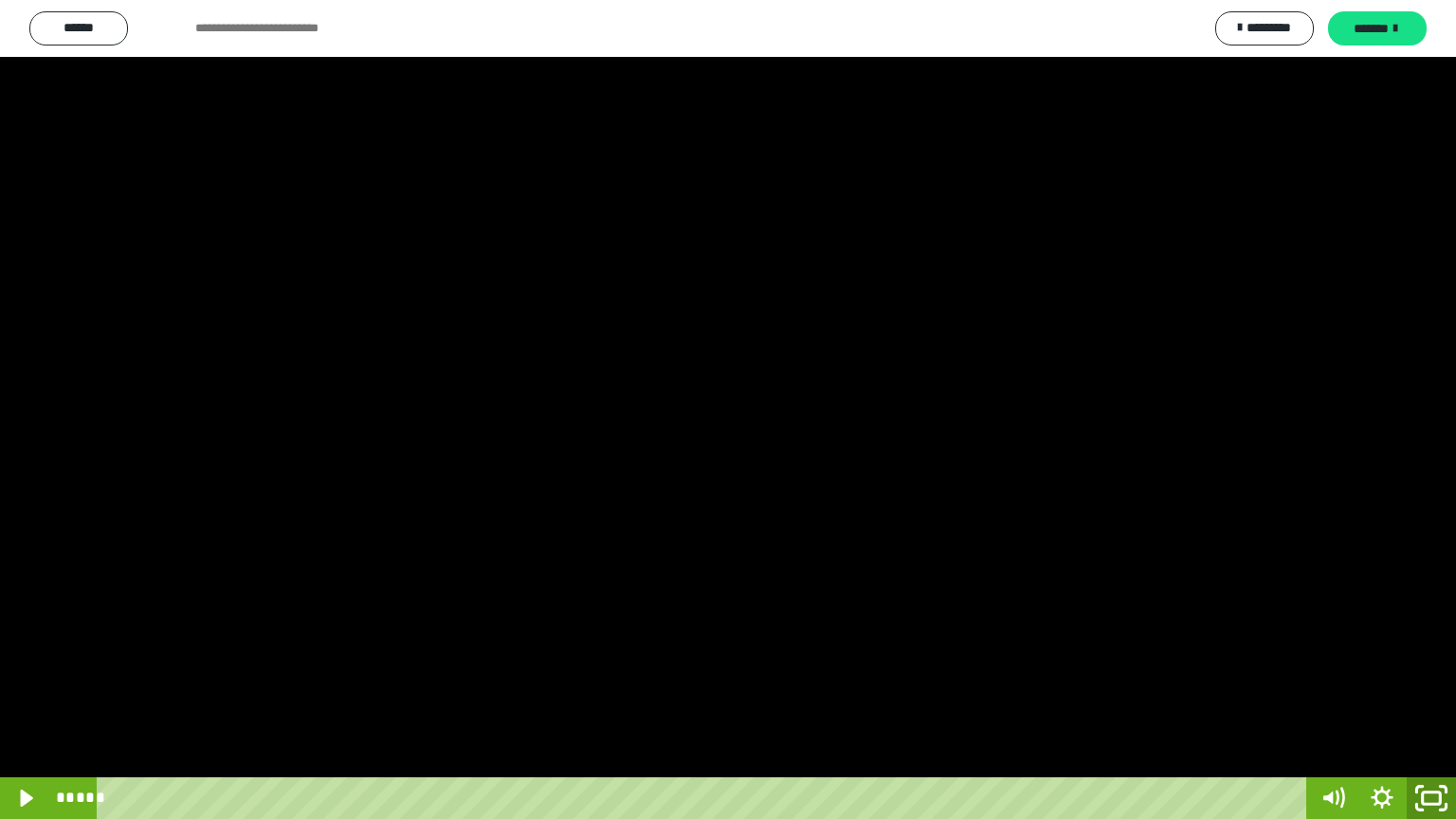 click 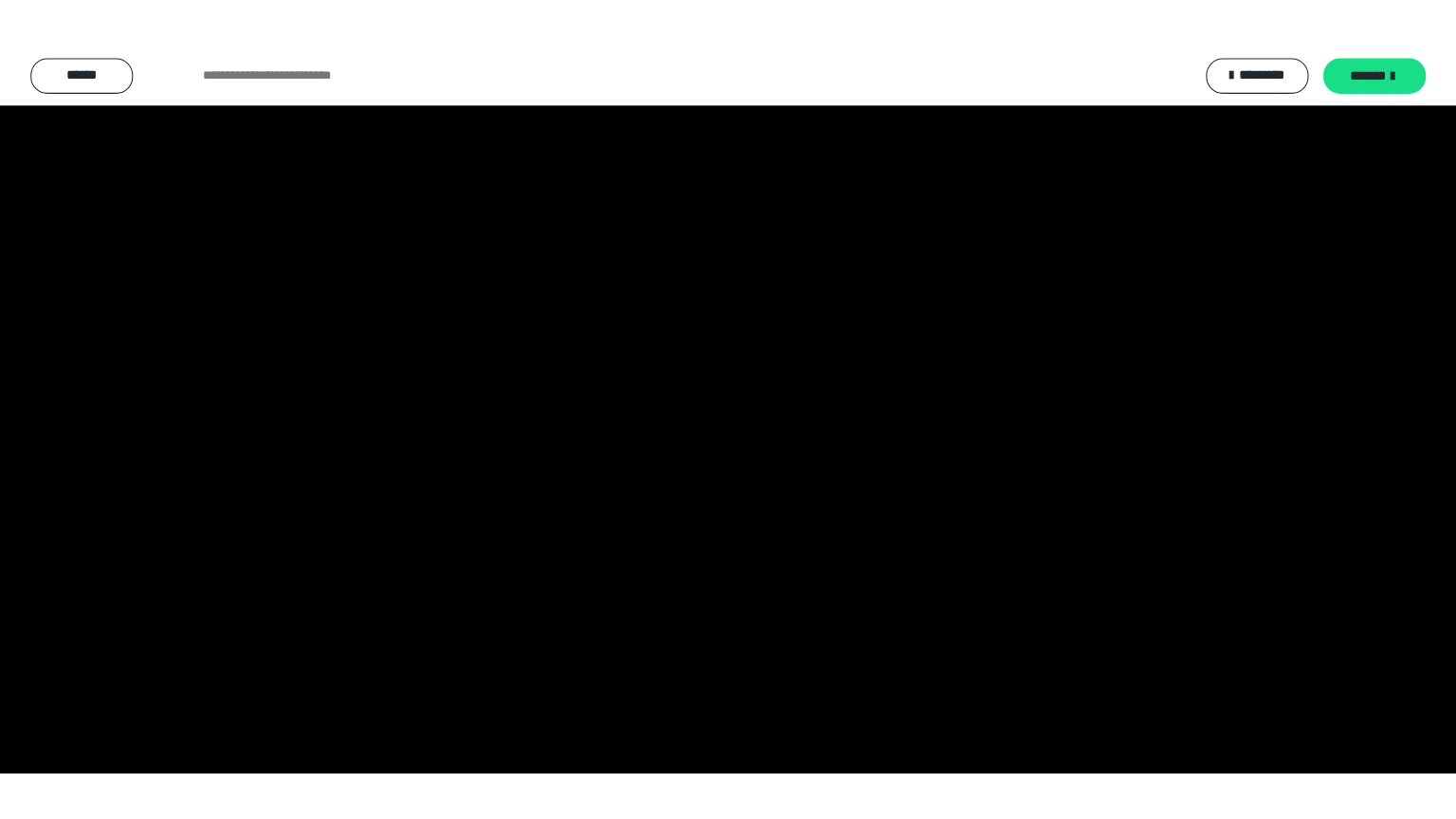 scroll, scrollTop: 3743, scrollLeft: 0, axis: vertical 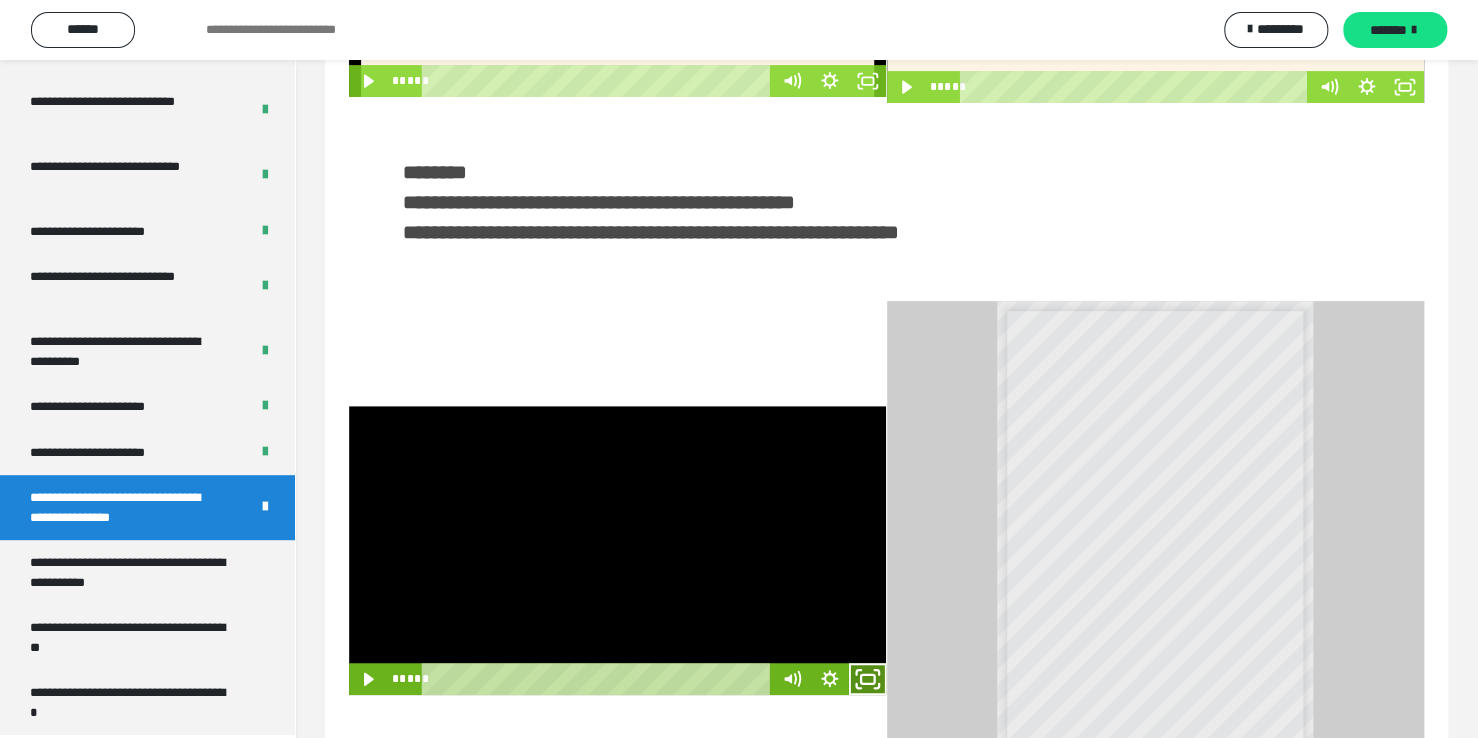 click 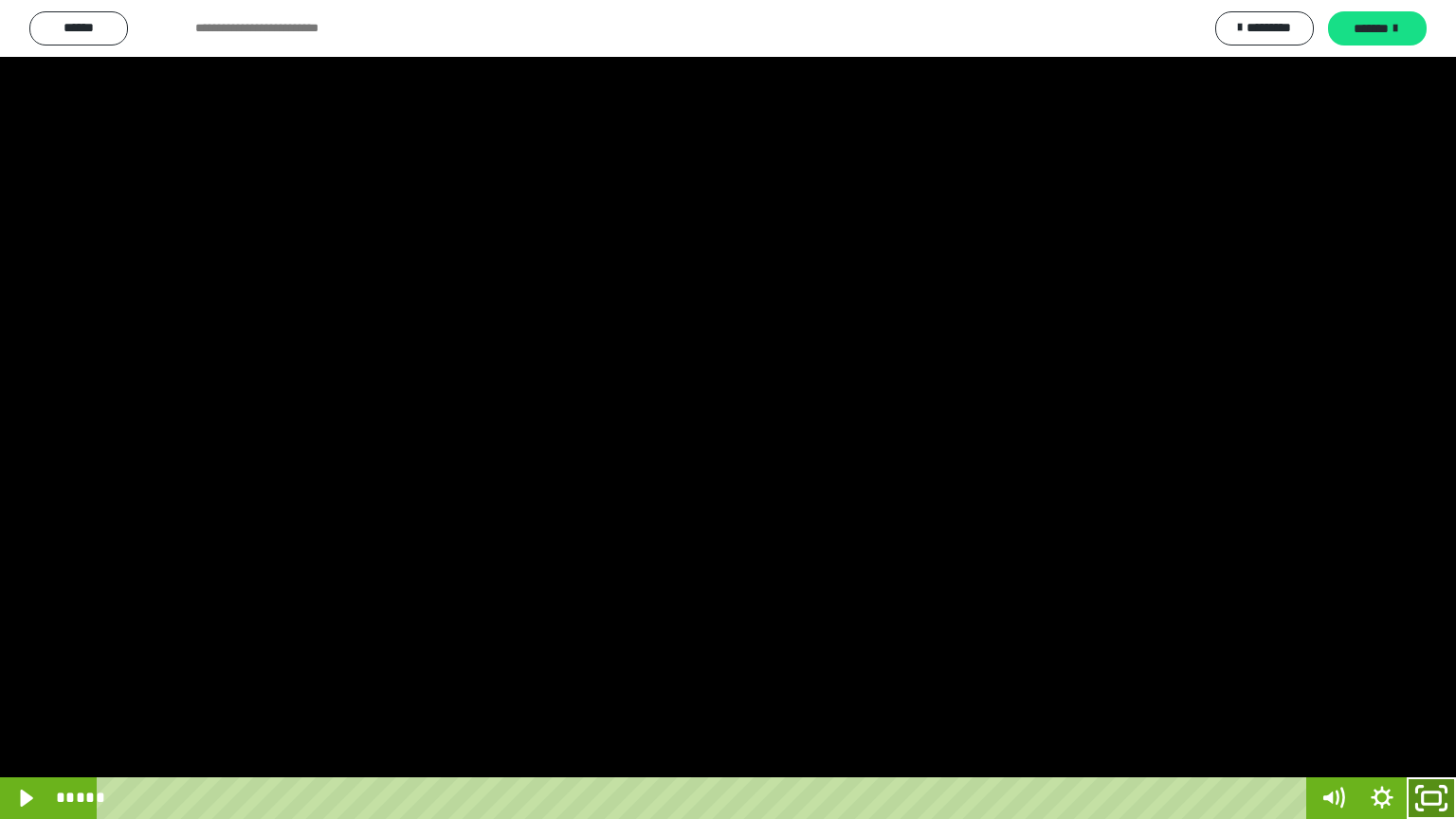 click 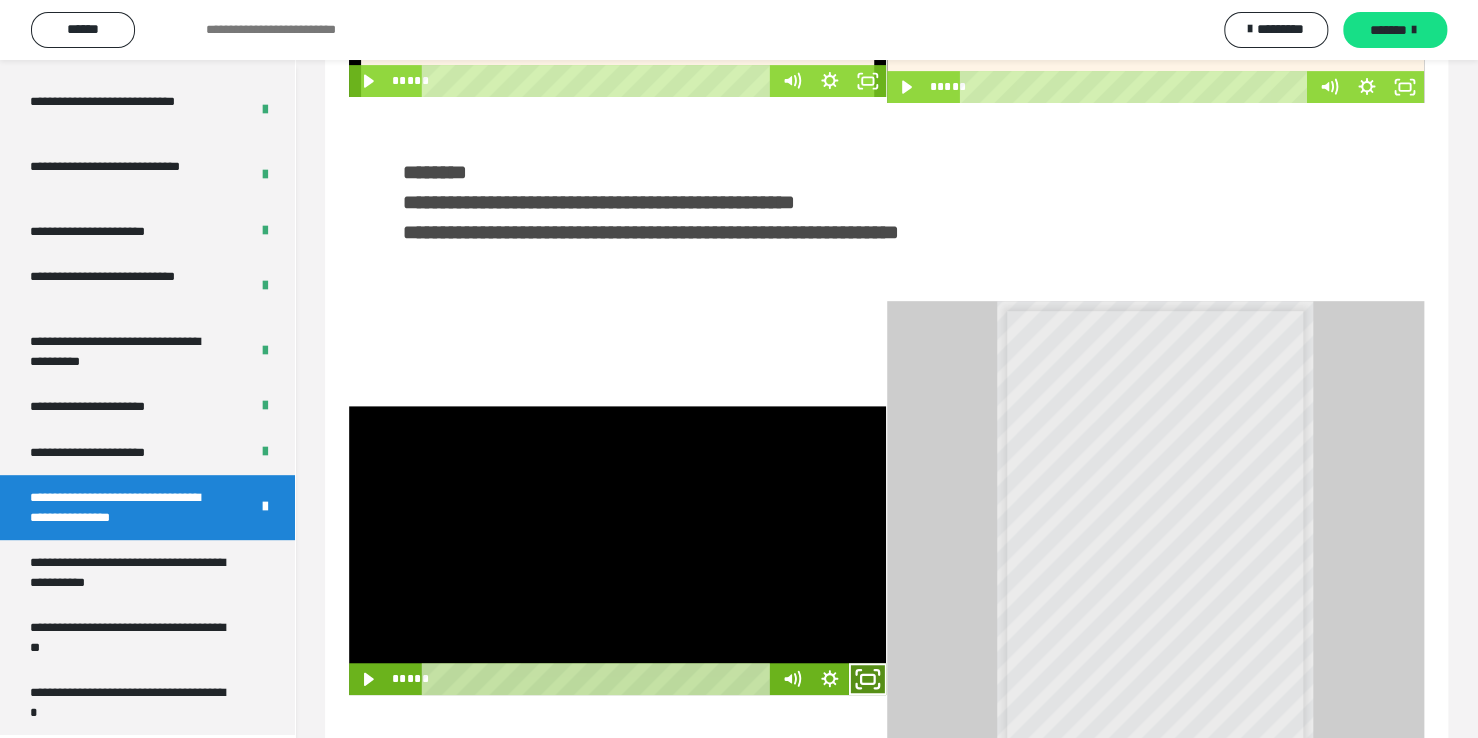 click 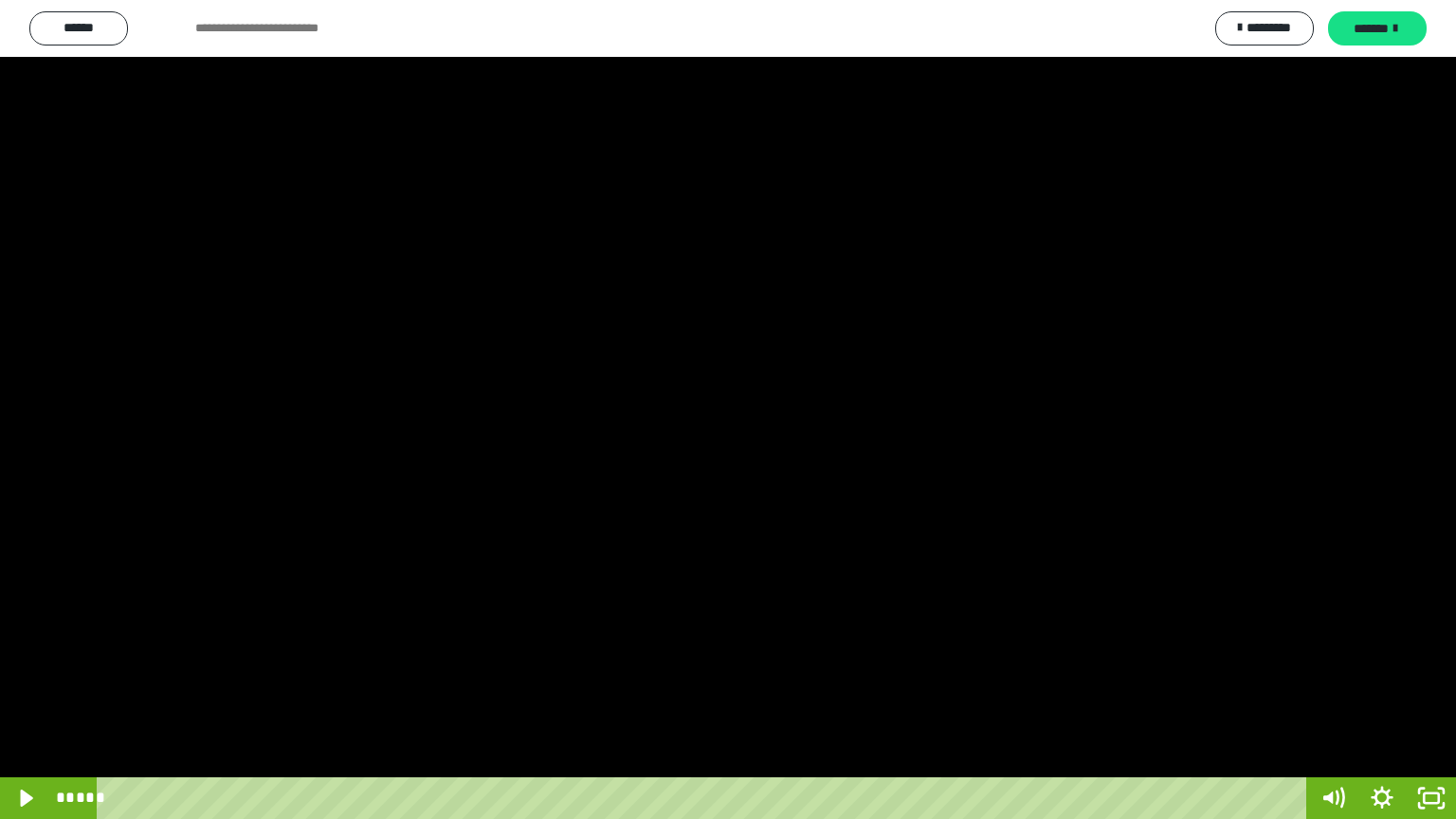 click at bounding box center [728, 410] 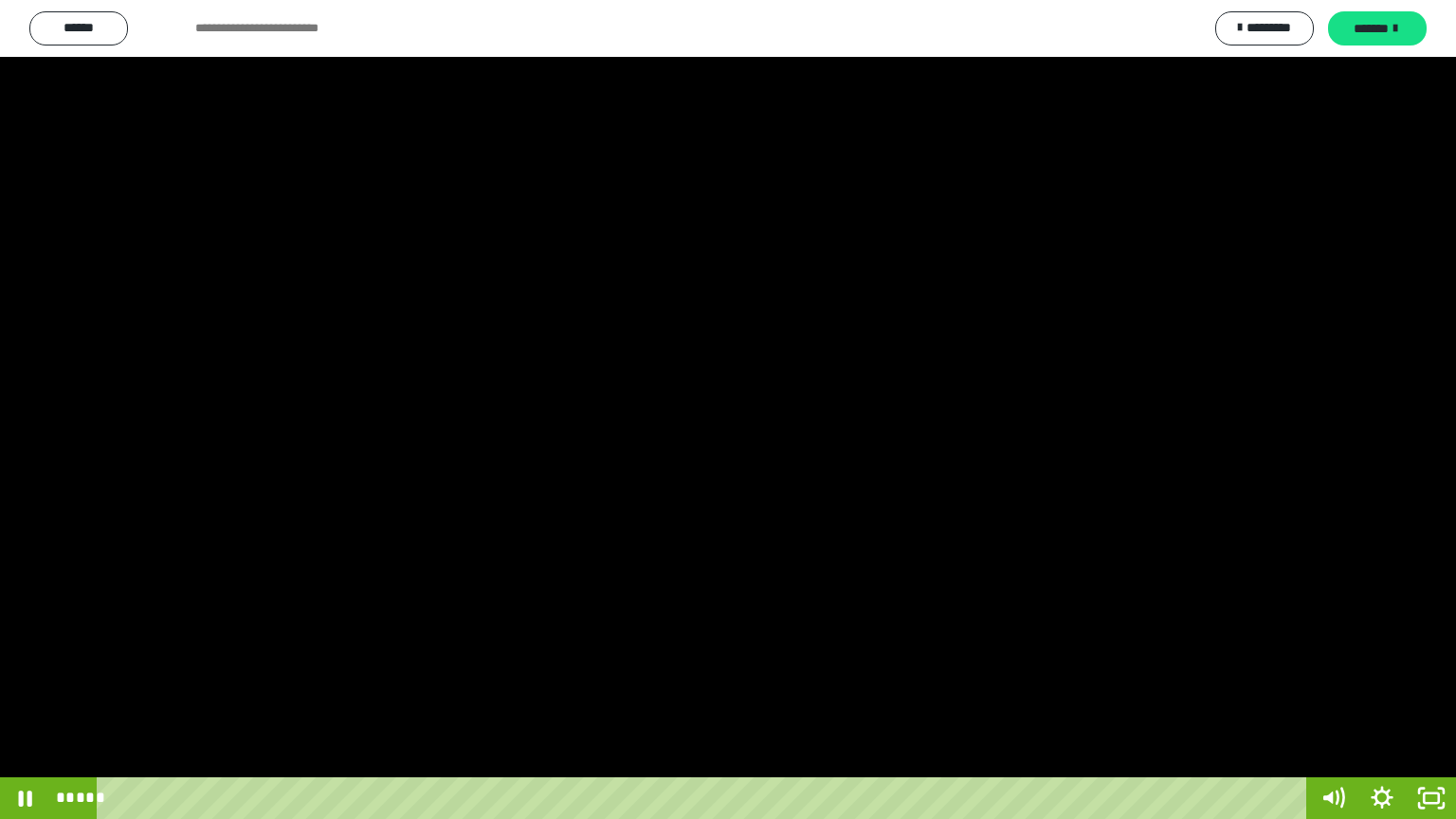 click at bounding box center (728, 410) 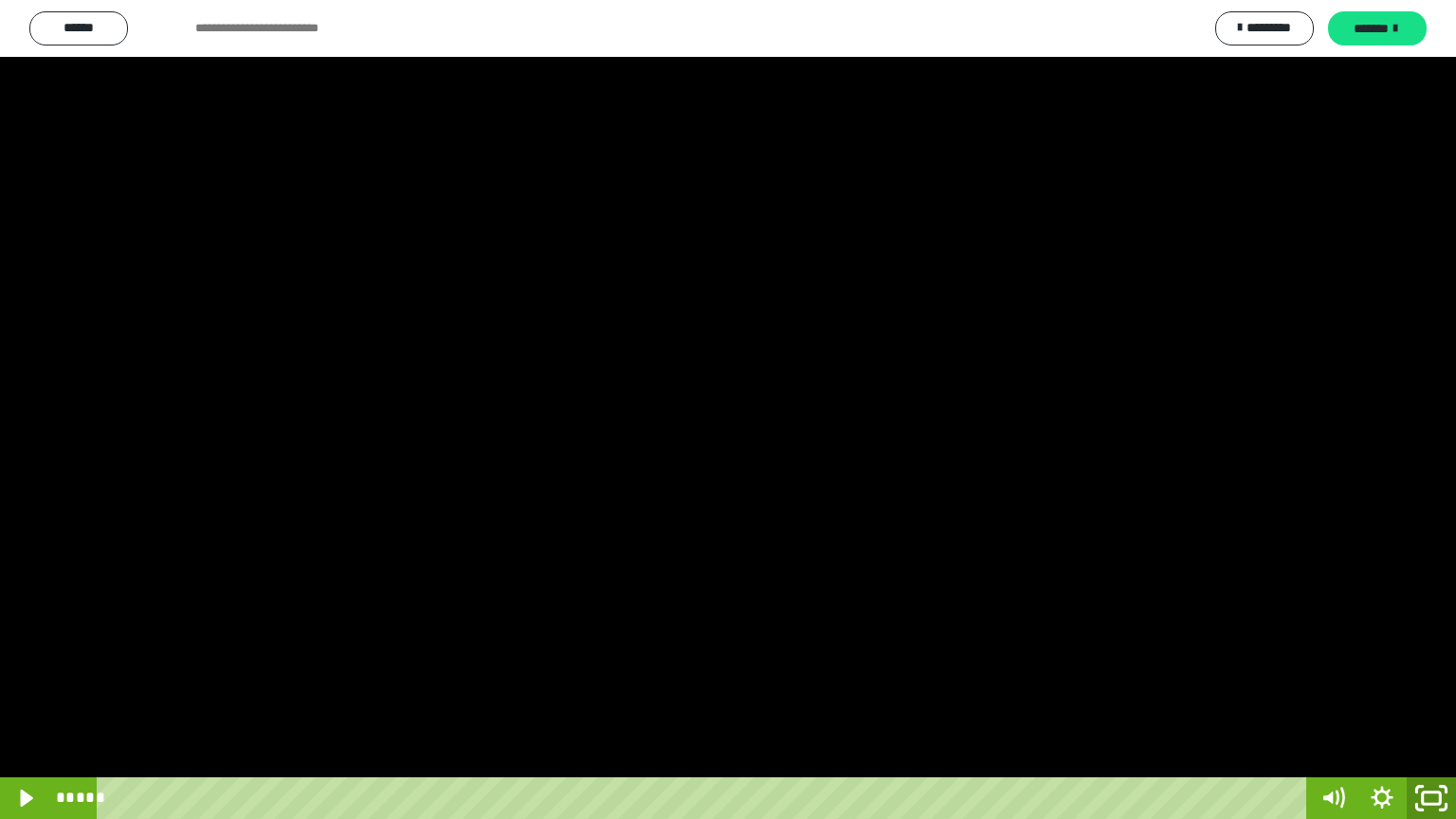 click 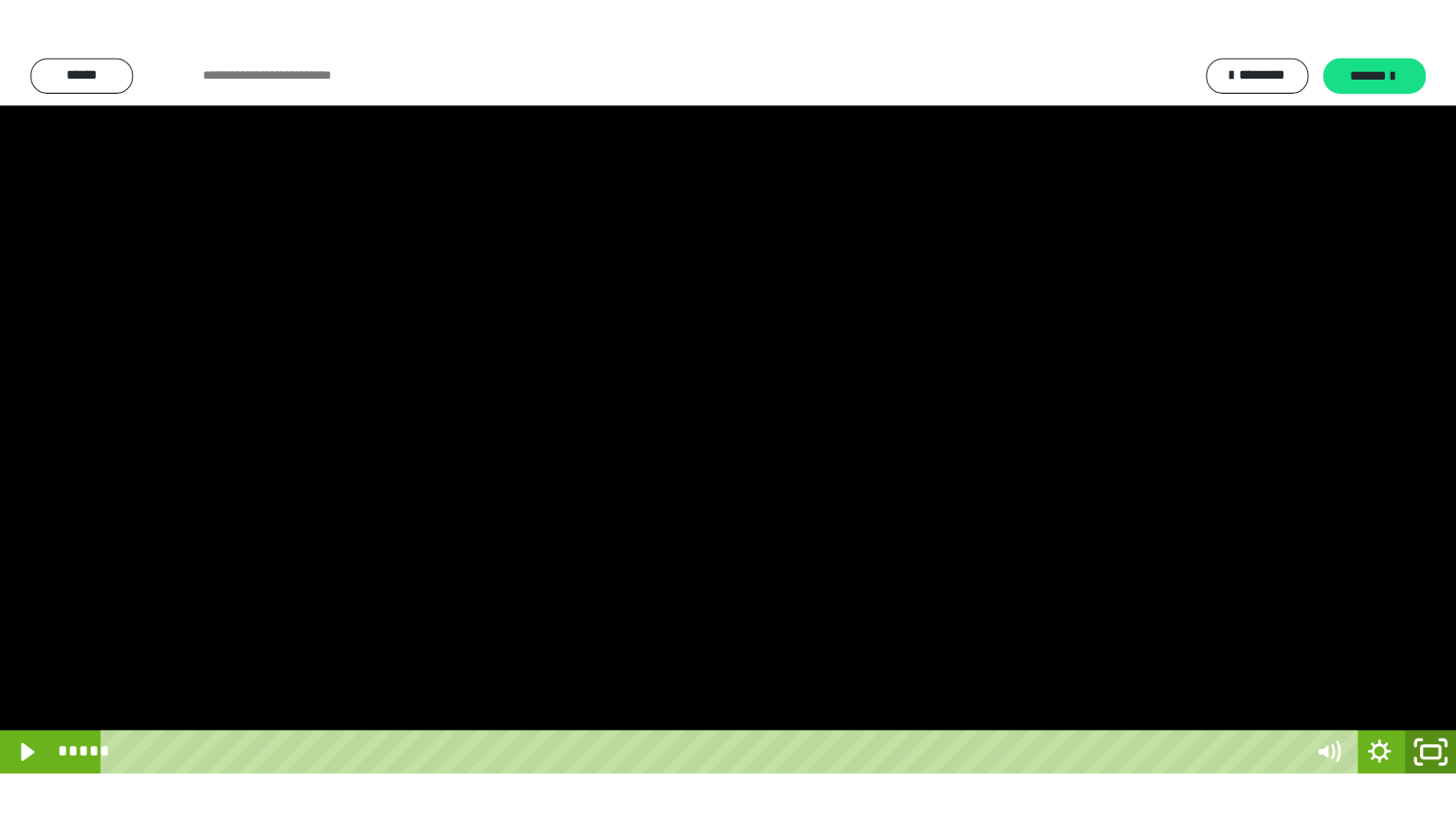 scroll, scrollTop: 3743, scrollLeft: 0, axis: vertical 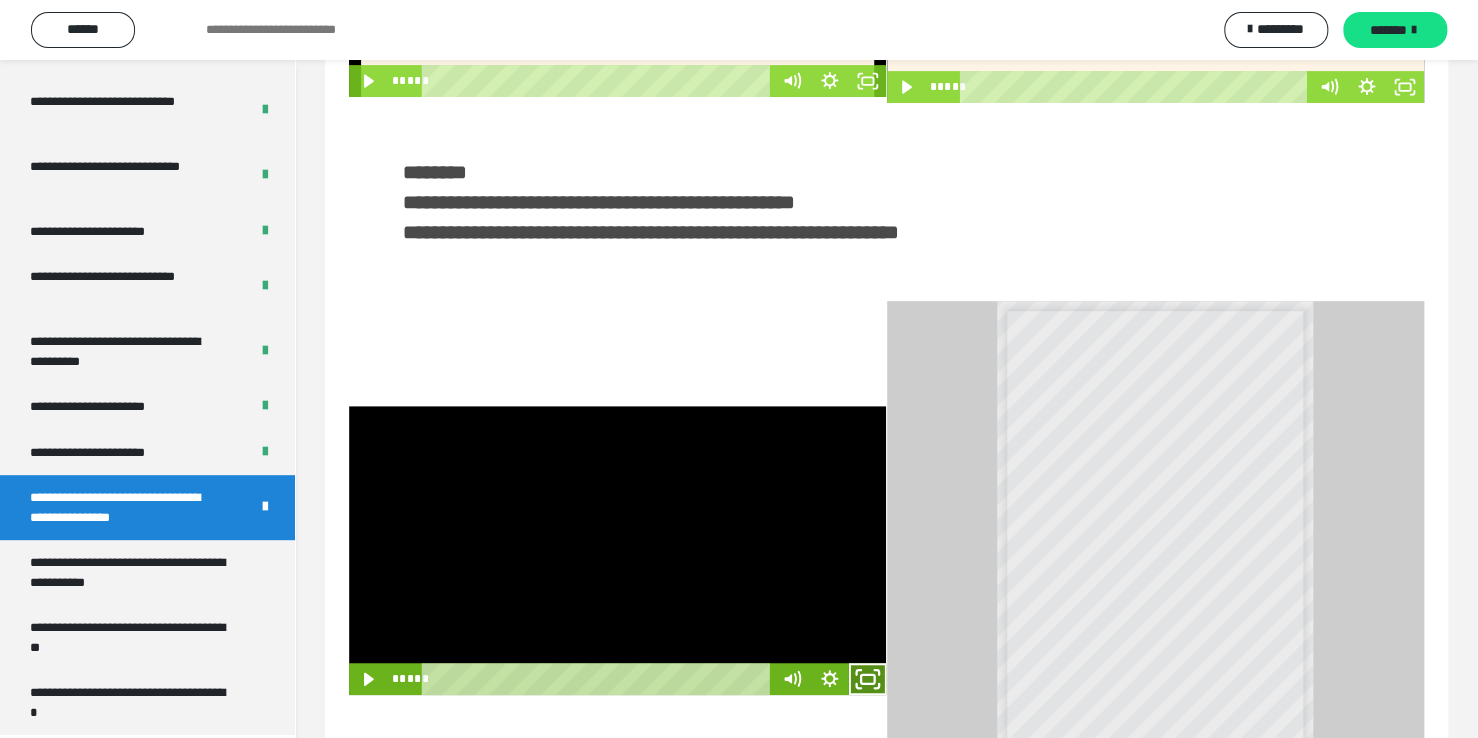 click 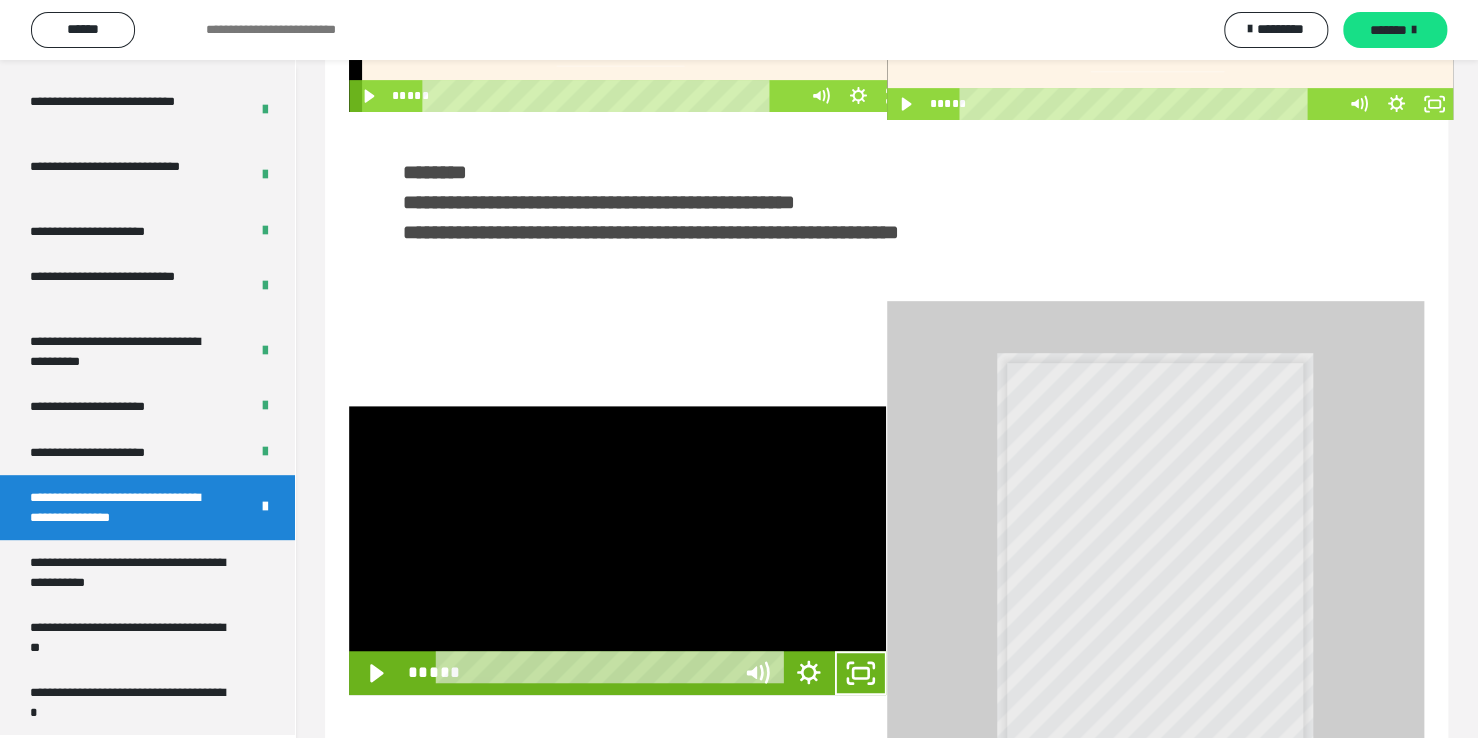 scroll, scrollTop: 3823, scrollLeft: 0, axis: vertical 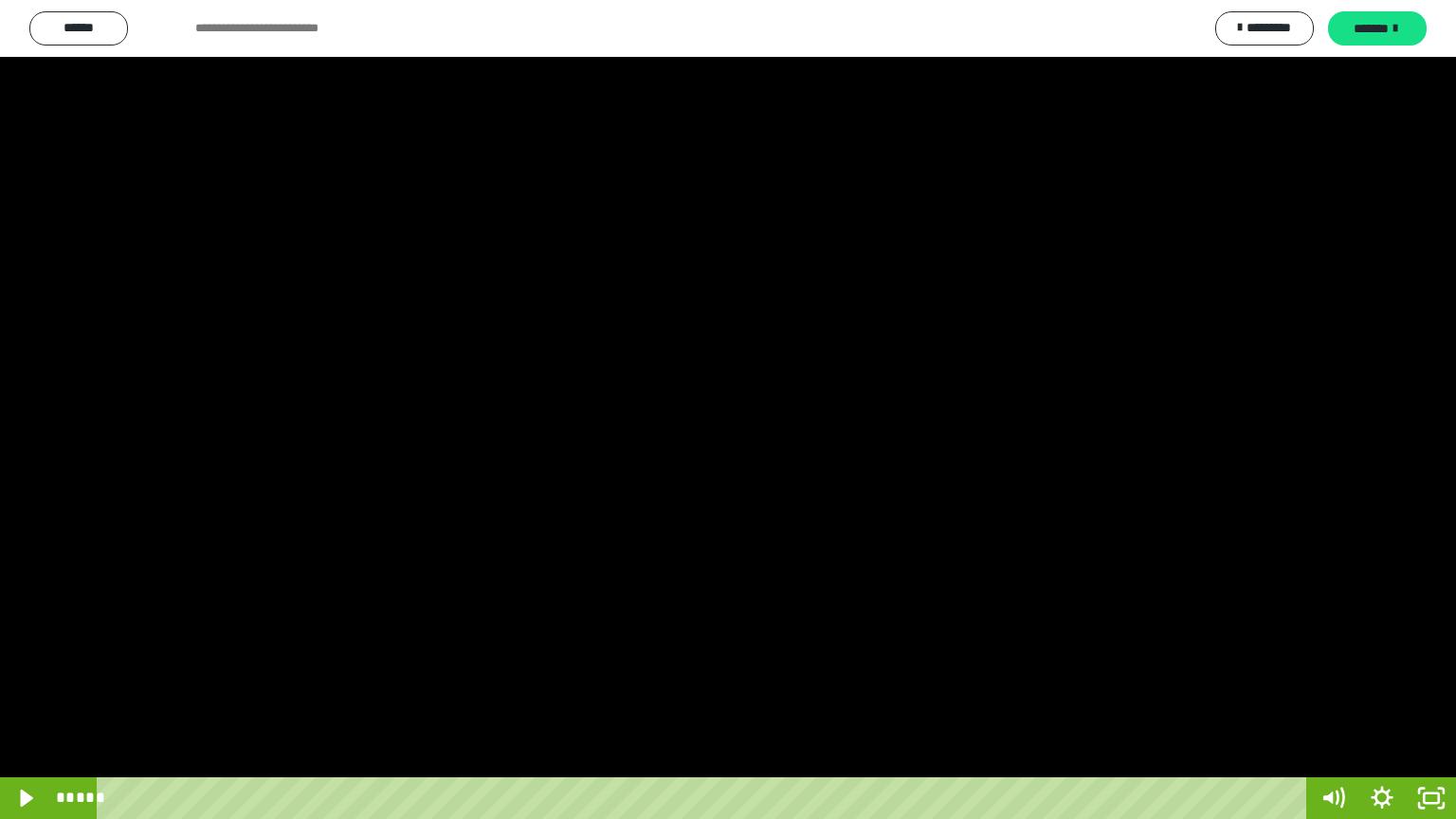 click at bounding box center (728, 410) 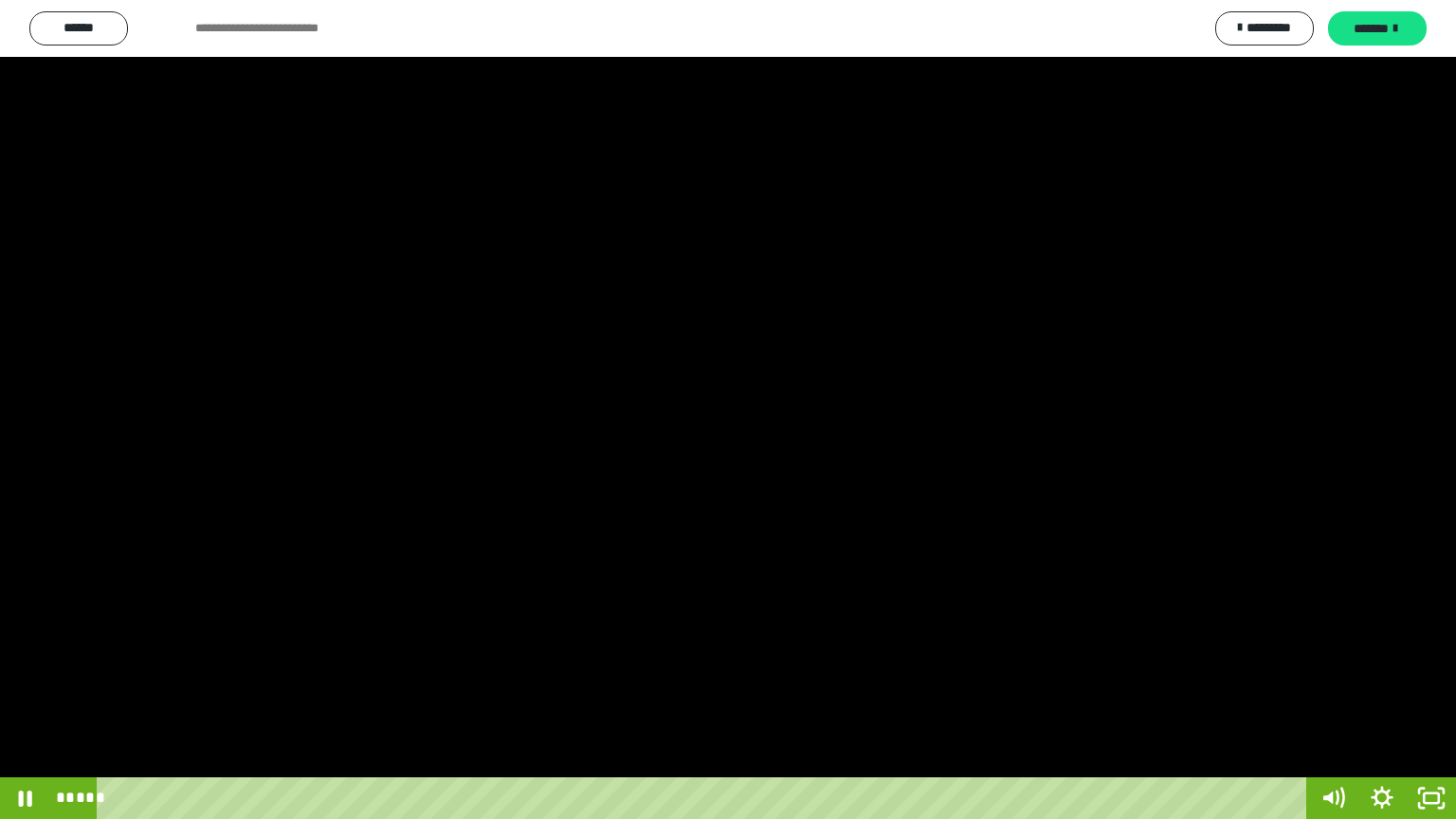 click at bounding box center [728, 410] 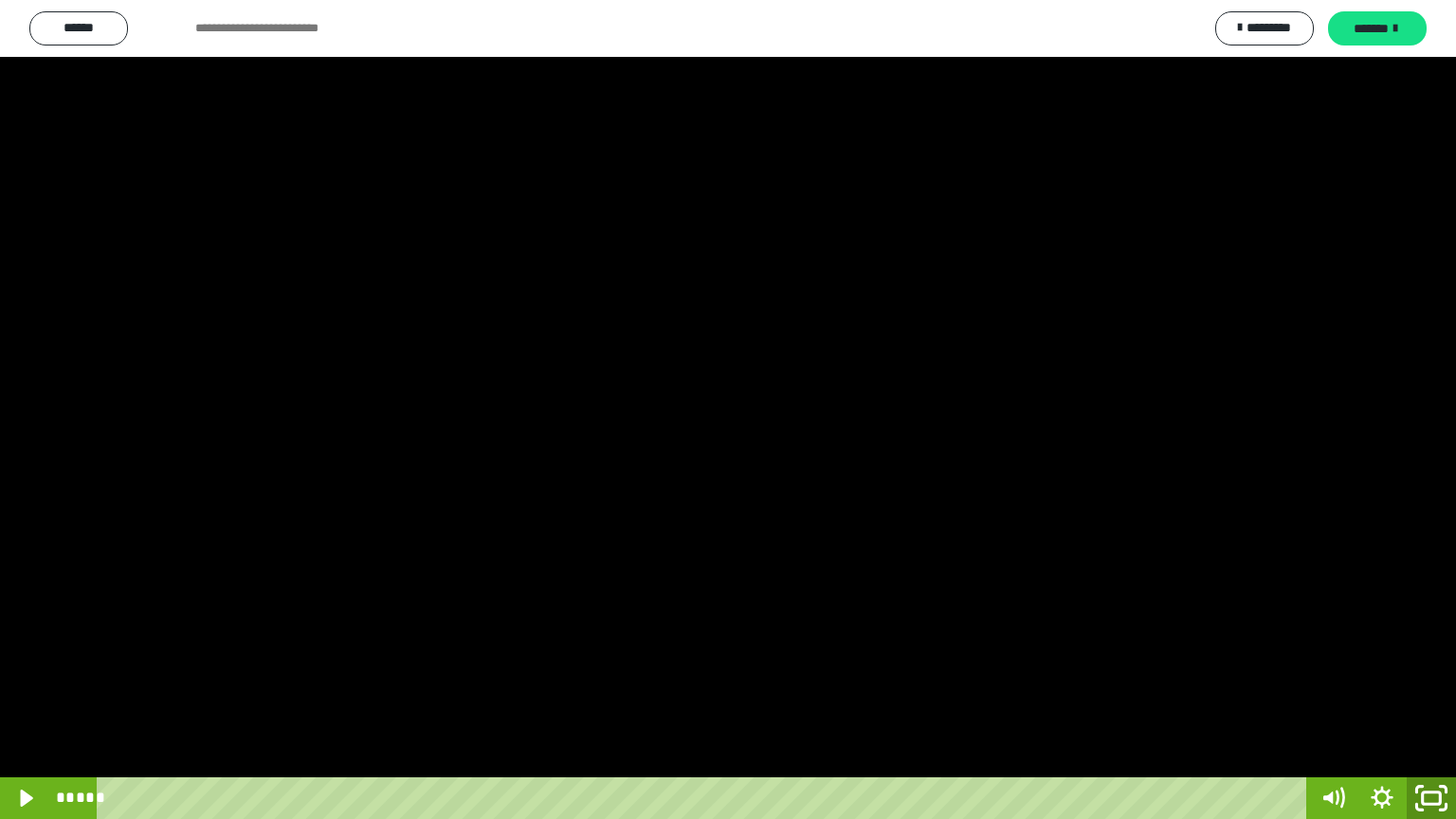 click 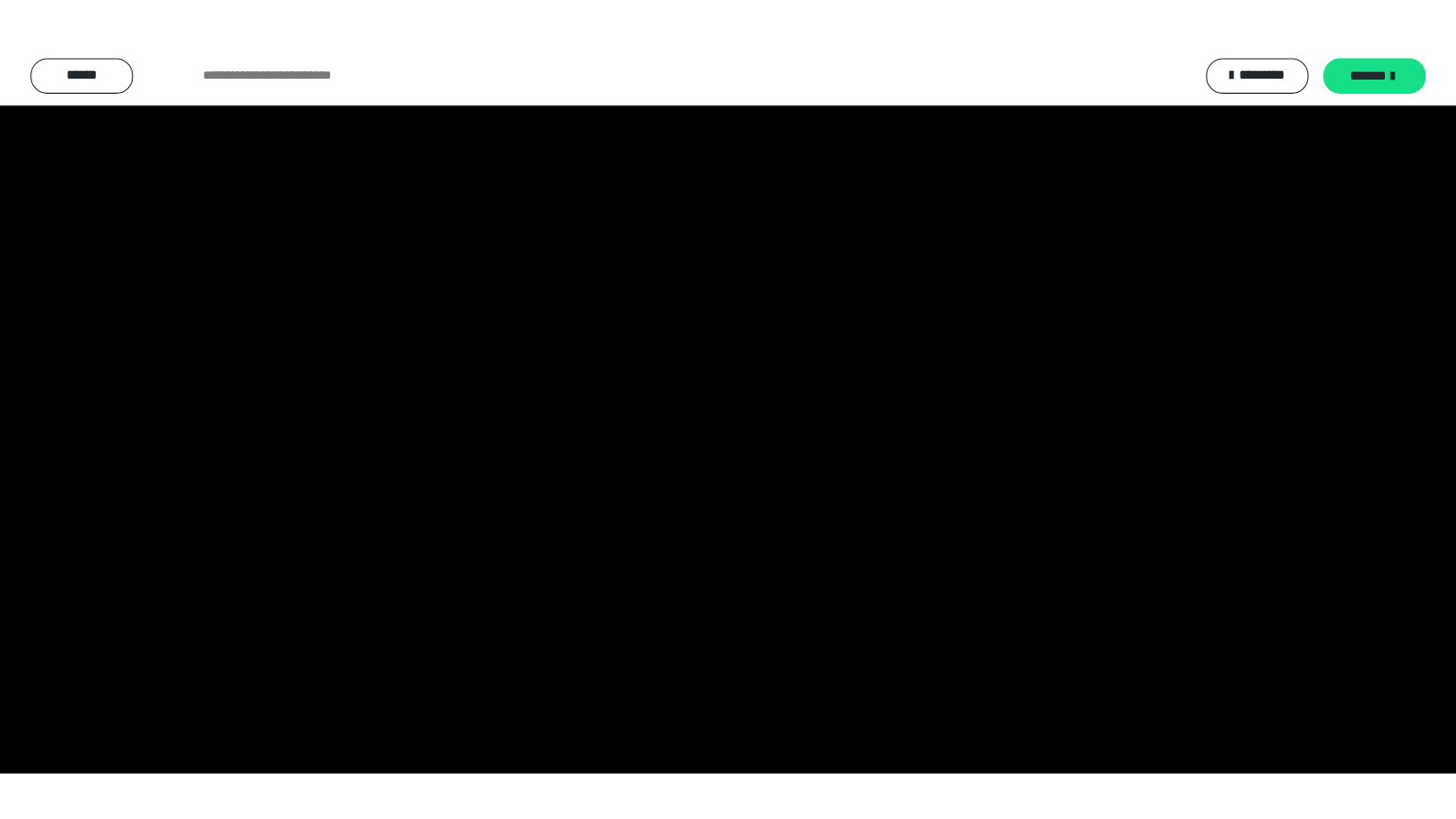 scroll, scrollTop: 3743, scrollLeft: 0, axis: vertical 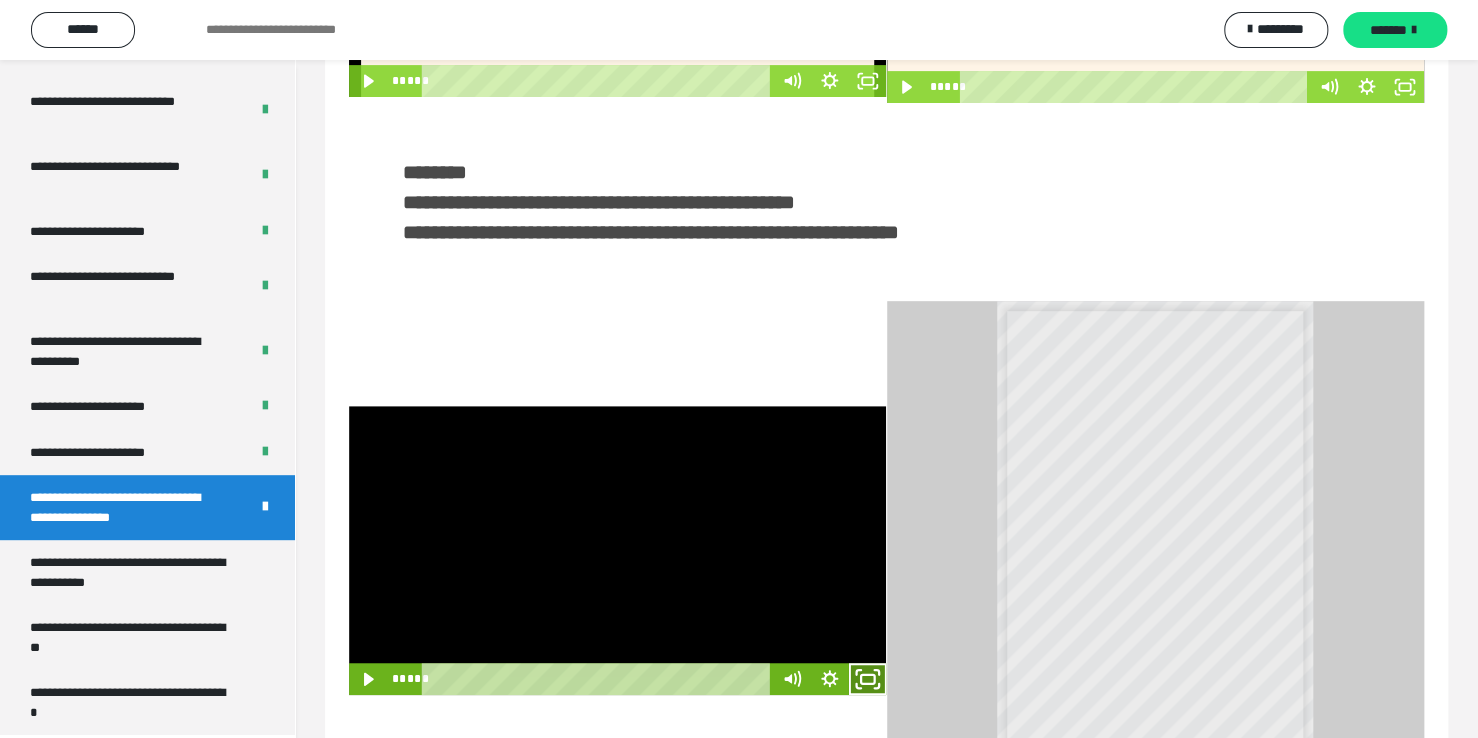 click 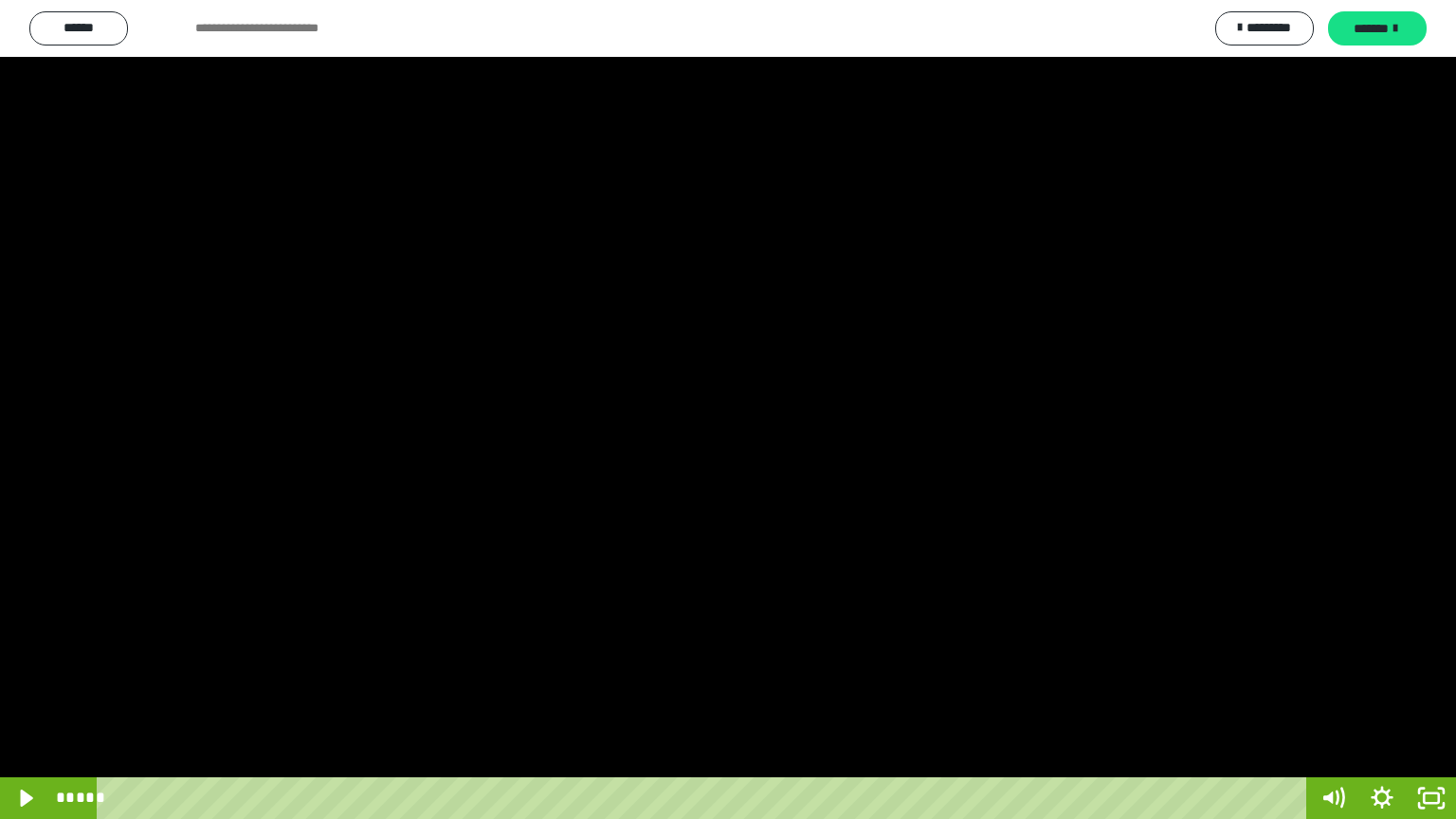 click at bounding box center [728, 410] 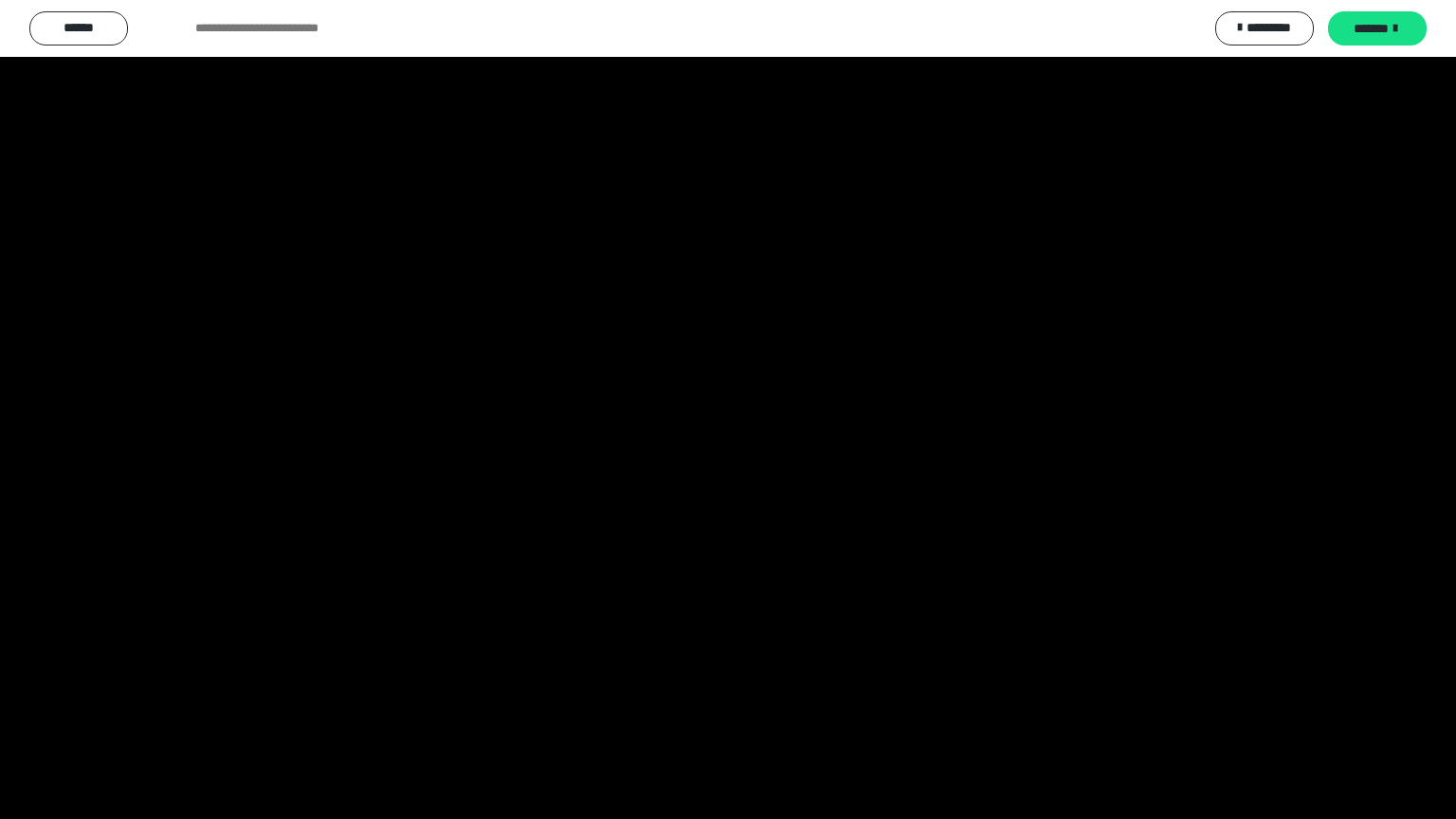 click at bounding box center (728, 410) 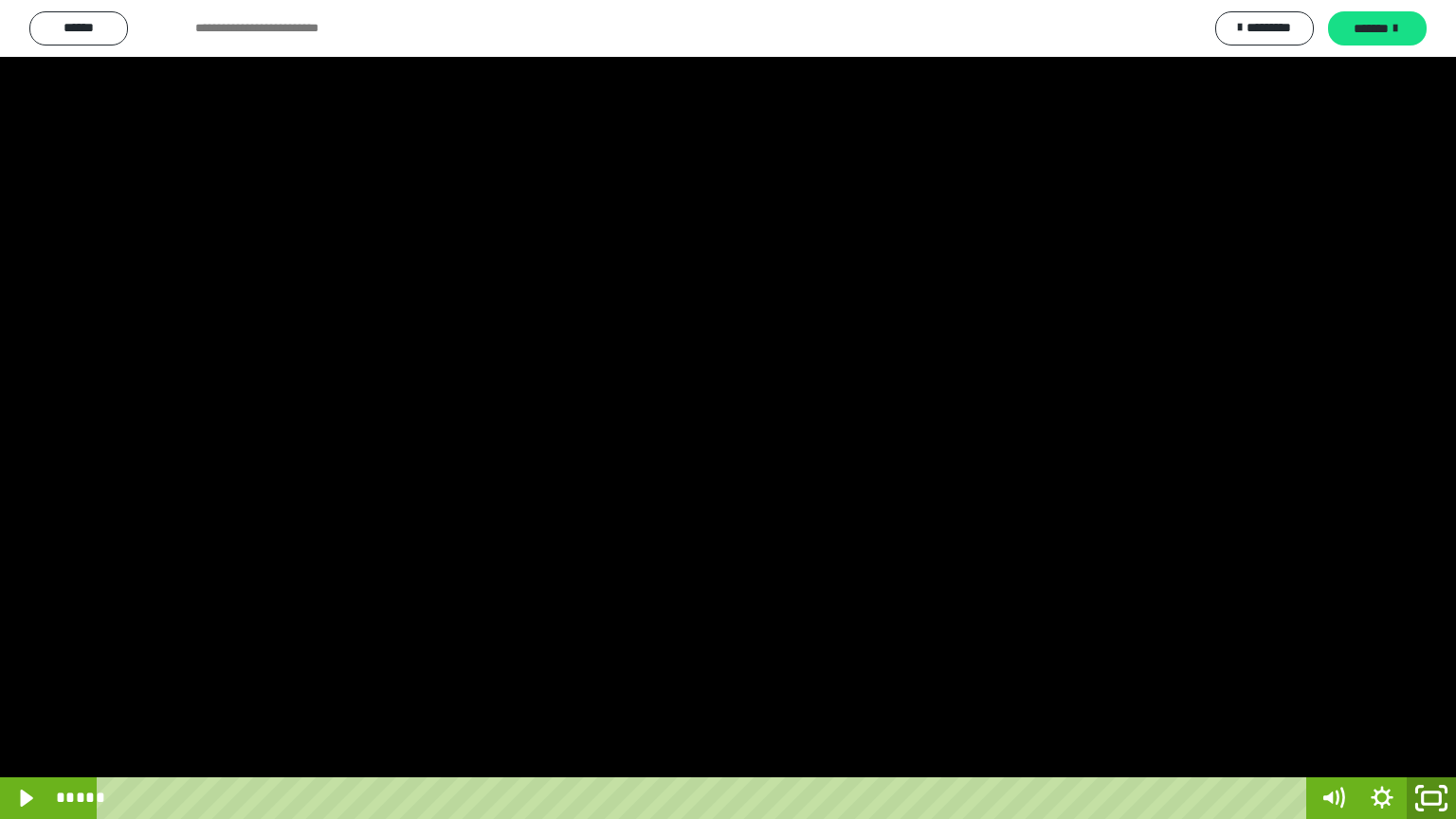 click 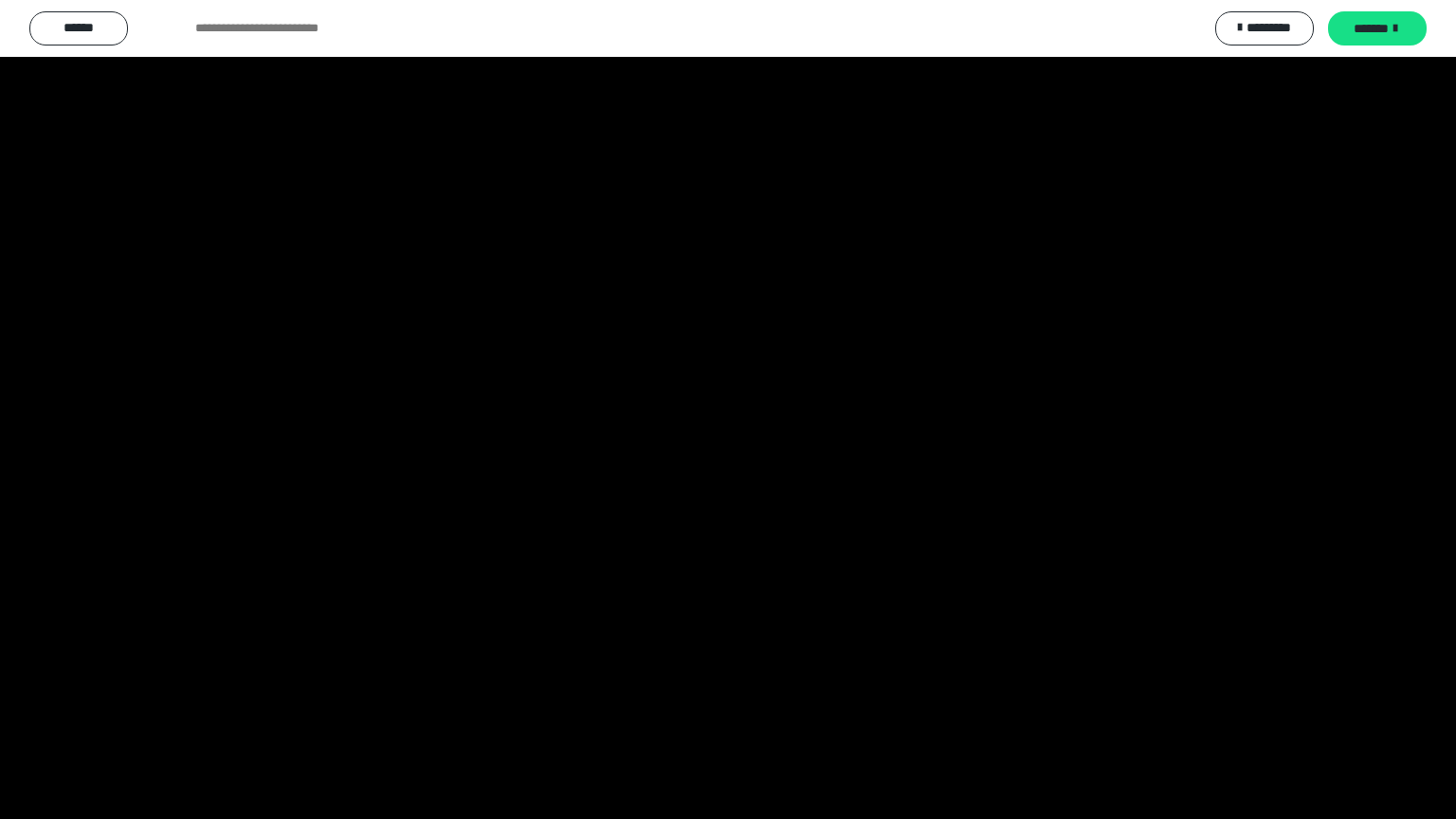 scroll, scrollTop: 3743, scrollLeft: 0, axis: vertical 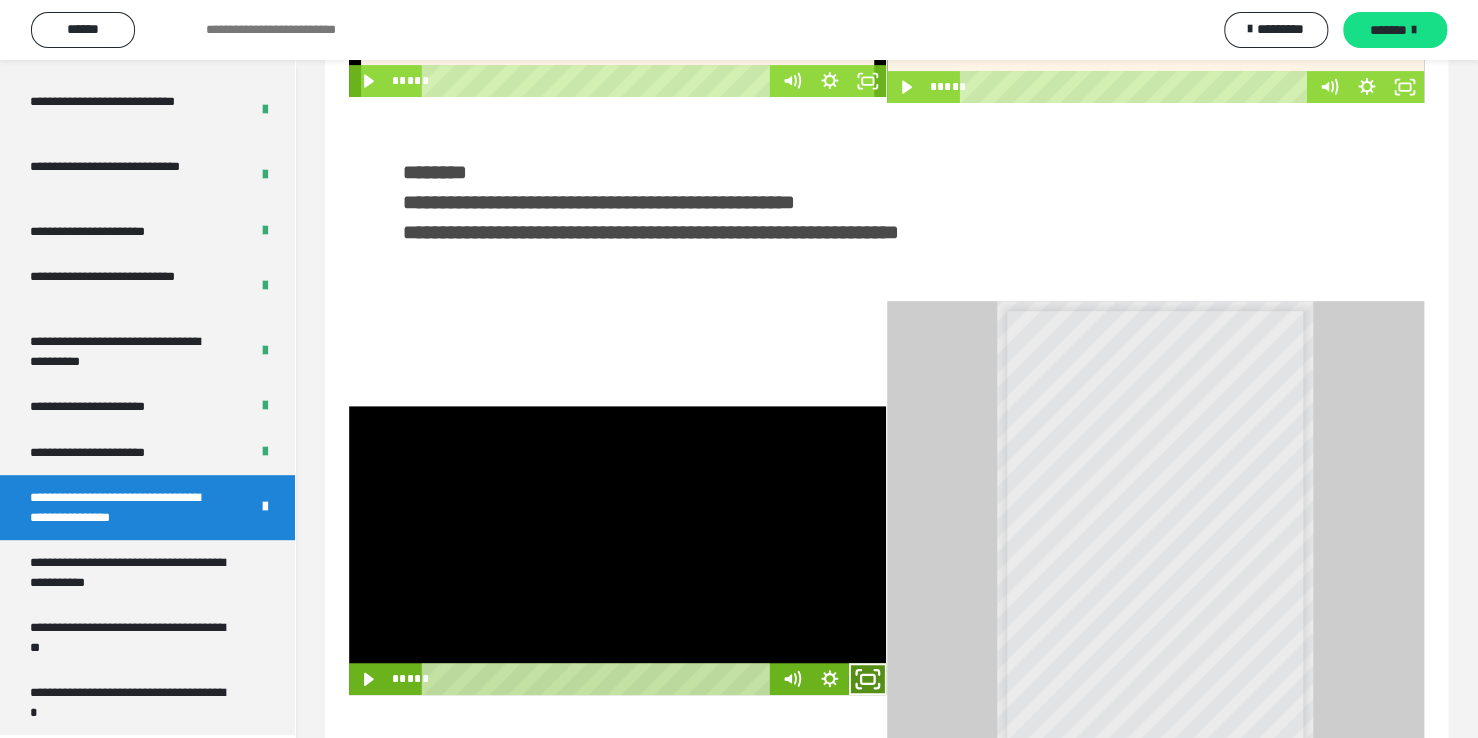 click 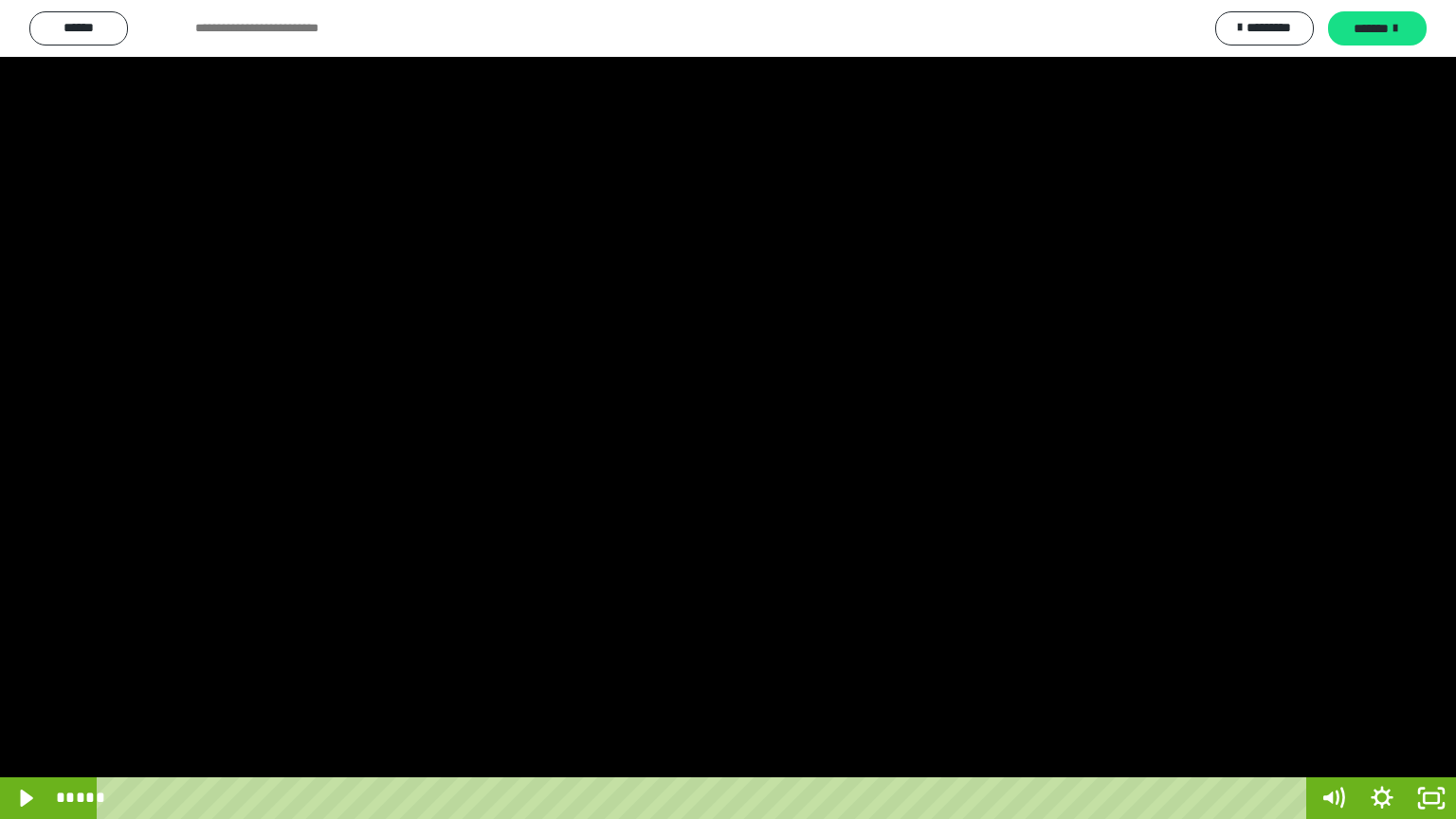click at bounding box center [728, 410] 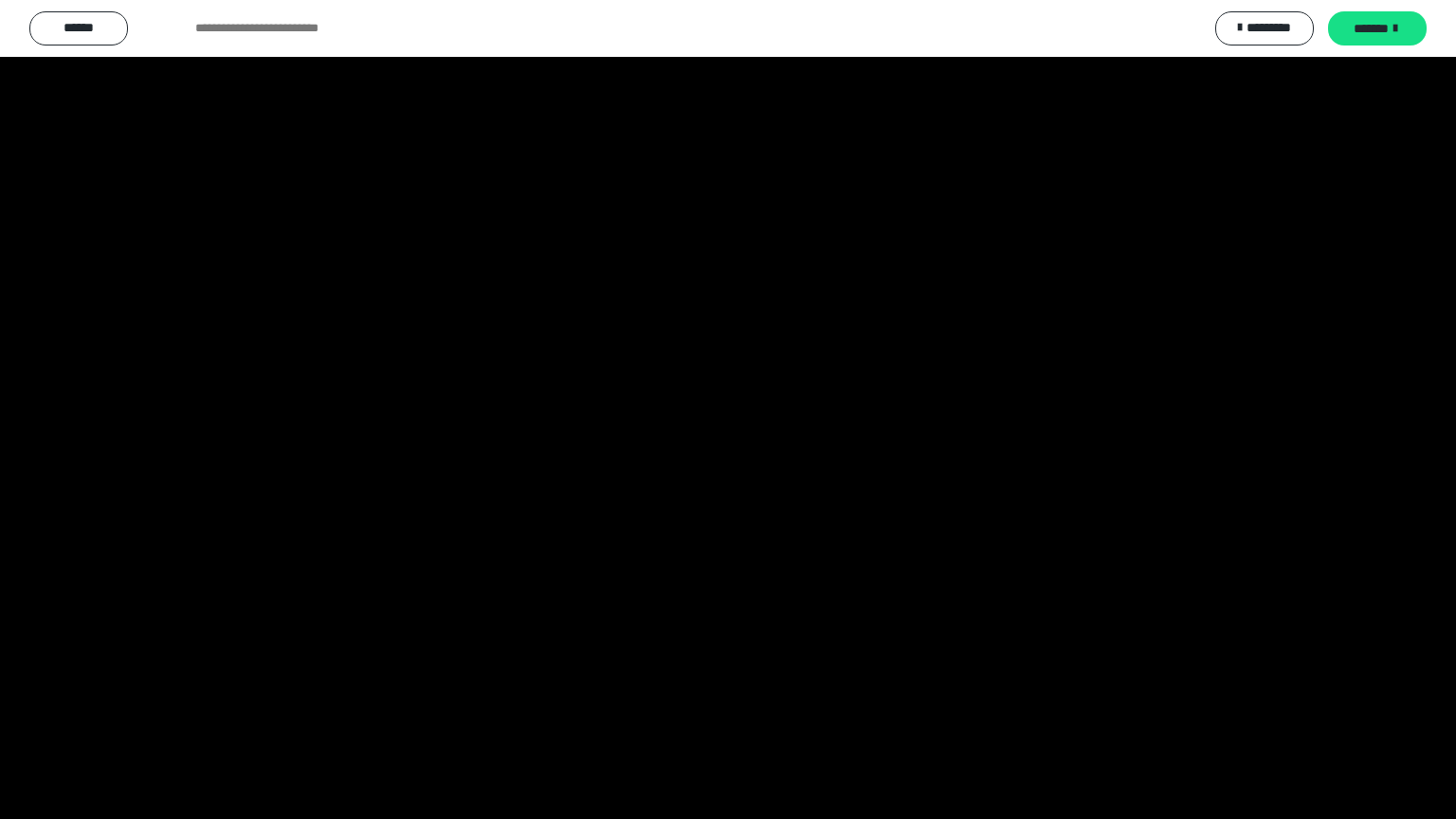 click at bounding box center [728, 410] 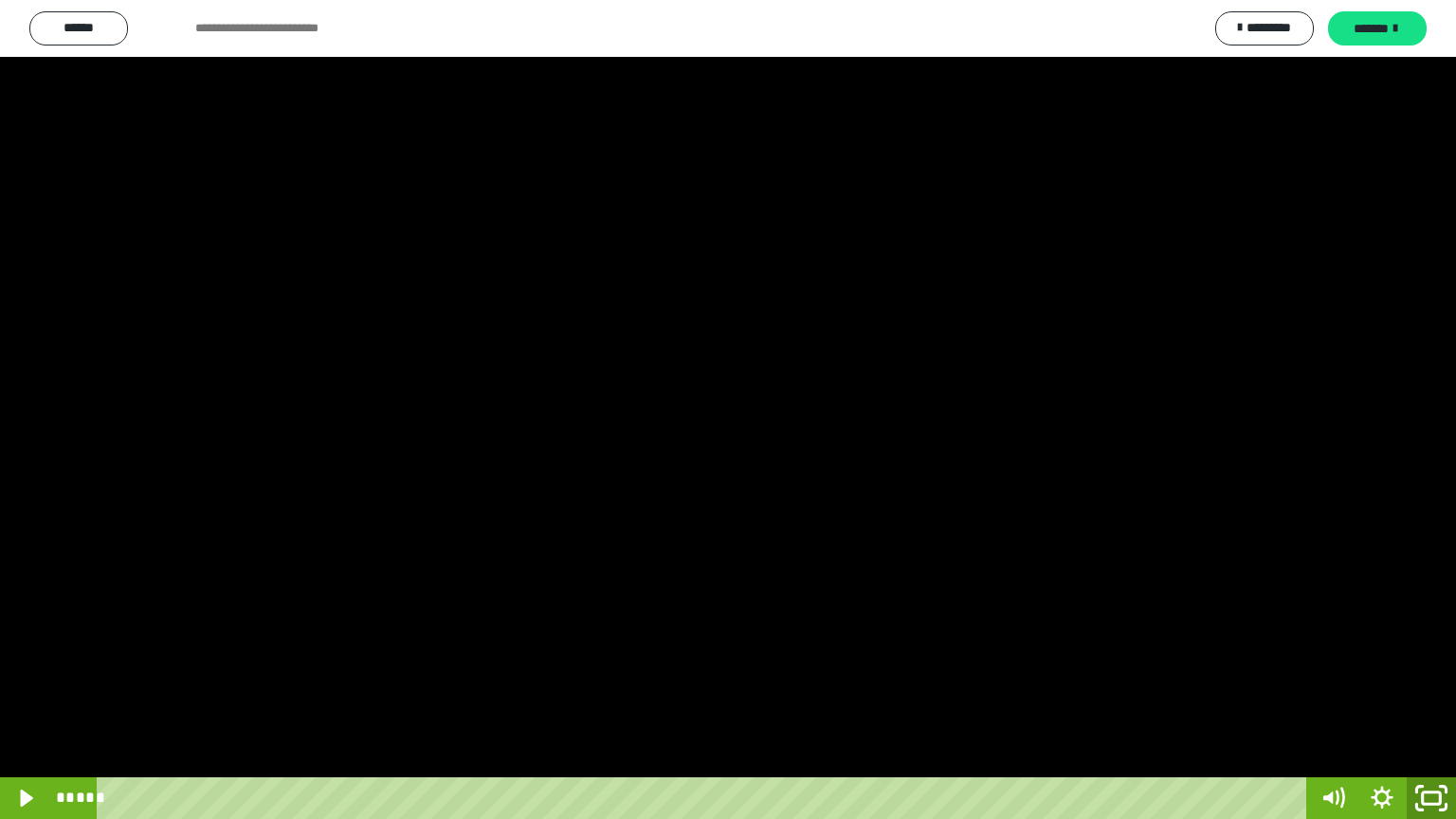click 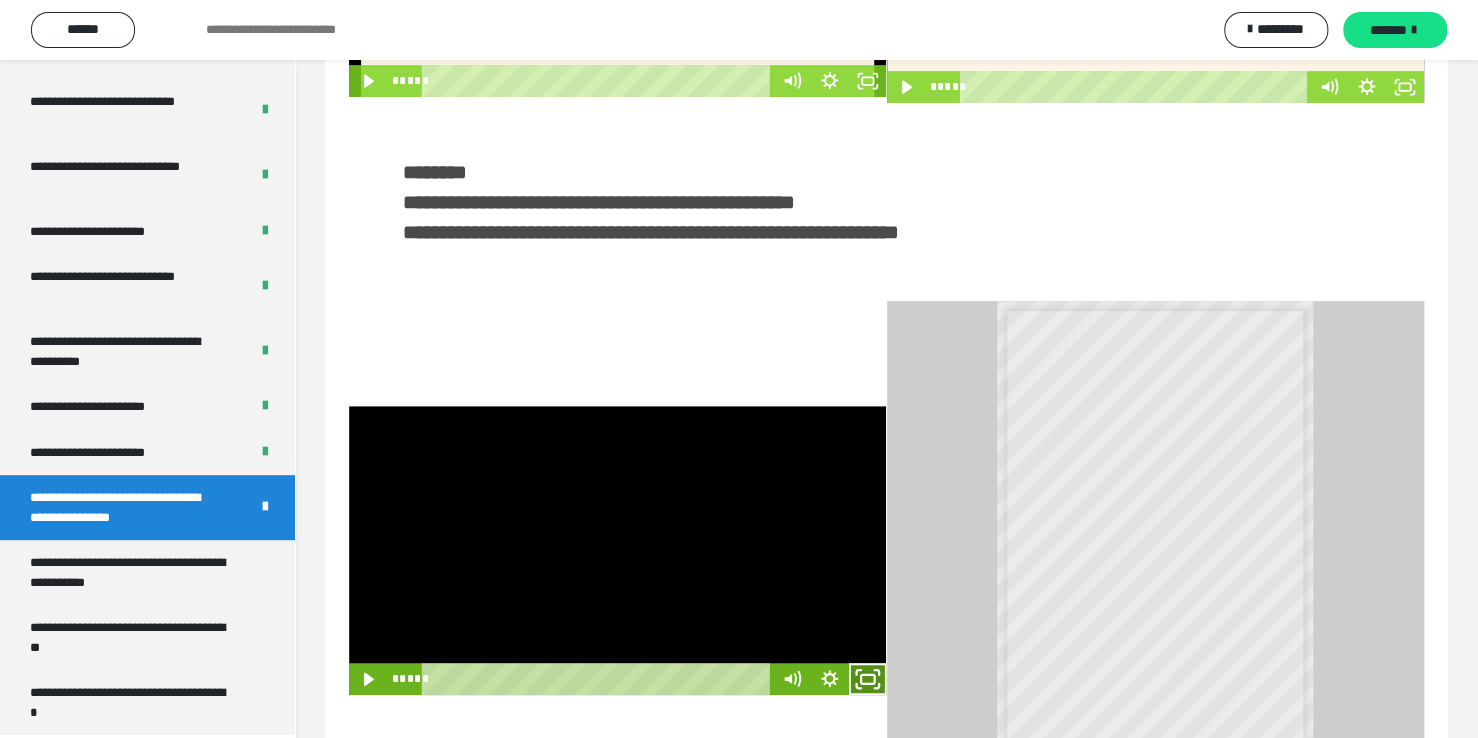 click 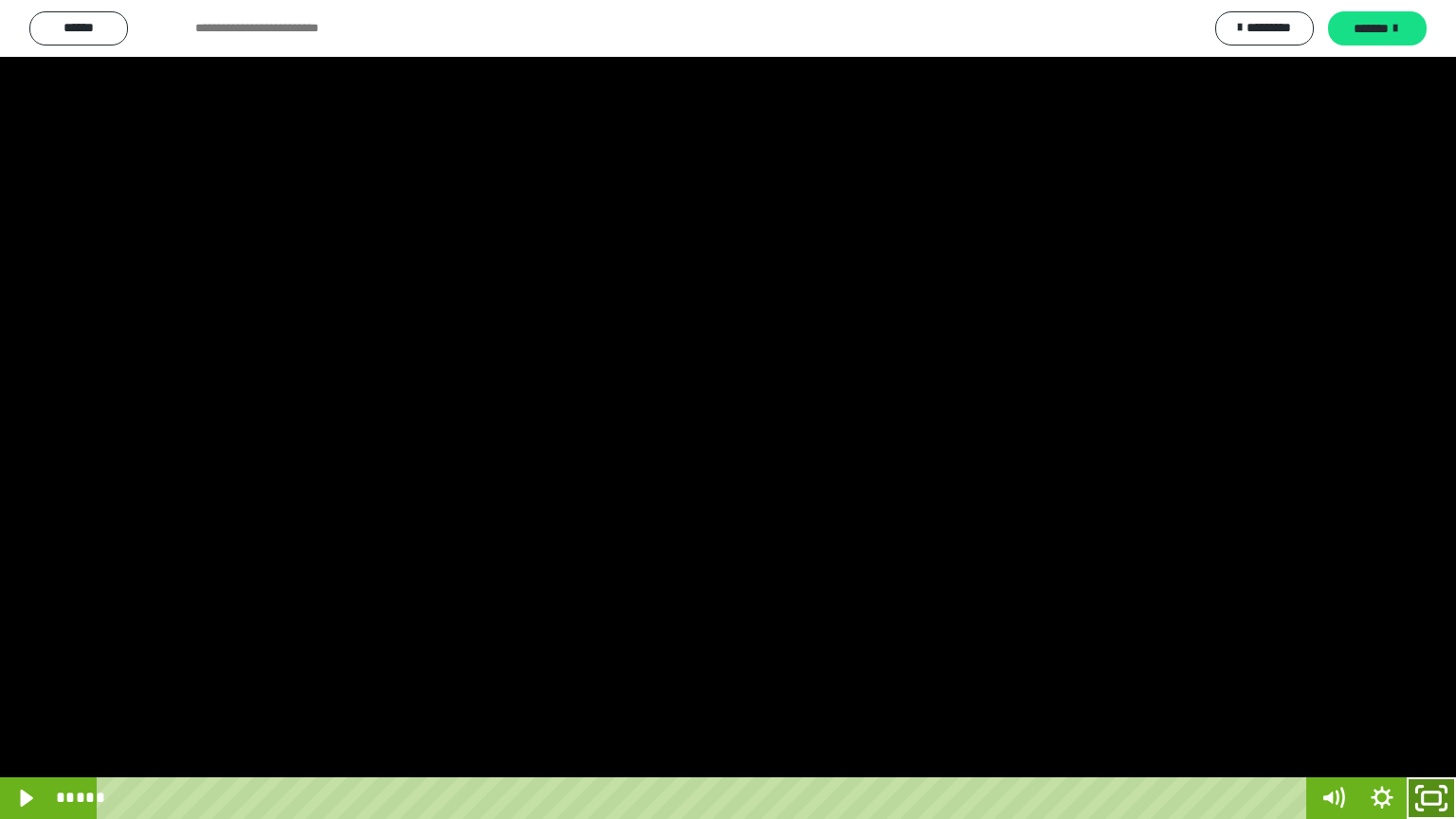 click 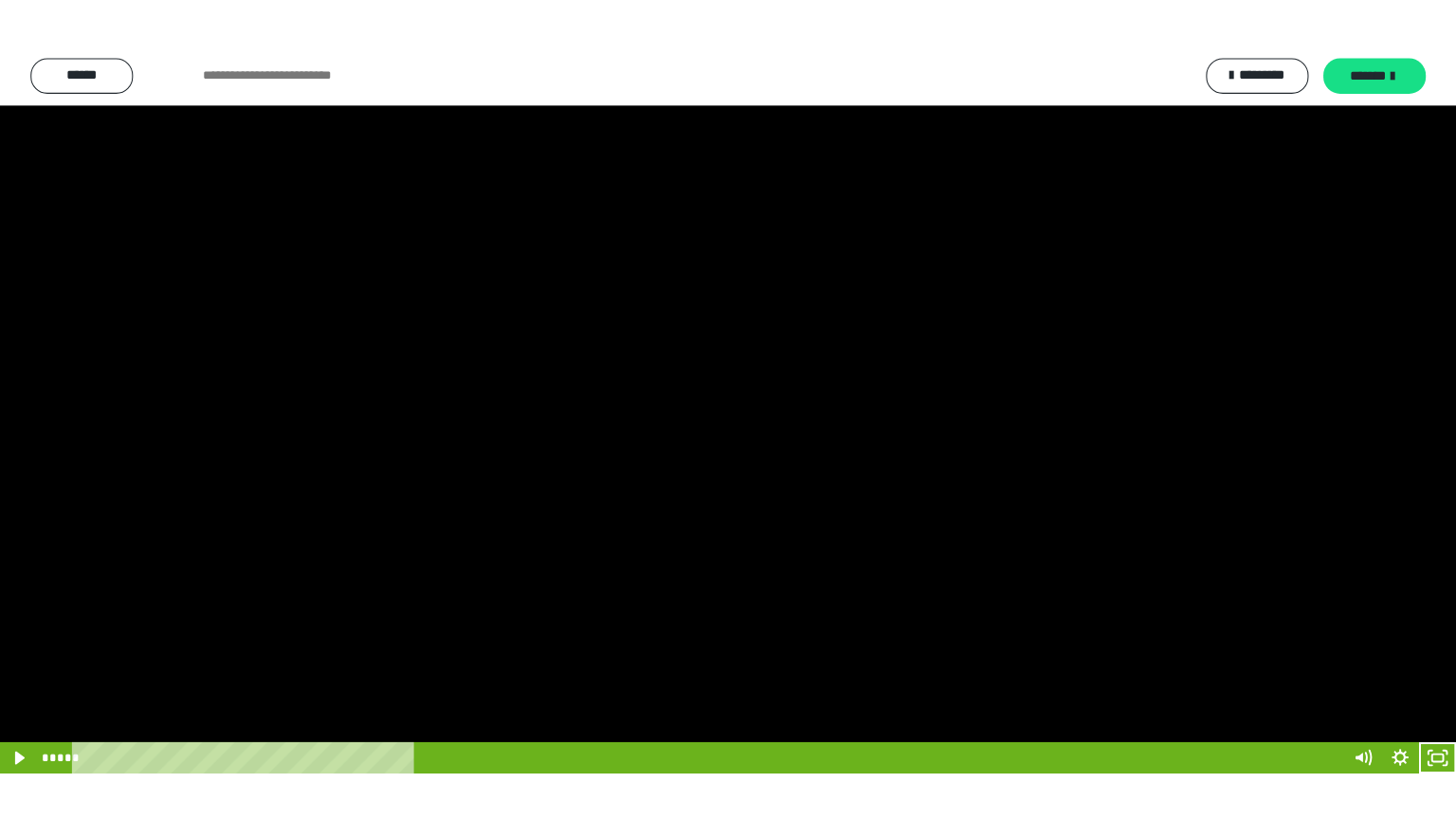 scroll, scrollTop: 3743, scrollLeft: 0, axis: vertical 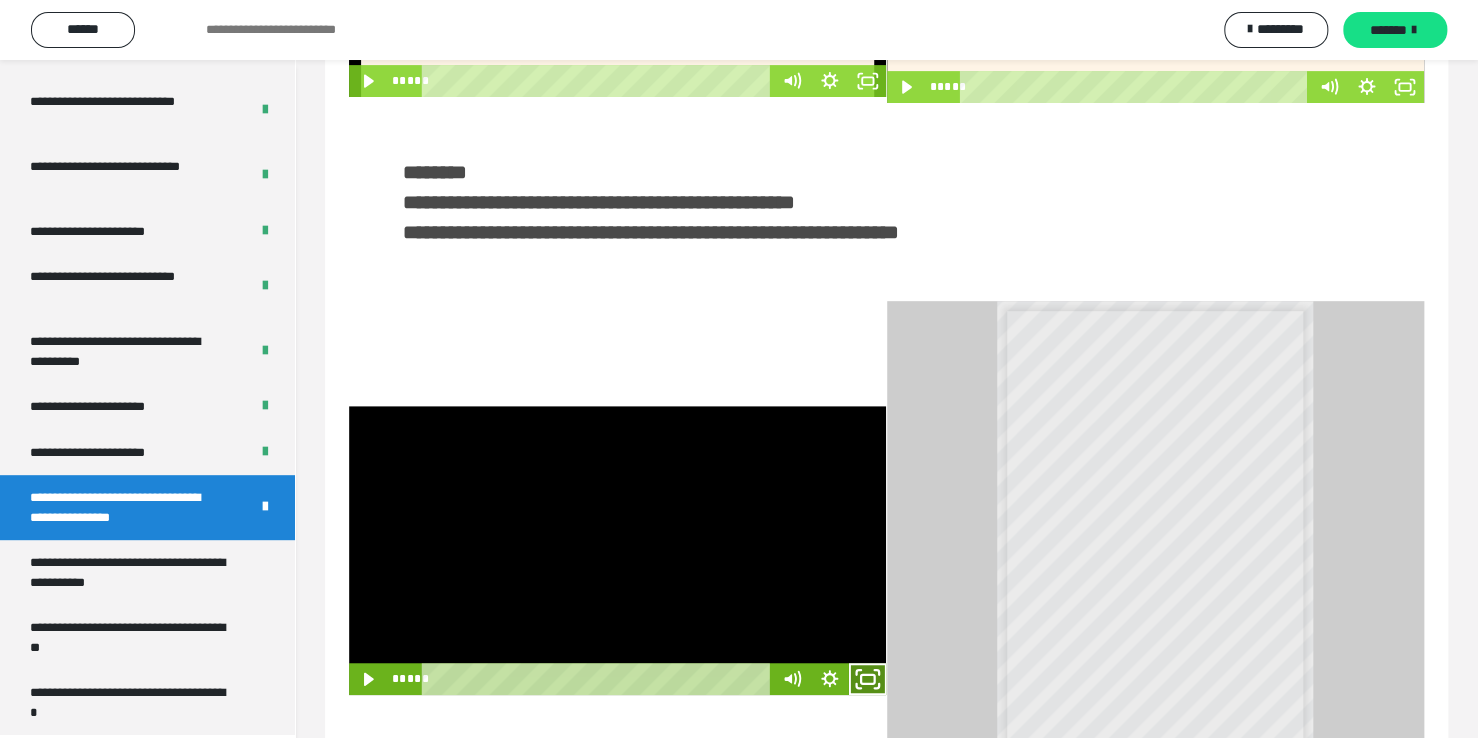click 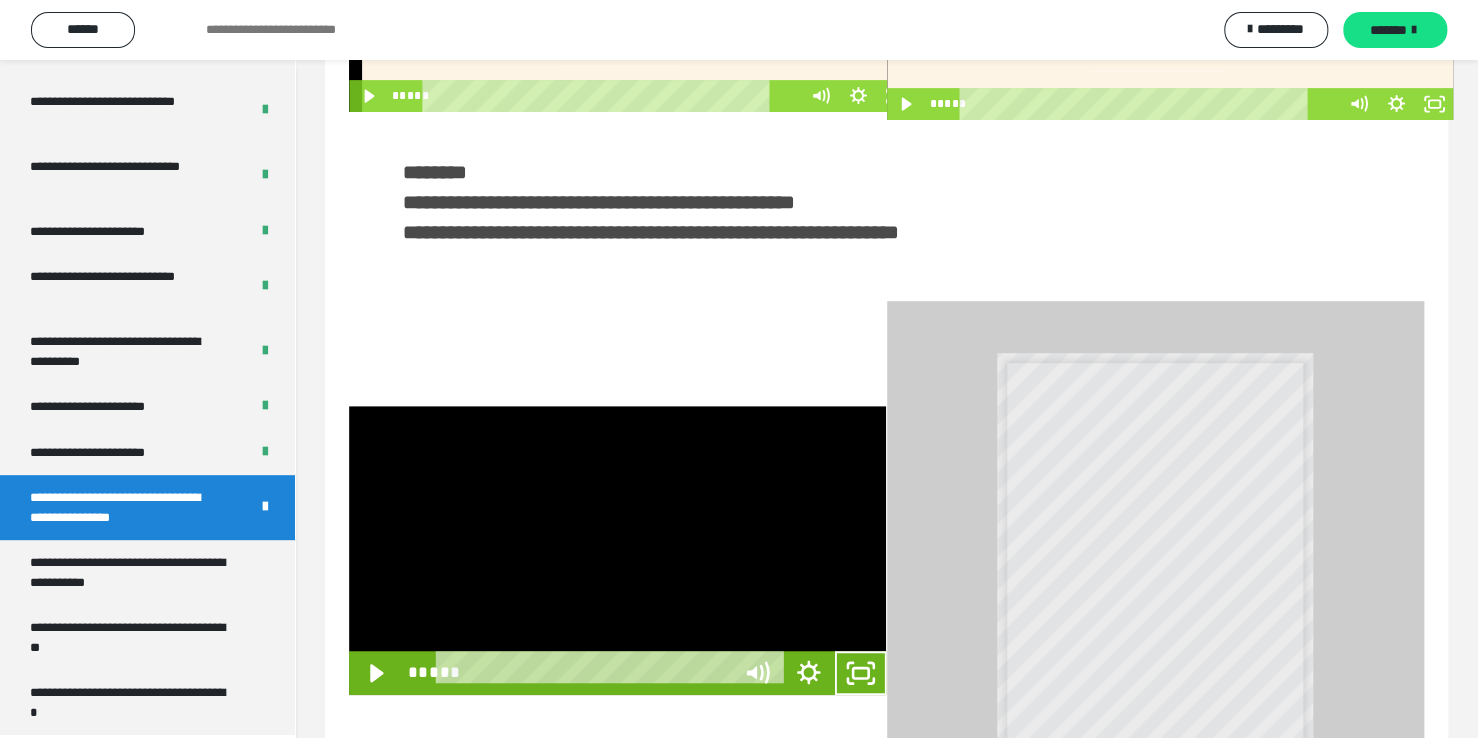 scroll, scrollTop: 3823, scrollLeft: 0, axis: vertical 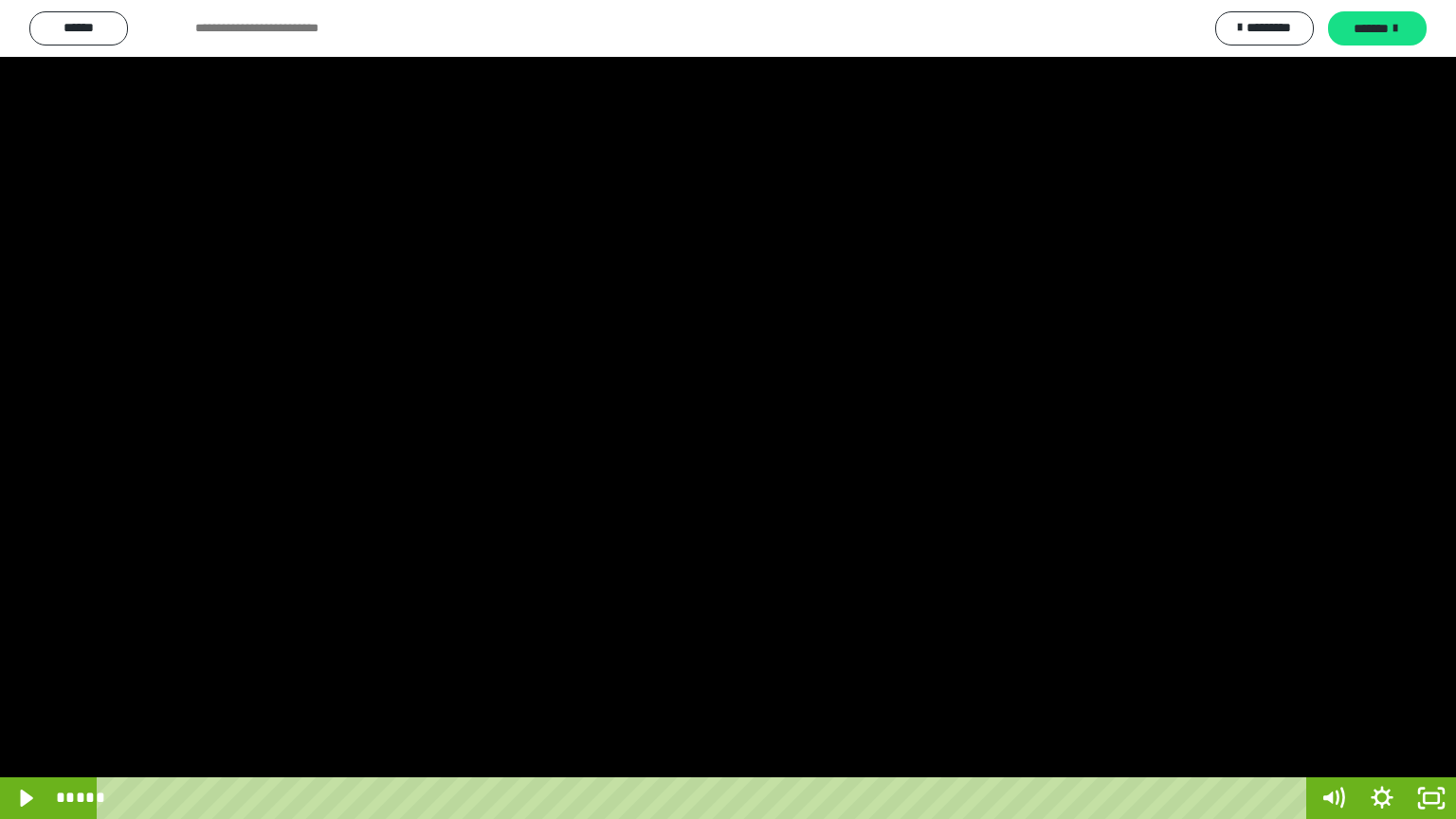 click at bounding box center [728, 410] 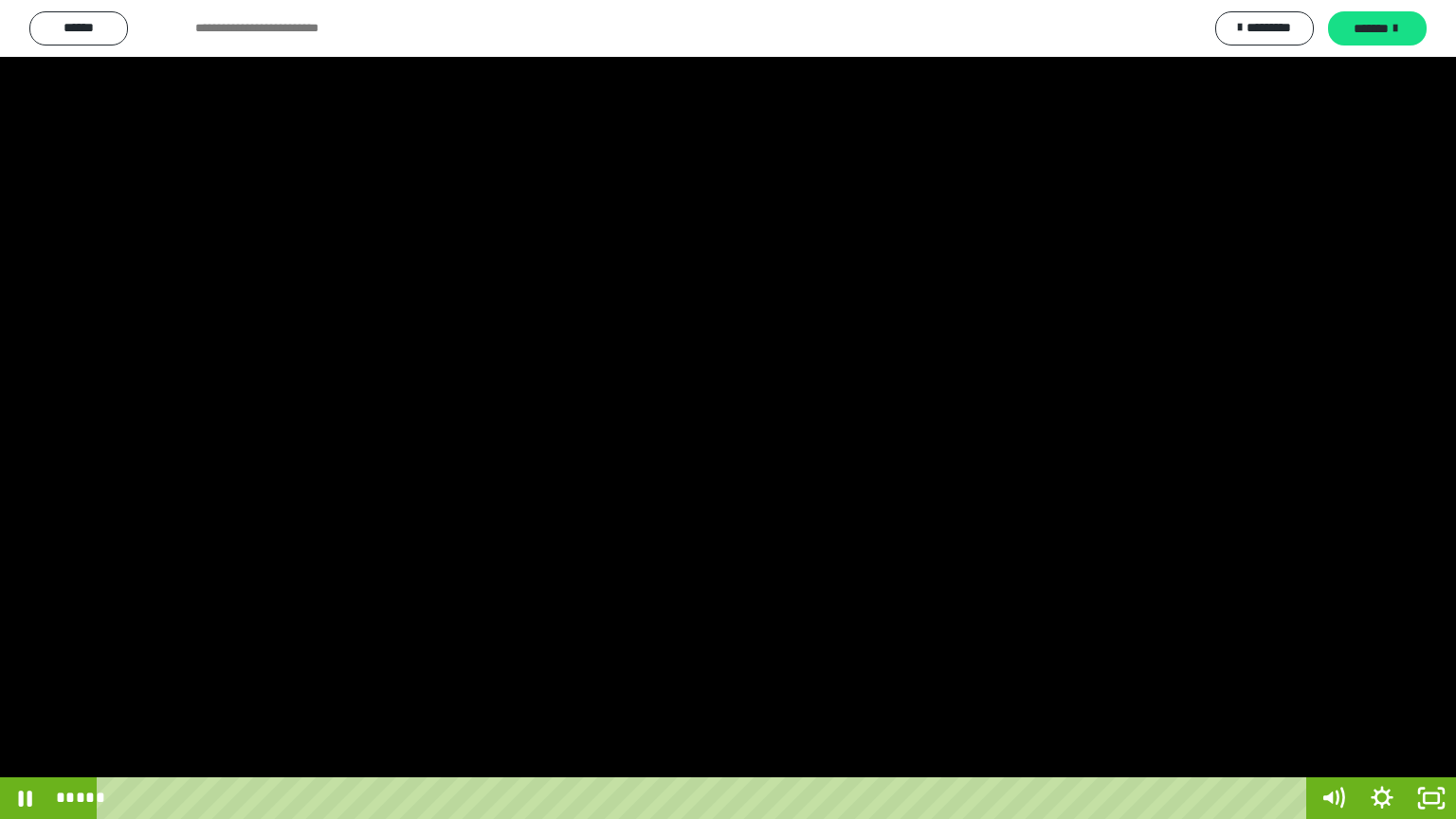 click at bounding box center [728, 410] 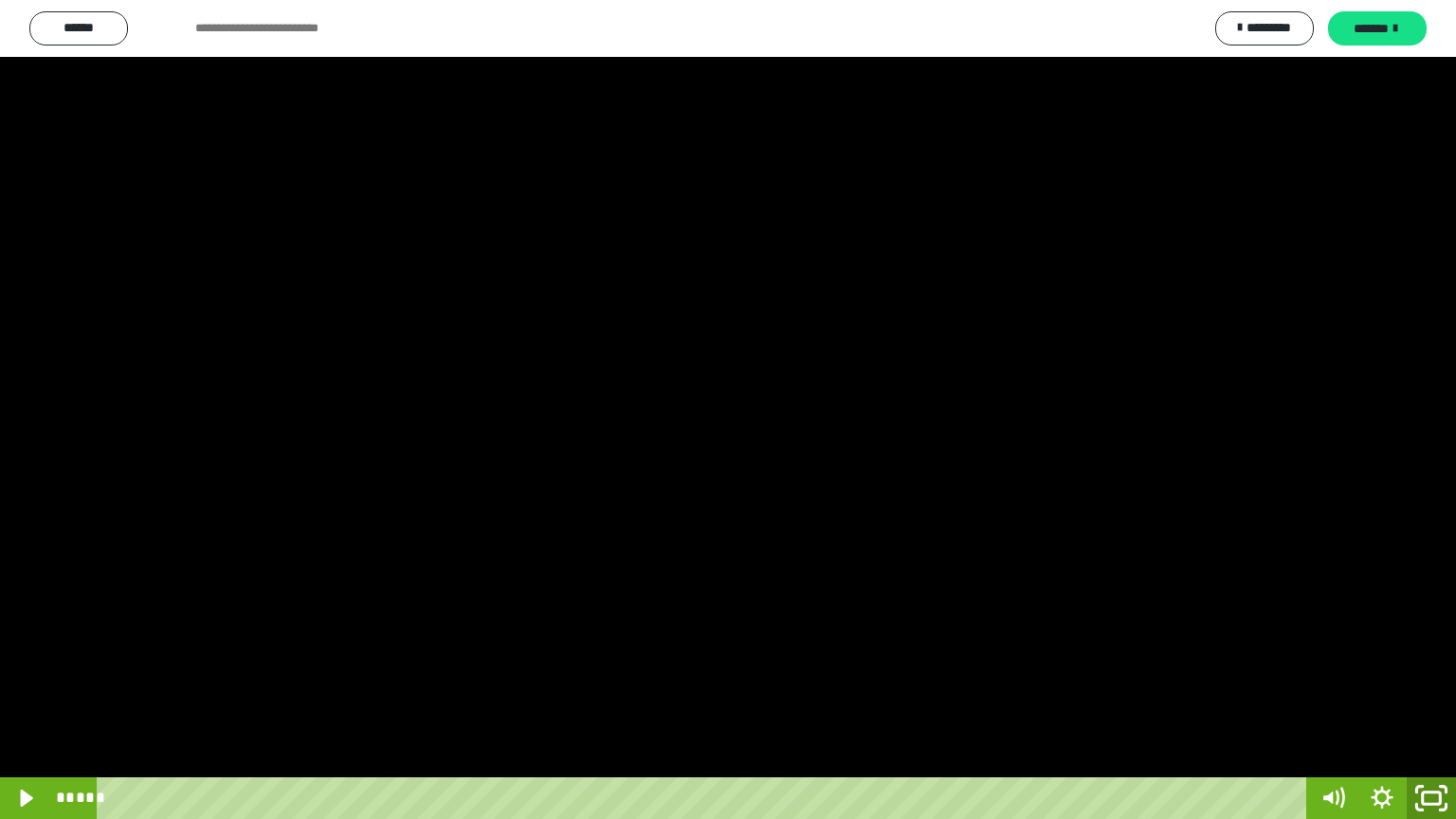 click 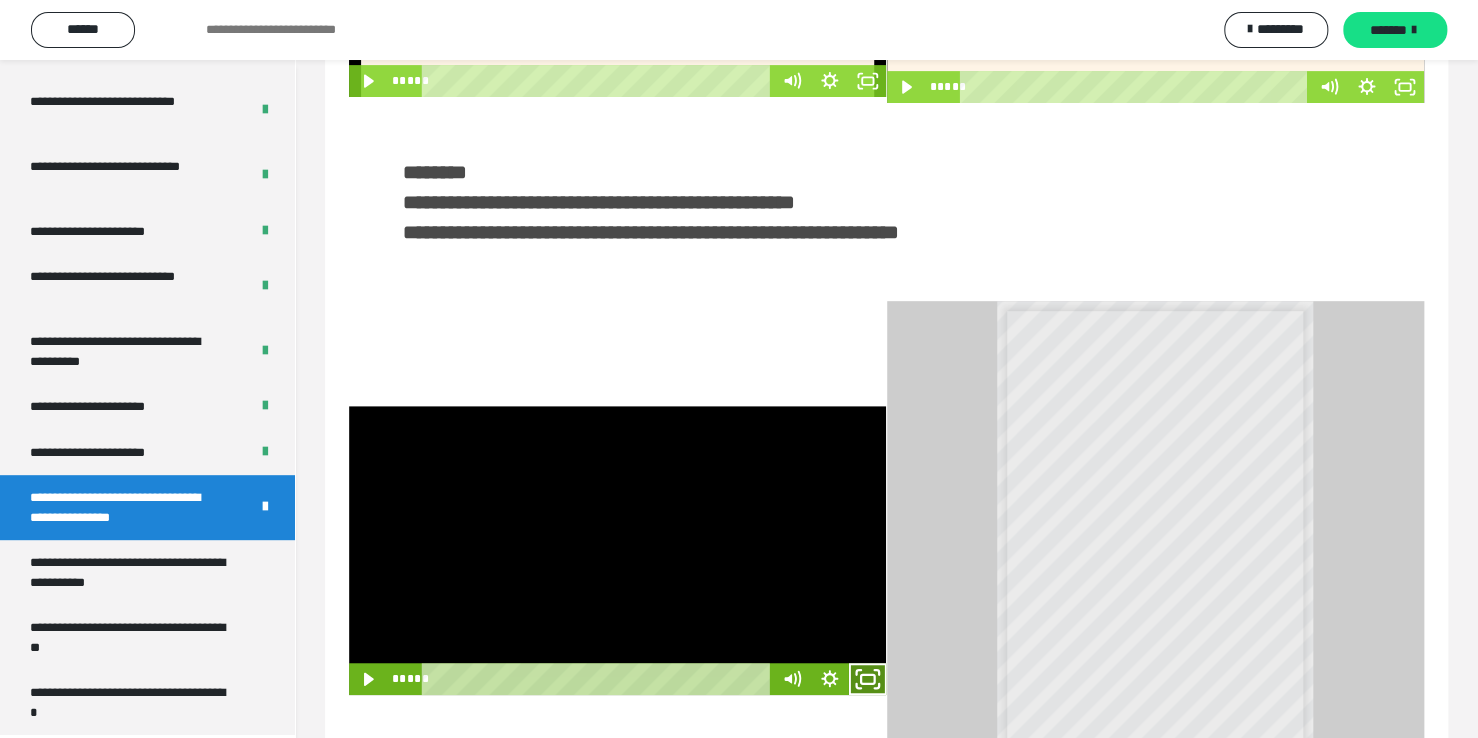 click 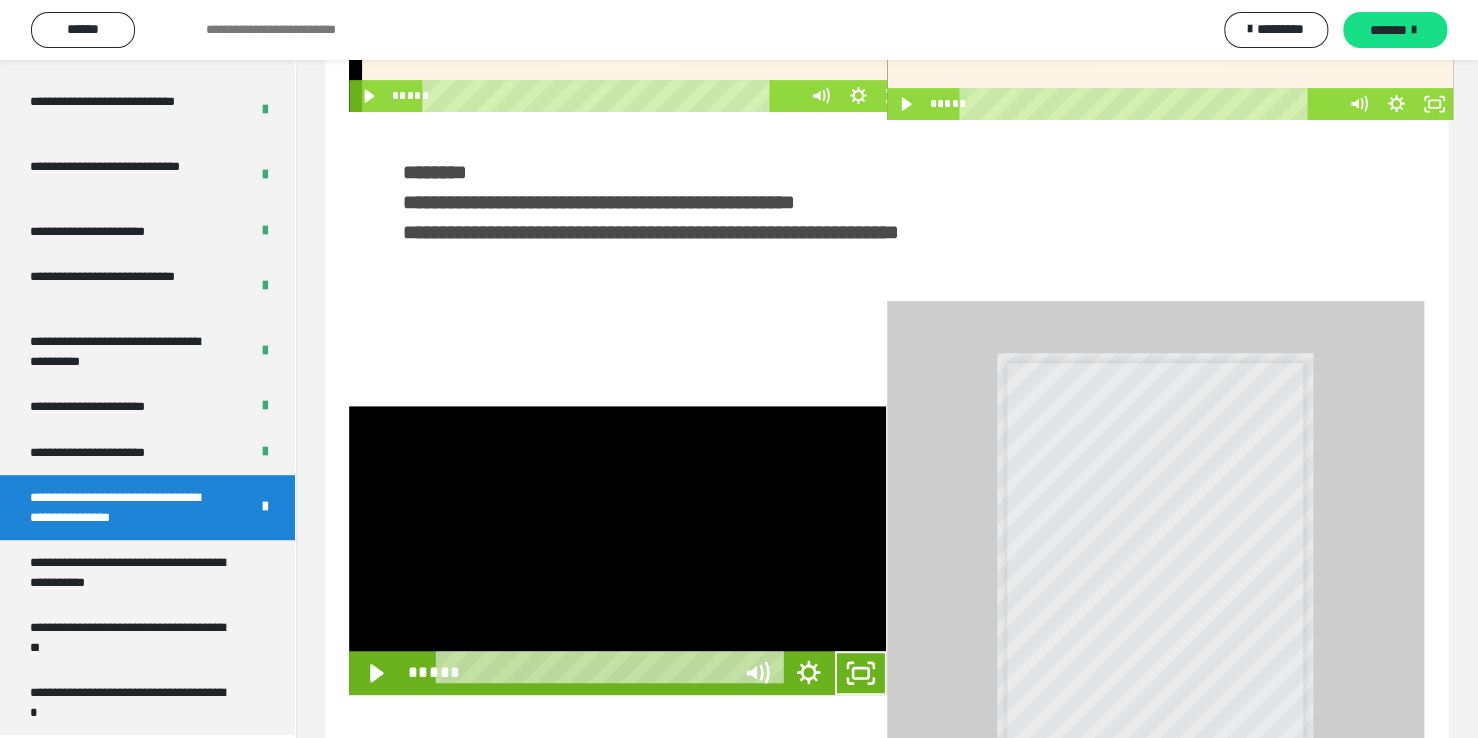scroll, scrollTop: 3823, scrollLeft: 0, axis: vertical 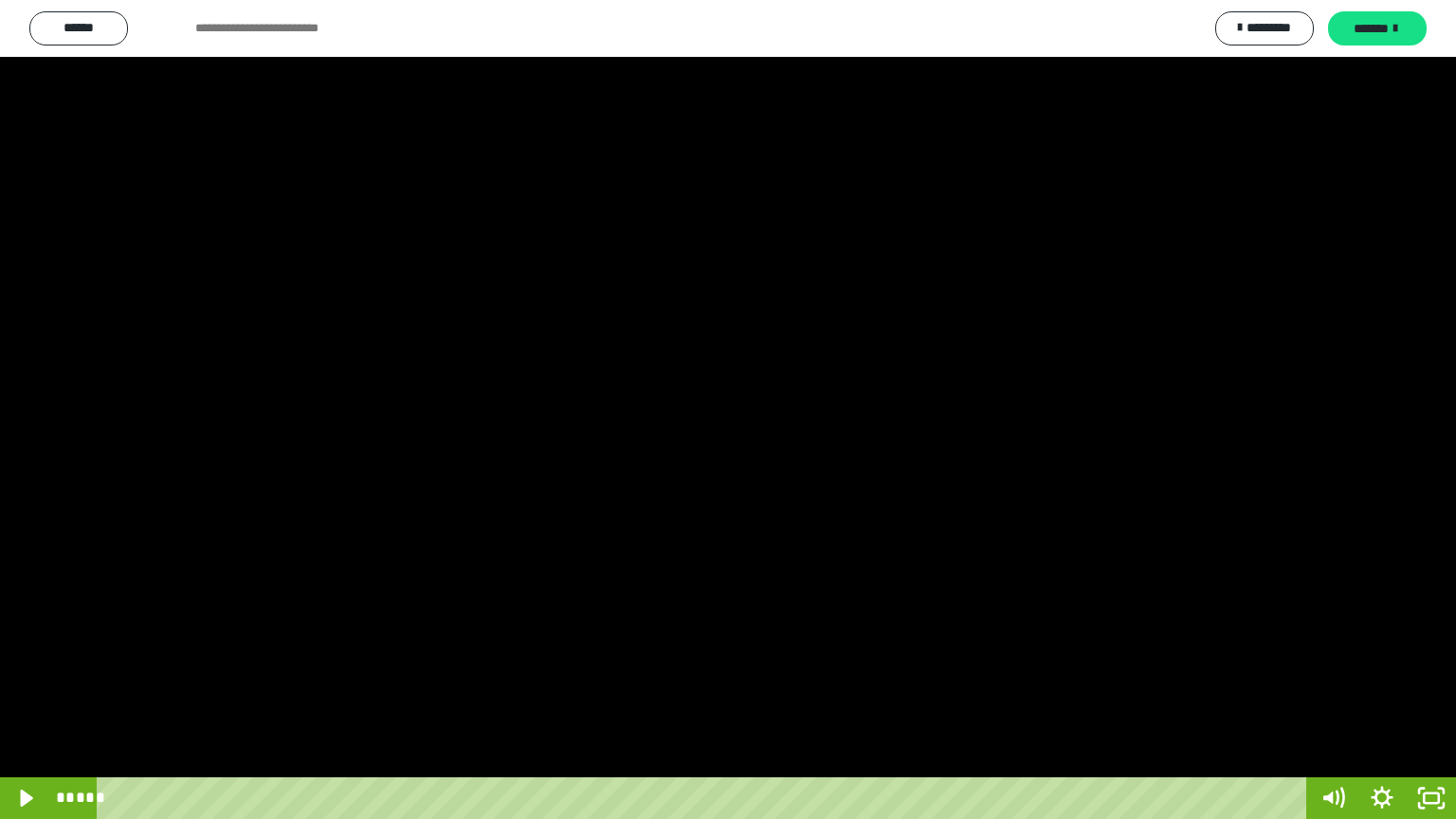 click at bounding box center (728, 410) 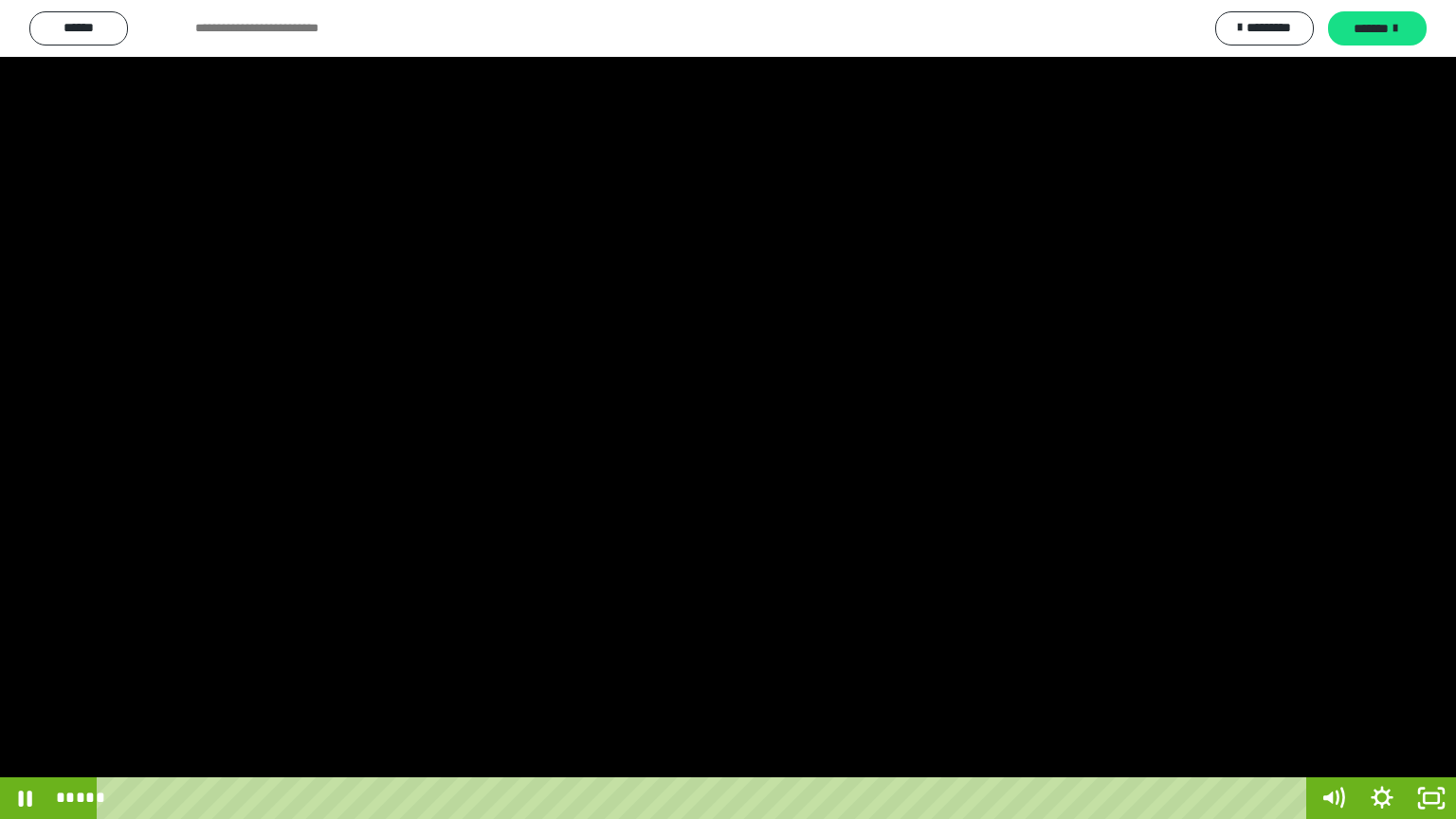 click at bounding box center [728, 410] 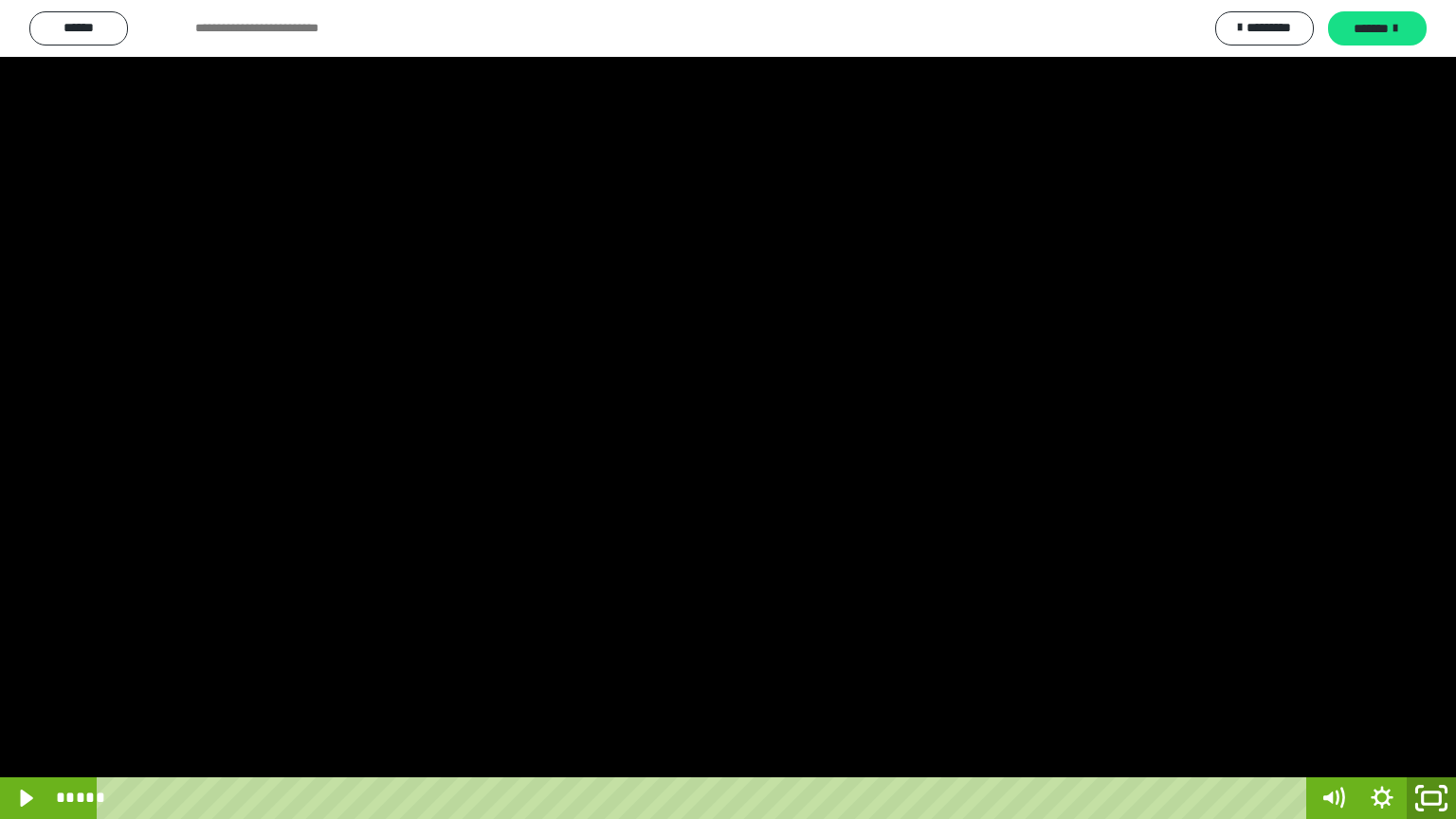 click 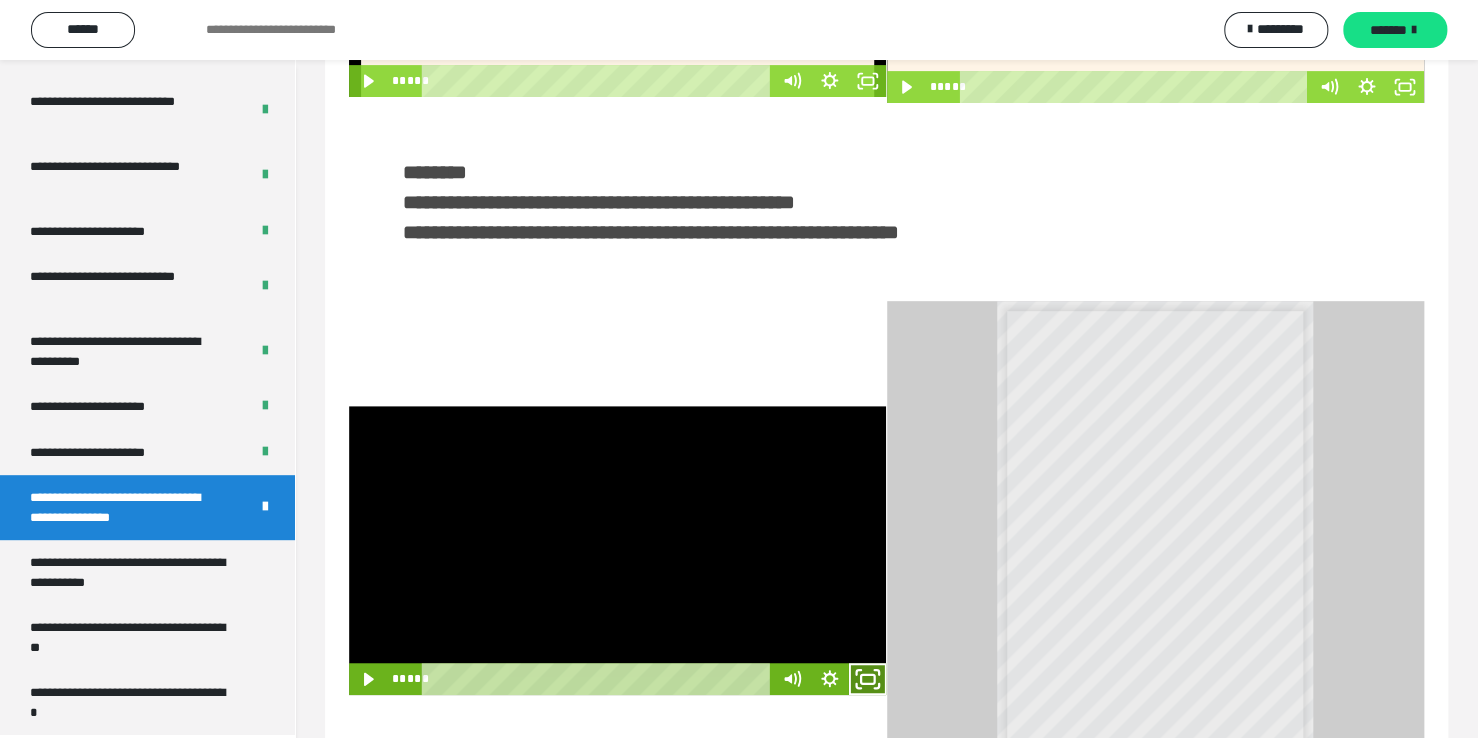 click 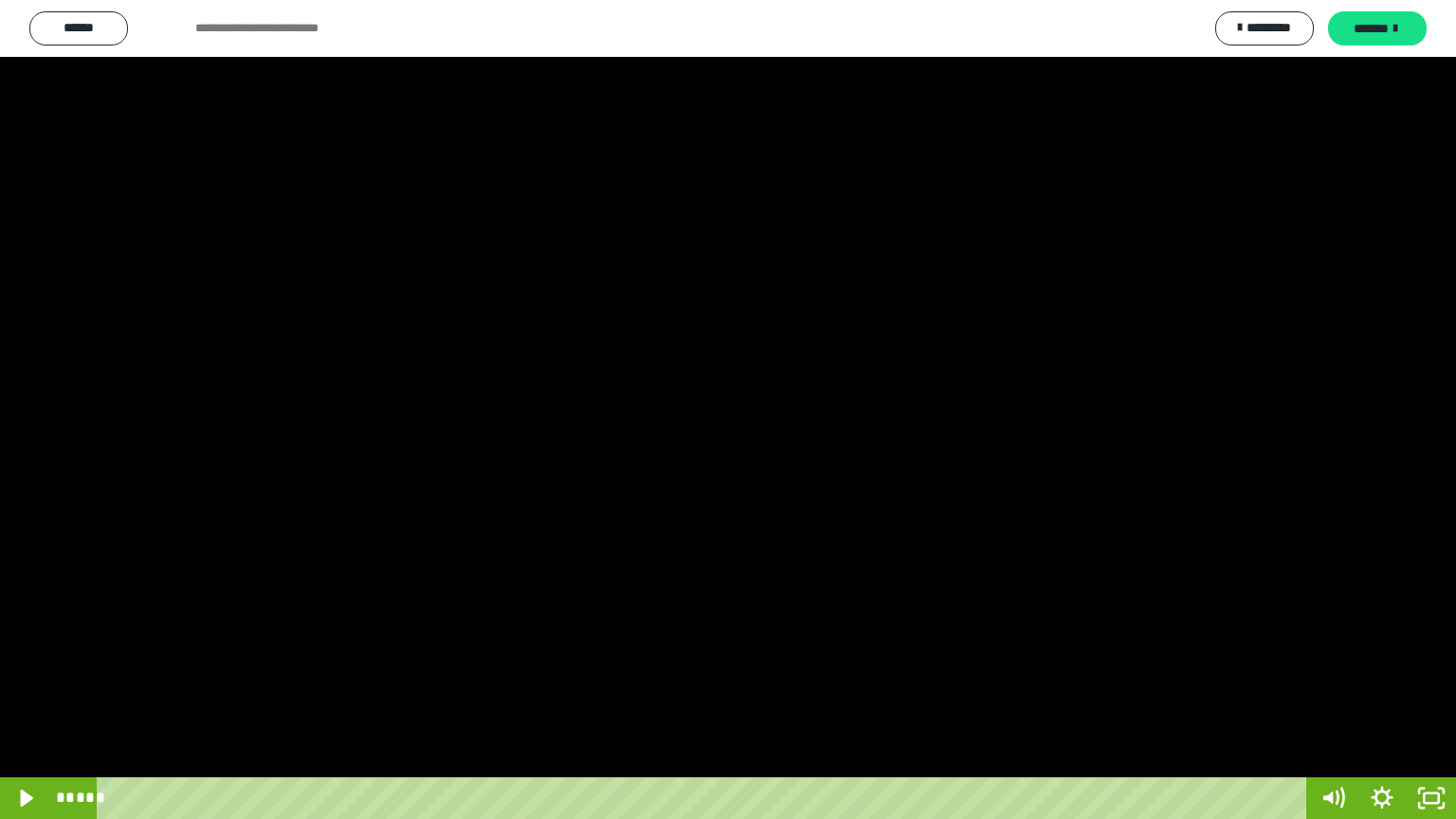 click at bounding box center [728, 410] 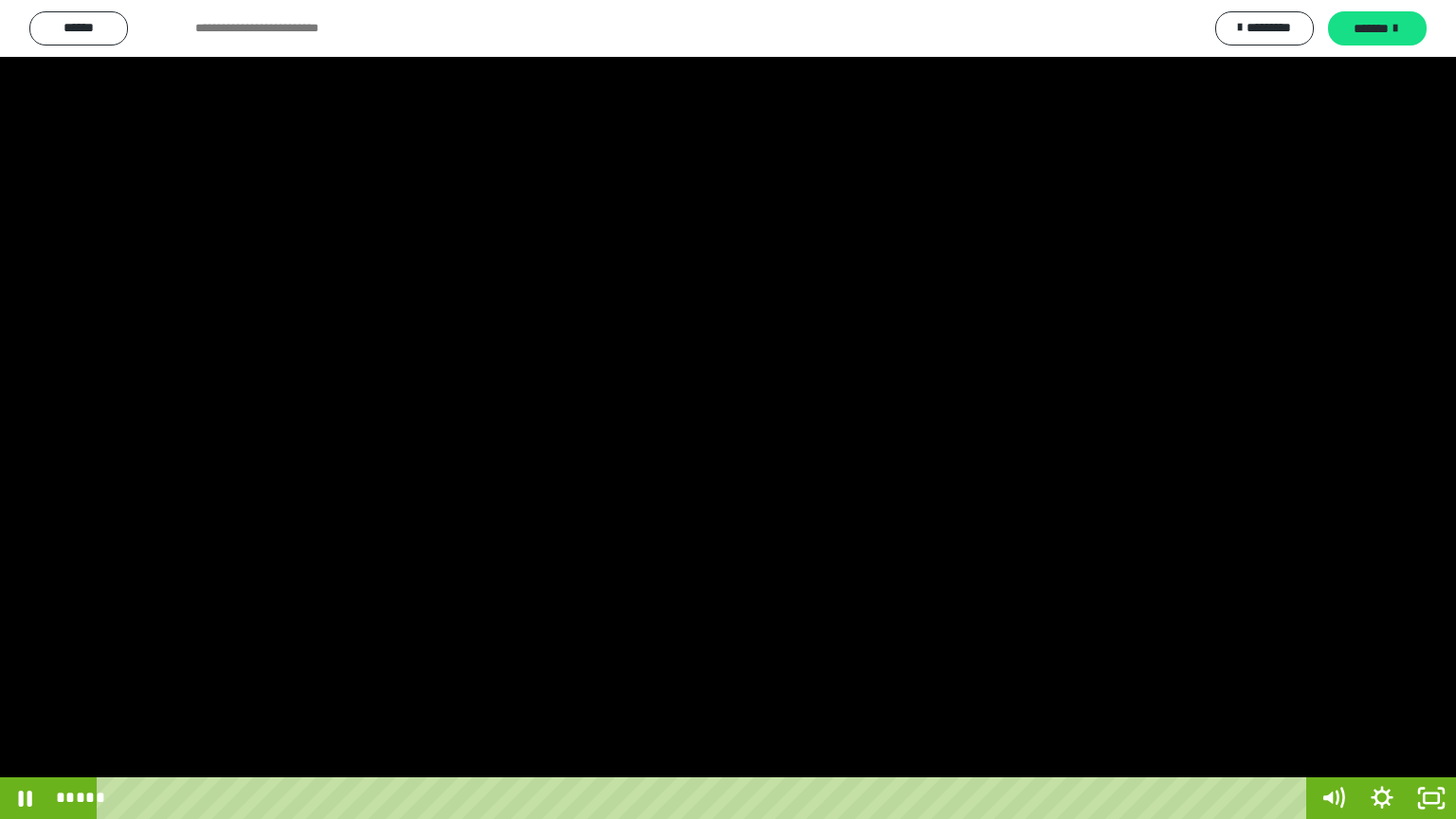 click at bounding box center [728, 410] 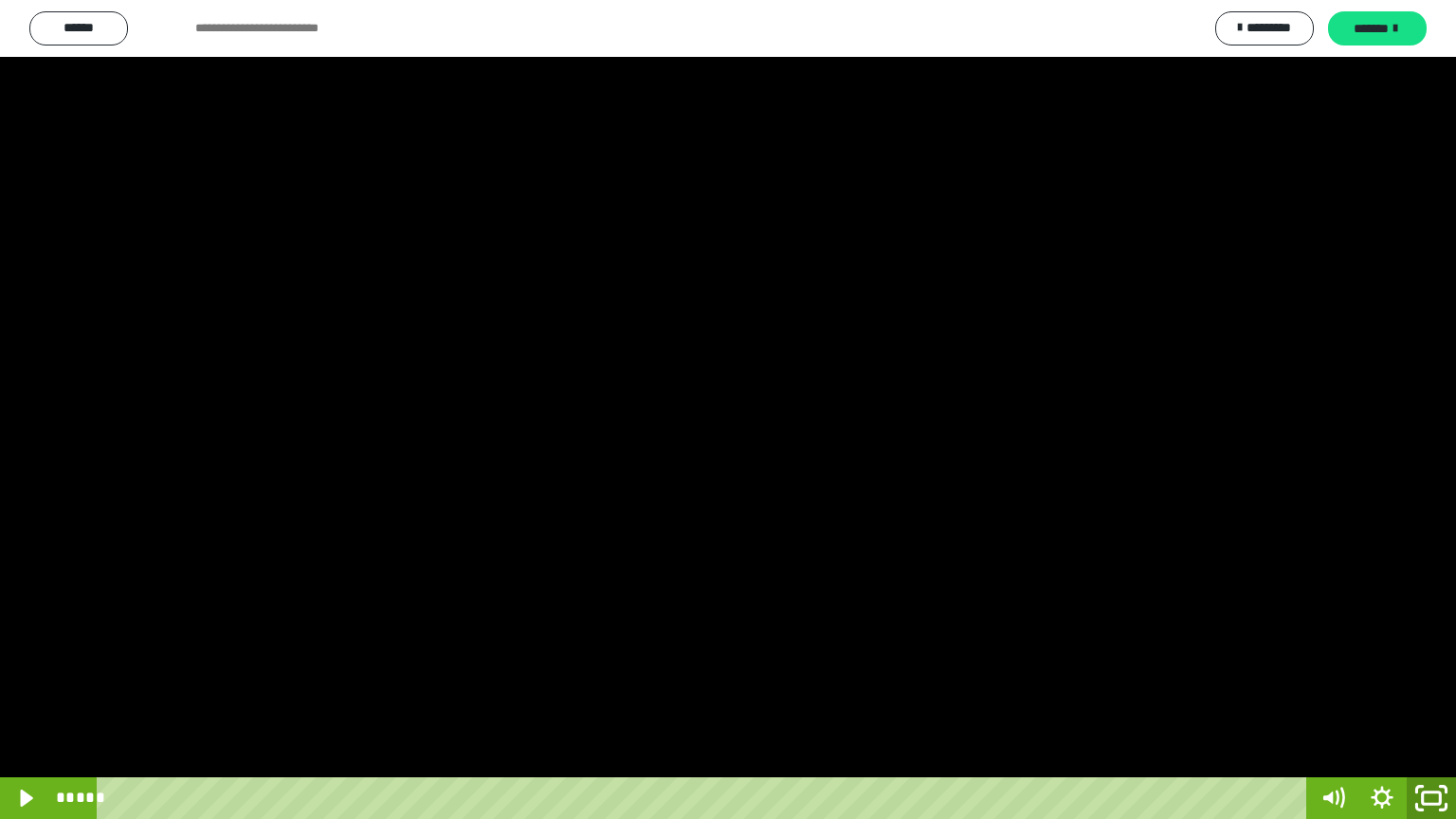 click 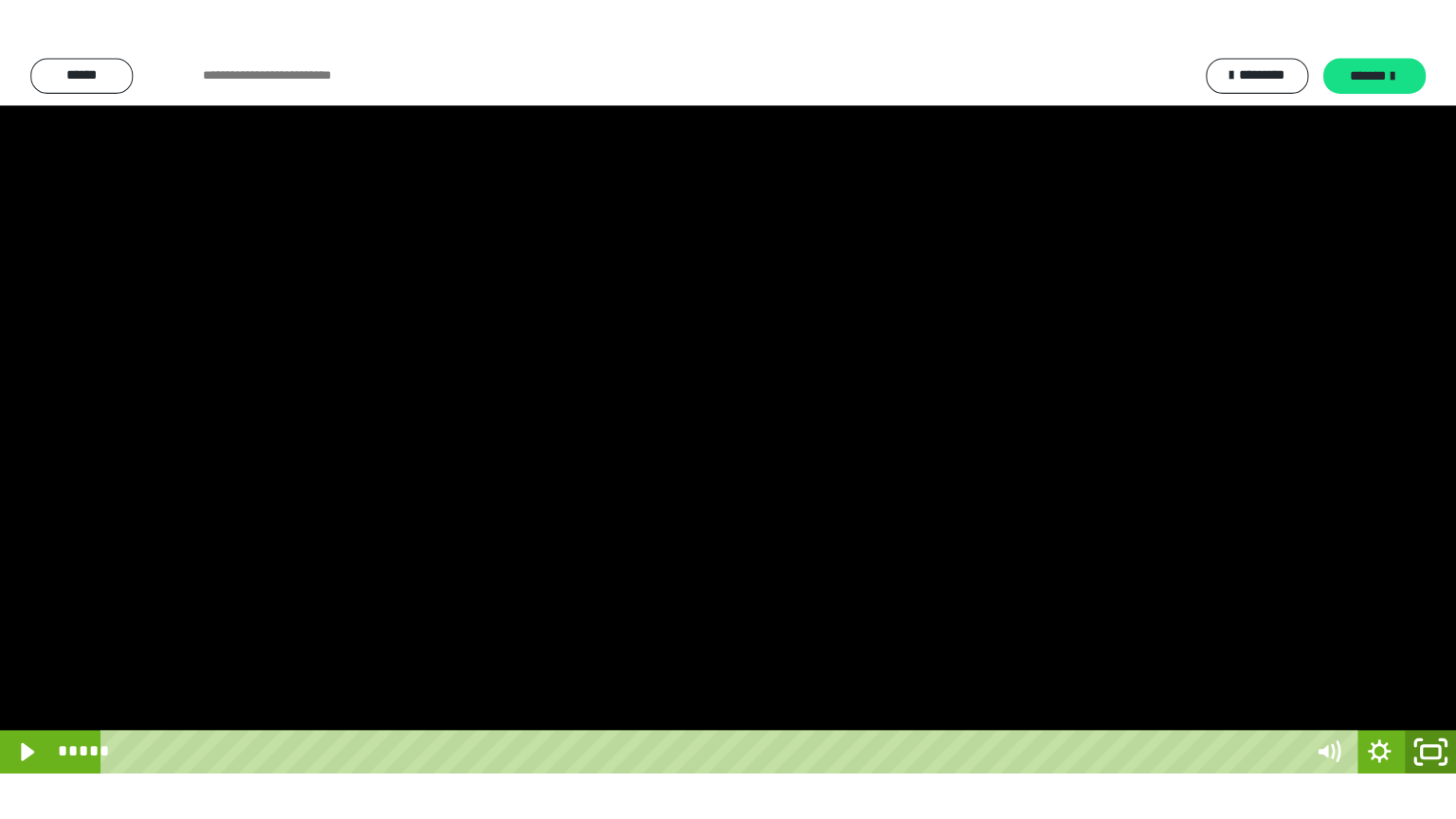 scroll, scrollTop: 3743, scrollLeft: 0, axis: vertical 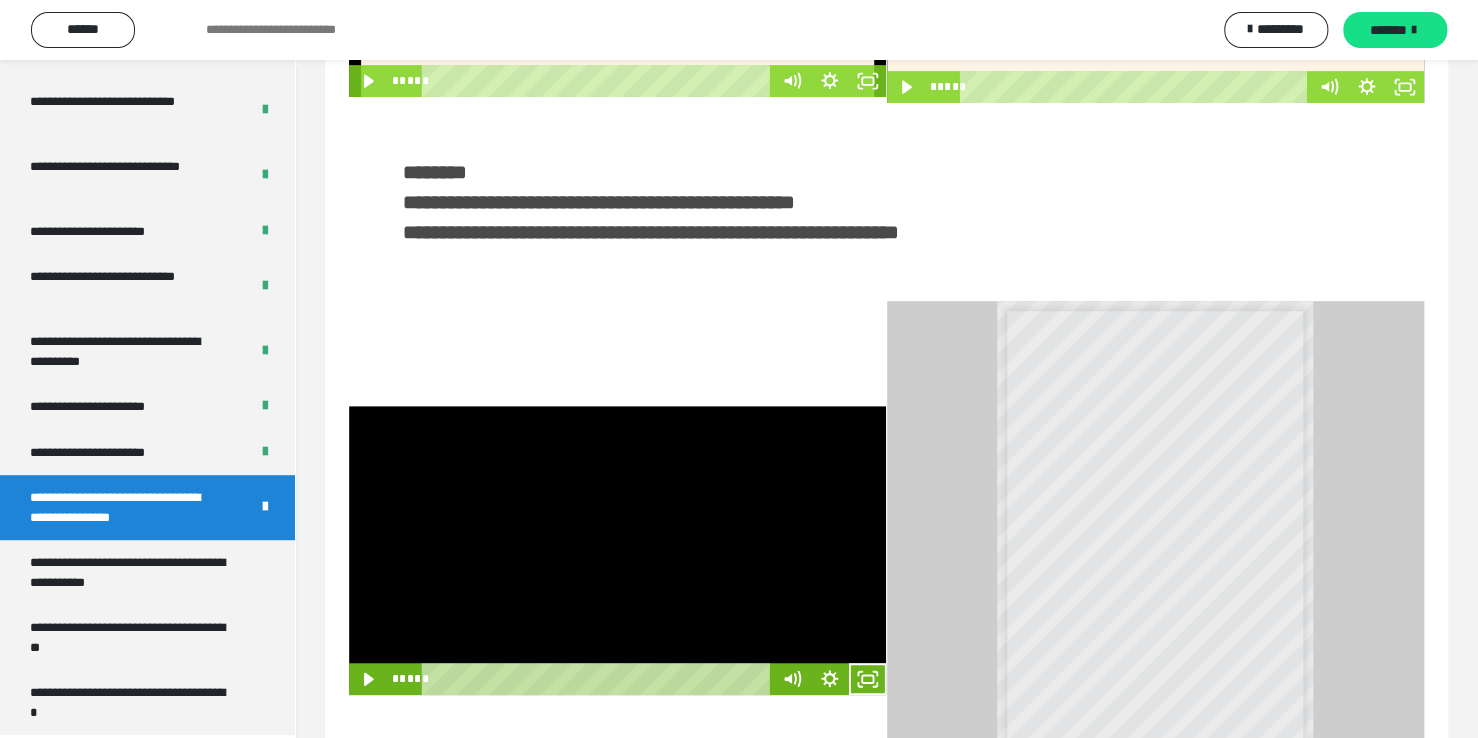 click at bounding box center (618, 551) 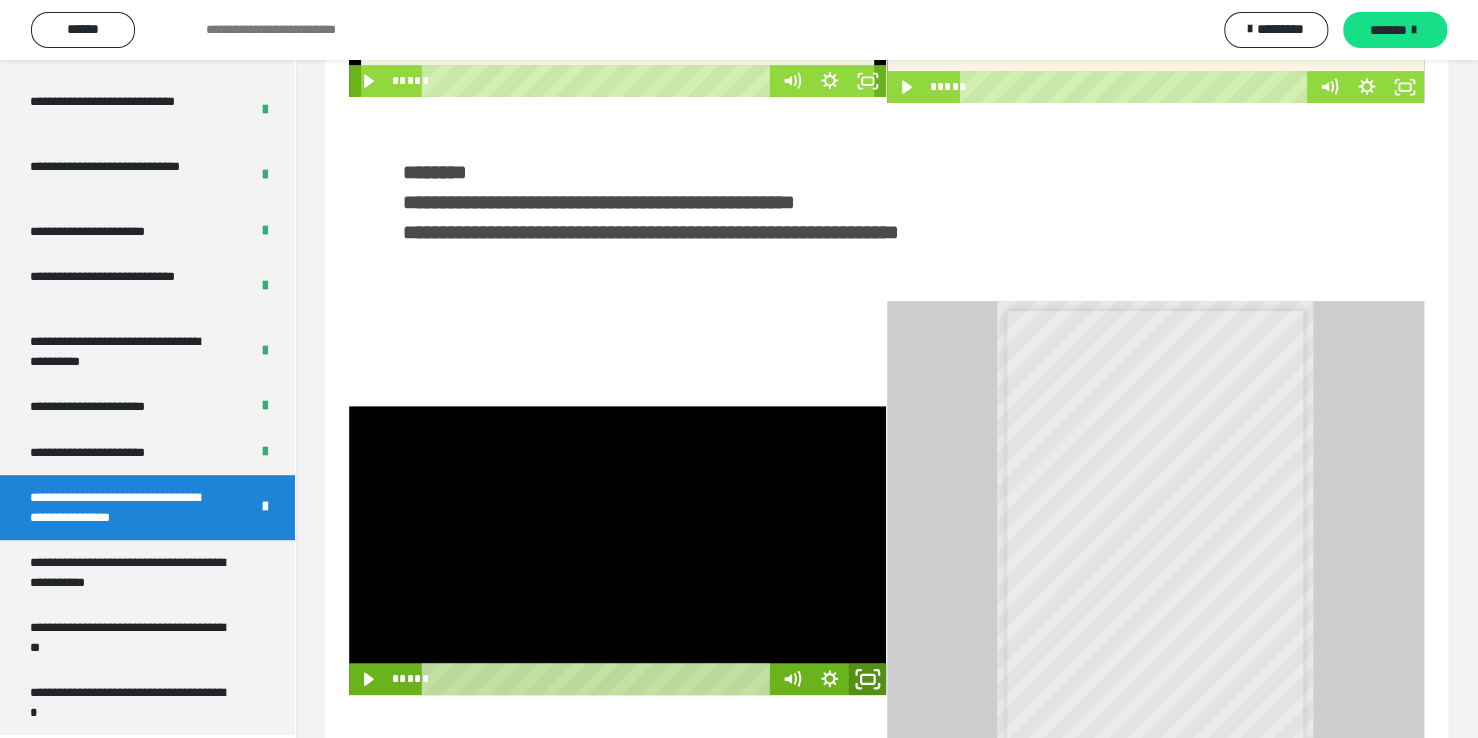 click 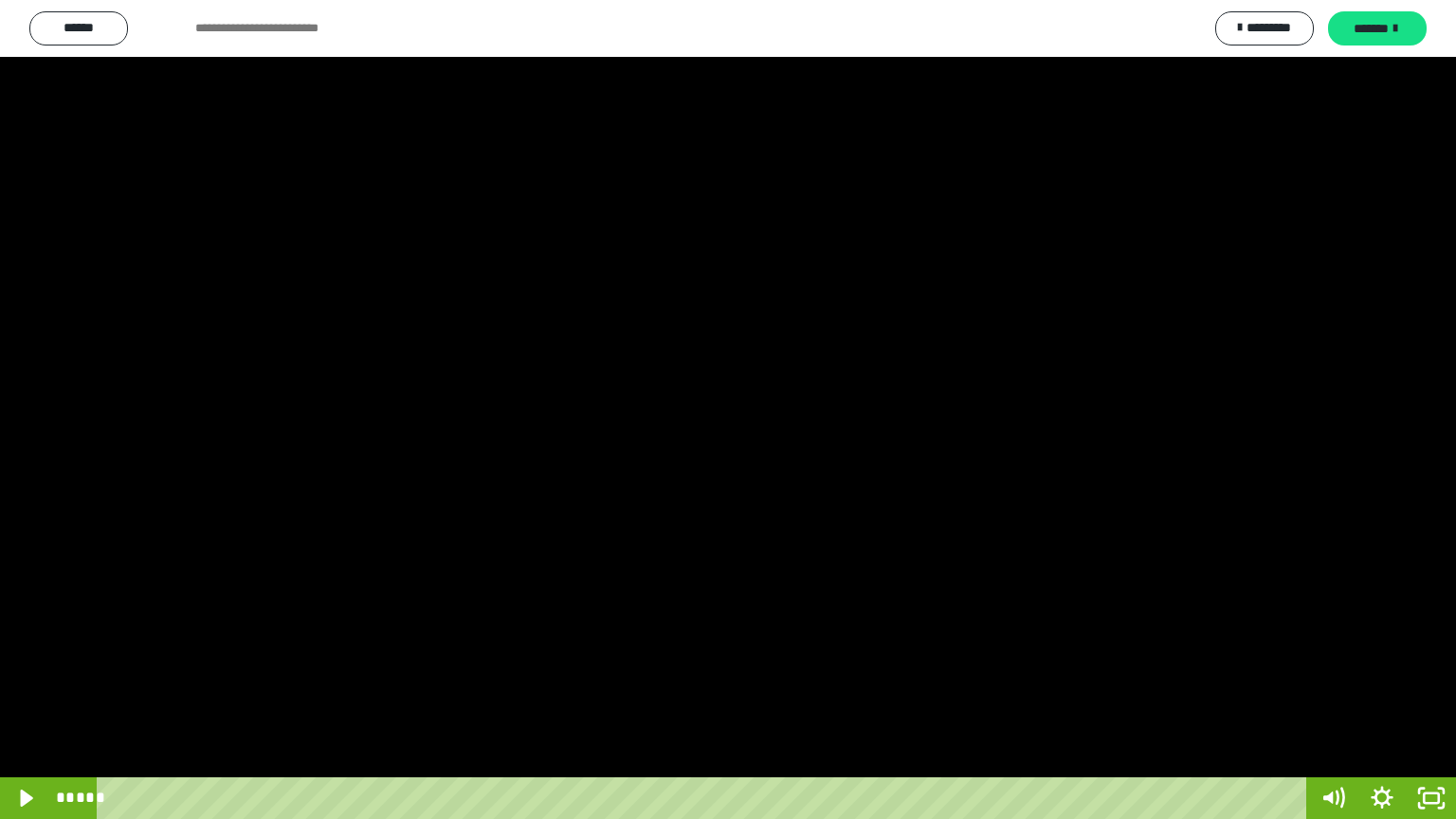 click at bounding box center (728, 410) 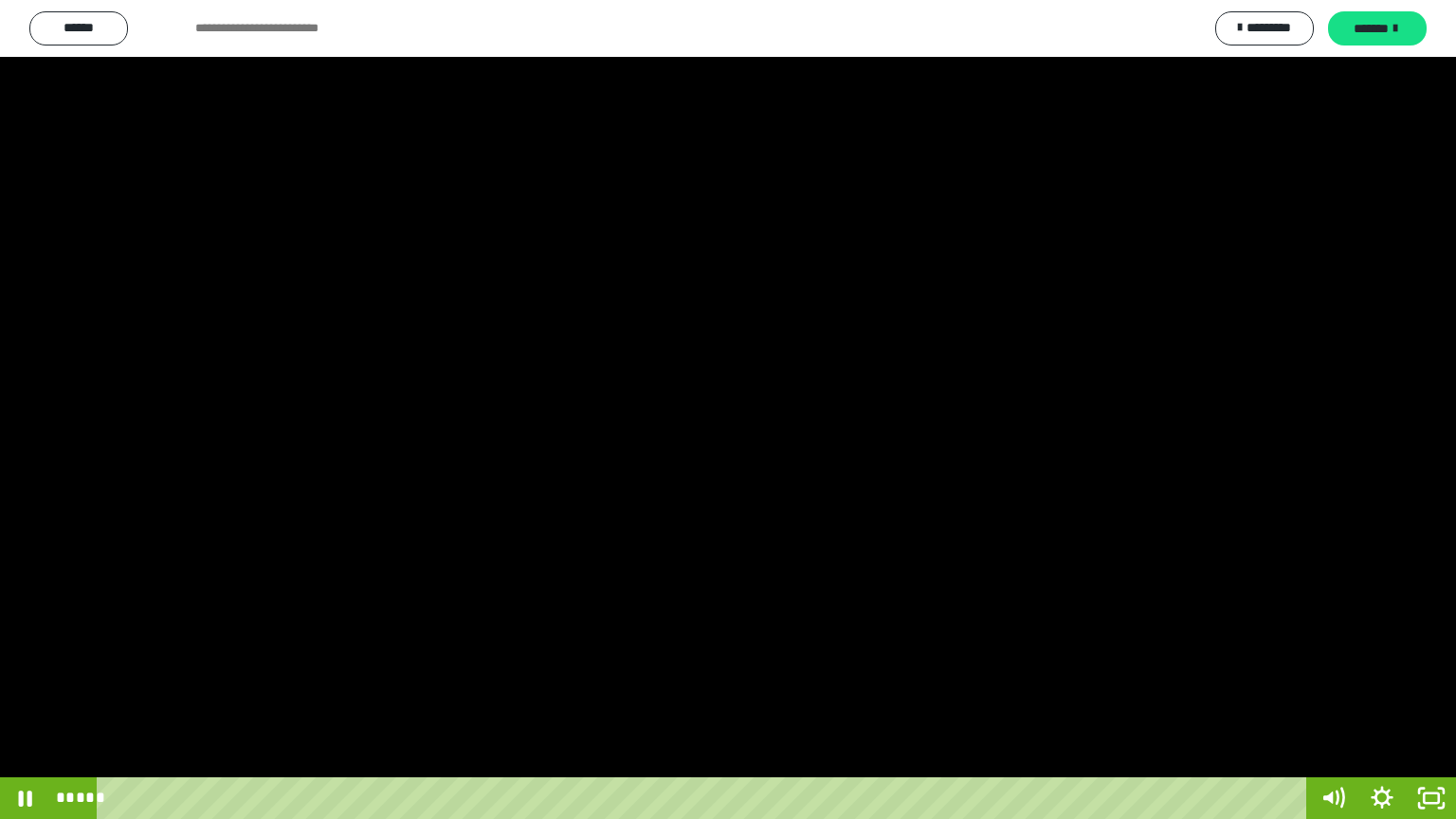 click at bounding box center (728, 410) 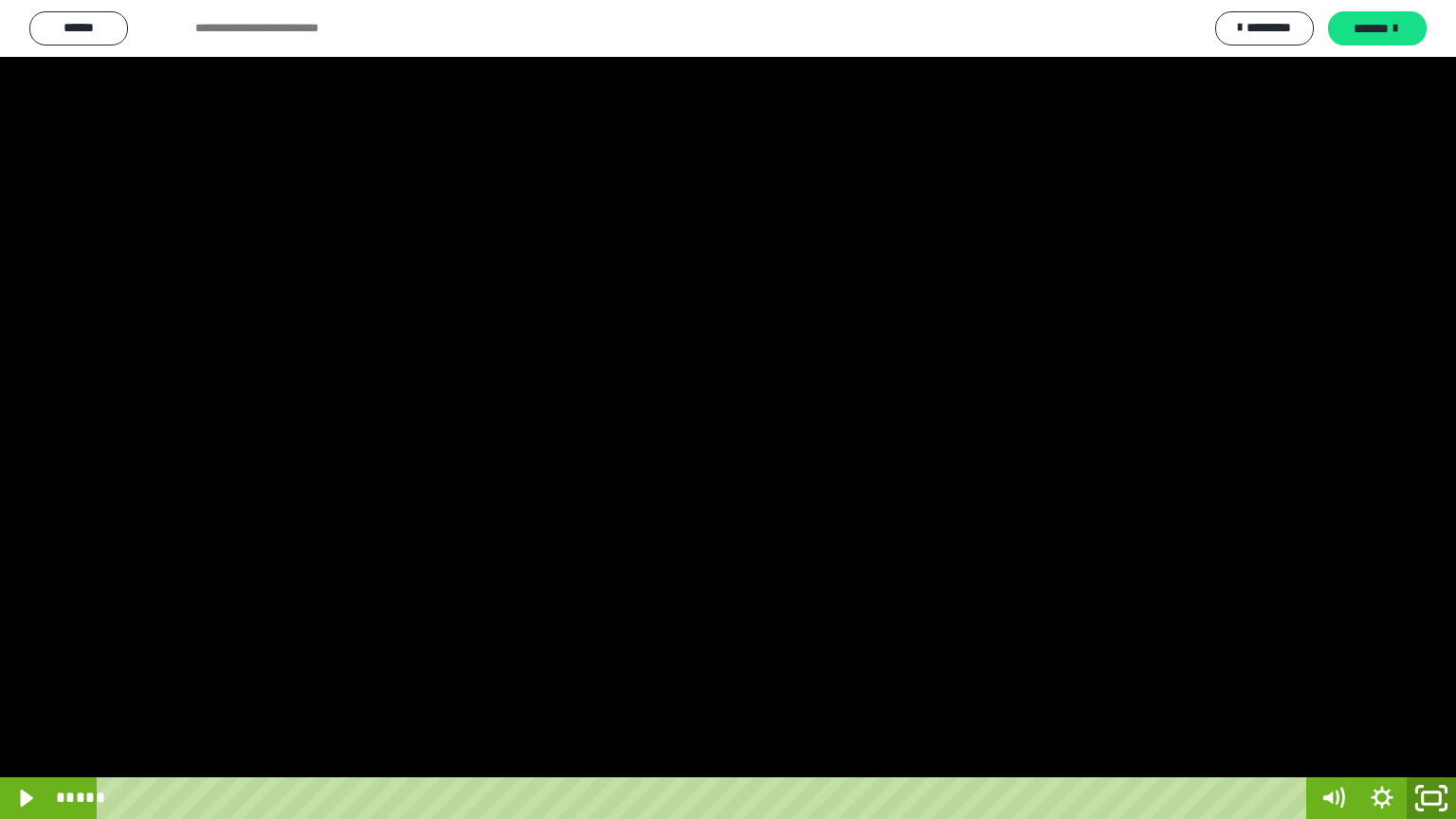 click 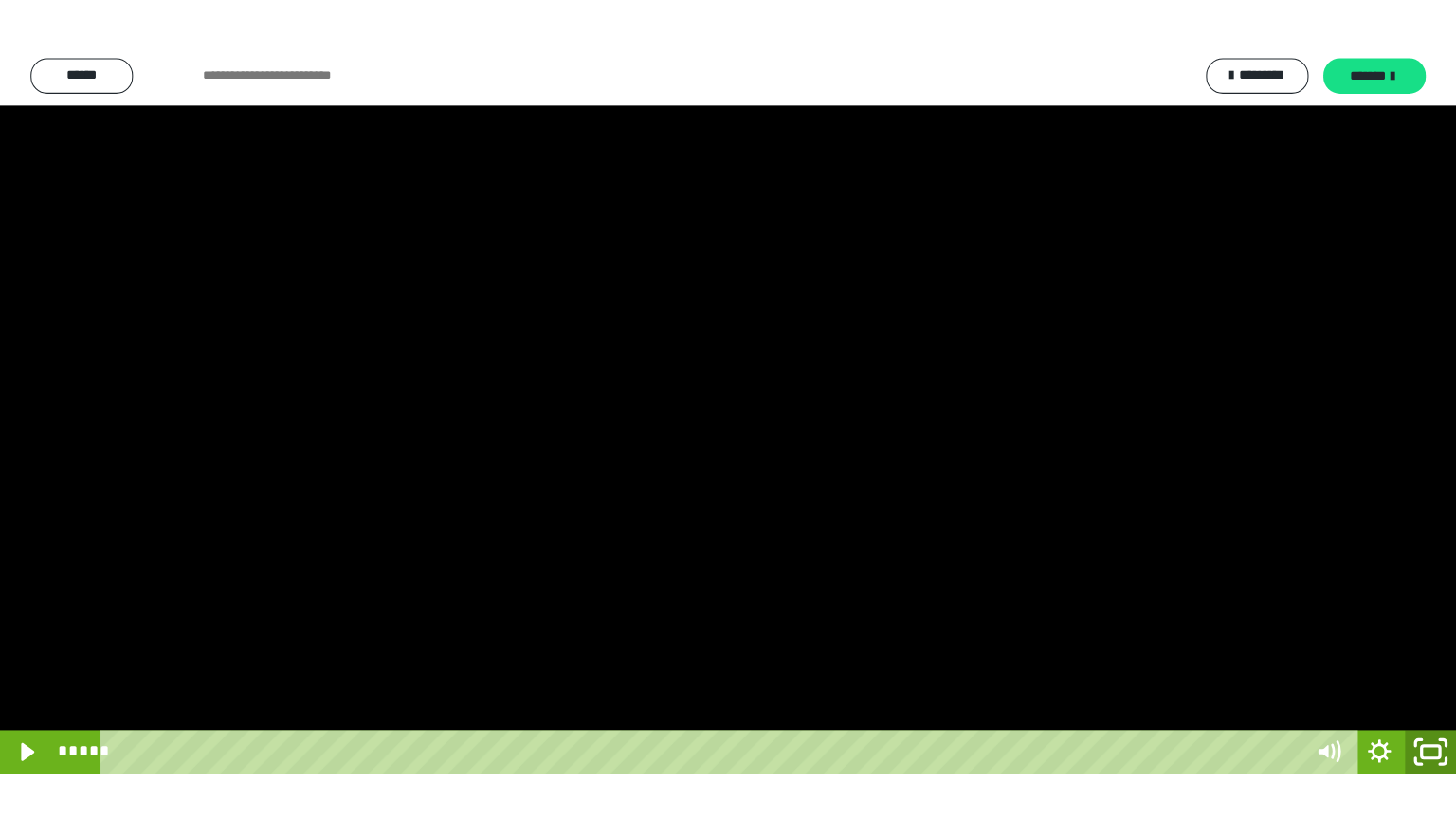 scroll, scrollTop: 3743, scrollLeft: 0, axis: vertical 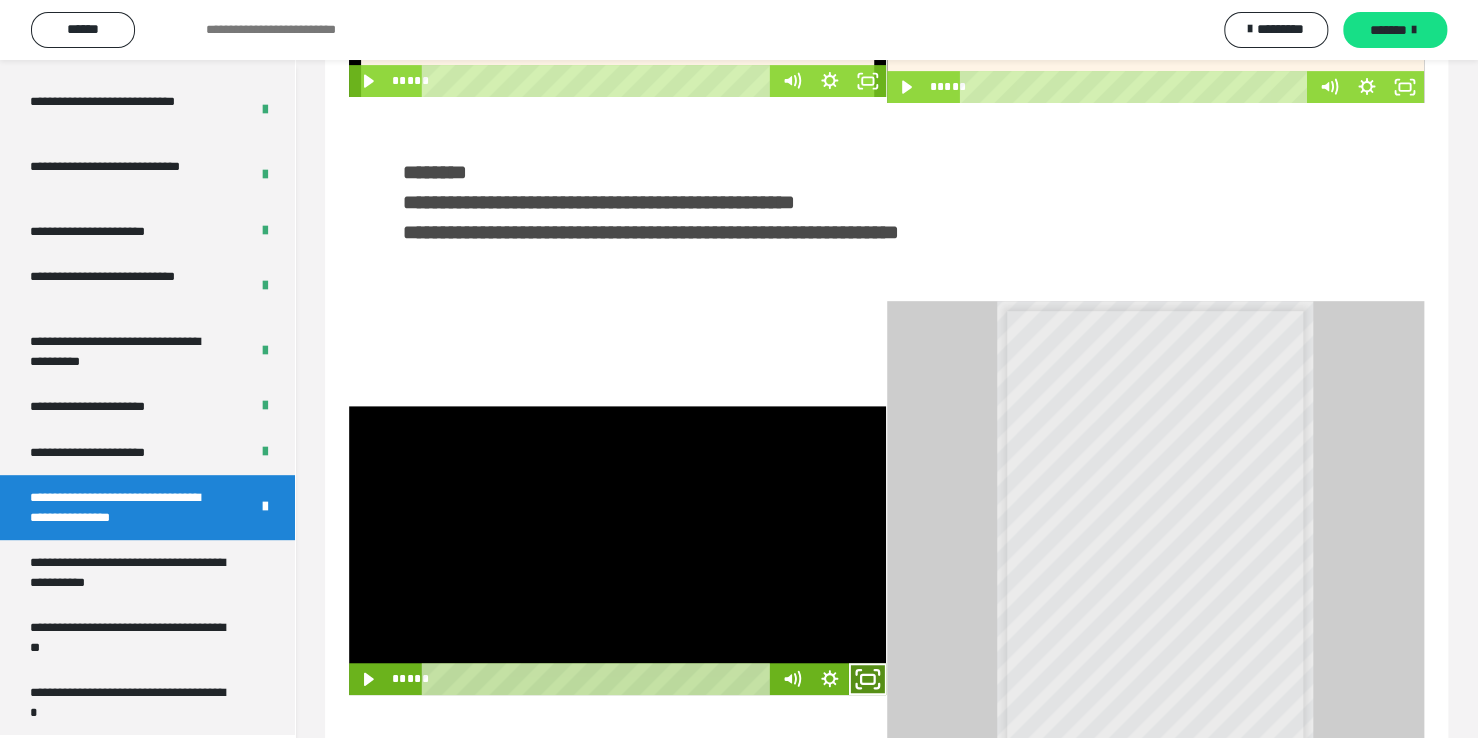 click 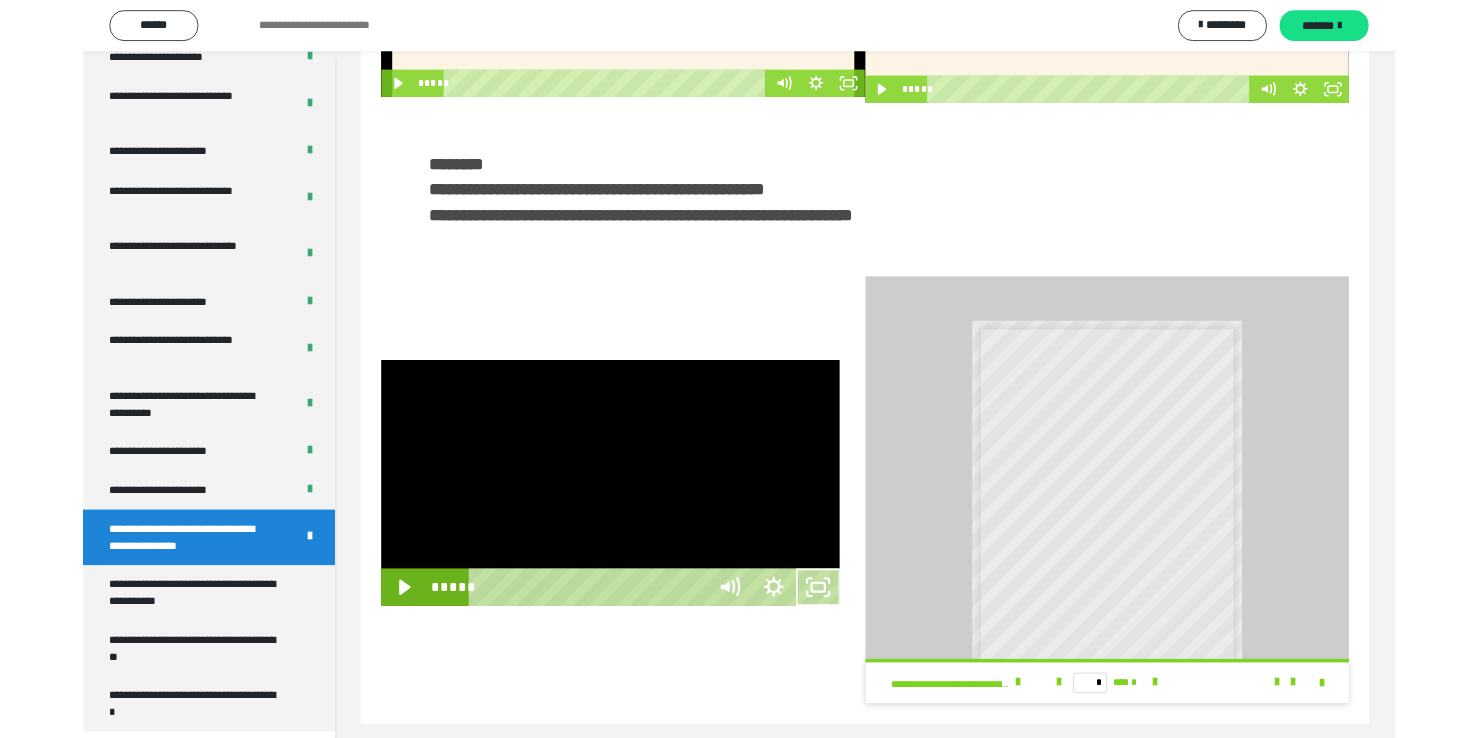 scroll, scrollTop: 3823, scrollLeft: 0, axis: vertical 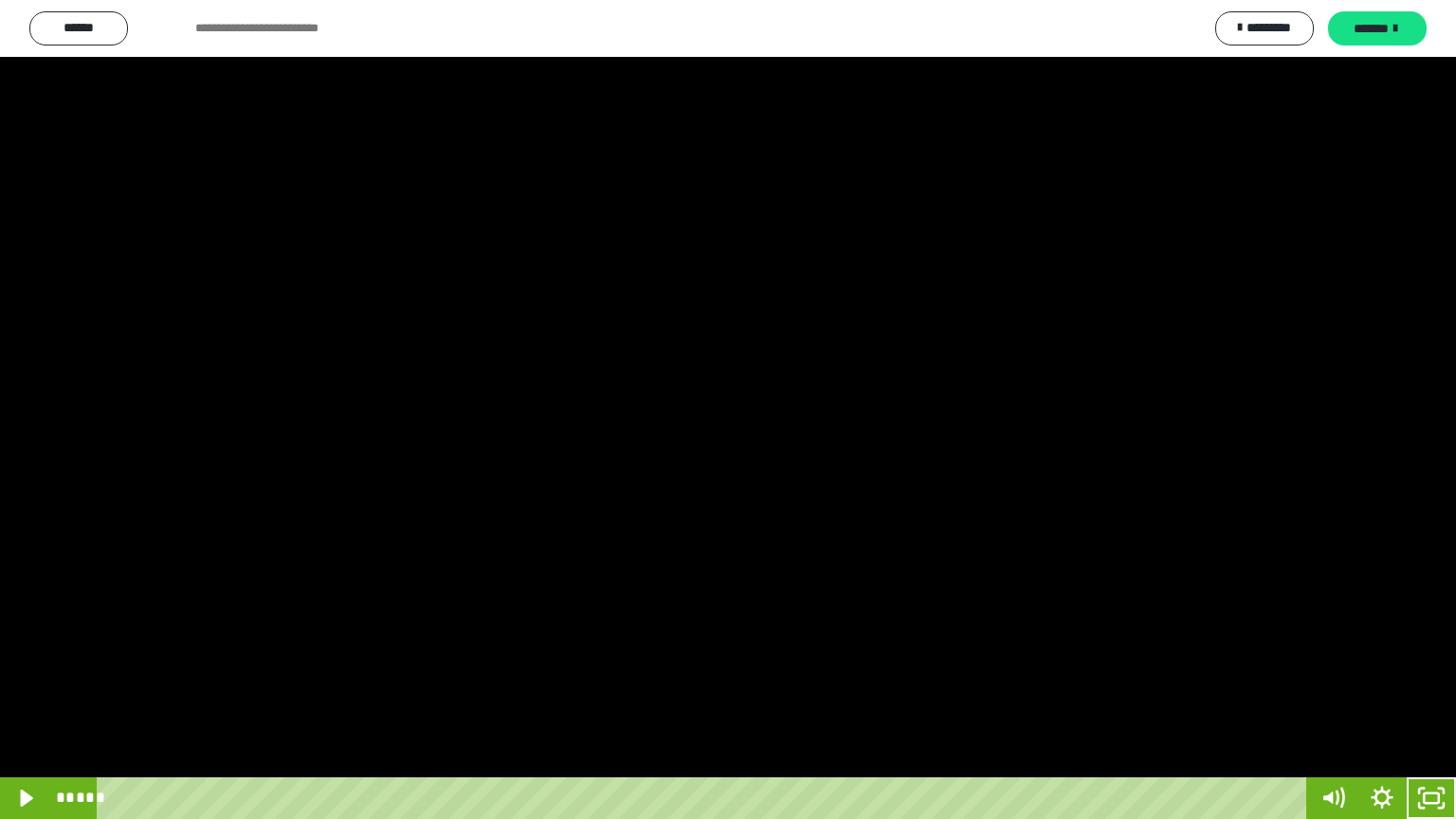 click at bounding box center (728, 410) 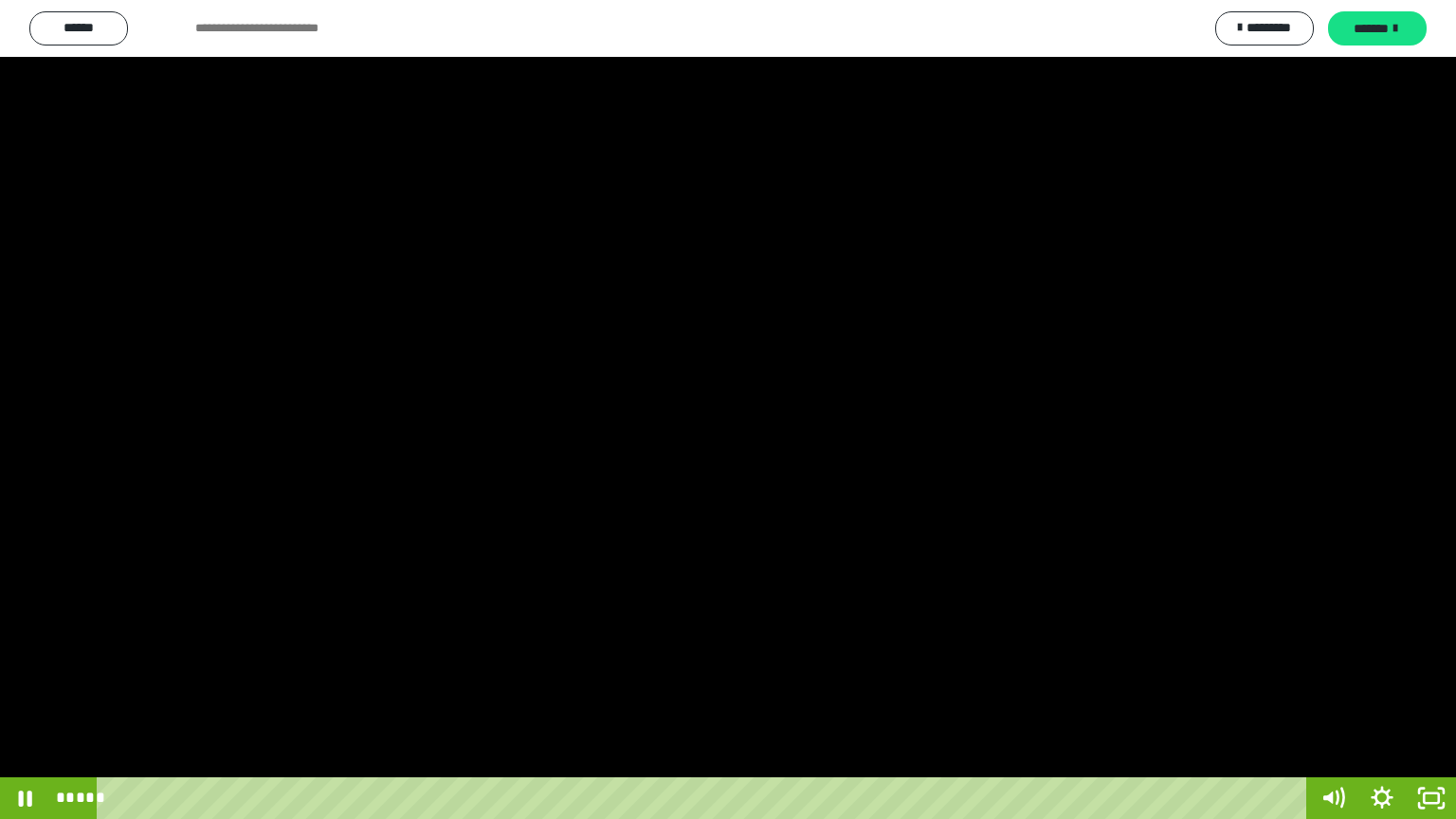 click at bounding box center (728, 410) 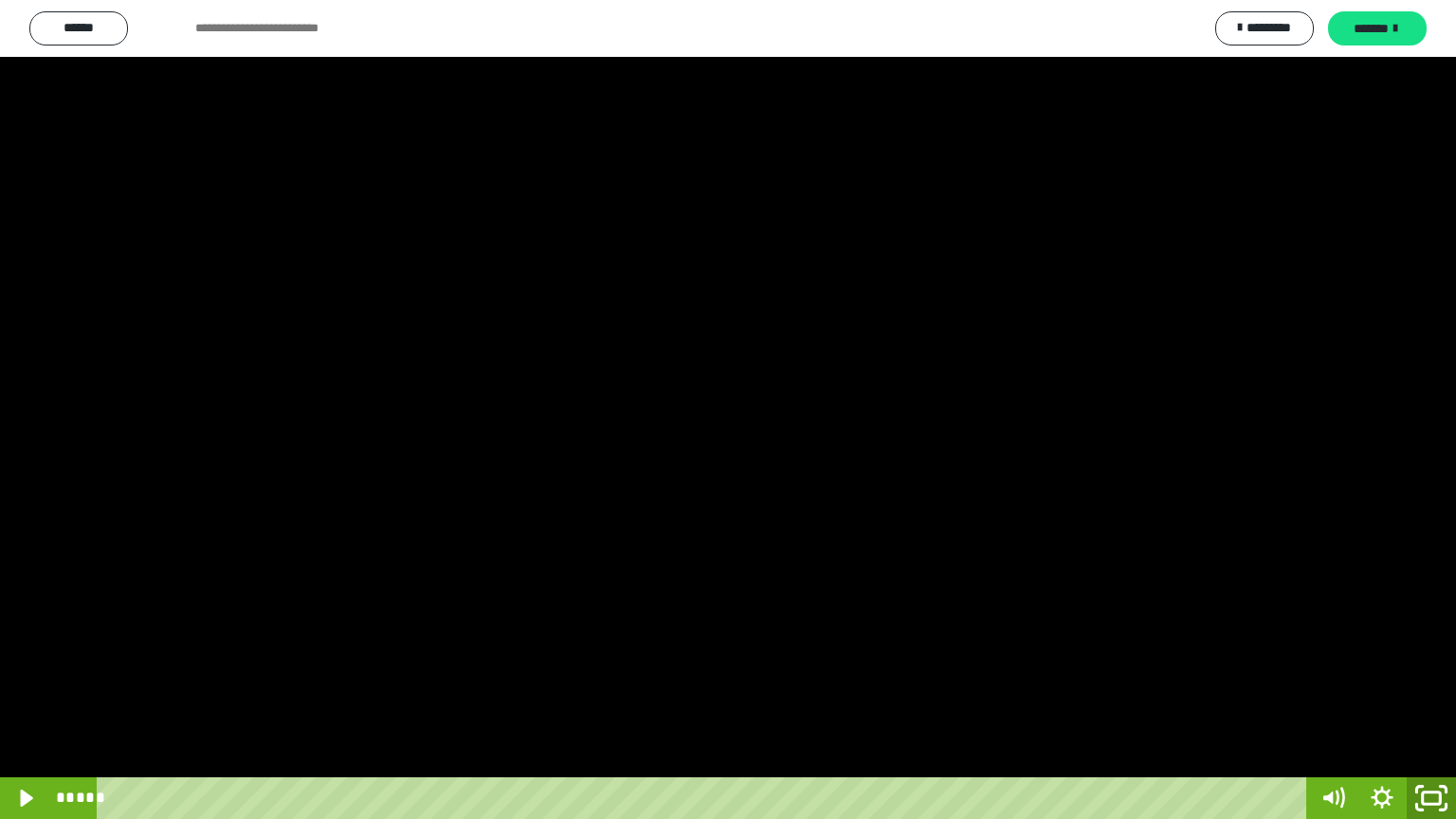 click 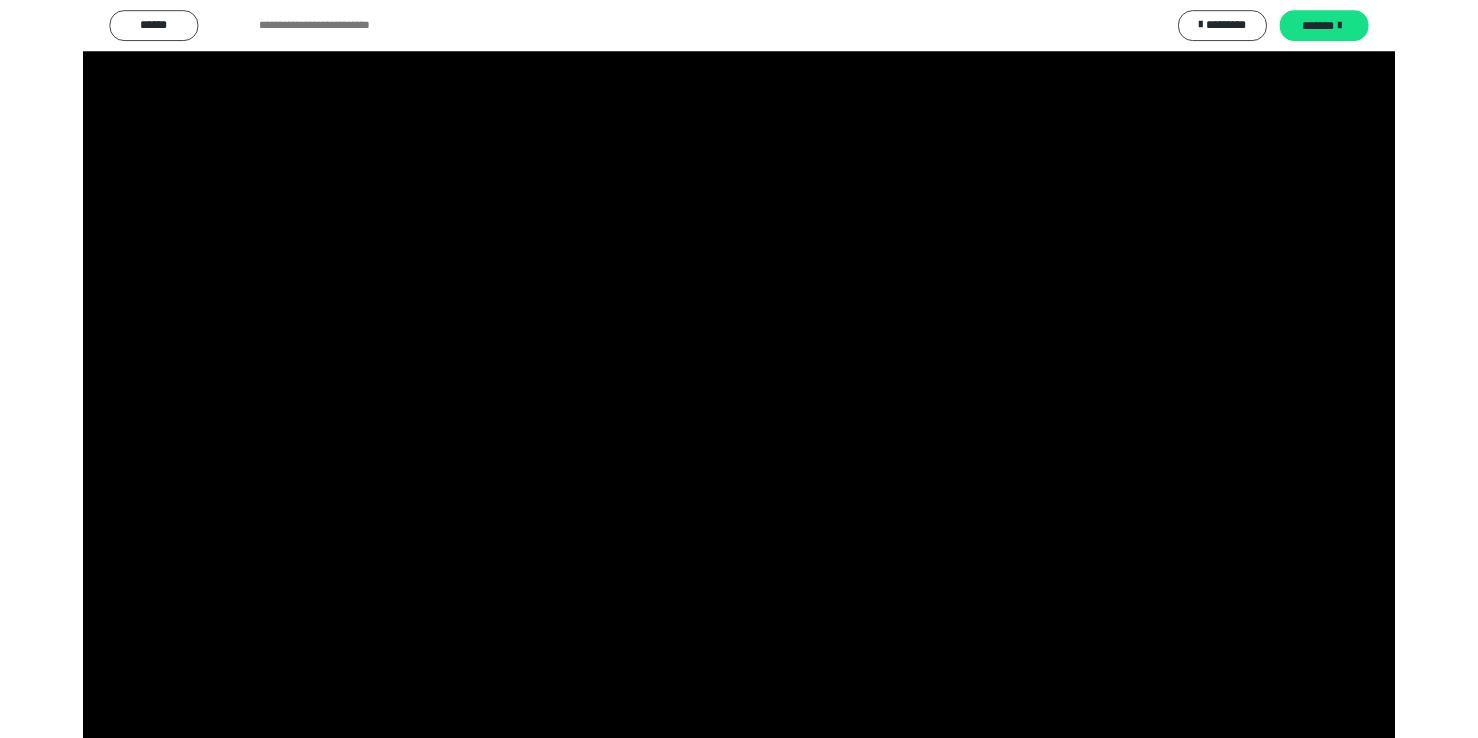 scroll, scrollTop: 3949, scrollLeft: 0, axis: vertical 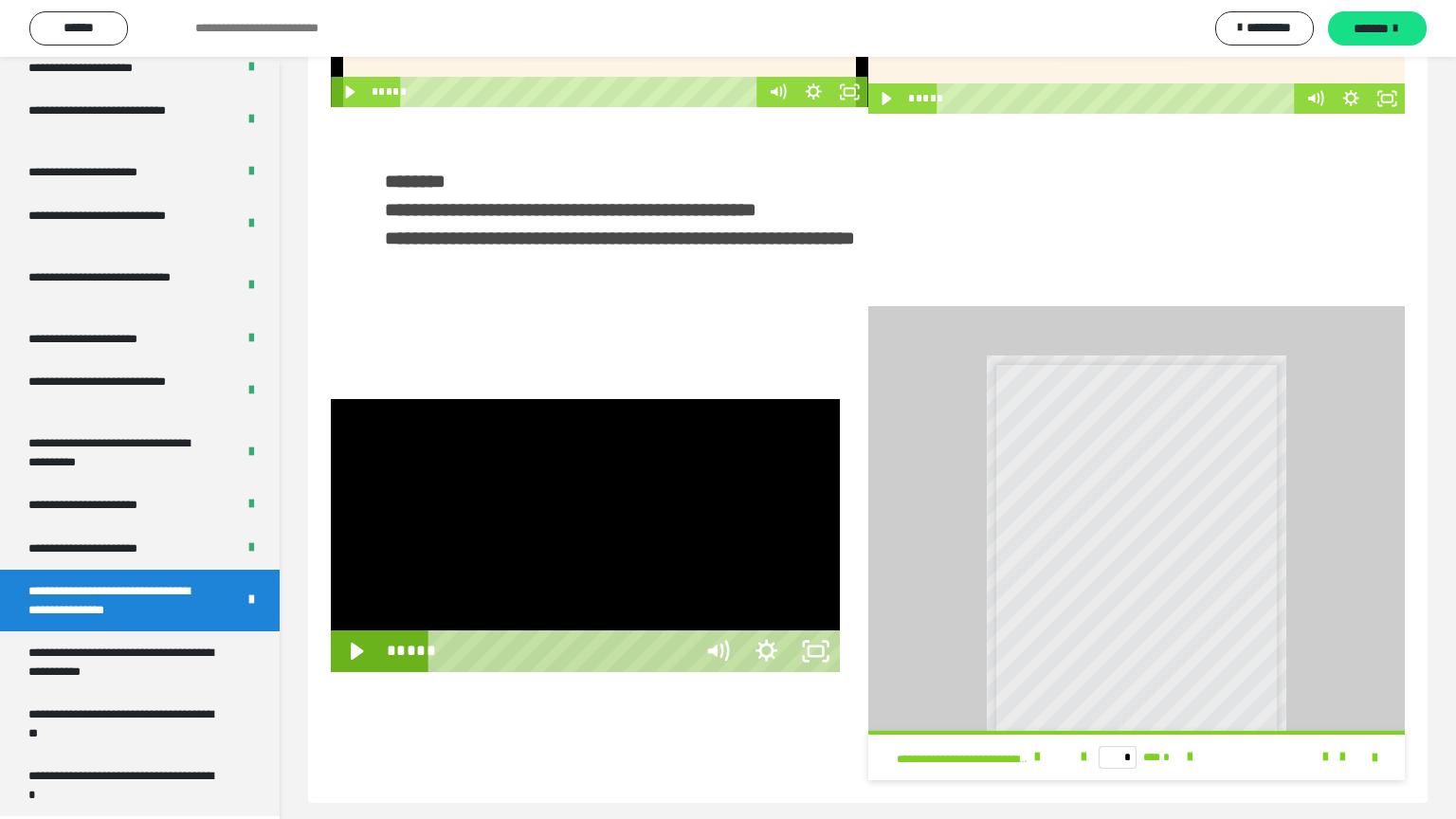 click at bounding box center [585, 536] 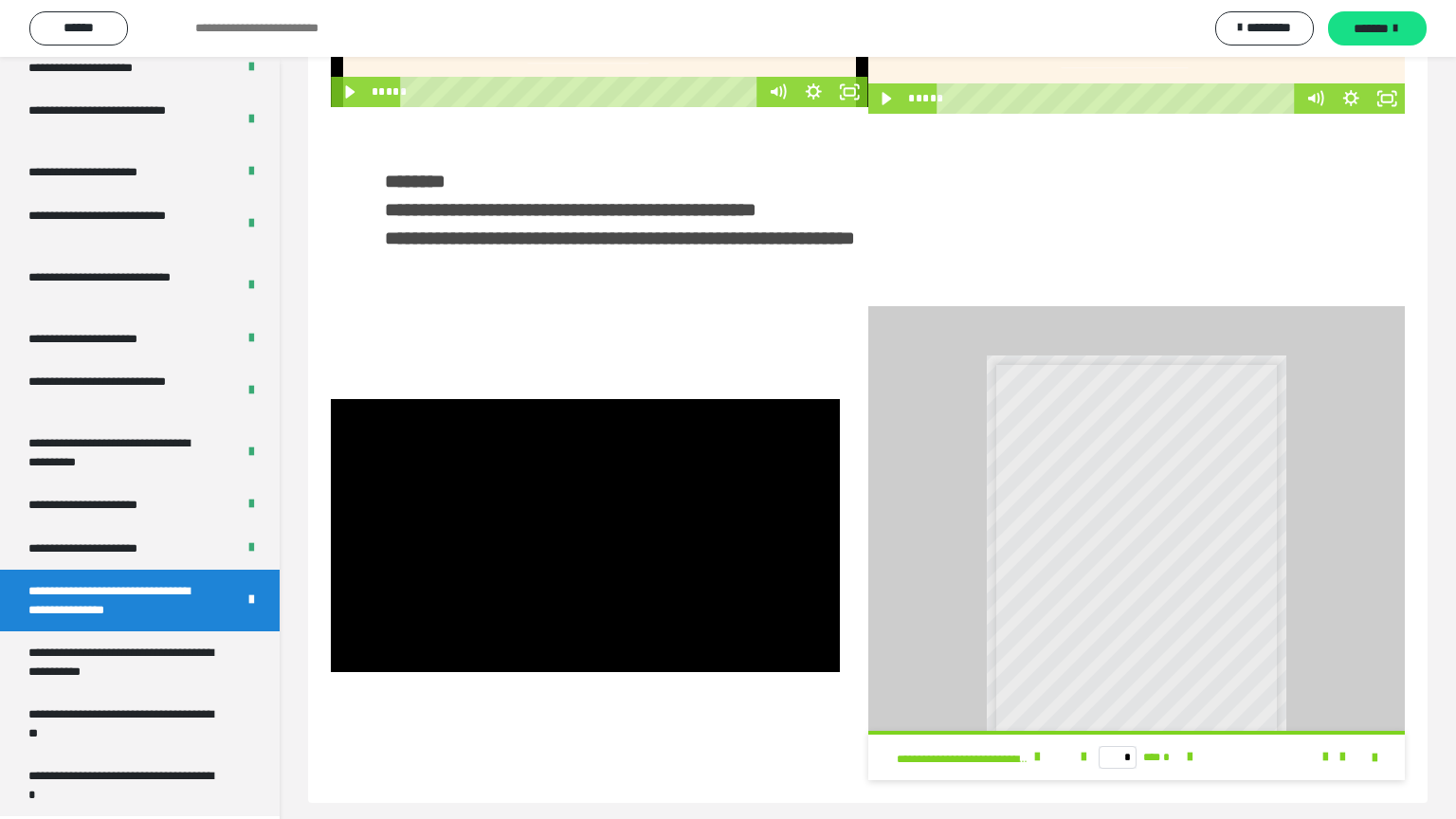 click at bounding box center (585, 536) 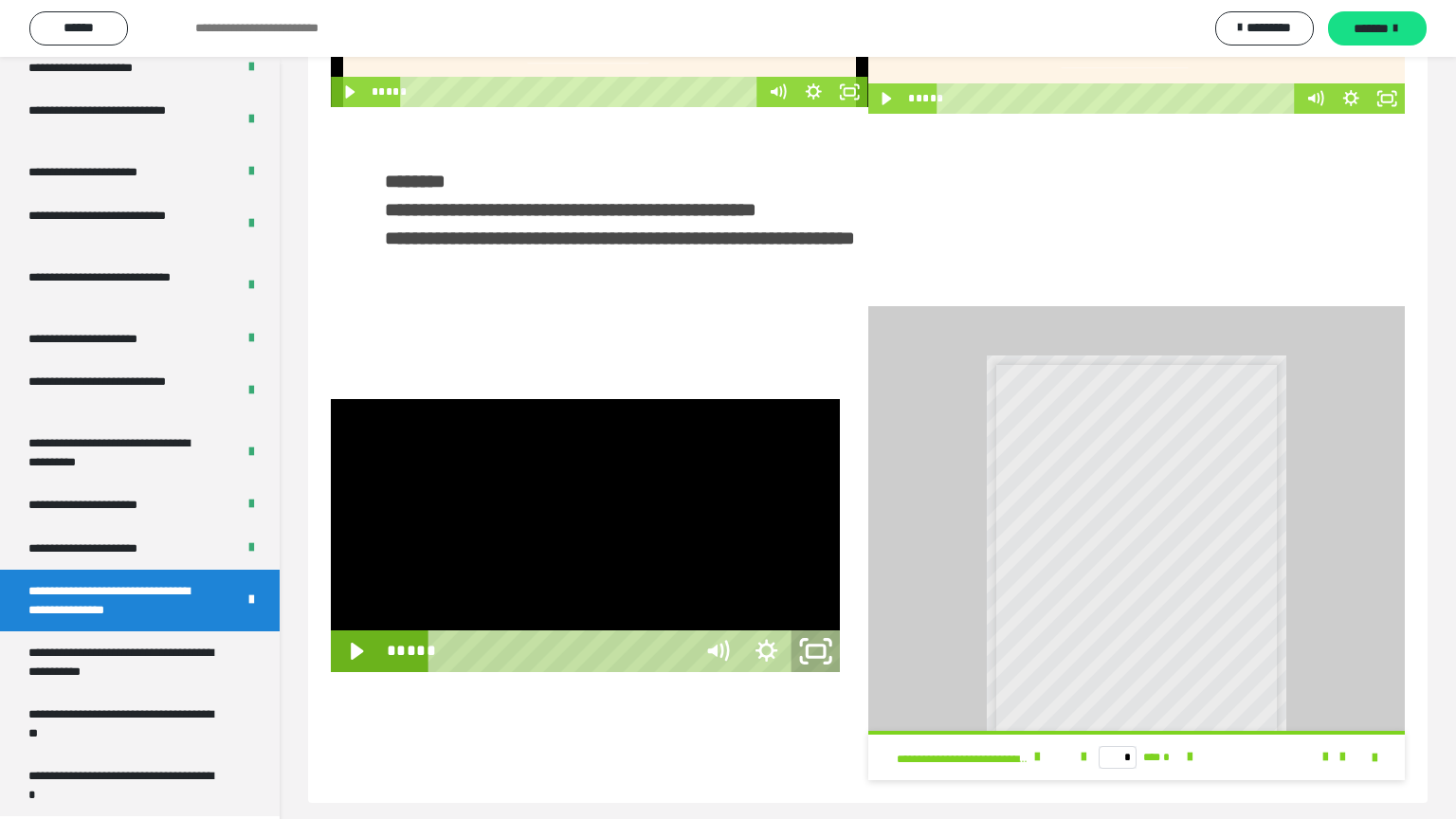 click 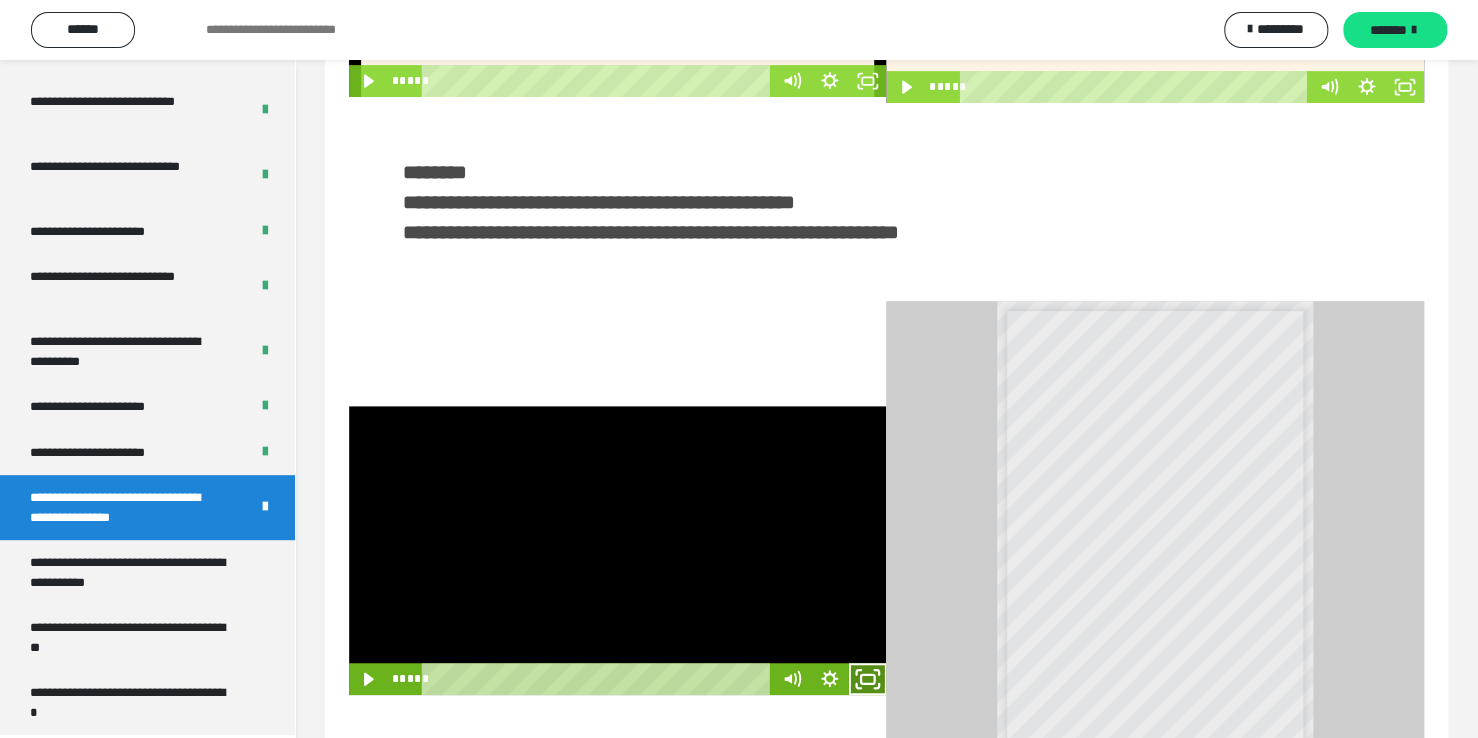 click 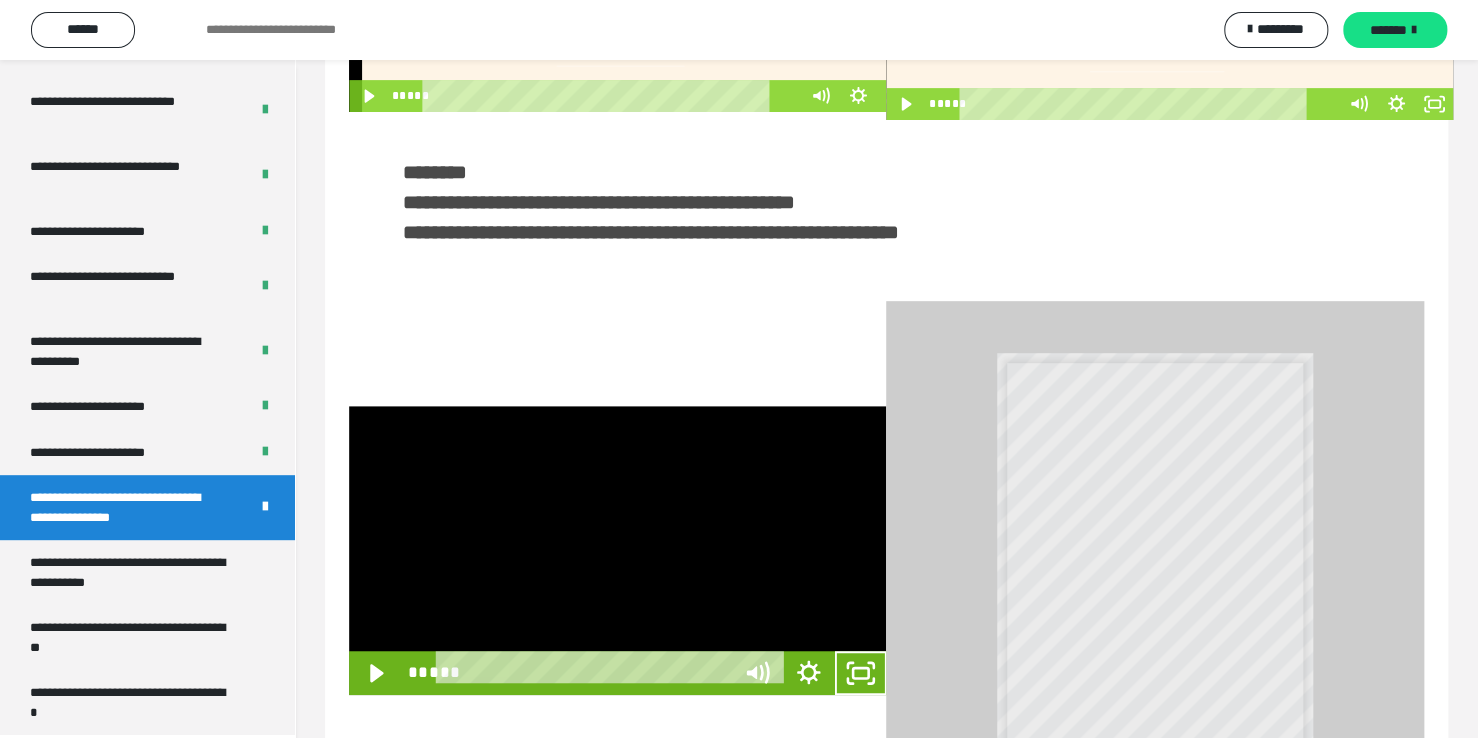 scroll, scrollTop: 3823, scrollLeft: 0, axis: vertical 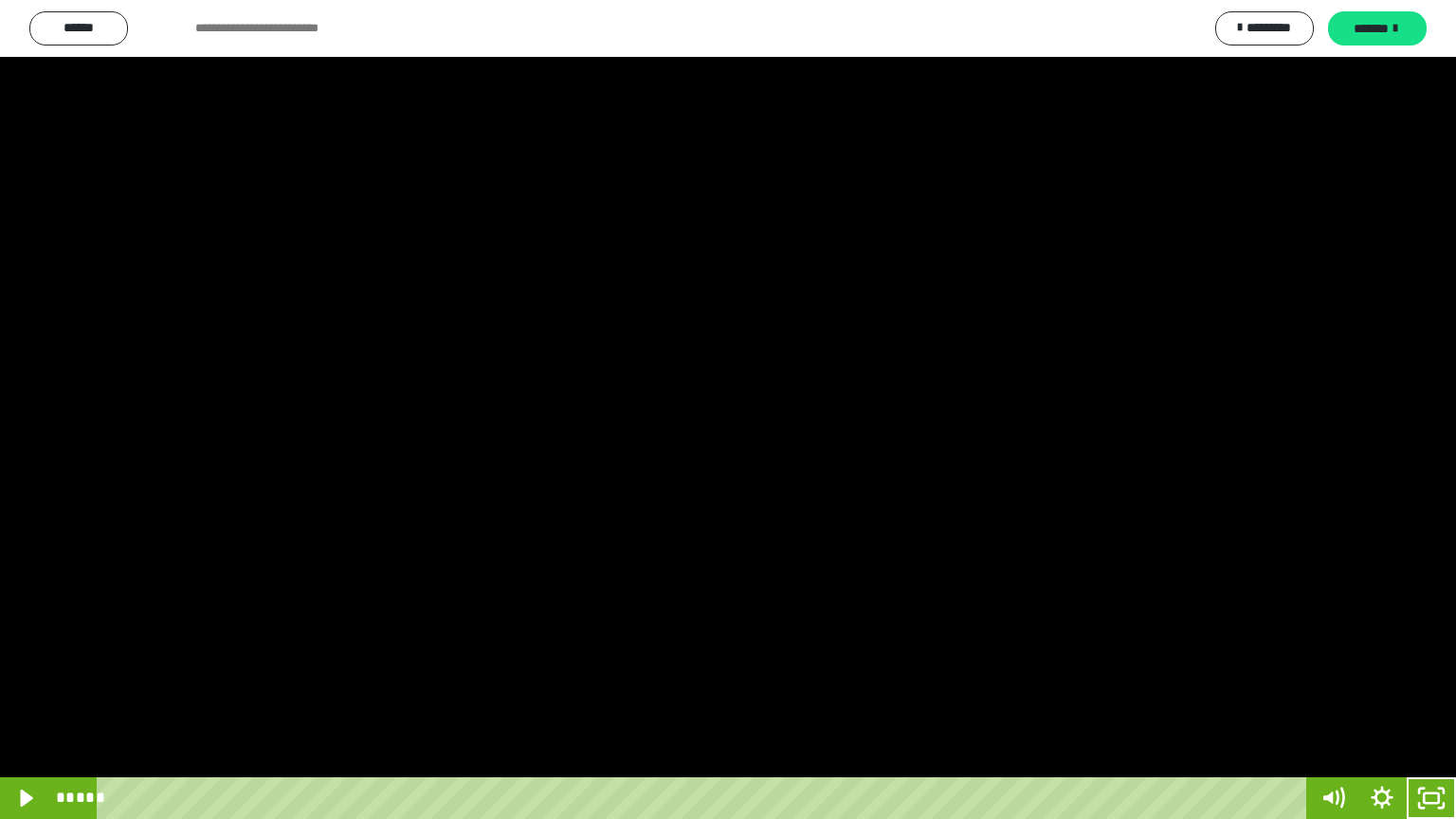 click at bounding box center [728, 410] 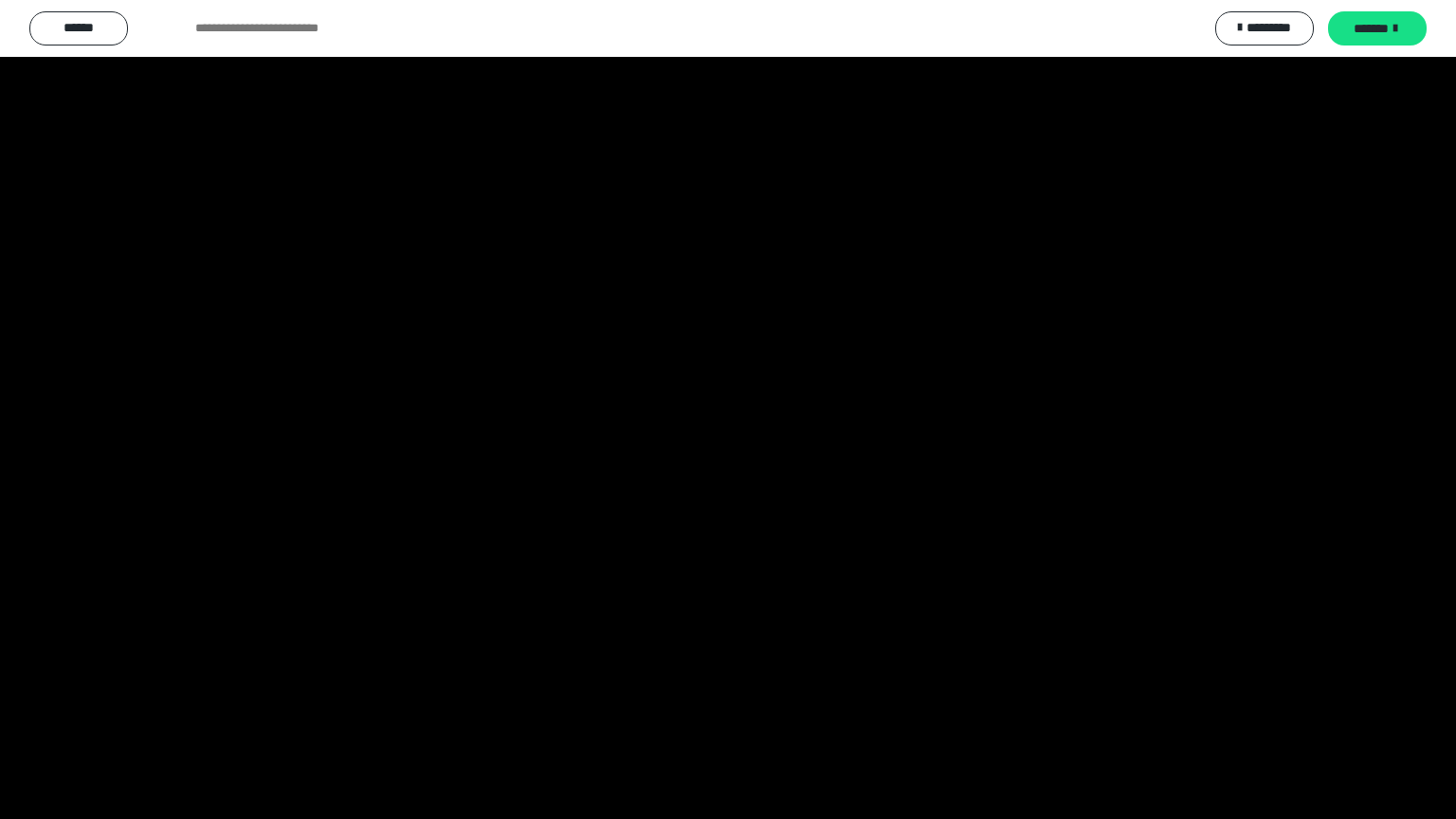 click at bounding box center (728, 410) 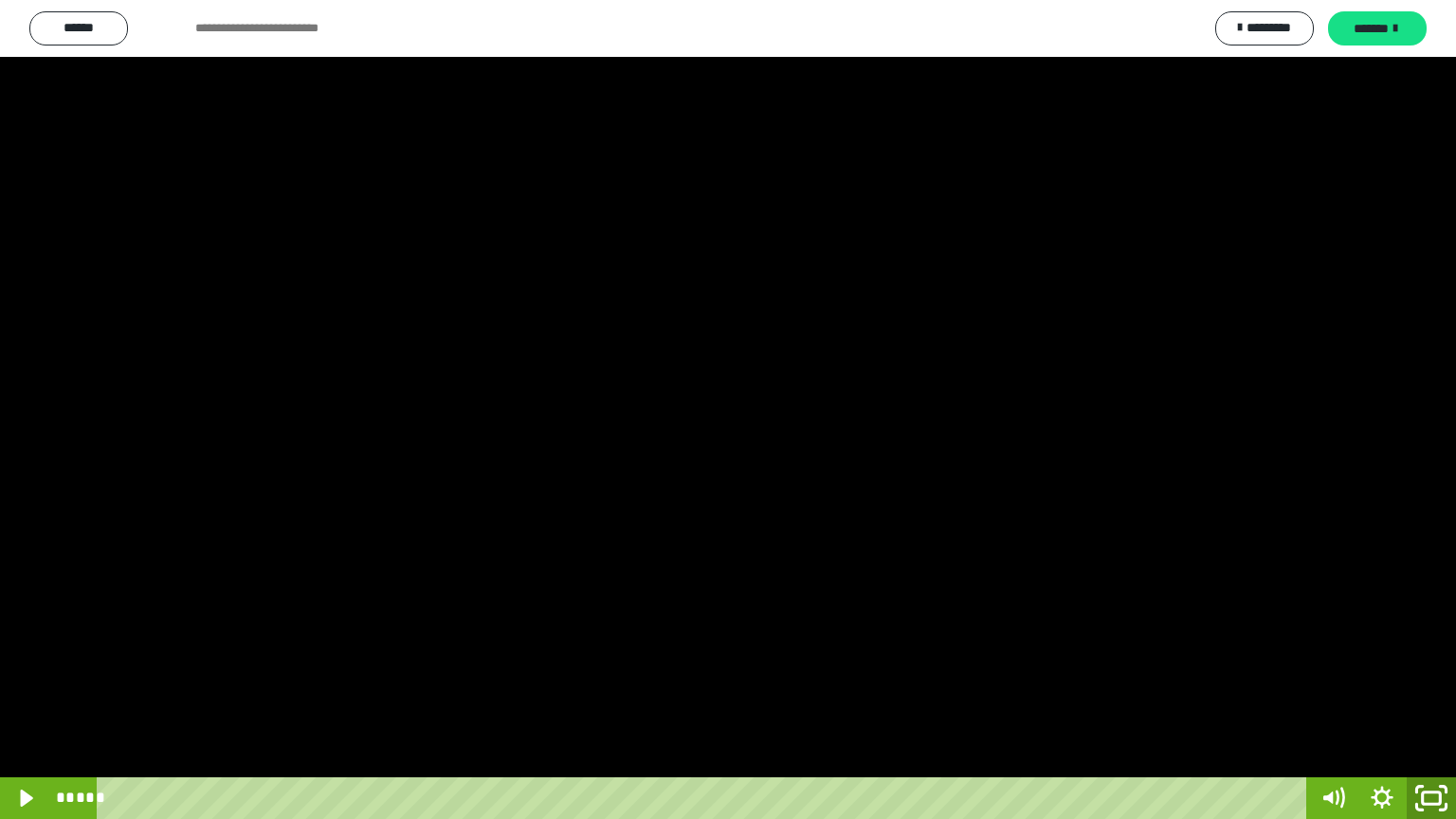 click 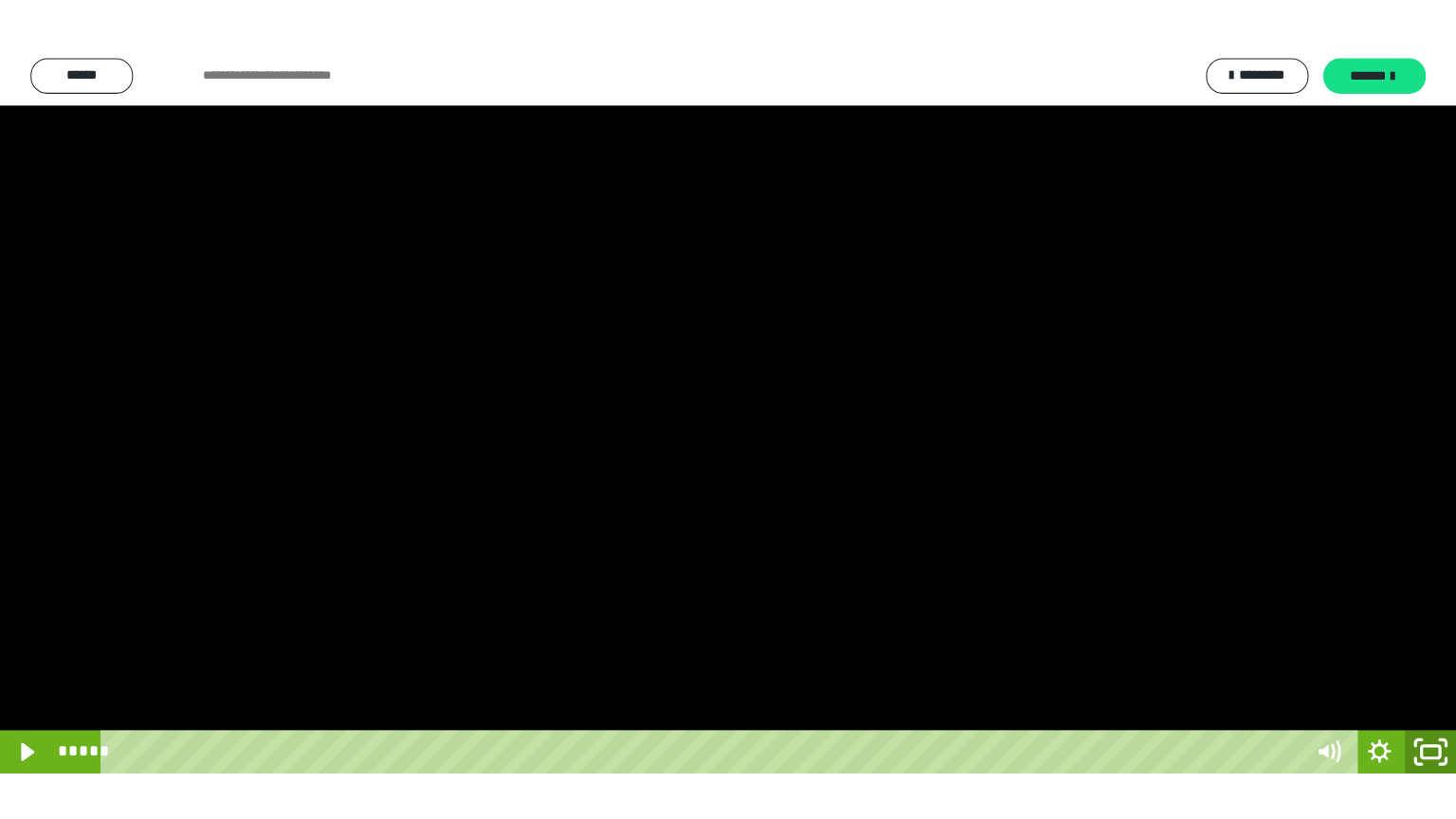 scroll, scrollTop: 3743, scrollLeft: 0, axis: vertical 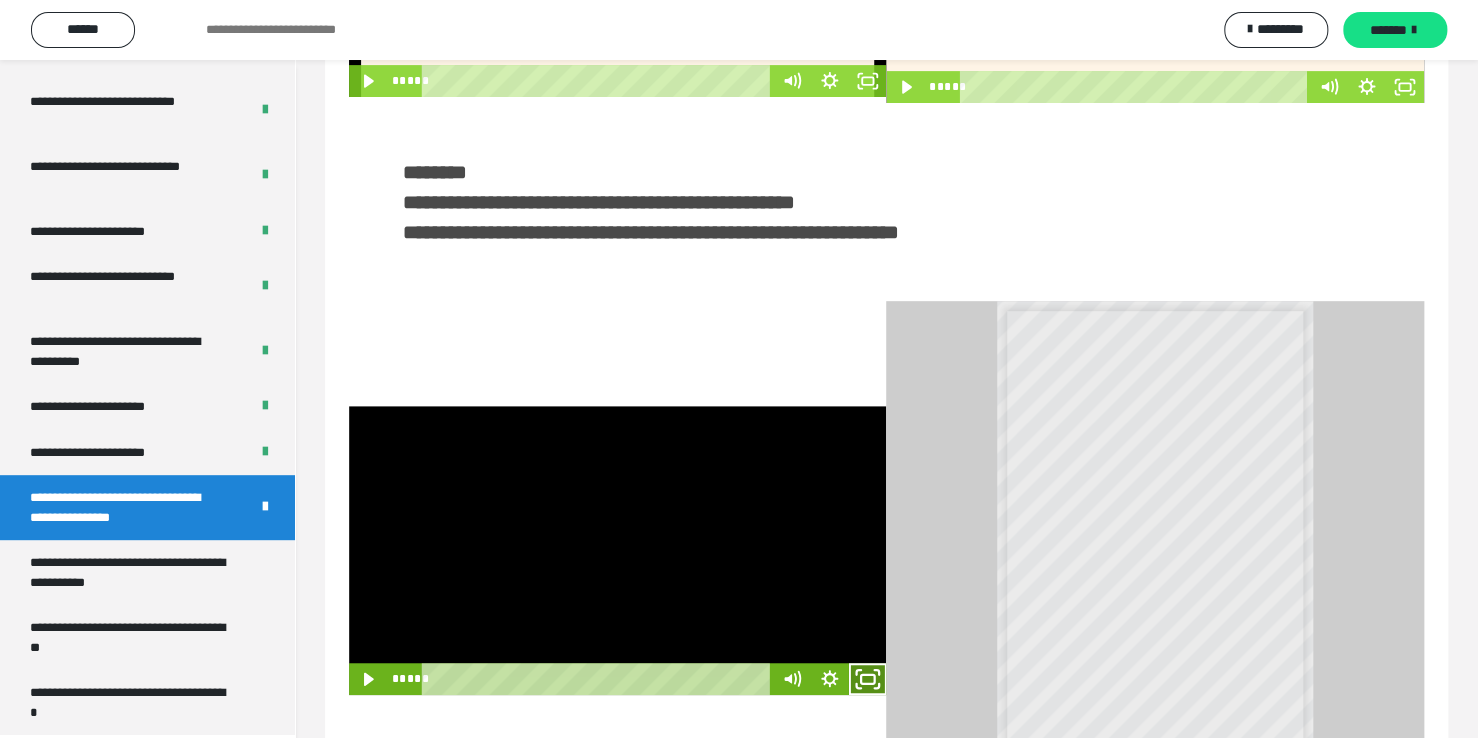 click 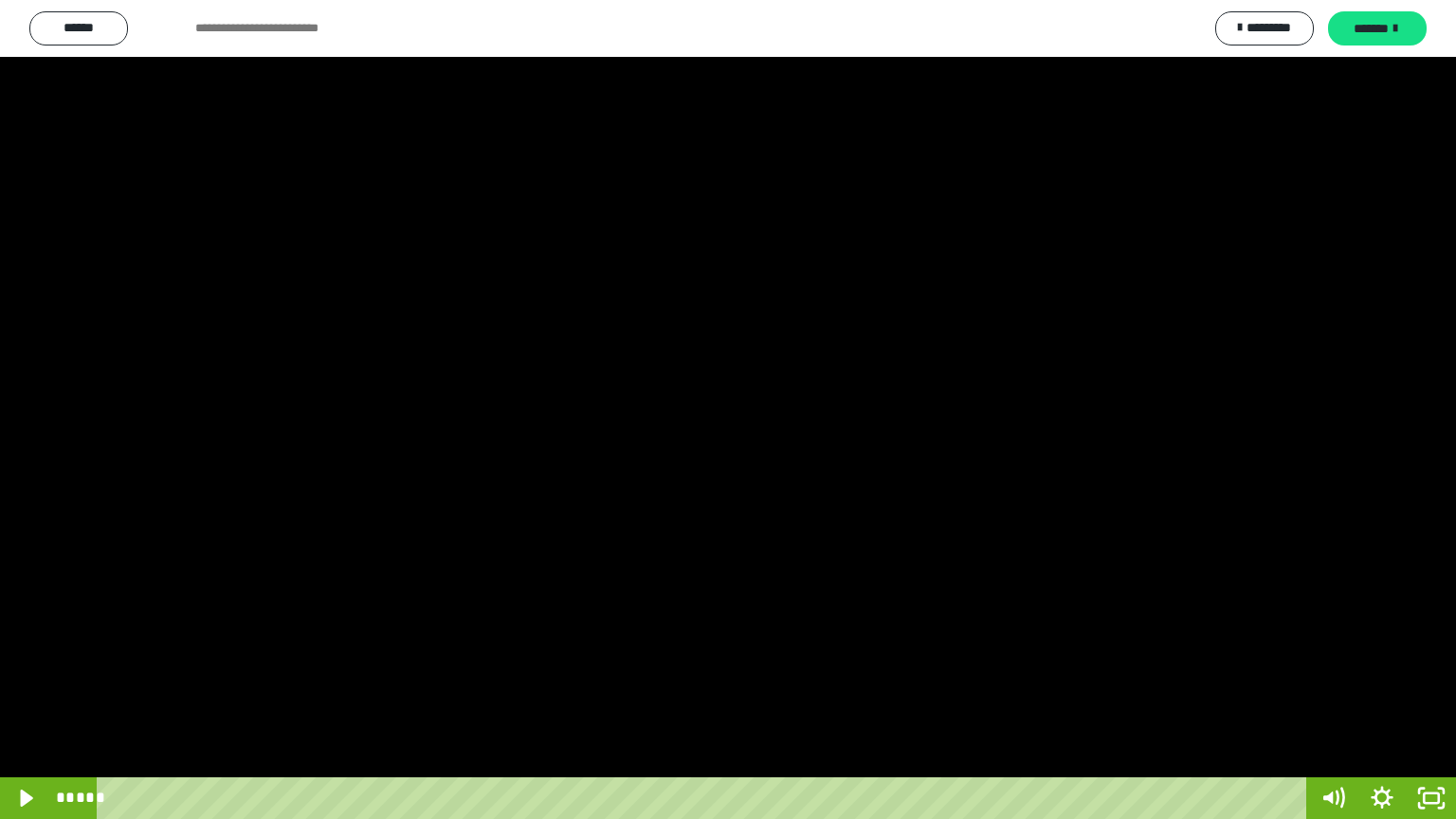 click at bounding box center (728, 410) 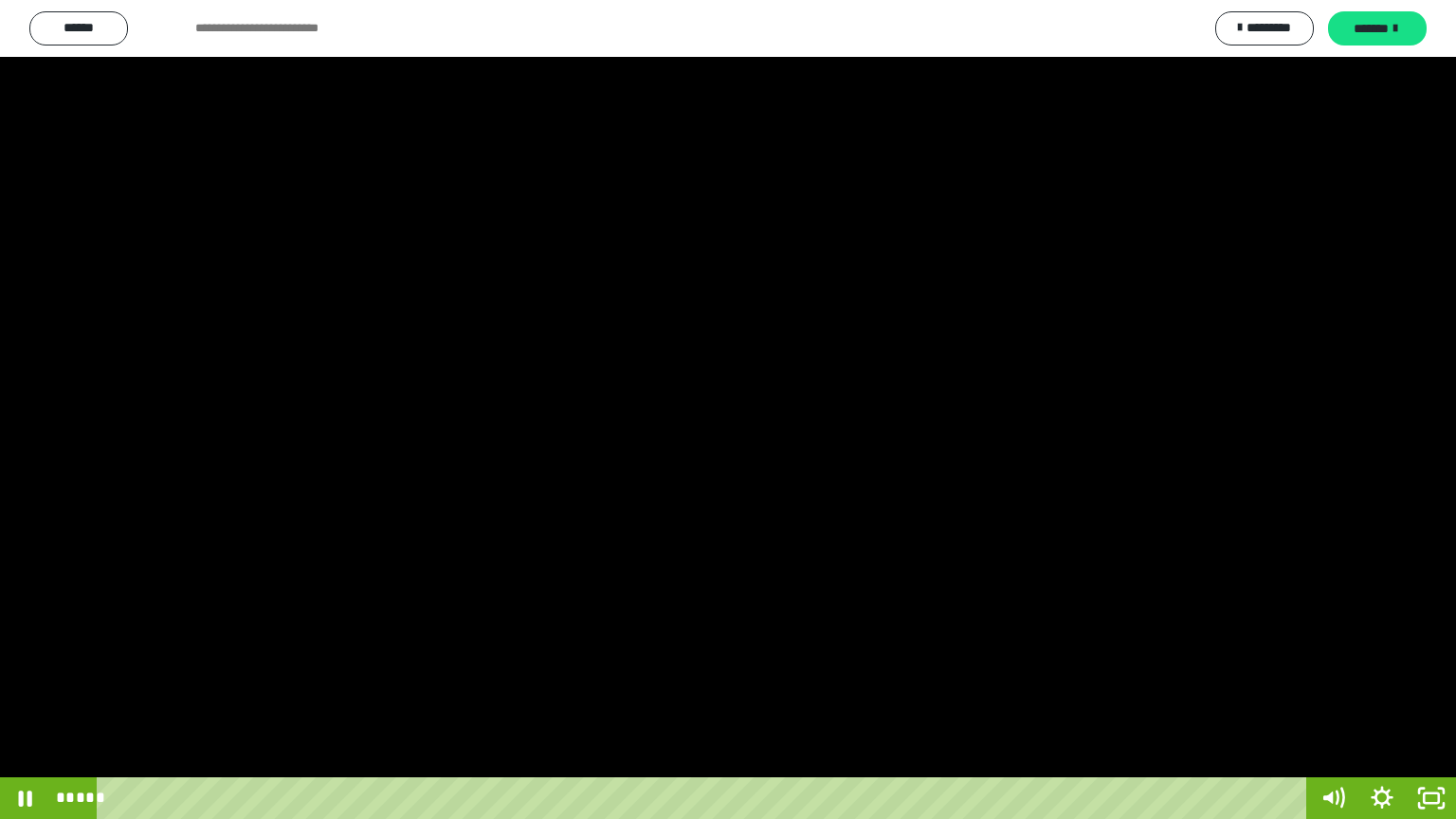 click at bounding box center [728, 410] 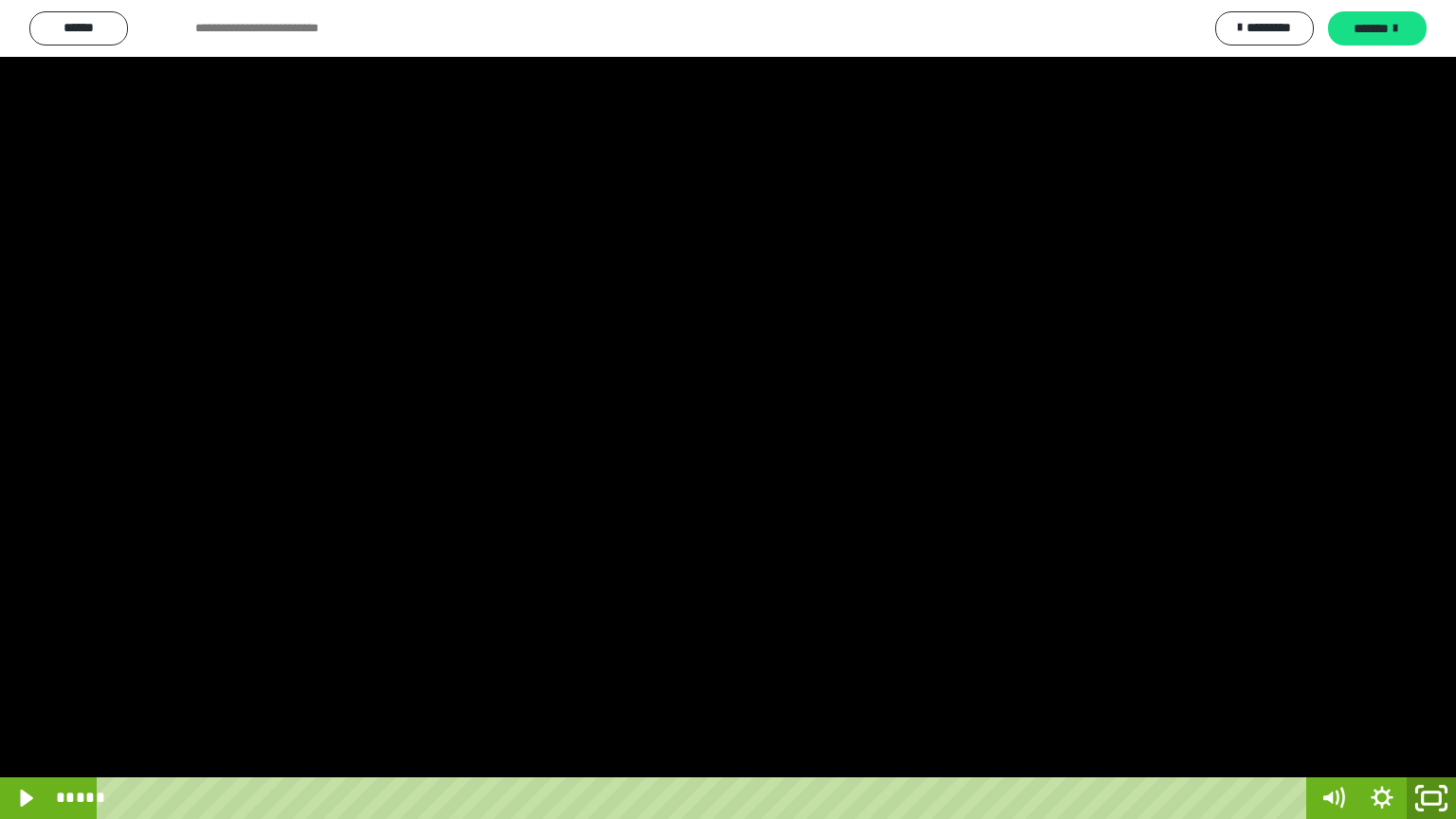 click 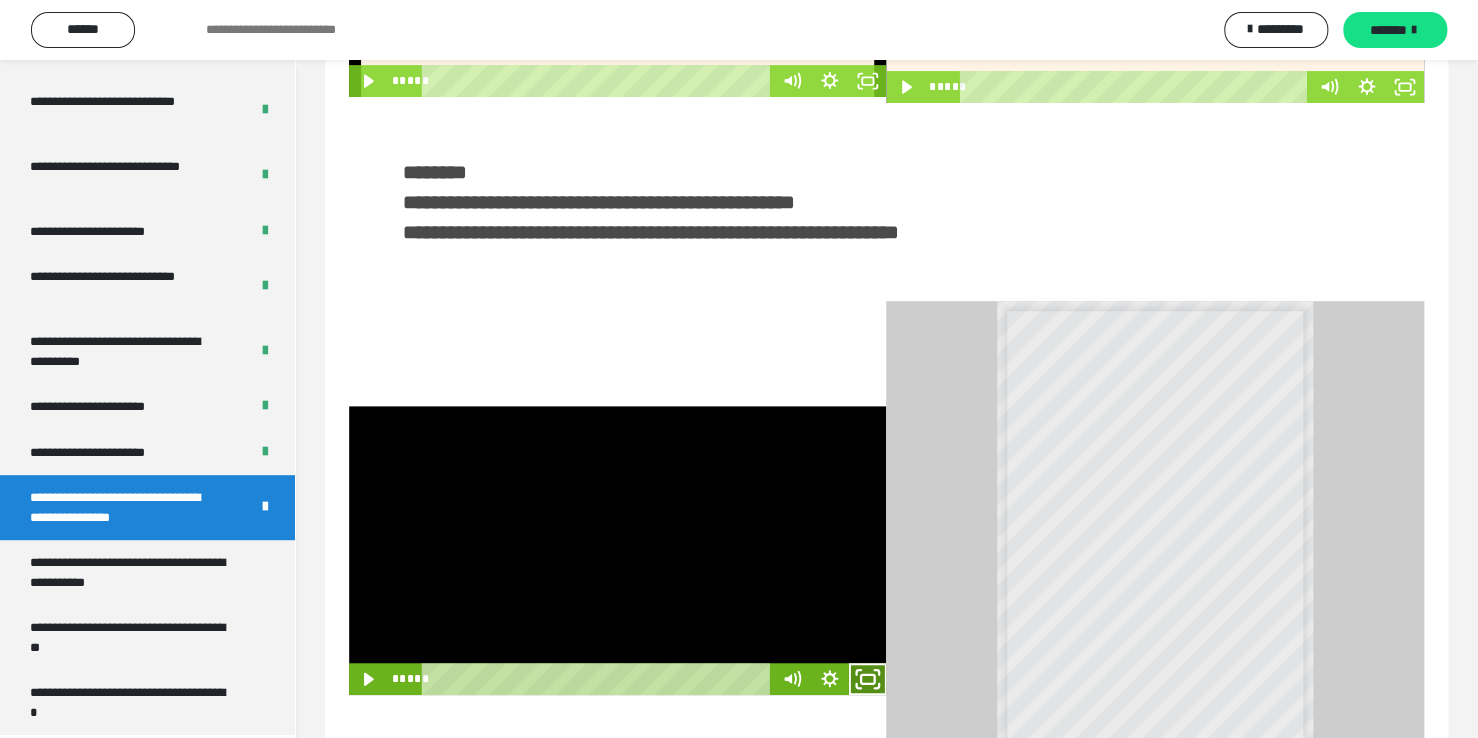 click 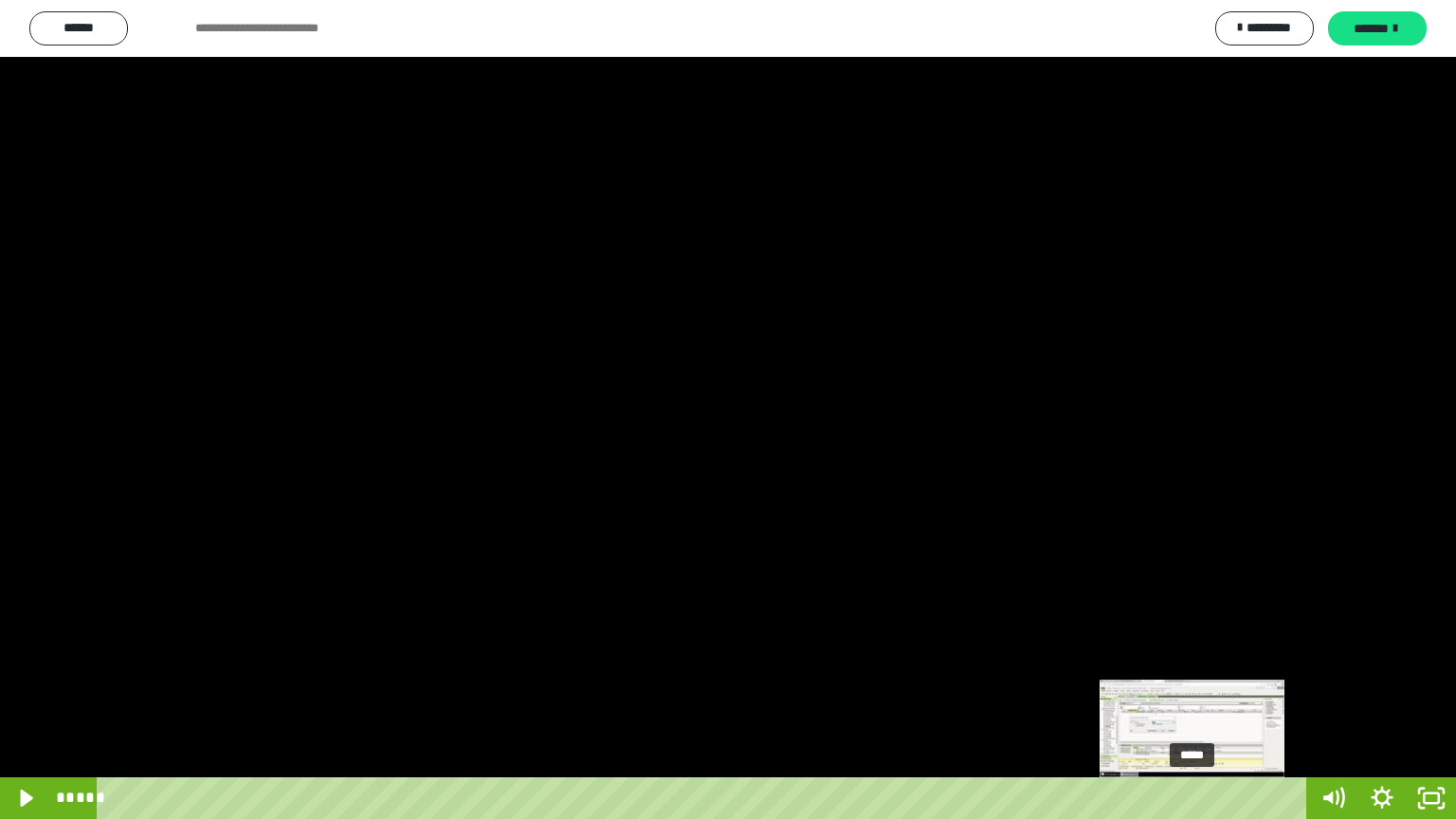 click at bounding box center [1192, 798] 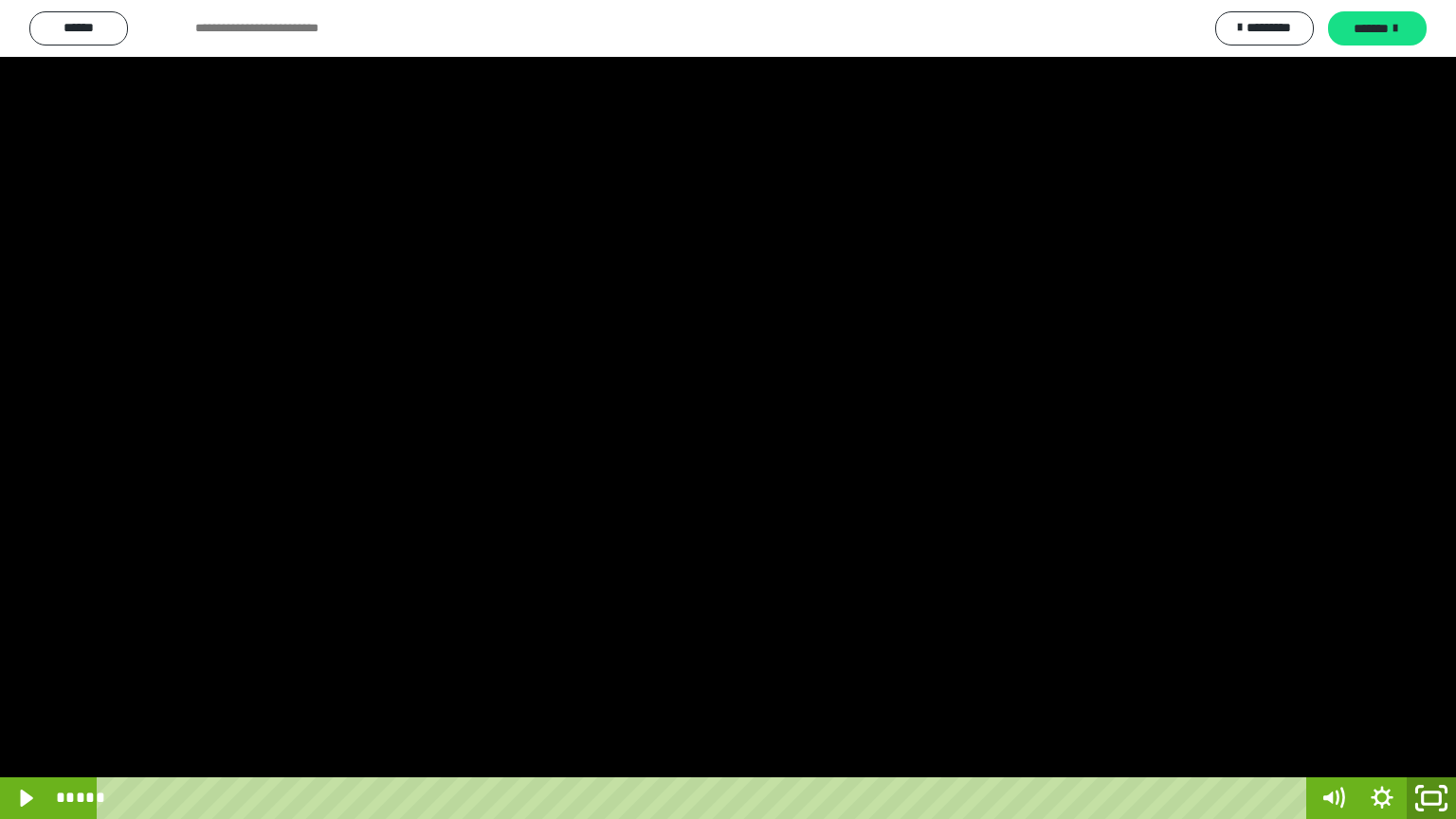click 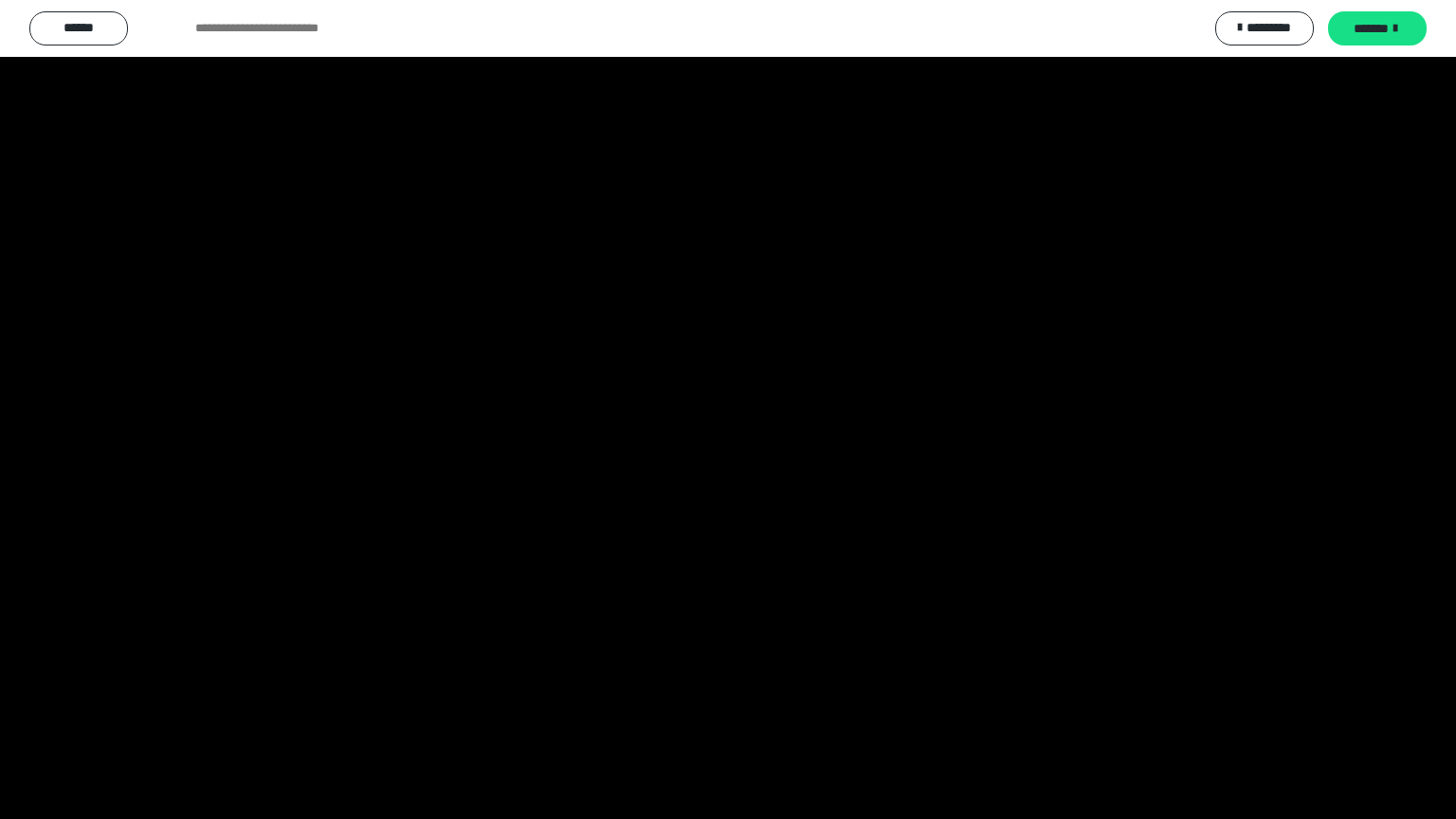 scroll, scrollTop: 3743, scrollLeft: 0, axis: vertical 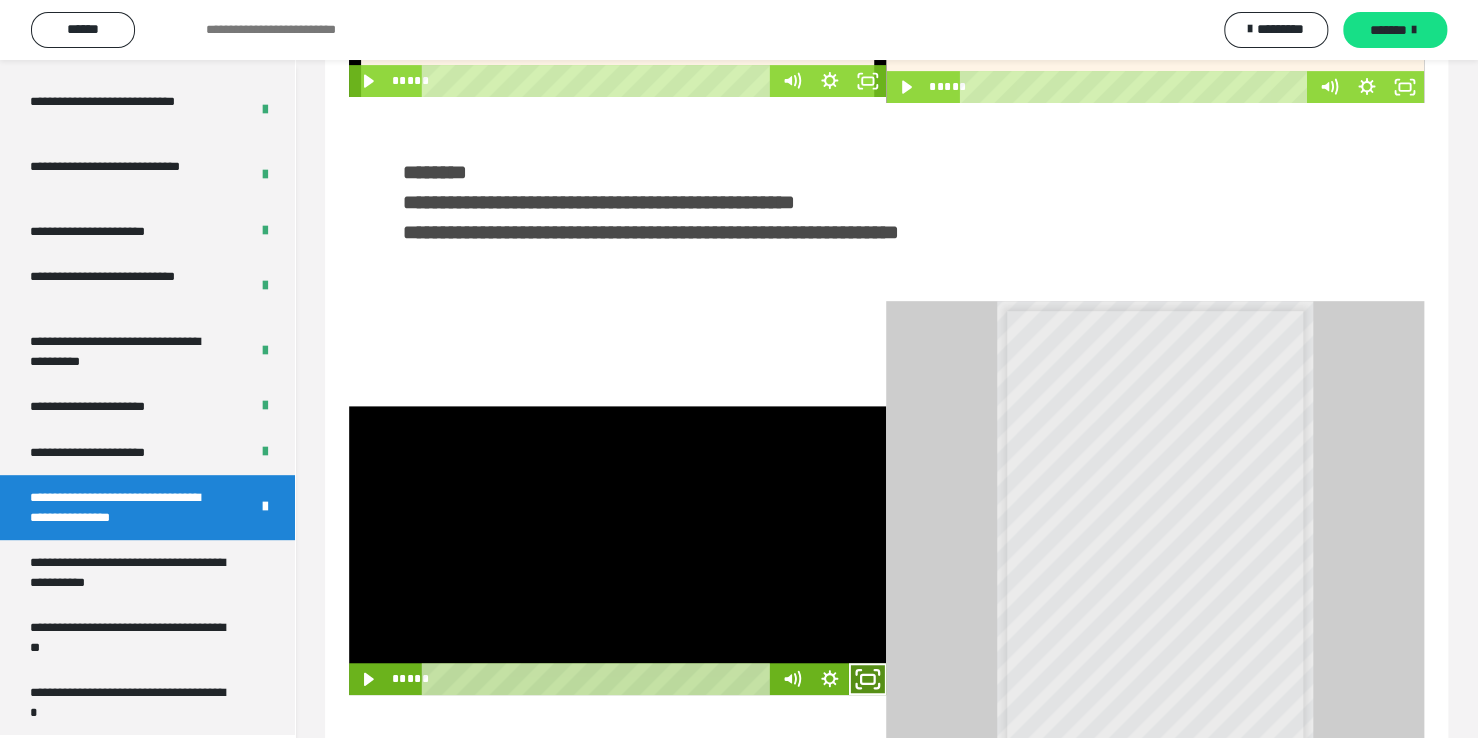 click 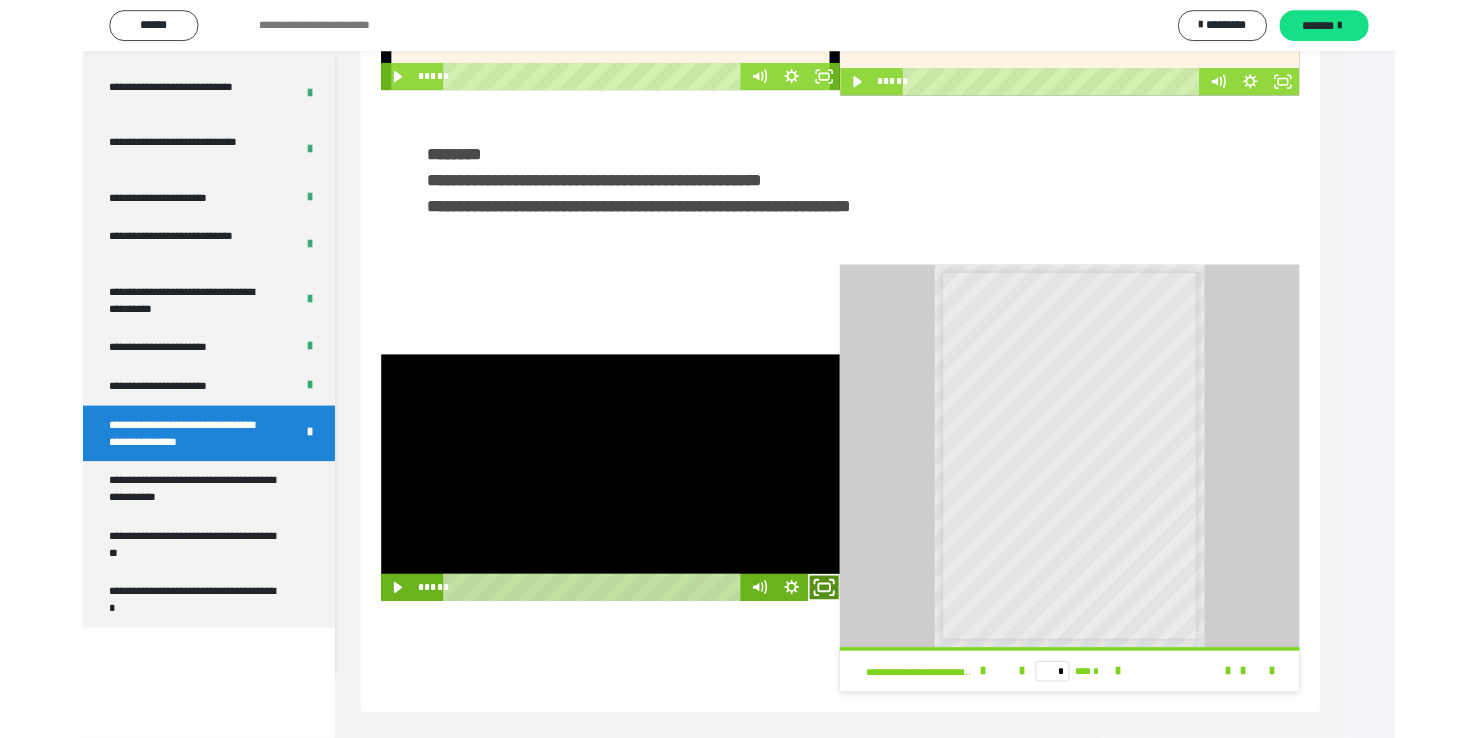 scroll, scrollTop: 3823, scrollLeft: 0, axis: vertical 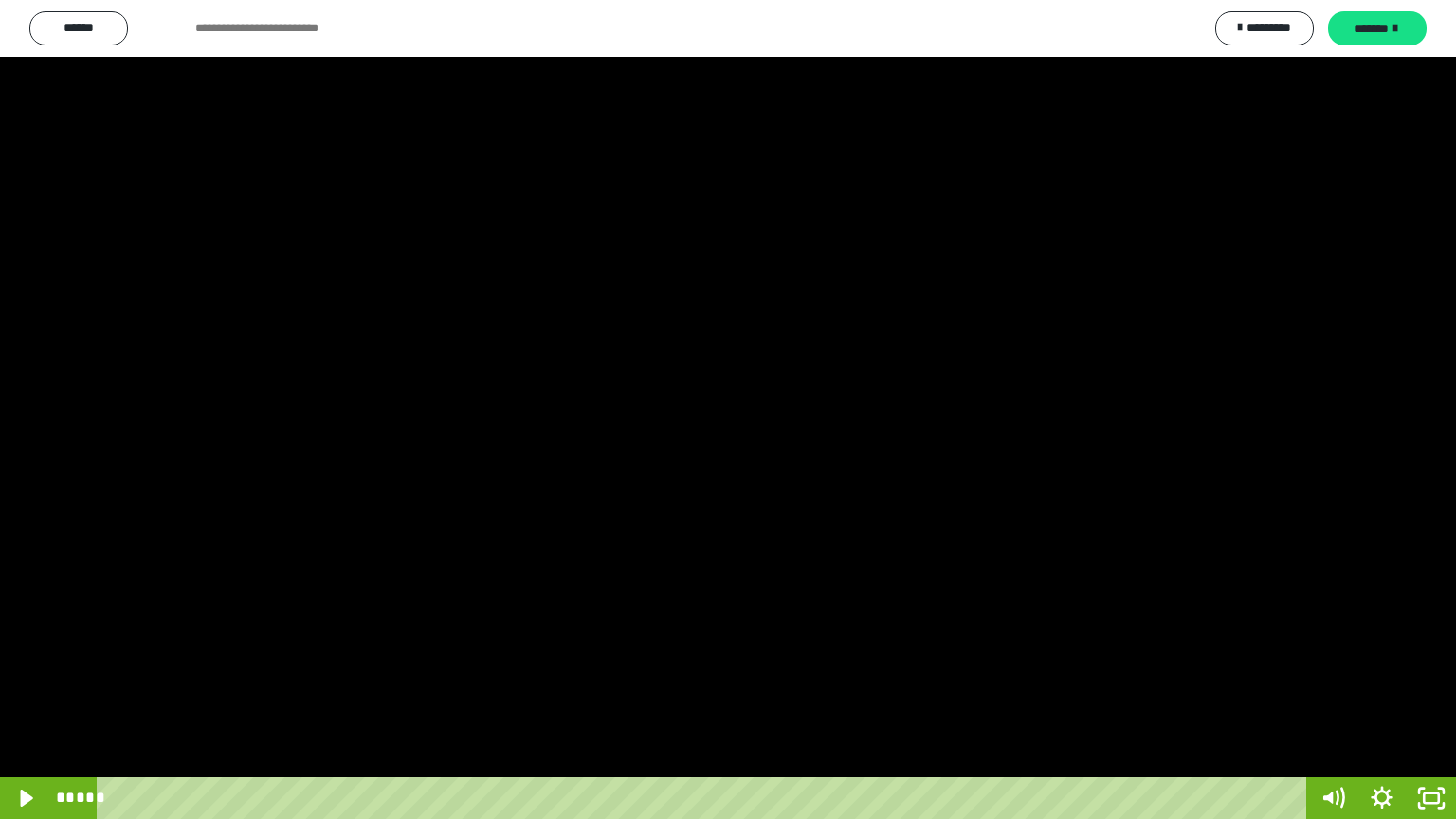 click at bounding box center (728, 410) 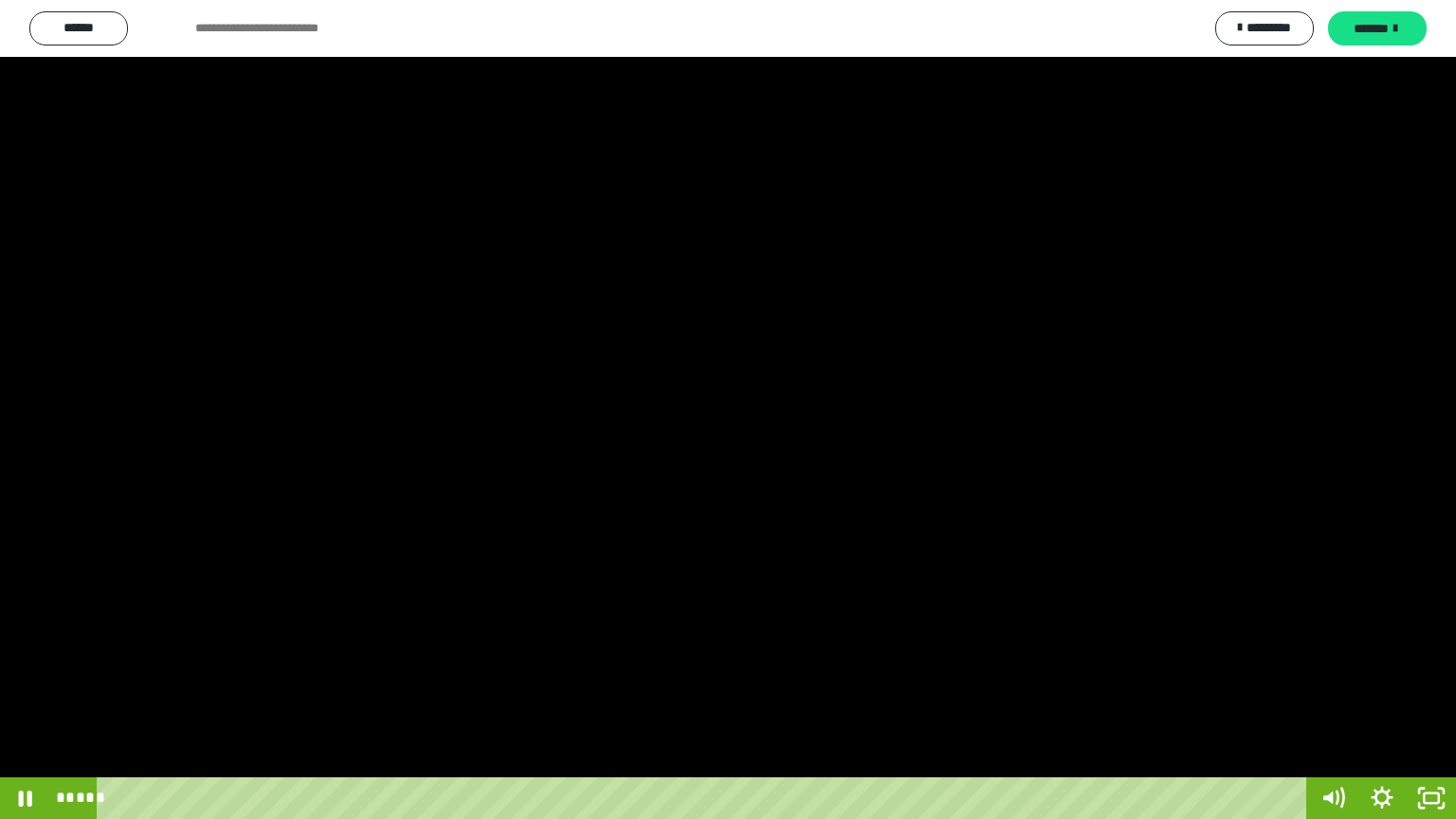click at bounding box center (728, 410) 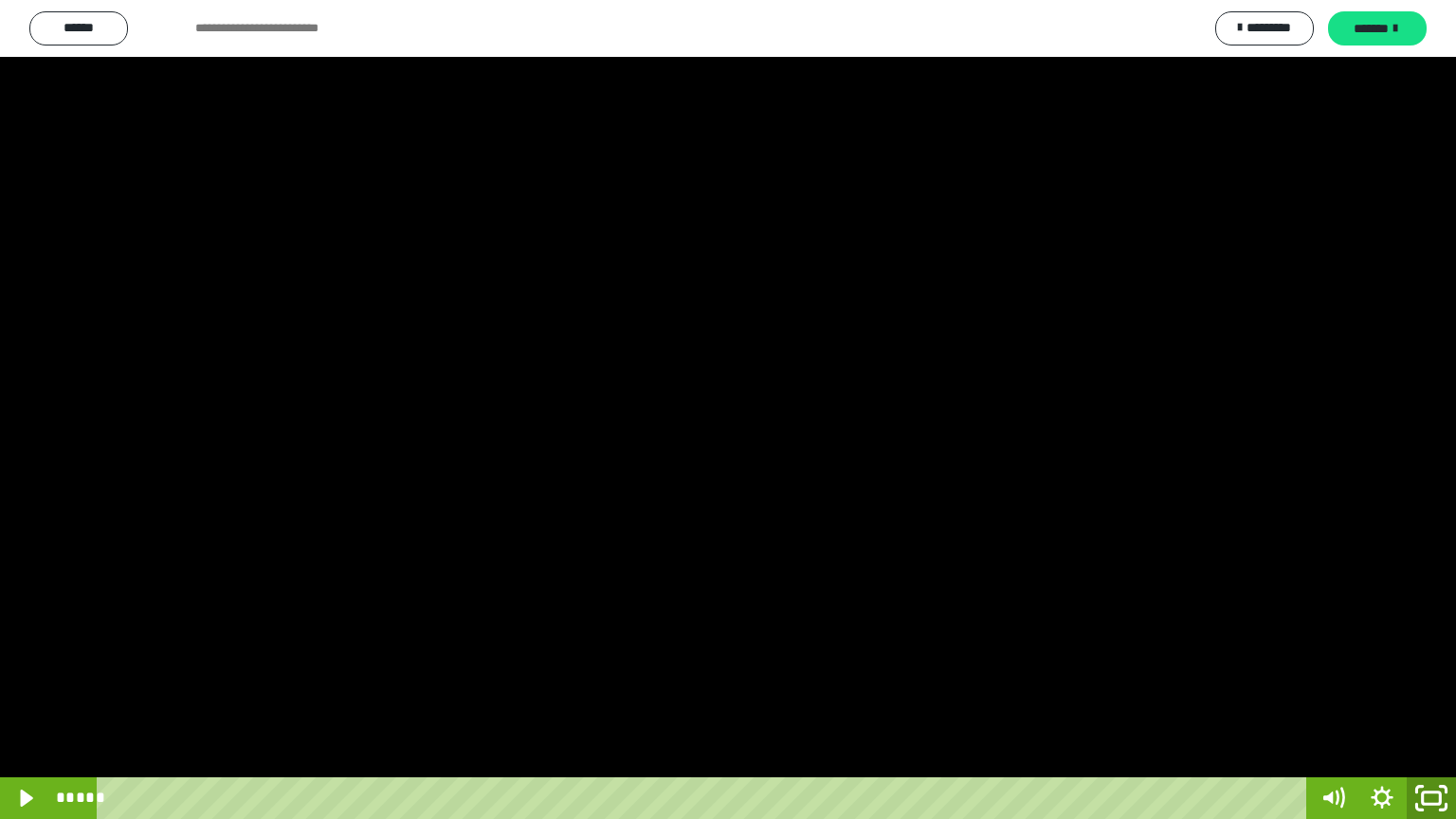 click 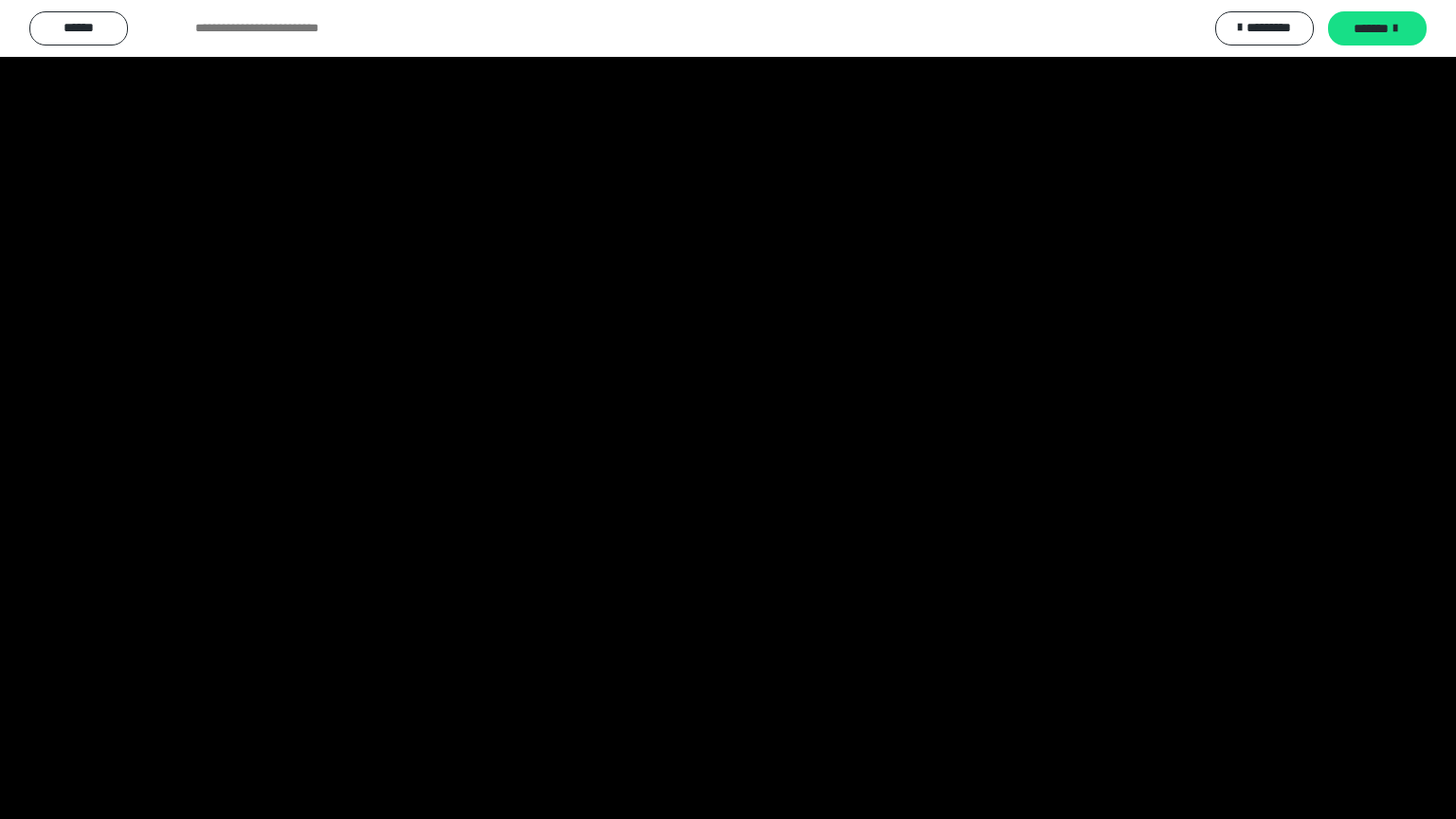 scroll, scrollTop: 3743, scrollLeft: 0, axis: vertical 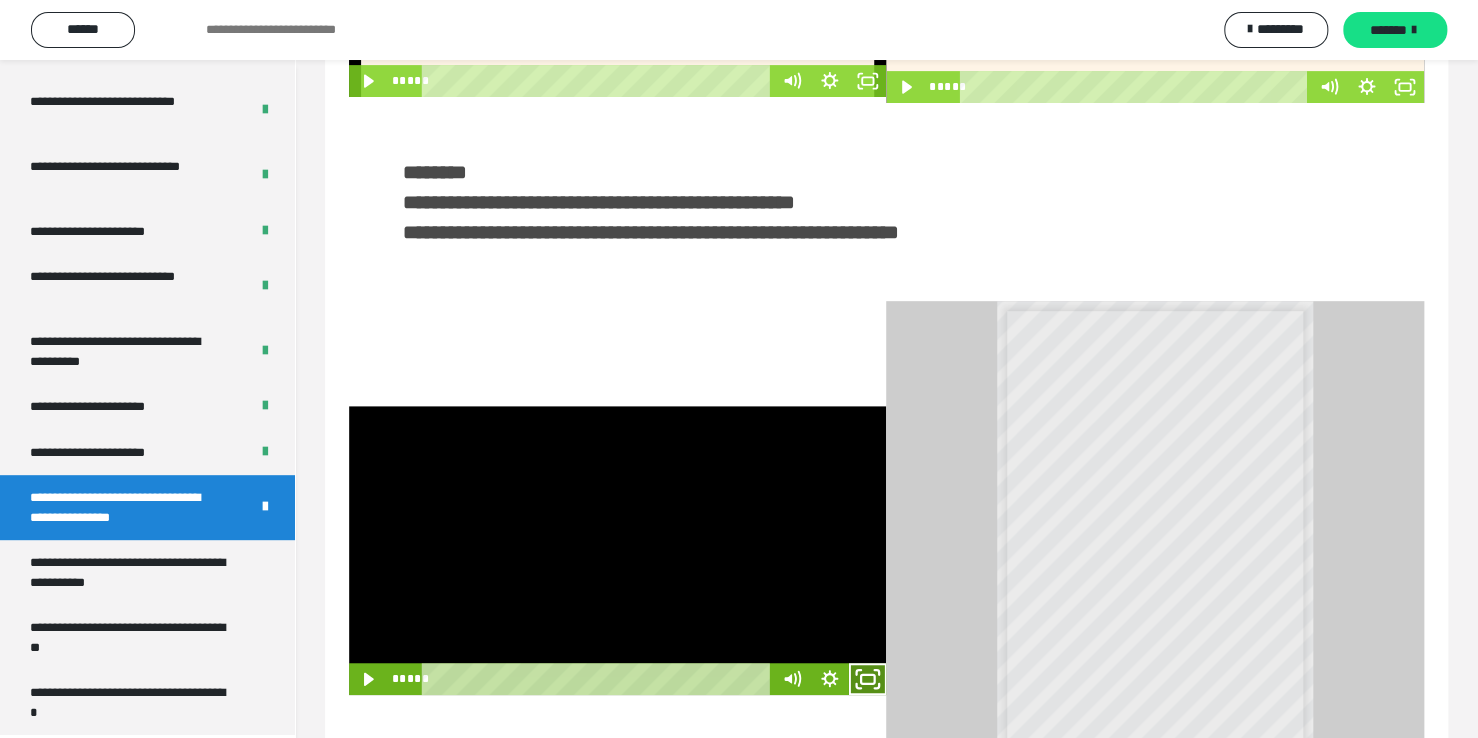 click 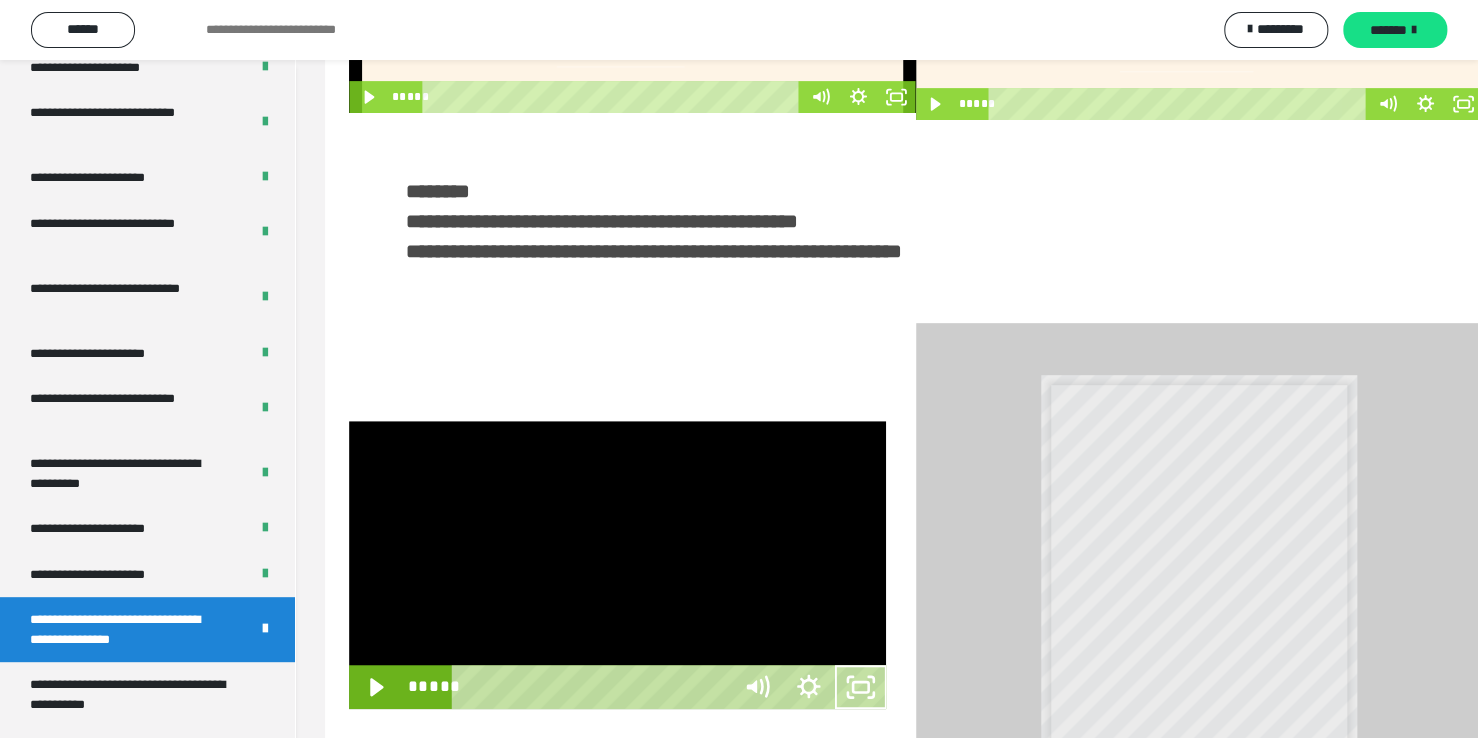 scroll, scrollTop: 3823, scrollLeft: 0, axis: vertical 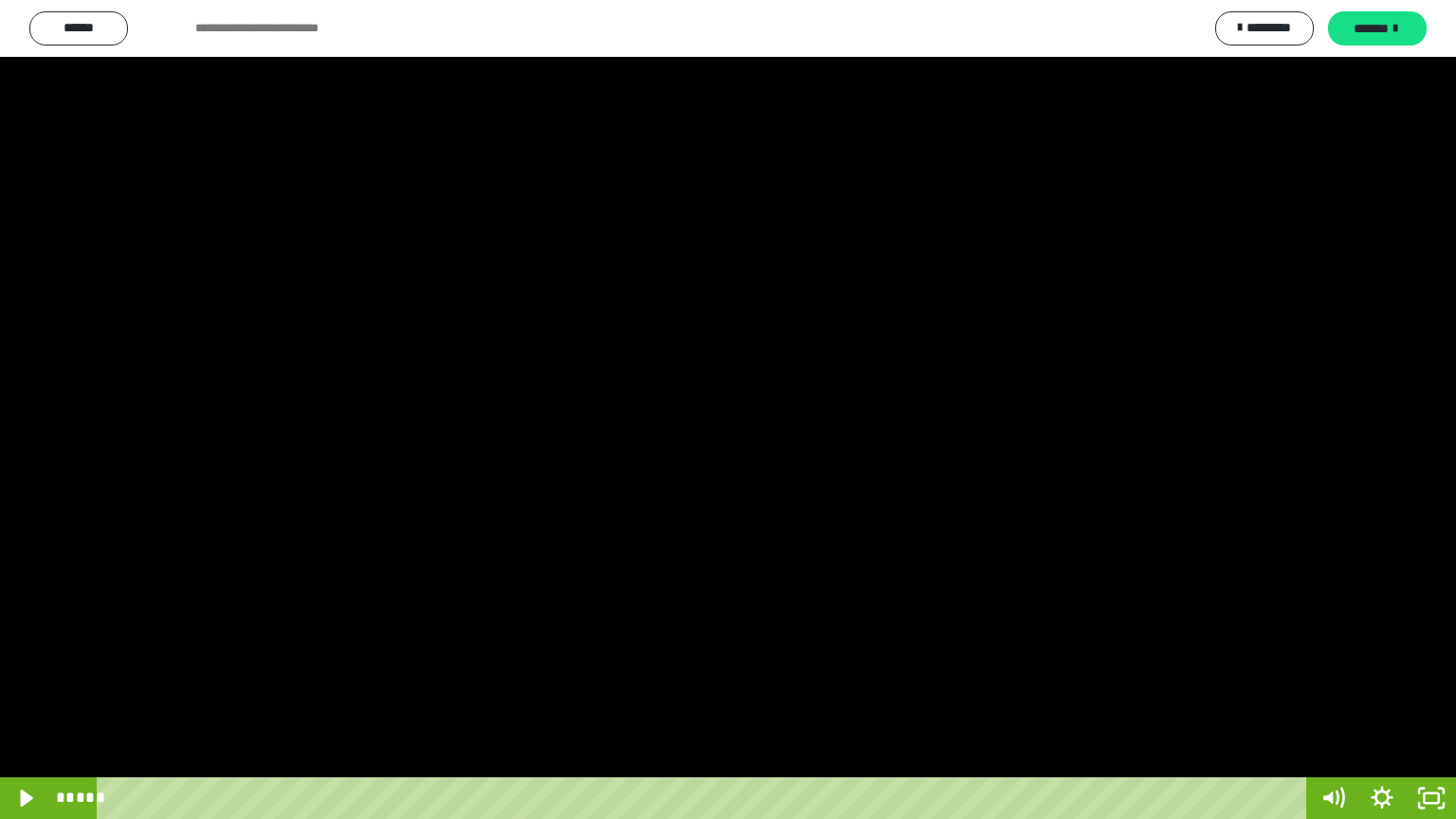 click at bounding box center (728, 410) 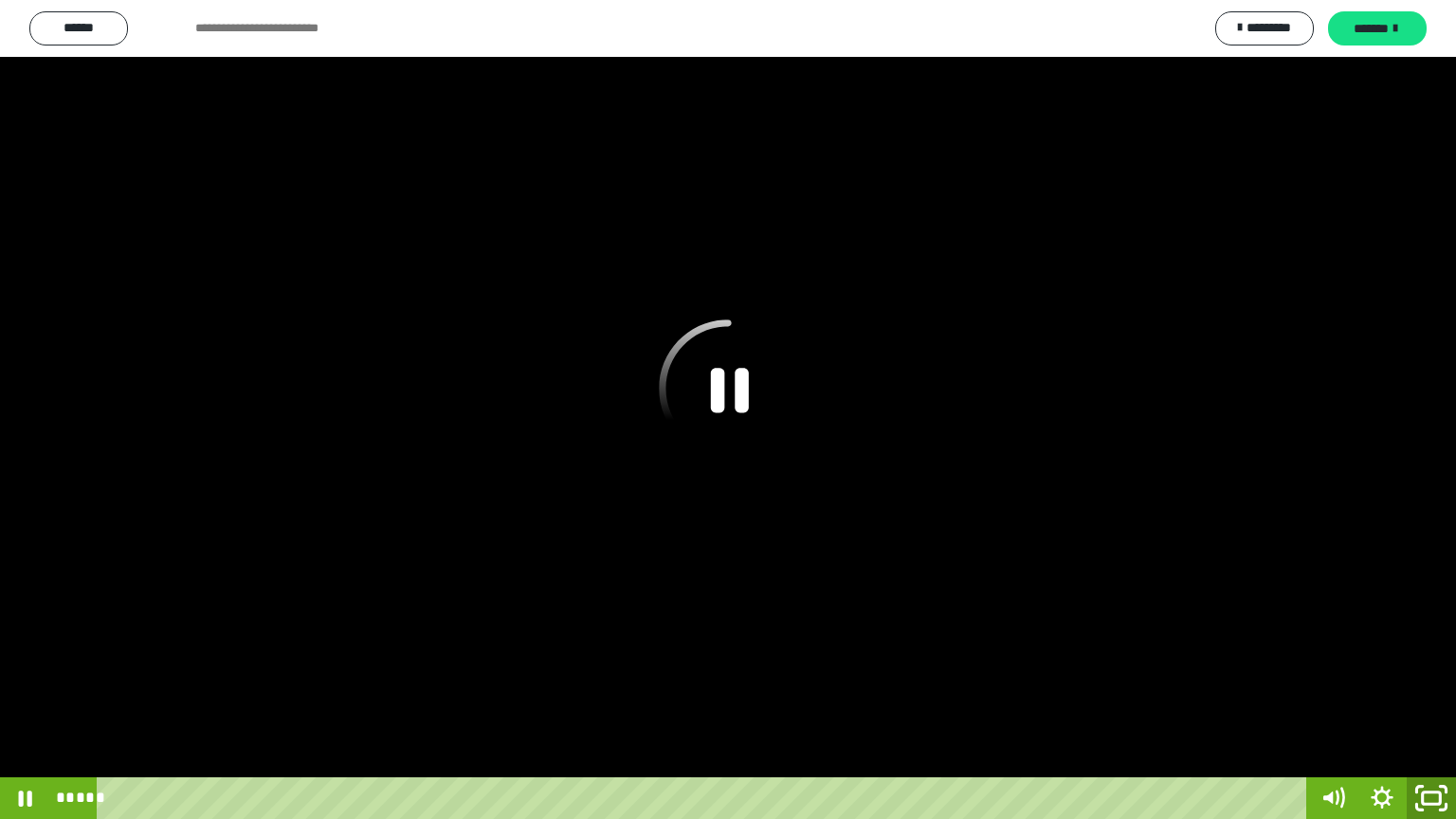 click 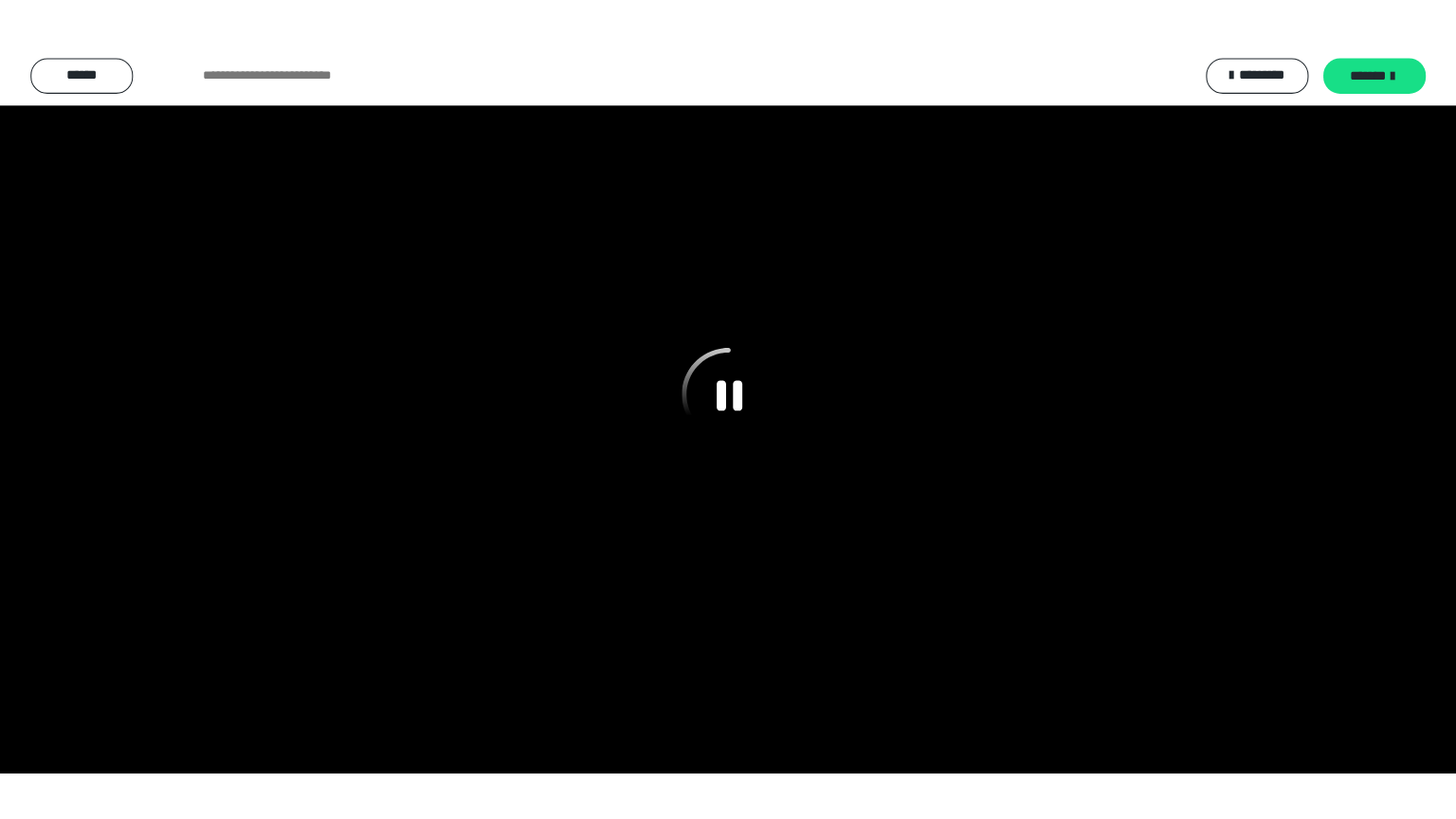 scroll, scrollTop: 3743, scrollLeft: 0, axis: vertical 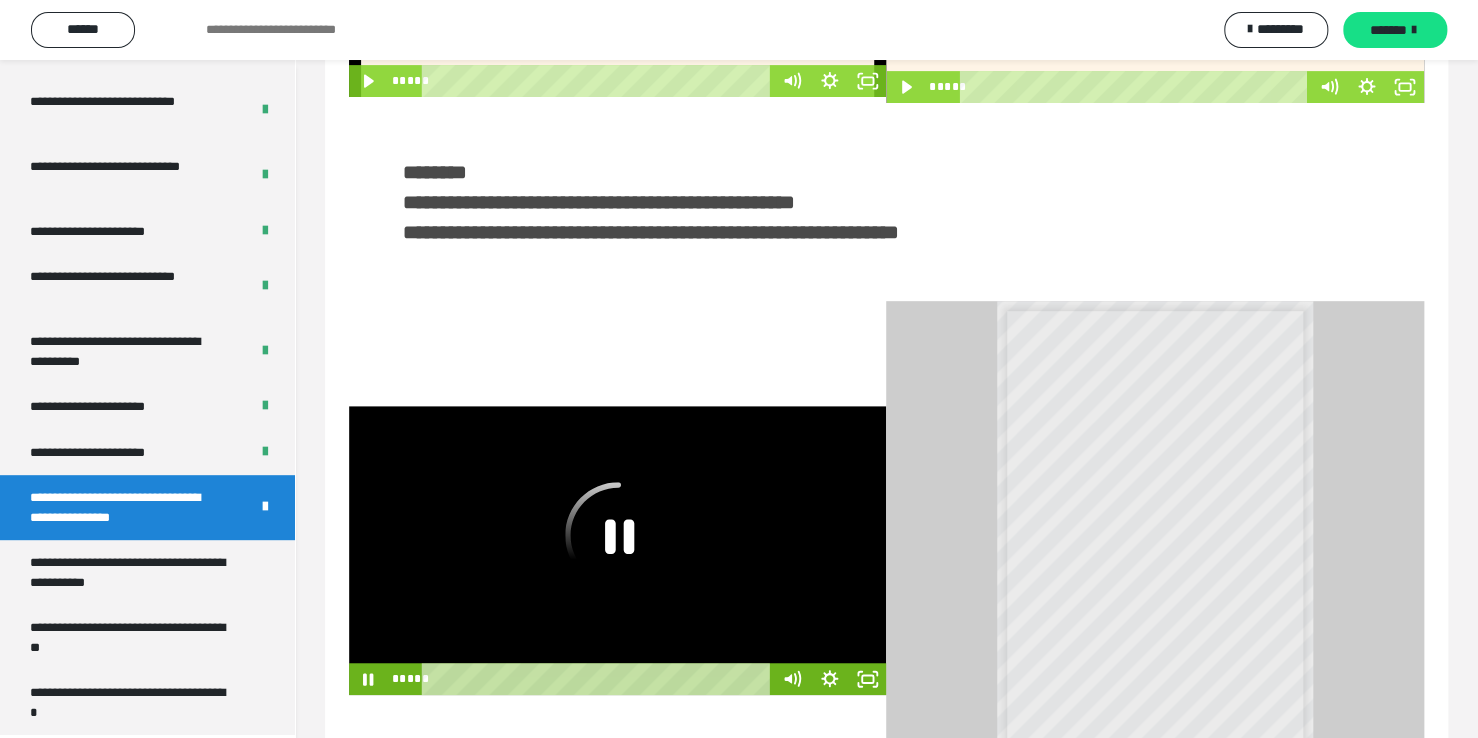 click 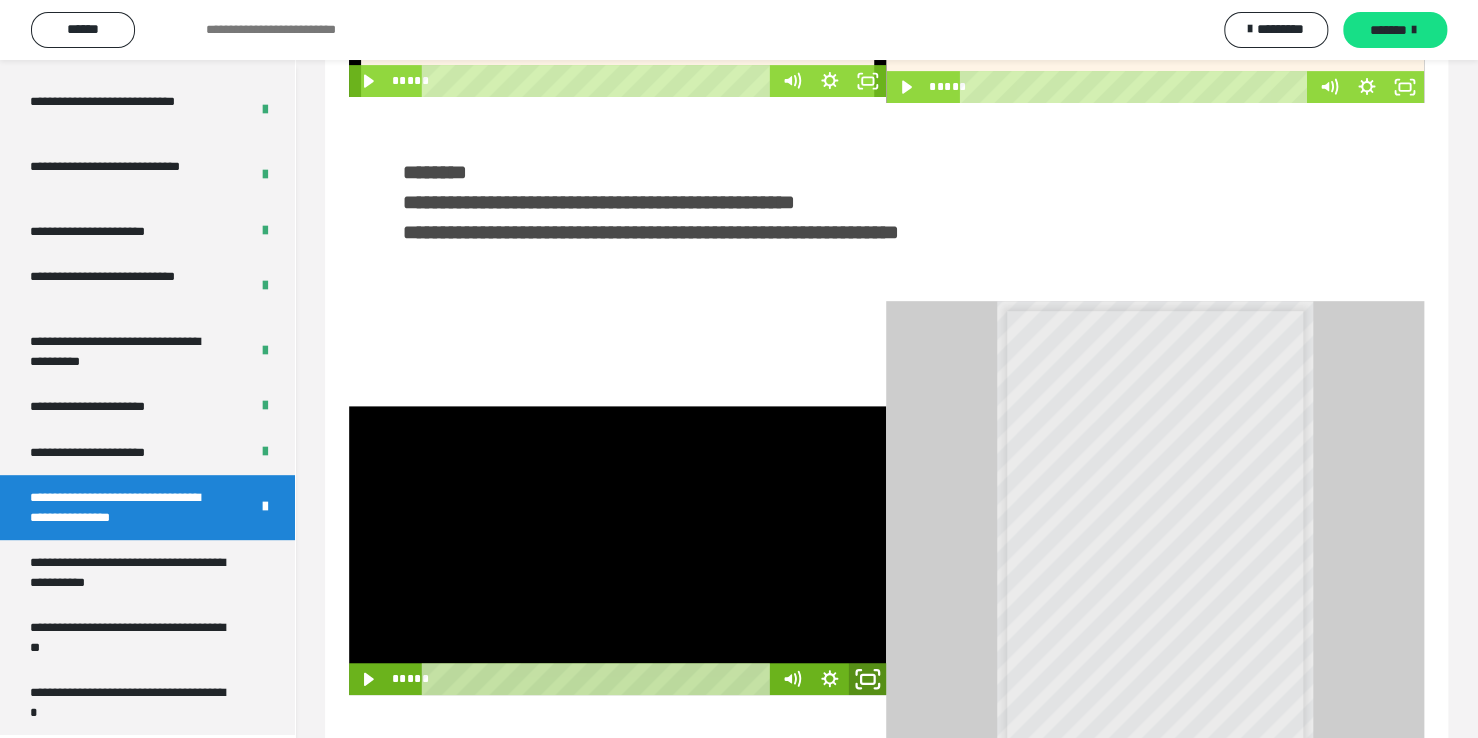click 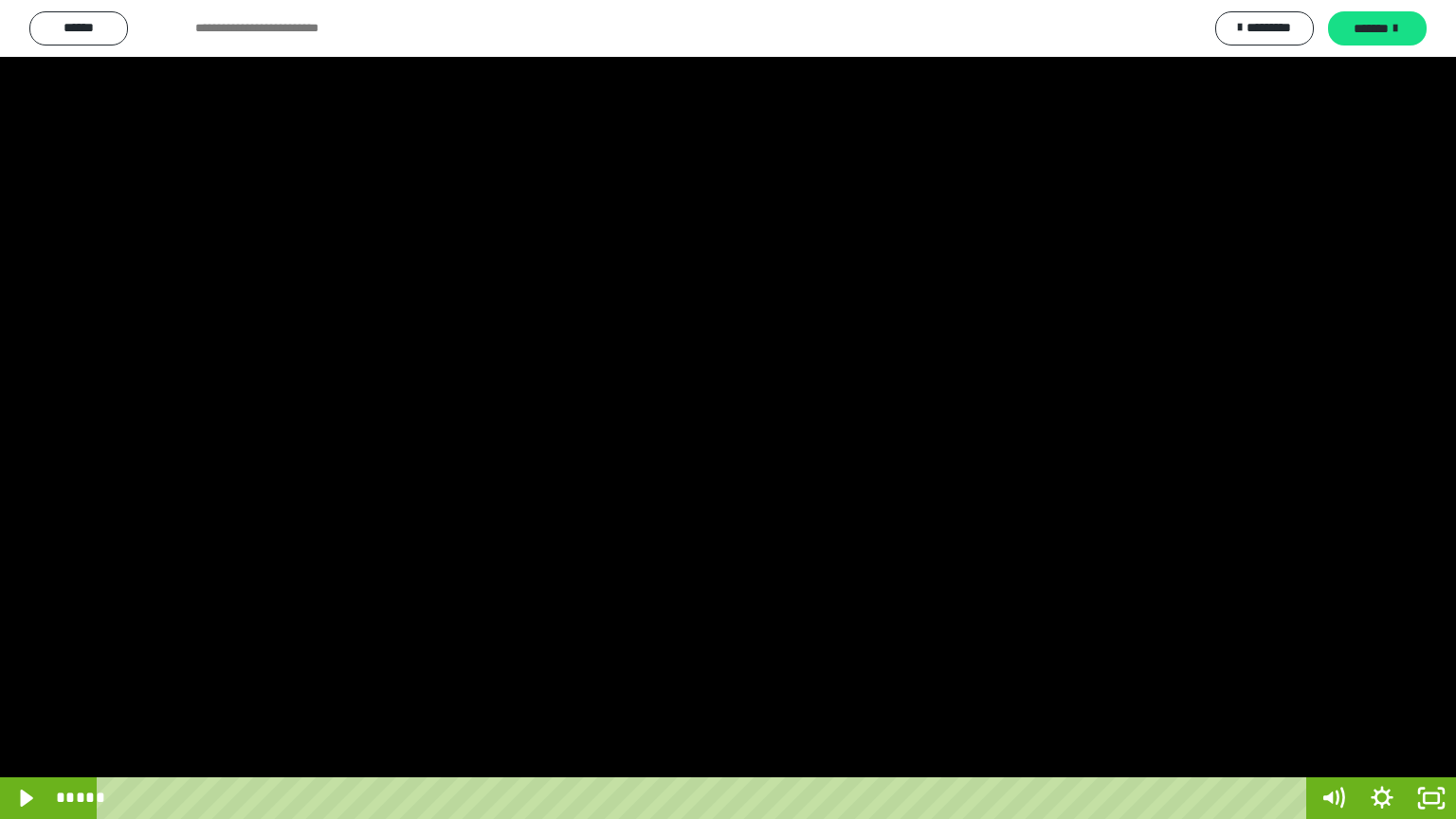 click at bounding box center (728, 410) 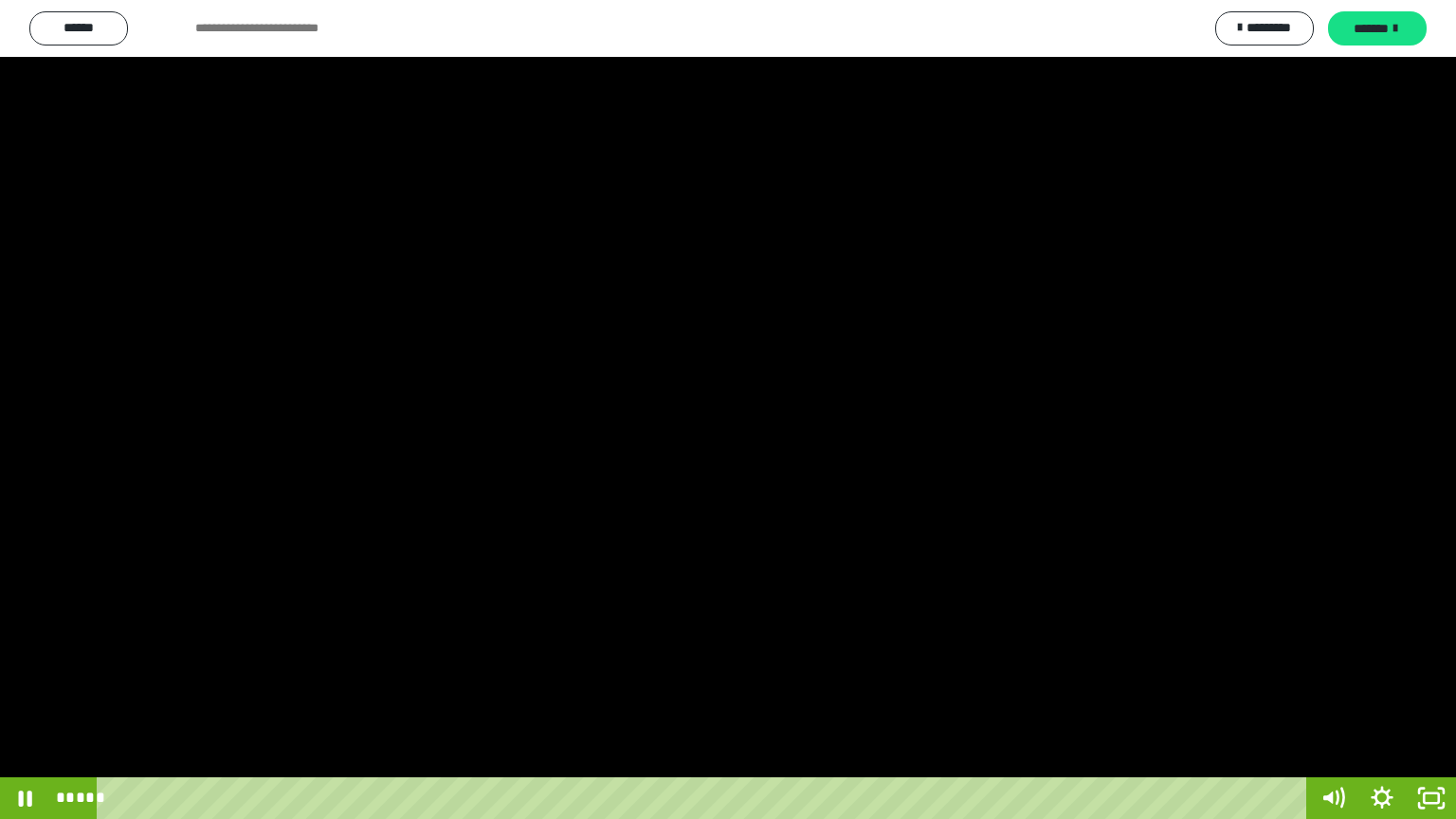 click at bounding box center [728, 410] 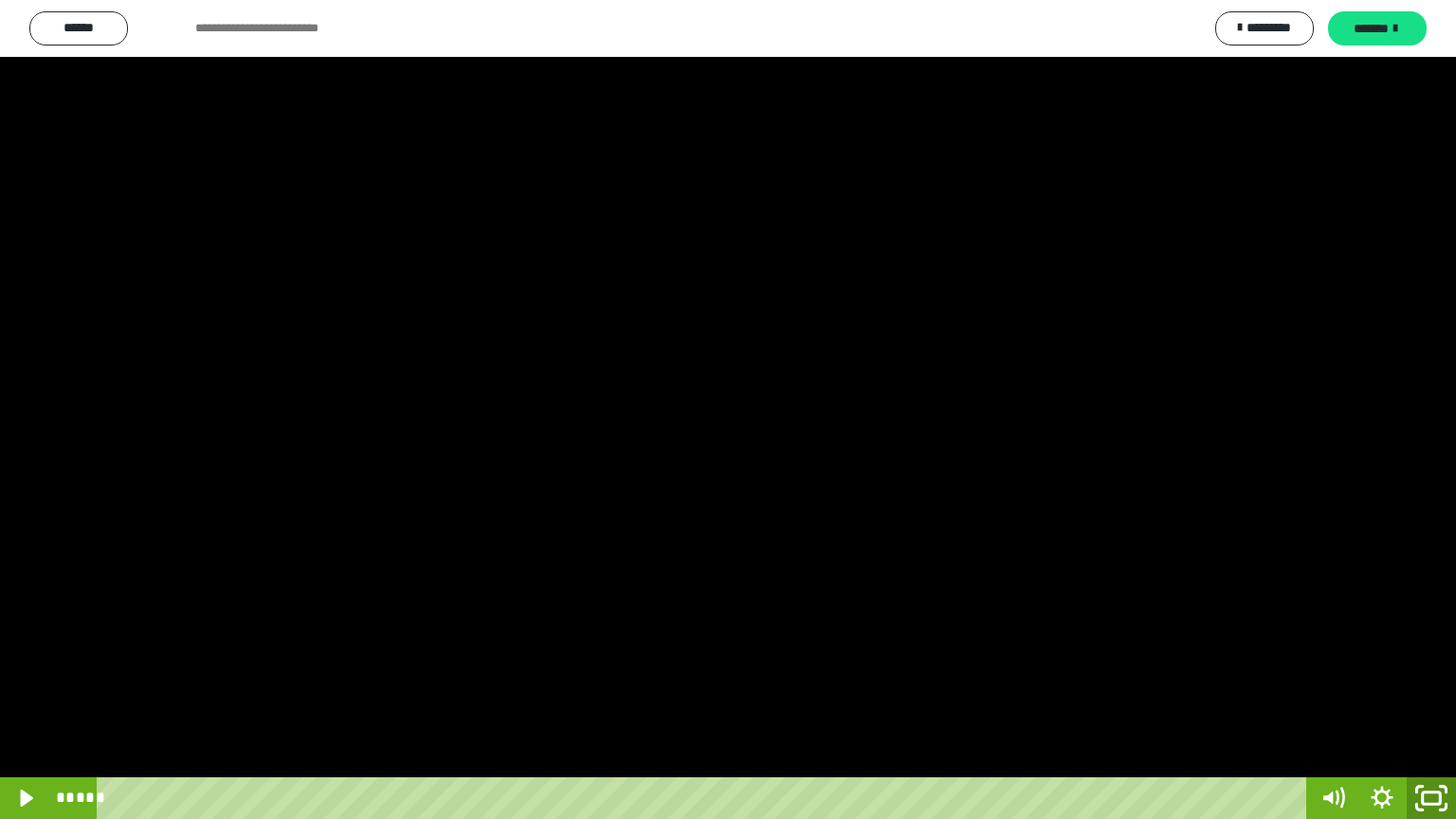 click 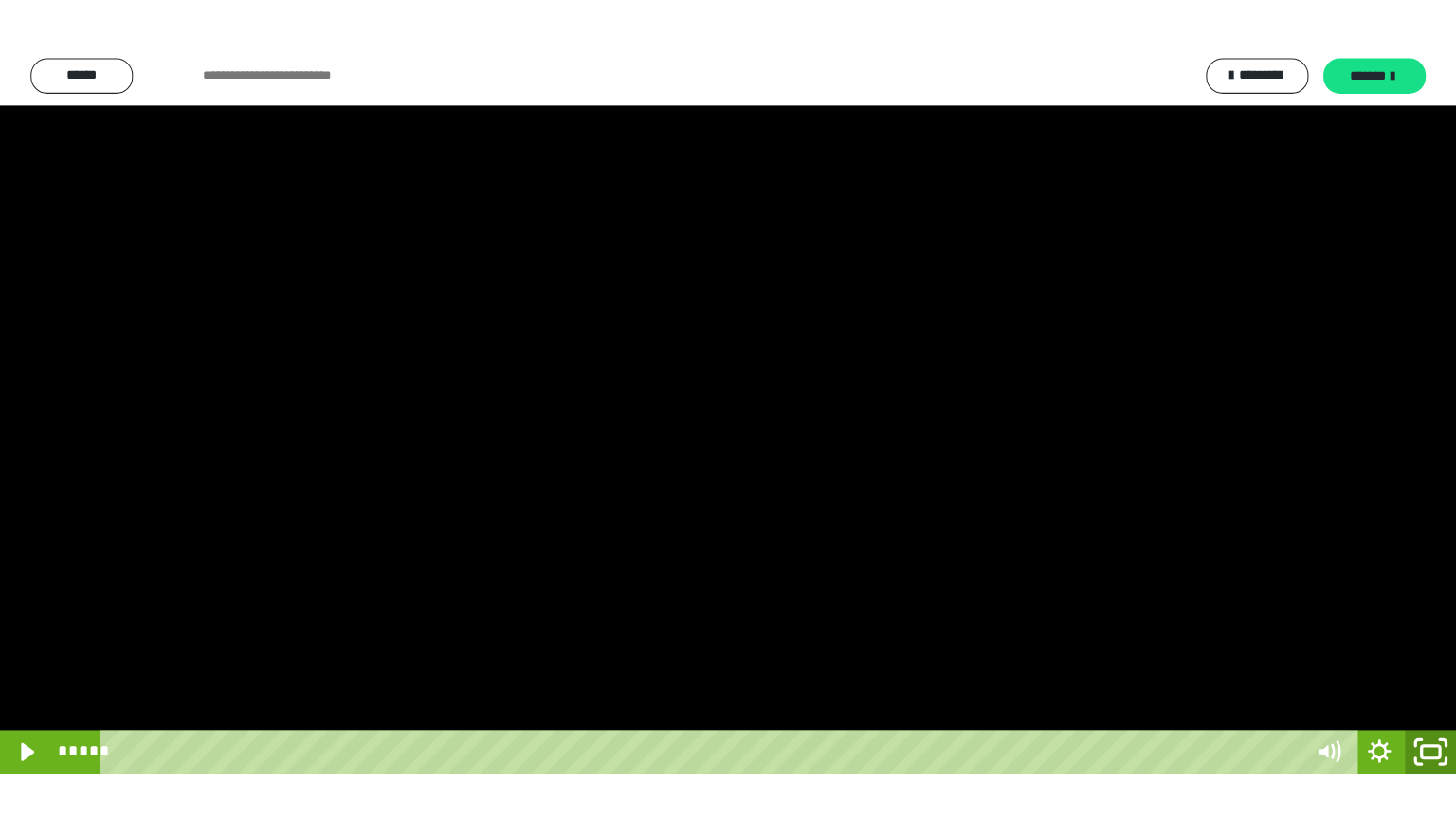 scroll, scrollTop: 3743, scrollLeft: 0, axis: vertical 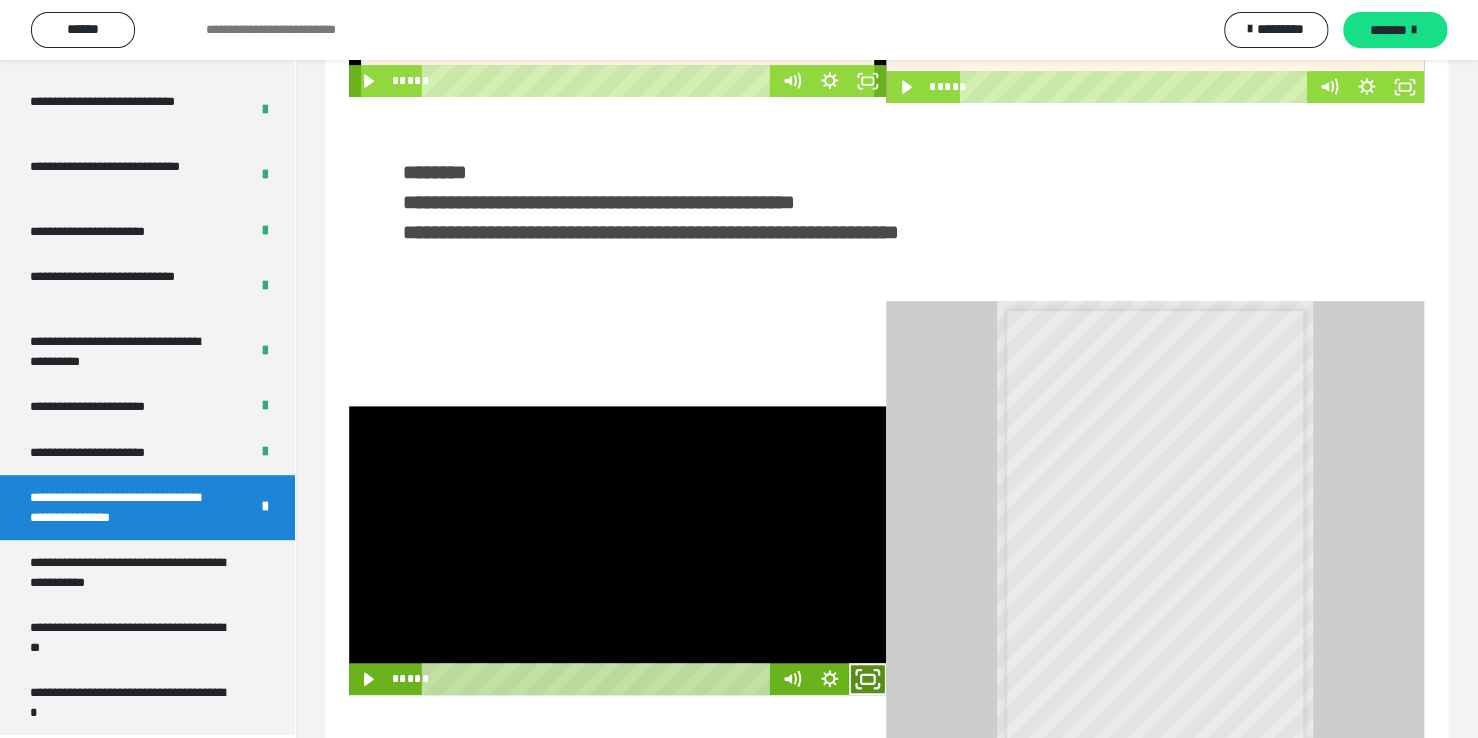 click 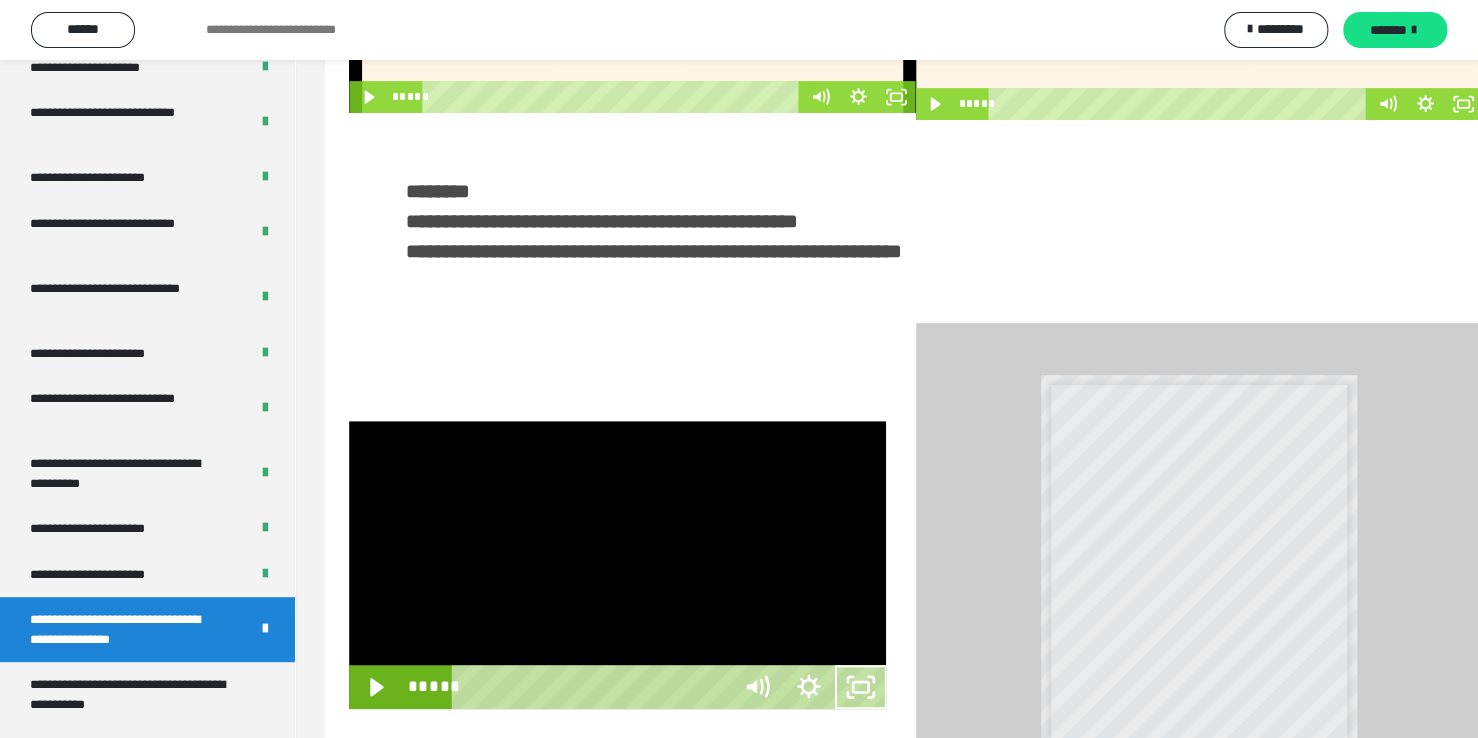 scroll, scrollTop: 3823, scrollLeft: 0, axis: vertical 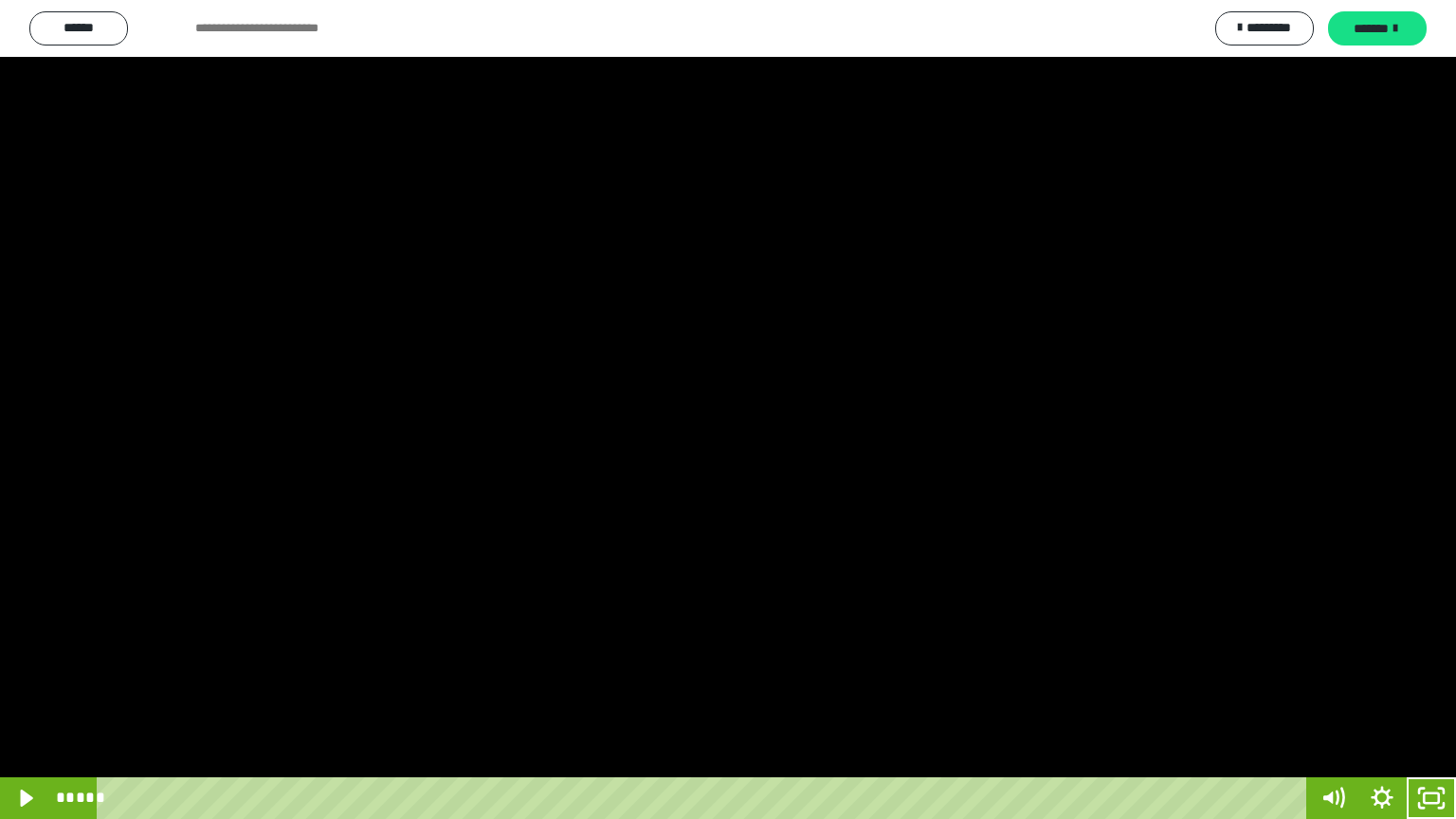 click at bounding box center [728, 410] 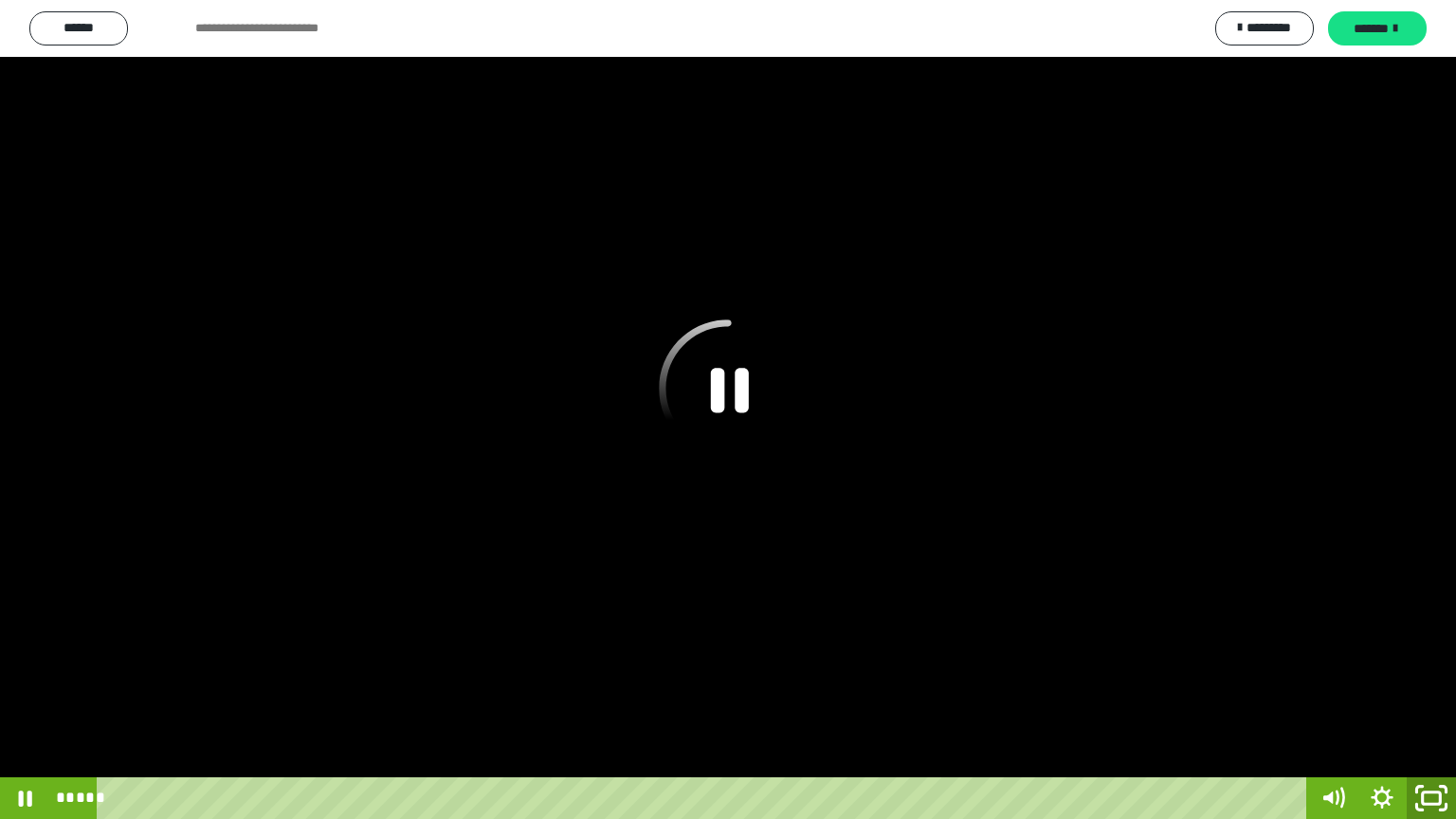 click 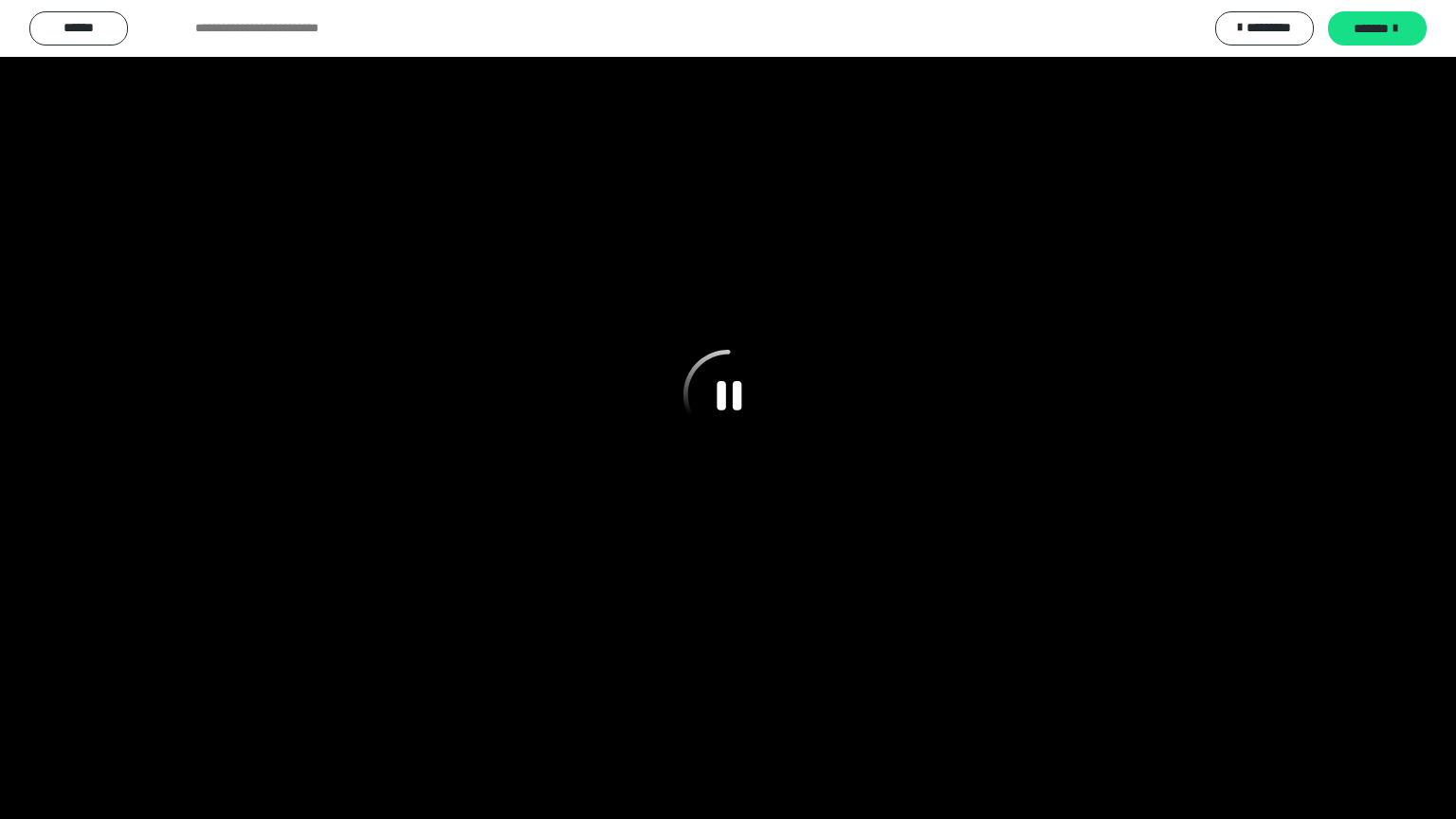 scroll, scrollTop: 3743, scrollLeft: 0, axis: vertical 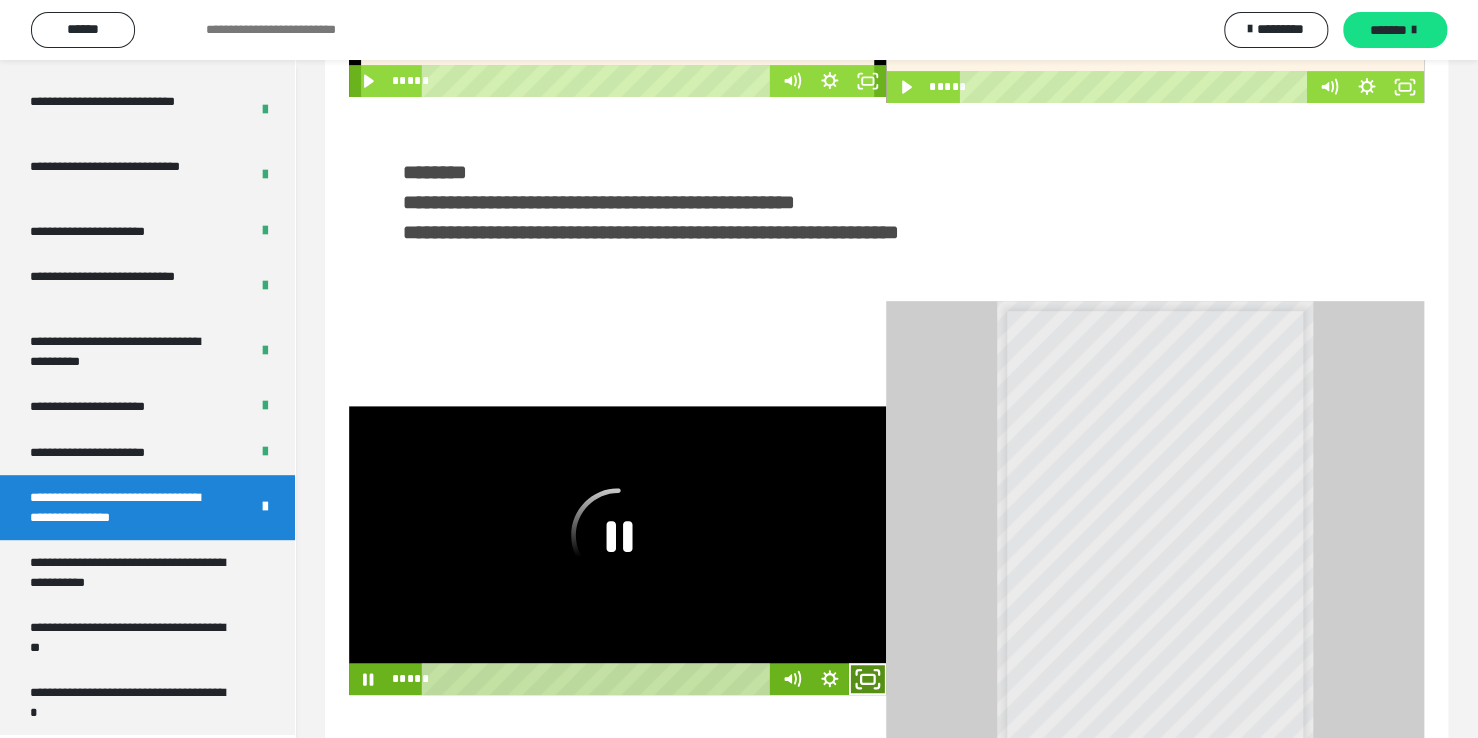 click 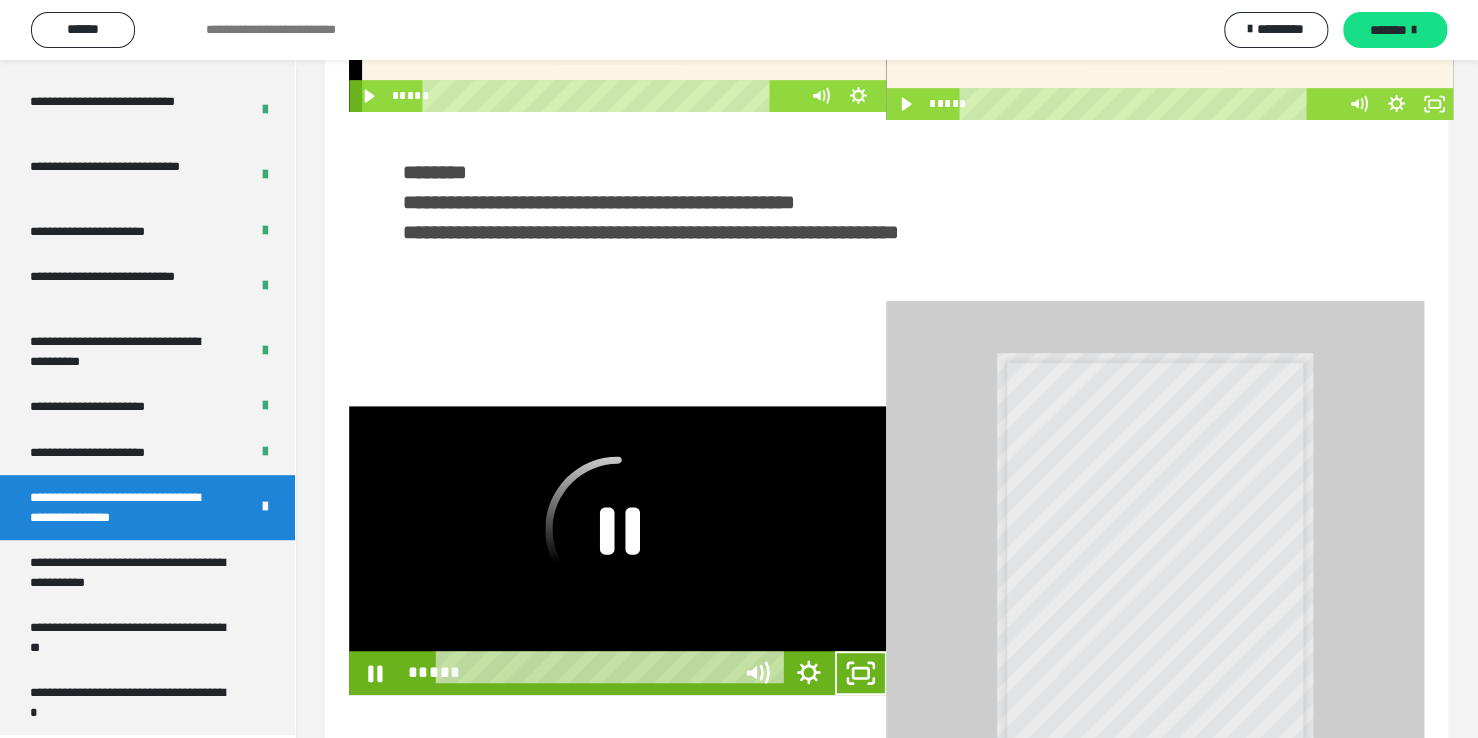 scroll, scrollTop: 3823, scrollLeft: 0, axis: vertical 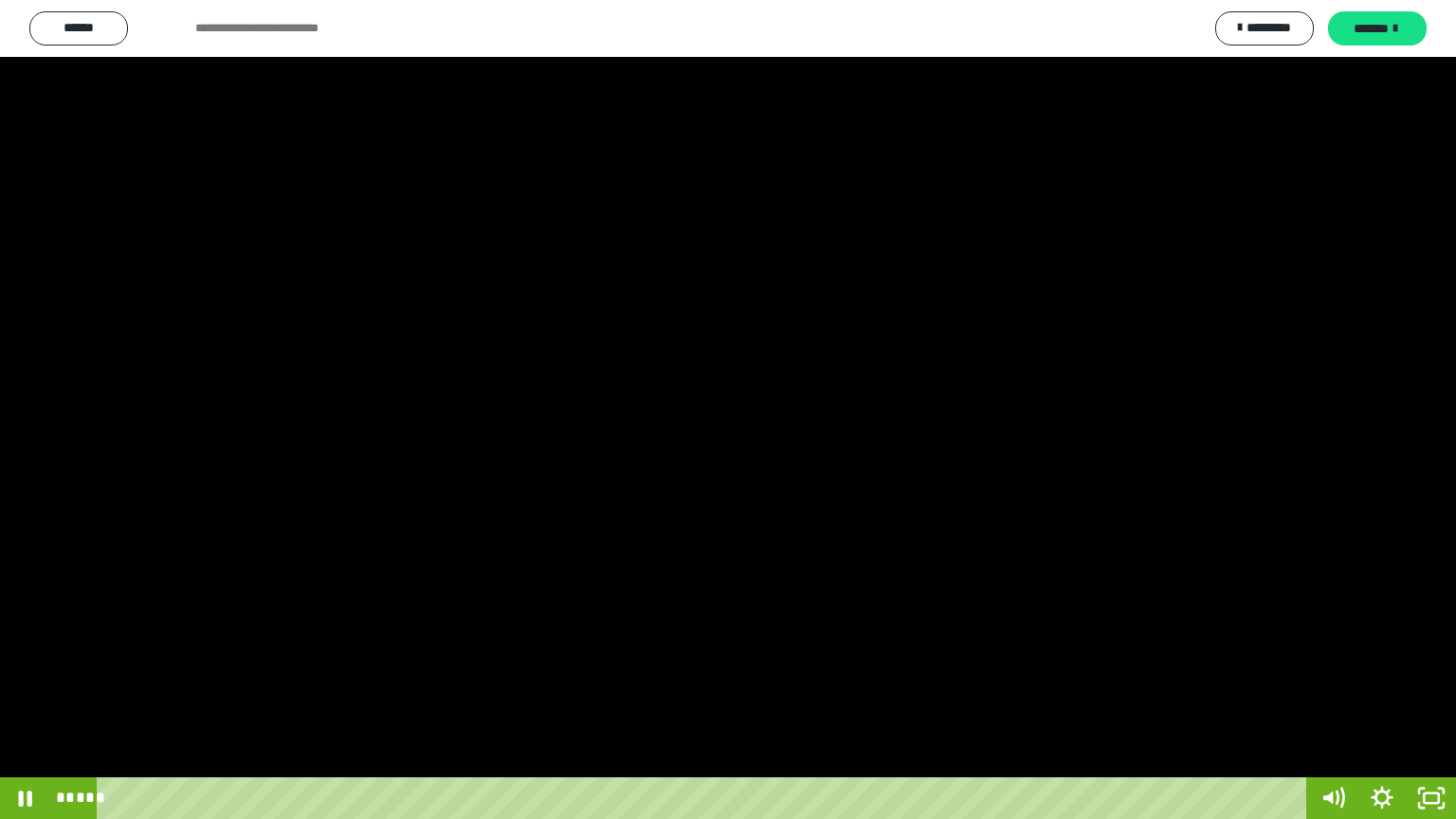 click at bounding box center (728, 410) 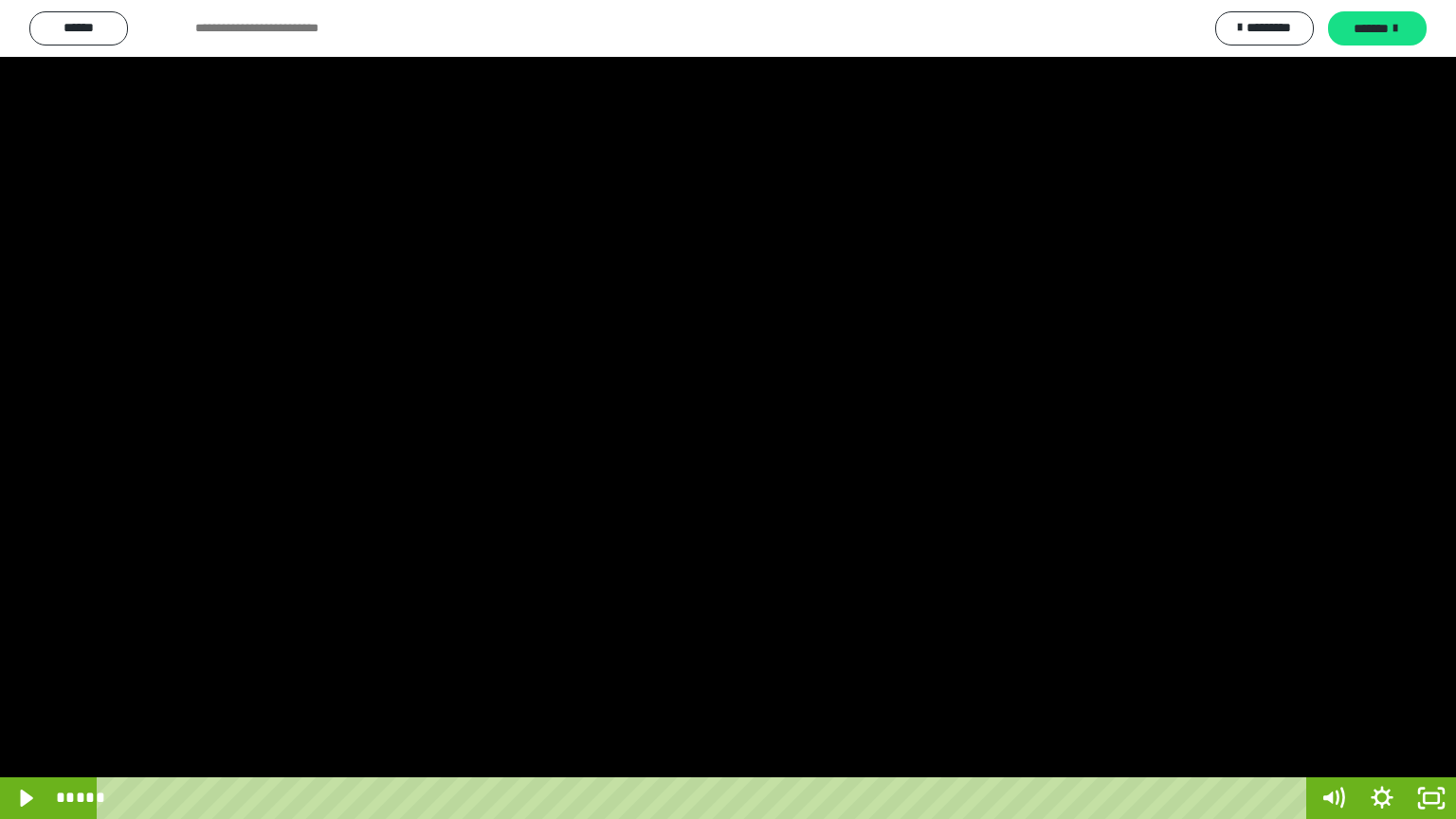 click at bounding box center [728, 410] 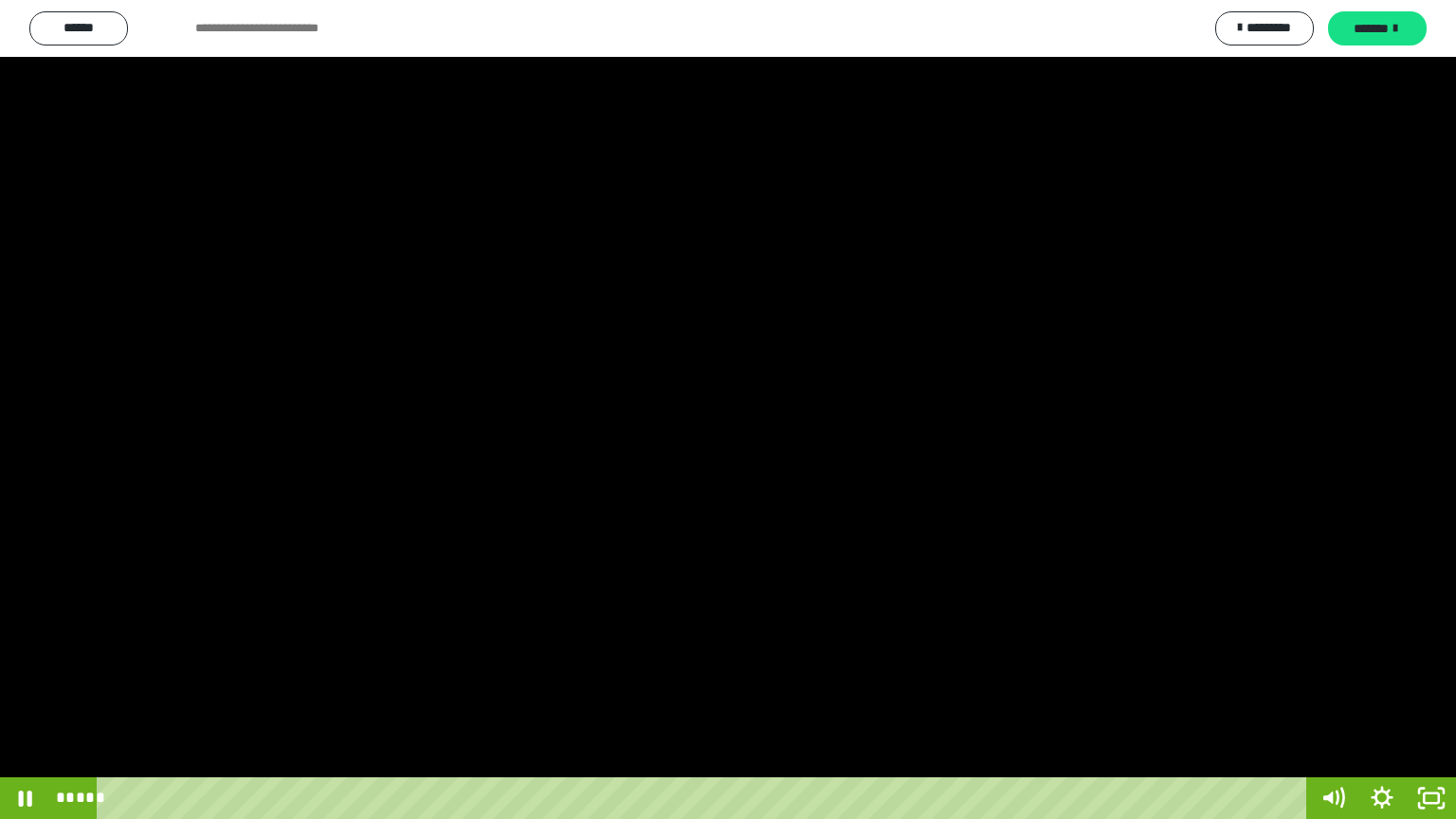 click at bounding box center (728, 410) 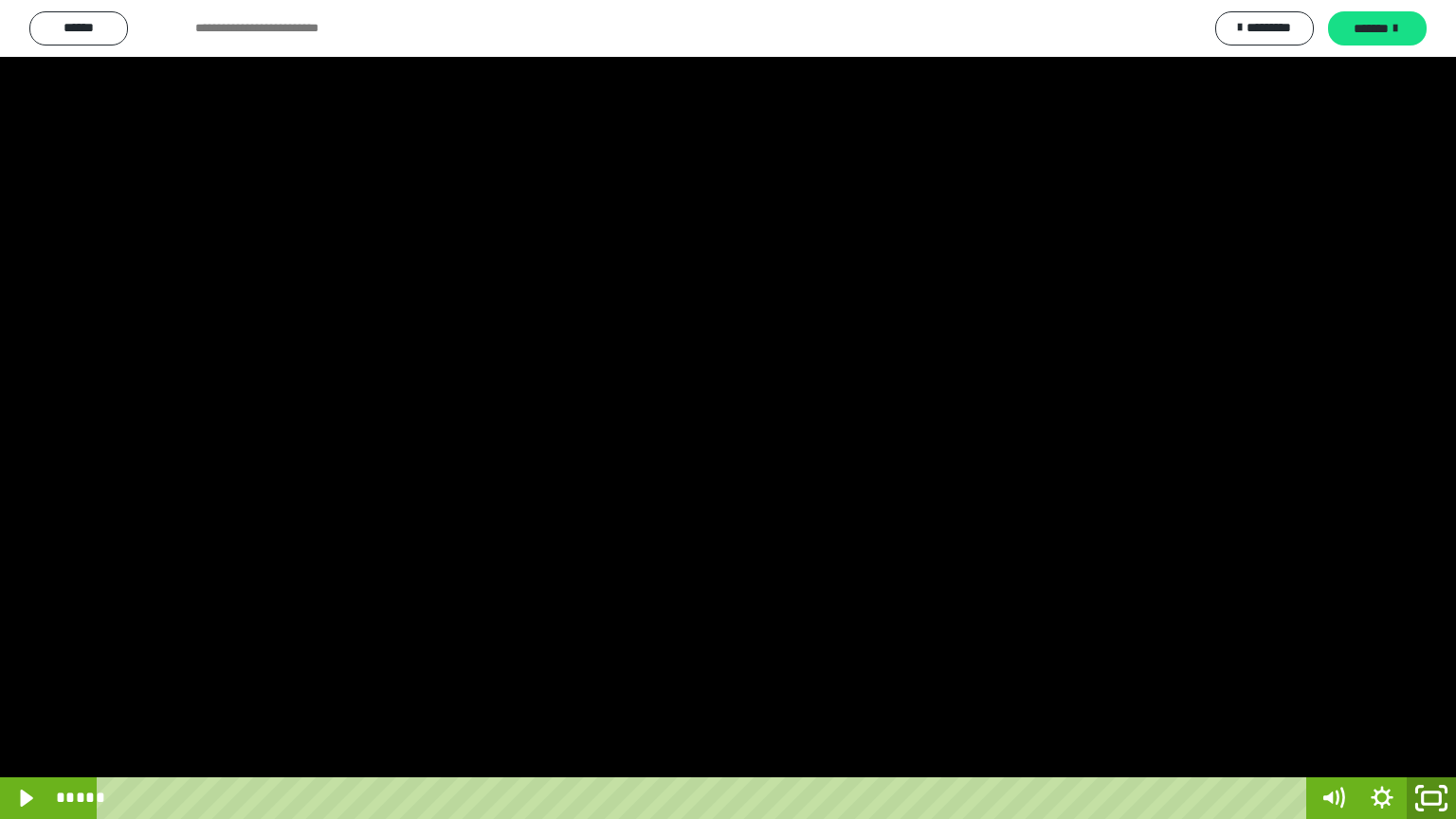 click 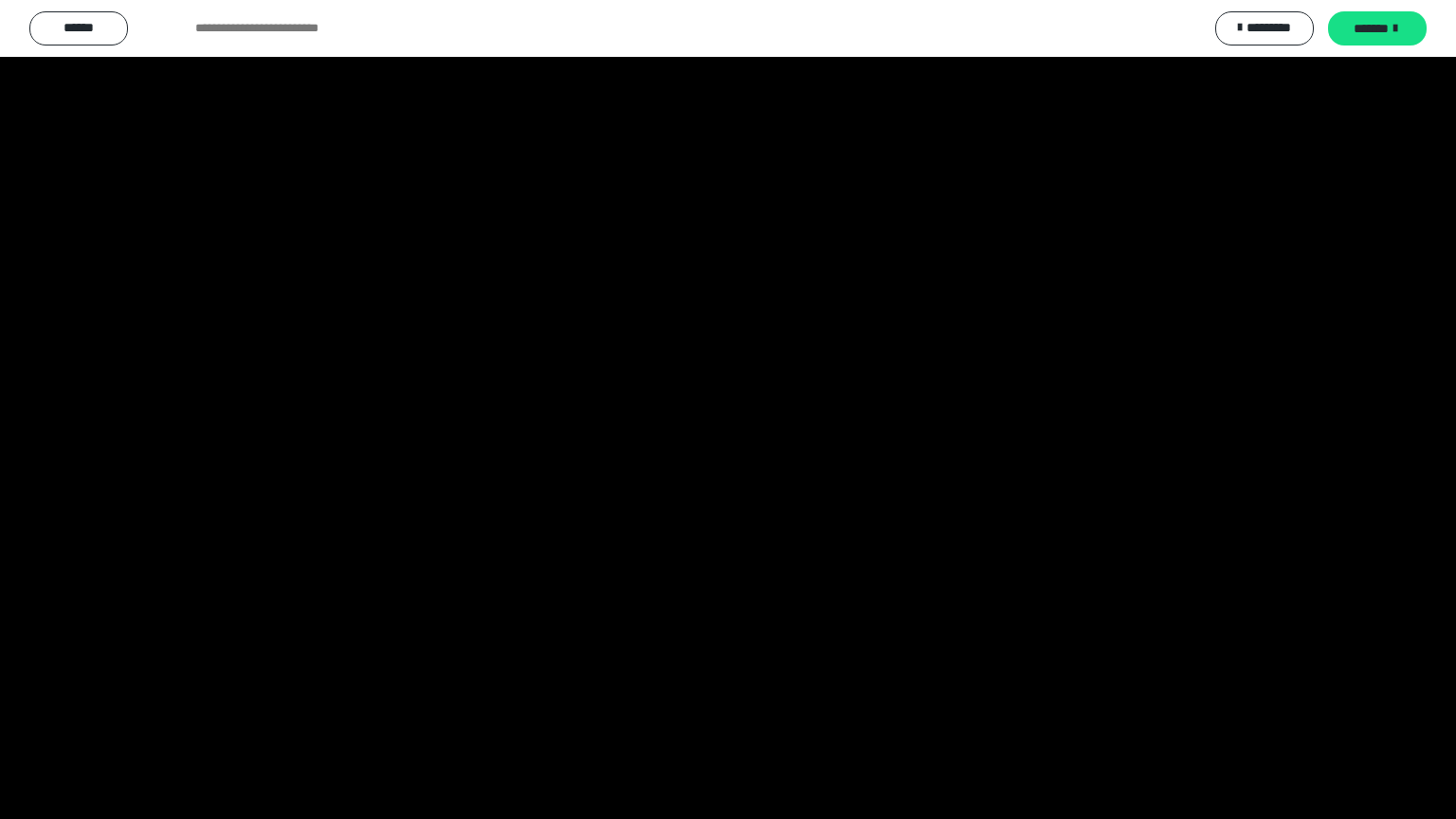 scroll, scrollTop: 3743, scrollLeft: 0, axis: vertical 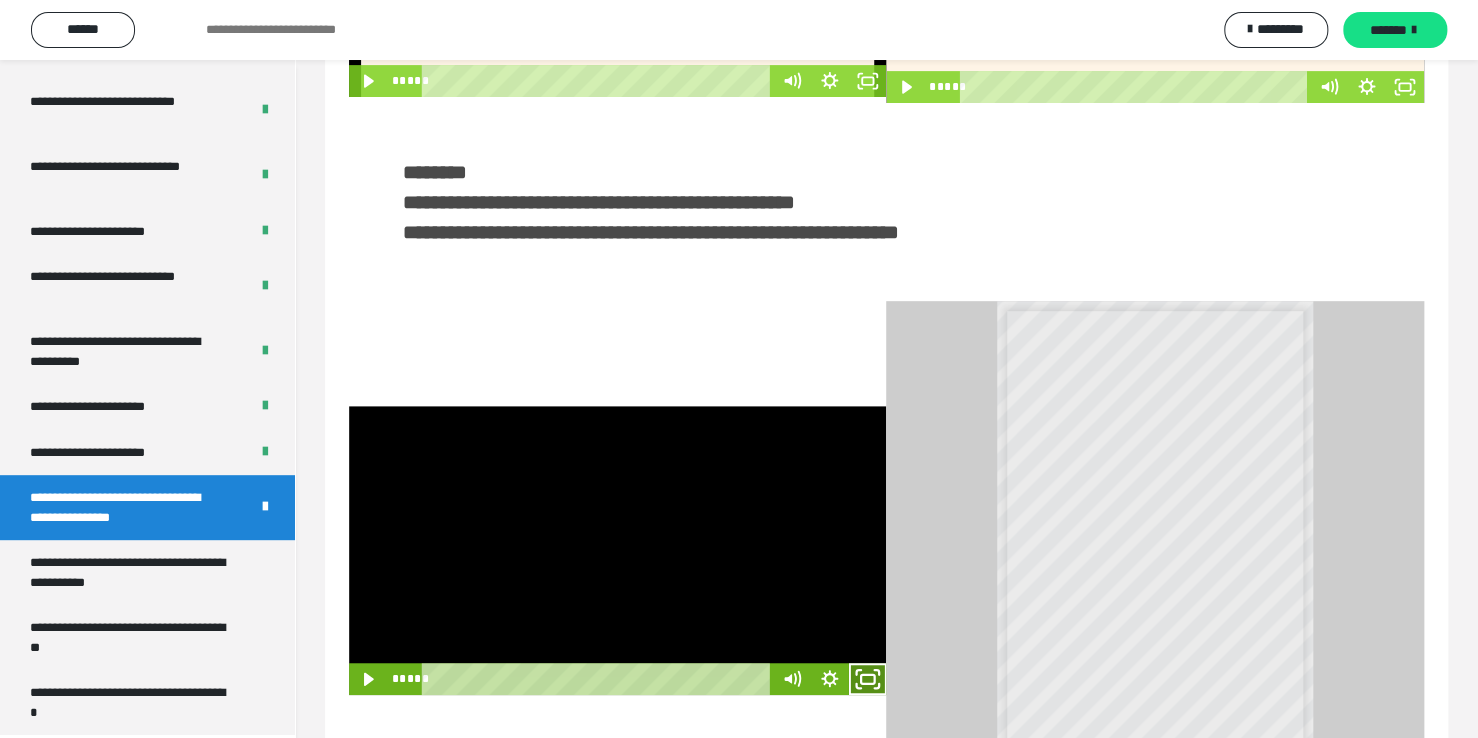 click 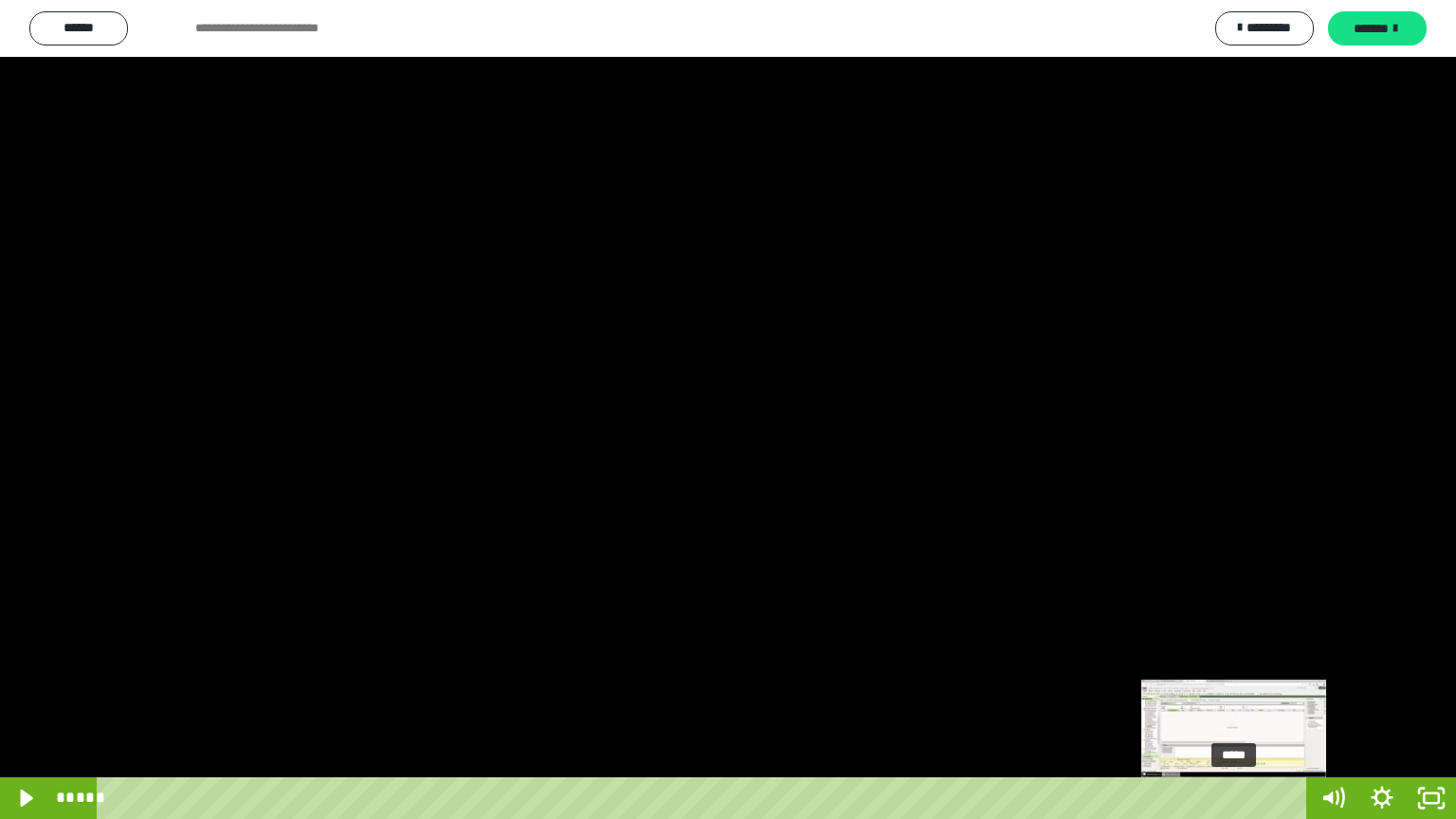 click on "*****" at bounding box center (705, 798) 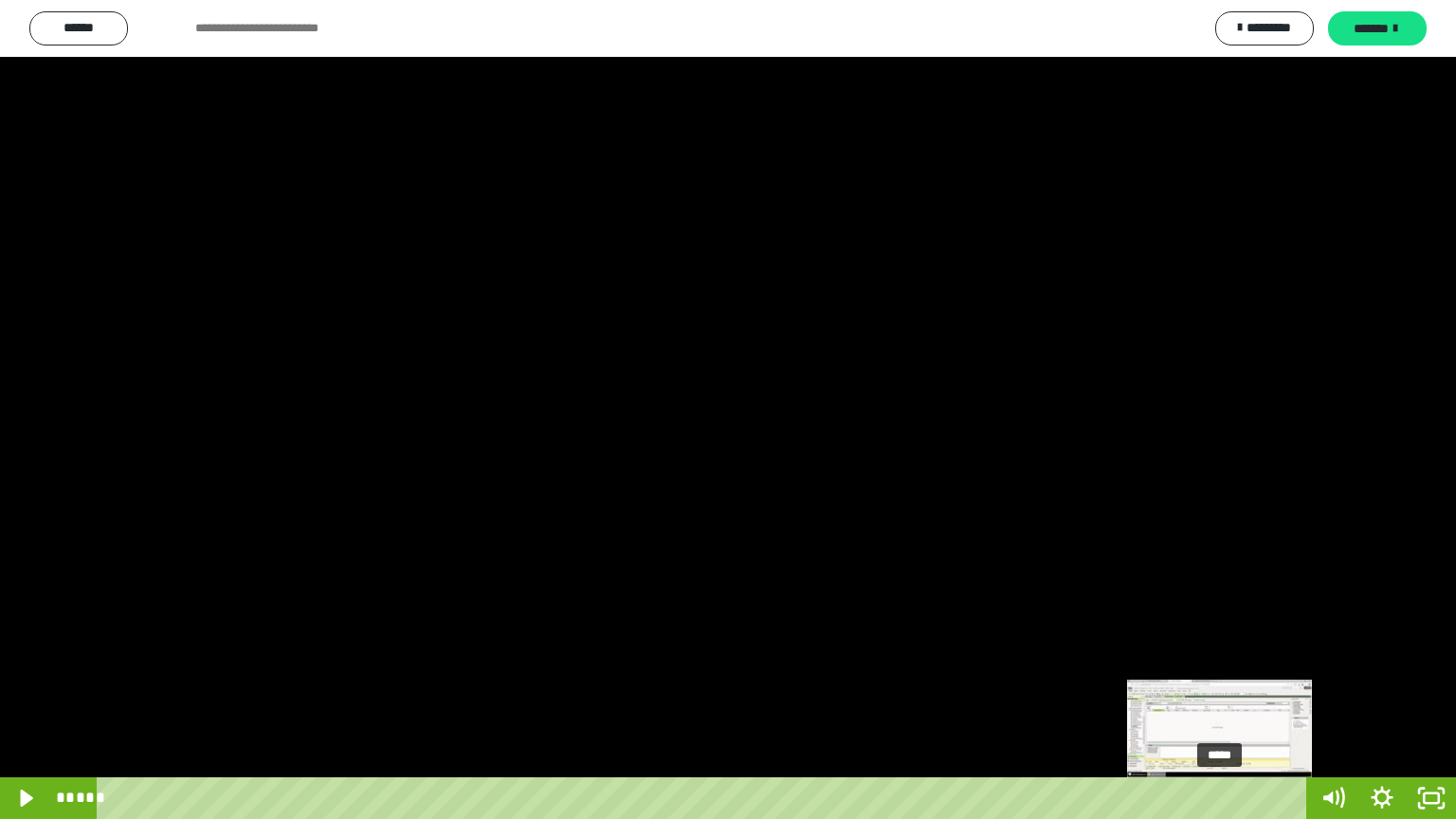 click on "*****" at bounding box center [705, 798] 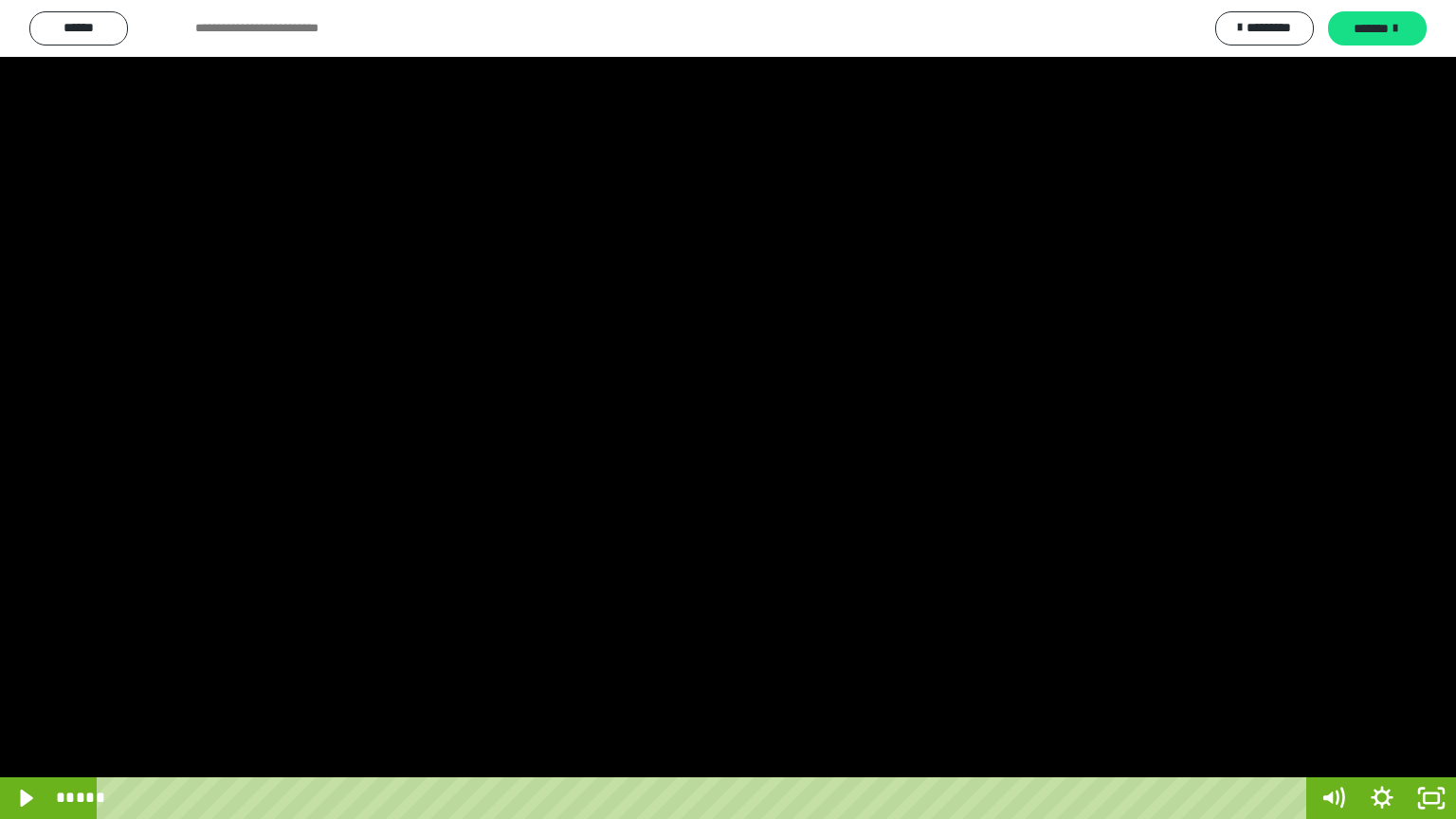 click at bounding box center [728, 410] 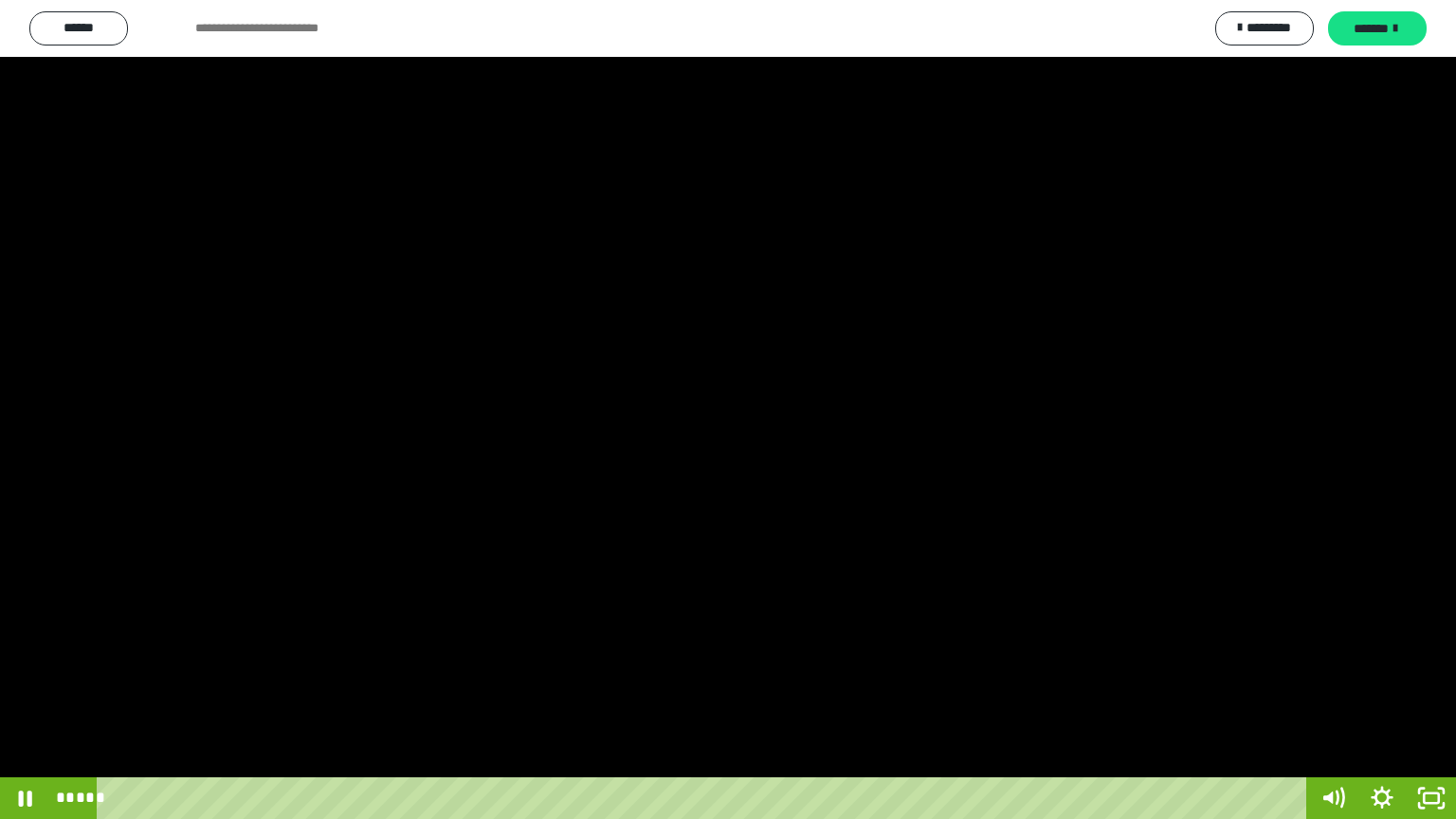 click at bounding box center (728, 410) 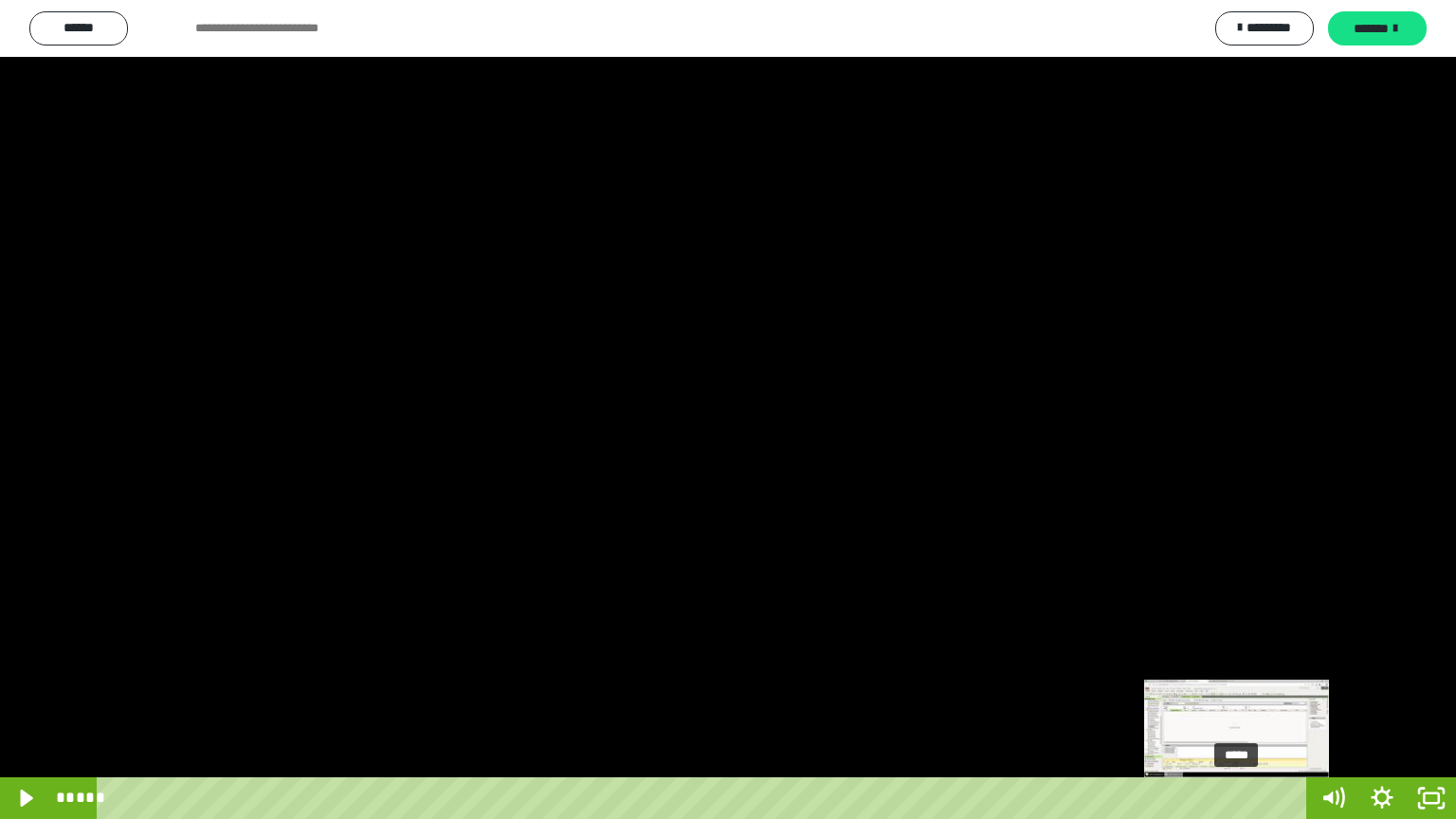 click at bounding box center (1236, 798) 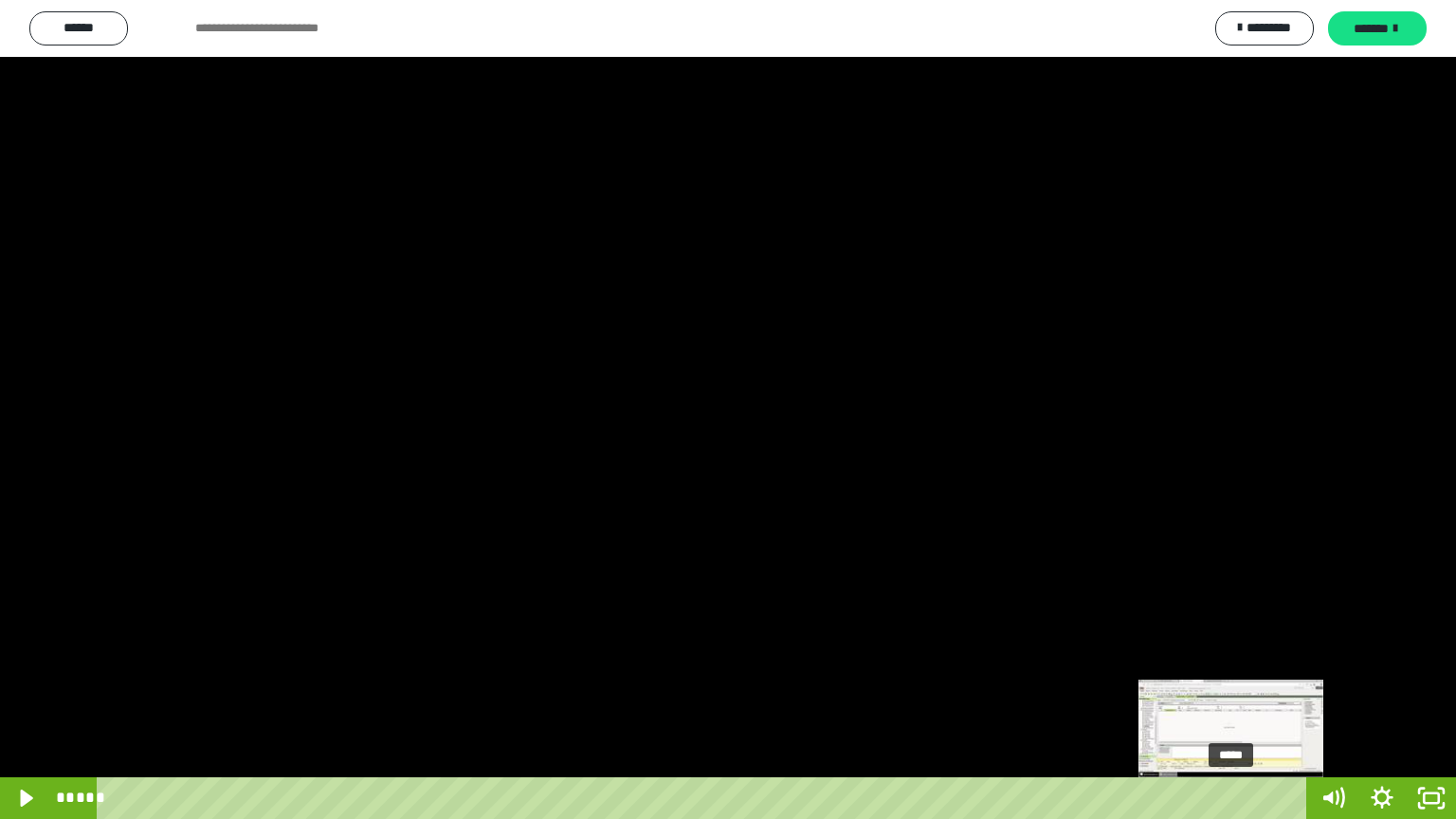 click at bounding box center [1230, 798] 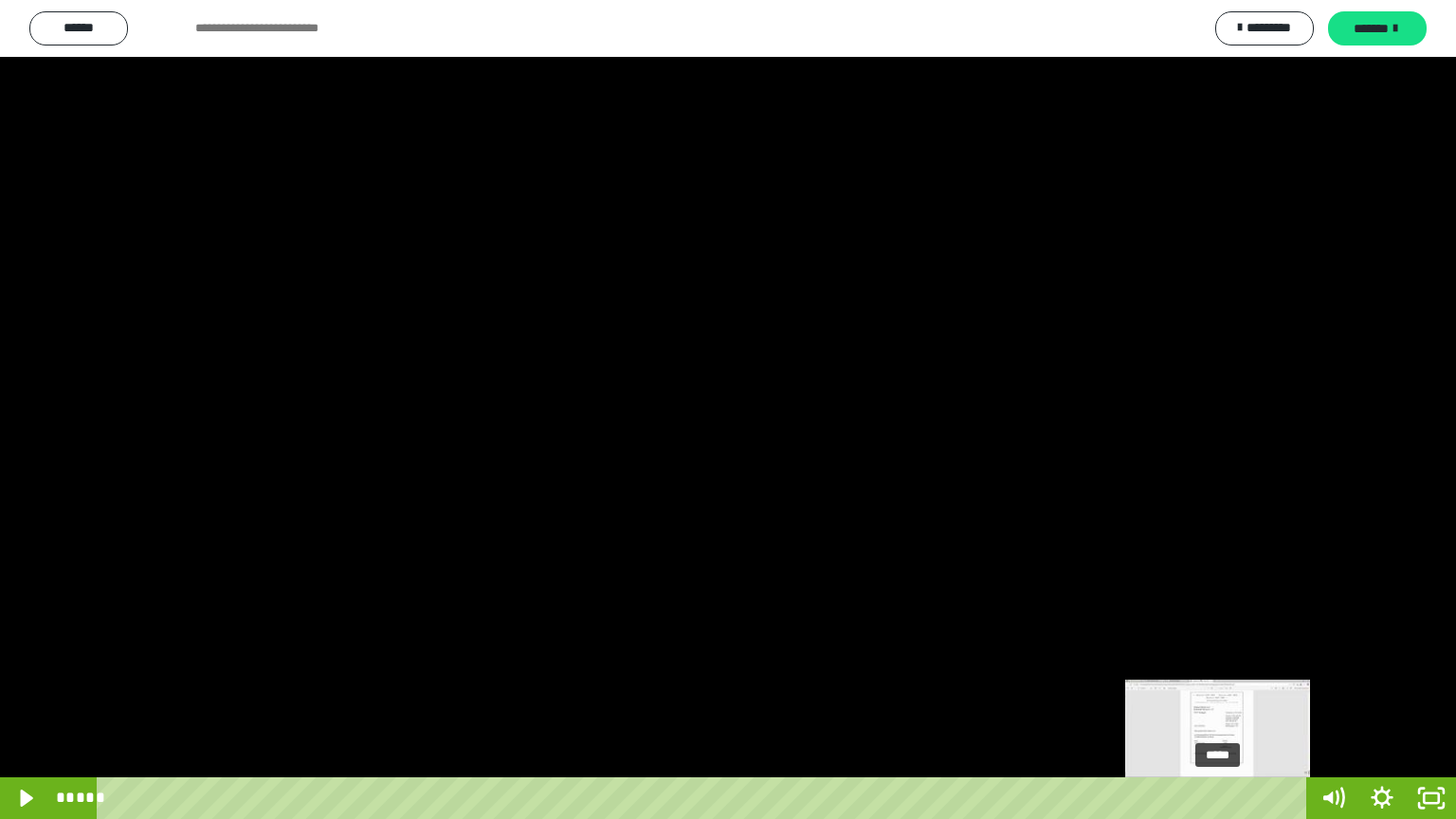 click on "*****" at bounding box center (705, 798) 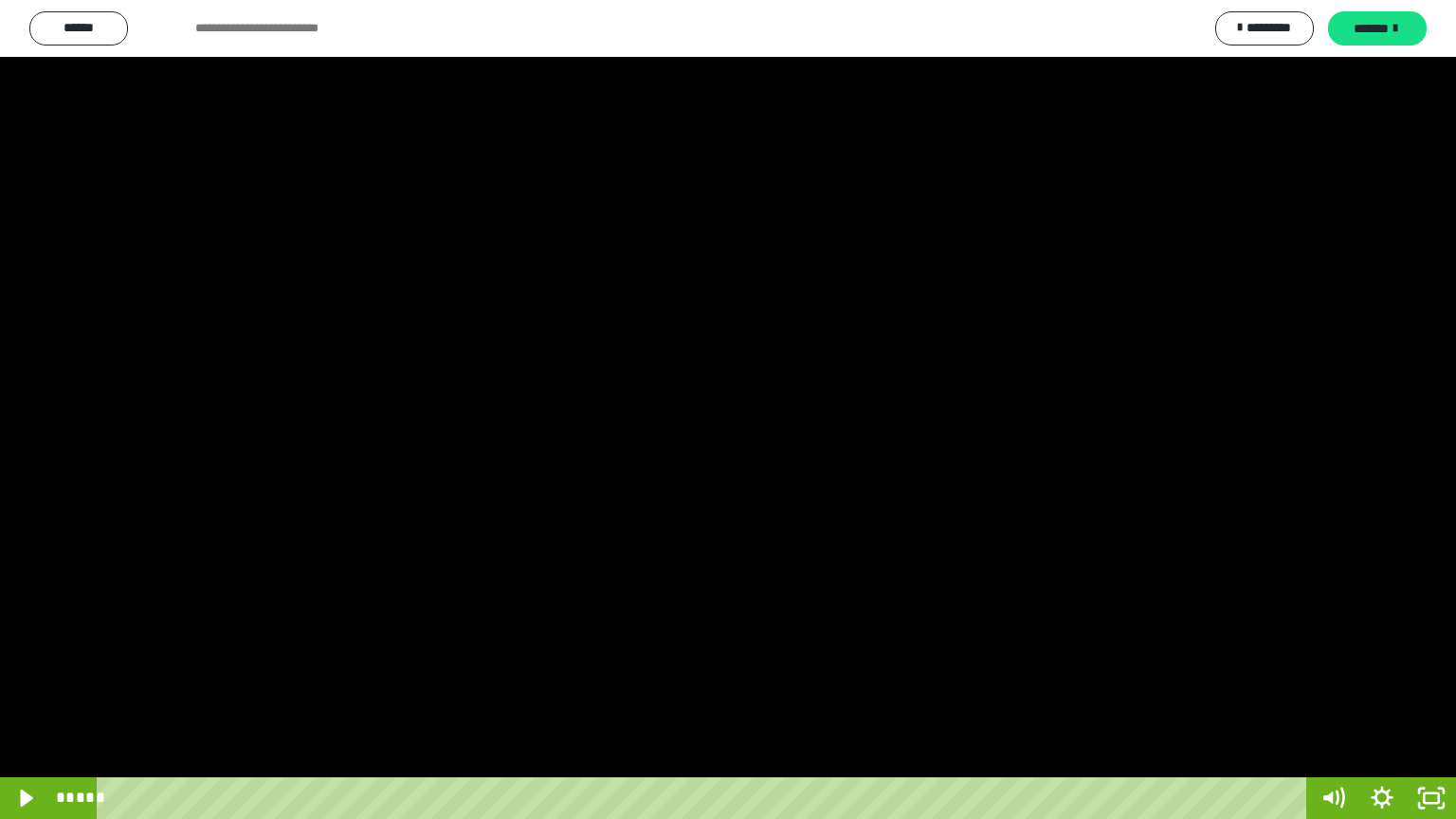 click at bounding box center (728, 410) 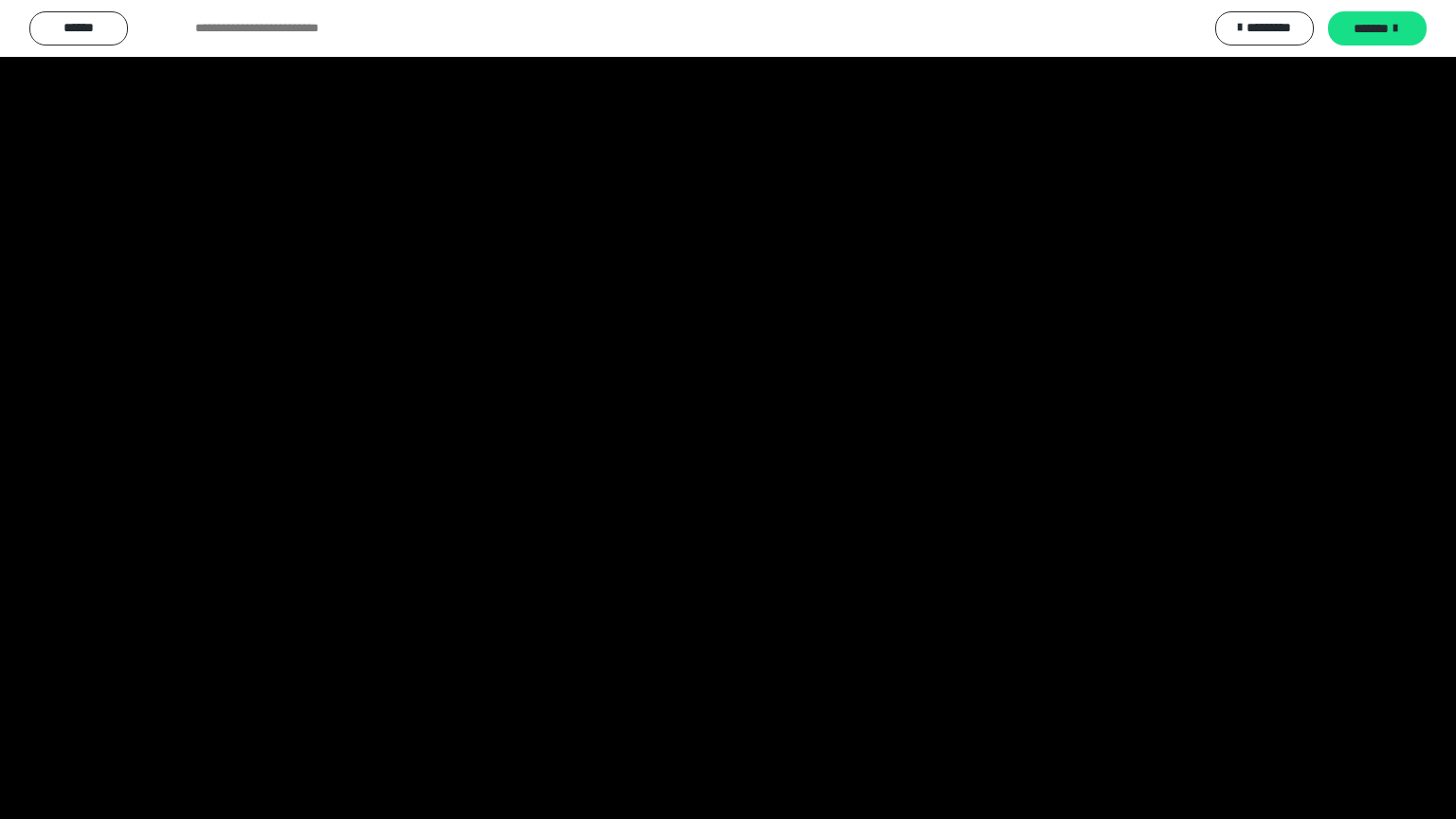 click at bounding box center (728, 410) 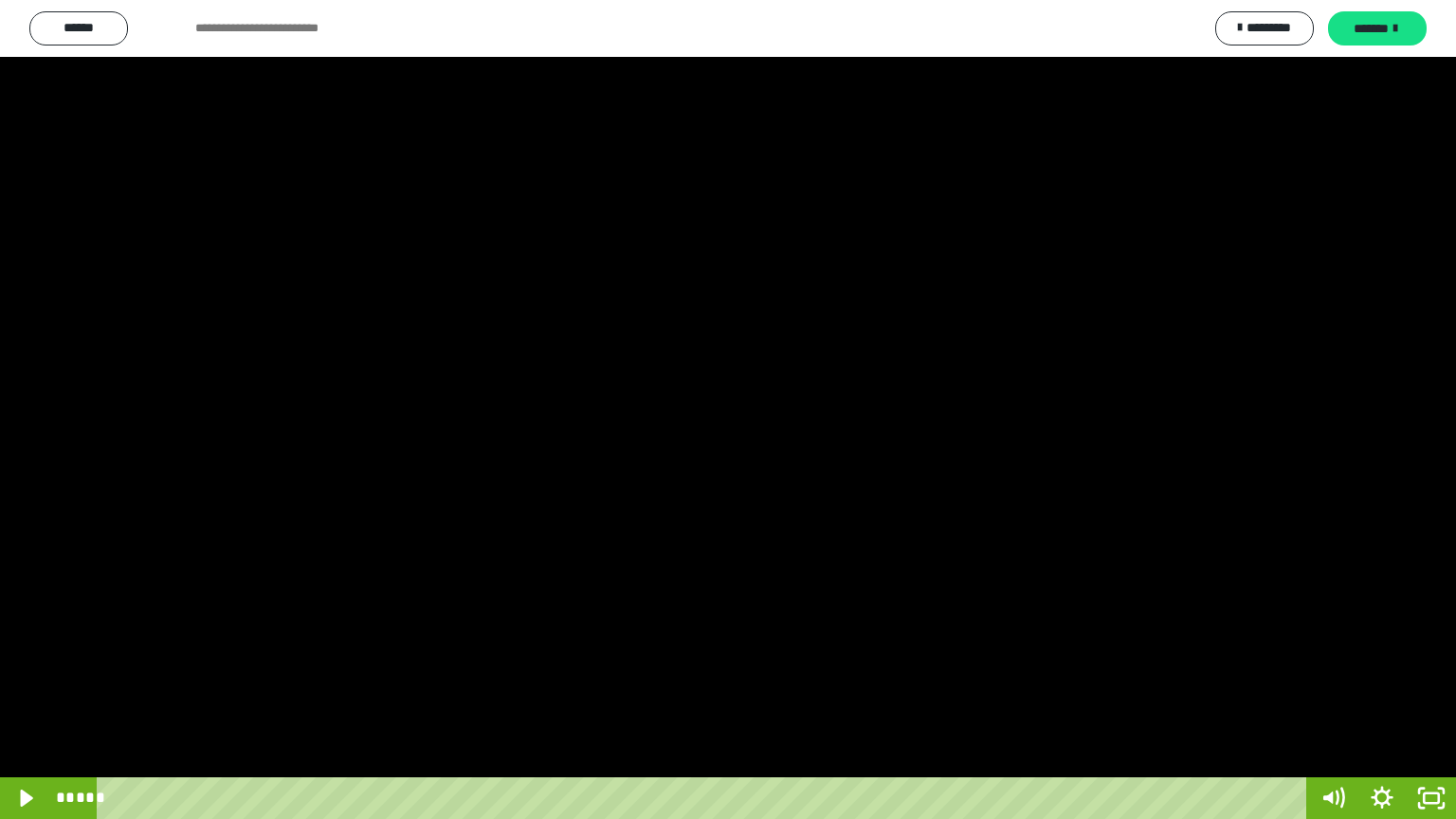 click at bounding box center (728, 410) 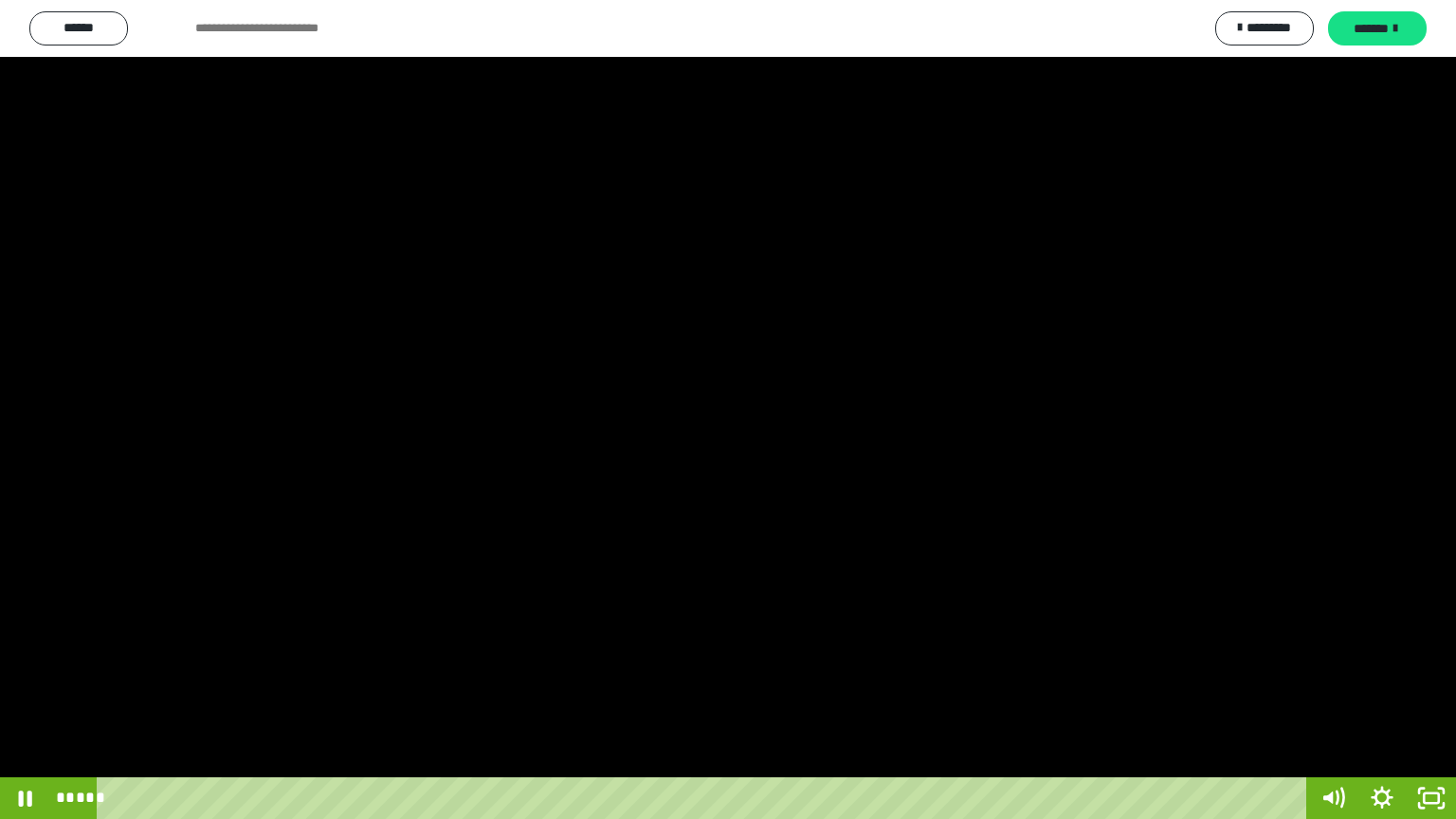 click at bounding box center [728, 410] 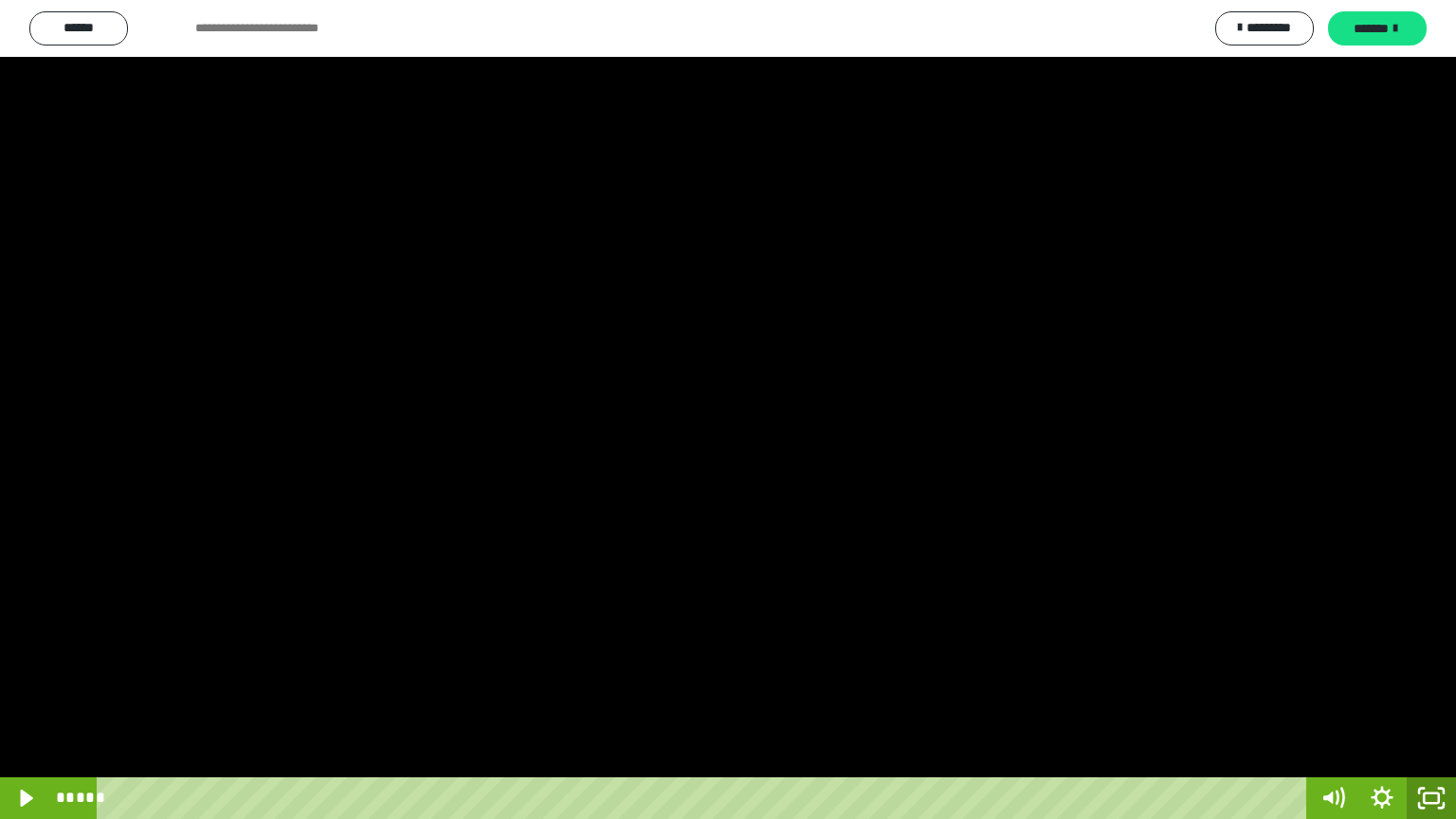 click 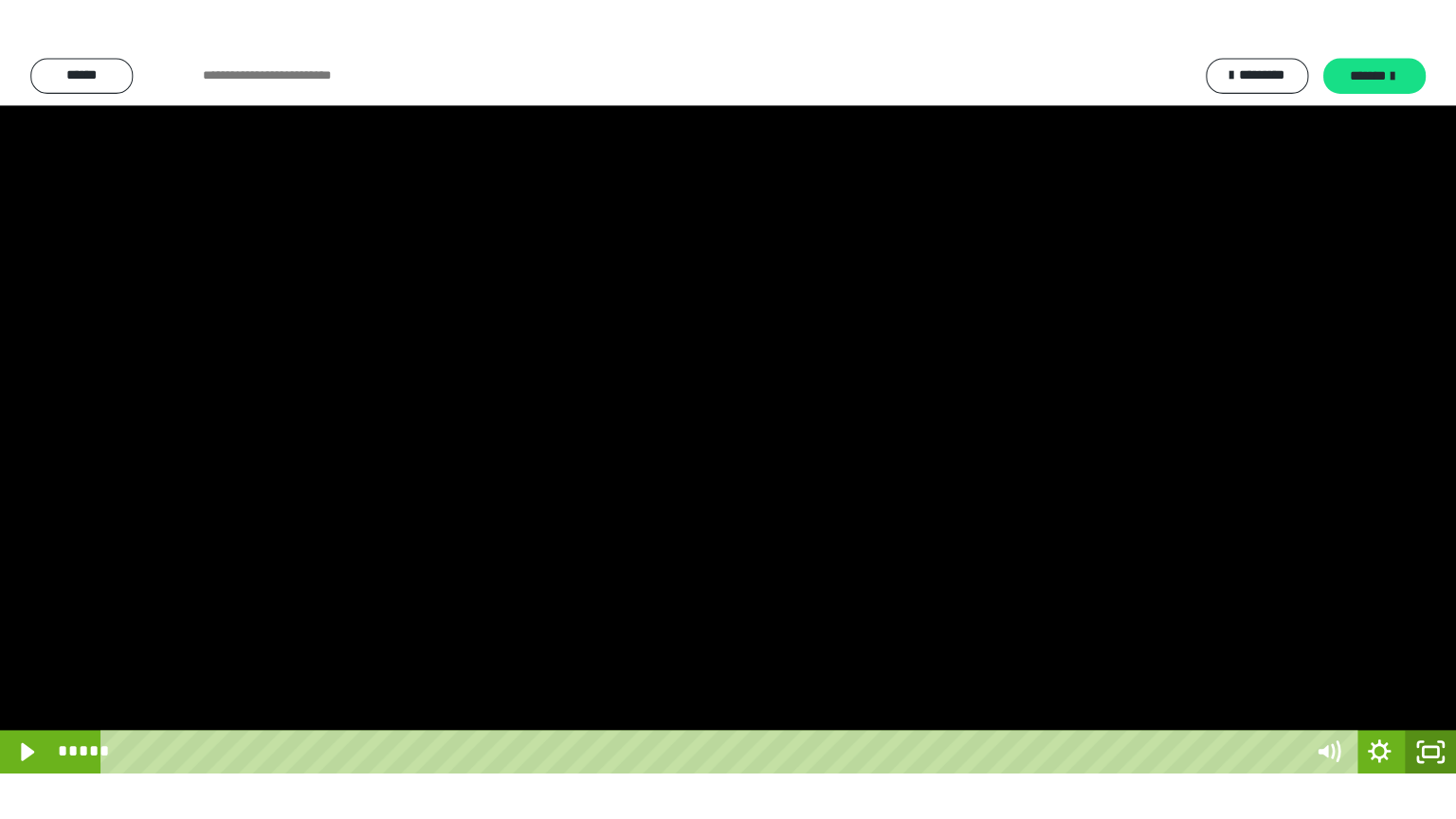 scroll, scrollTop: 3743, scrollLeft: 0, axis: vertical 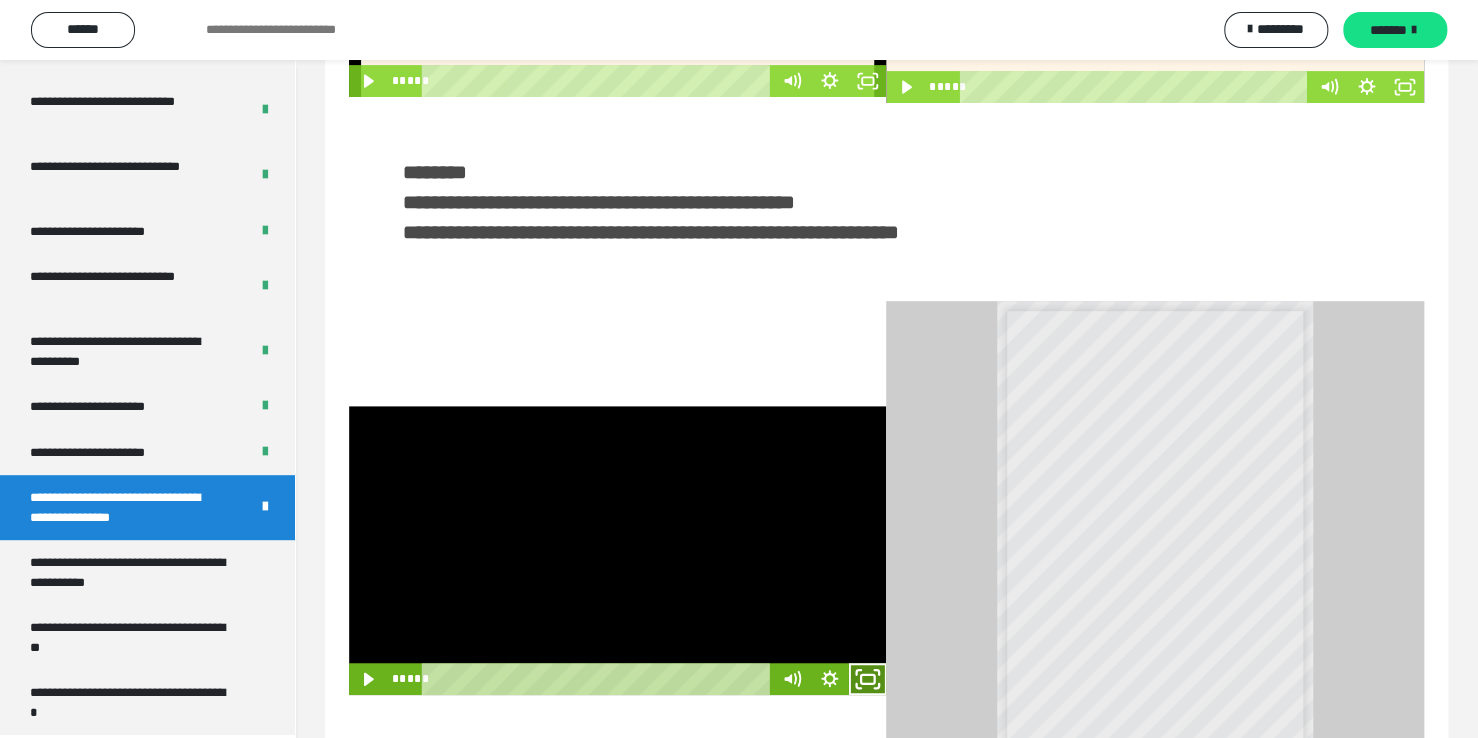 click 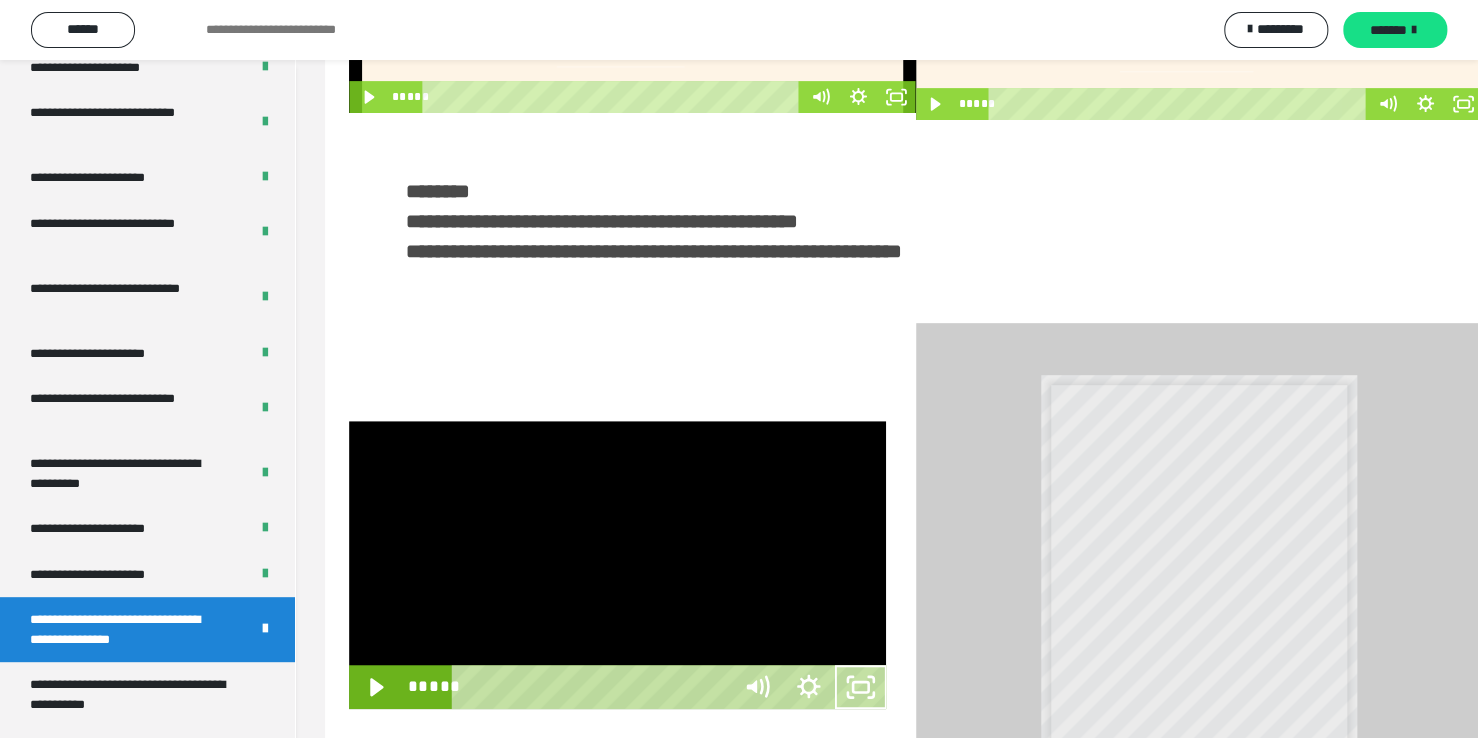 scroll, scrollTop: 3823, scrollLeft: 0, axis: vertical 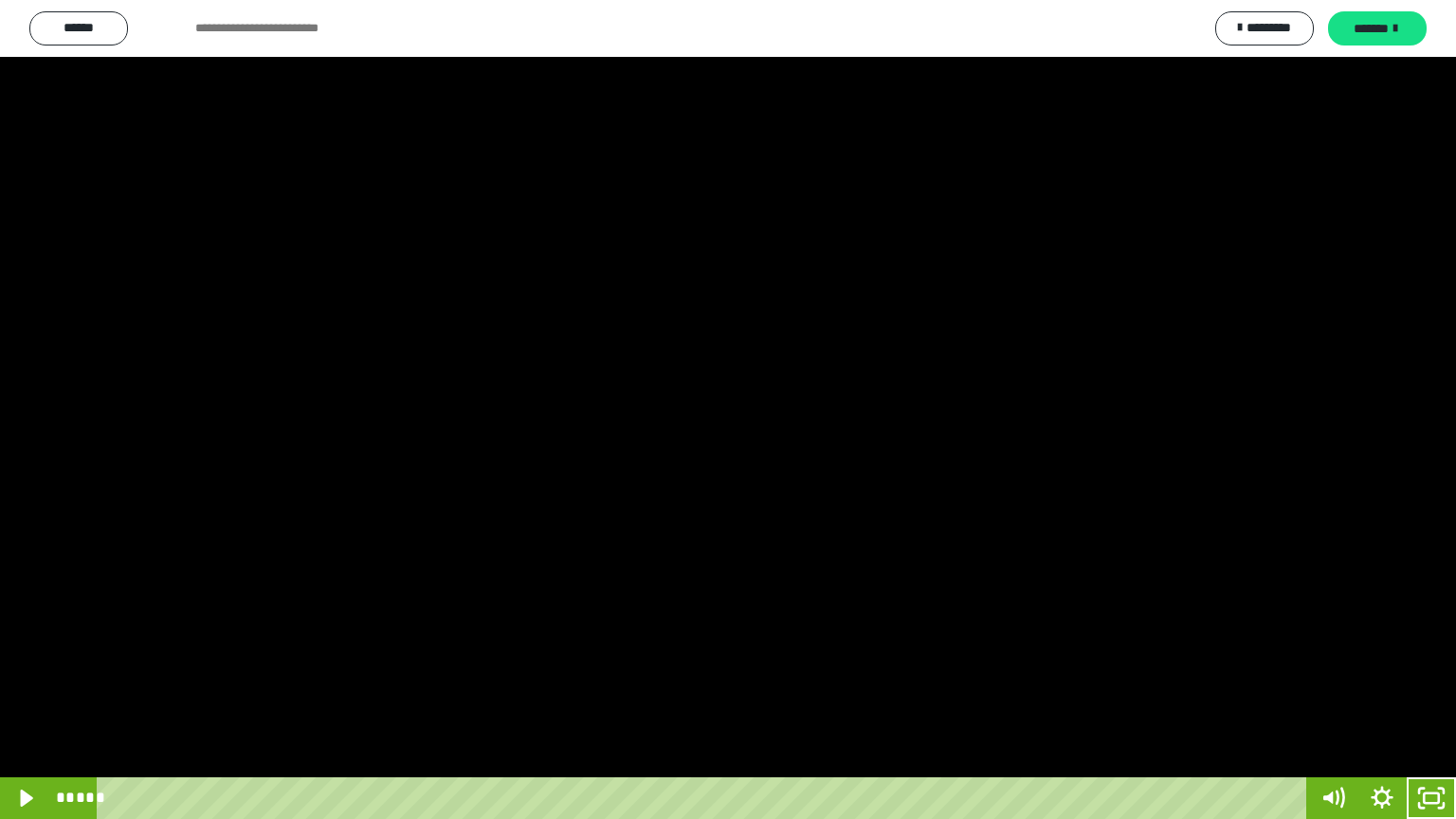 click at bounding box center (728, 410) 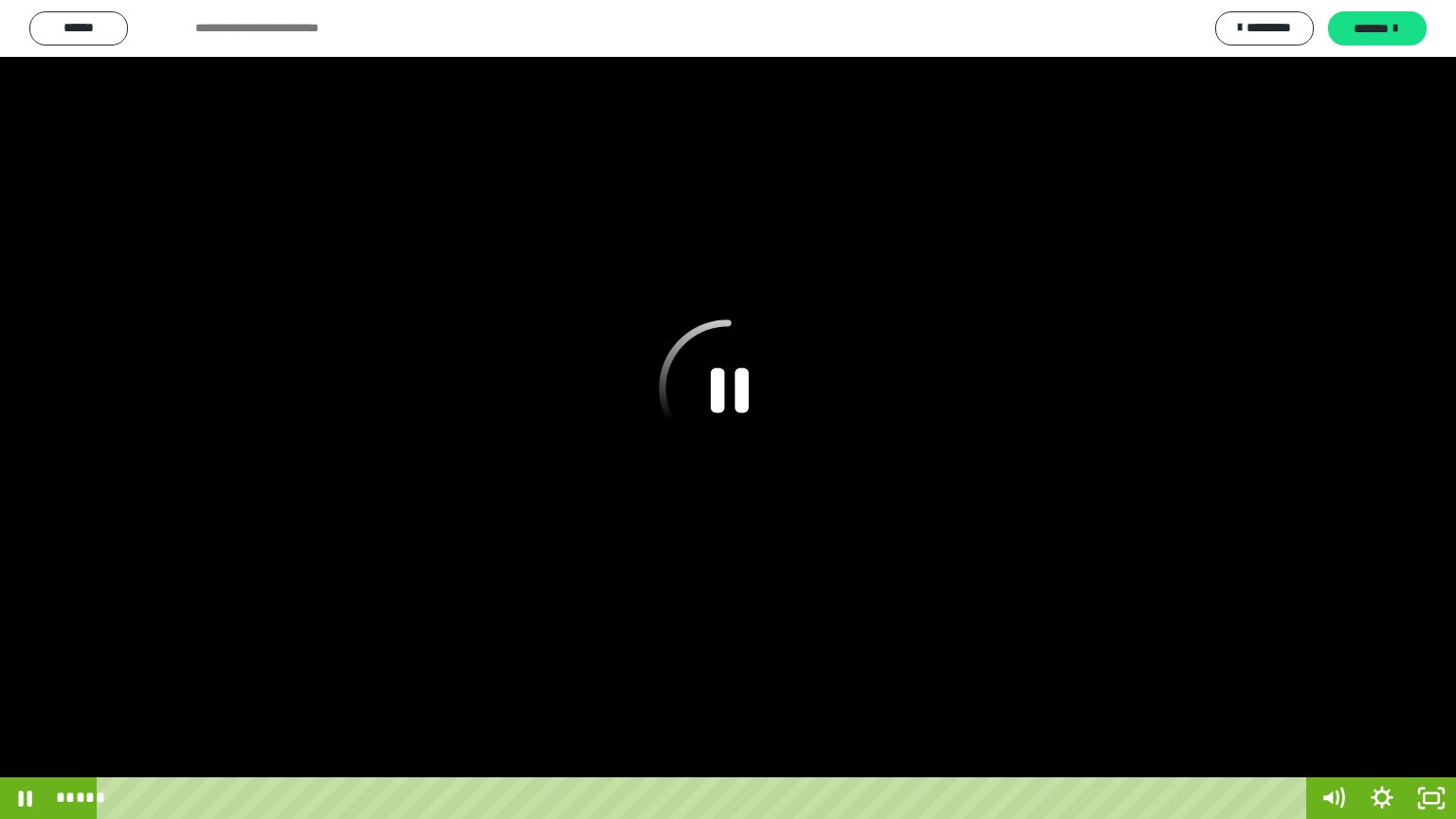 click at bounding box center [728, 410] 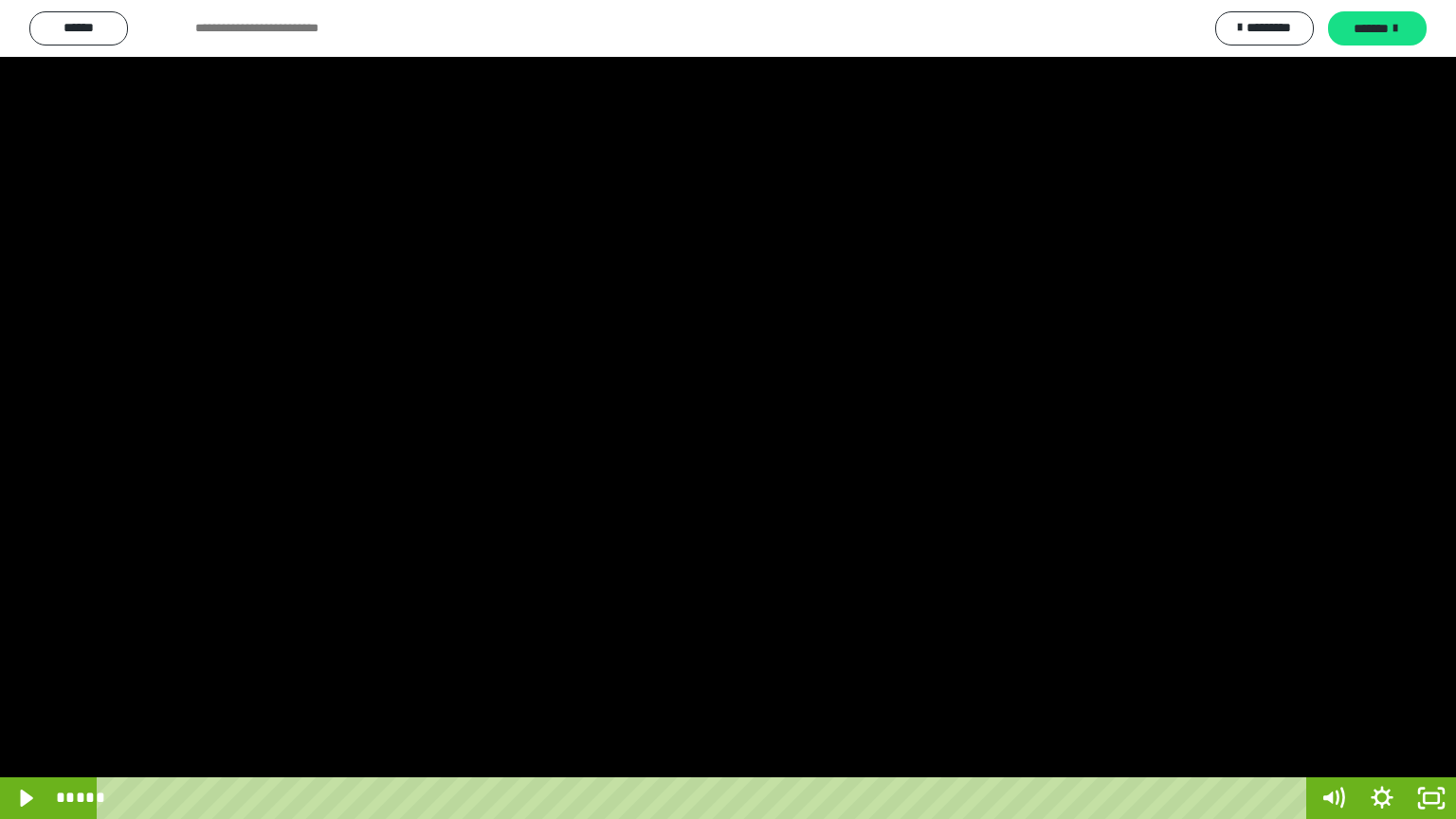 click at bounding box center [728, 410] 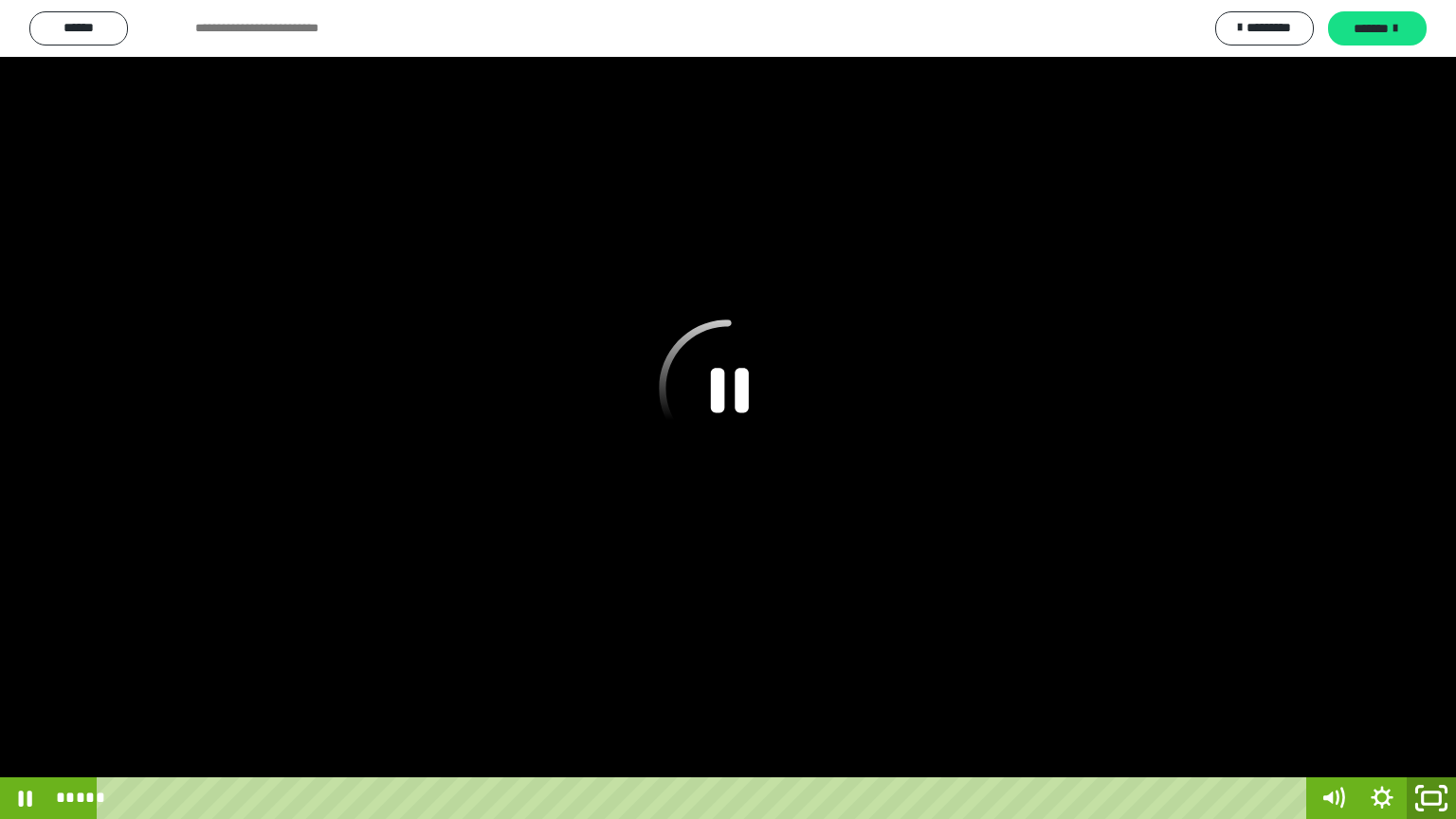 click 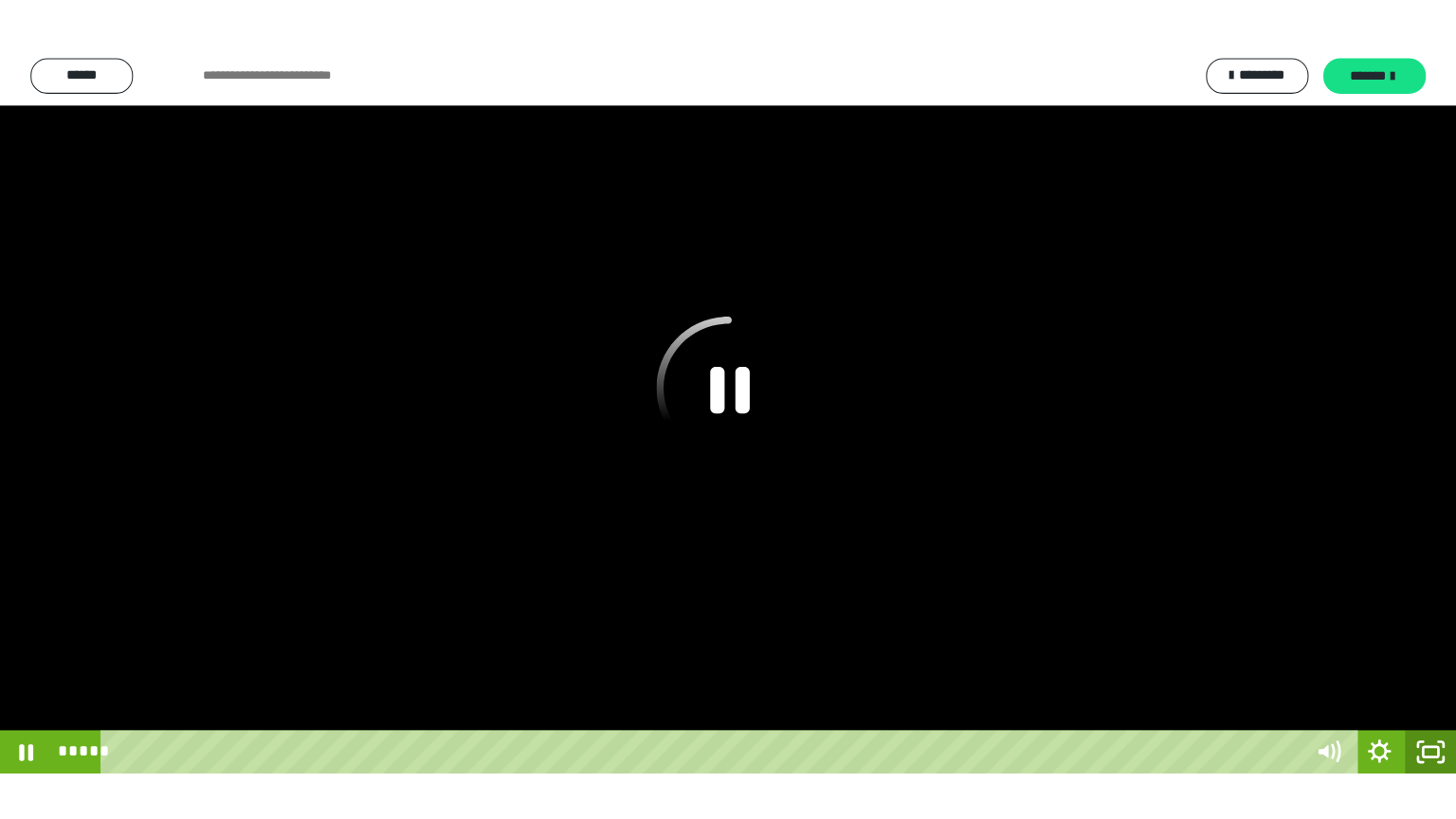 scroll, scrollTop: 3743, scrollLeft: 0, axis: vertical 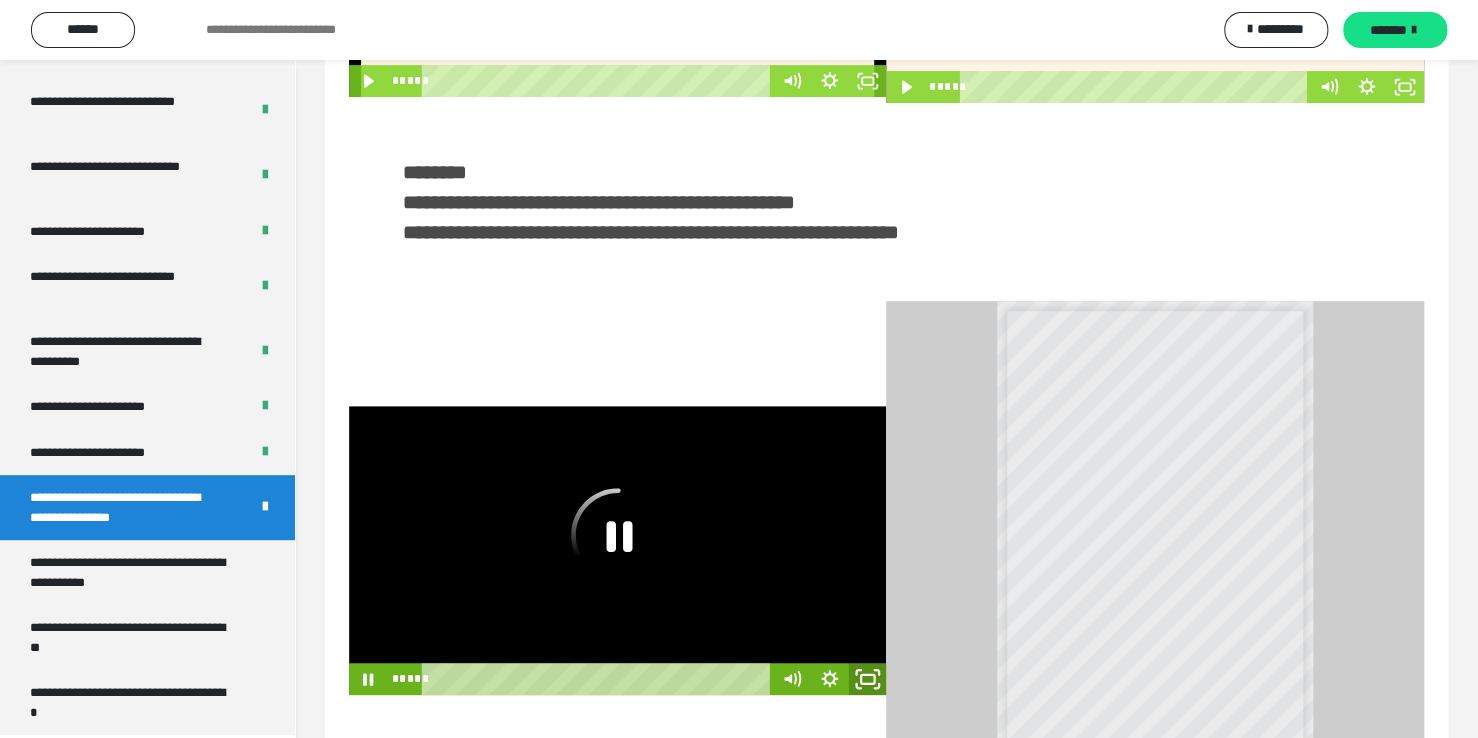 click 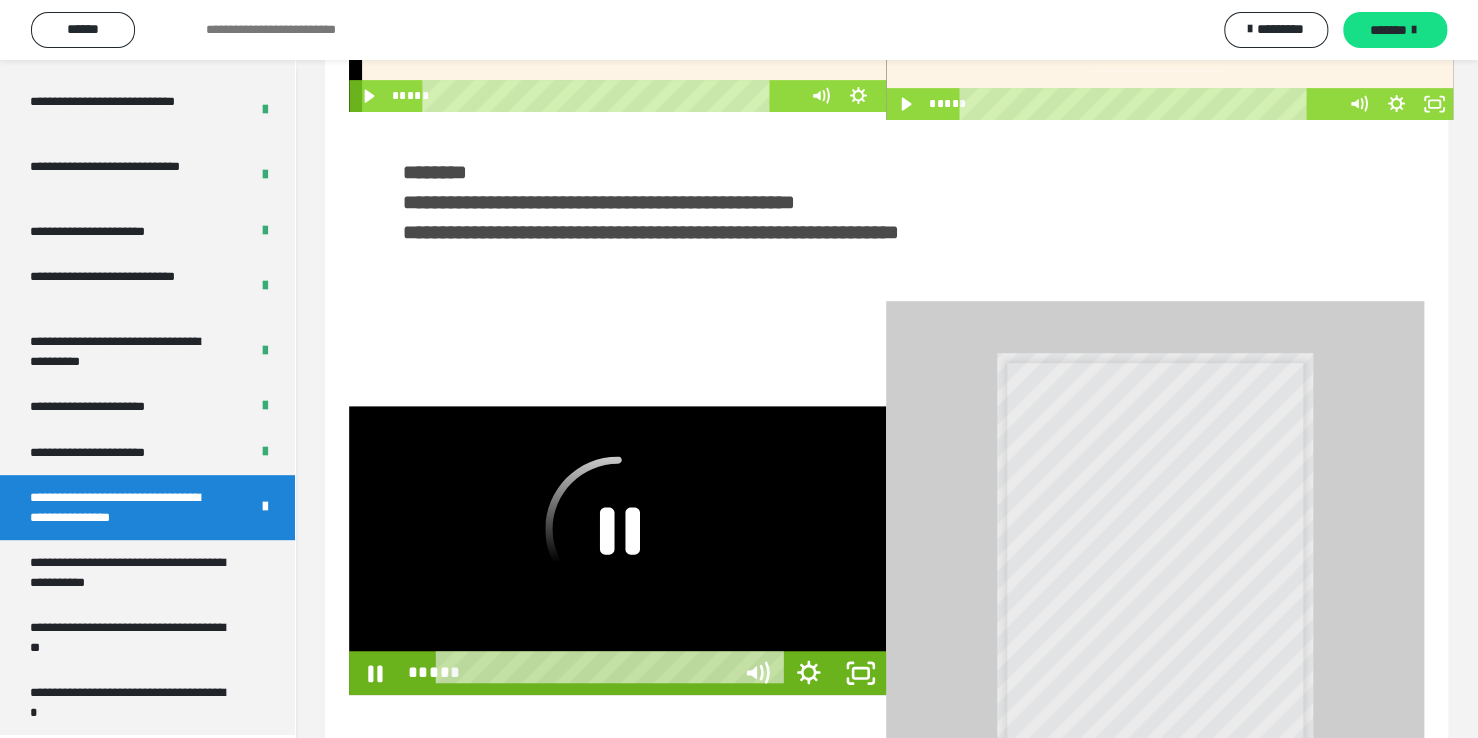 scroll, scrollTop: 3823, scrollLeft: 0, axis: vertical 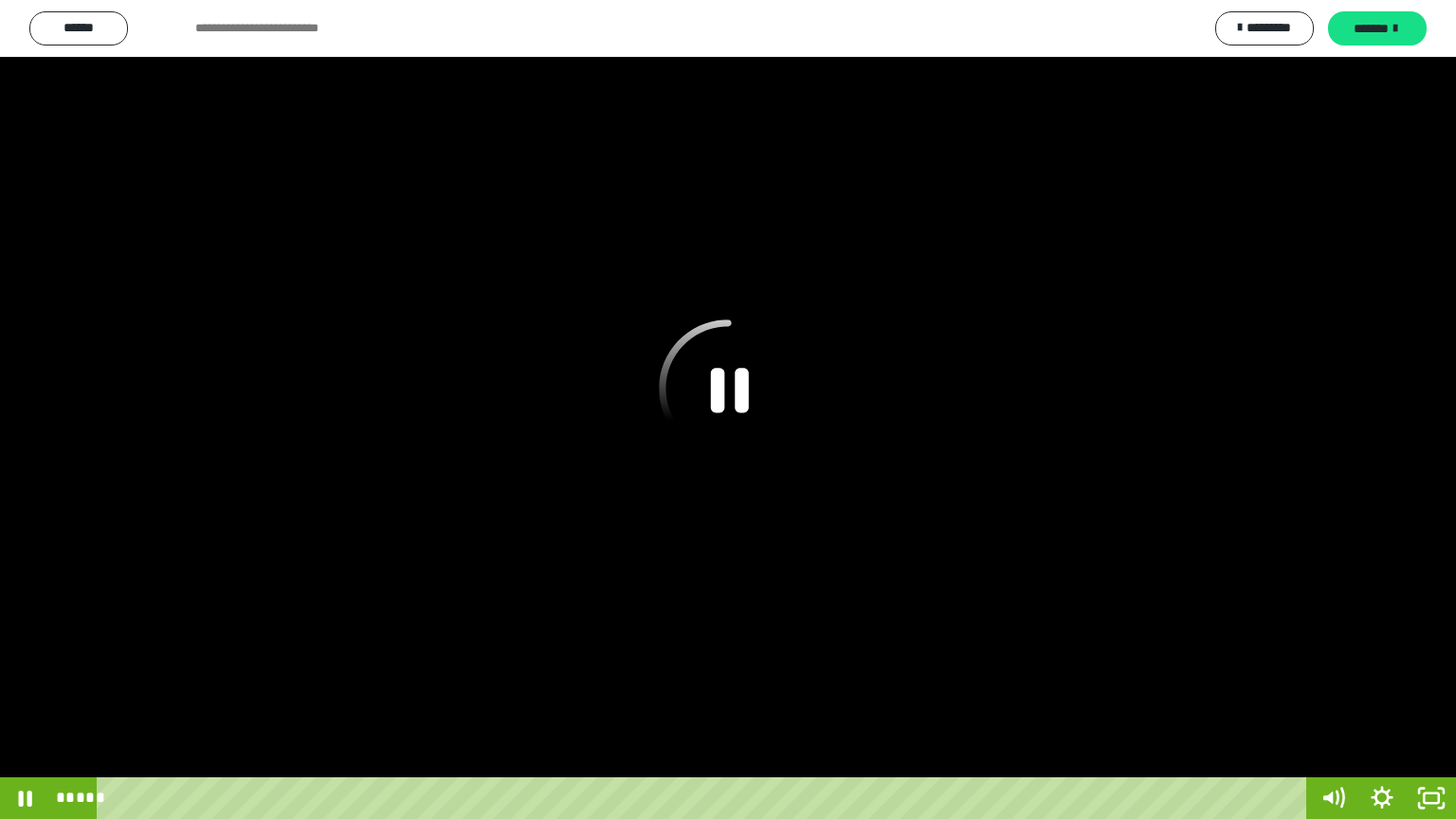click at bounding box center (728, 410) 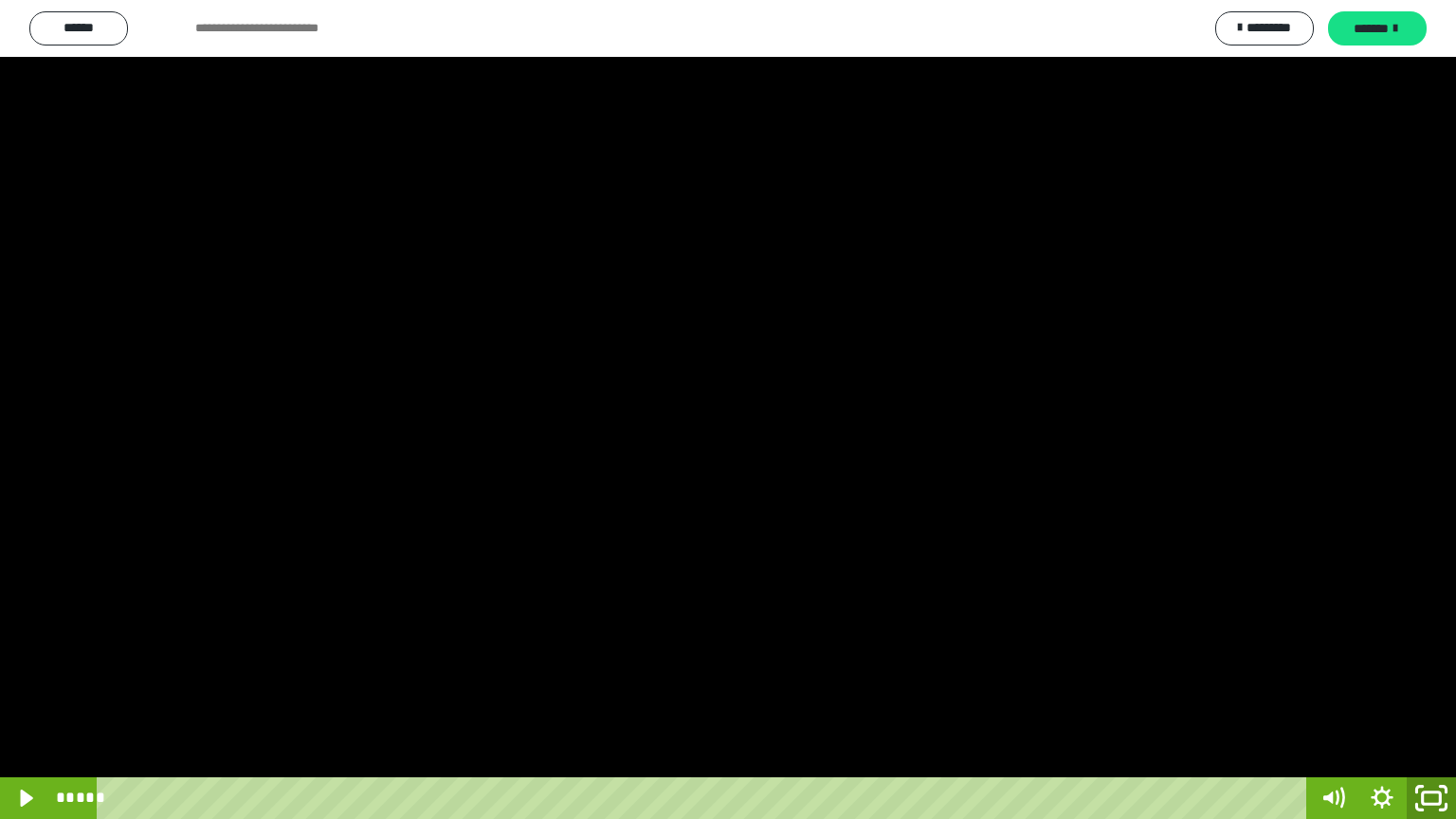 click 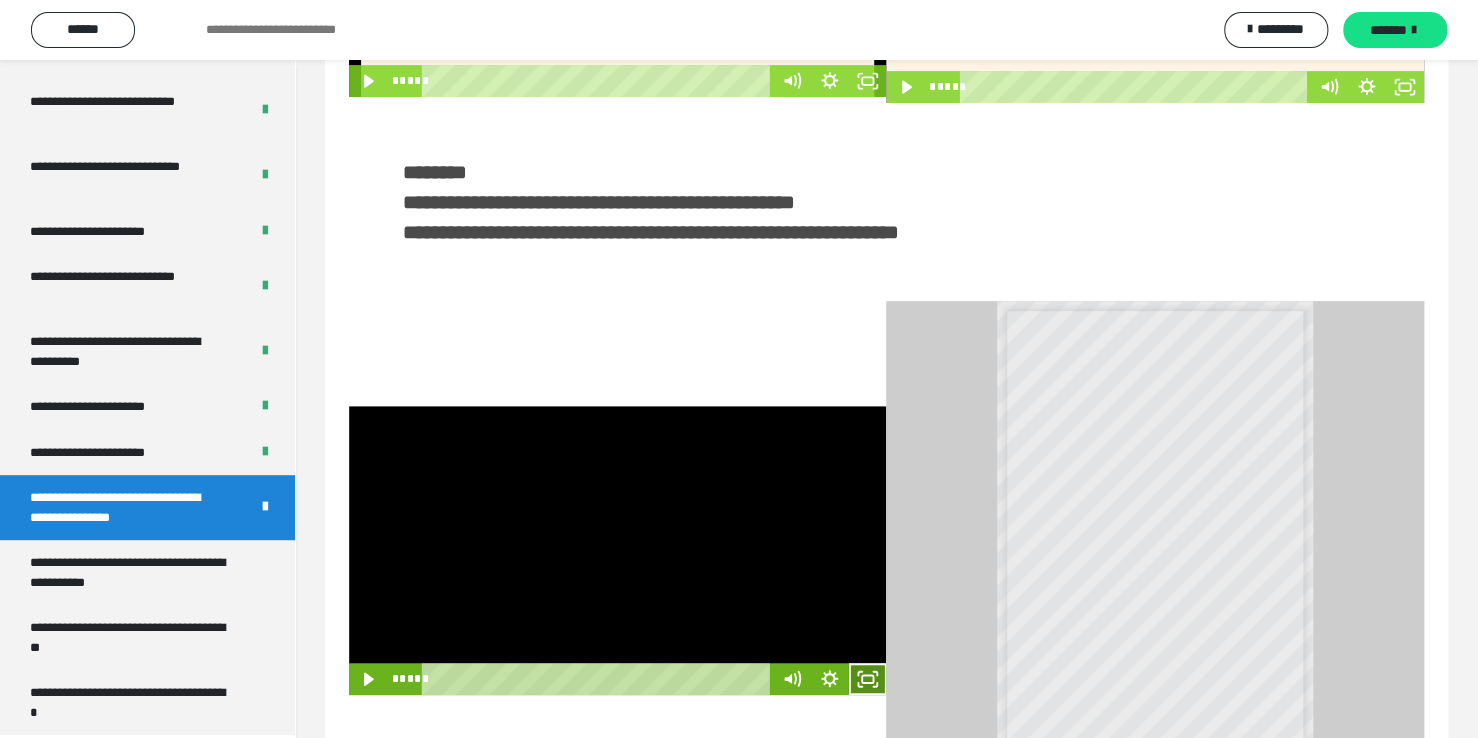 click 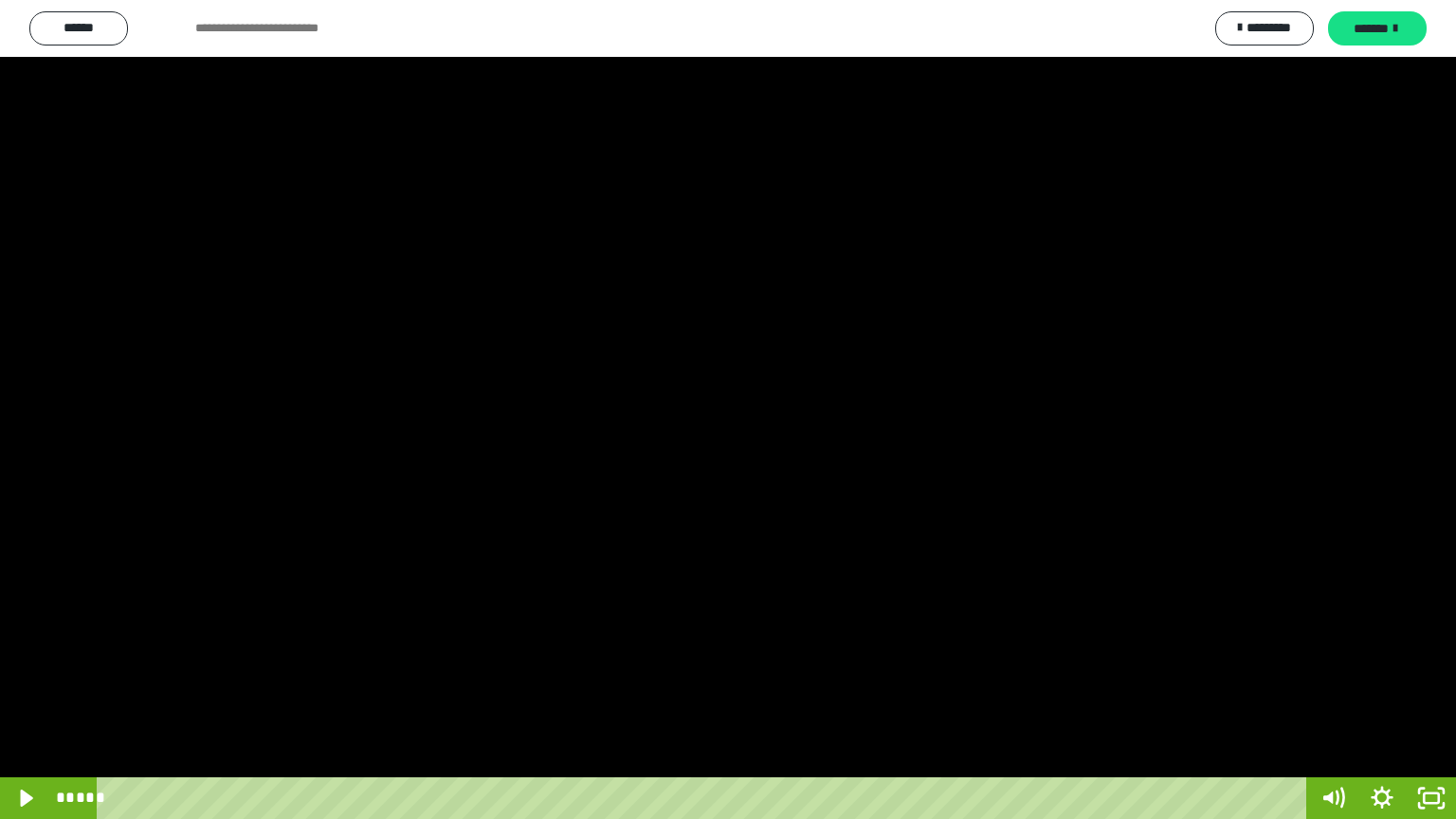 click at bounding box center (728, 410) 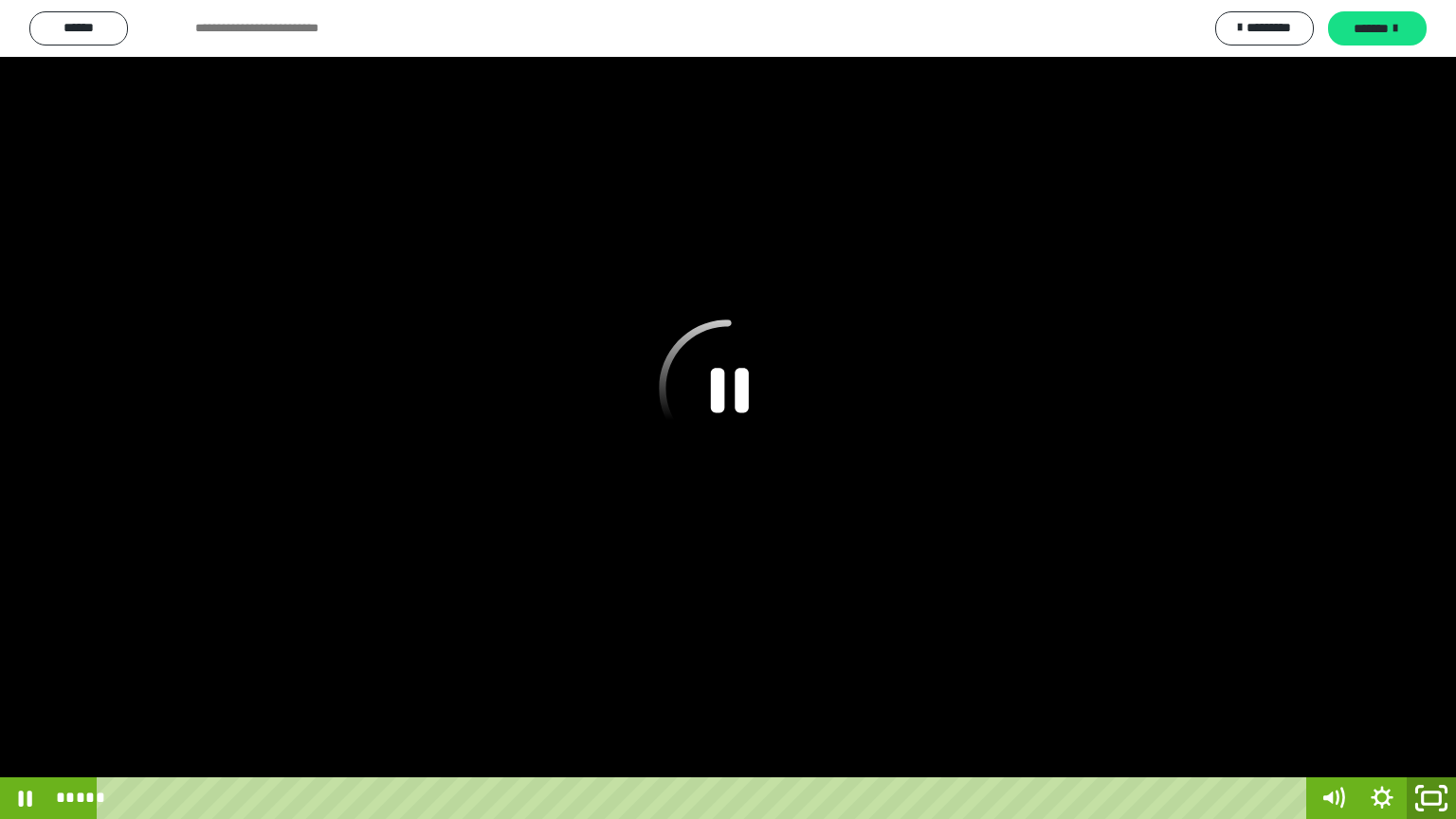 click 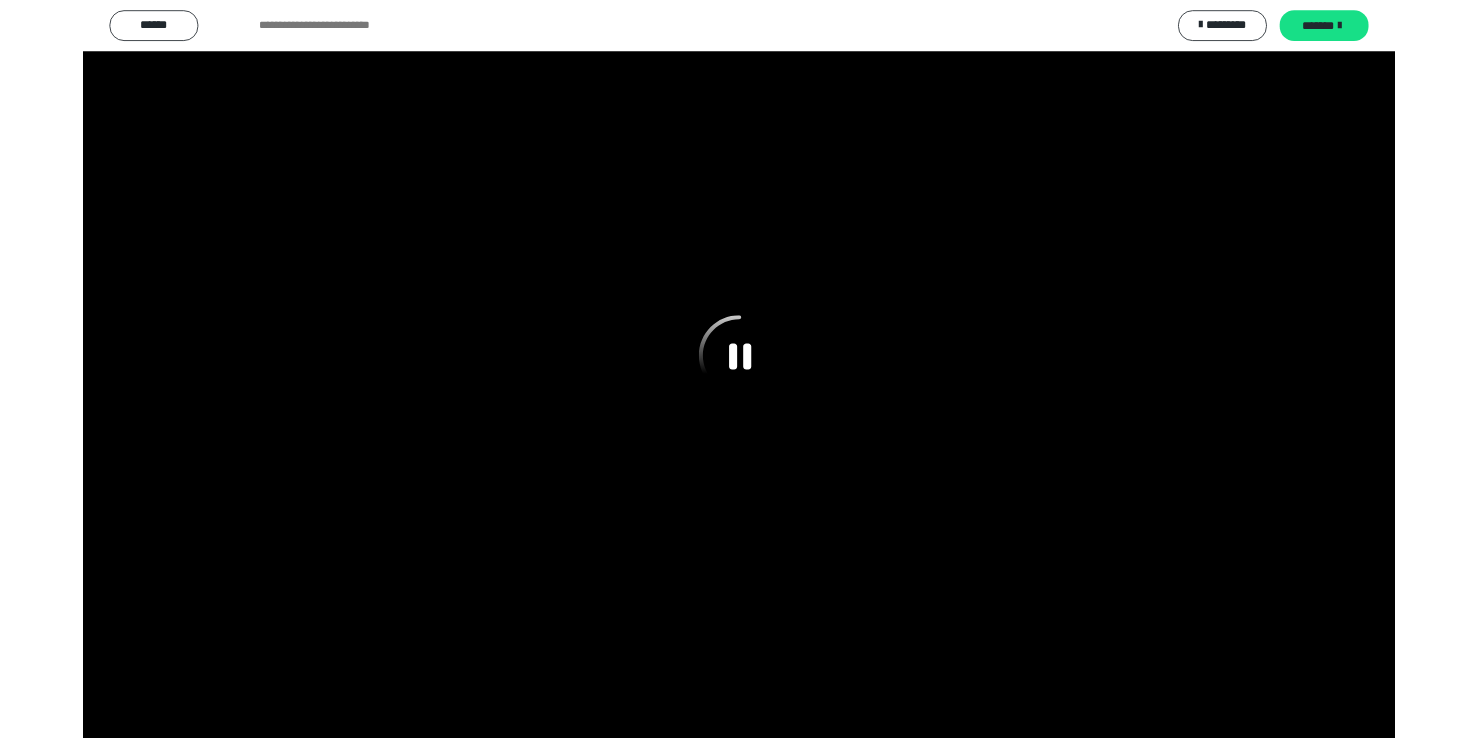 scroll, scrollTop: 3949, scrollLeft: 0, axis: vertical 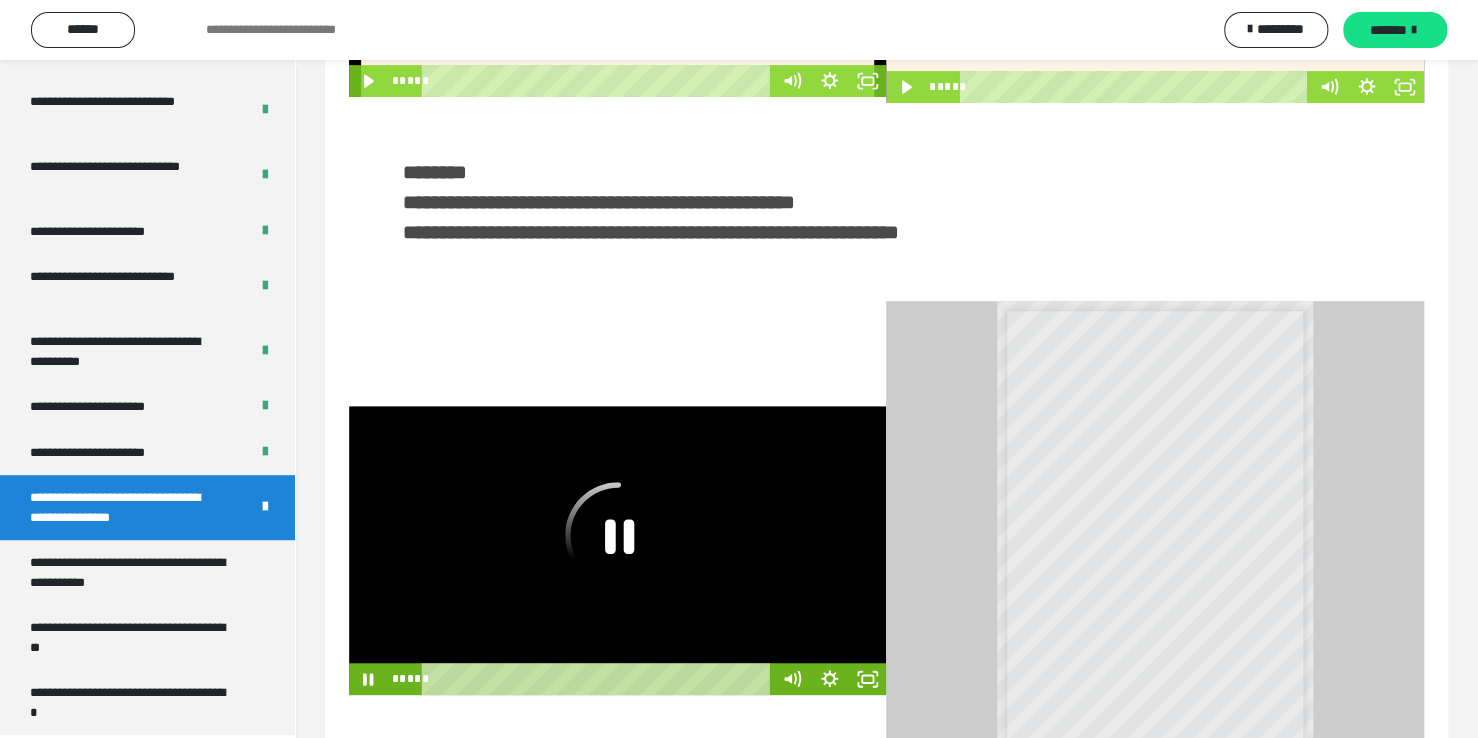 click 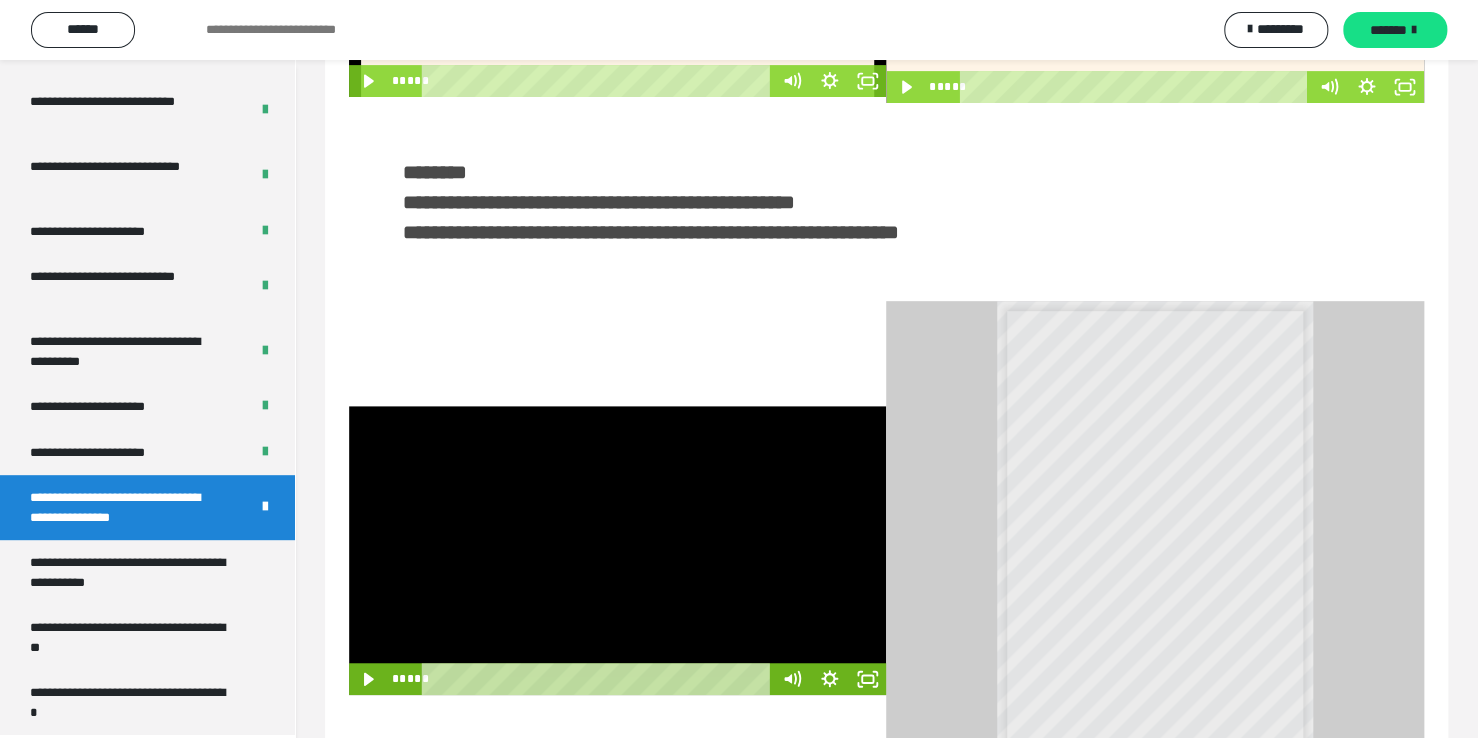 click at bounding box center (617, 550) 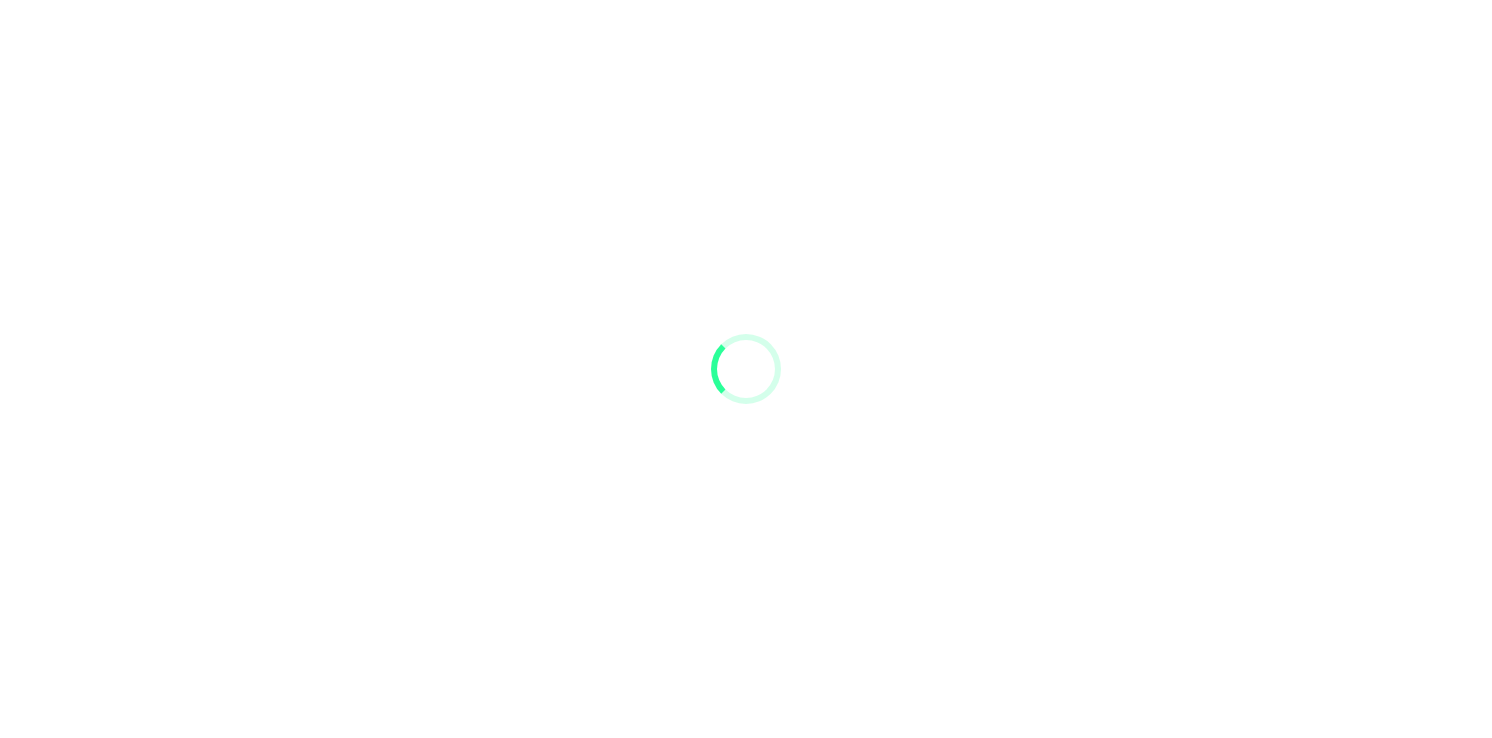 scroll, scrollTop: 0, scrollLeft: 0, axis: both 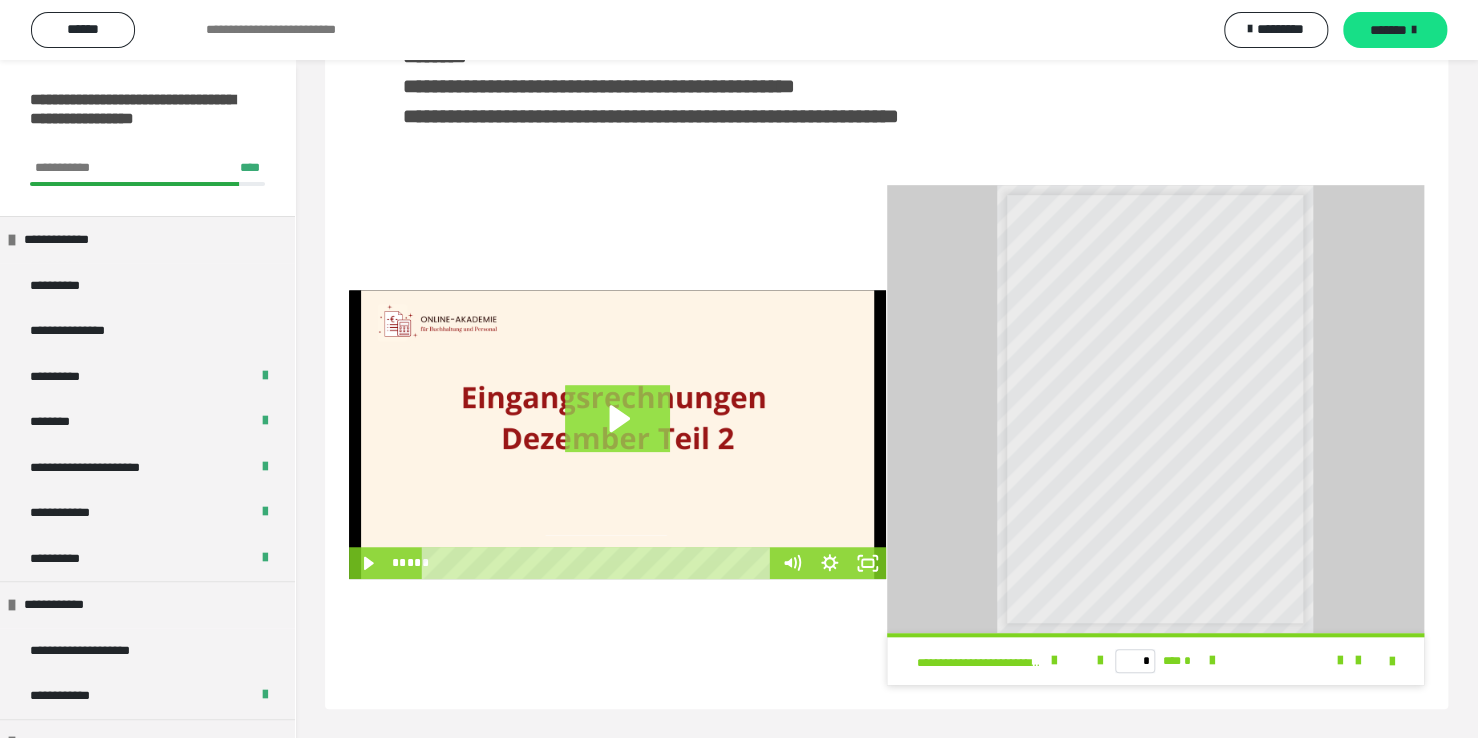 click 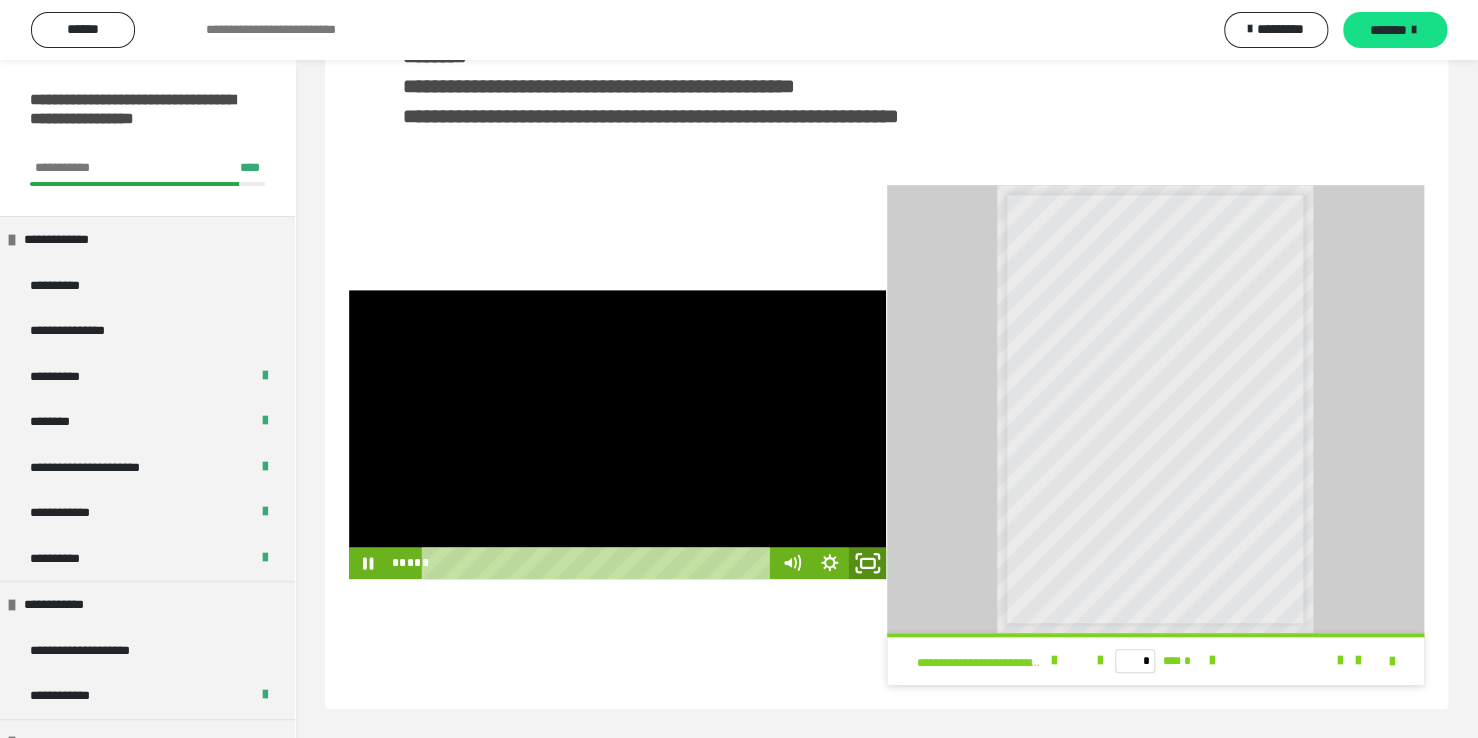click 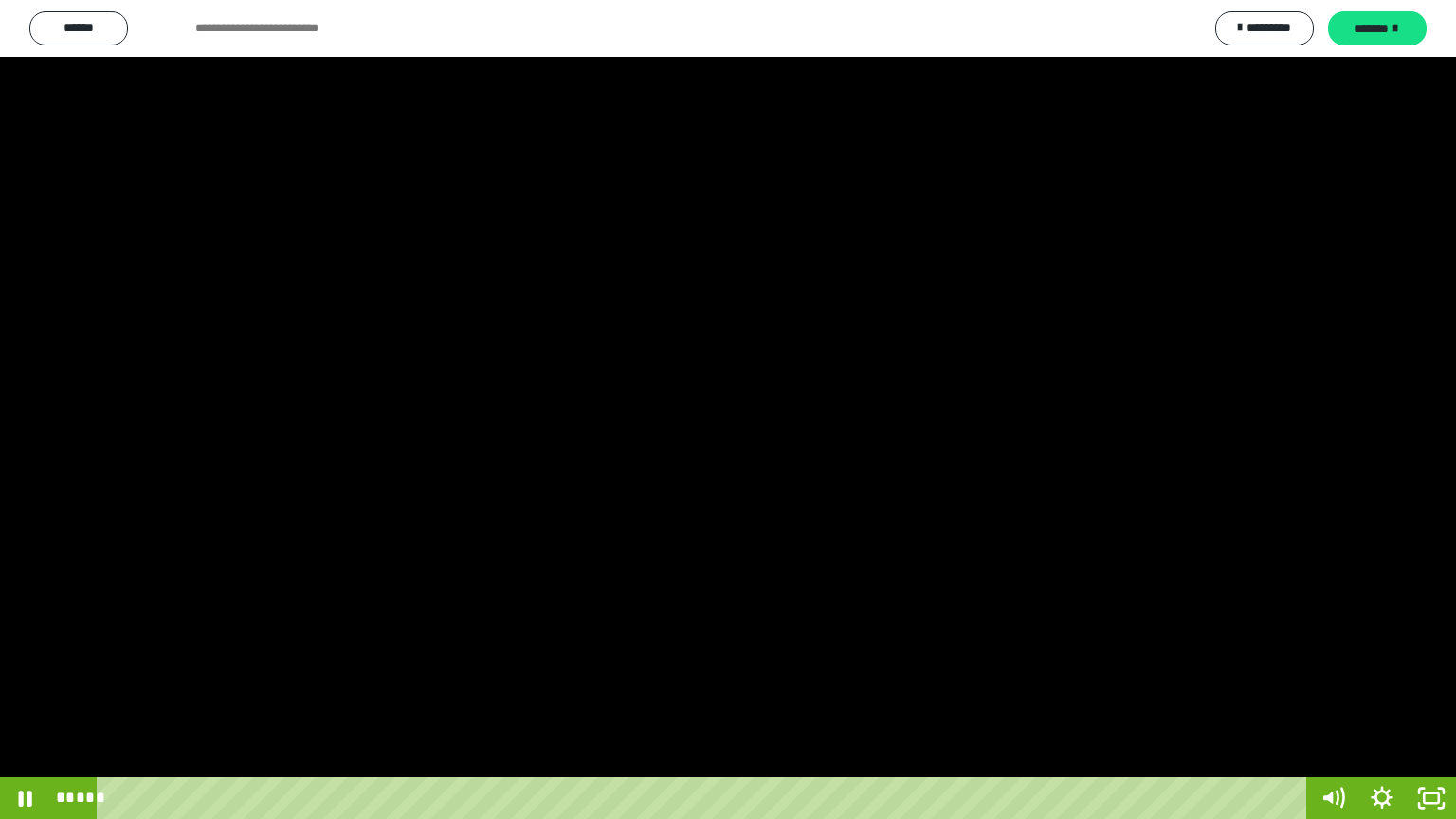 click at bounding box center [728, 410] 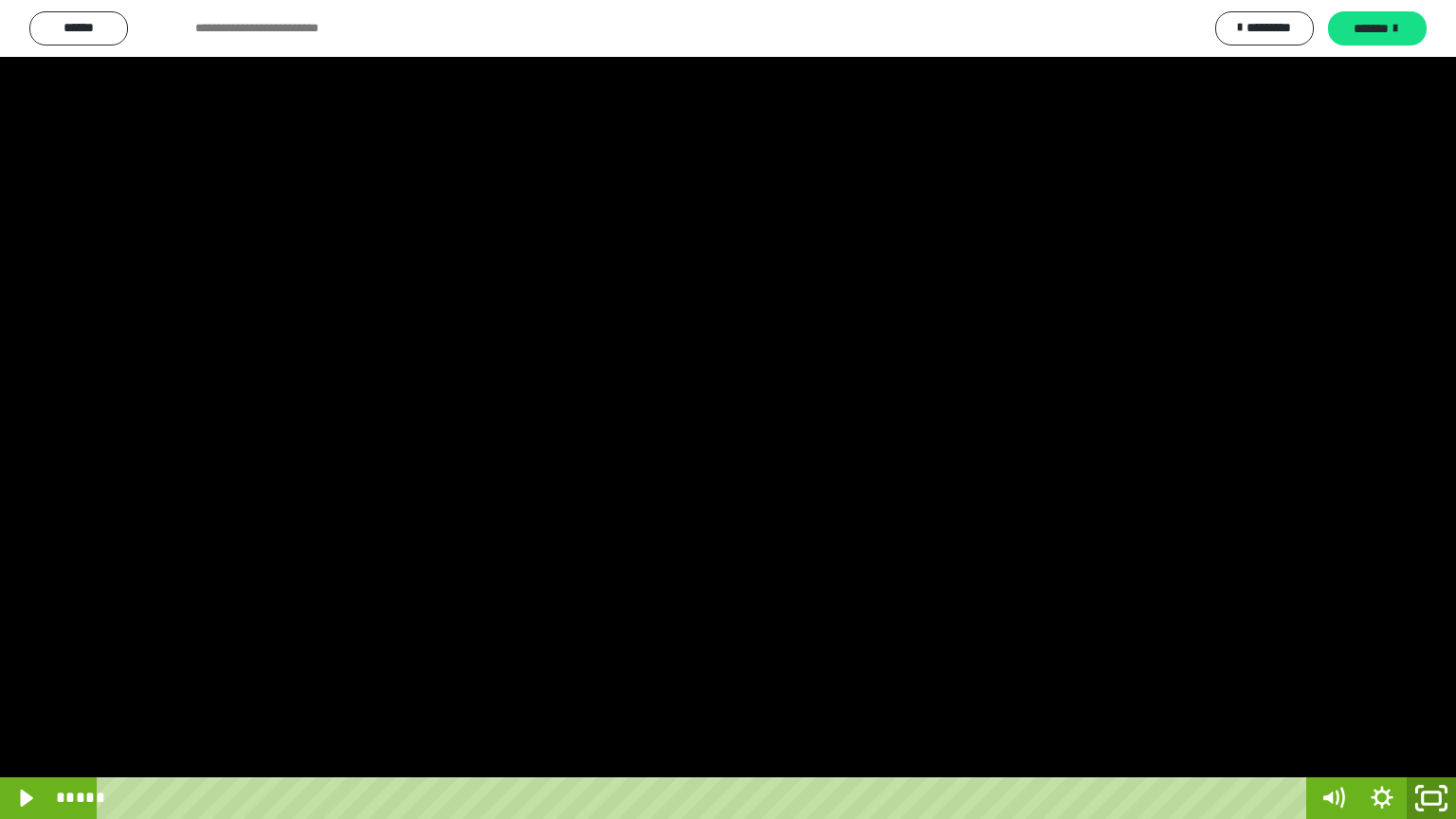 click 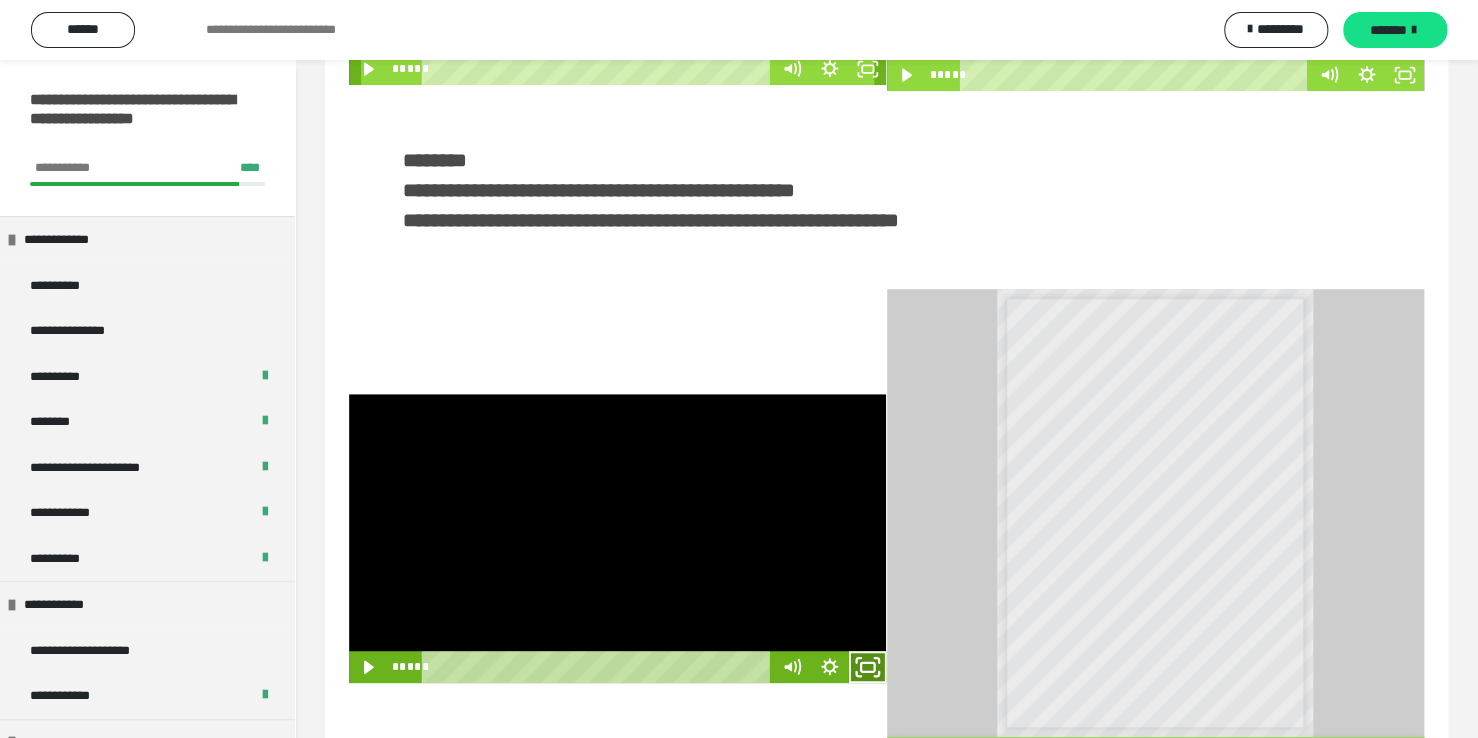 click 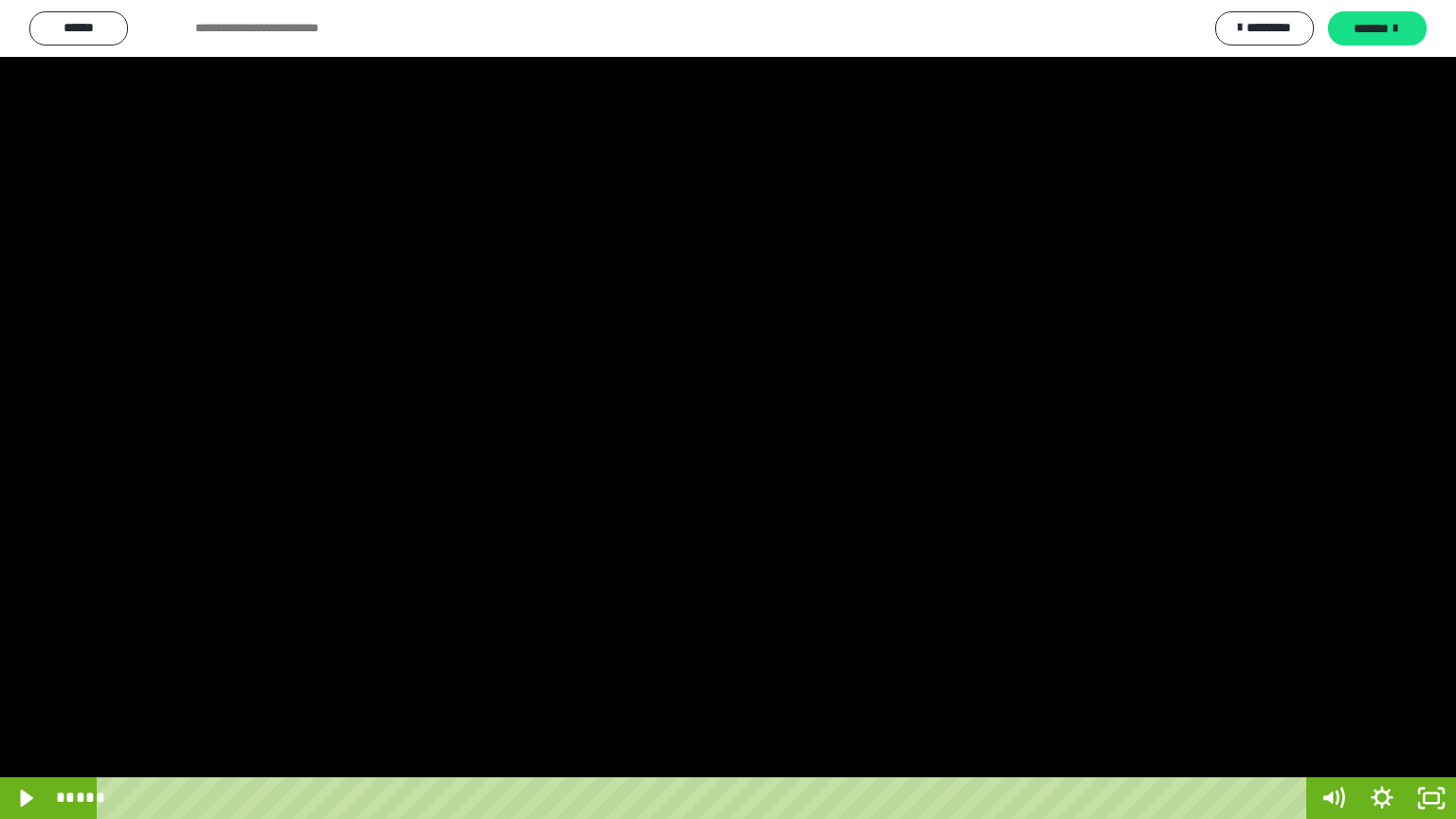 click at bounding box center (728, 410) 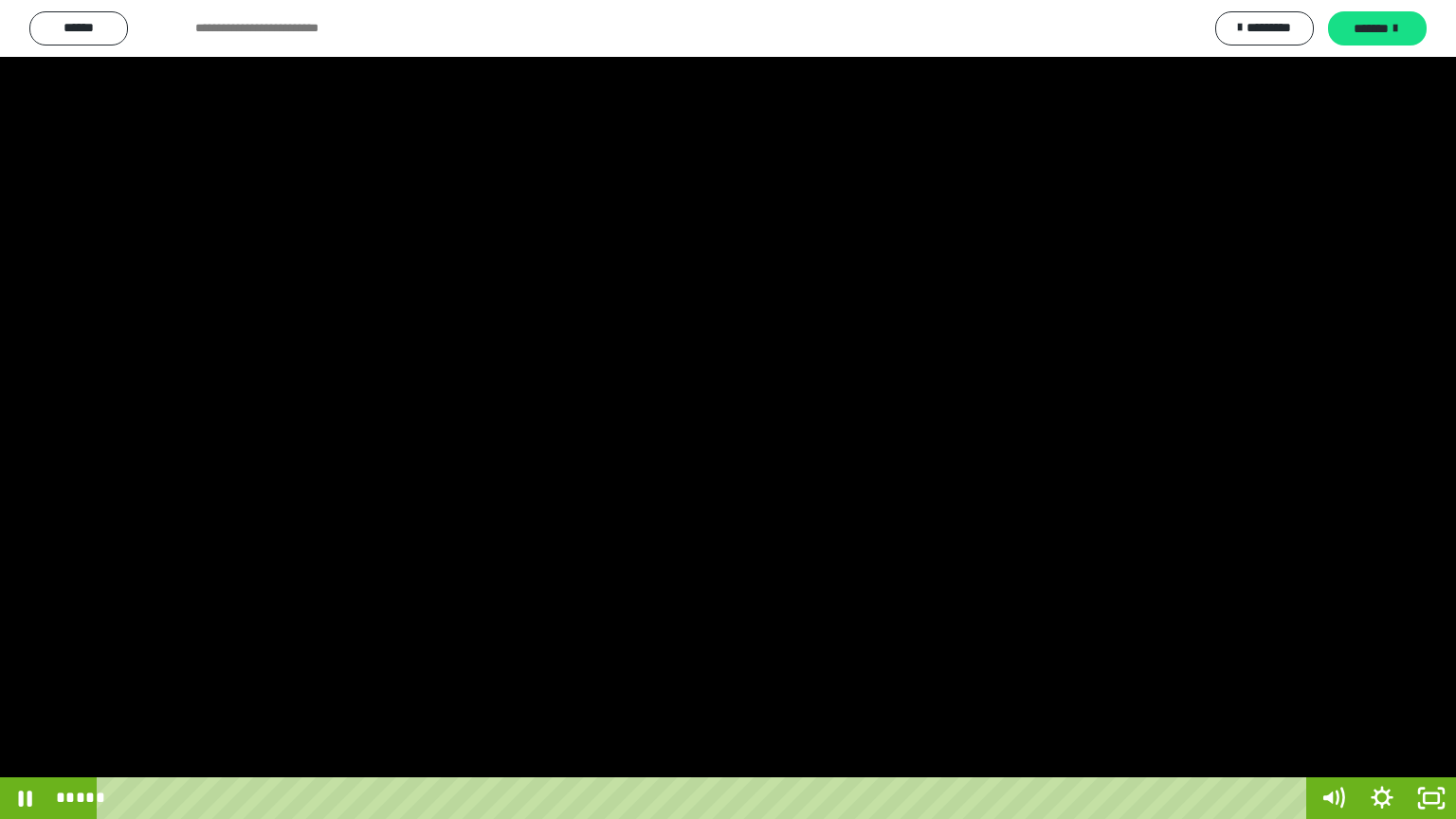 click at bounding box center (728, 410) 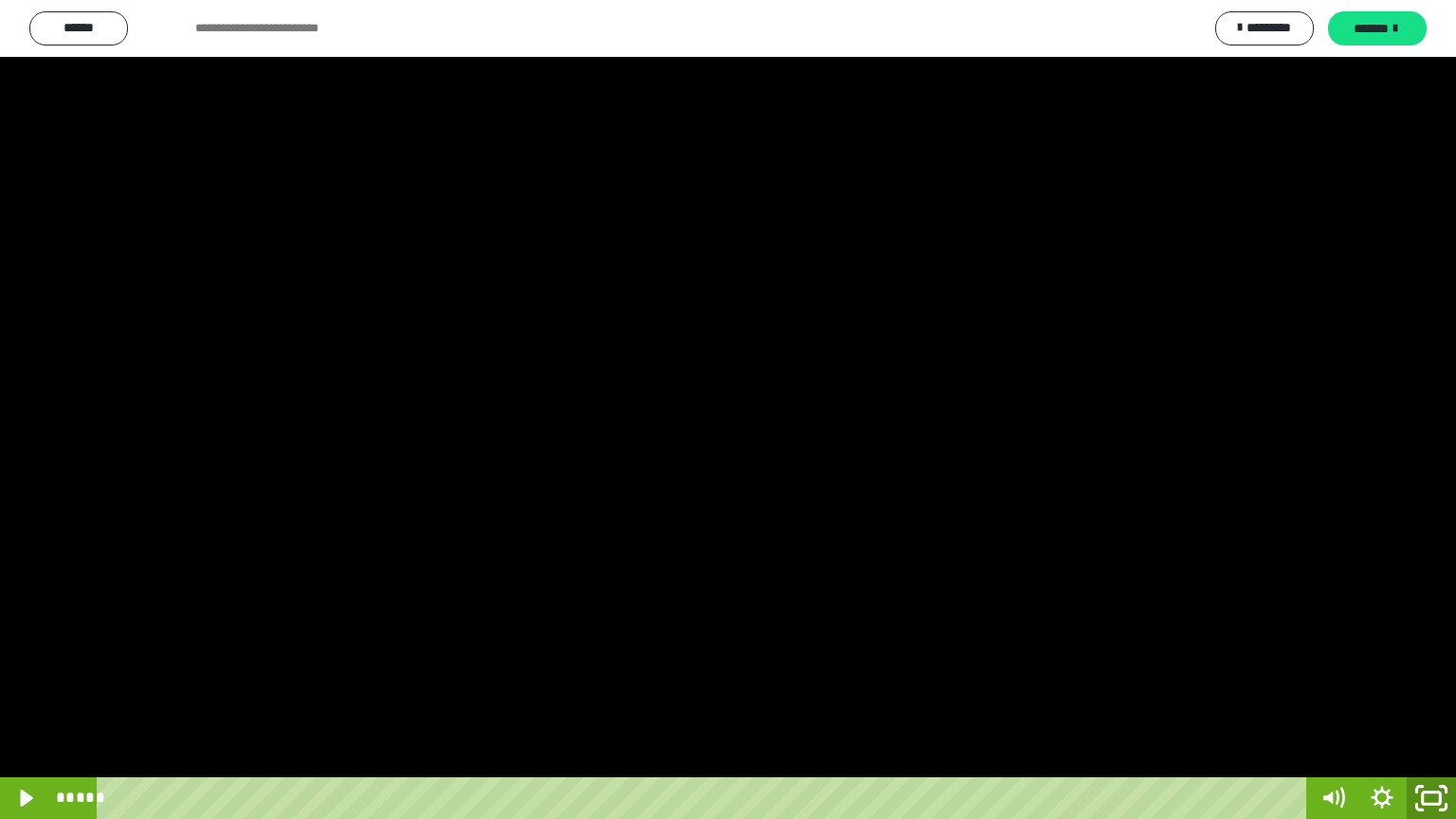 click 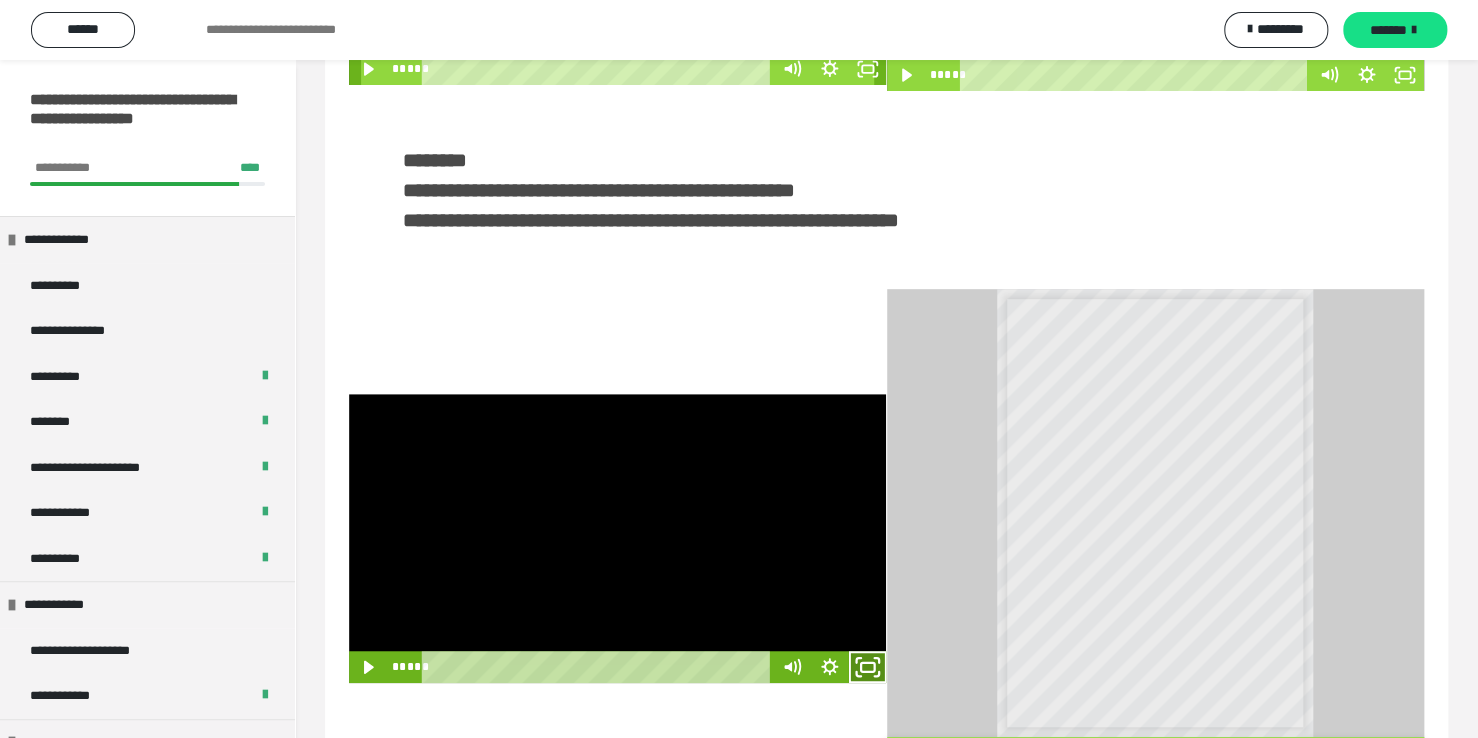 click 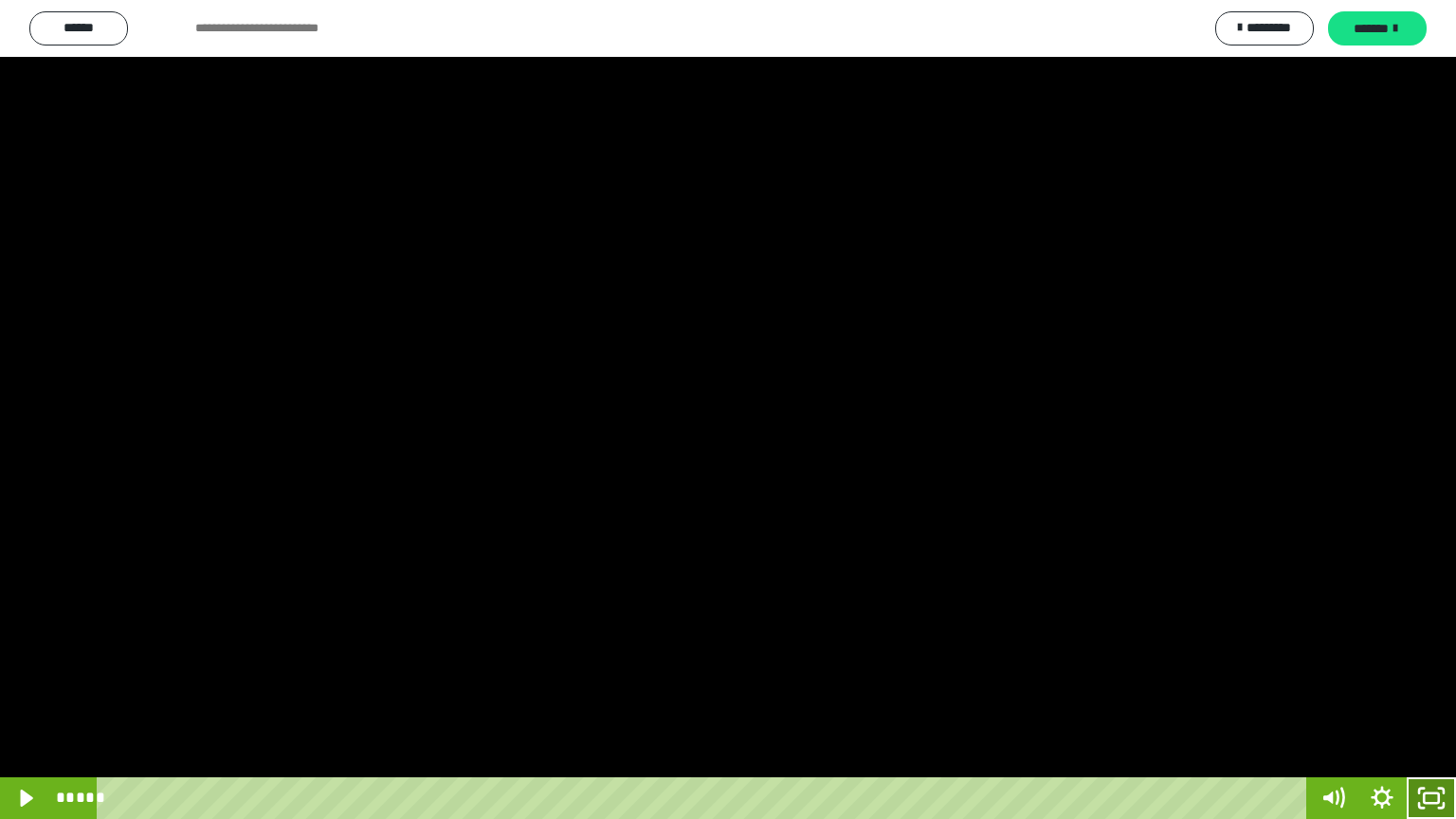 click 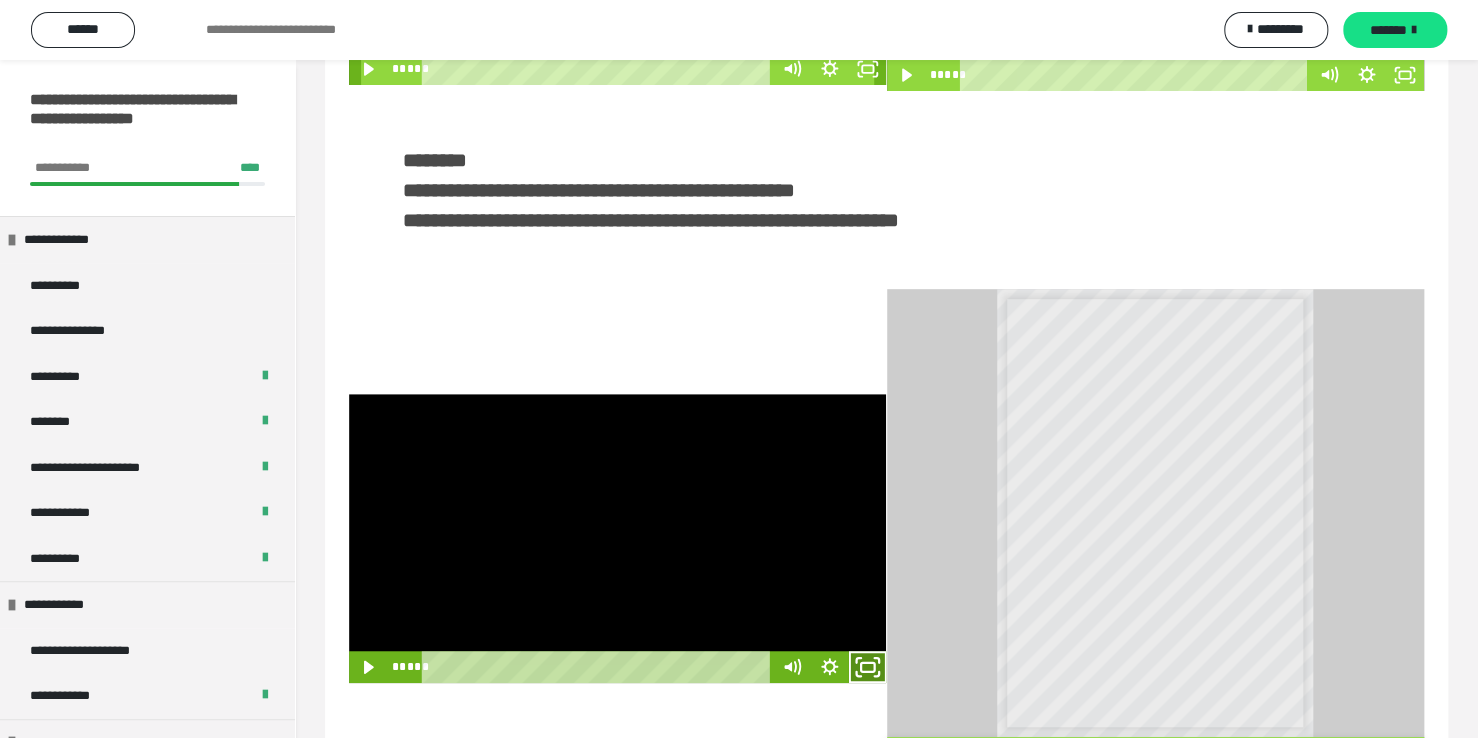 click 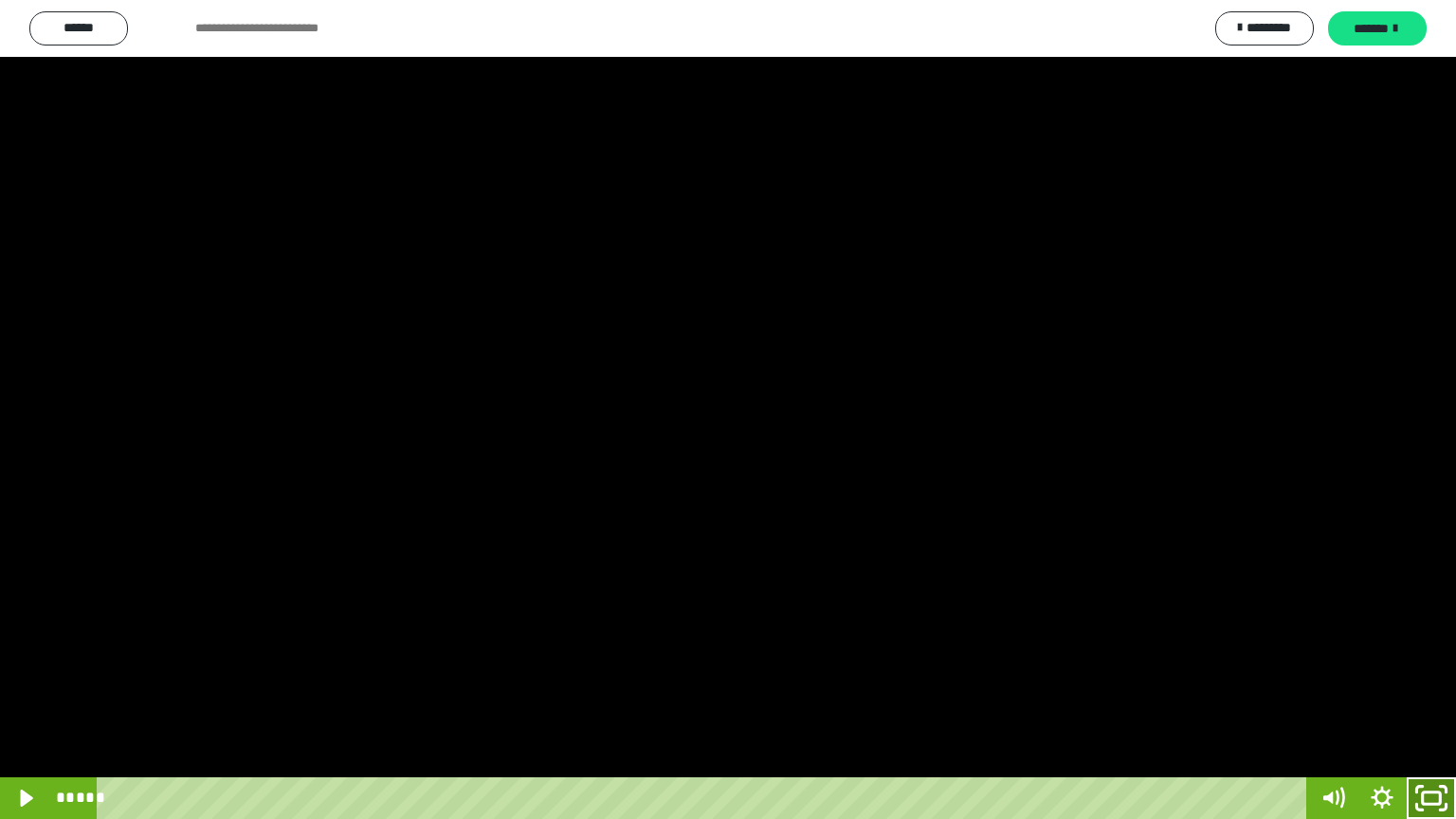 click 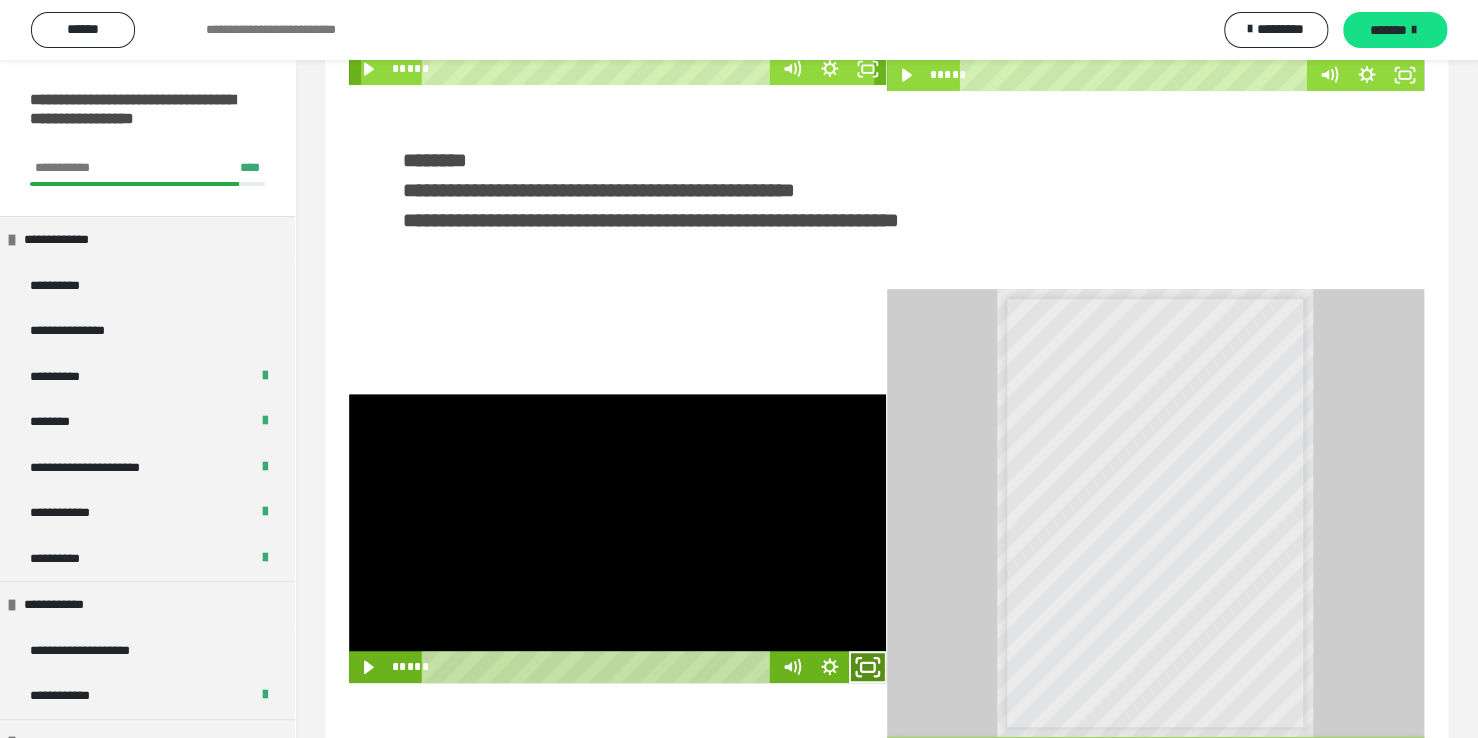 click 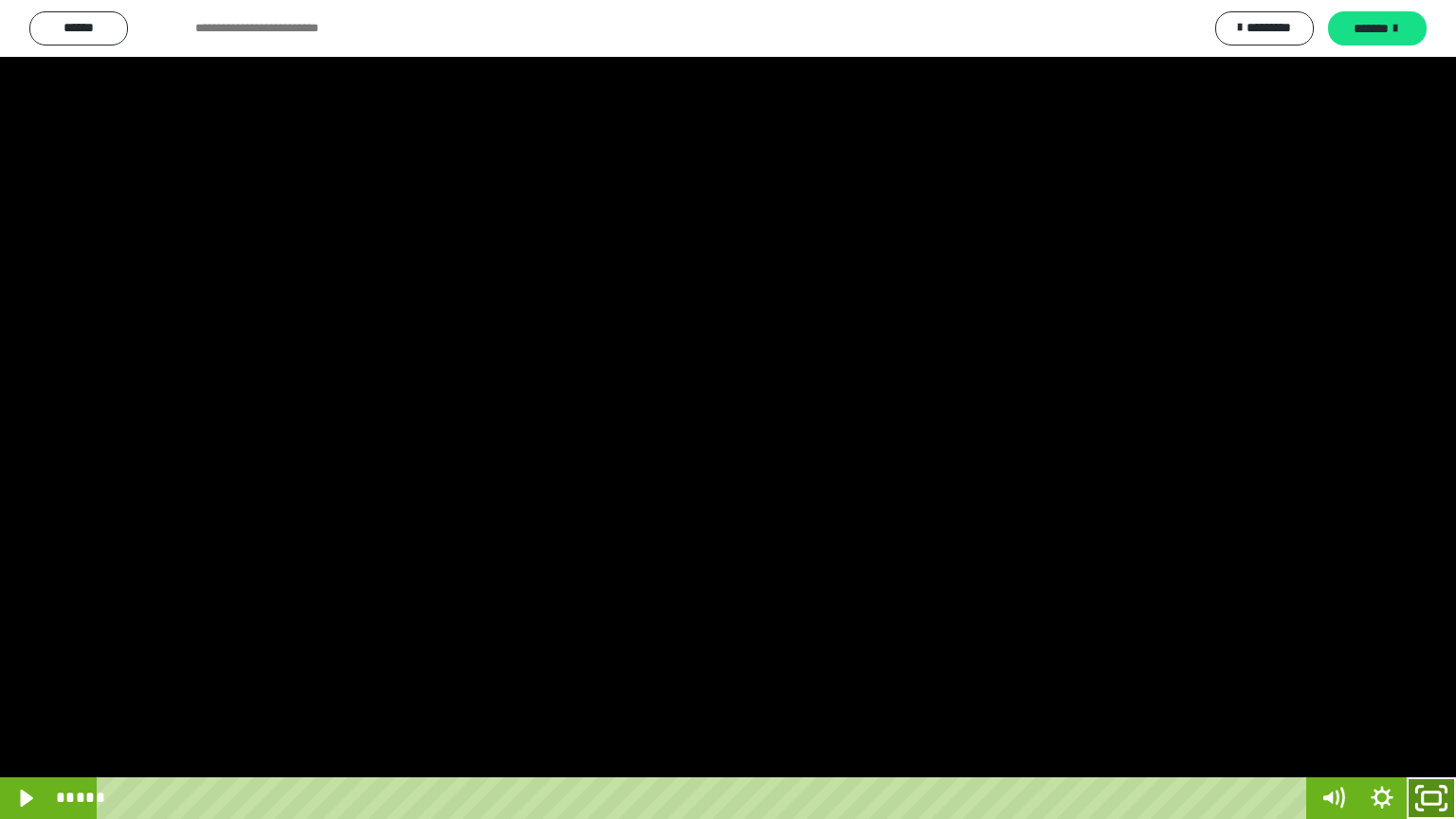 click 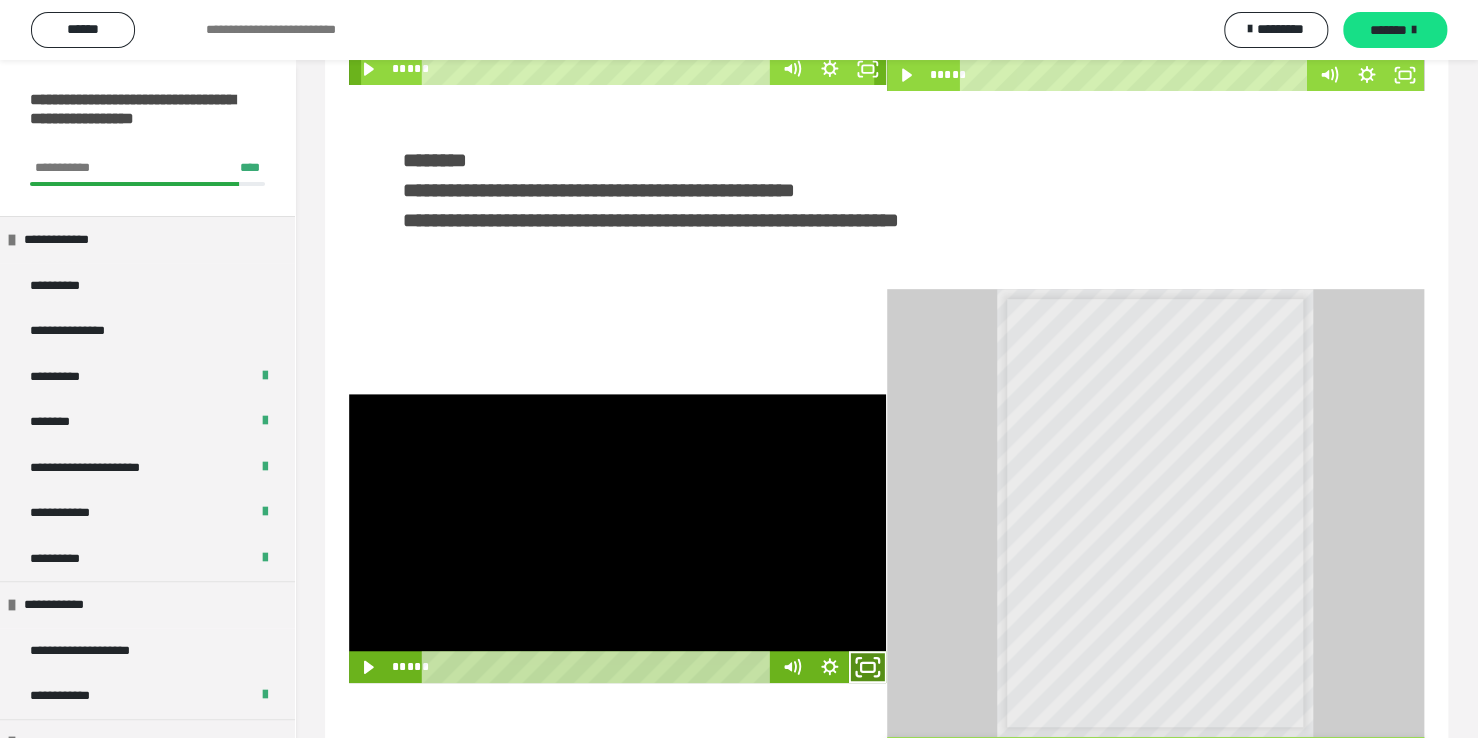 click 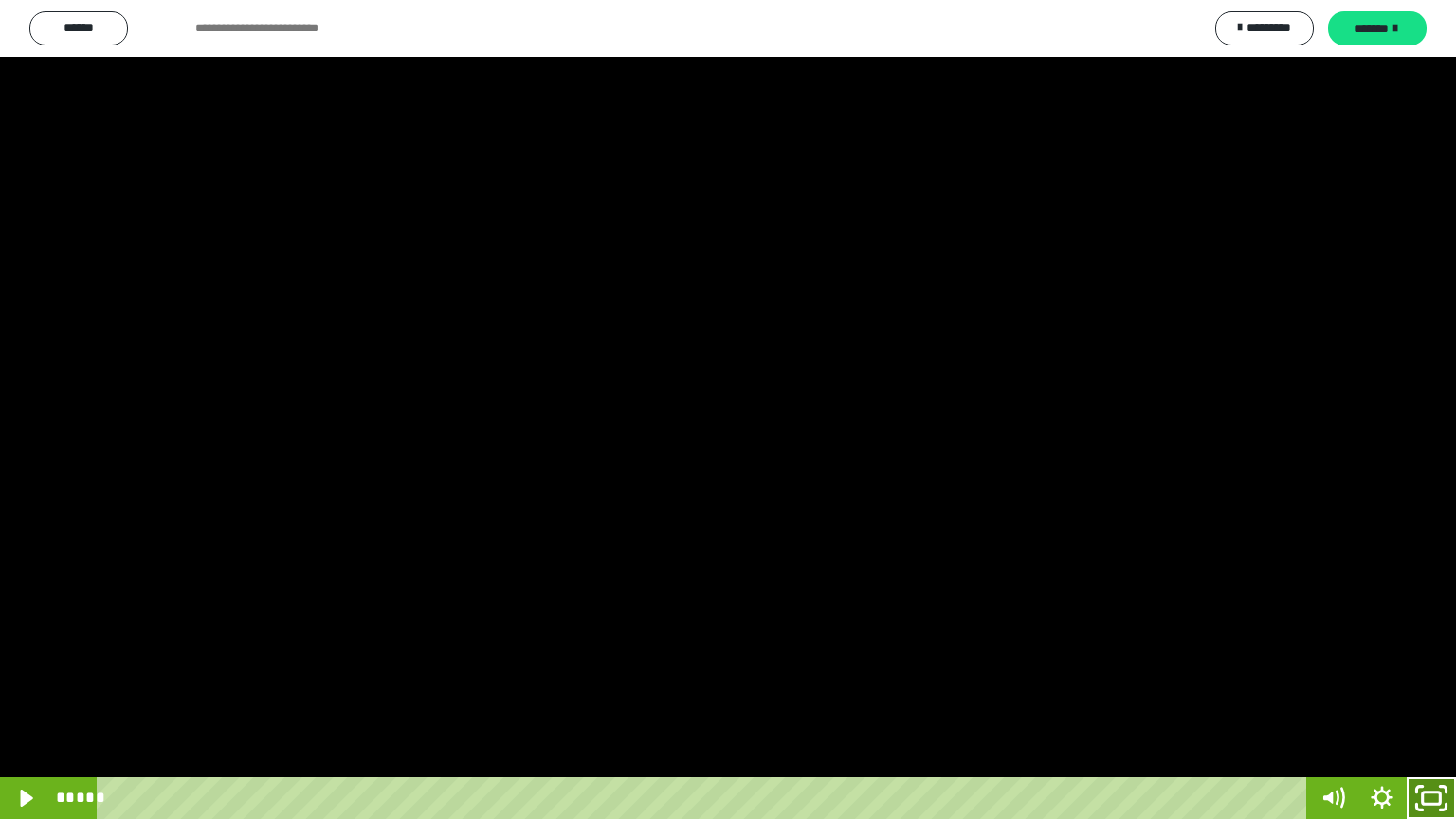 click 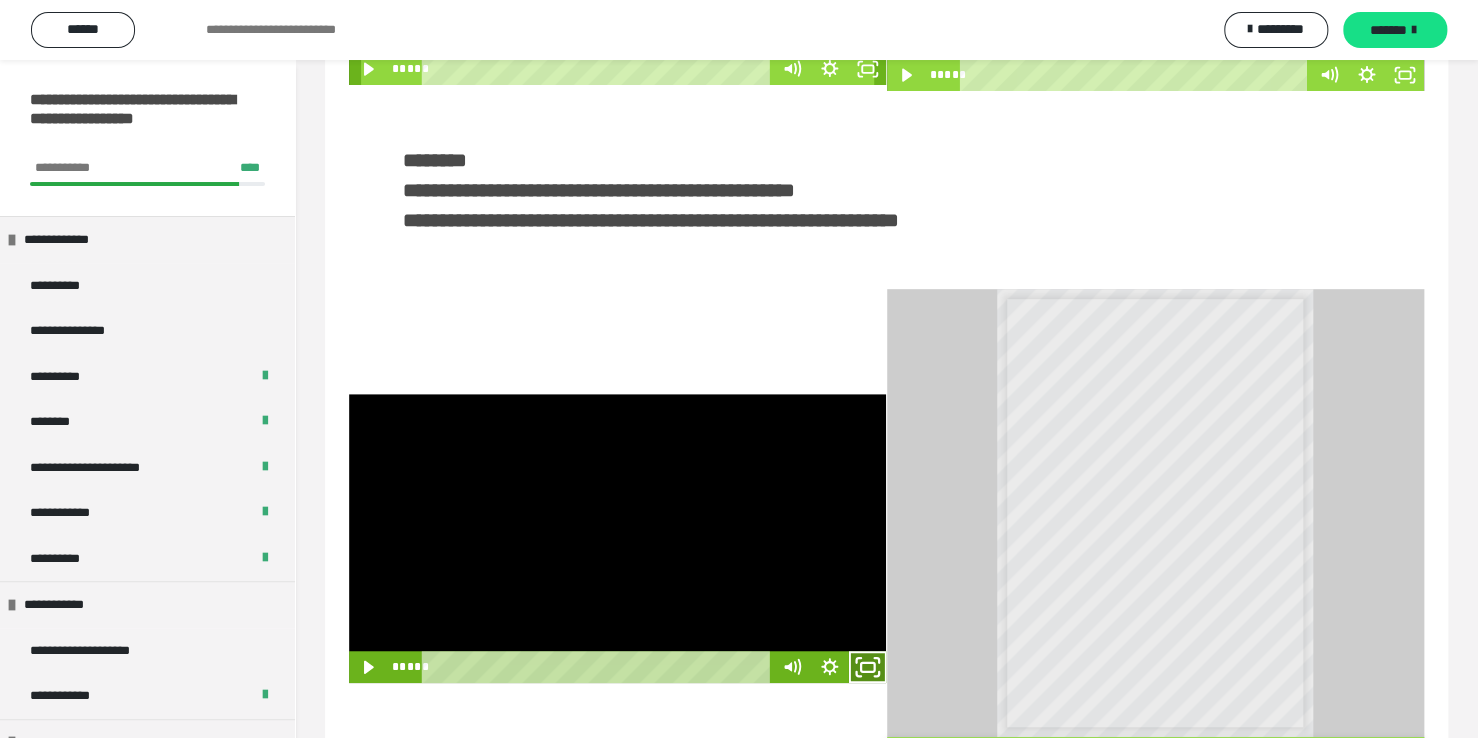 click 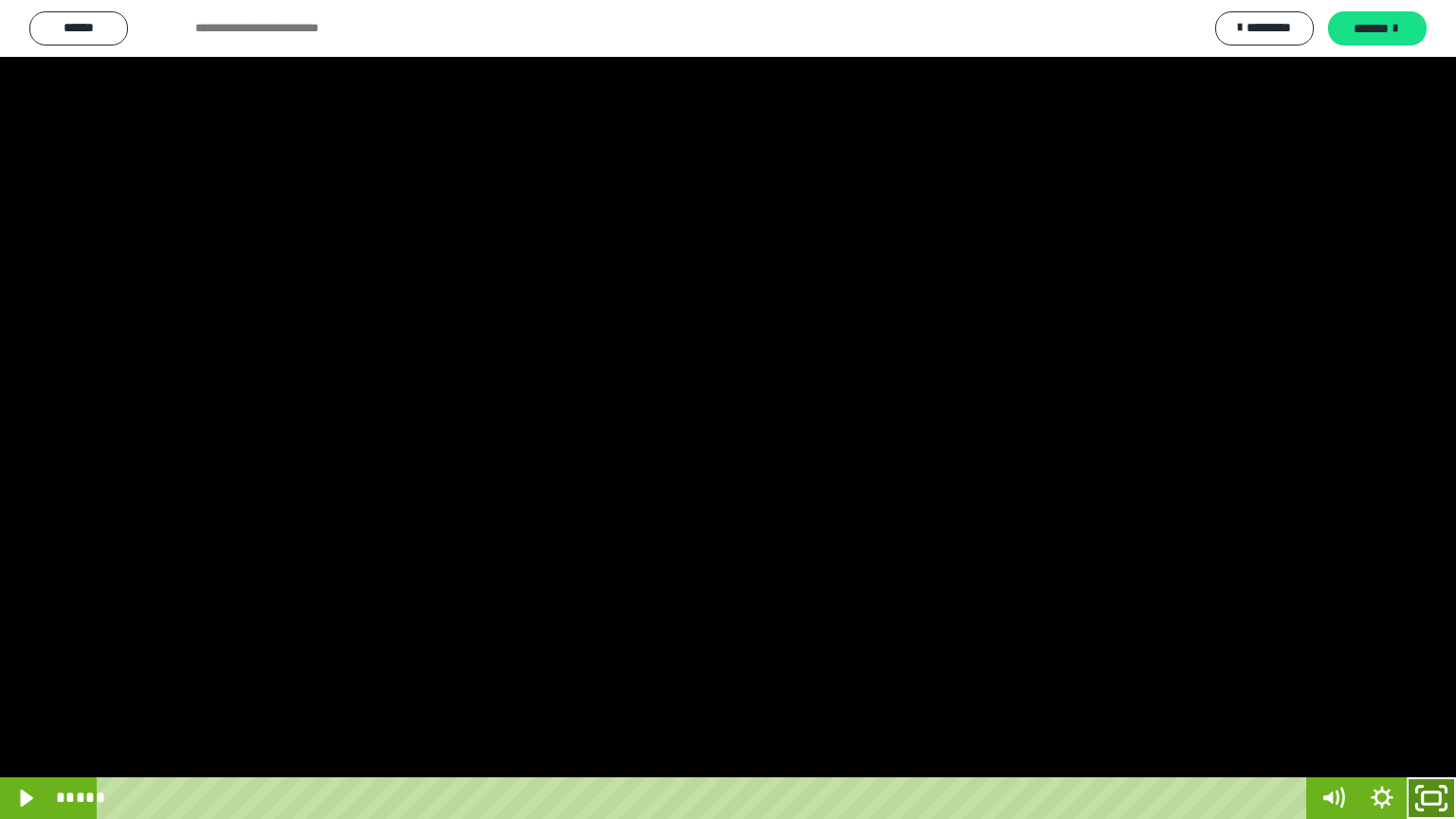 click 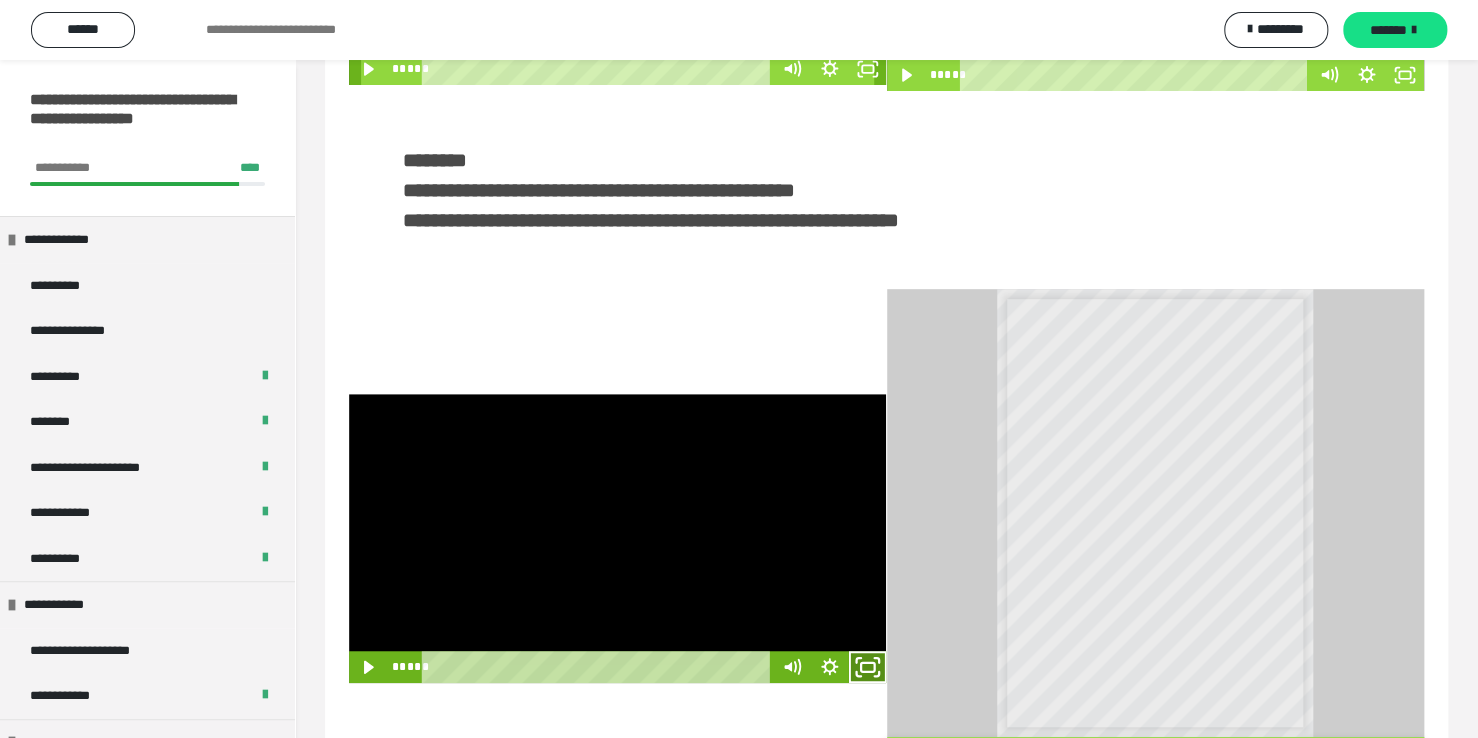 click 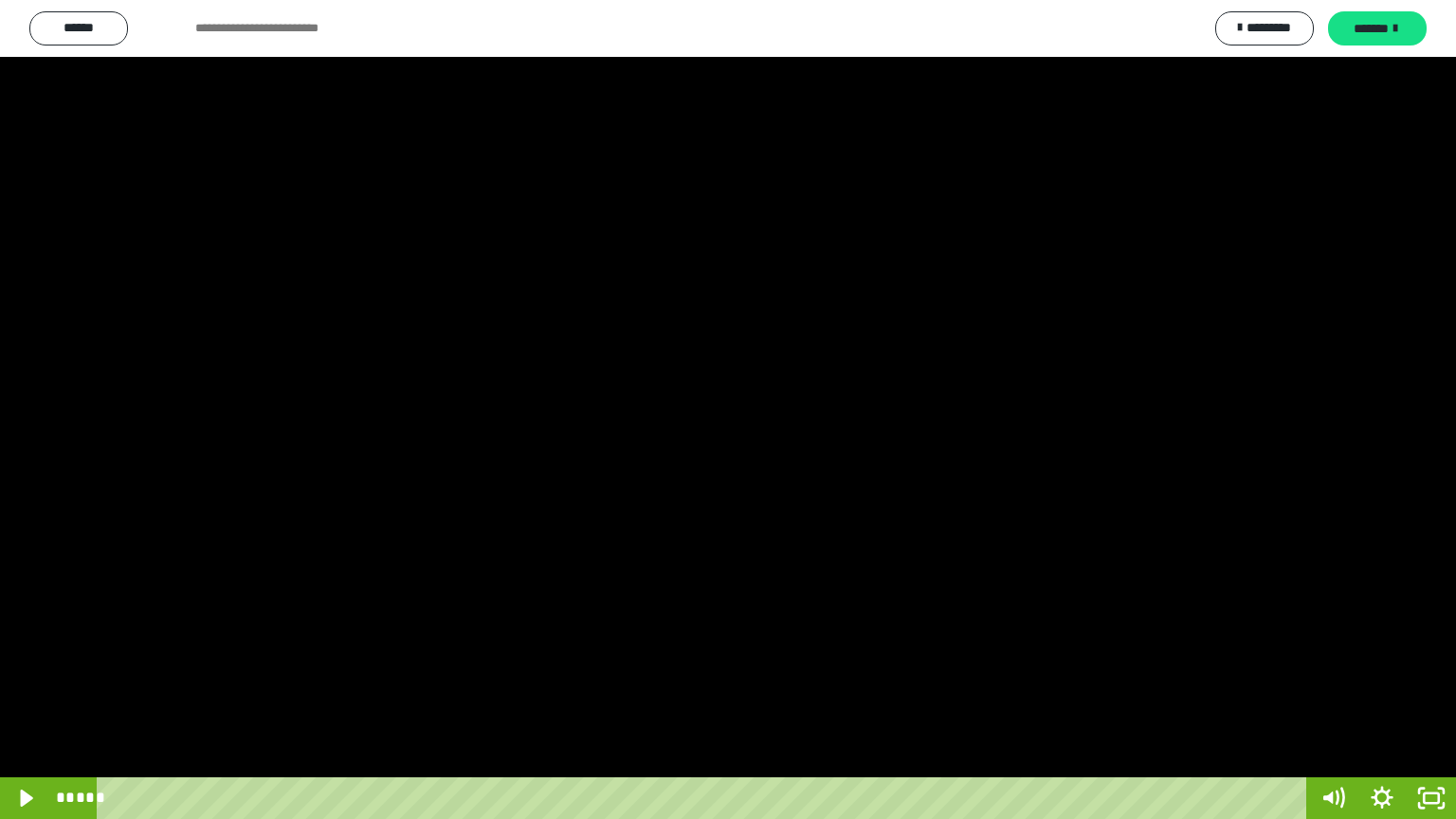 click at bounding box center [728, 410] 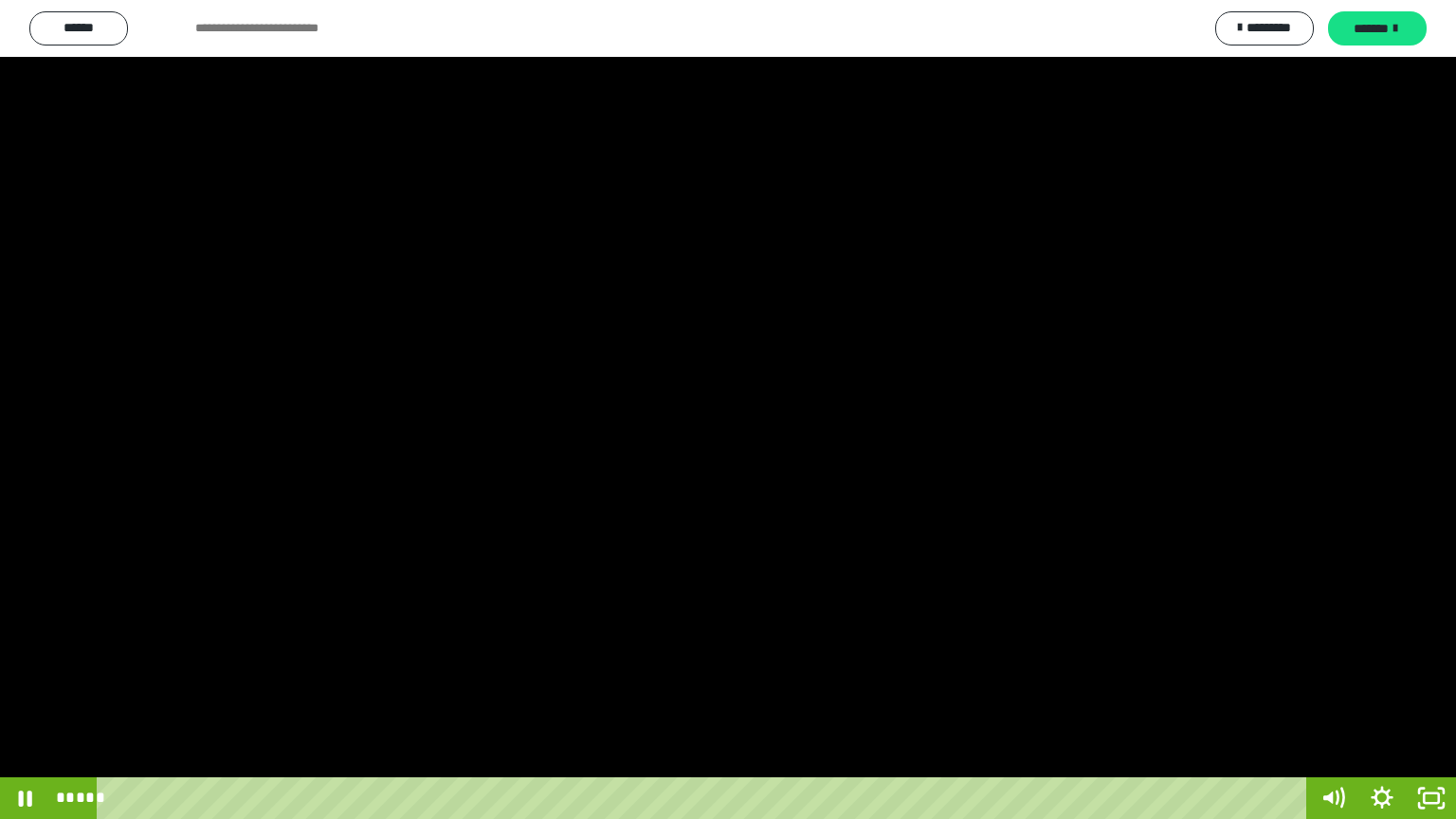 click at bounding box center [728, 410] 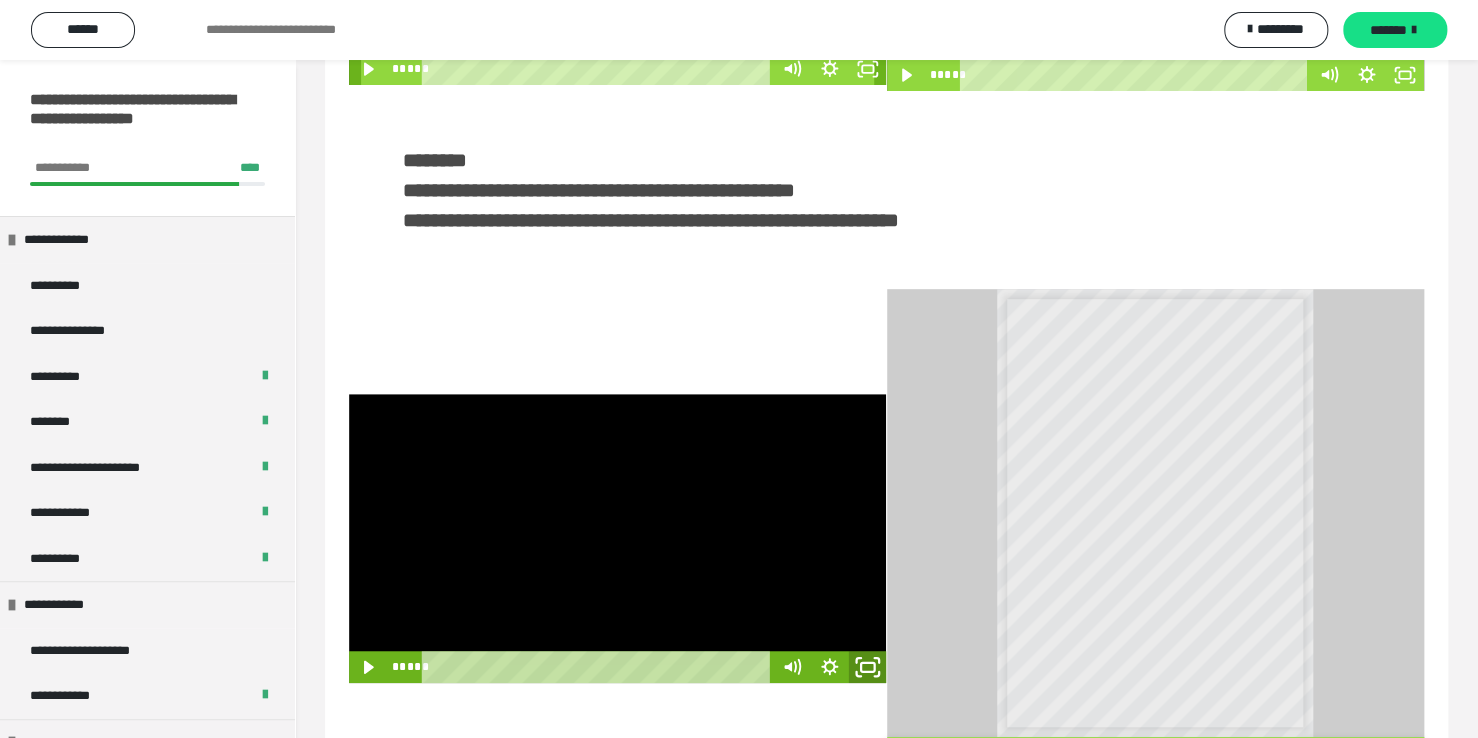 click 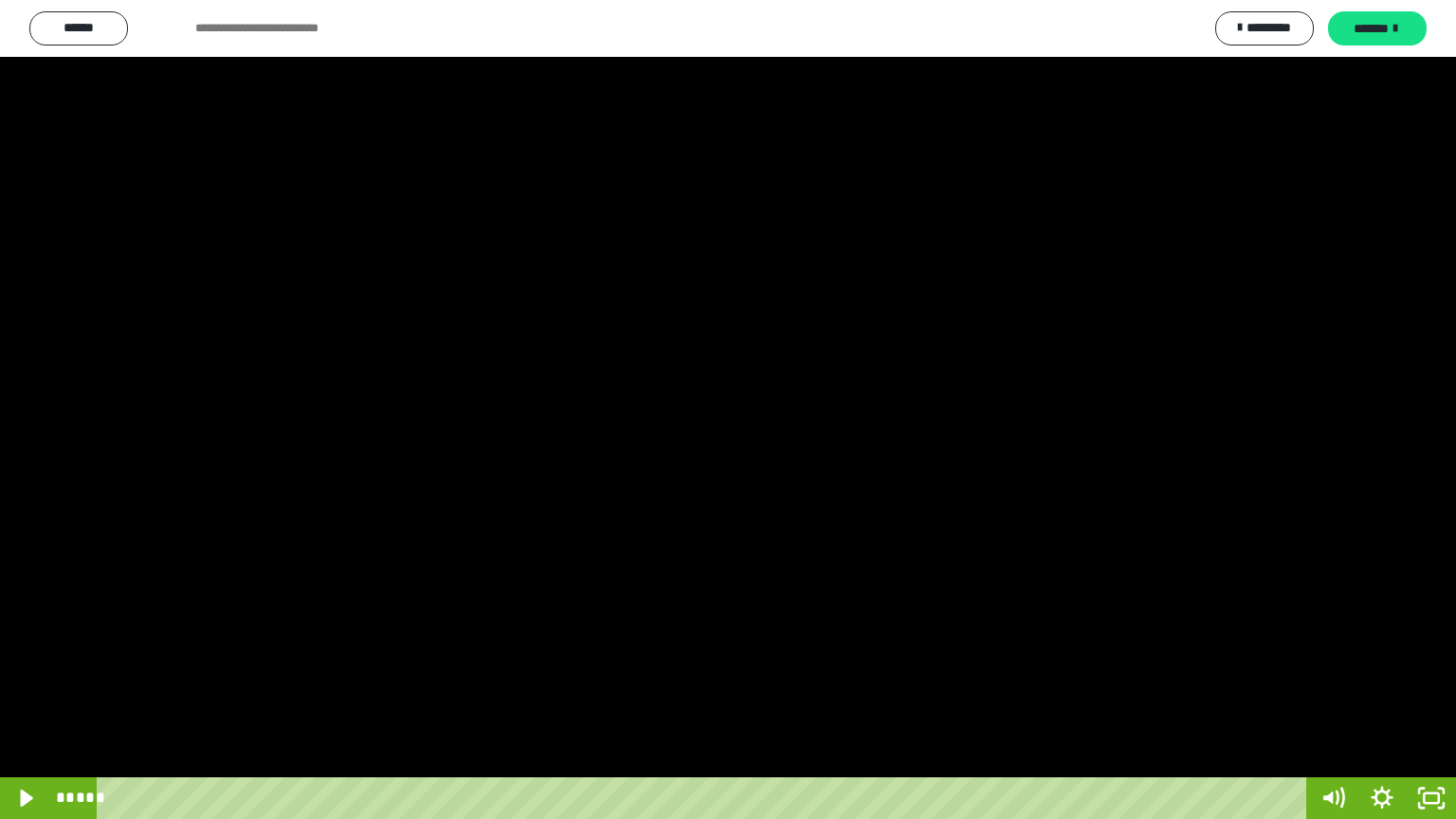 click at bounding box center (728, 410) 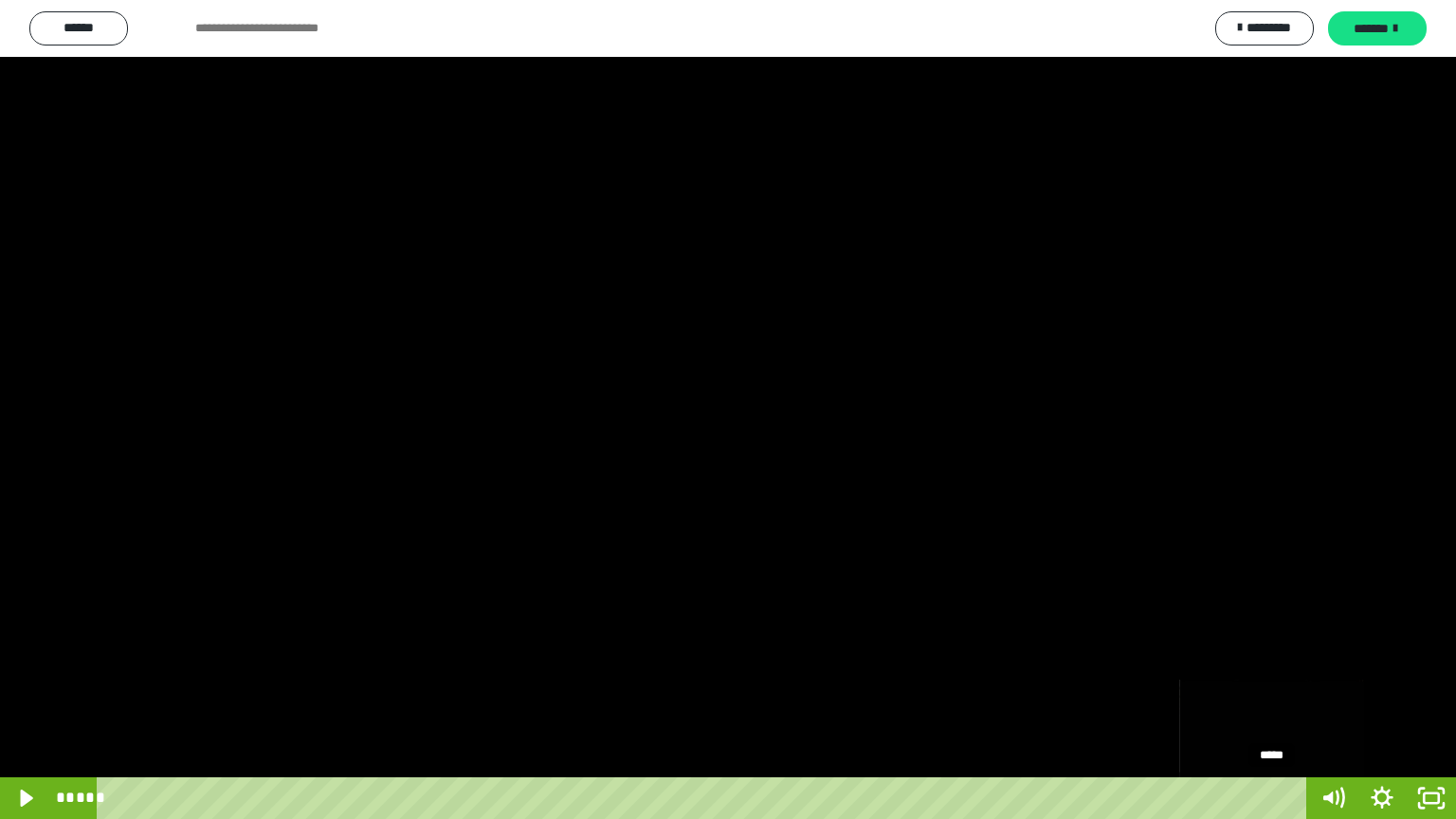 click on "*****" at bounding box center [705, 798] 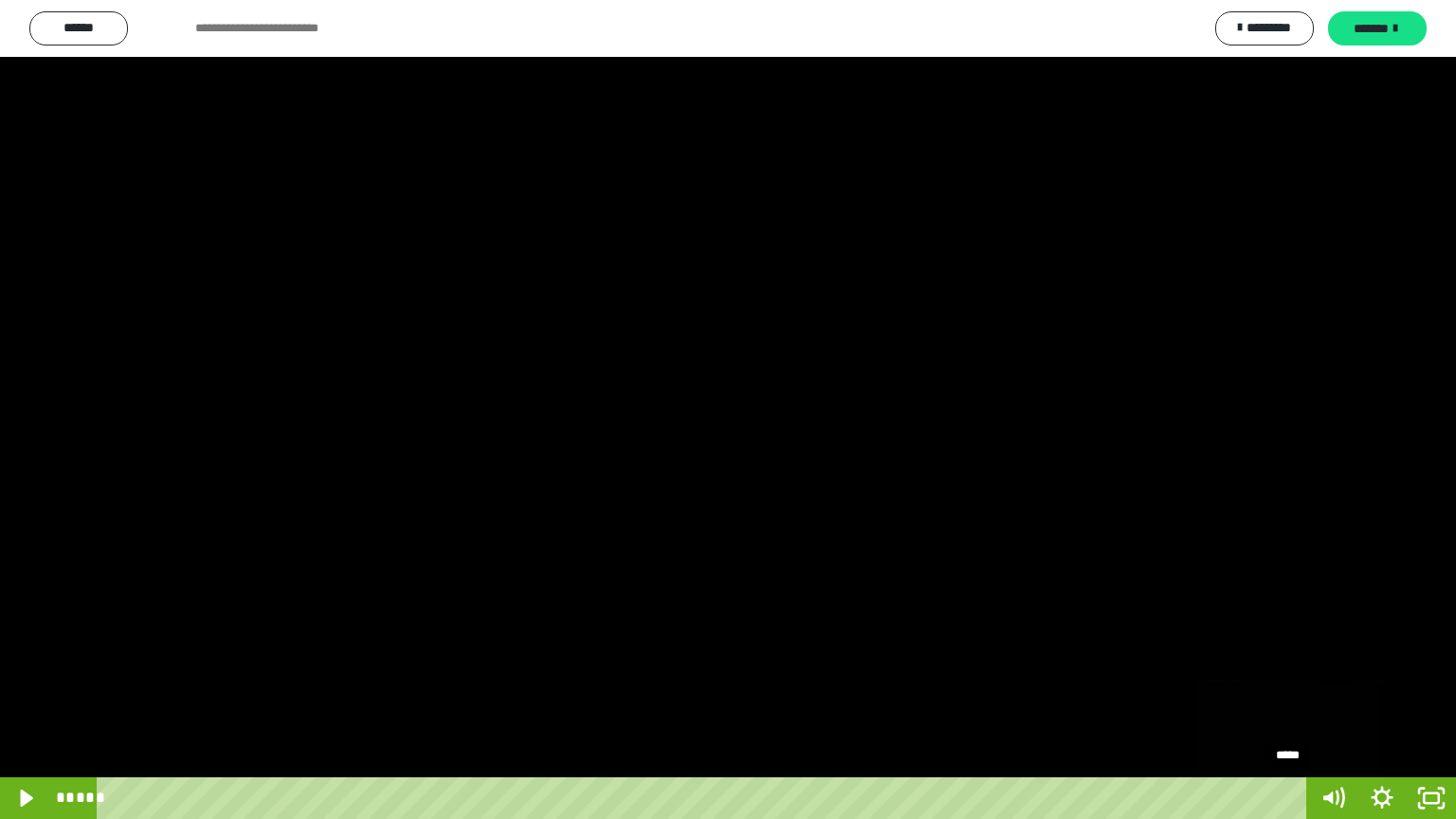 click on "*****" at bounding box center [705, 798] 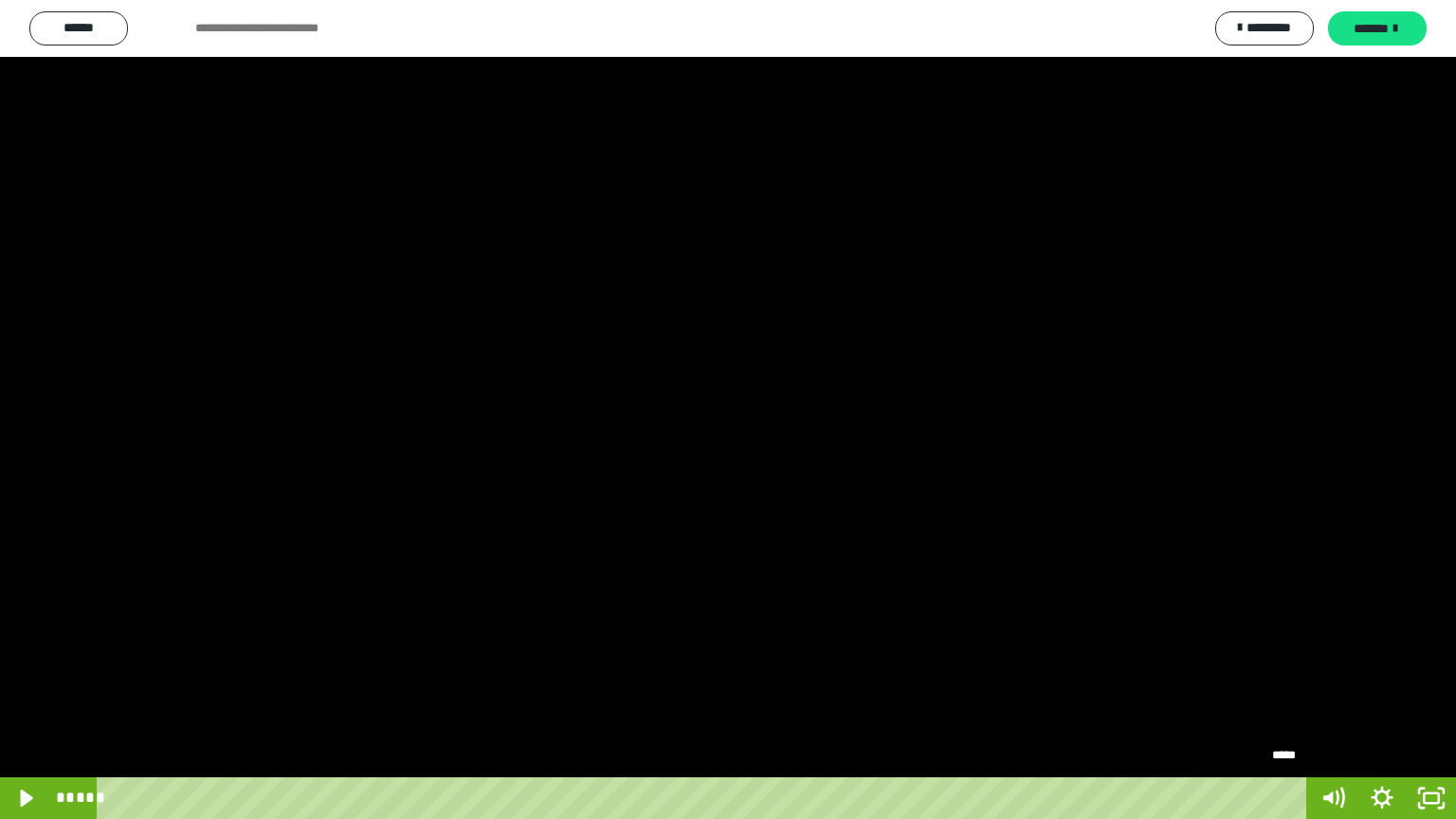 click at bounding box center (1283, 798) 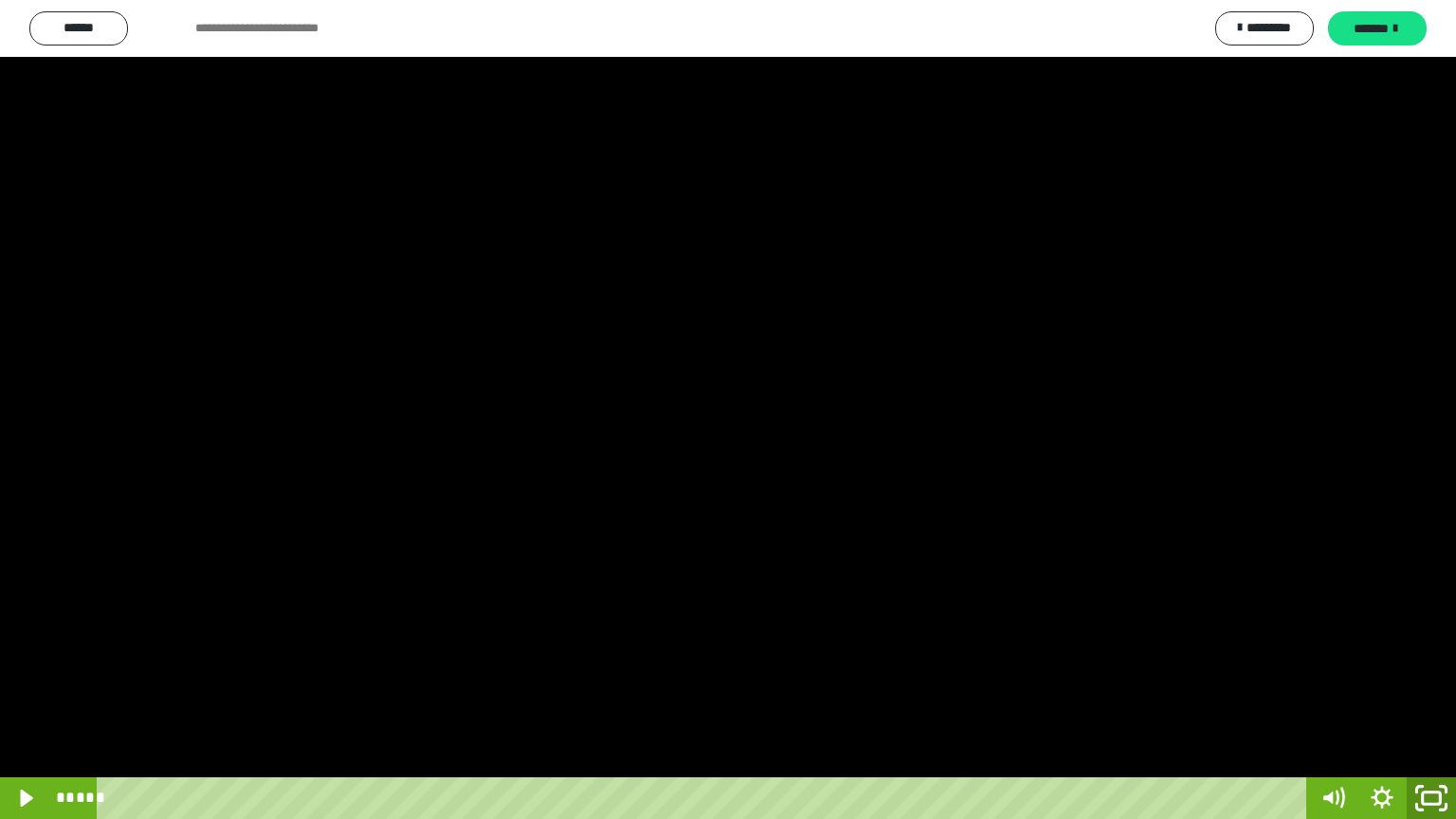 click 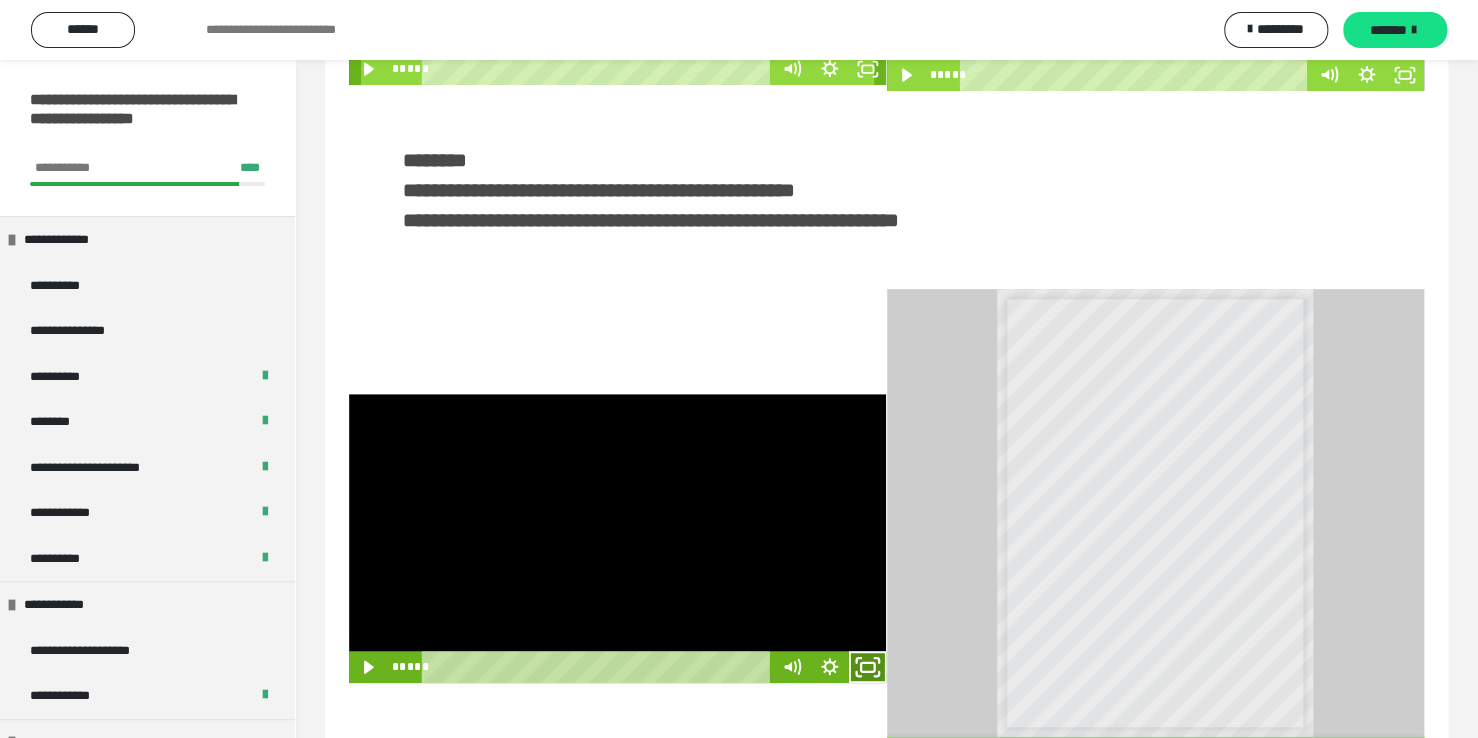 click 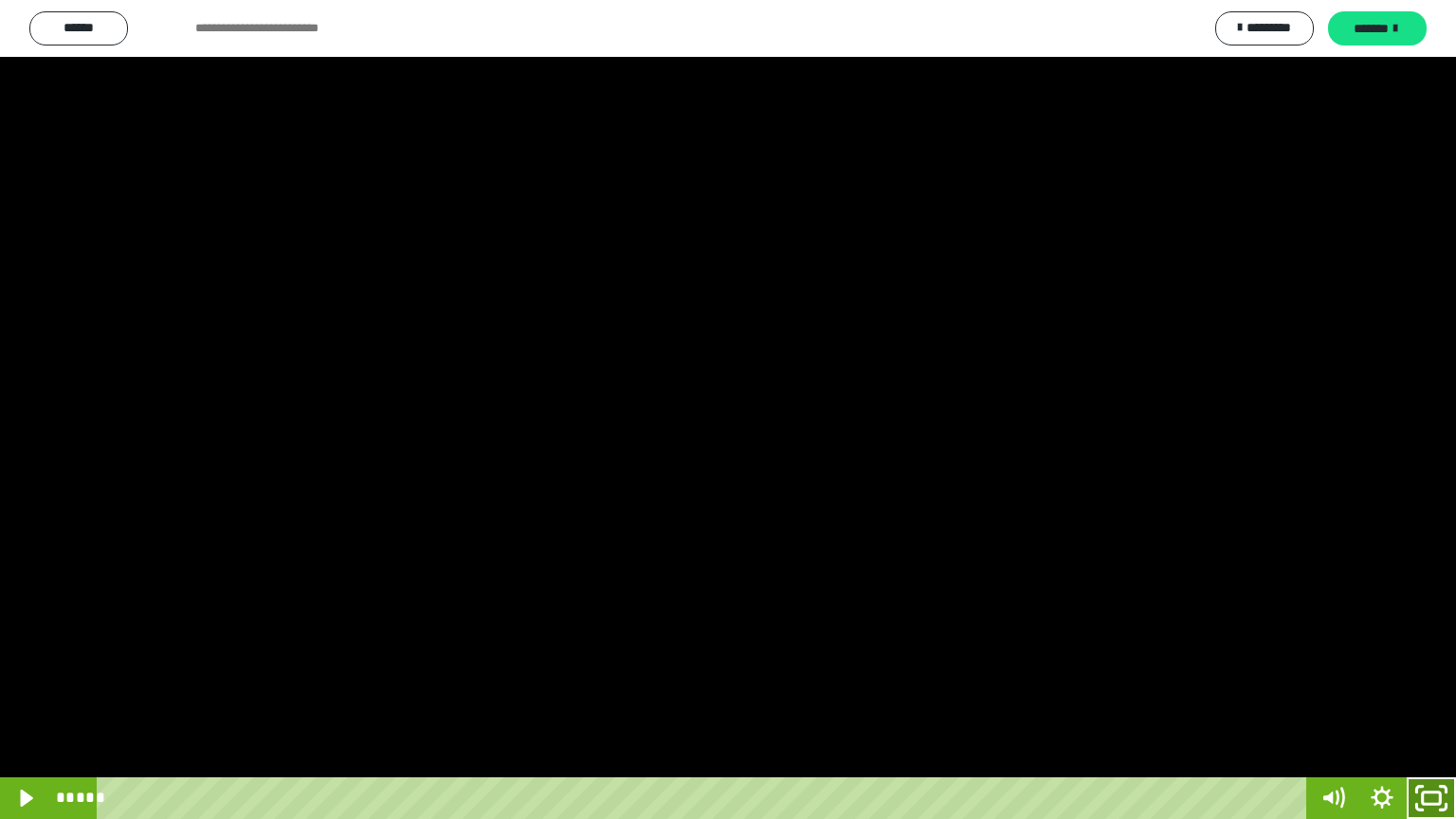 click 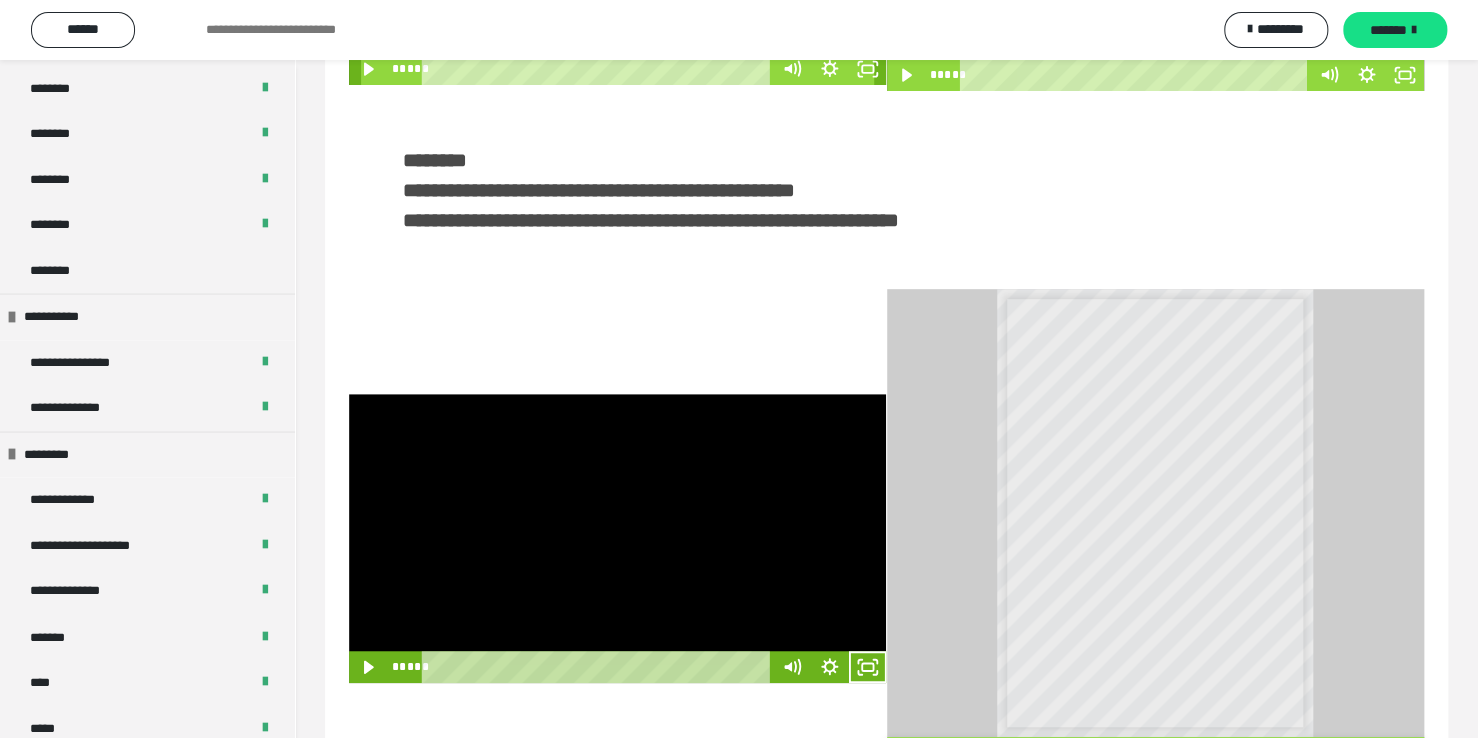 scroll, scrollTop: 1936, scrollLeft: 0, axis: vertical 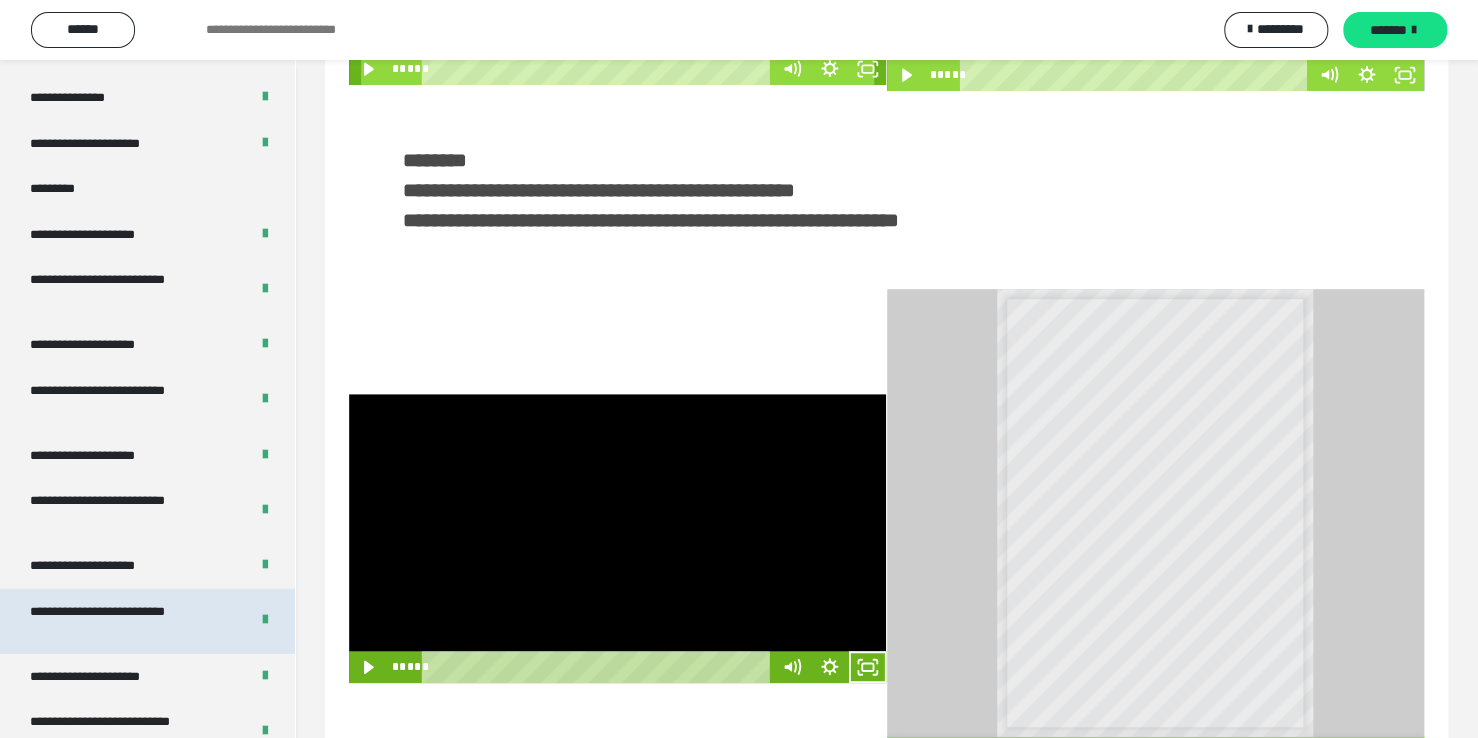 click on "**********" at bounding box center (147, 621) 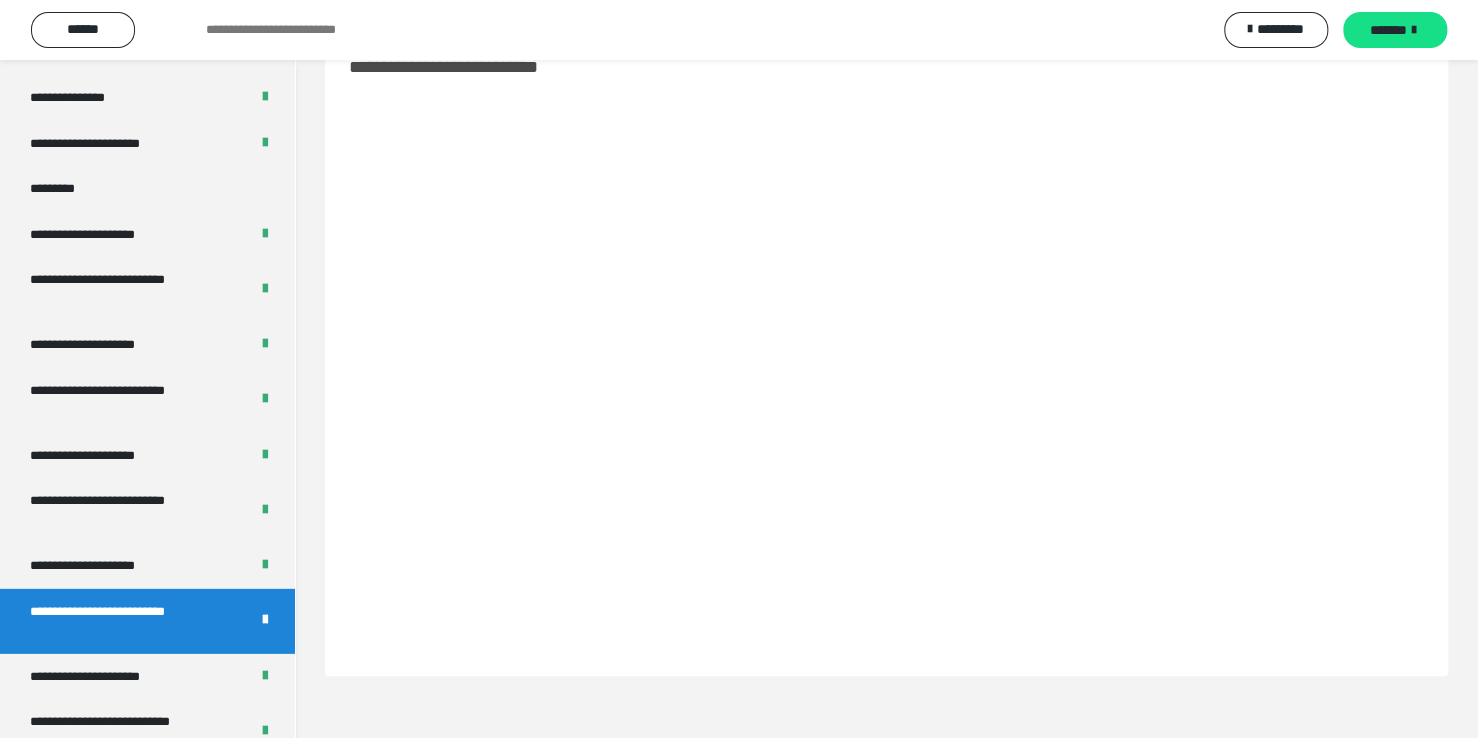 scroll, scrollTop: 60, scrollLeft: 0, axis: vertical 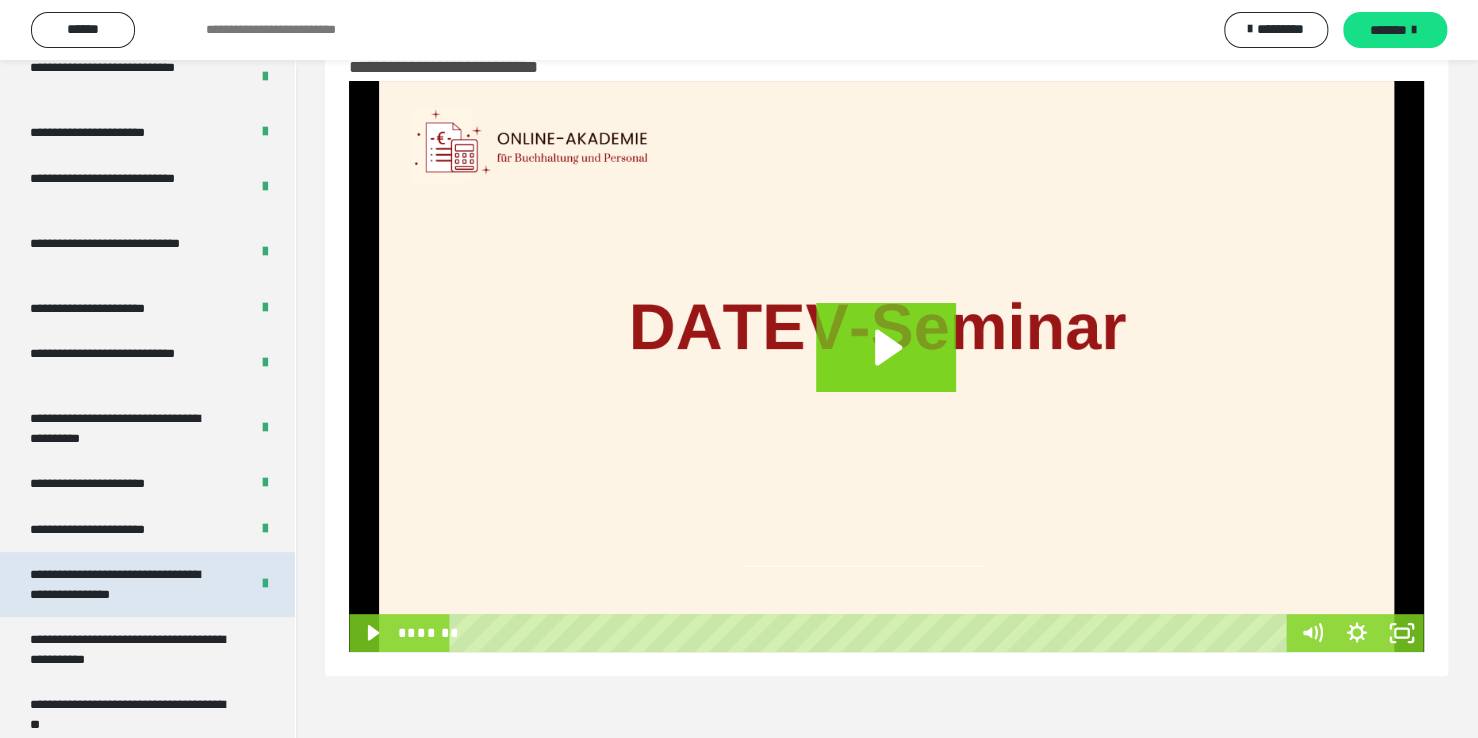click on "**********" at bounding box center (124, 584) 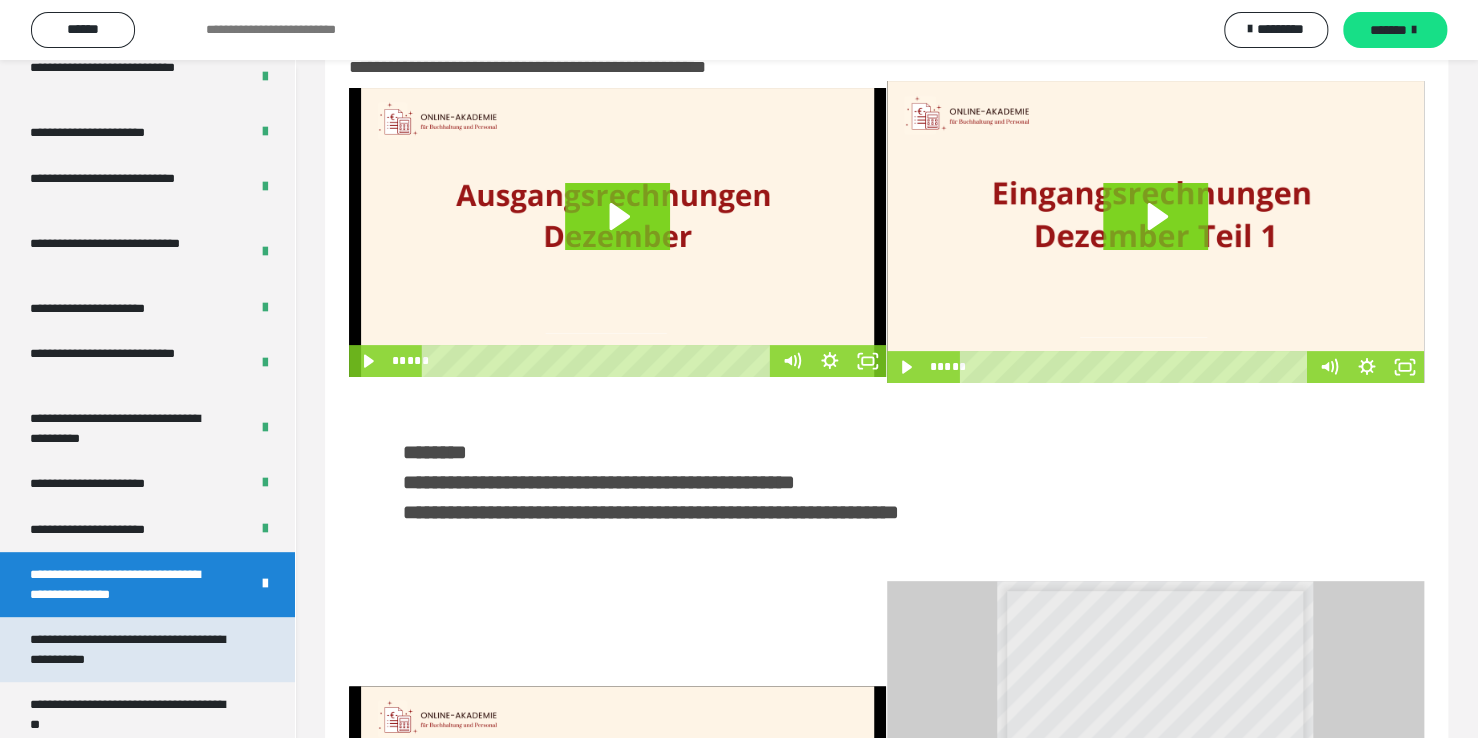 click on "**********" at bounding box center [132, 649] 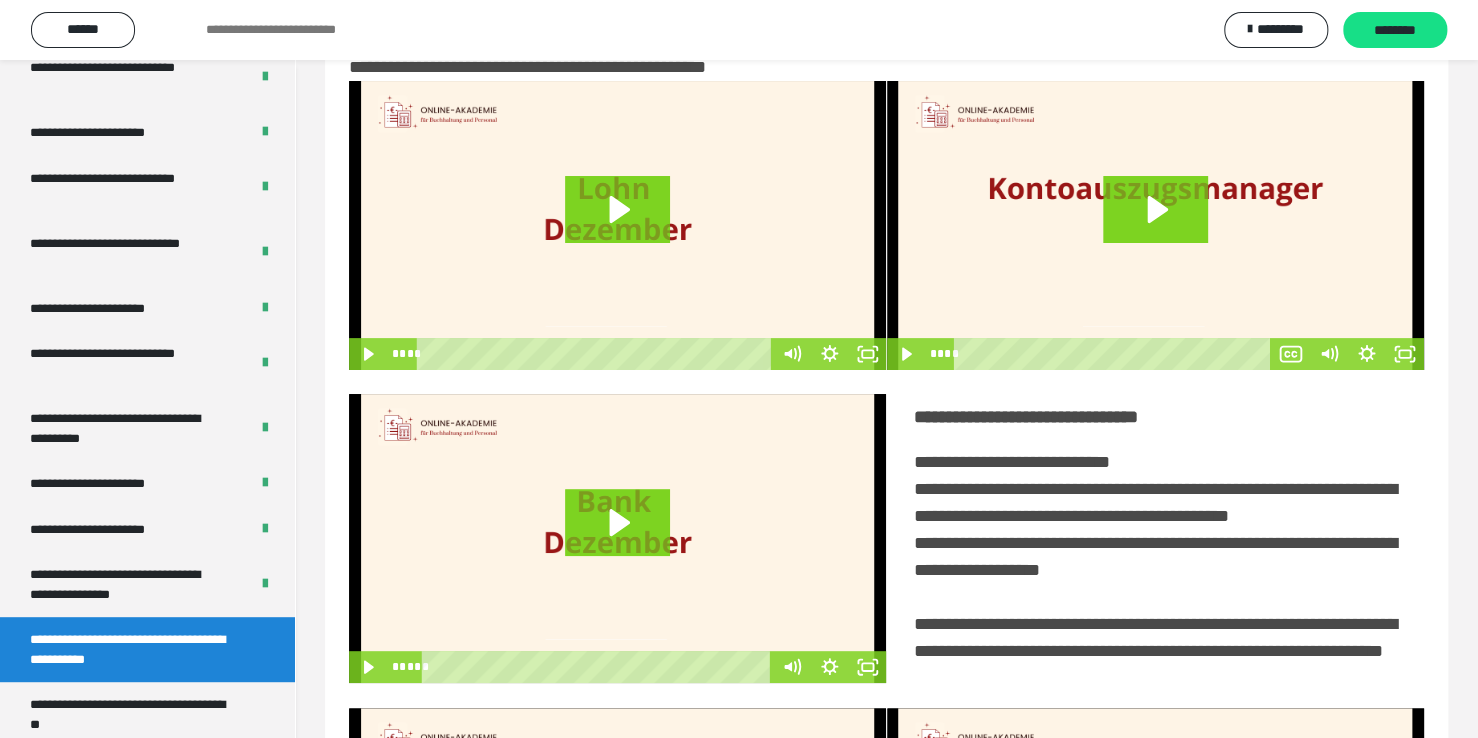 scroll, scrollTop: 3912, scrollLeft: 0, axis: vertical 